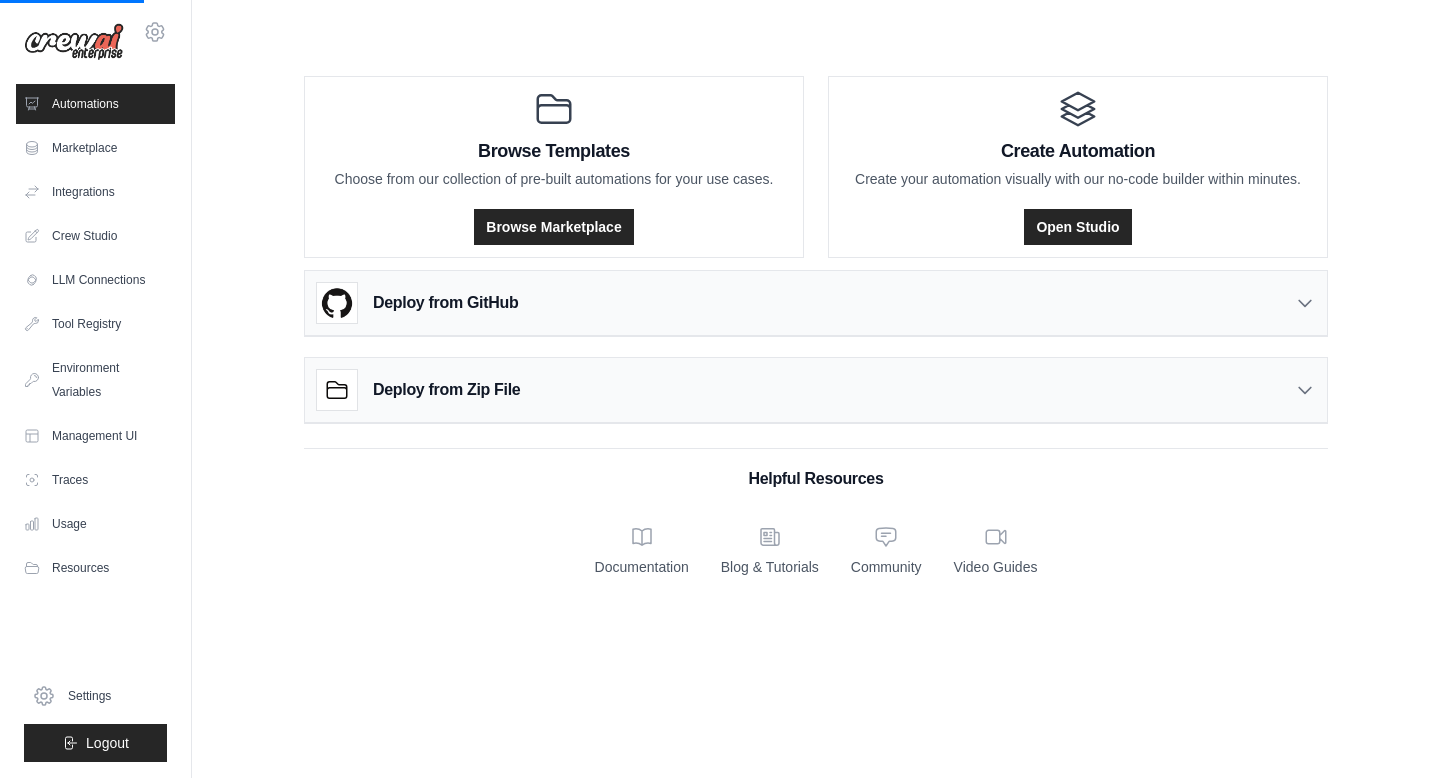 scroll, scrollTop: 0, scrollLeft: 0, axis: both 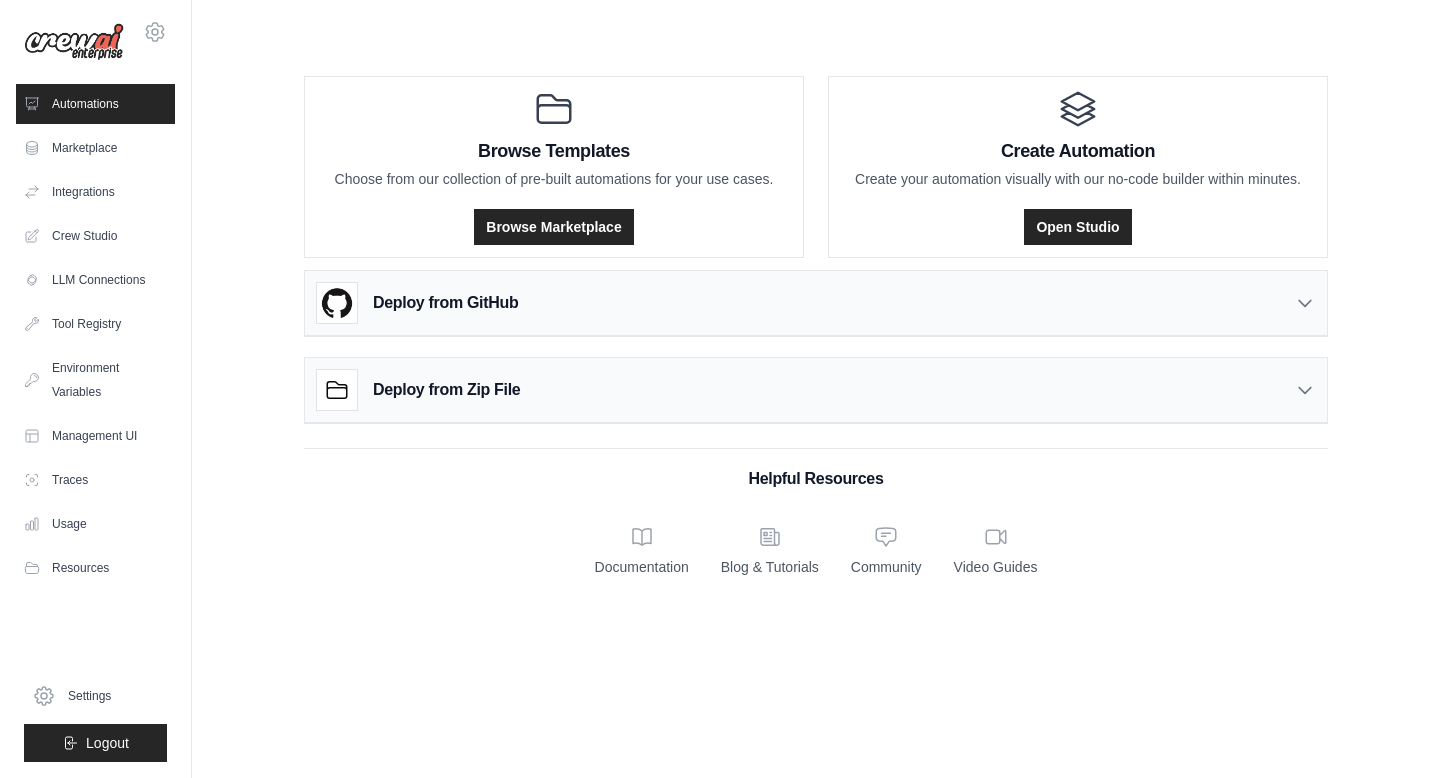 click on "Deploy from GitHub" at bounding box center (816, 303) 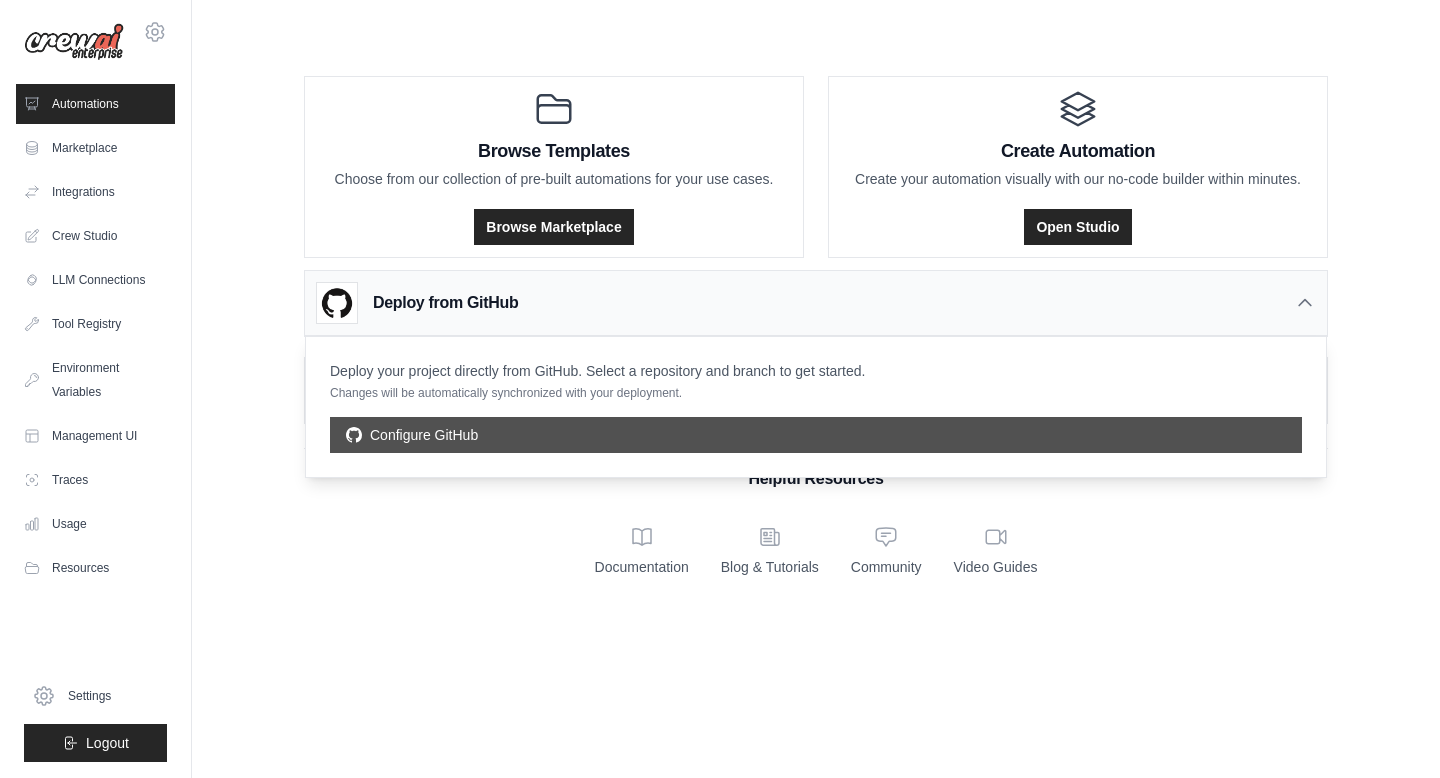 click on "Configure GitHub" at bounding box center (816, 435) 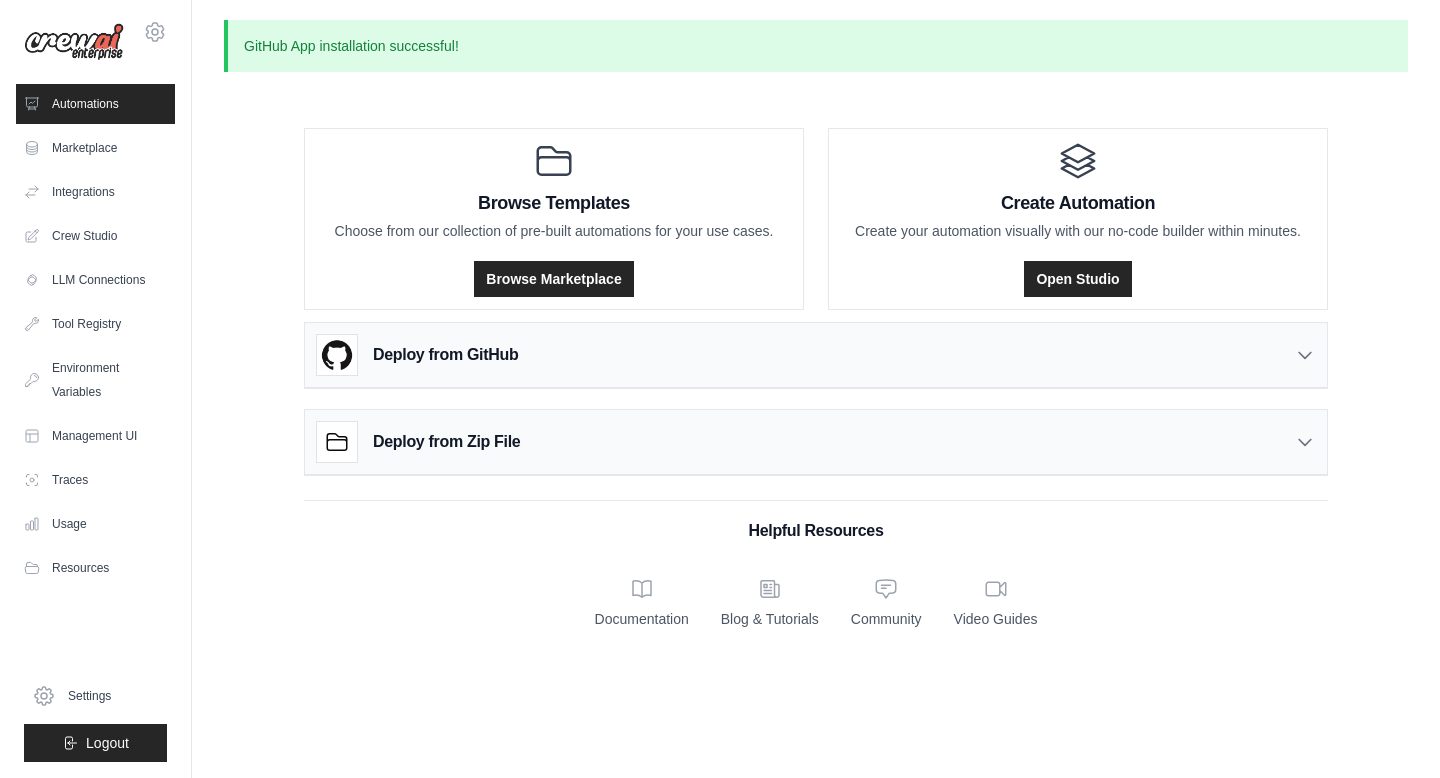scroll, scrollTop: 0, scrollLeft: 0, axis: both 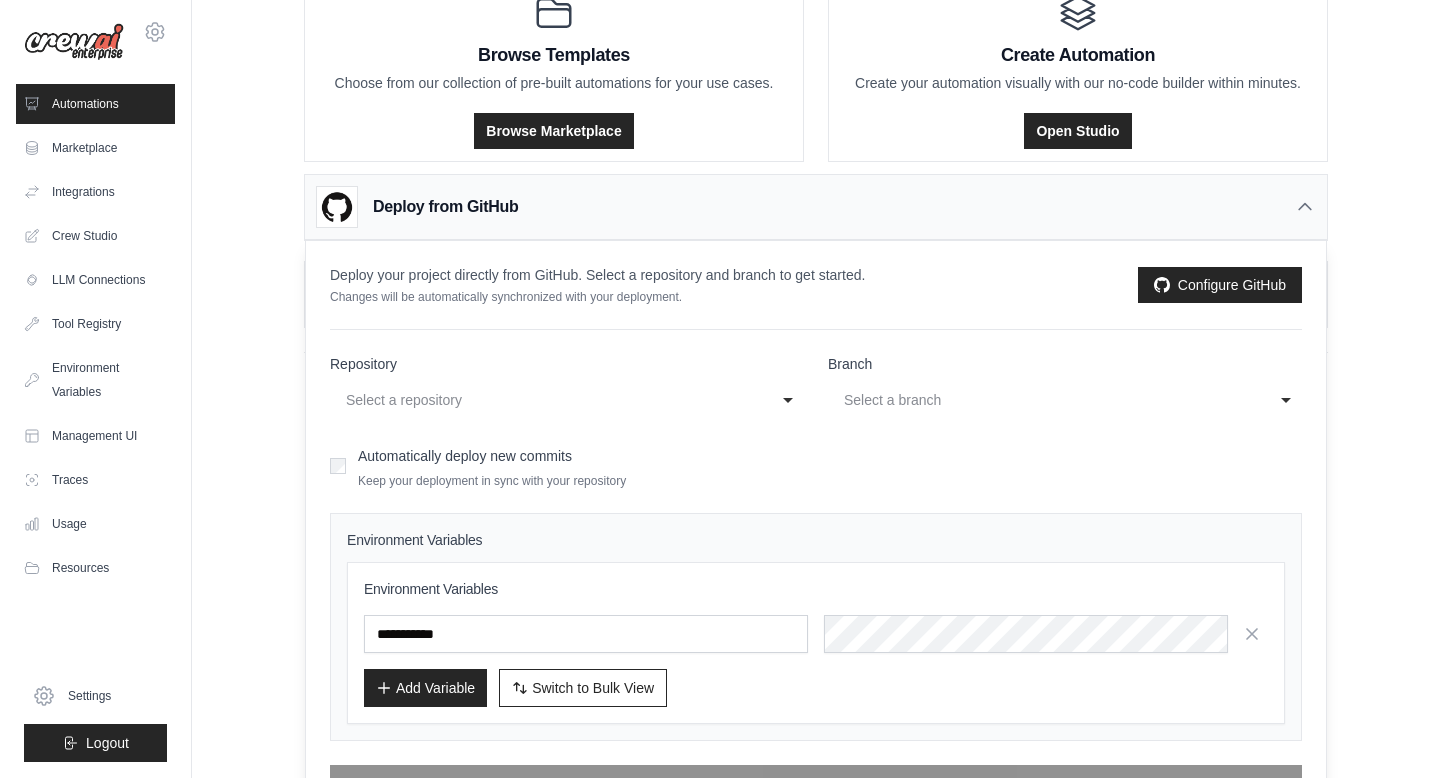 click on "Select a repository" at bounding box center (553, 400) 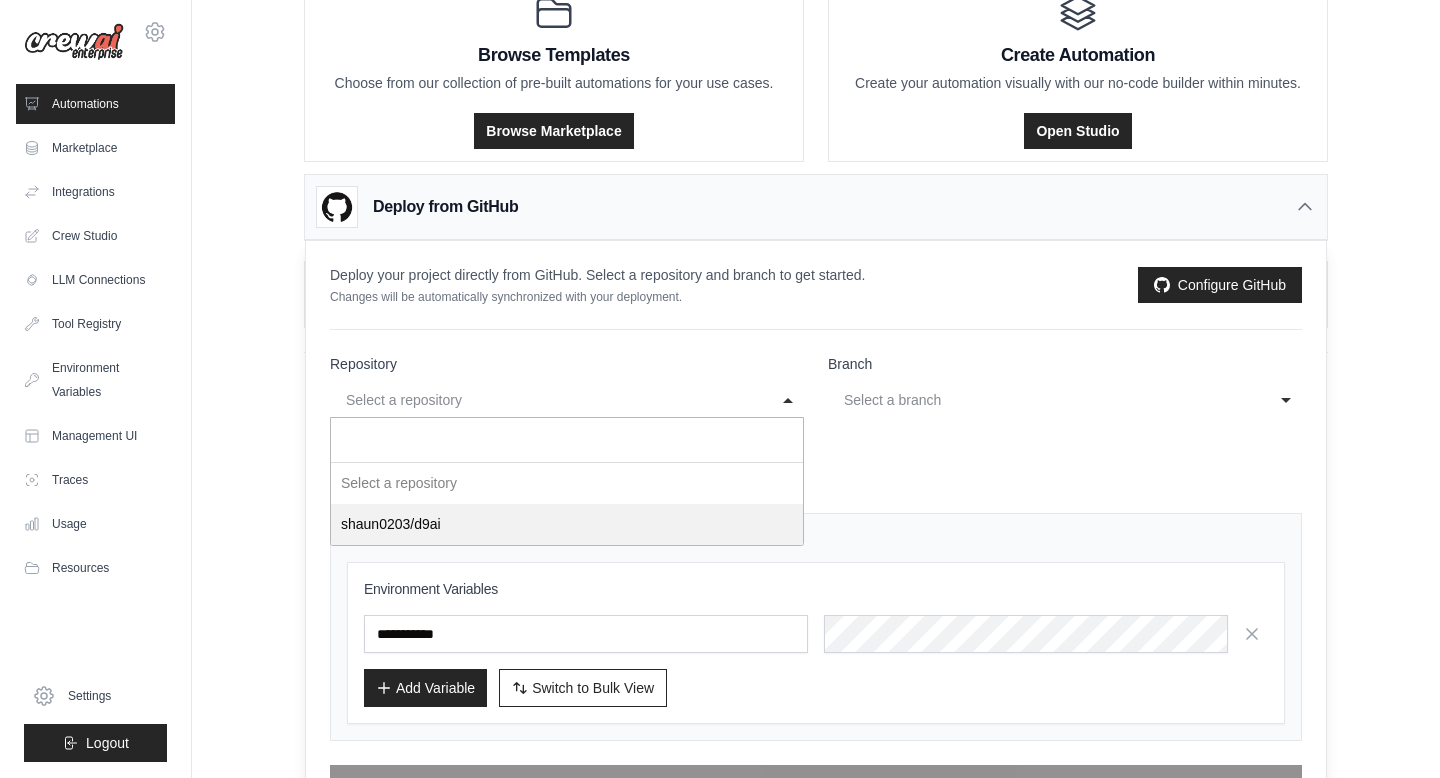 select on "**********" 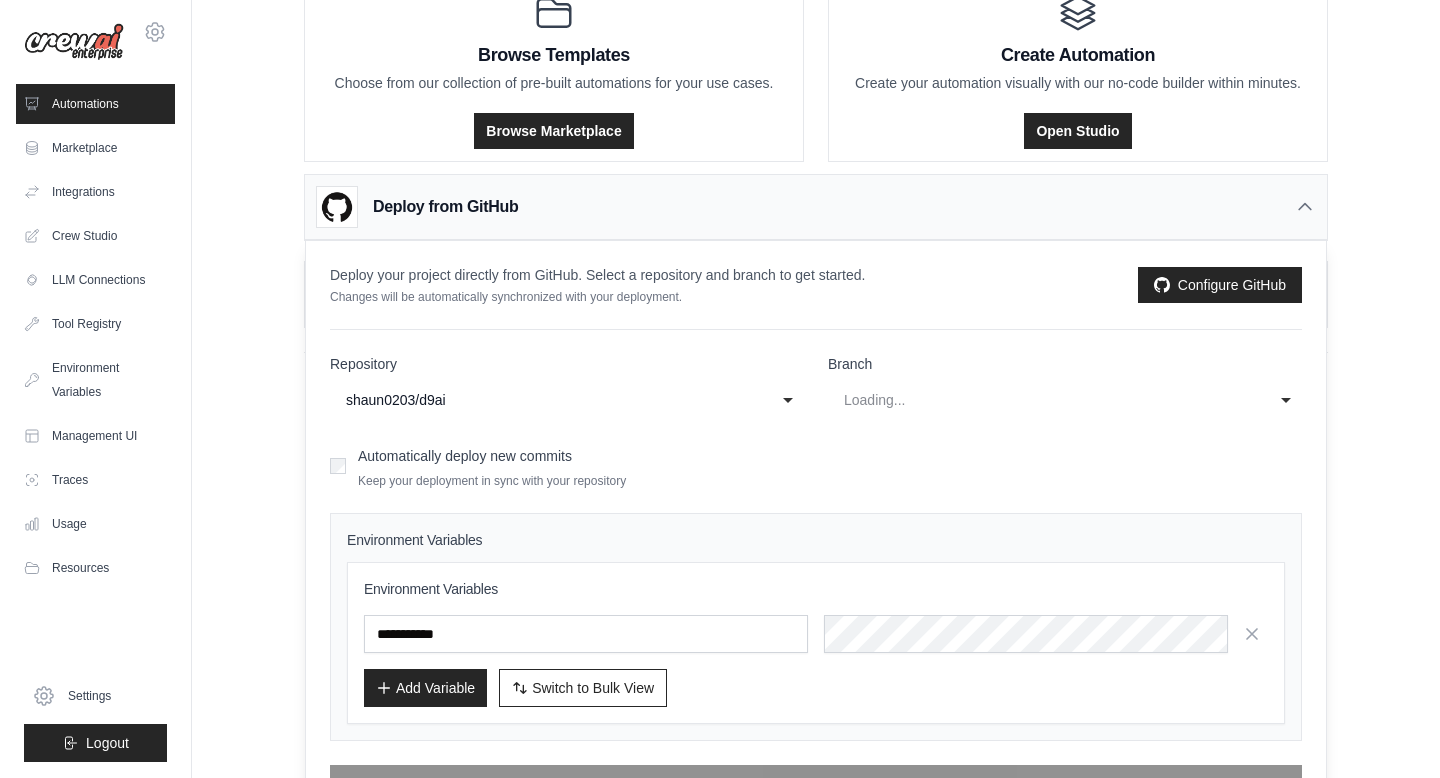 select on "******" 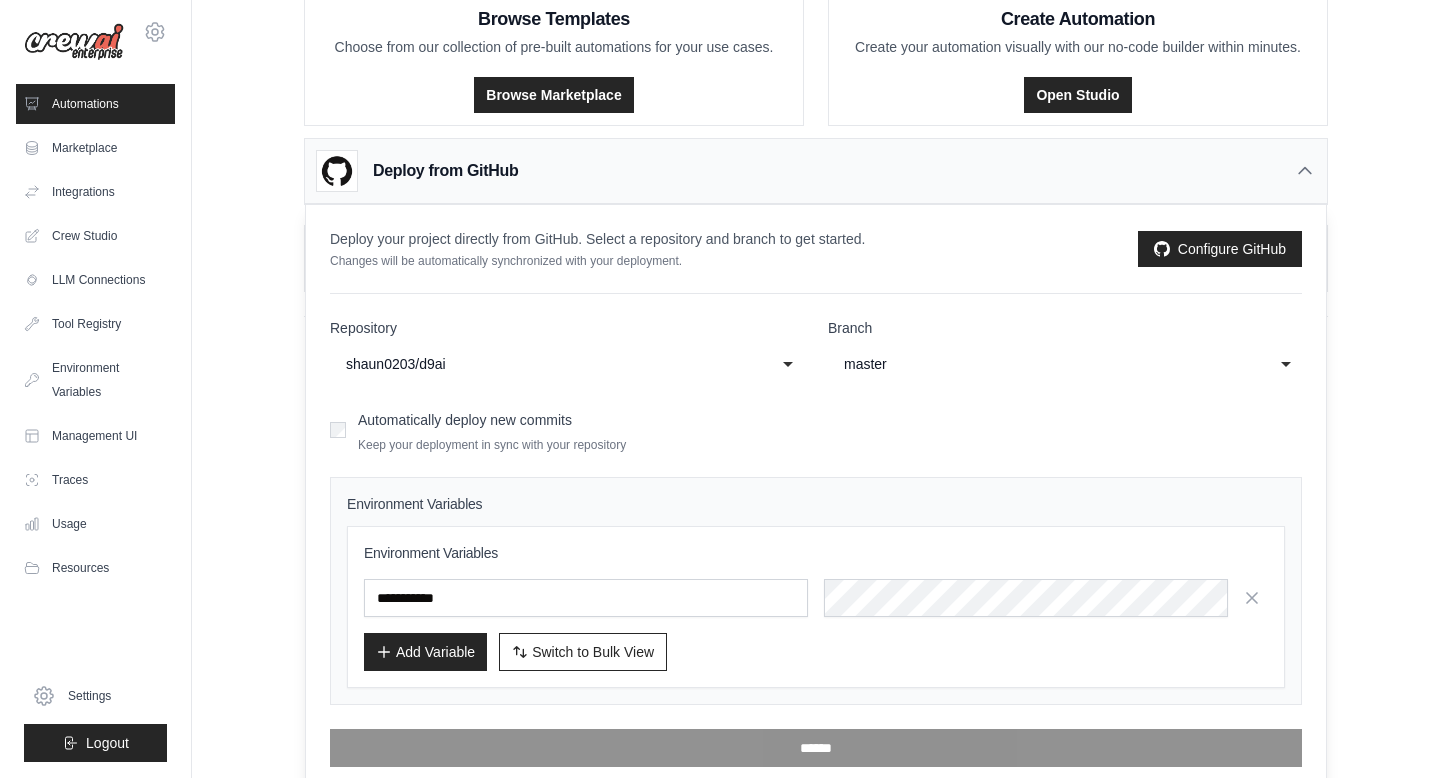 scroll, scrollTop: 198, scrollLeft: 0, axis: vertical 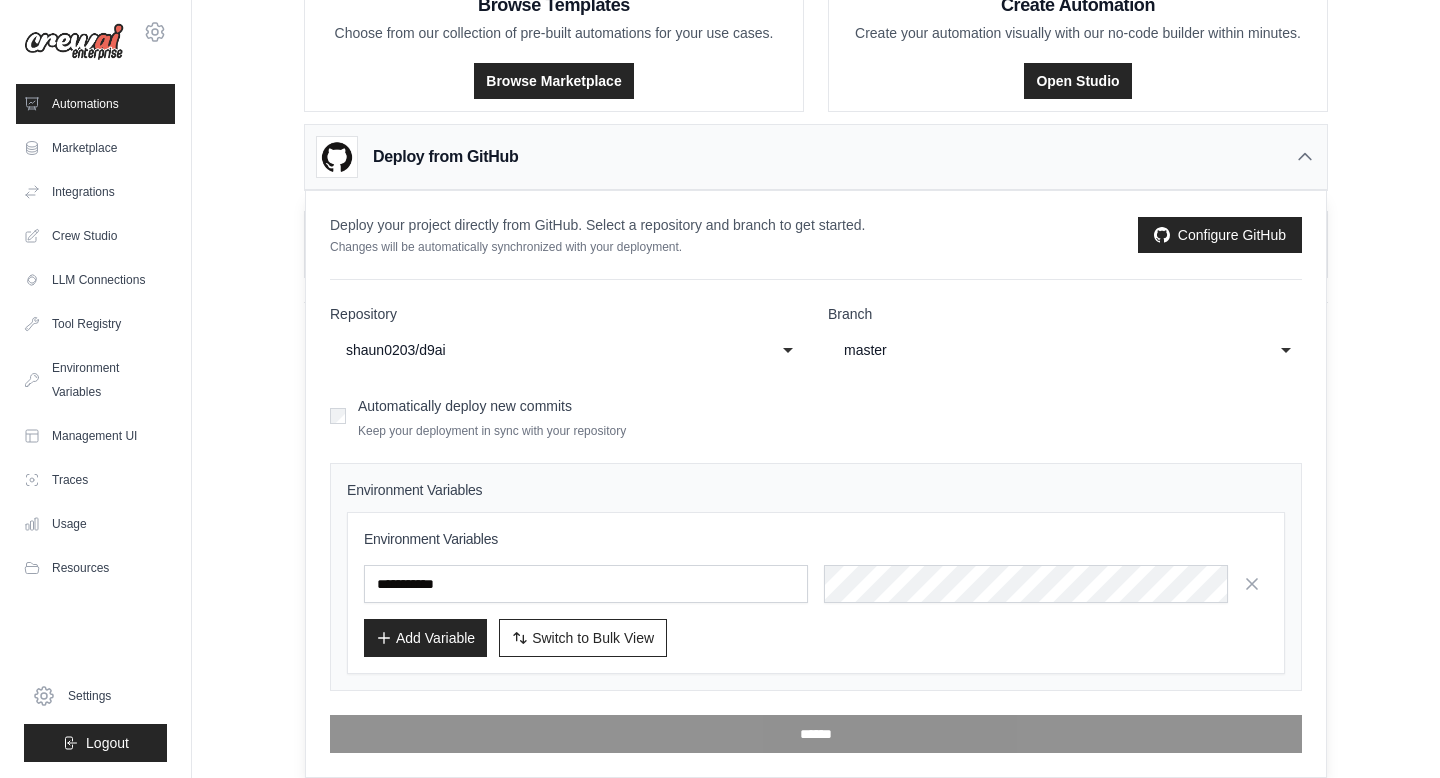 click on "master" 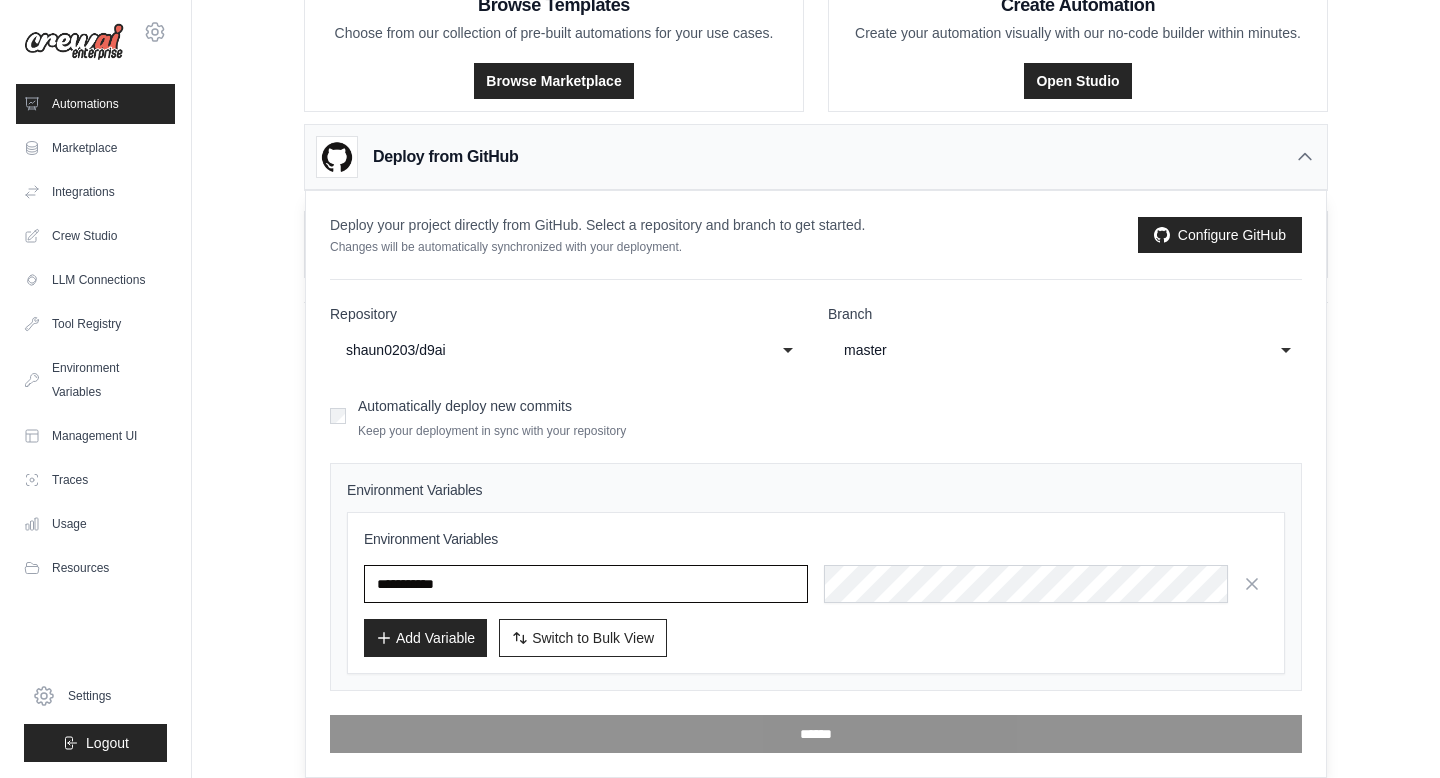 click at bounding box center (586, 584) 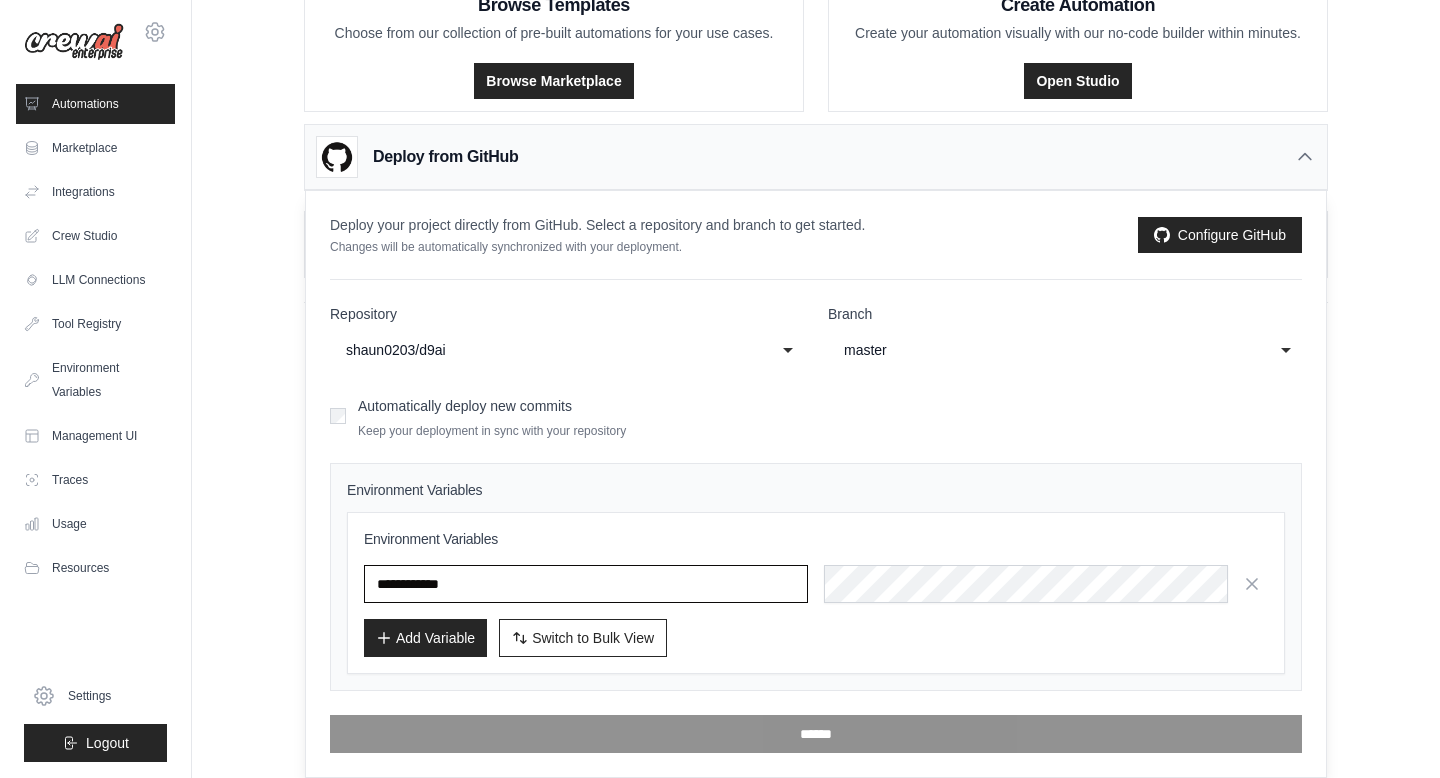 type on "**********" 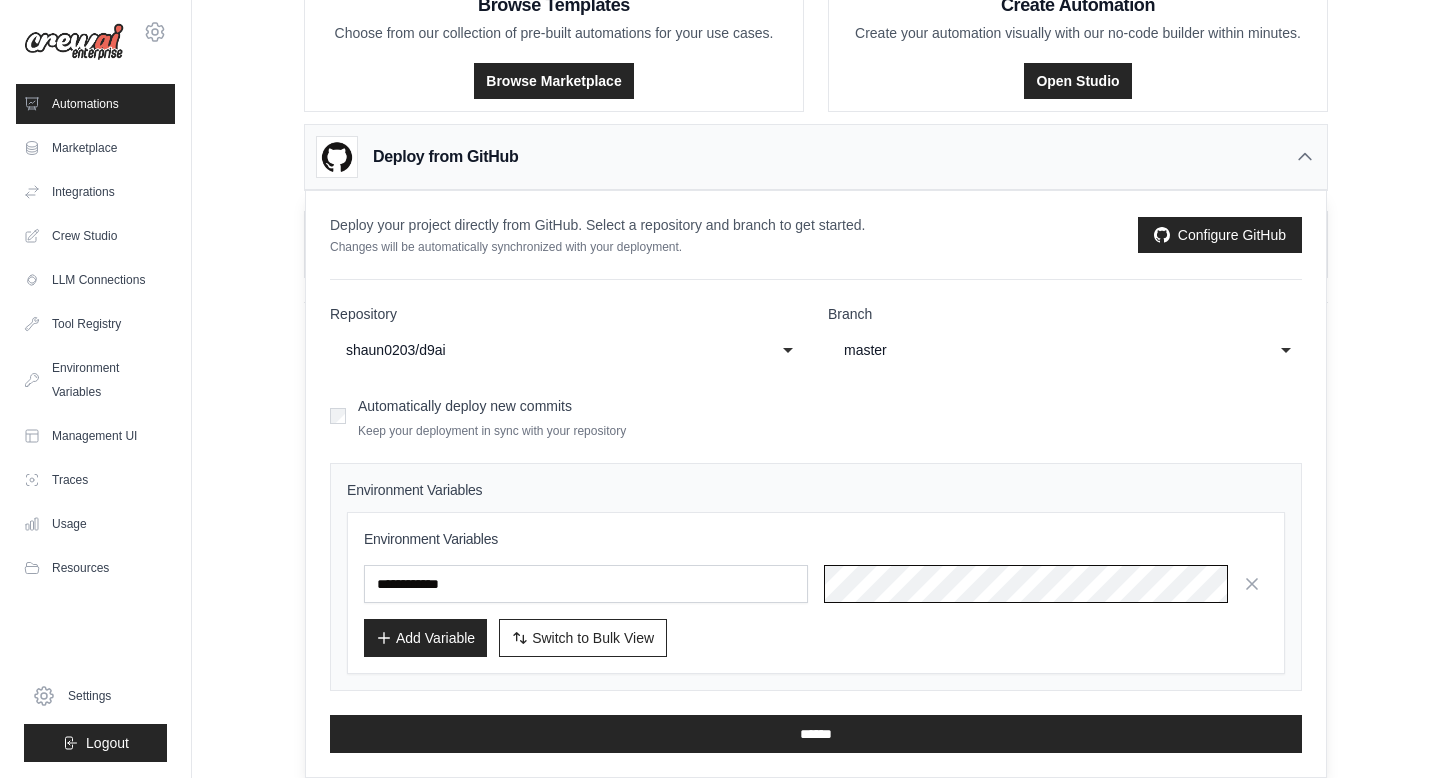 scroll, scrollTop: 0, scrollLeft: 406, axis: horizontal 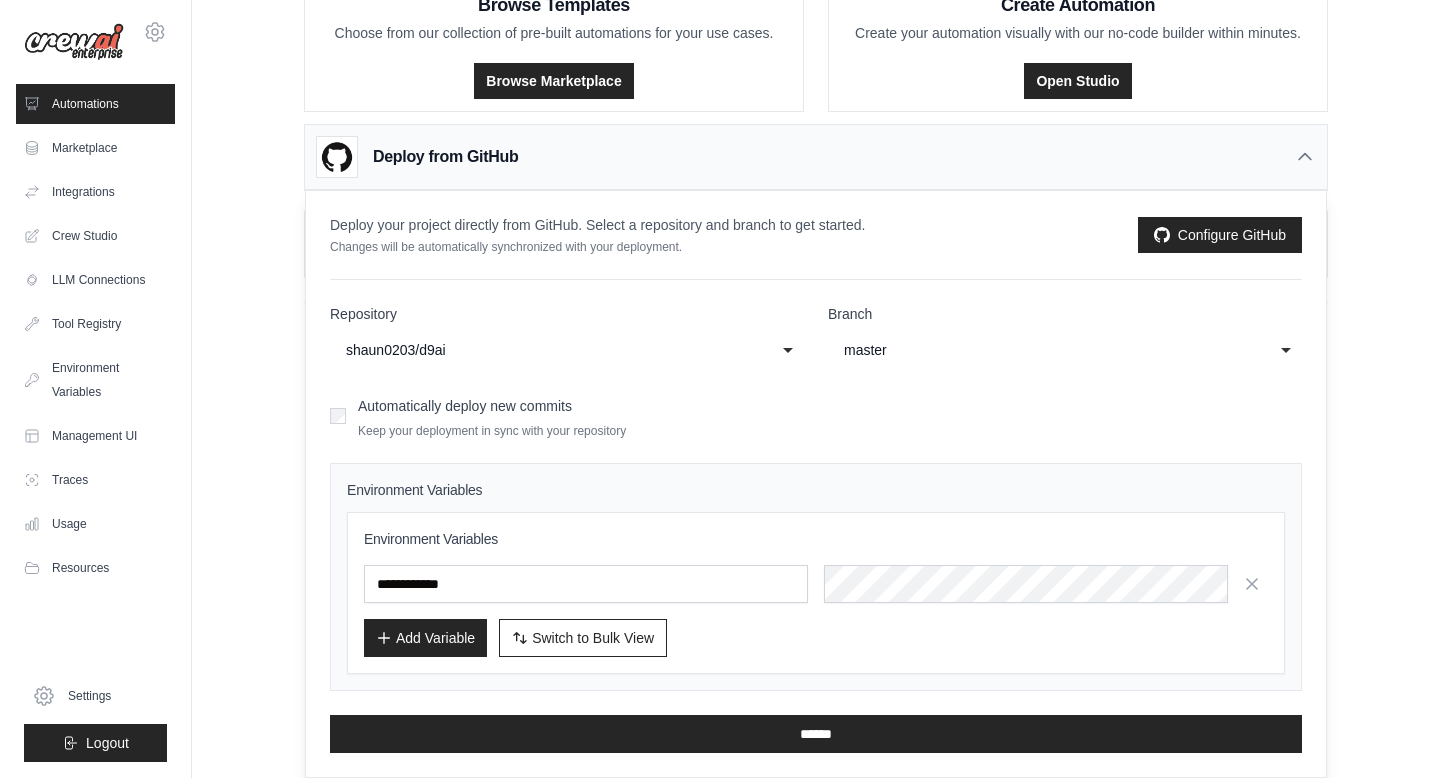 click on "Add Variable" at bounding box center (425, 638) 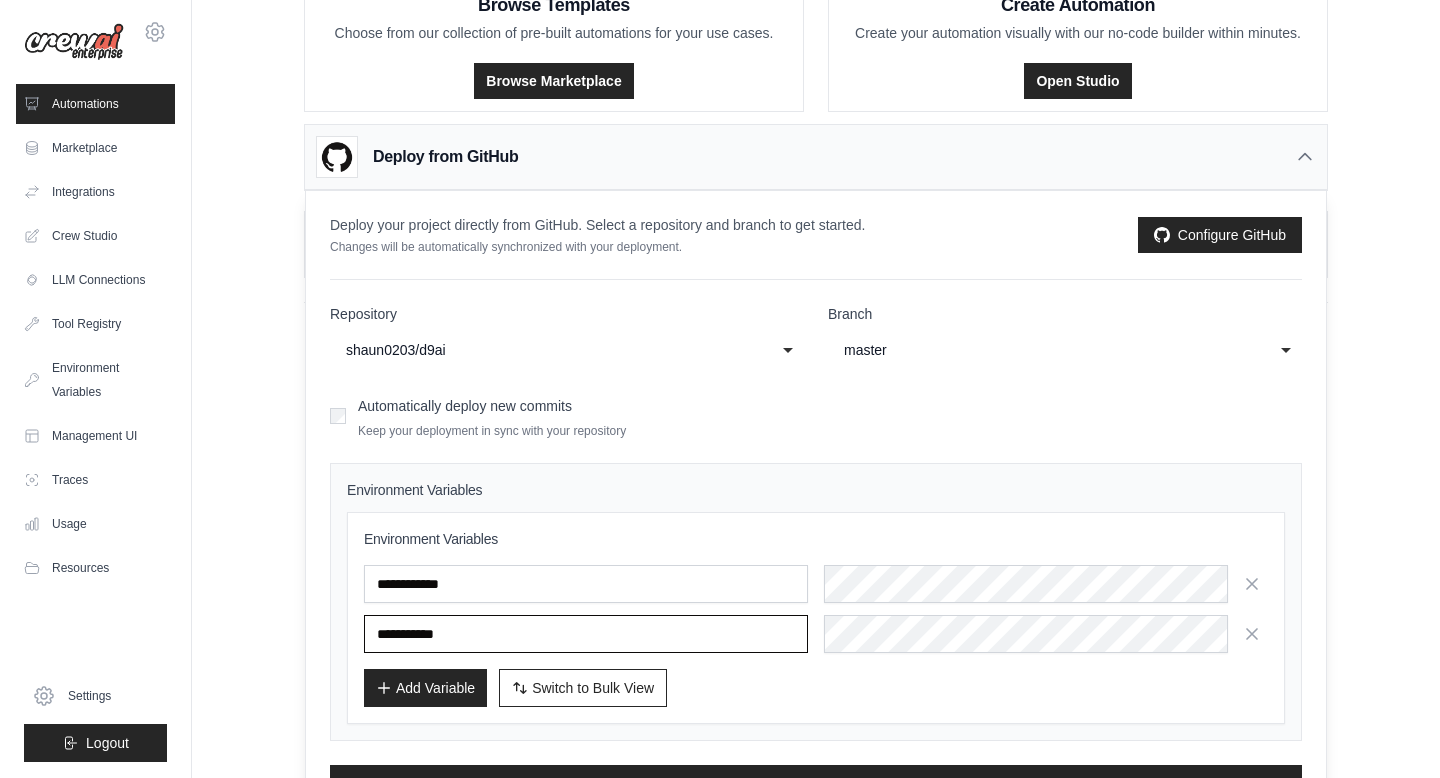 click at bounding box center (586, 634) 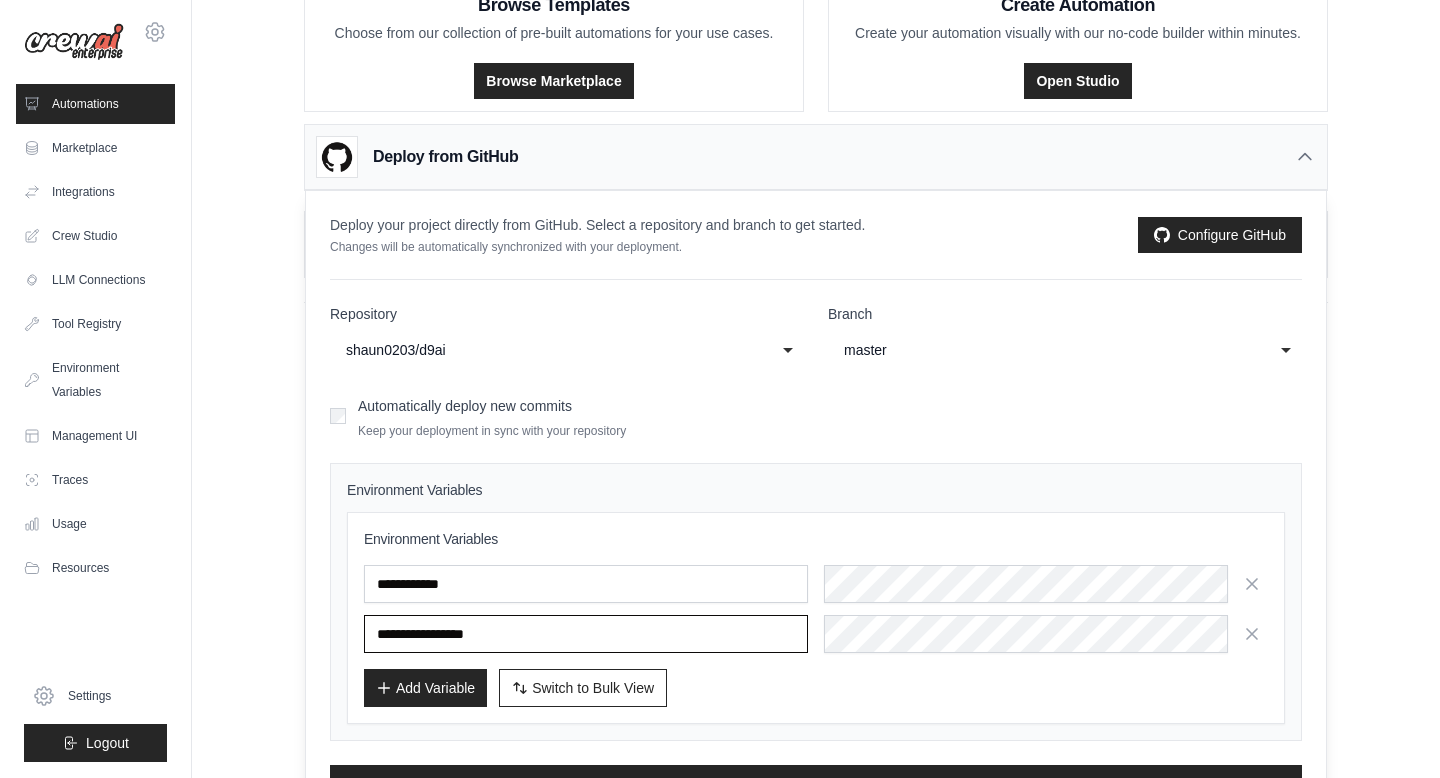 type on "**********" 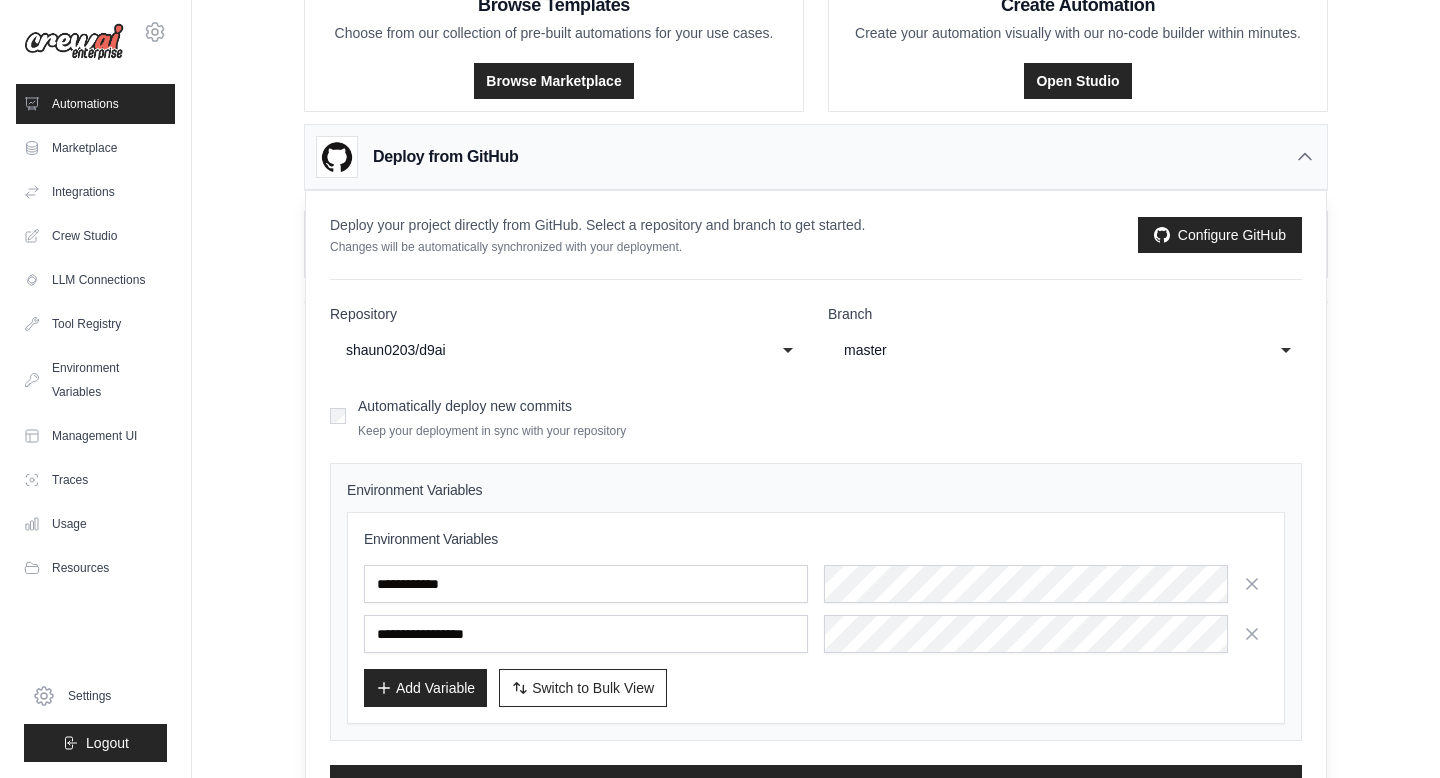 click on "Add Variable" at bounding box center (425, 688) 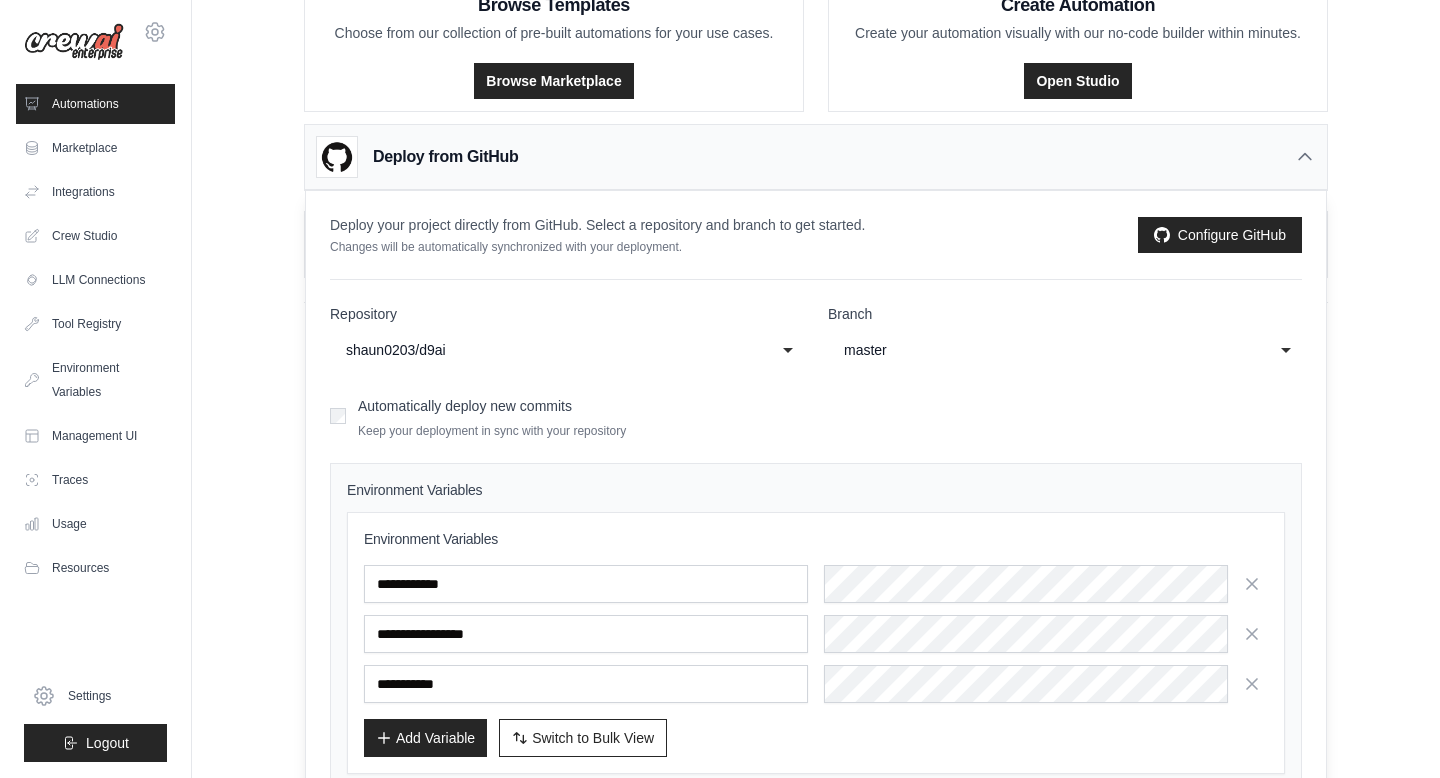 click at bounding box center (586, 684) 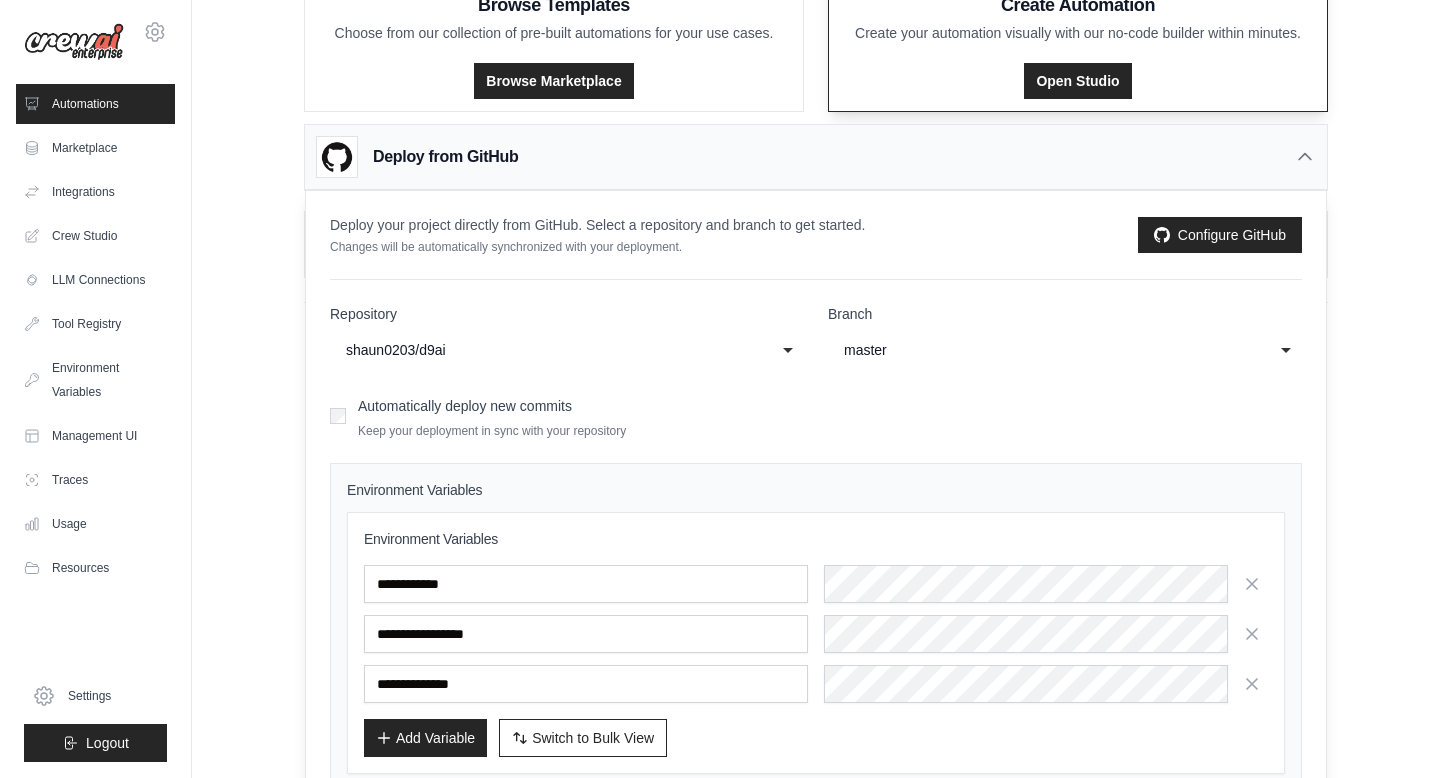 type on "**********" 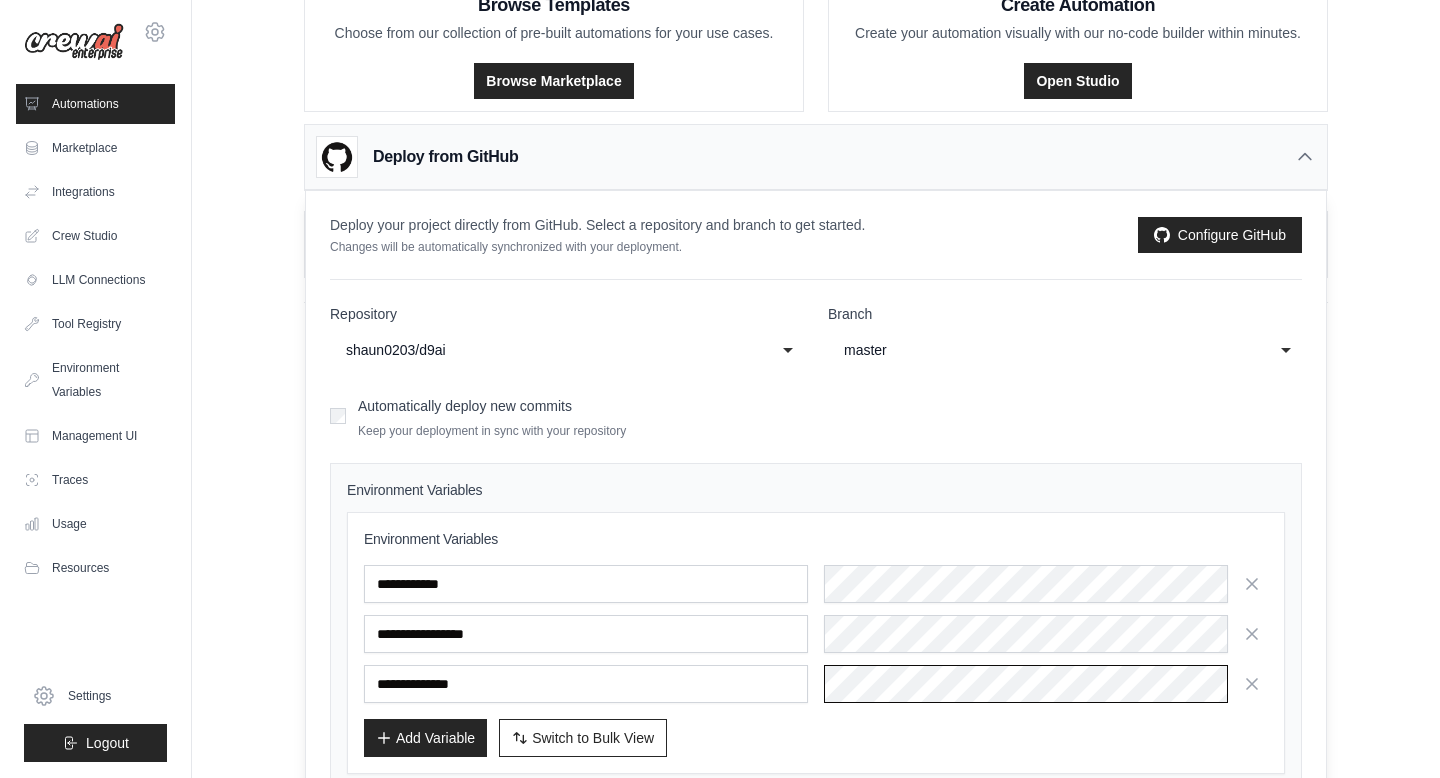scroll, scrollTop: 0, scrollLeft: 1004, axis: horizontal 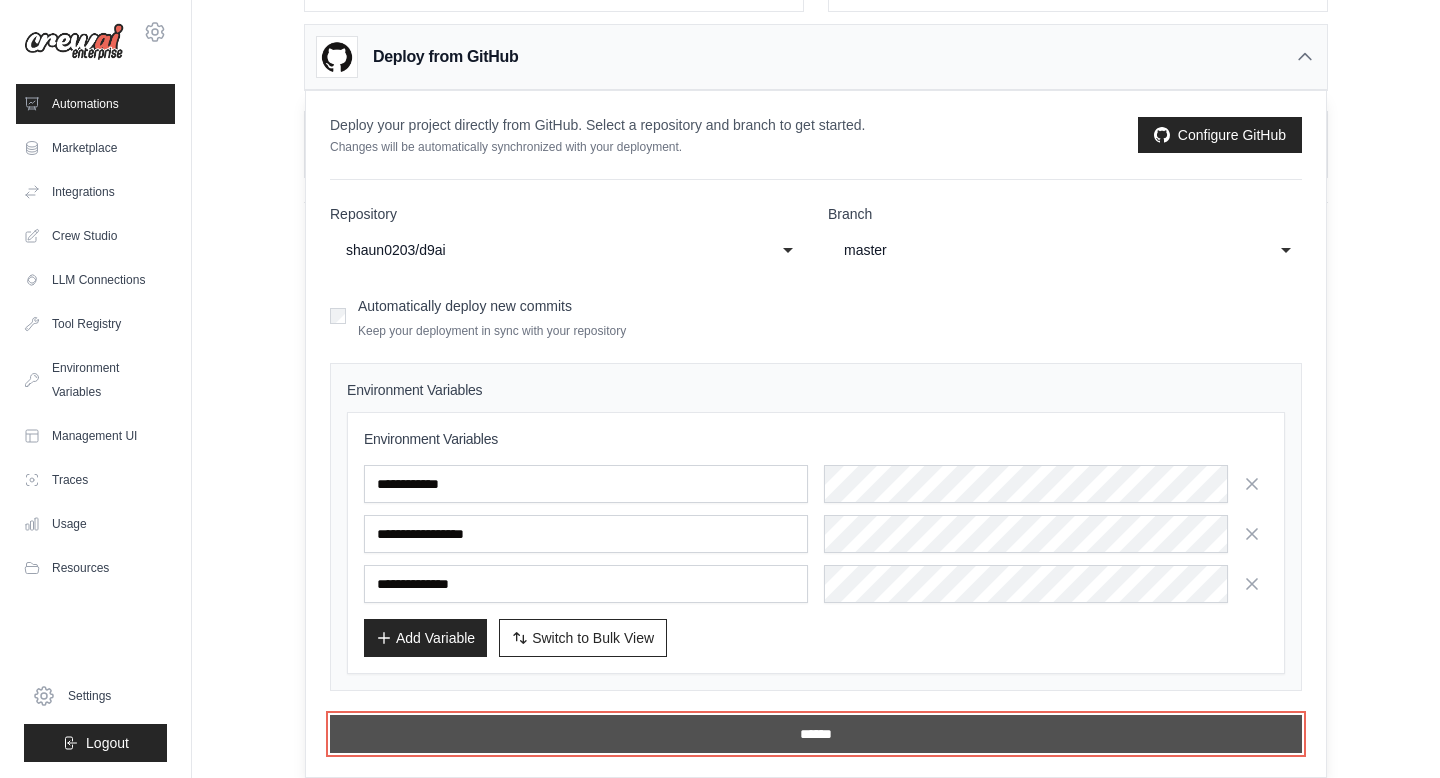 click on "******" at bounding box center [816, 734] 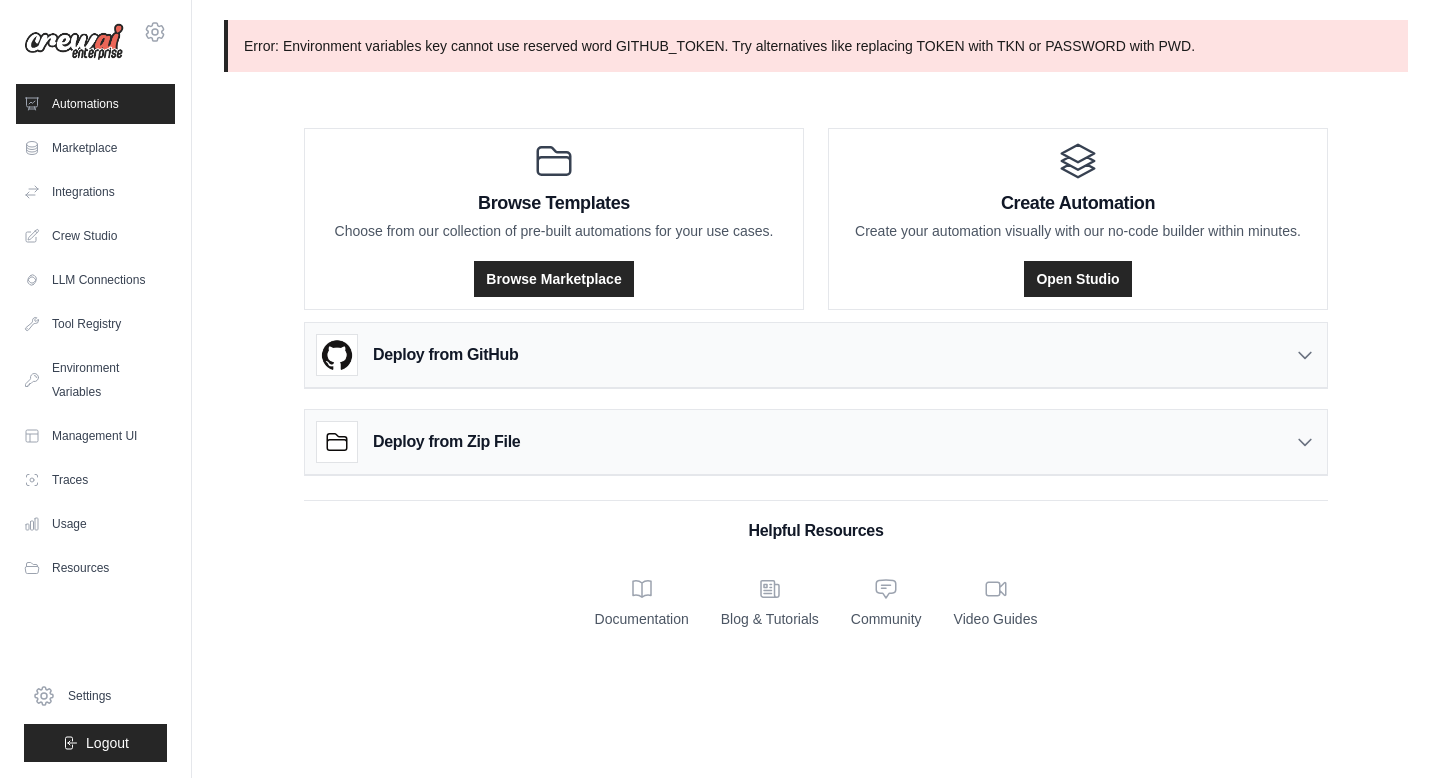scroll, scrollTop: 0, scrollLeft: 0, axis: both 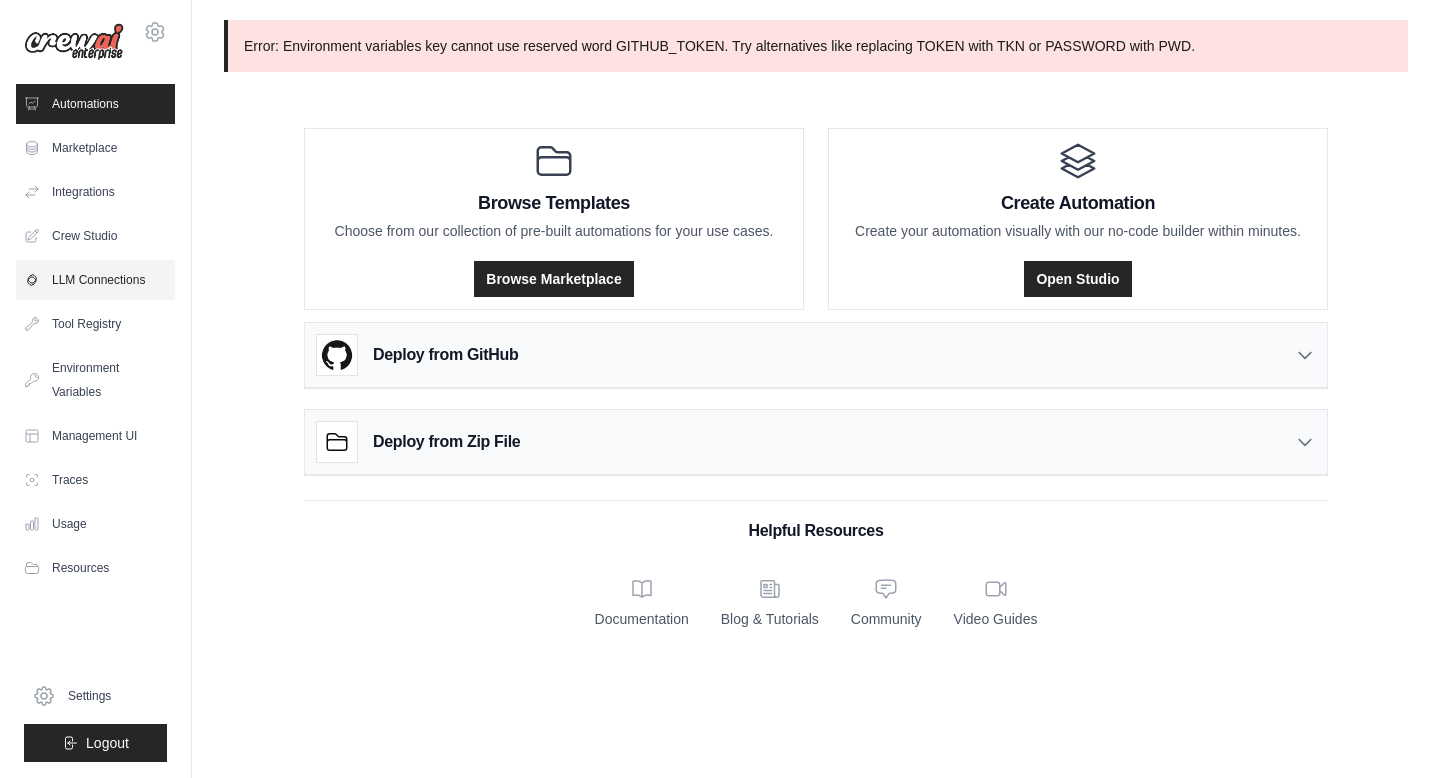 click on "LLM Connections" at bounding box center (95, 280) 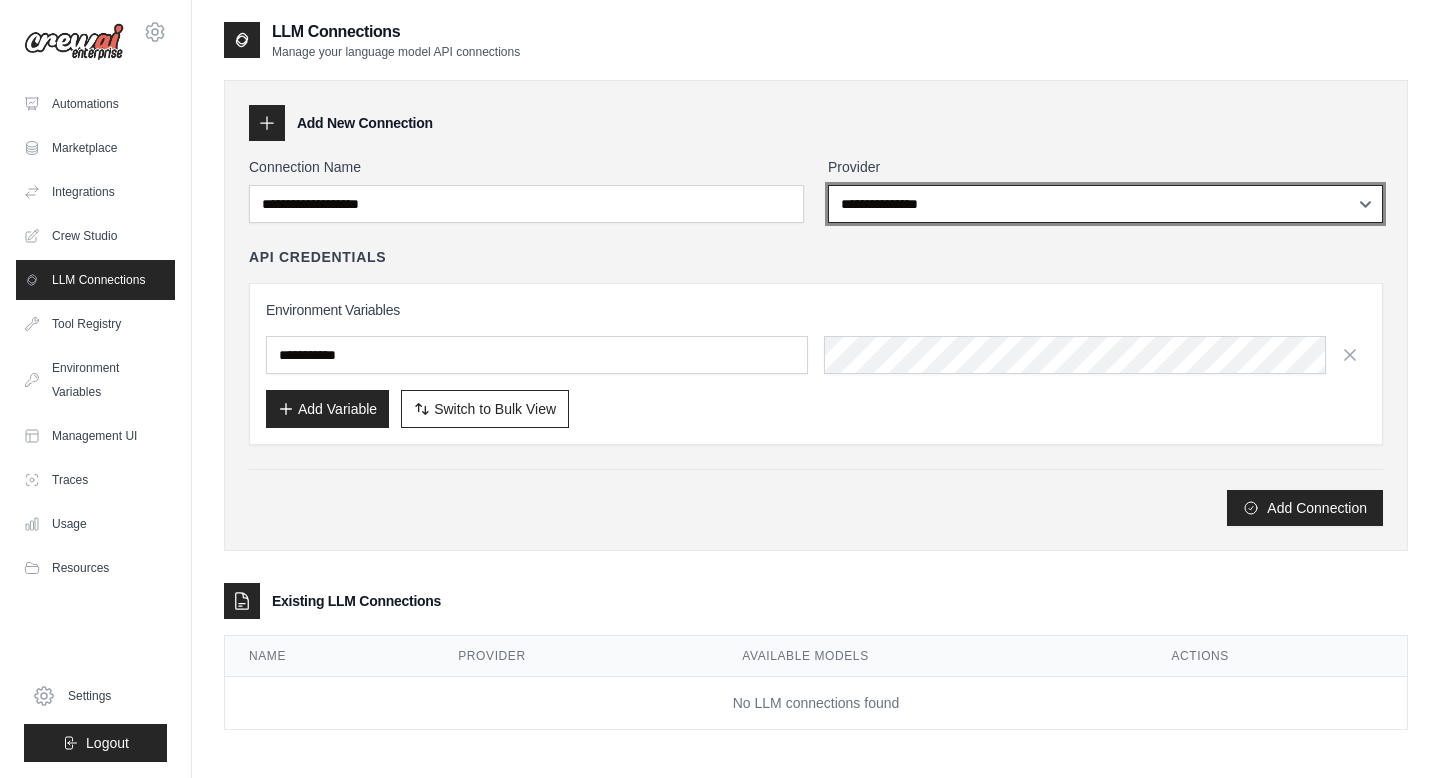 click on "**********" at bounding box center (1105, 204) 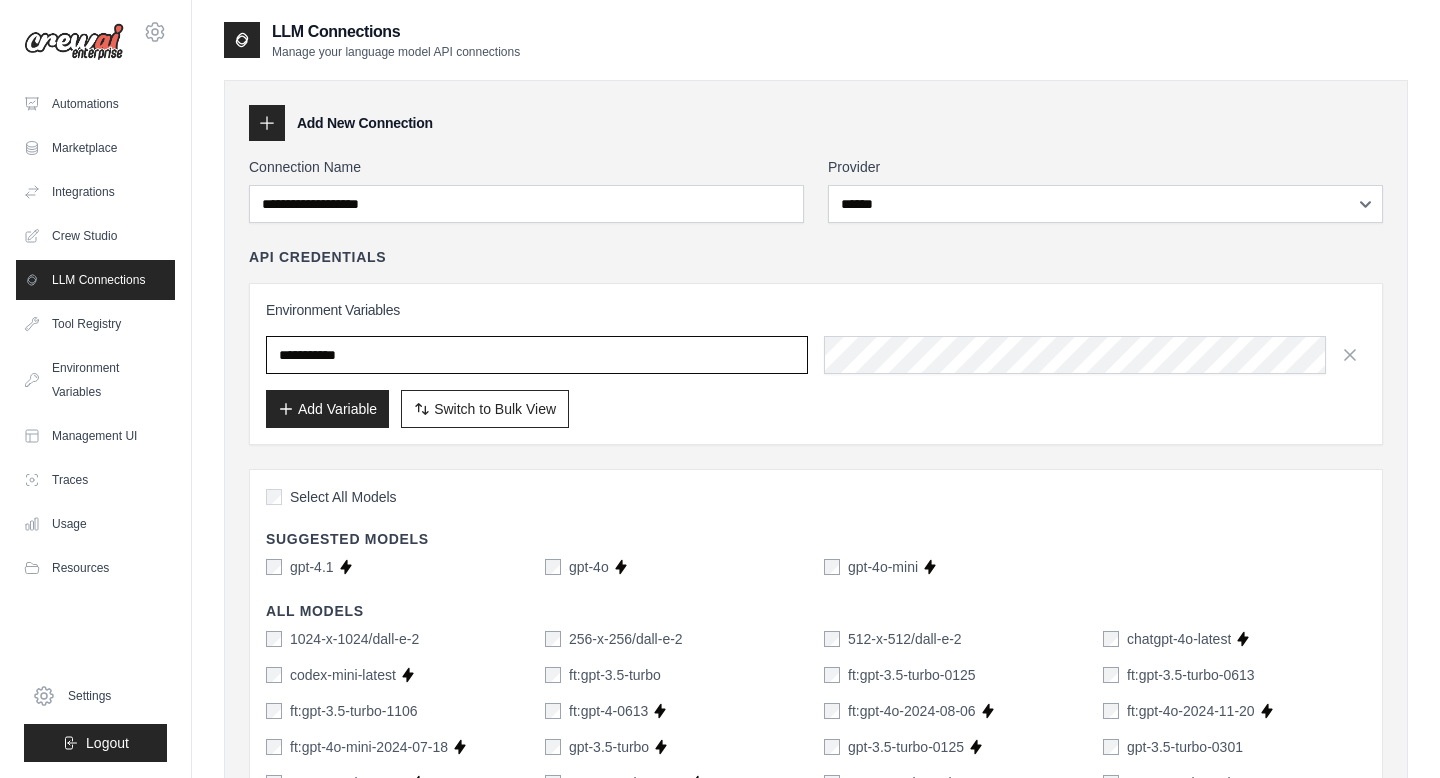 click at bounding box center (537, 355) 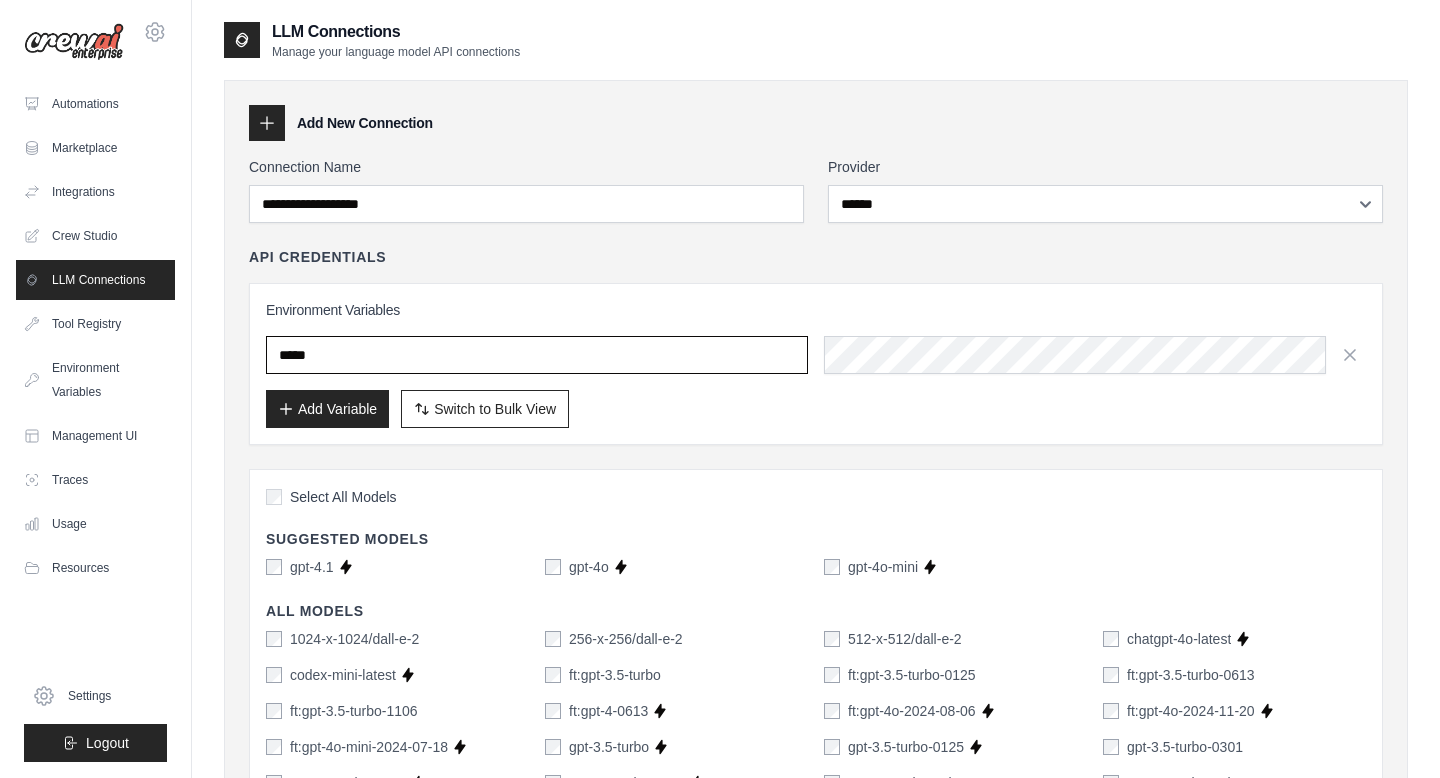 type on "*****" 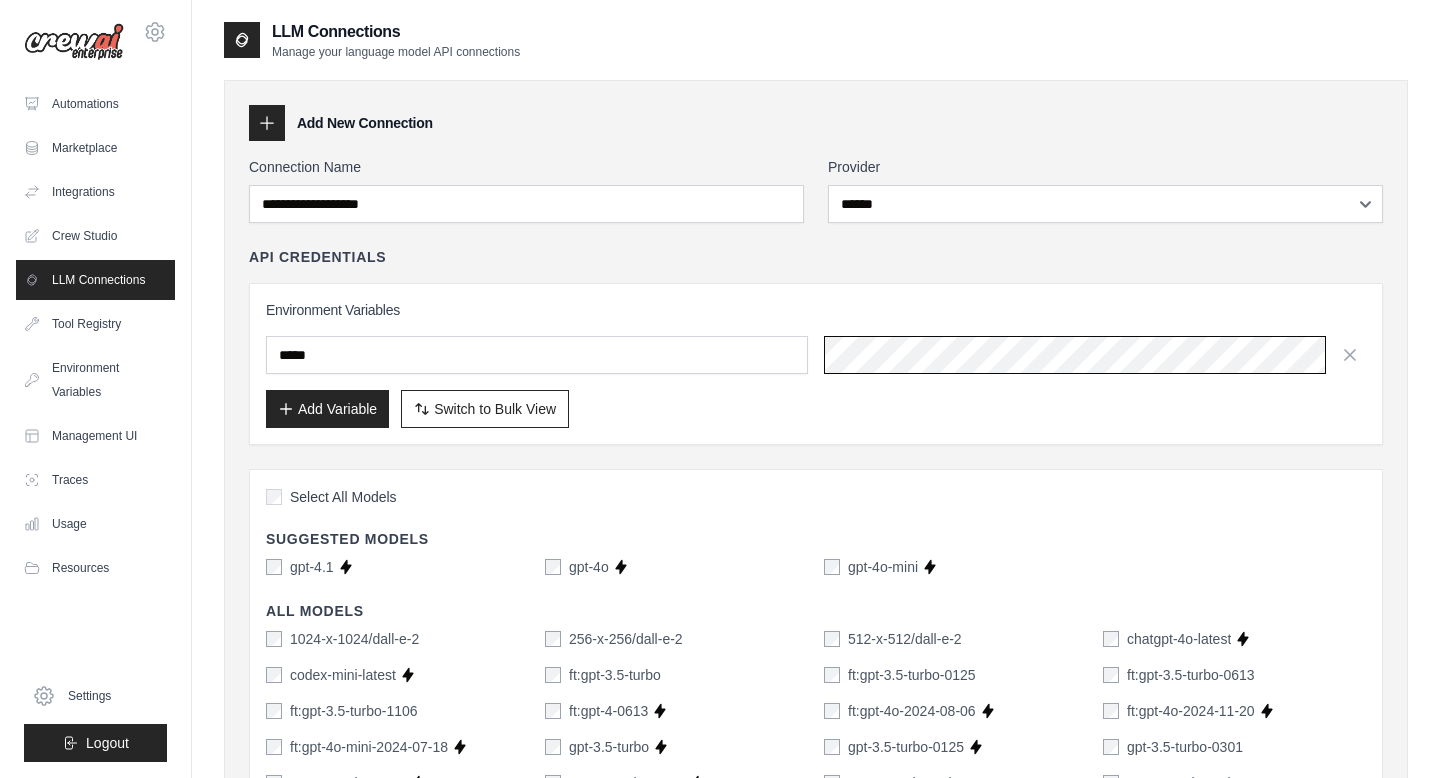 scroll, scrollTop: 0, scrollLeft: 906, axis: horizontal 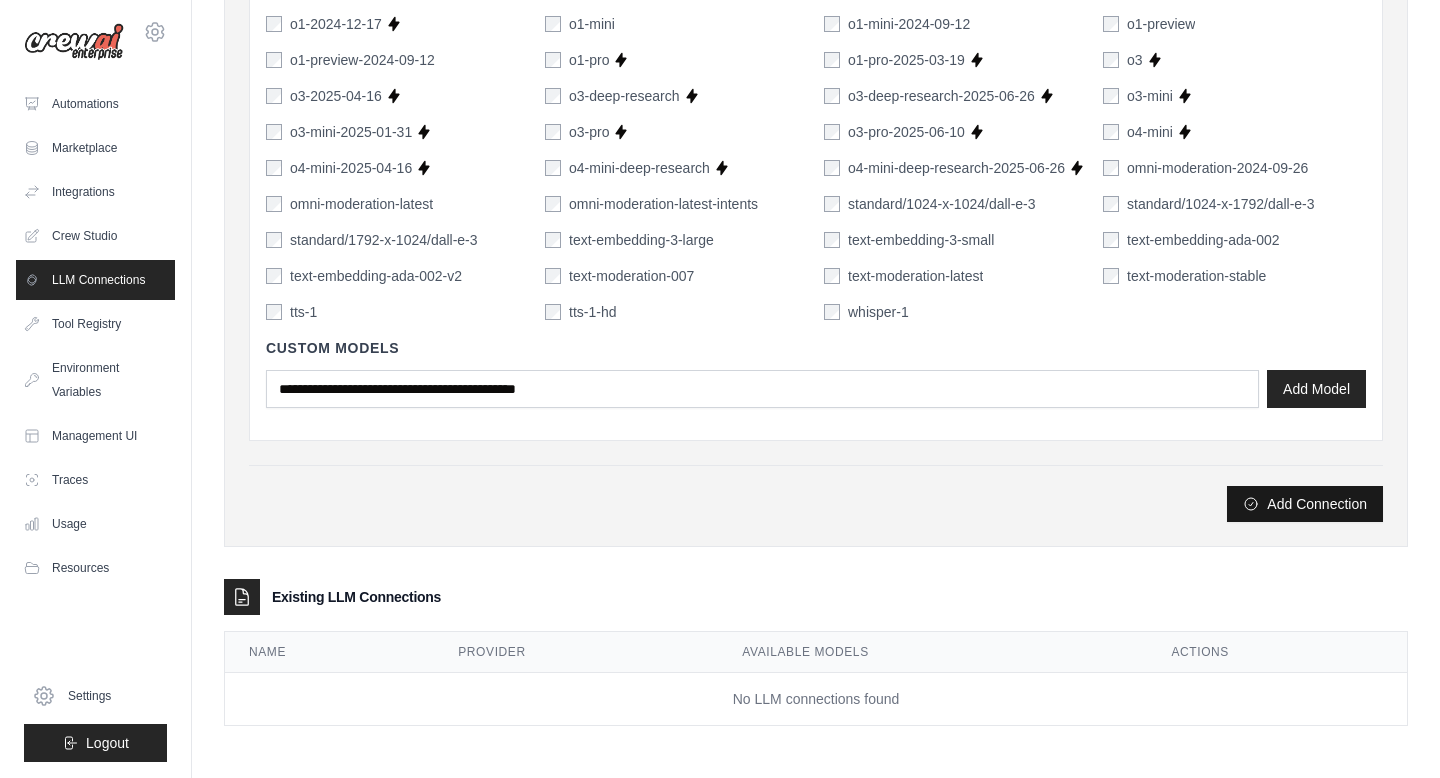 click on "Add Connection" at bounding box center [1305, 504] 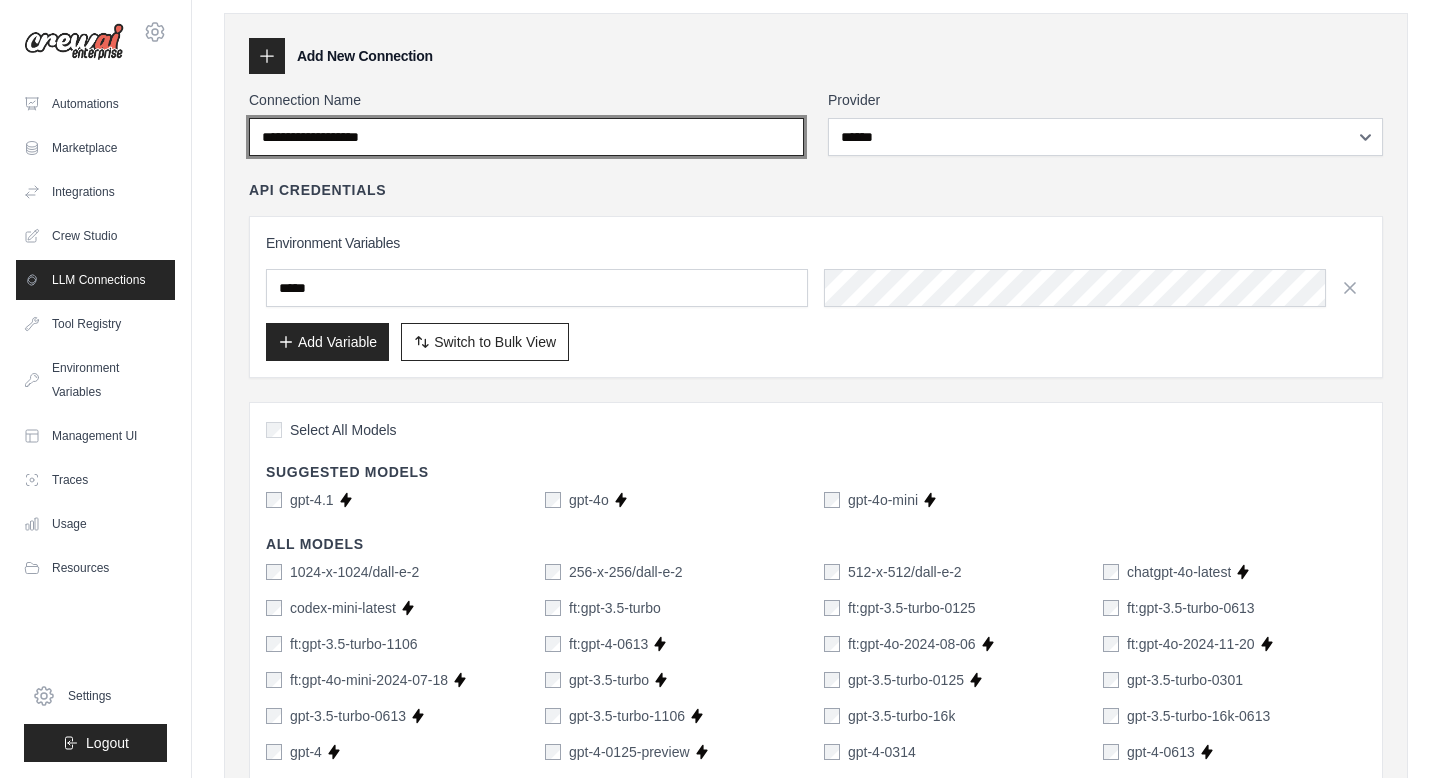 scroll, scrollTop: 49, scrollLeft: 0, axis: vertical 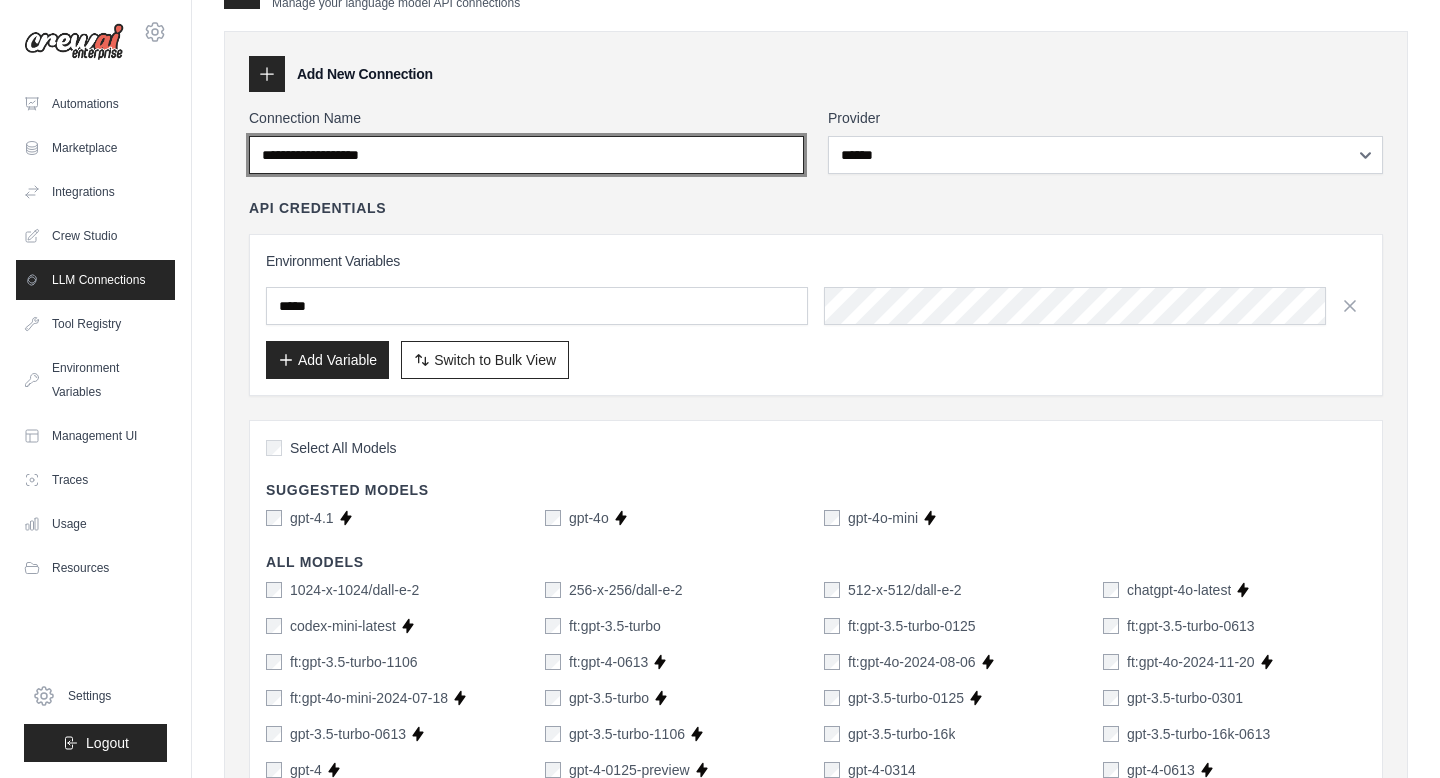 click on "Connection Name" at bounding box center [526, 155] 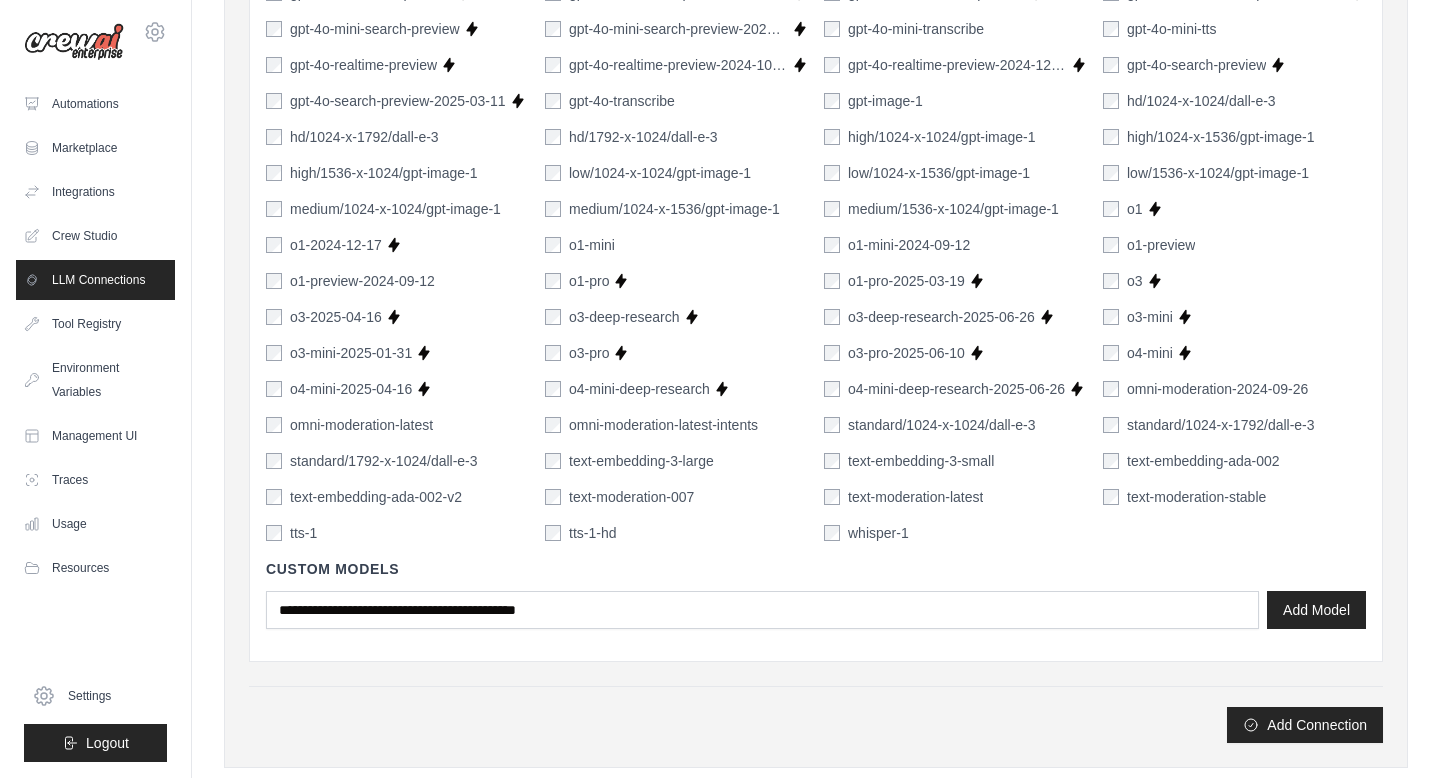 scroll, scrollTop: 1299, scrollLeft: 0, axis: vertical 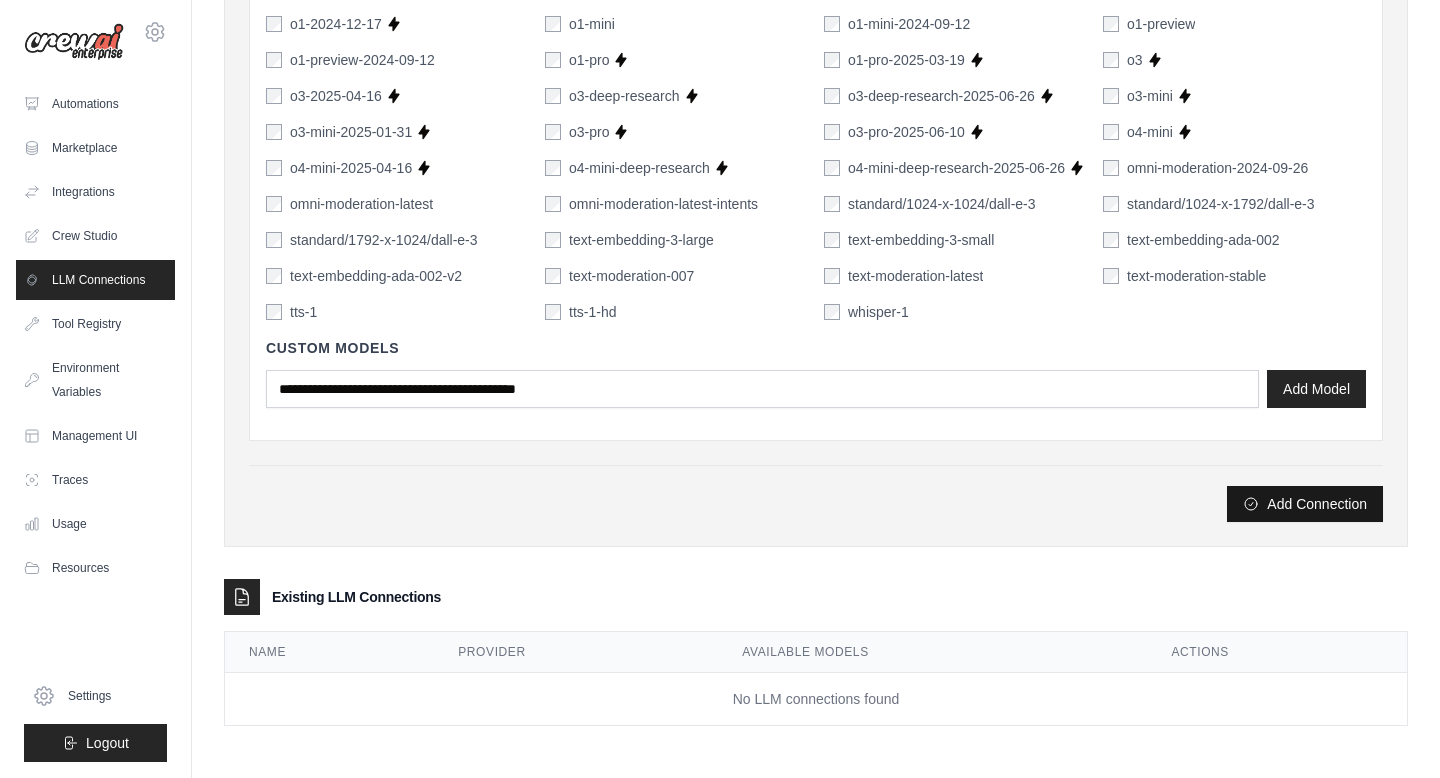 type on "******" 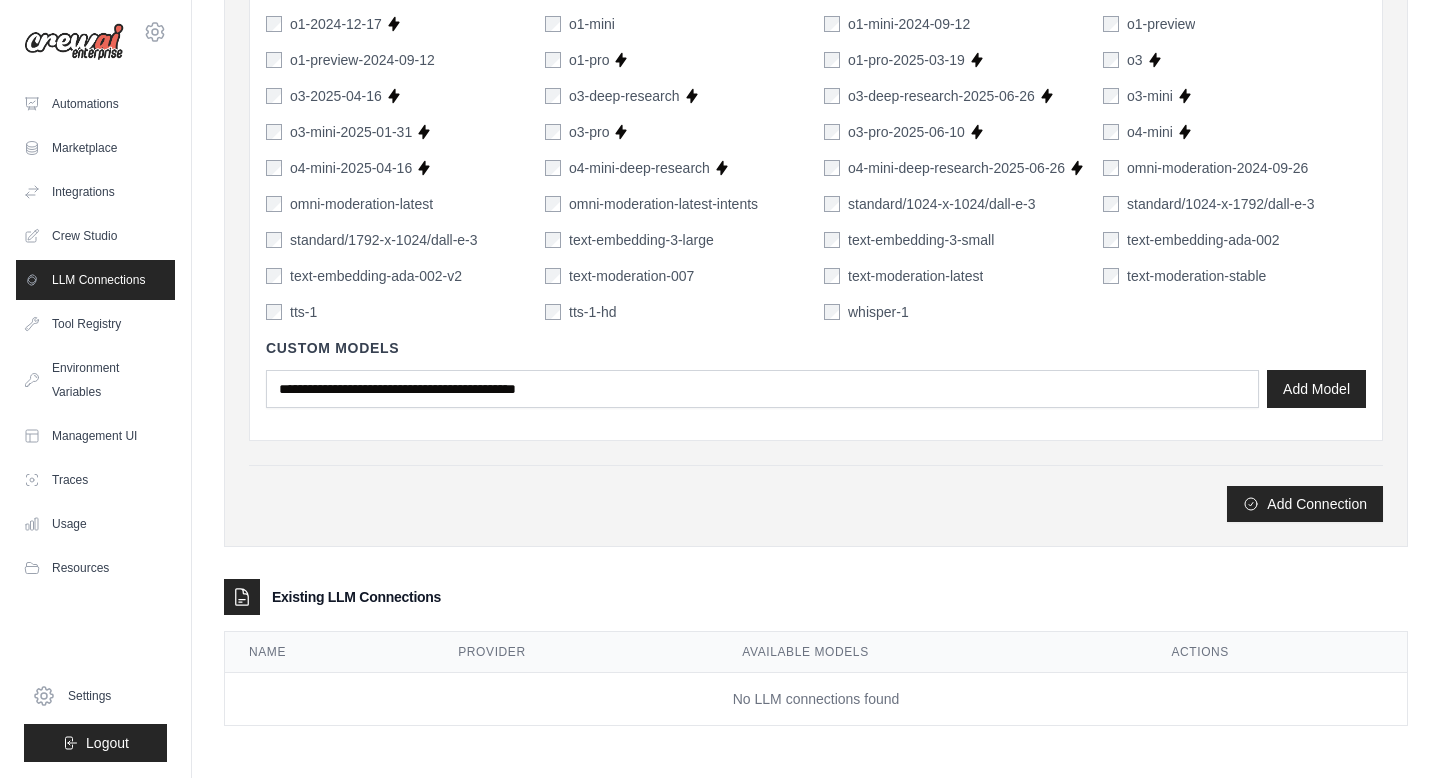 scroll, scrollTop: 0, scrollLeft: 0, axis: both 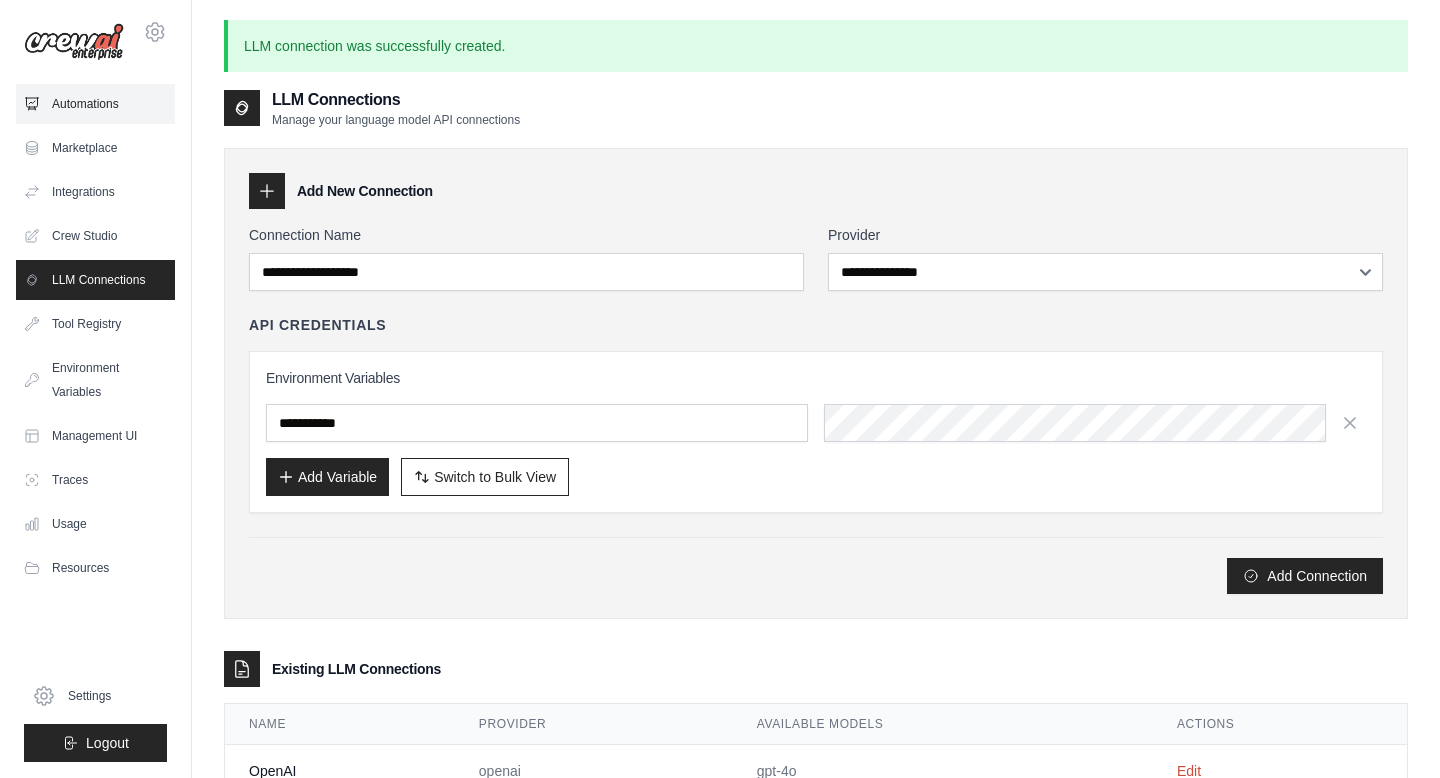 click on "Automations" at bounding box center [95, 104] 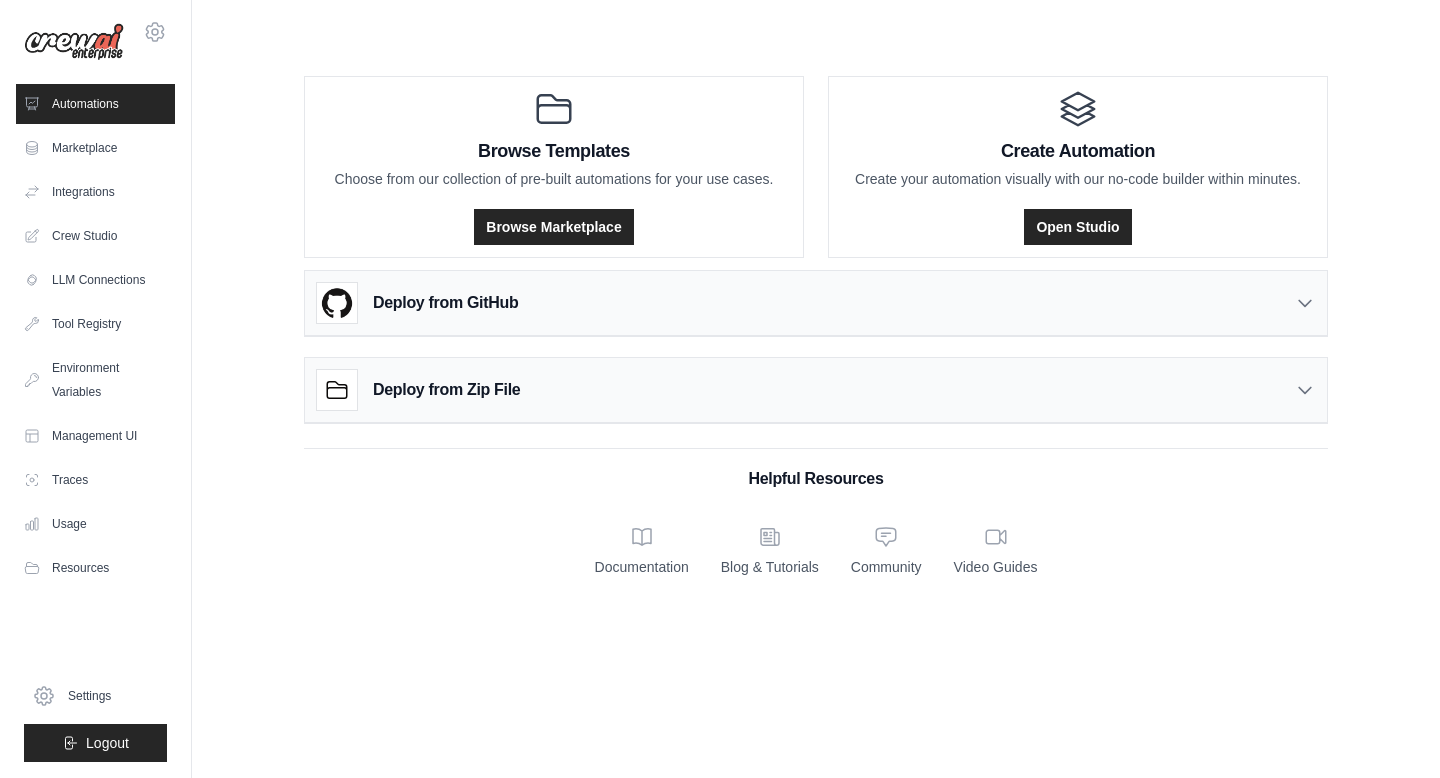 click on "Deploy from GitHub" at bounding box center (816, 303) 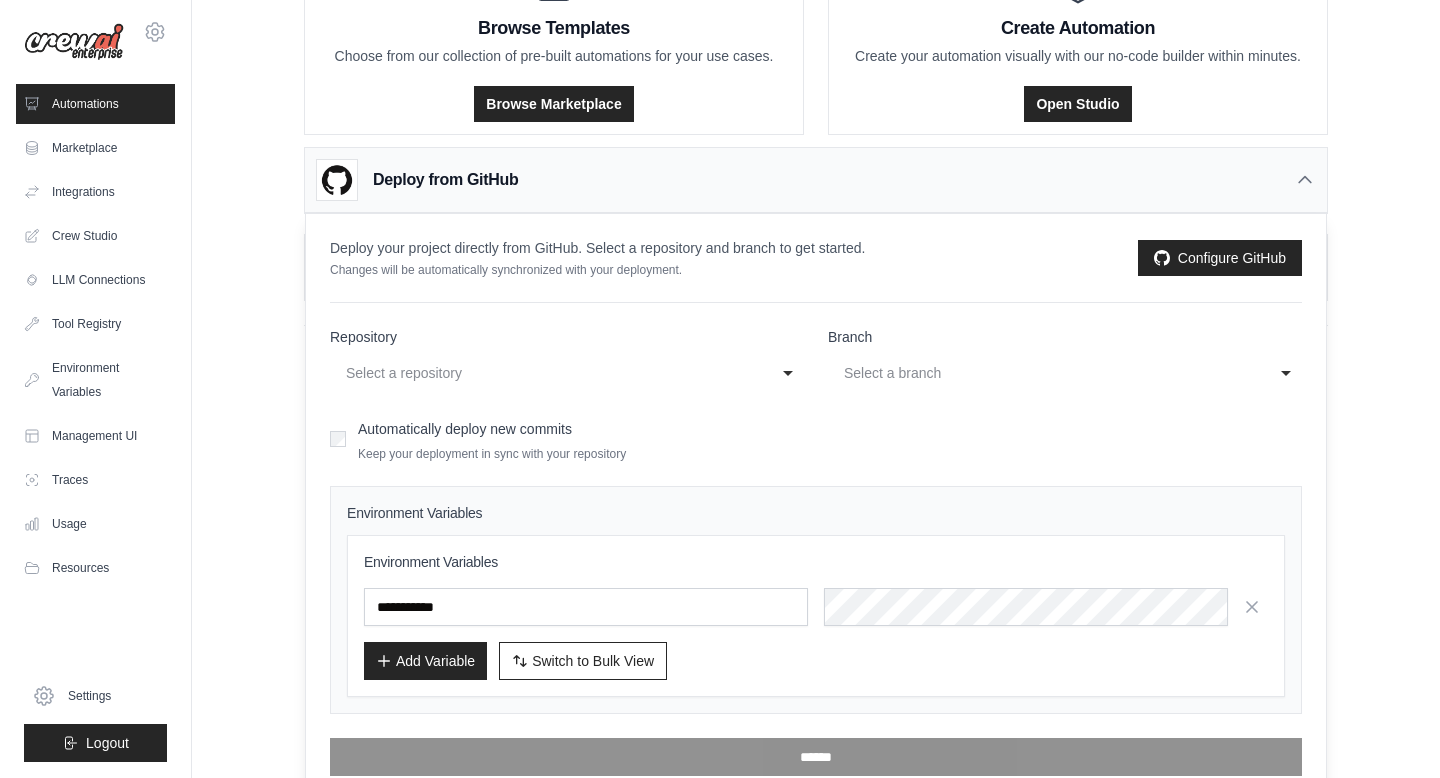 scroll, scrollTop: 146, scrollLeft: 0, axis: vertical 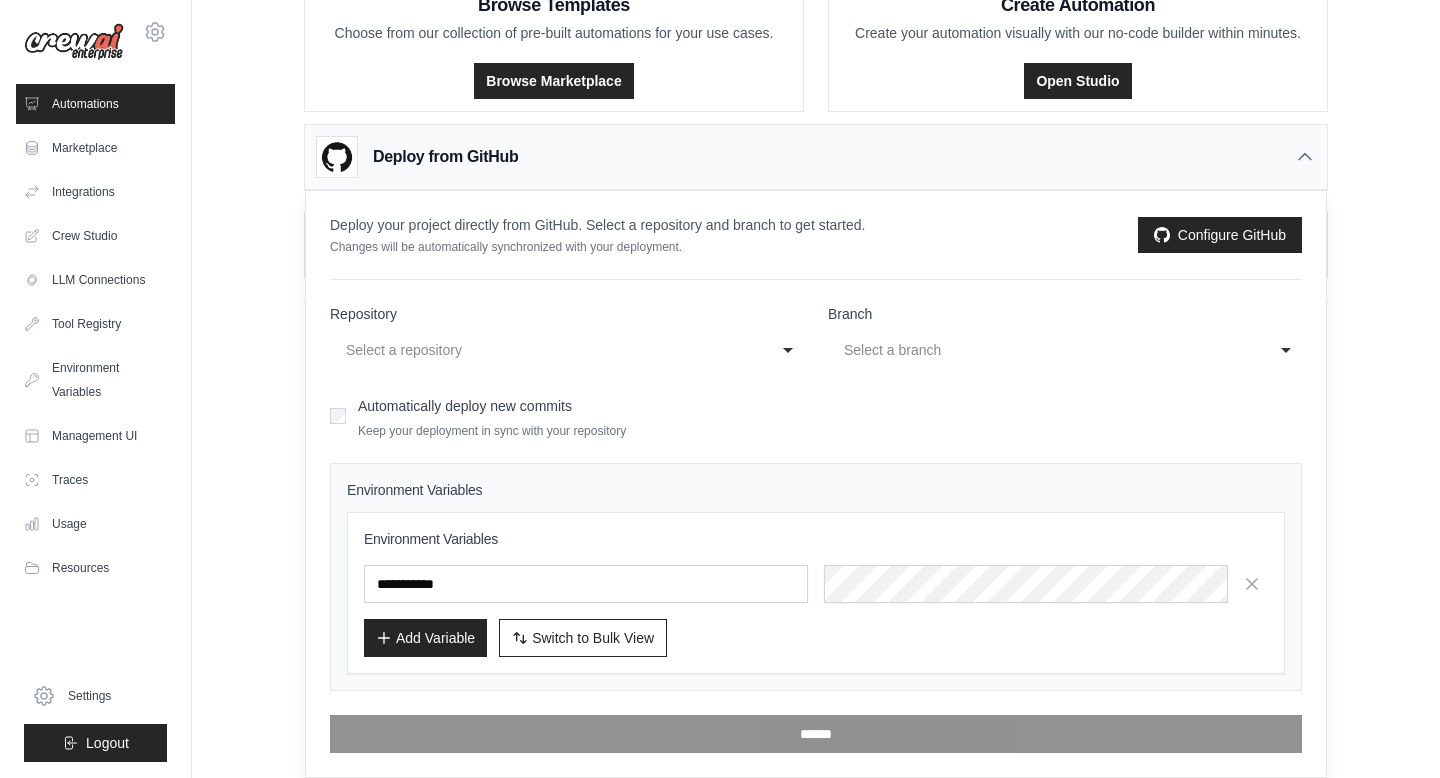 click on "Select a repository" at bounding box center [547, 350] 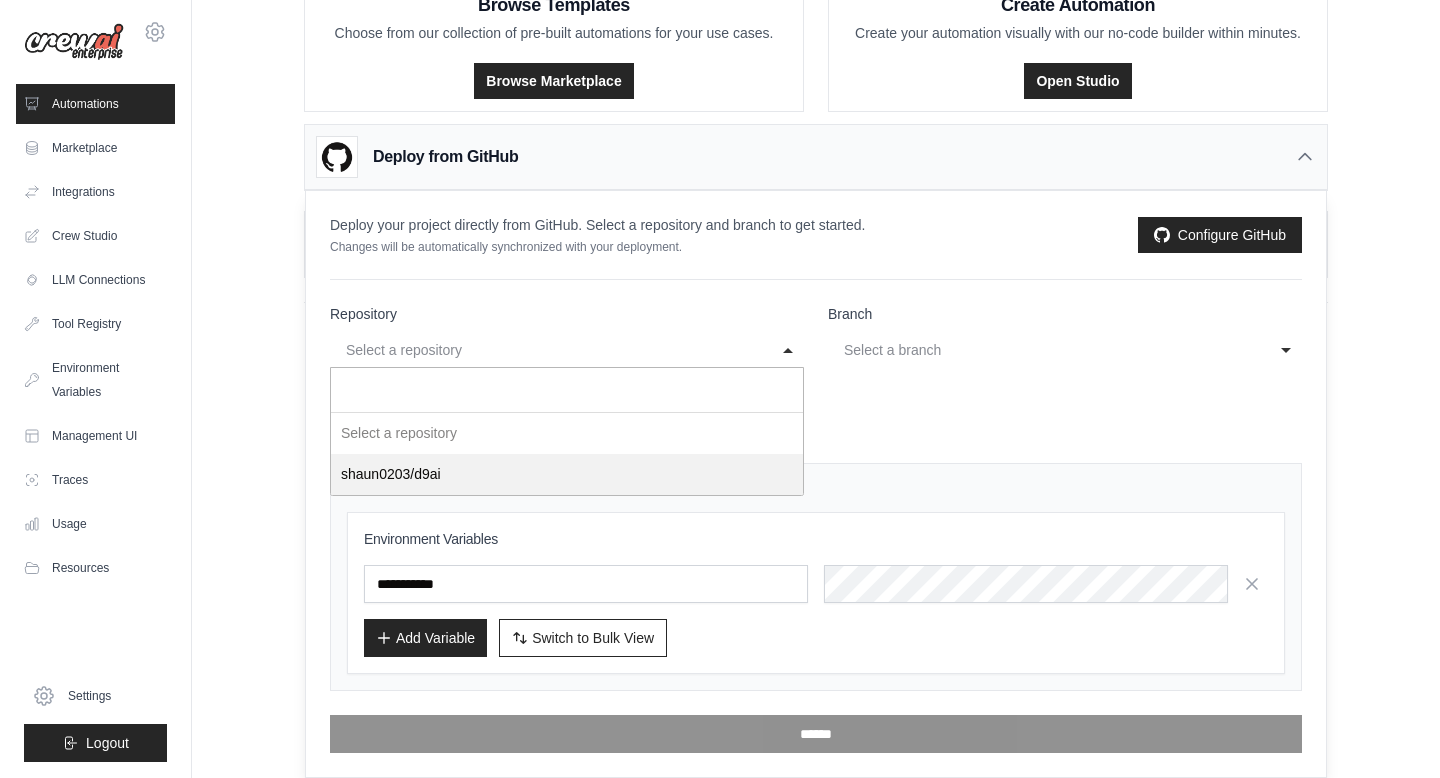 select on "**********" 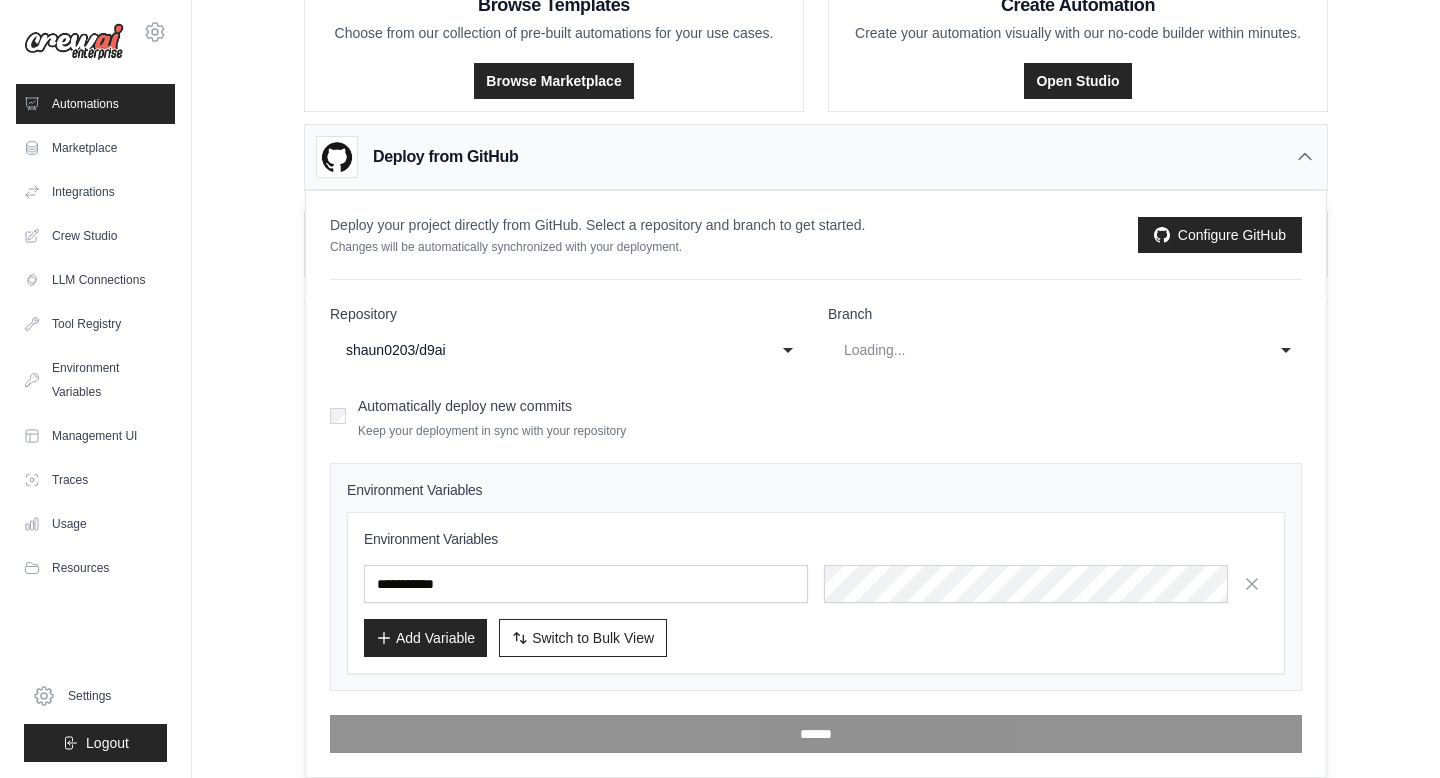 select on "******" 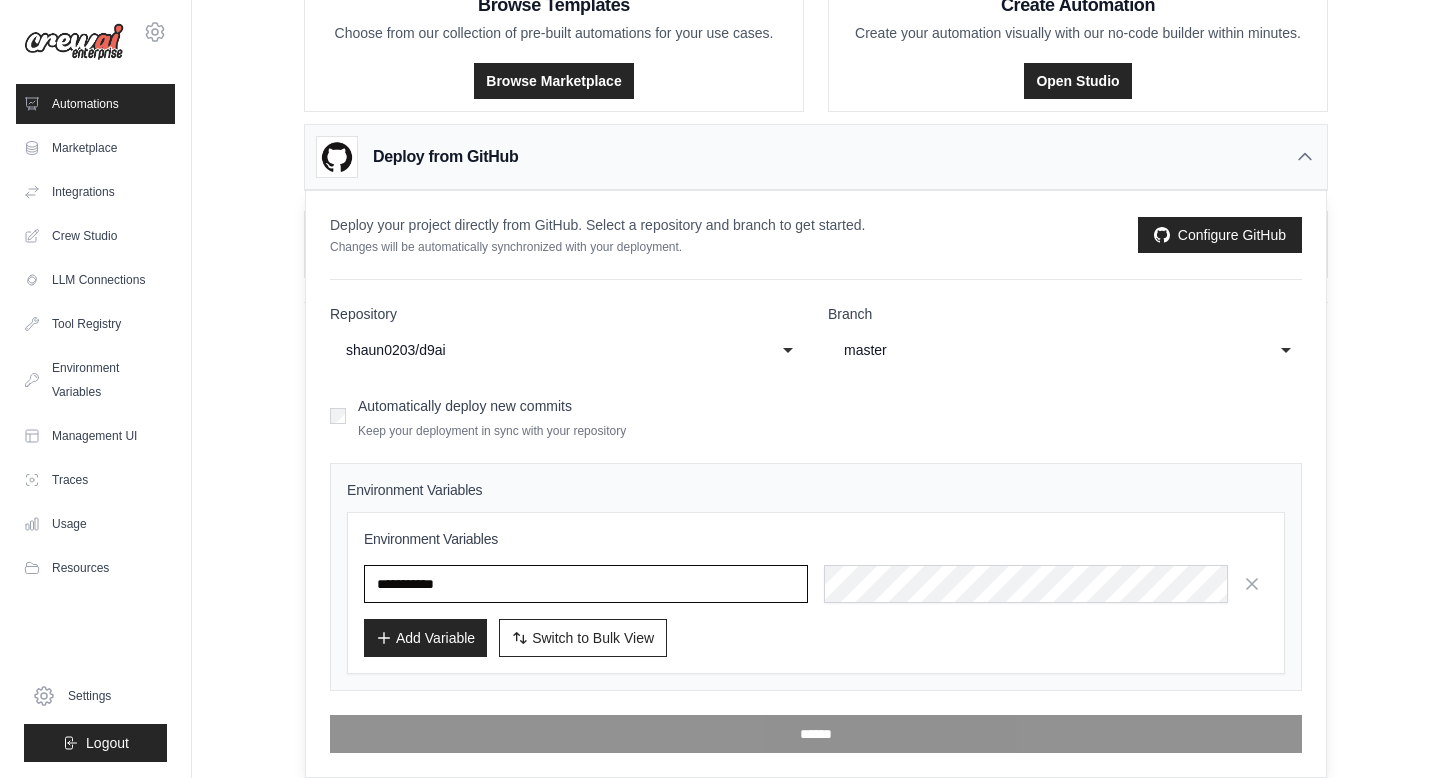 click at bounding box center (586, 584) 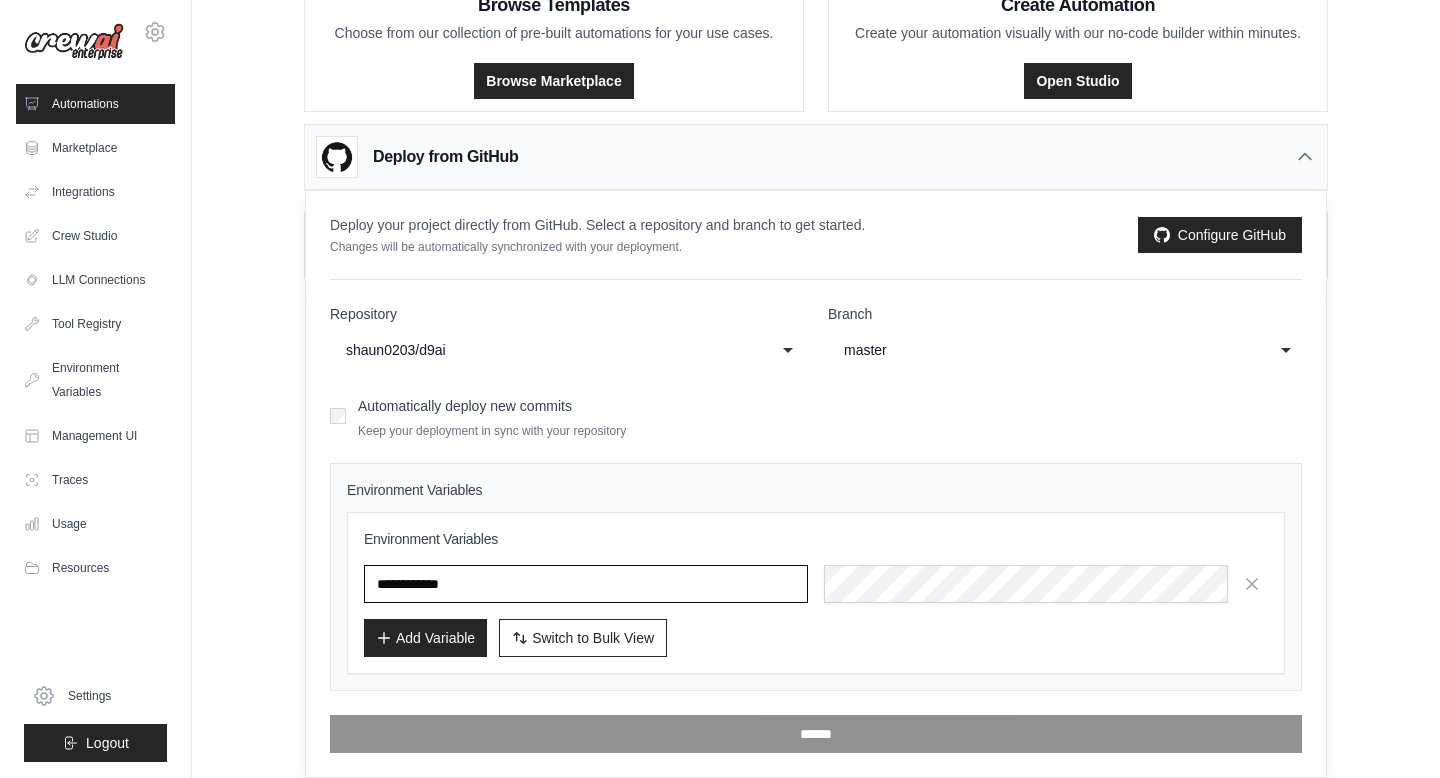 drag, startPoint x: 489, startPoint y: 586, endPoint x: 361, endPoint y: 579, distance: 128.19127 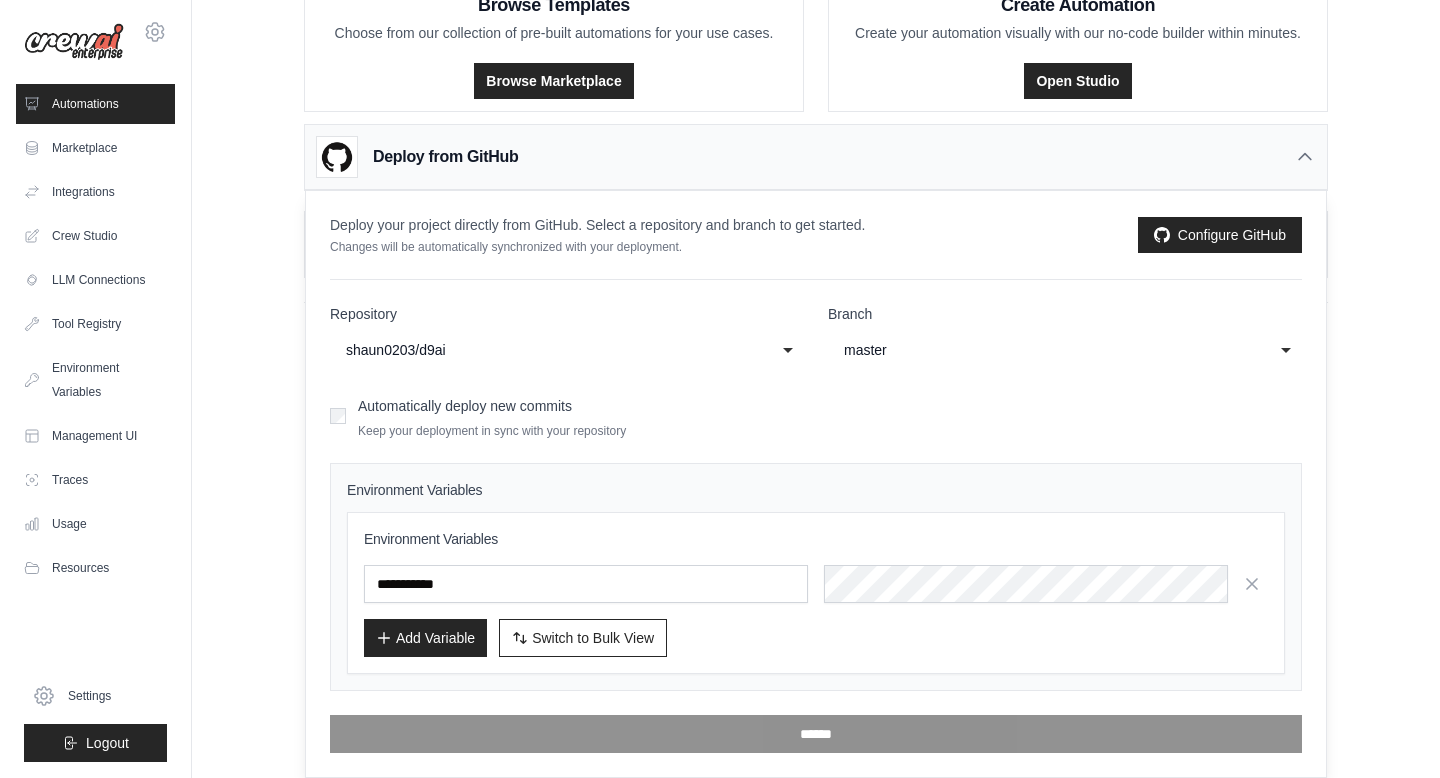 click on "Environment Variables
Add Variable
Switch to Bulk View
Switch to Table View" at bounding box center (816, 593) 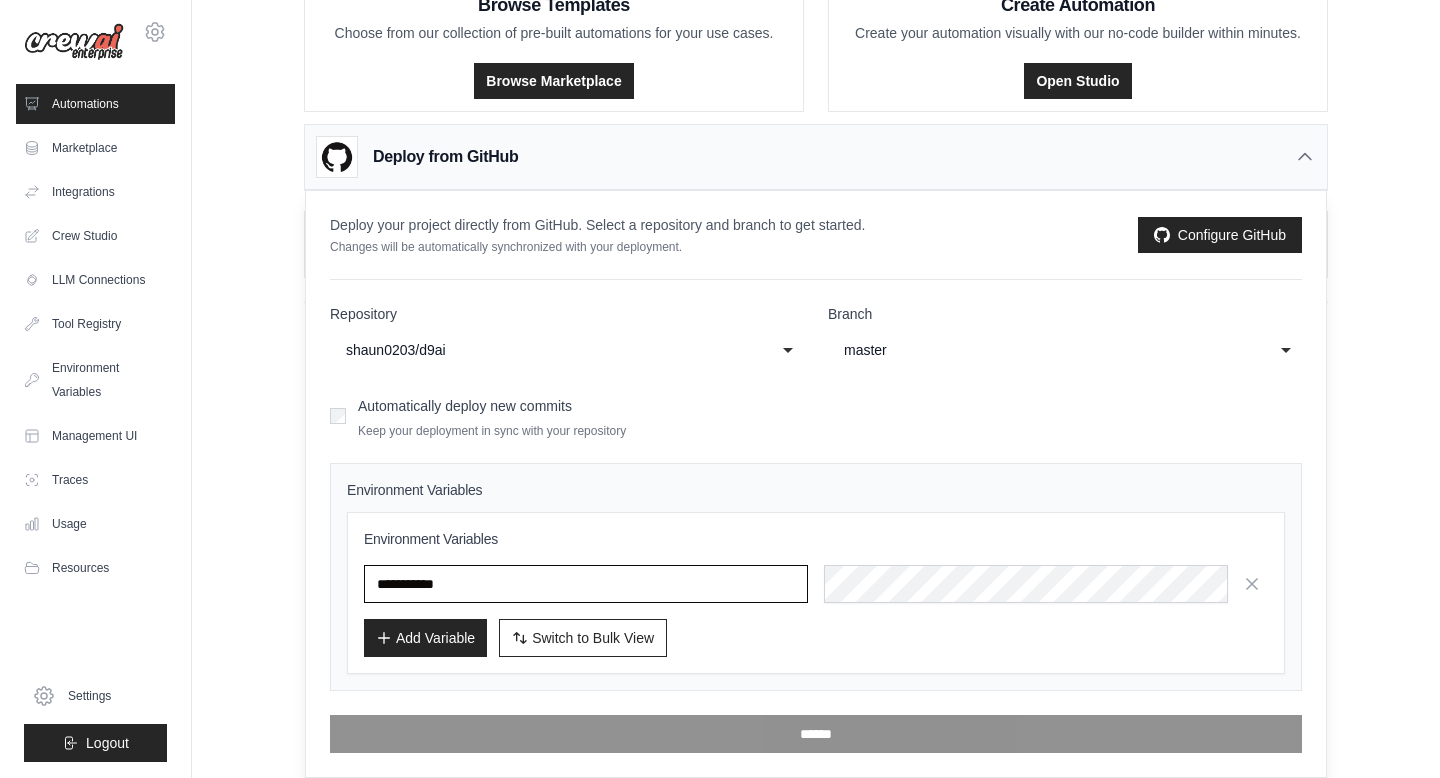 type on "**********" 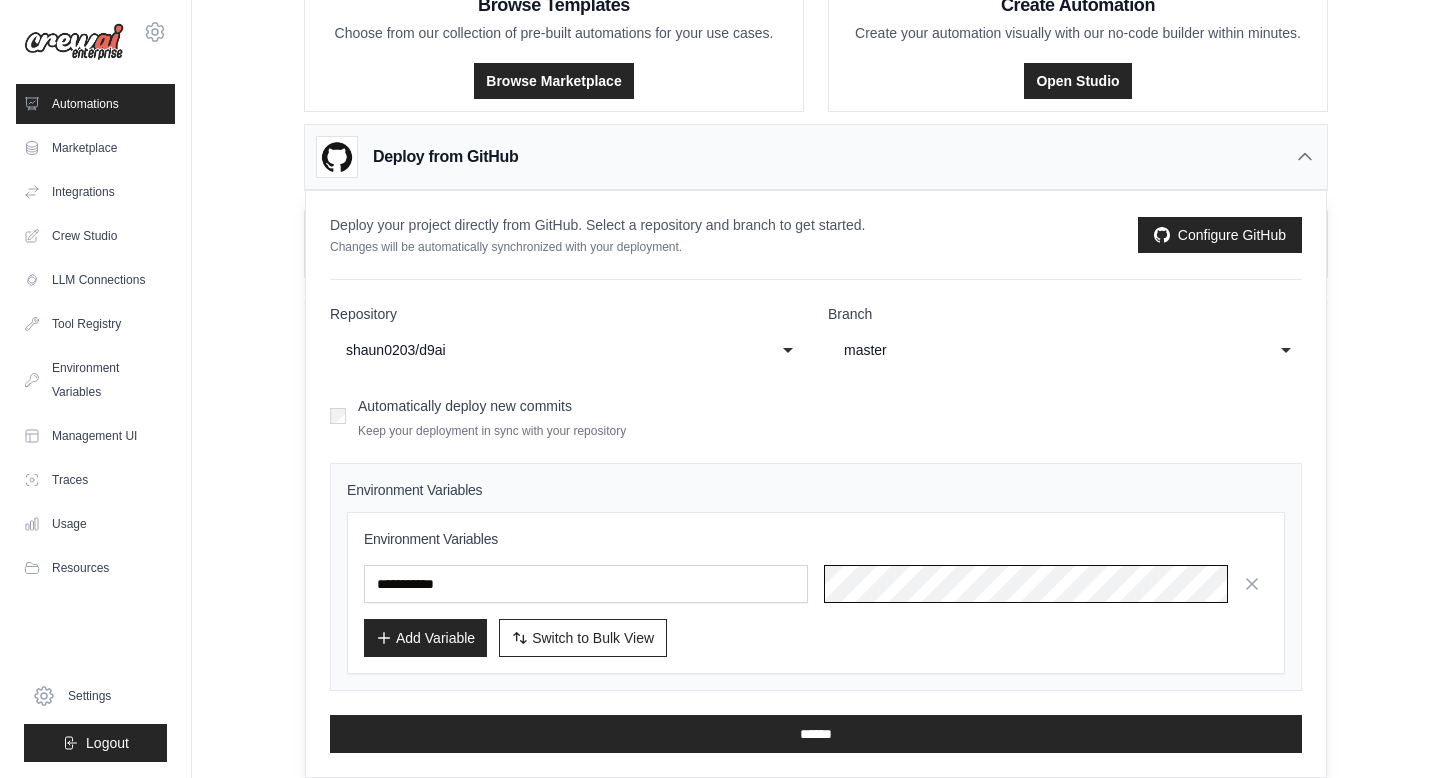 scroll, scrollTop: 0, scrollLeft: 1004, axis: horizontal 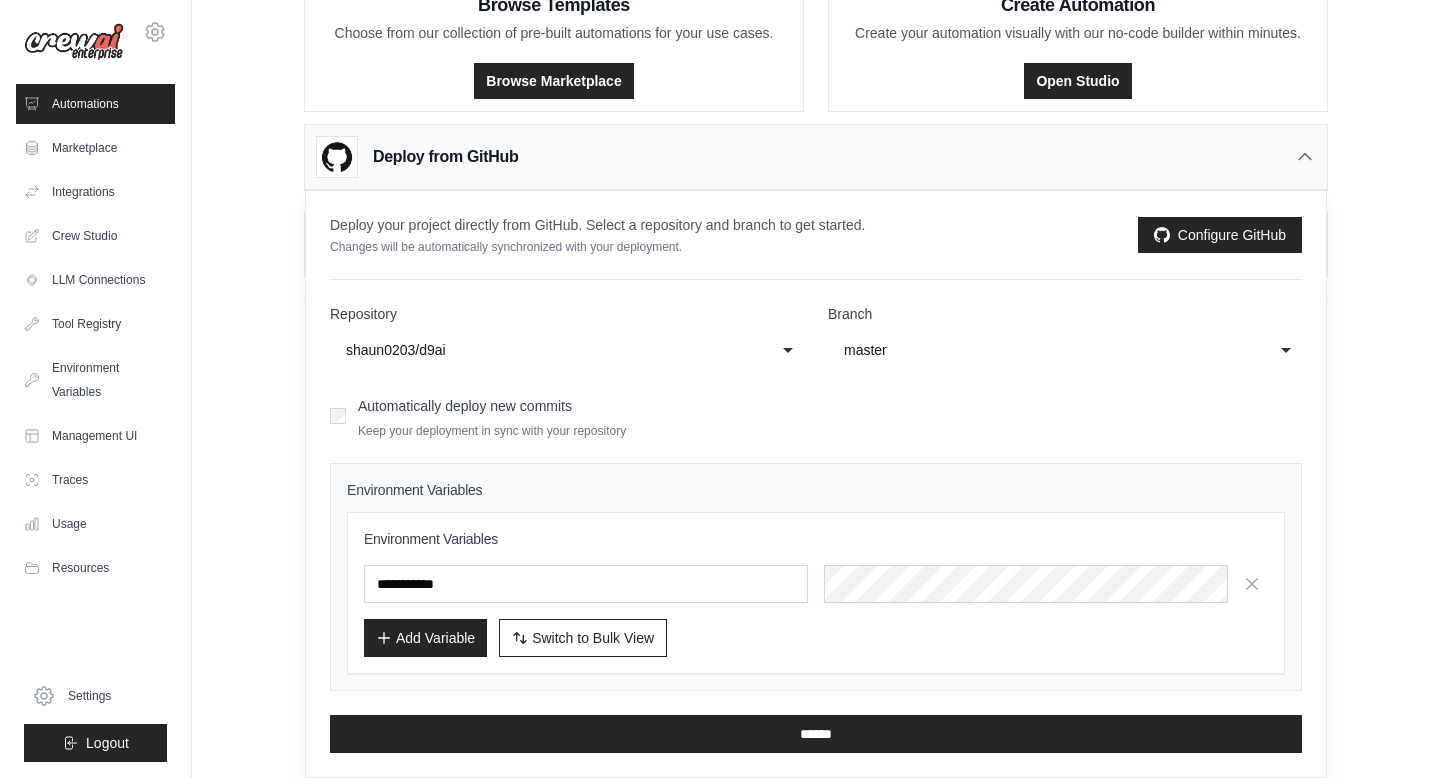 click on "Add Variable" at bounding box center (425, 638) 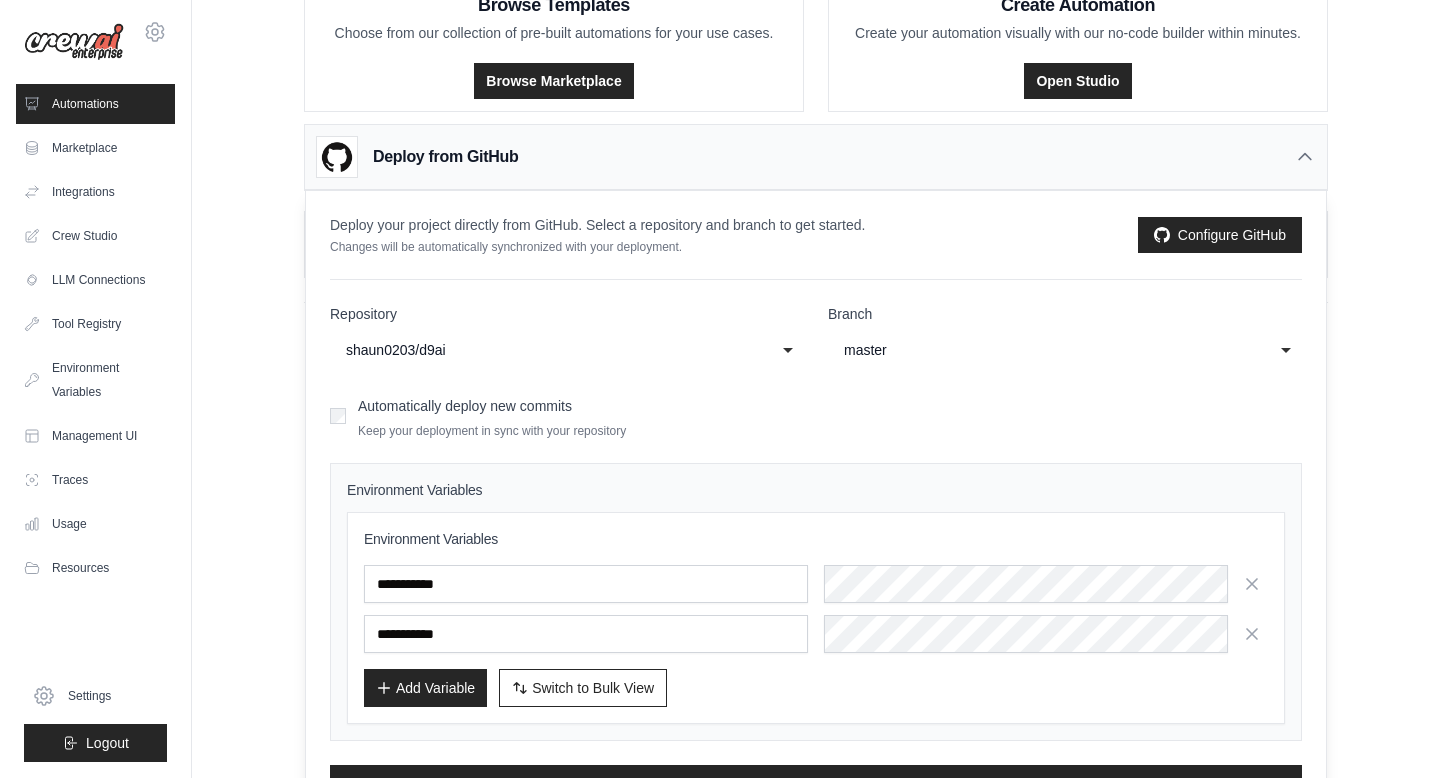 click at bounding box center (586, 634) 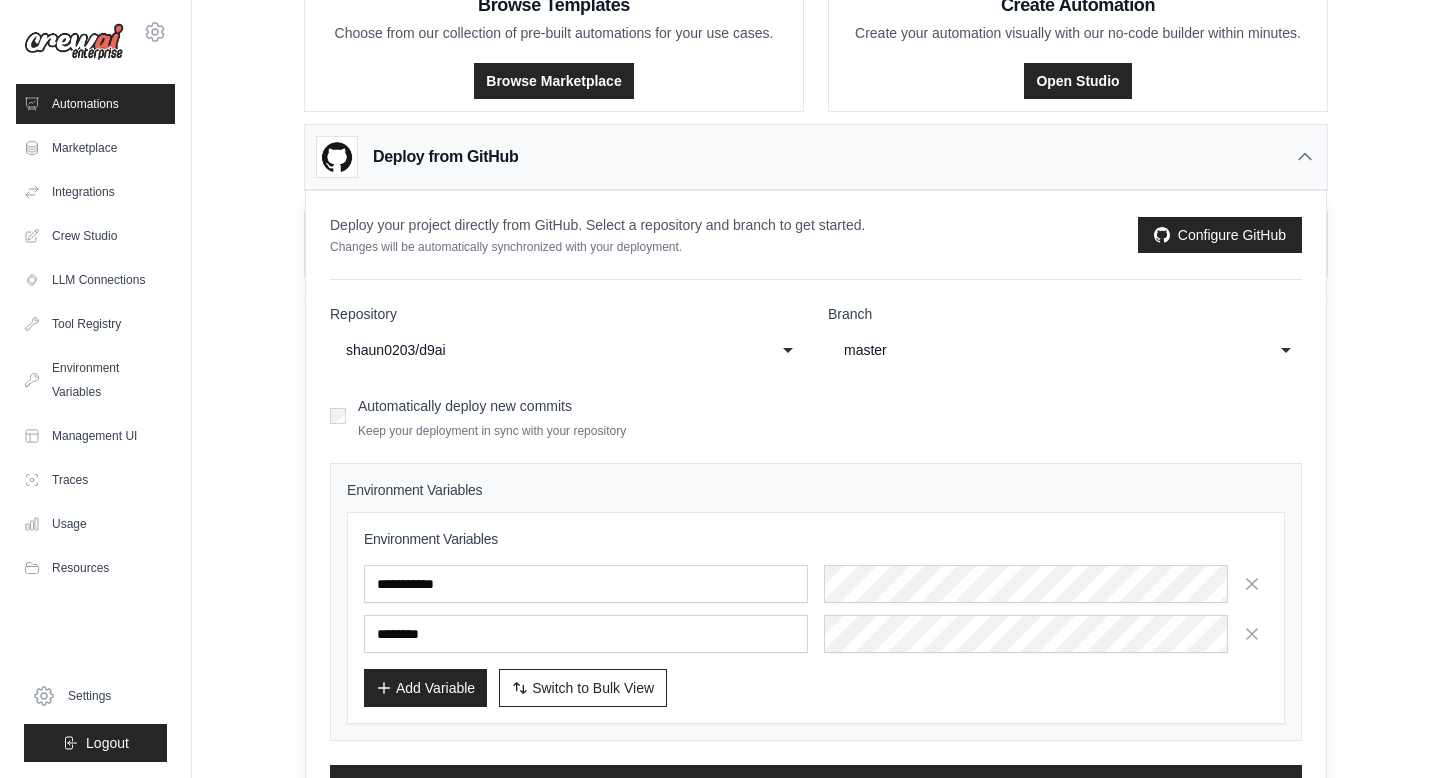 type on "********" 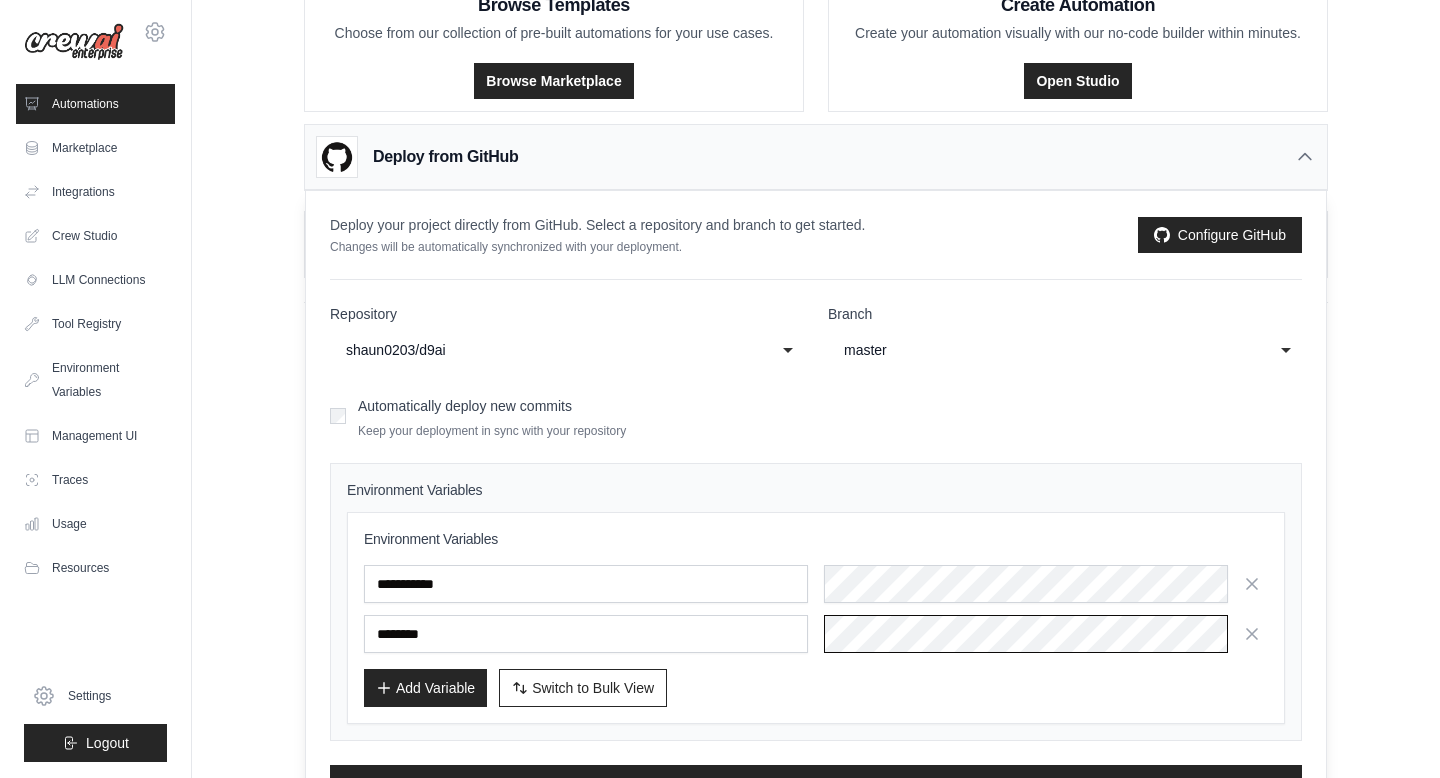 scroll, scrollTop: 0, scrollLeft: 406, axis: horizontal 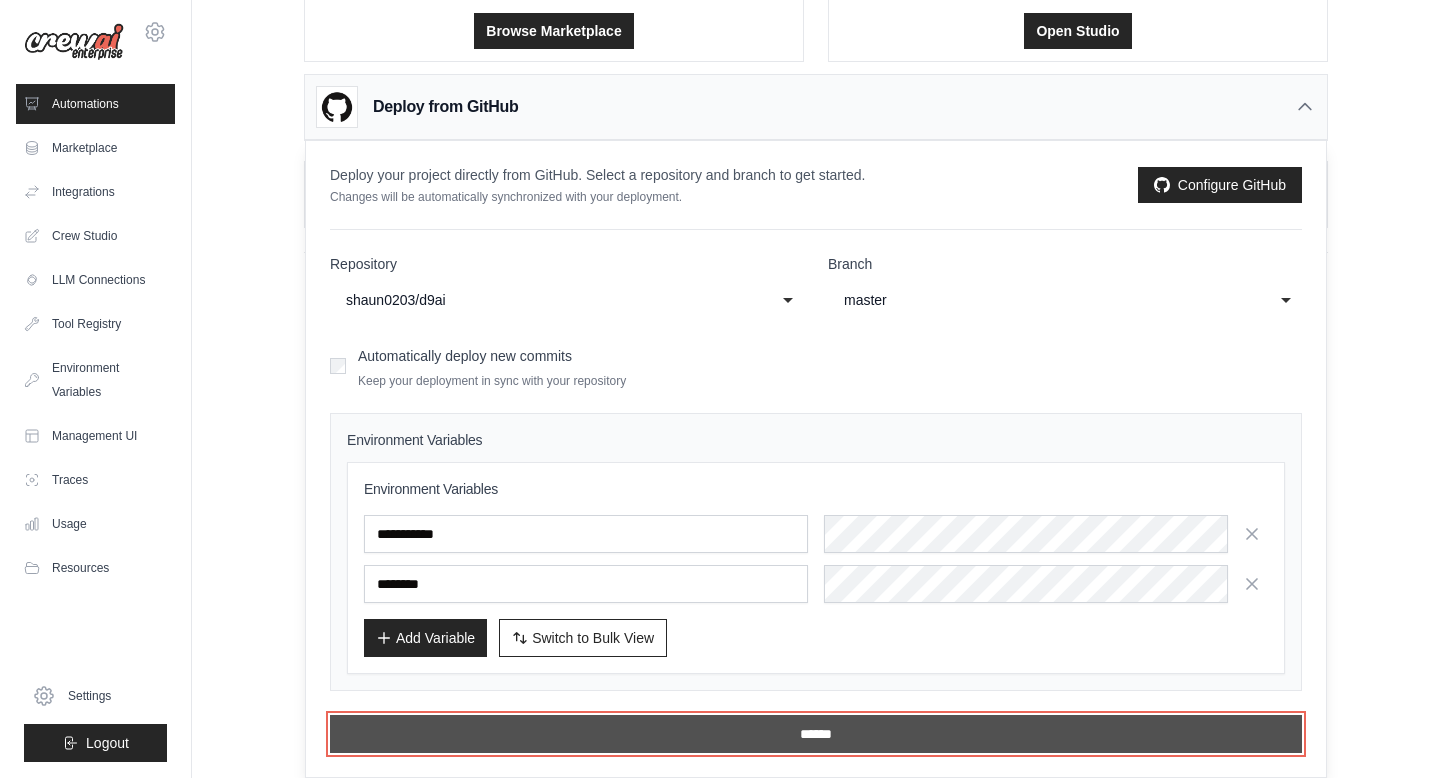 click on "******" at bounding box center [816, 734] 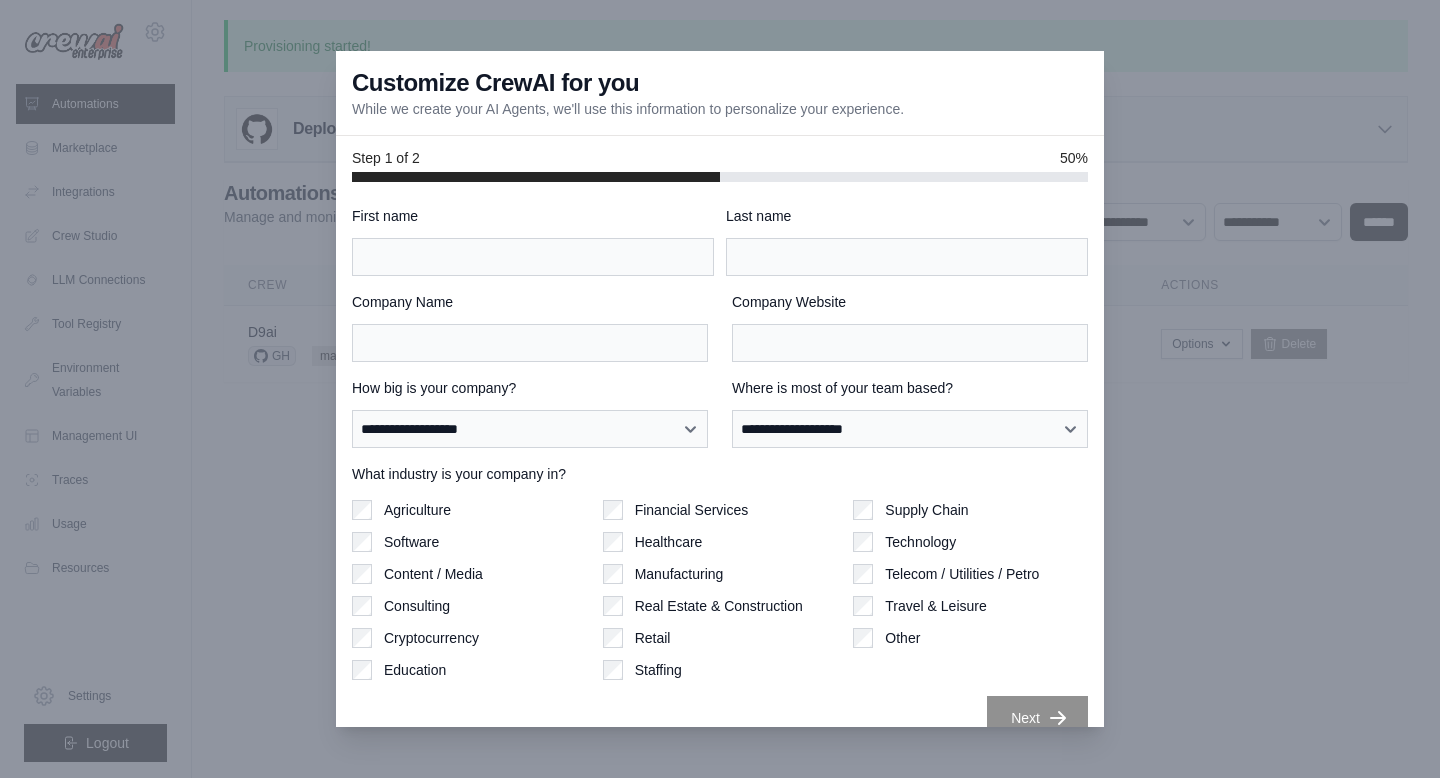 scroll, scrollTop: 0, scrollLeft: 0, axis: both 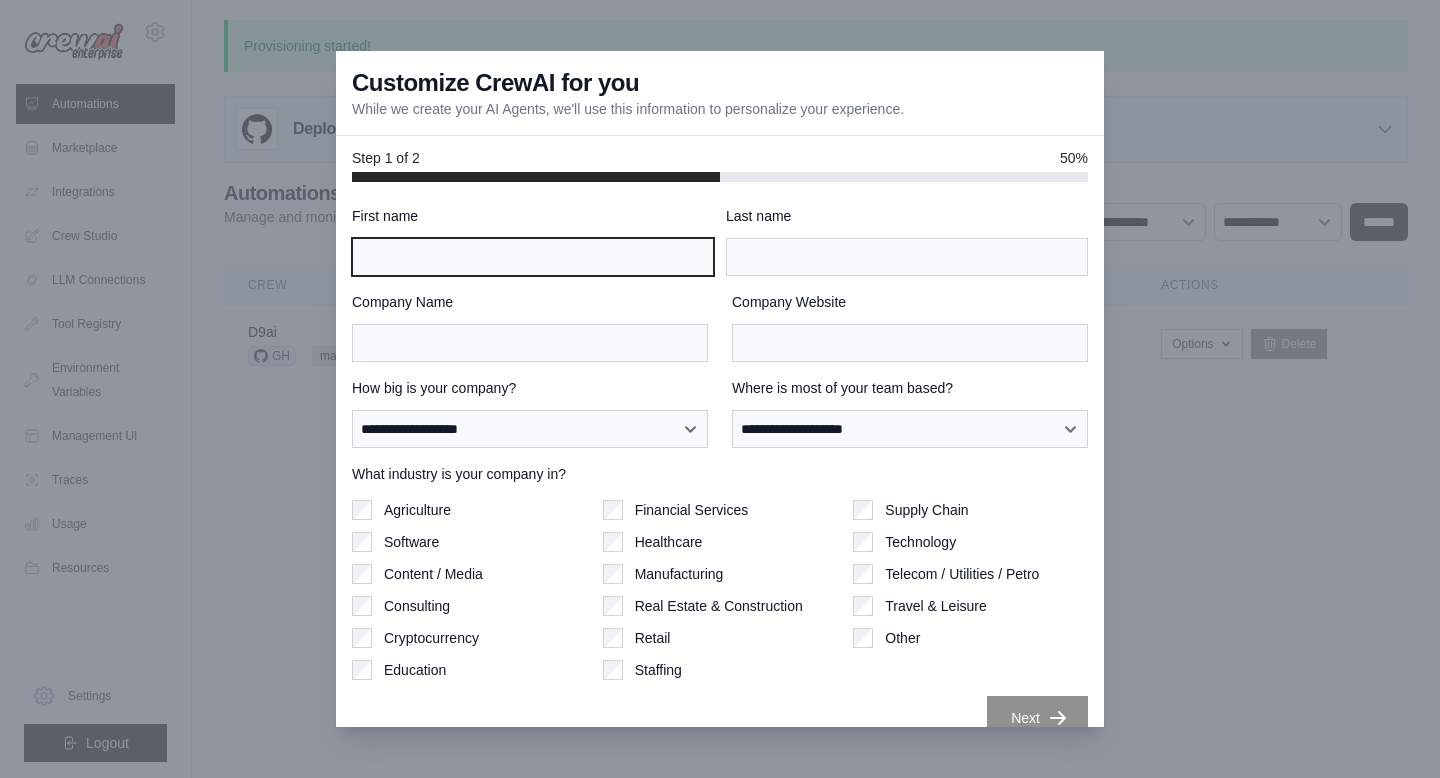 click on "First name" at bounding box center (533, 257) 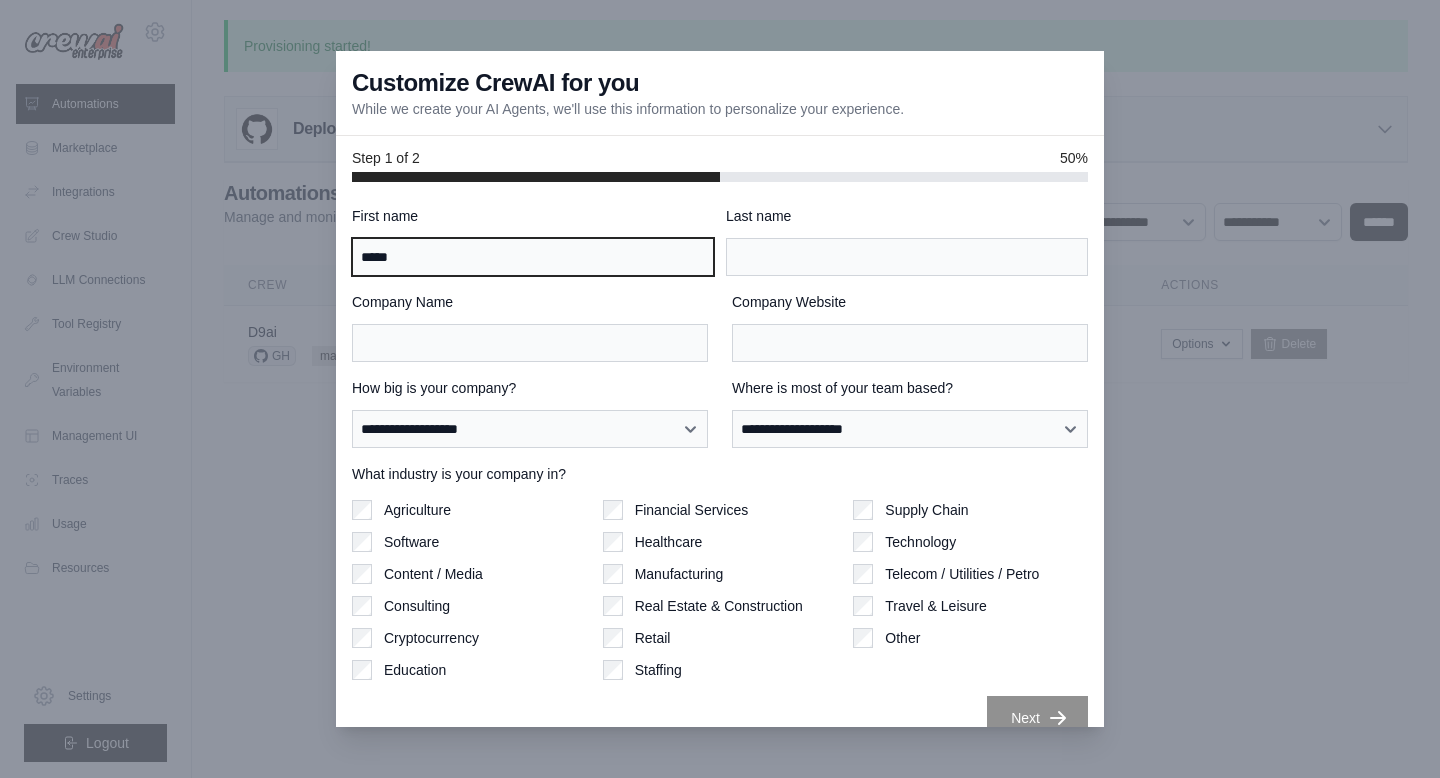 type on "*****" 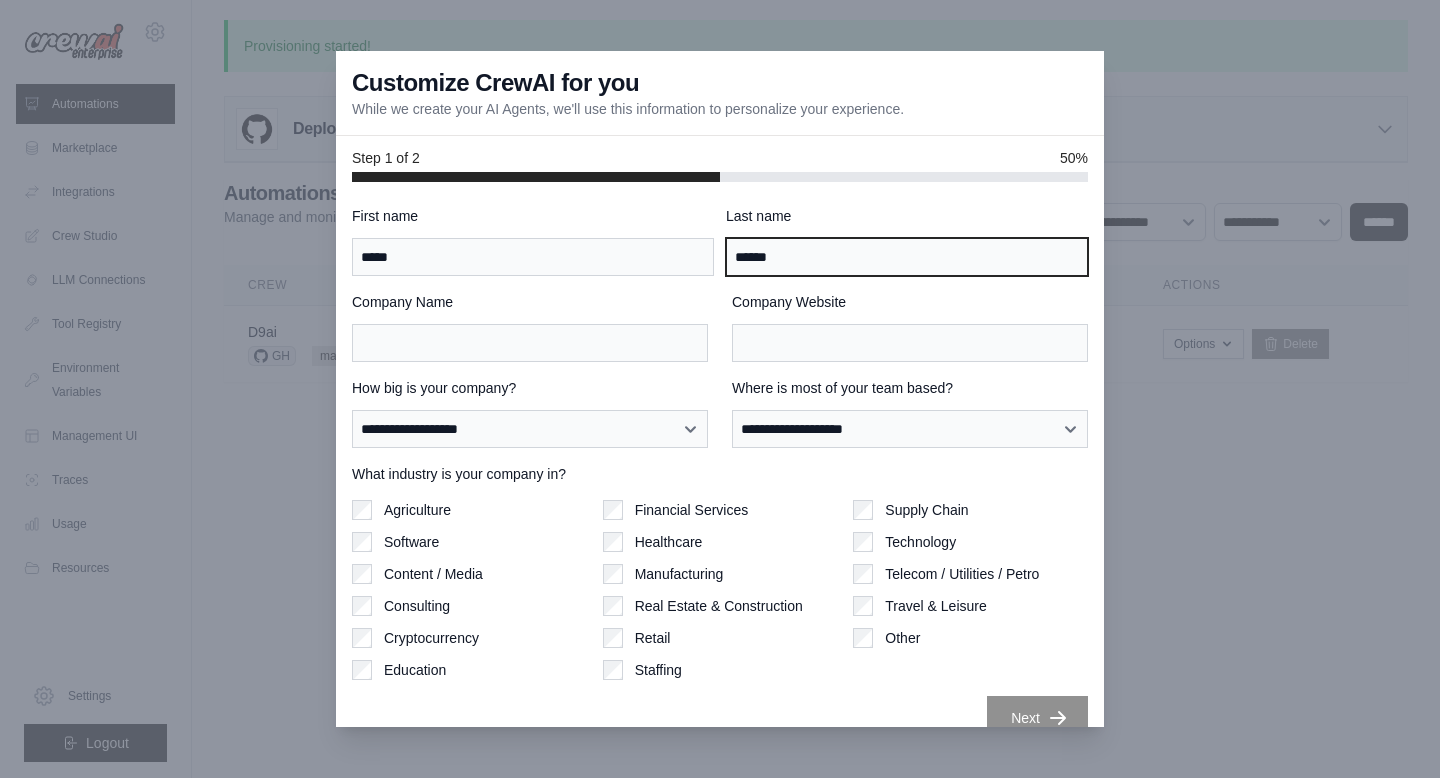 type on "******" 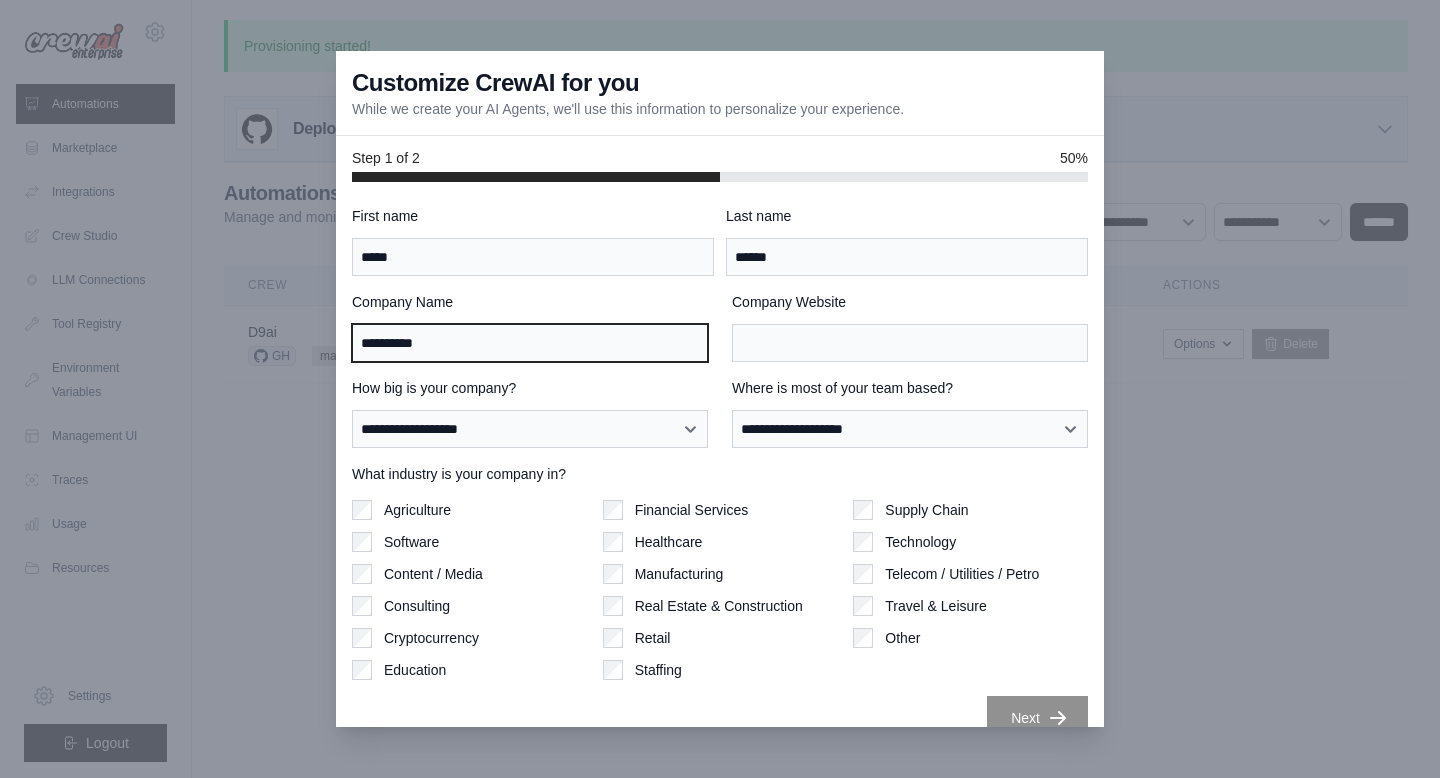 type on "**********" 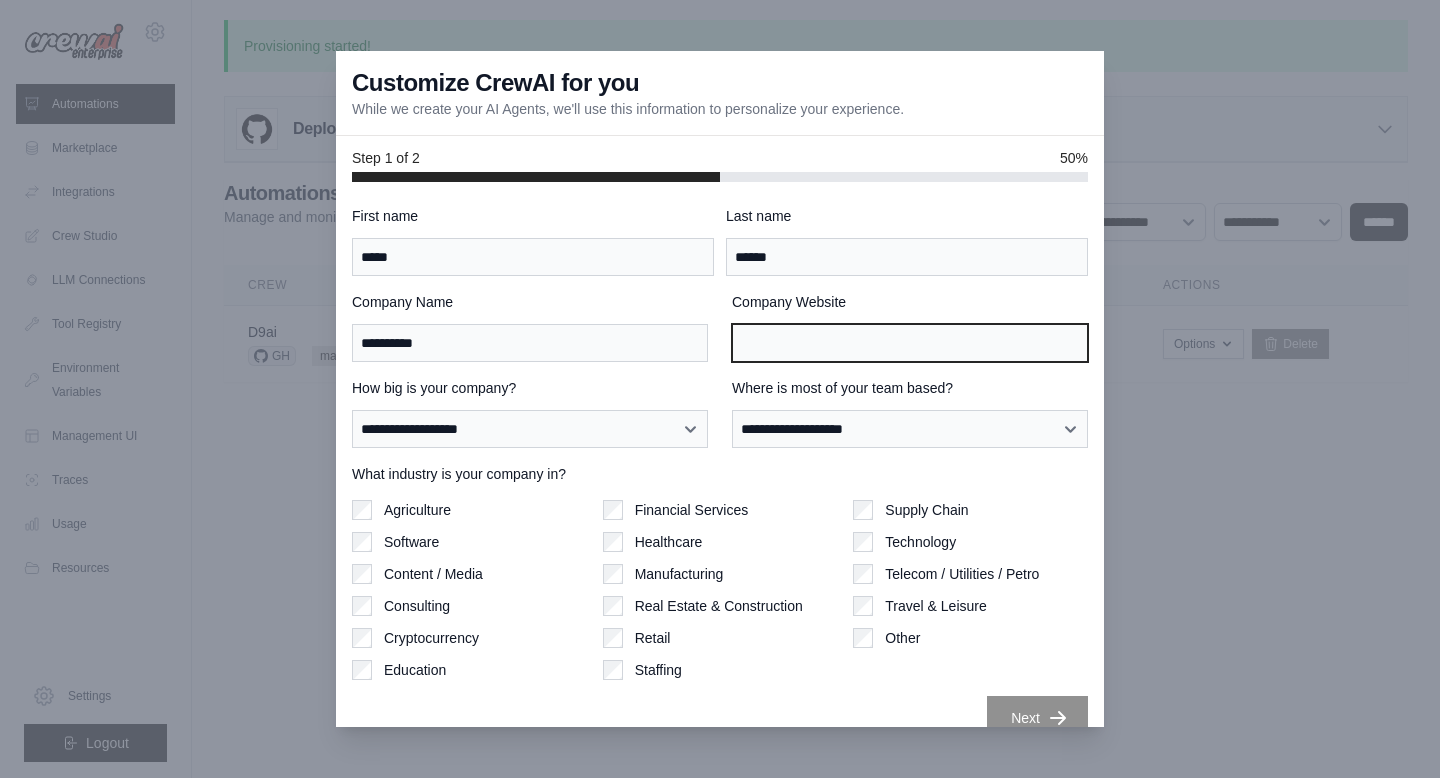 click on "Company Website" at bounding box center [910, 343] 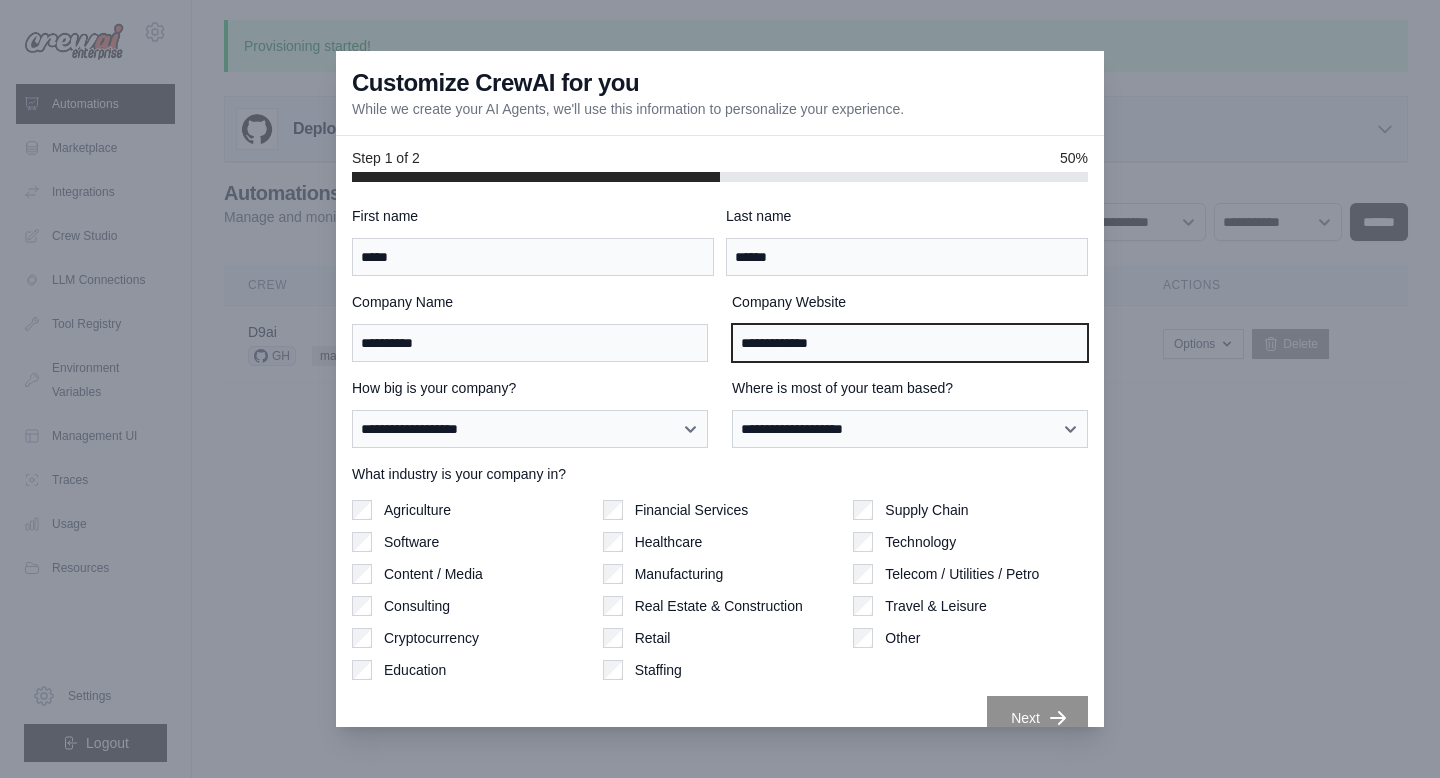 type on "**********" 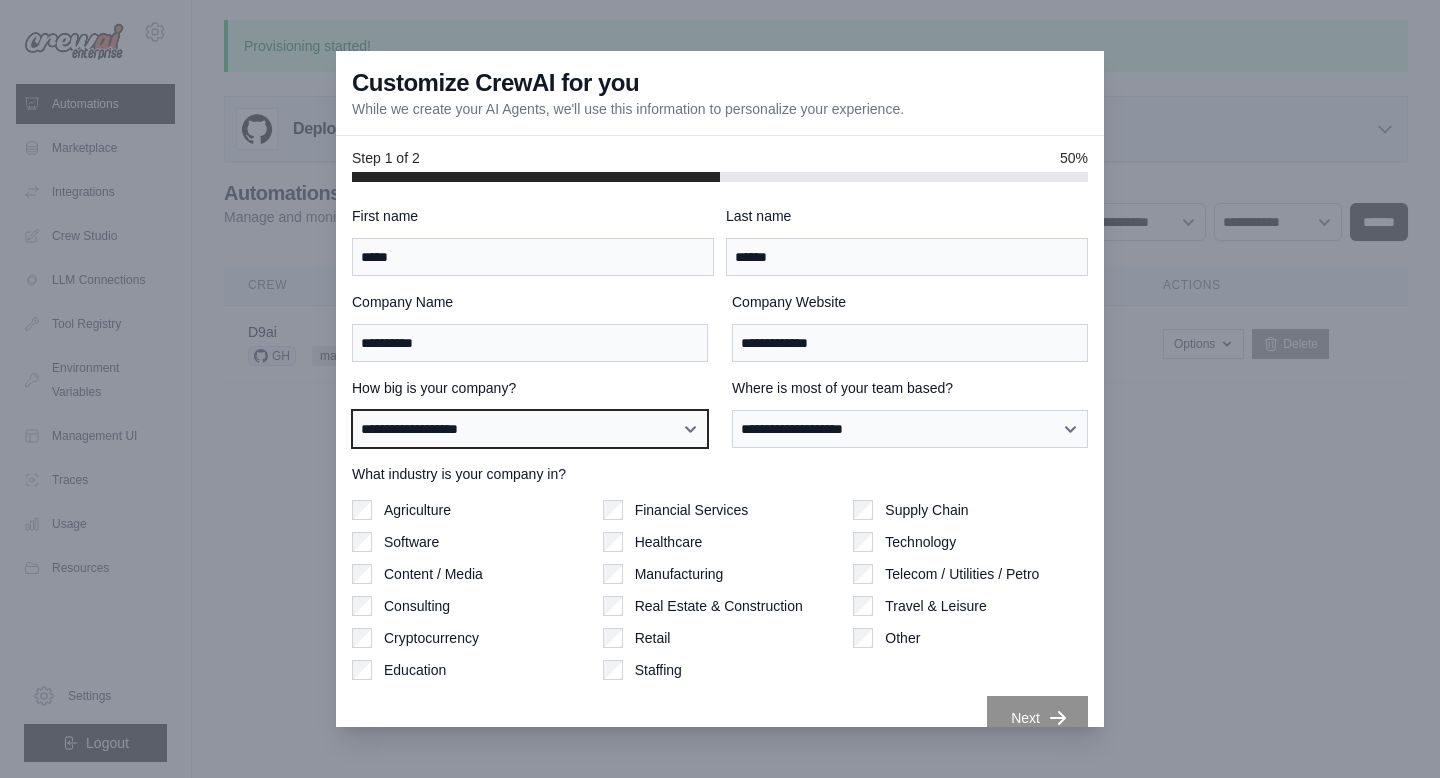click on "**********" at bounding box center [530, 429] 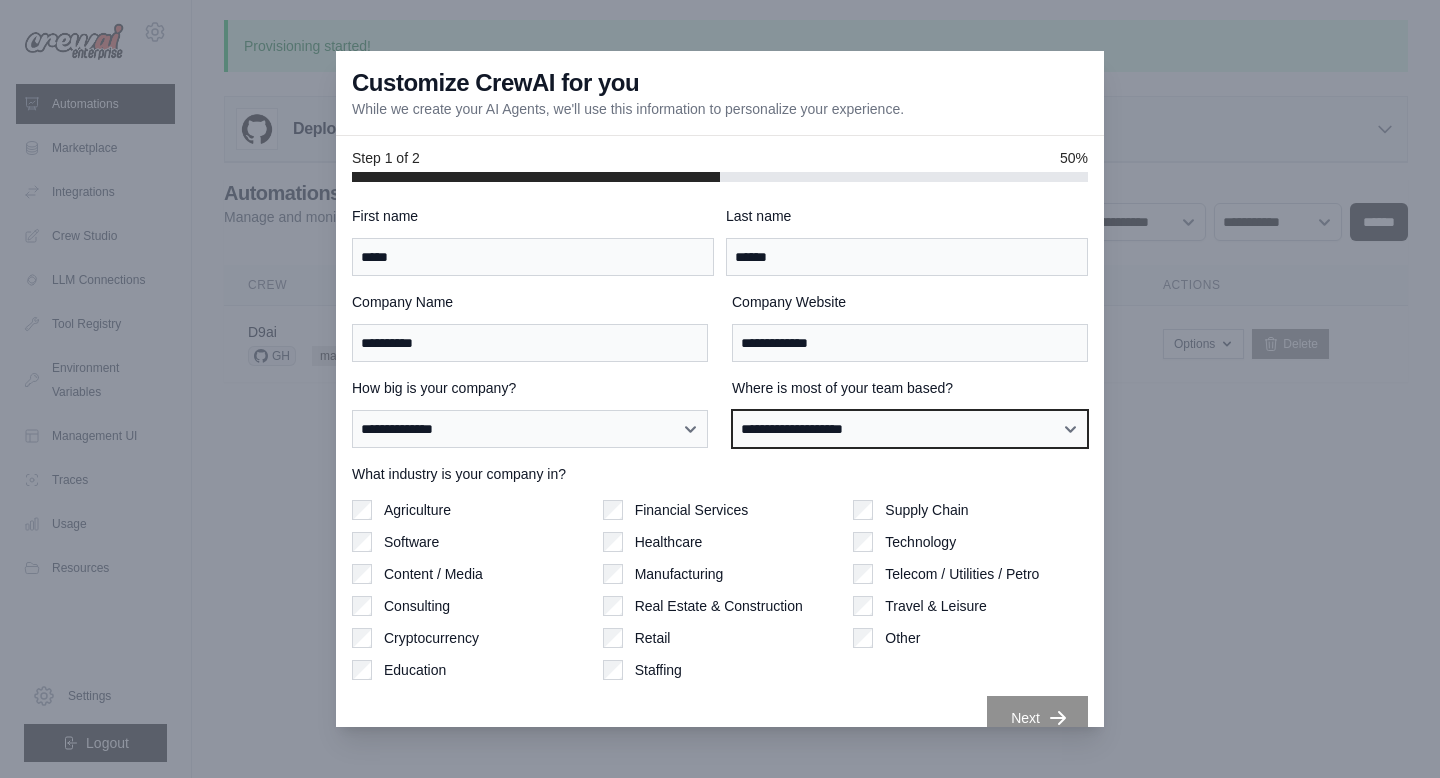 click on "**********" at bounding box center (910, 429) 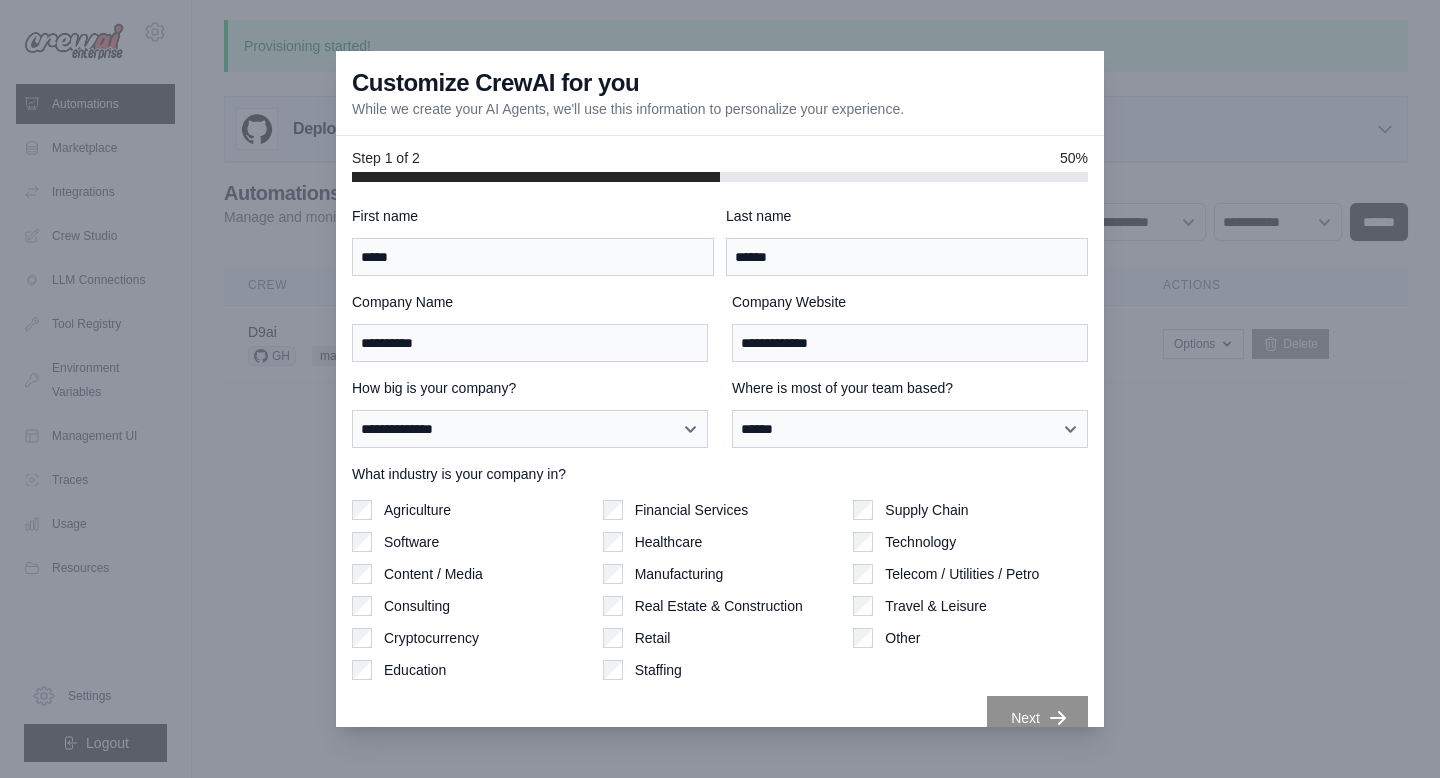 click on "Software" at bounding box center [411, 542] 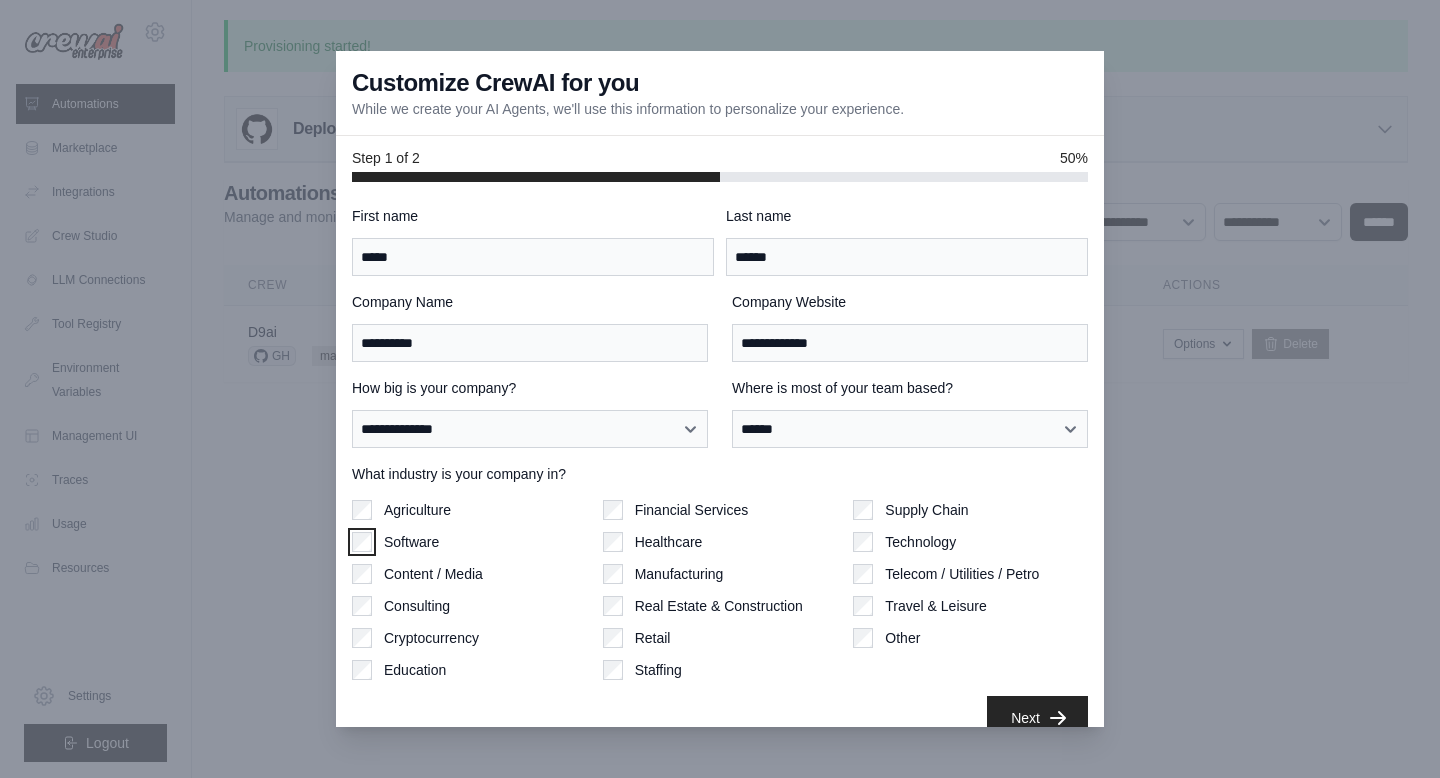 scroll, scrollTop: 29, scrollLeft: 0, axis: vertical 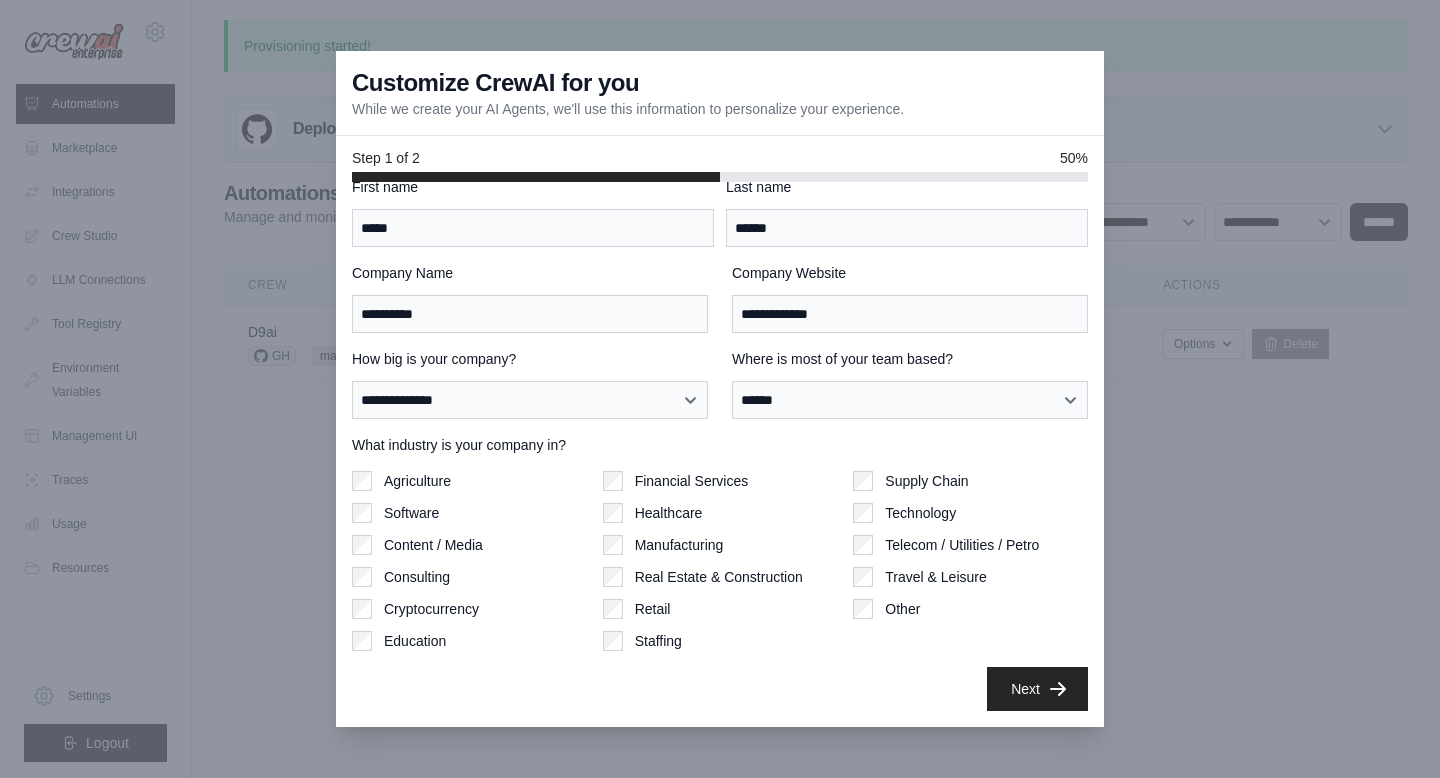 click on "Technology" at bounding box center [970, 513] 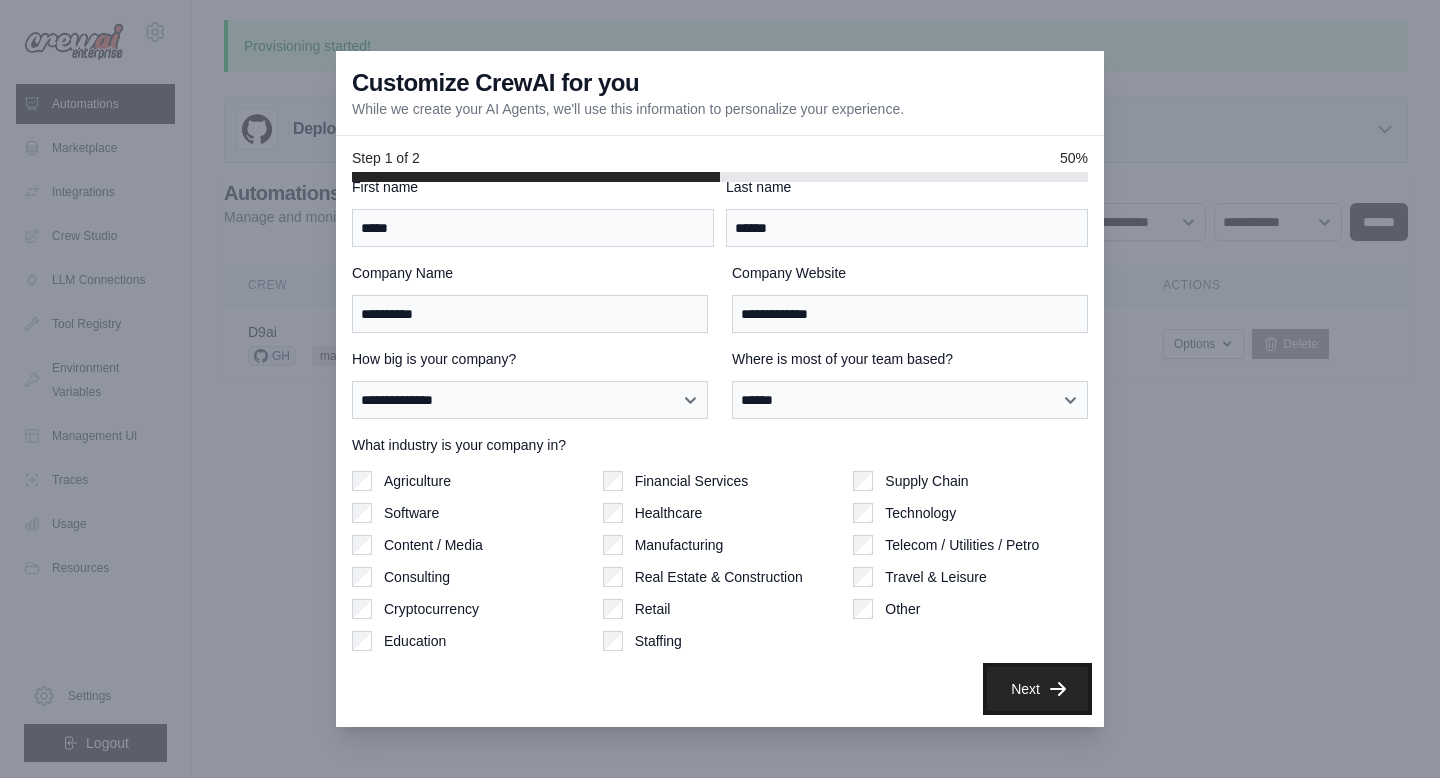 click on "Next" at bounding box center [1037, 689] 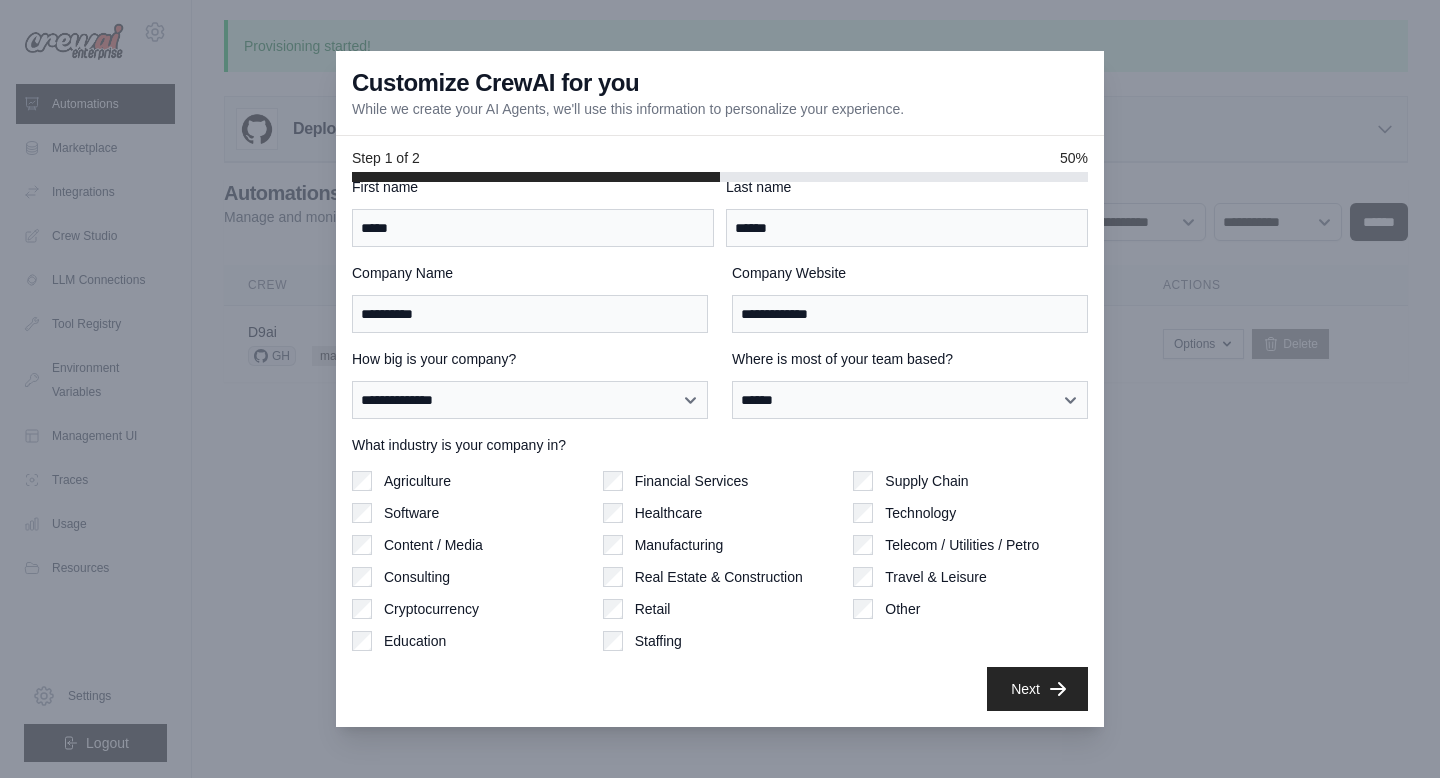 scroll, scrollTop: 0, scrollLeft: 0, axis: both 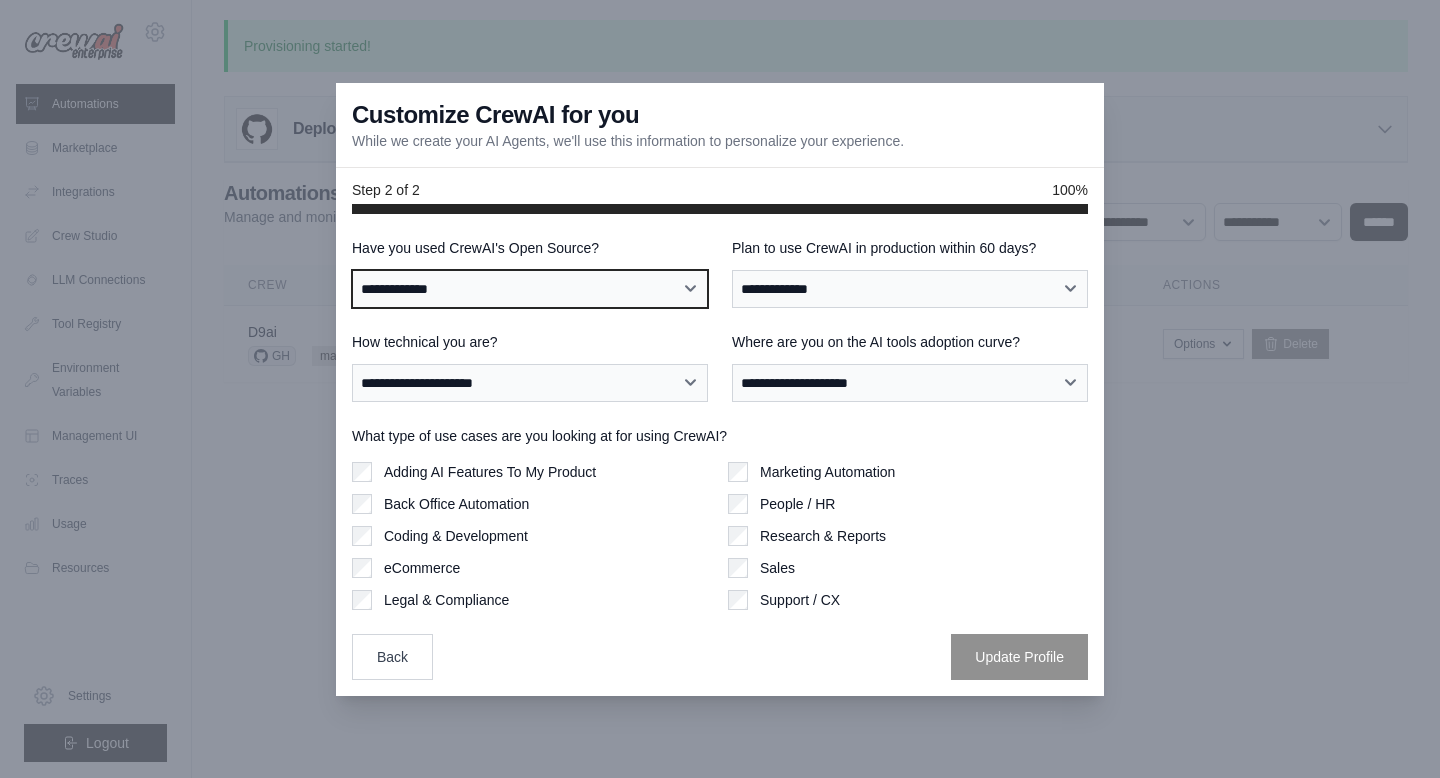 click on "**********" at bounding box center [530, 289] 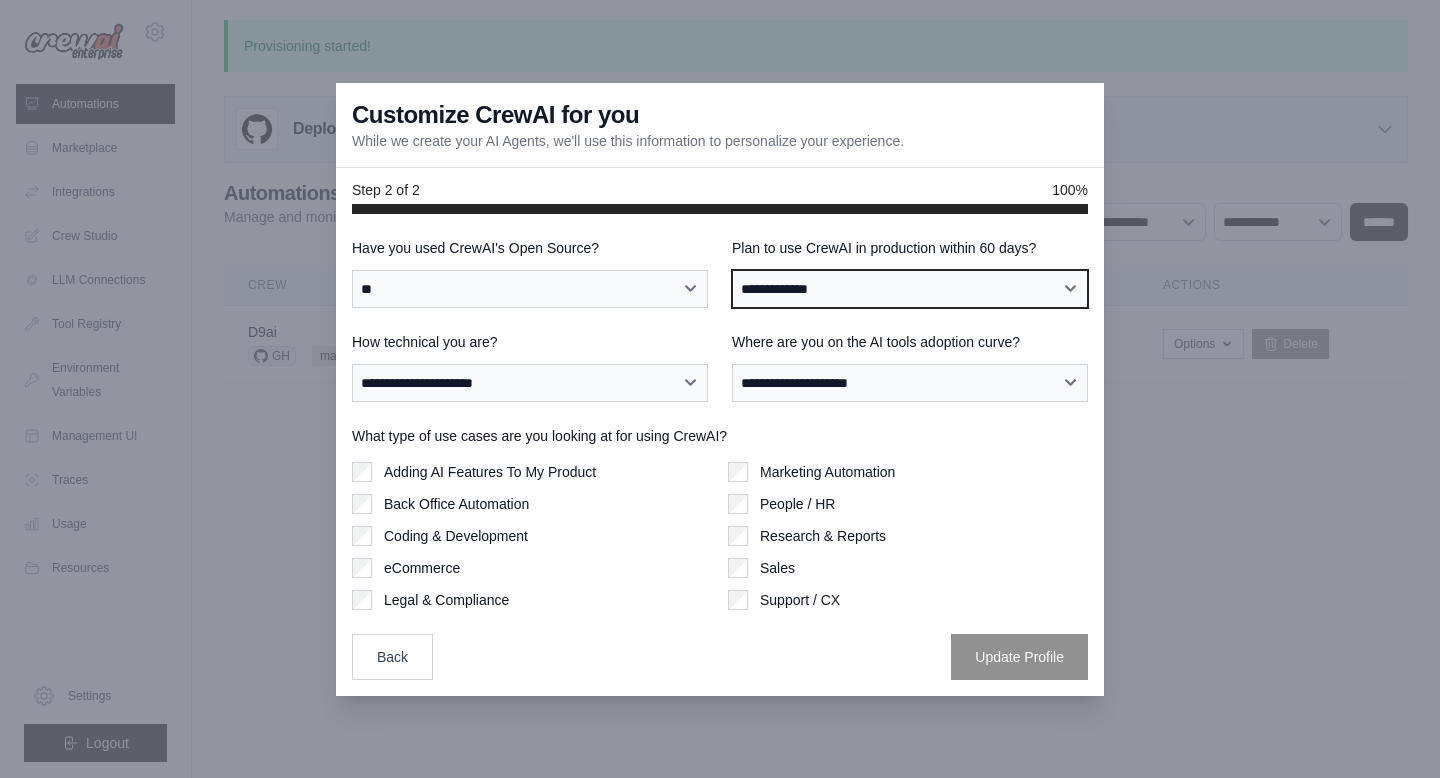 click on "**********" at bounding box center (910, 289) 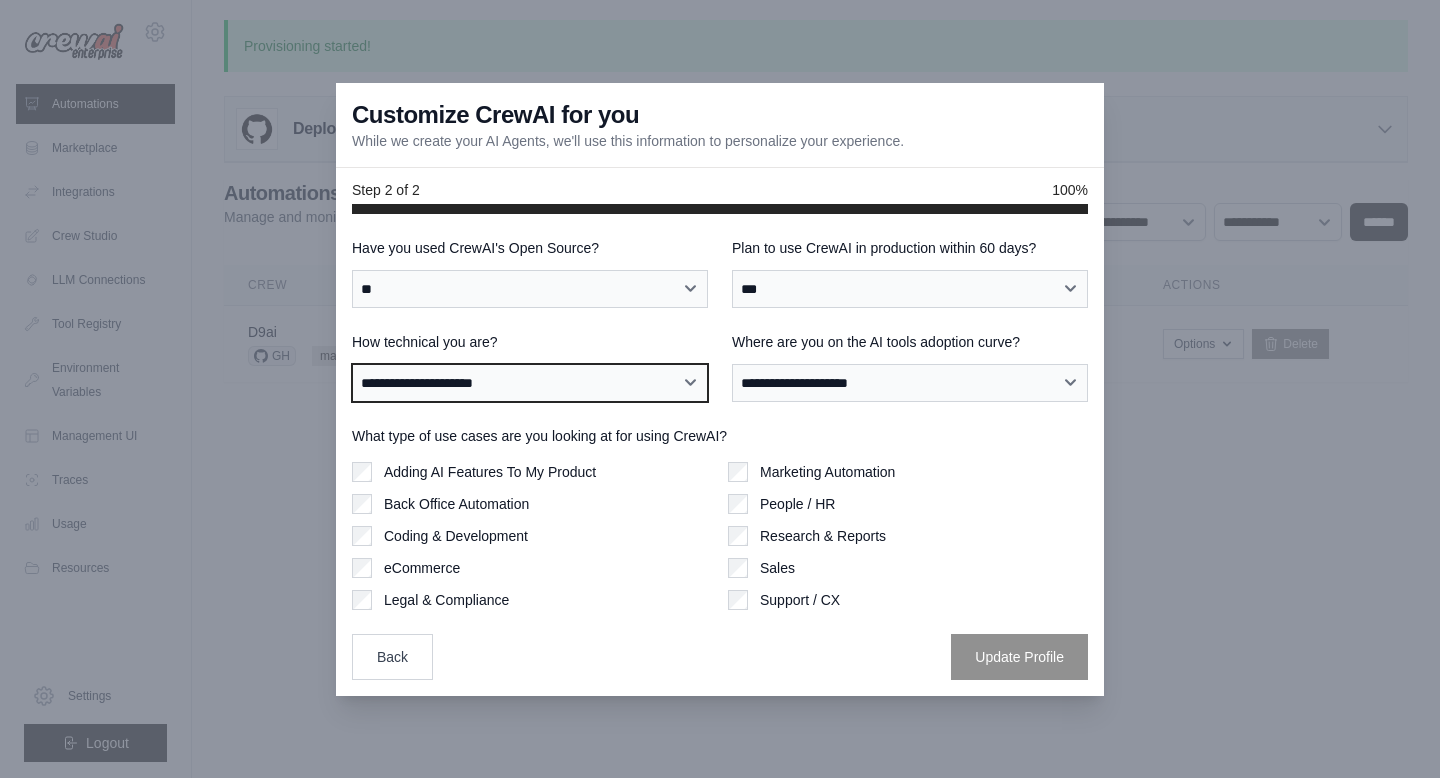 click on "**********" at bounding box center [530, 383] 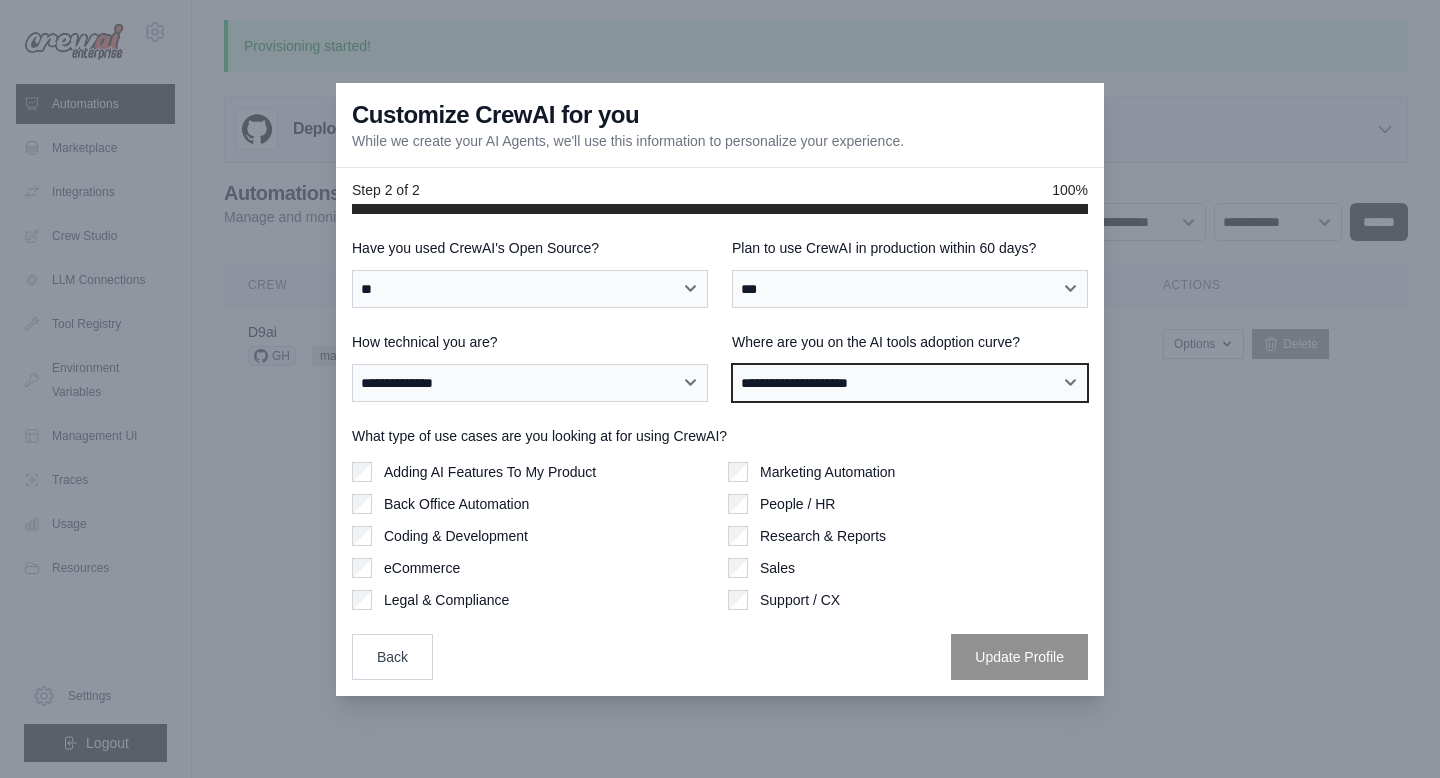 click on "**********" at bounding box center (910, 383) 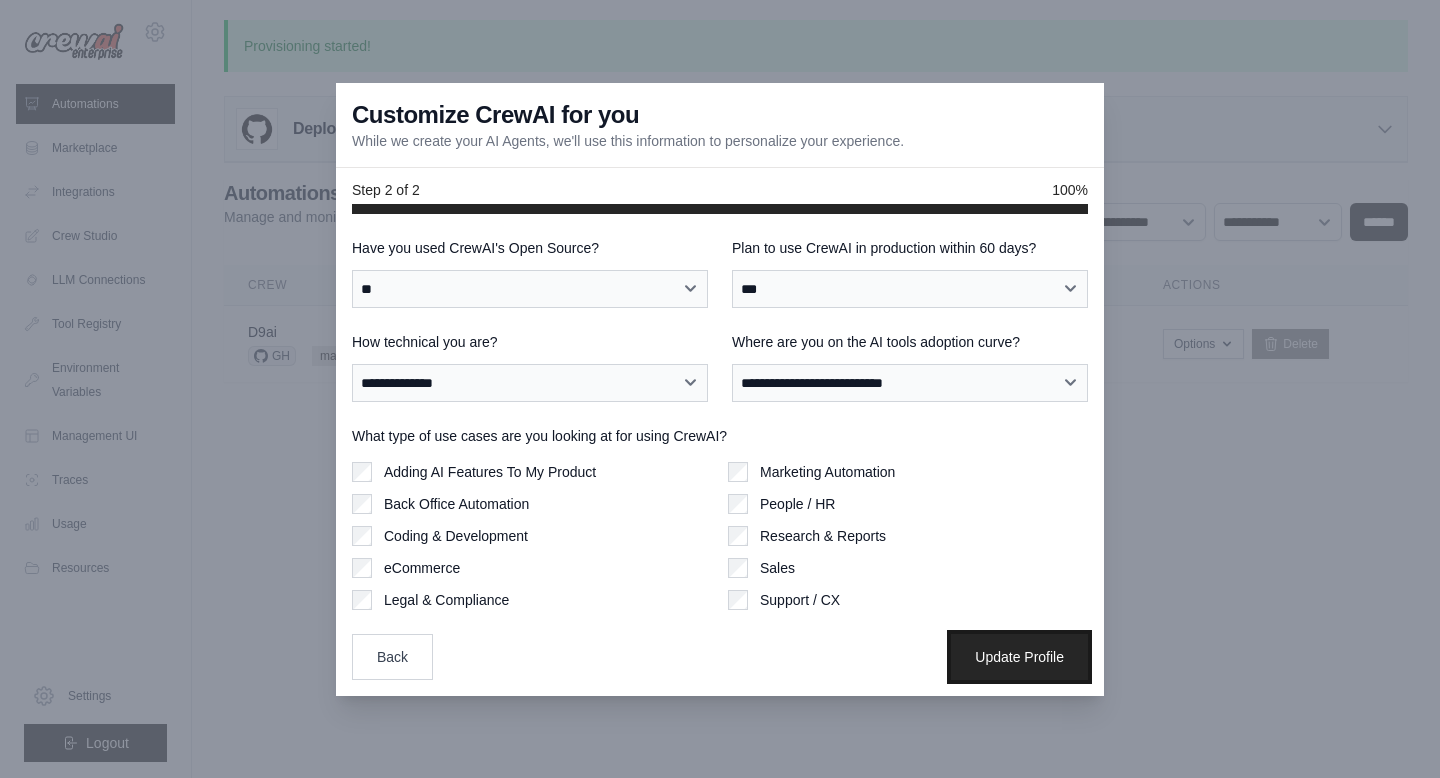 click on "Update Profile" at bounding box center (1019, 657) 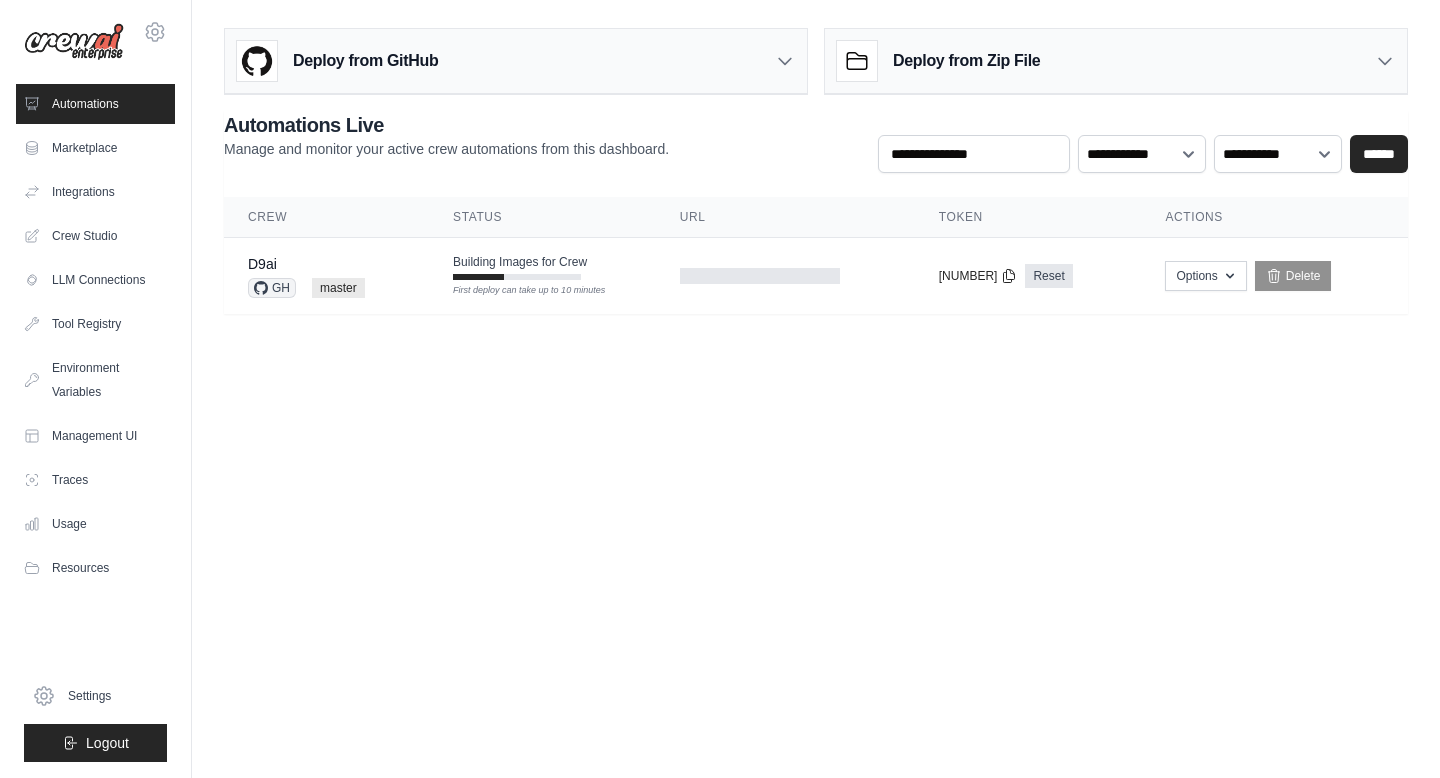 scroll, scrollTop: 0, scrollLeft: 0, axis: both 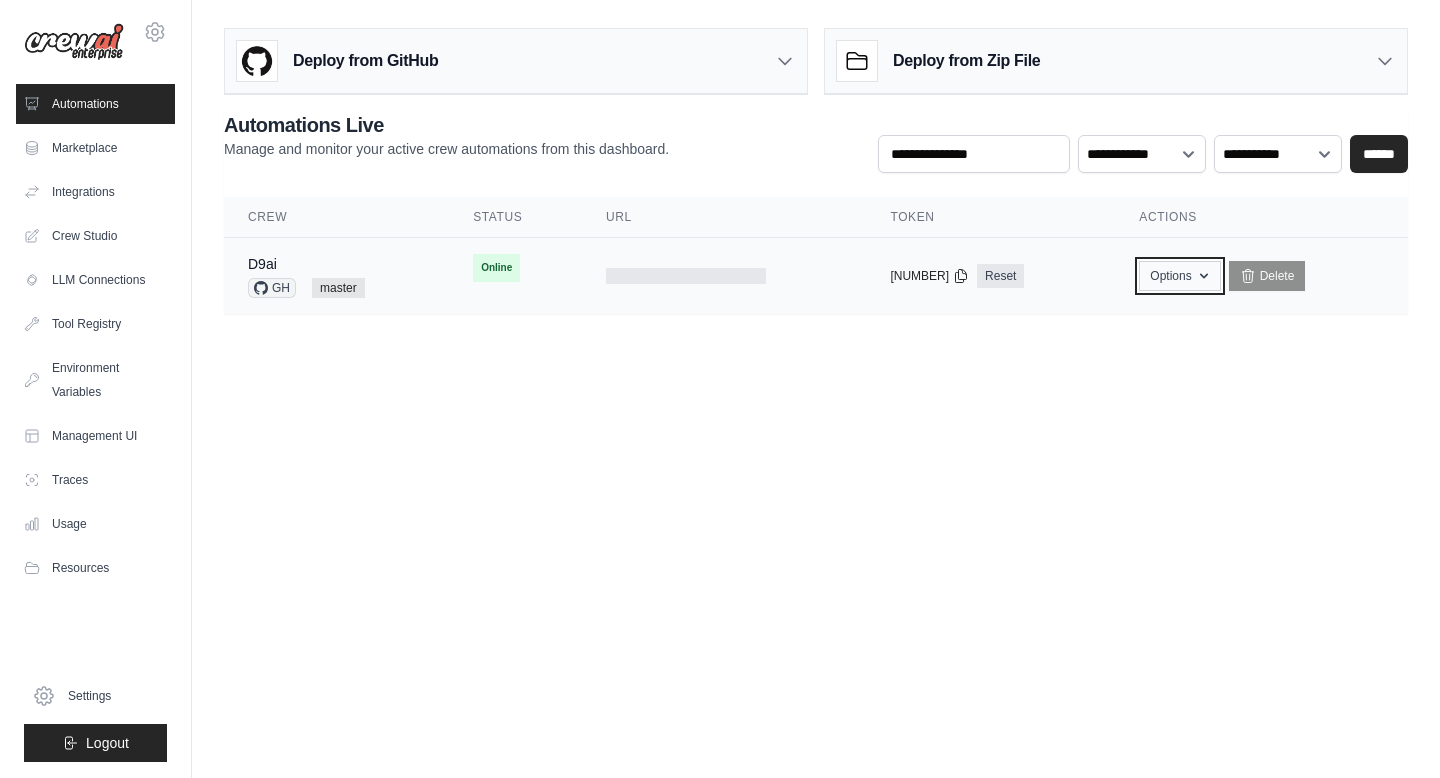 click on "Options" at bounding box center (1179, 276) 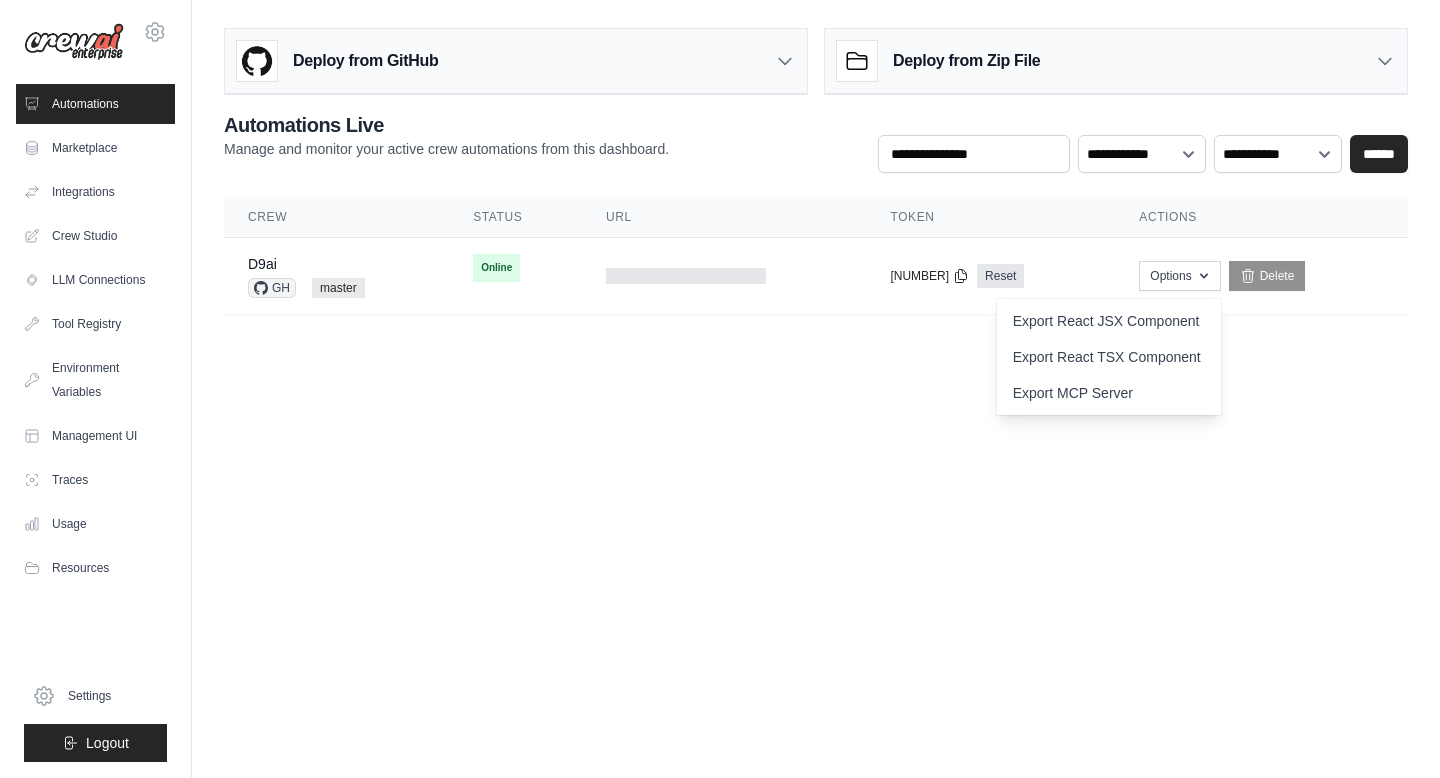 click on "cto@dimension9.io
Settings
Automations
Marketplace
Integrations
Blog" at bounding box center [720, 389] 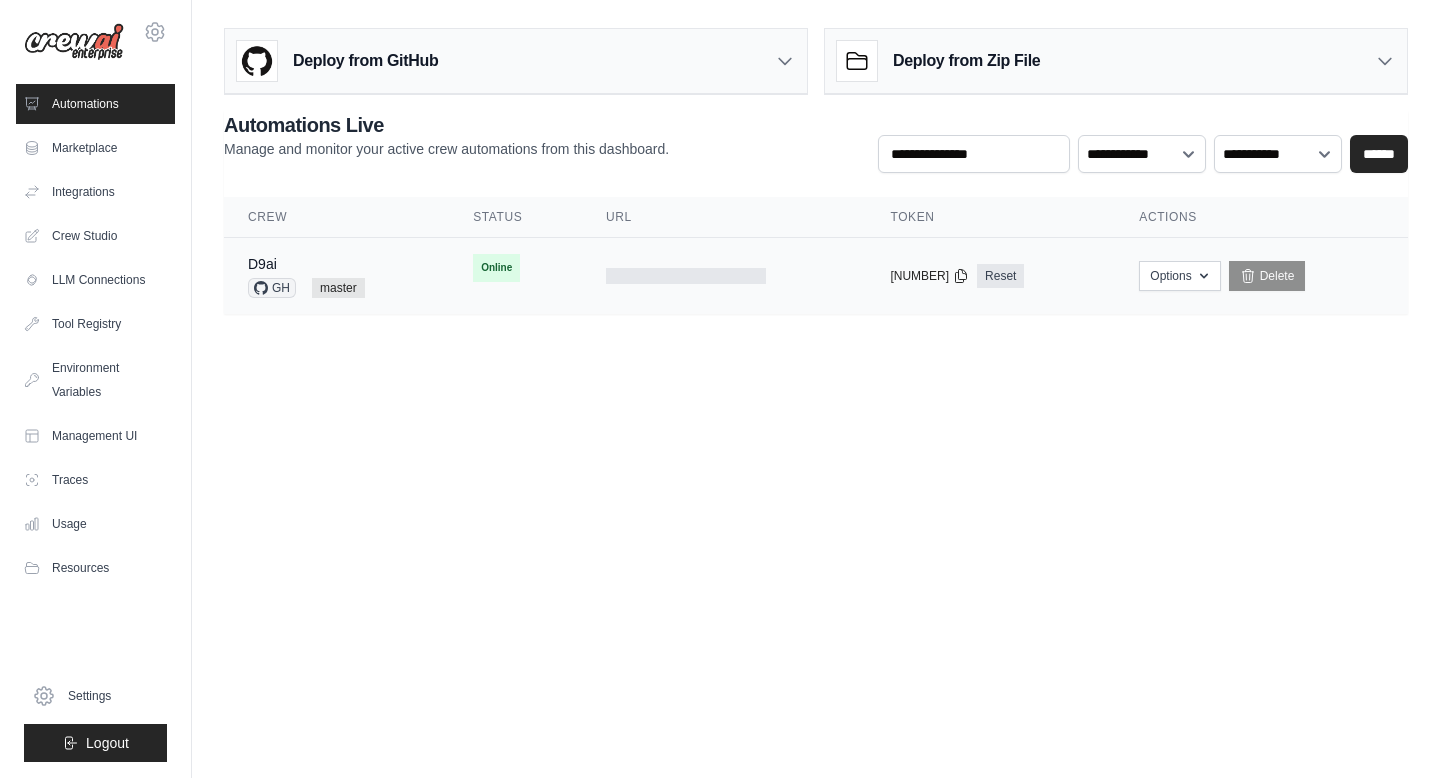click at bounding box center (686, 276) 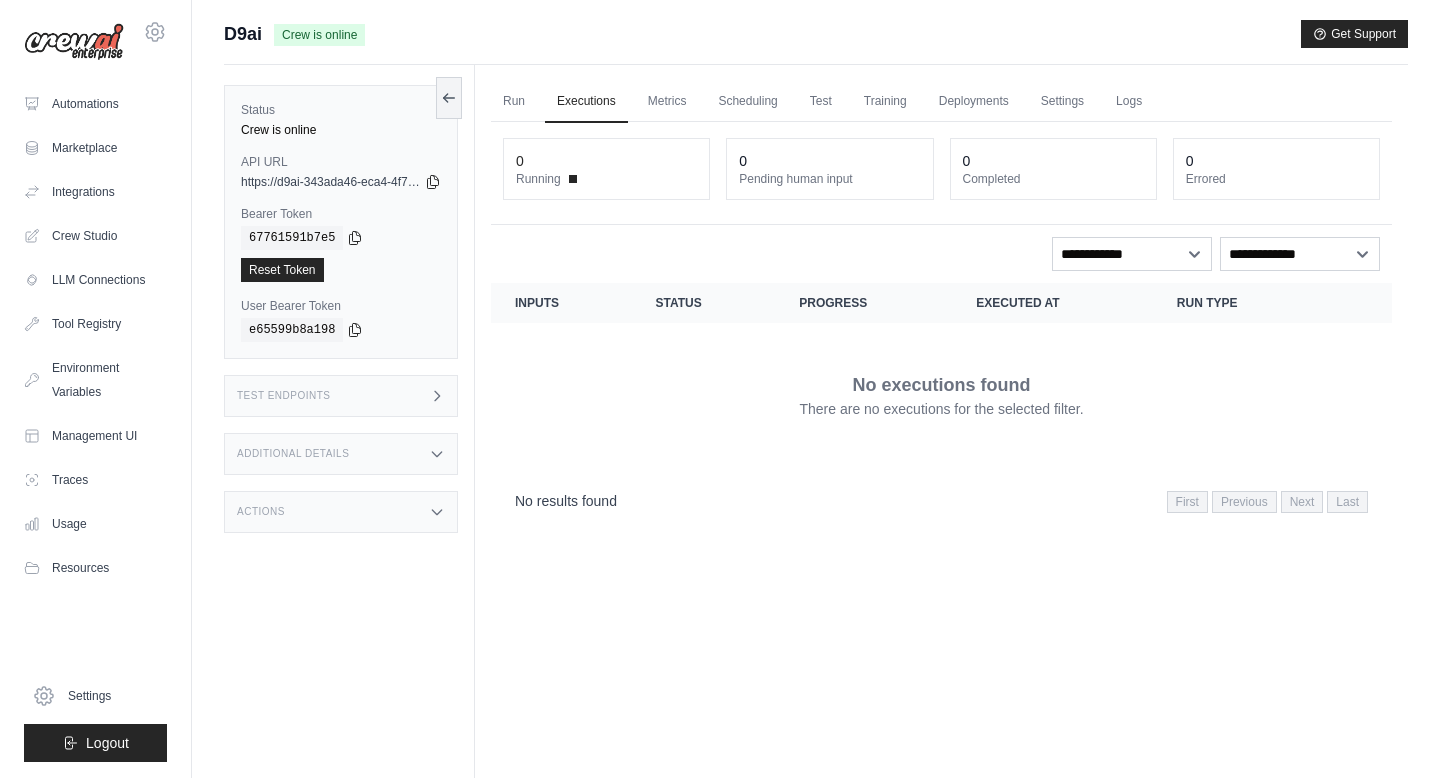 scroll, scrollTop: 0, scrollLeft: 0, axis: both 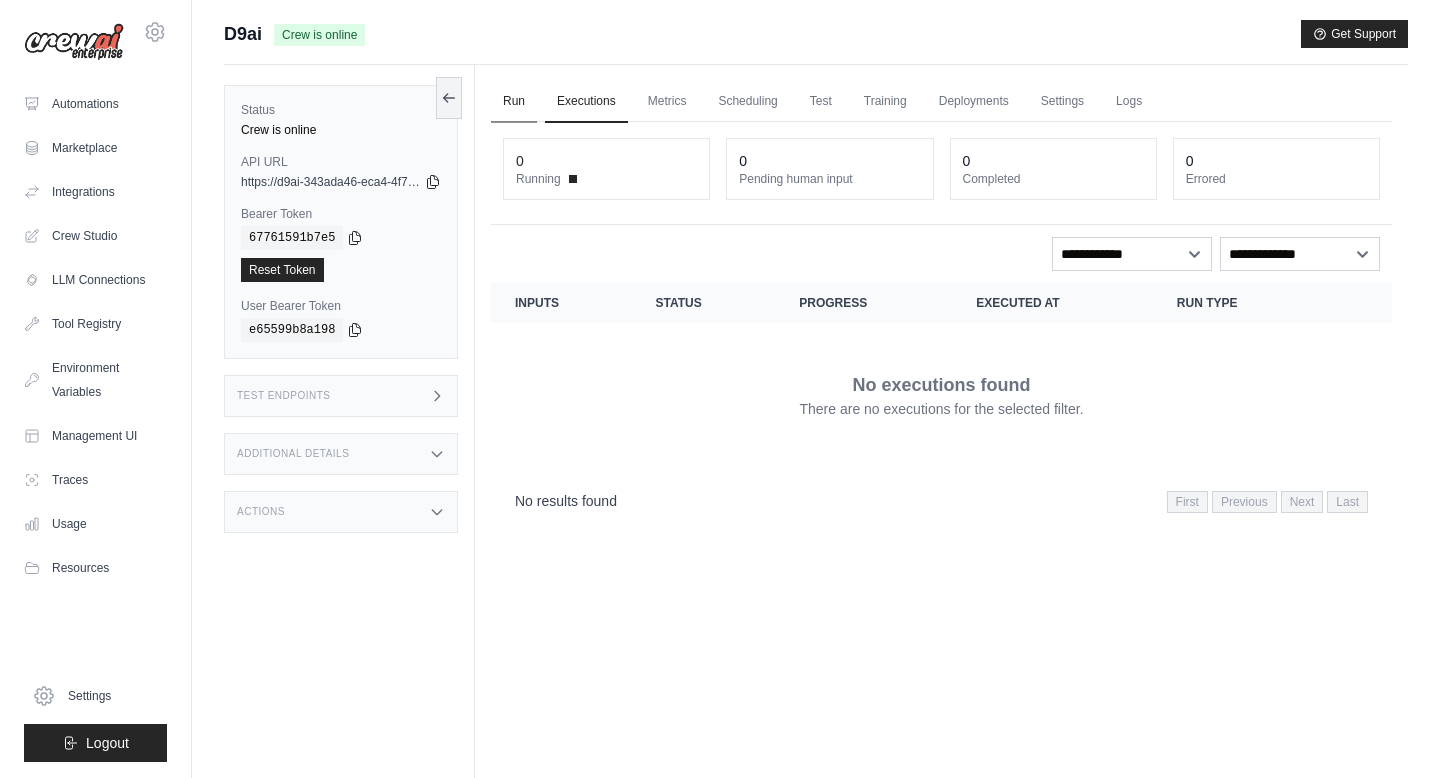 click on "Run" at bounding box center [514, 102] 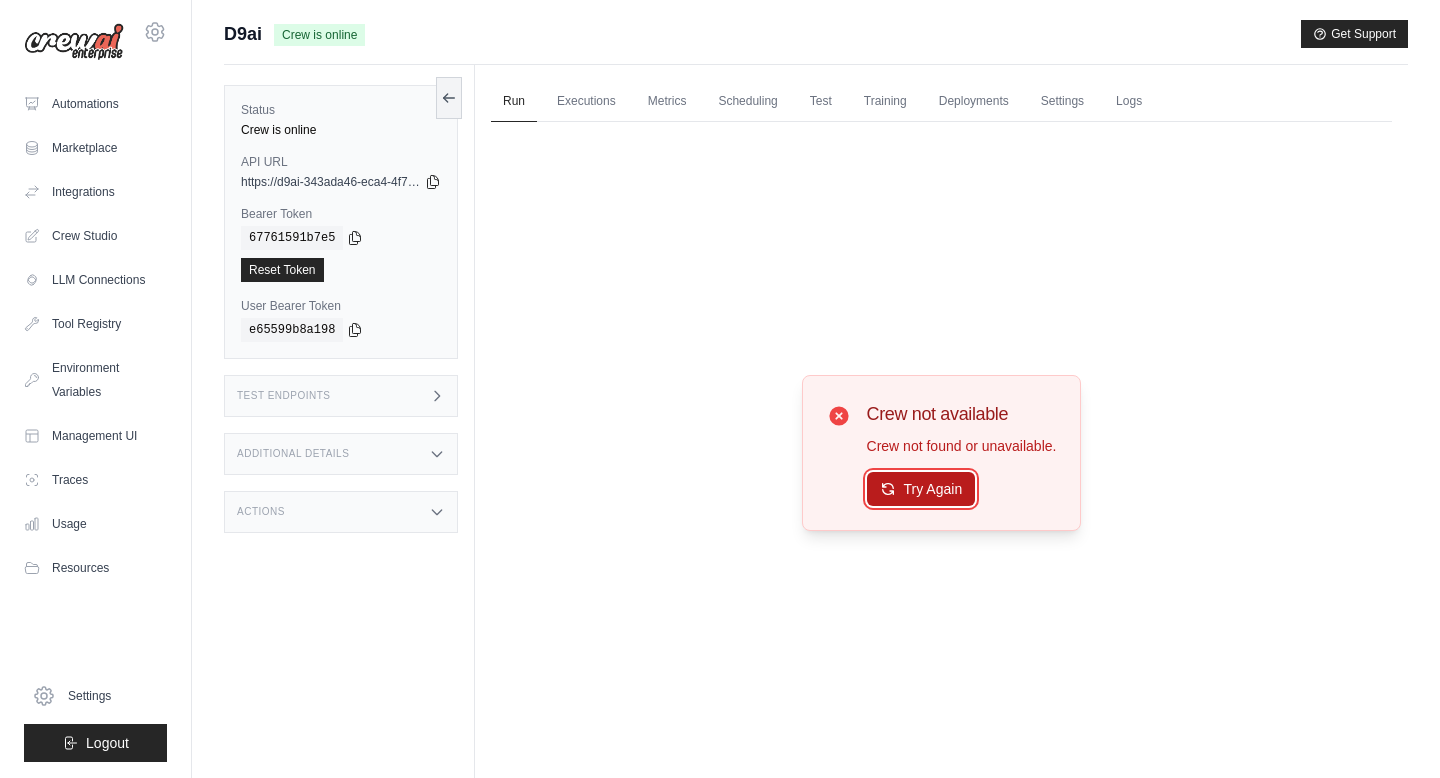 click on "Try Again" at bounding box center (921, 489) 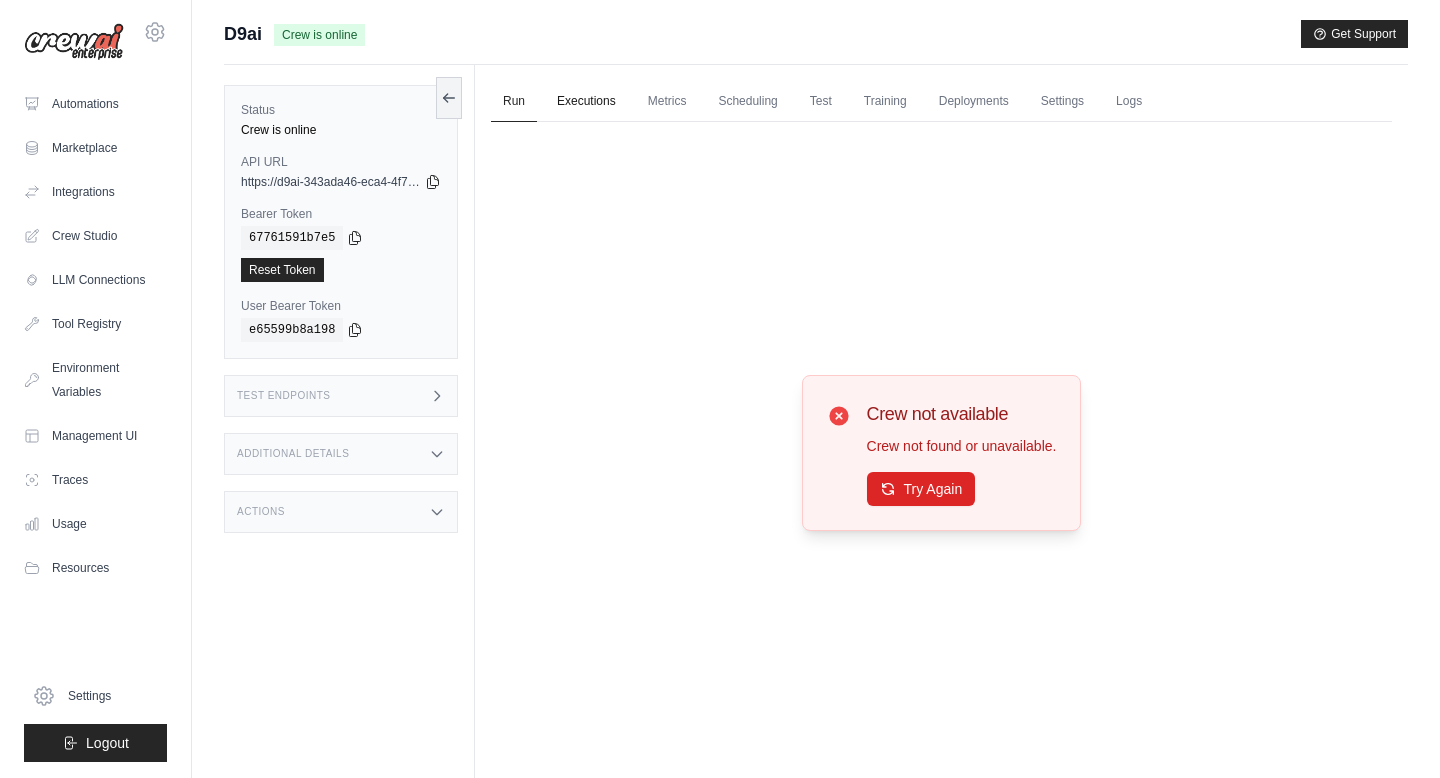 click on "Executions" at bounding box center [586, 102] 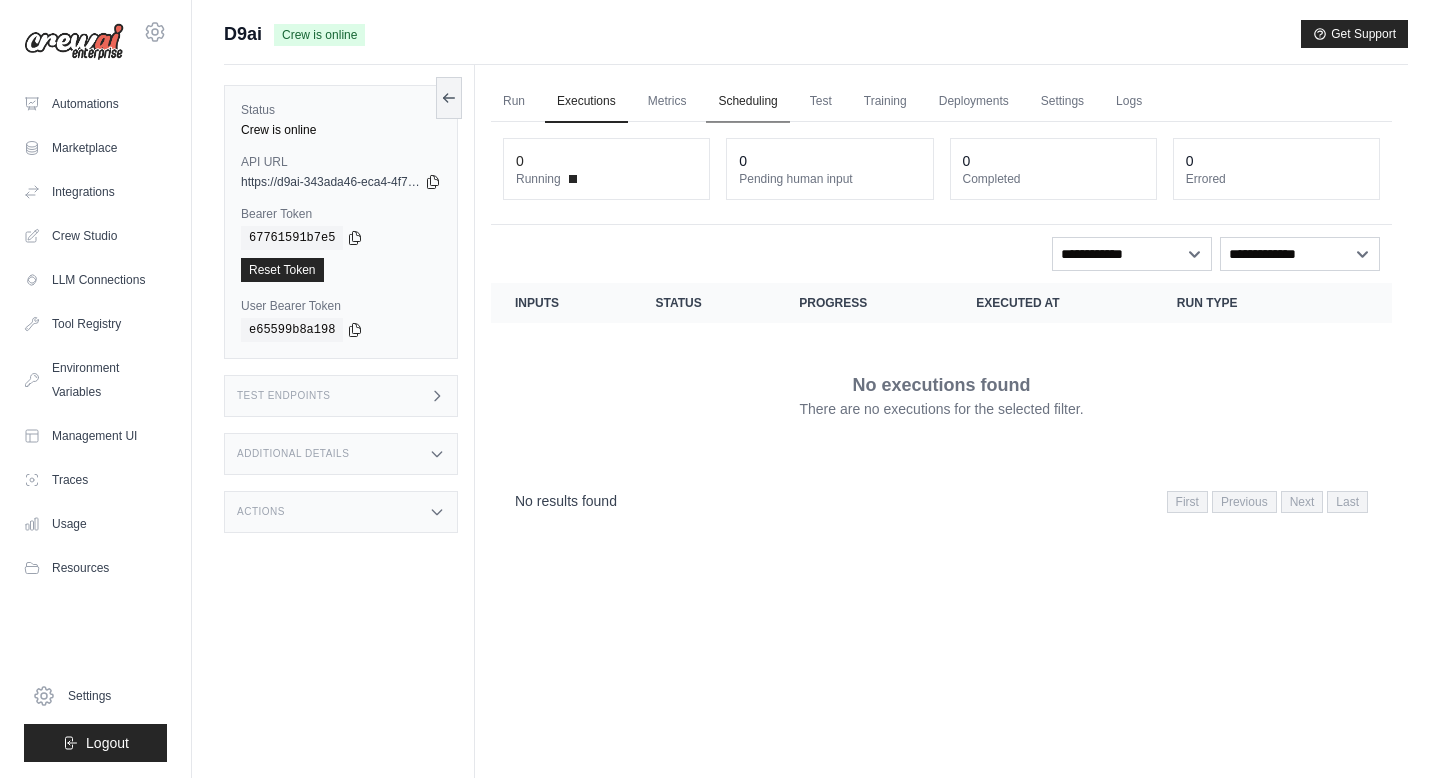 click on "Scheduling" at bounding box center (747, 102) 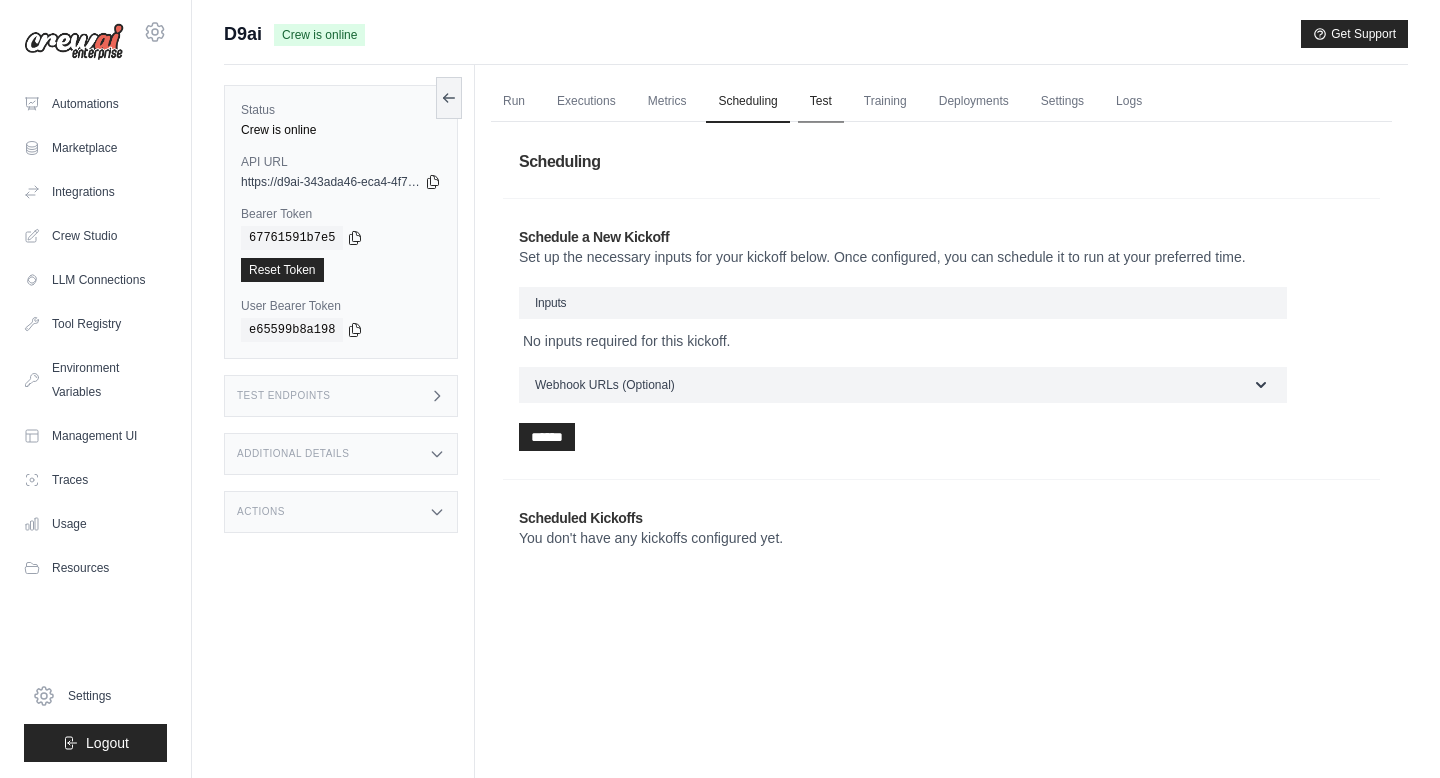 click on "Test" at bounding box center [821, 102] 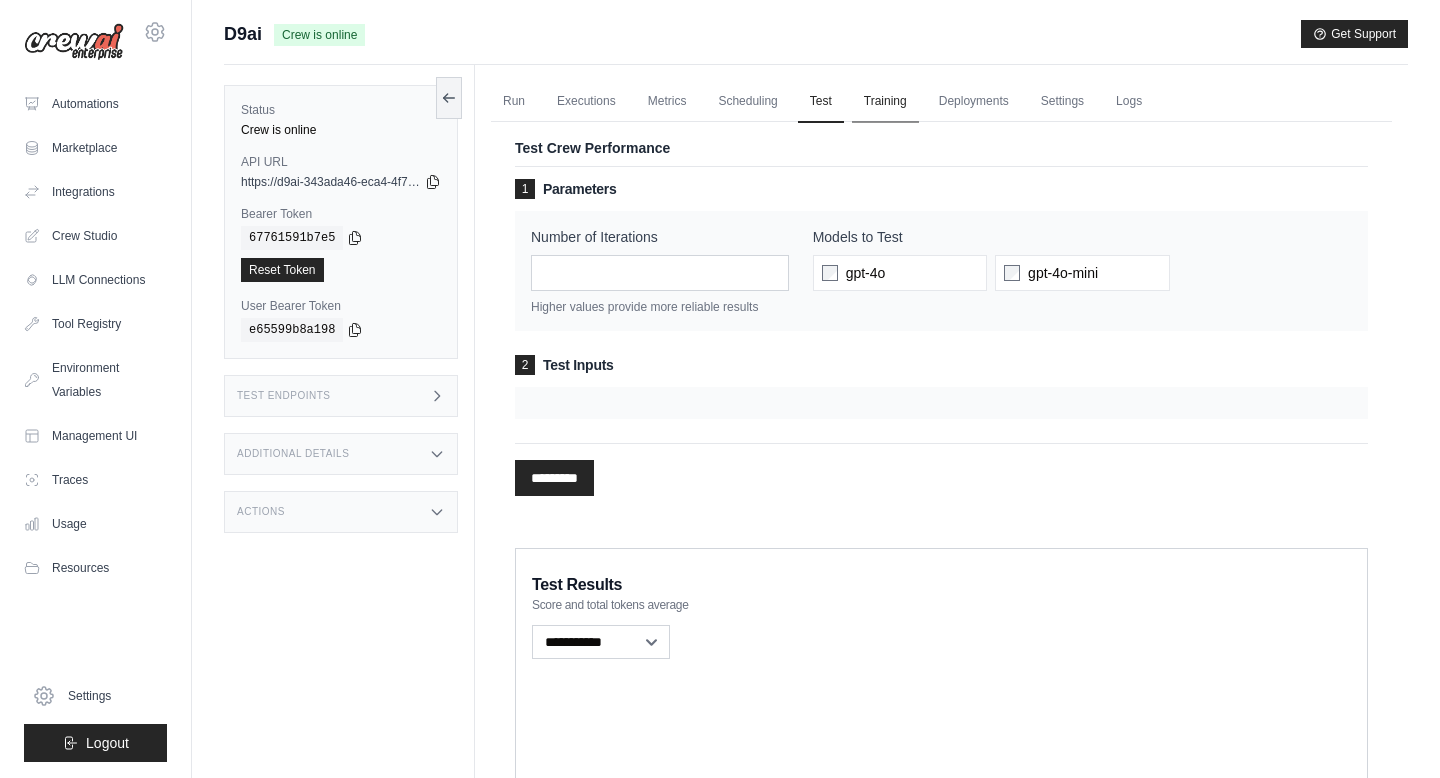 click on "Training" at bounding box center [885, 102] 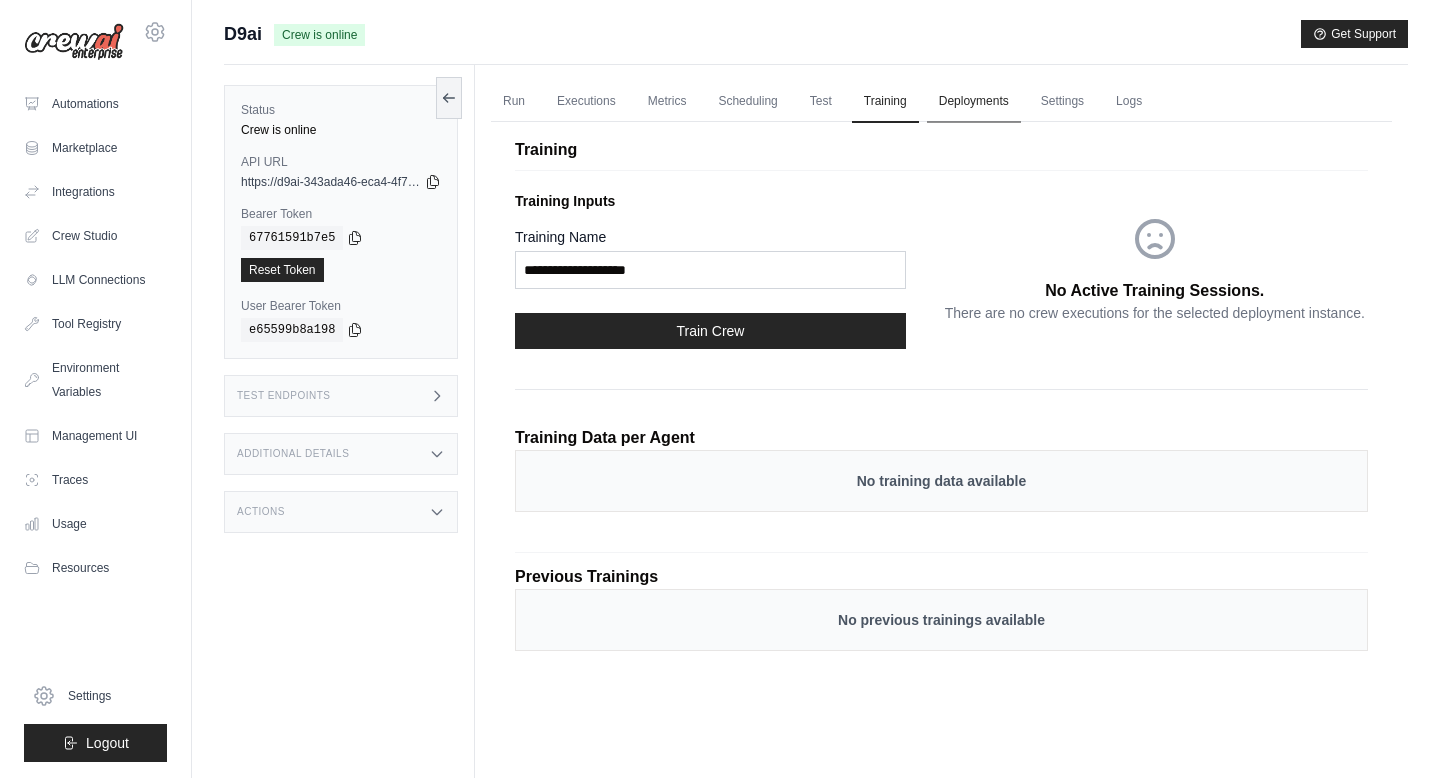 click on "Deployments" at bounding box center [974, 102] 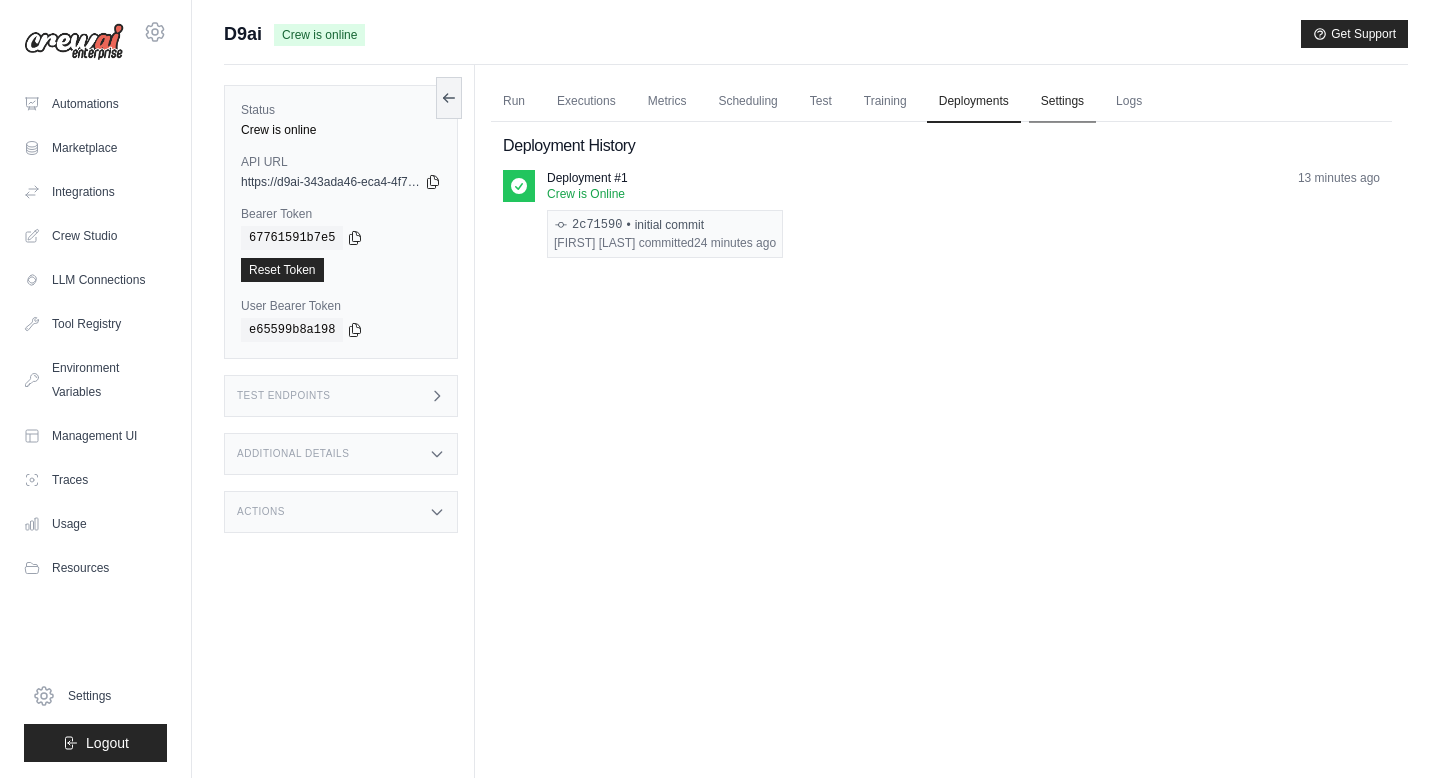 click on "Settings" at bounding box center (1062, 102) 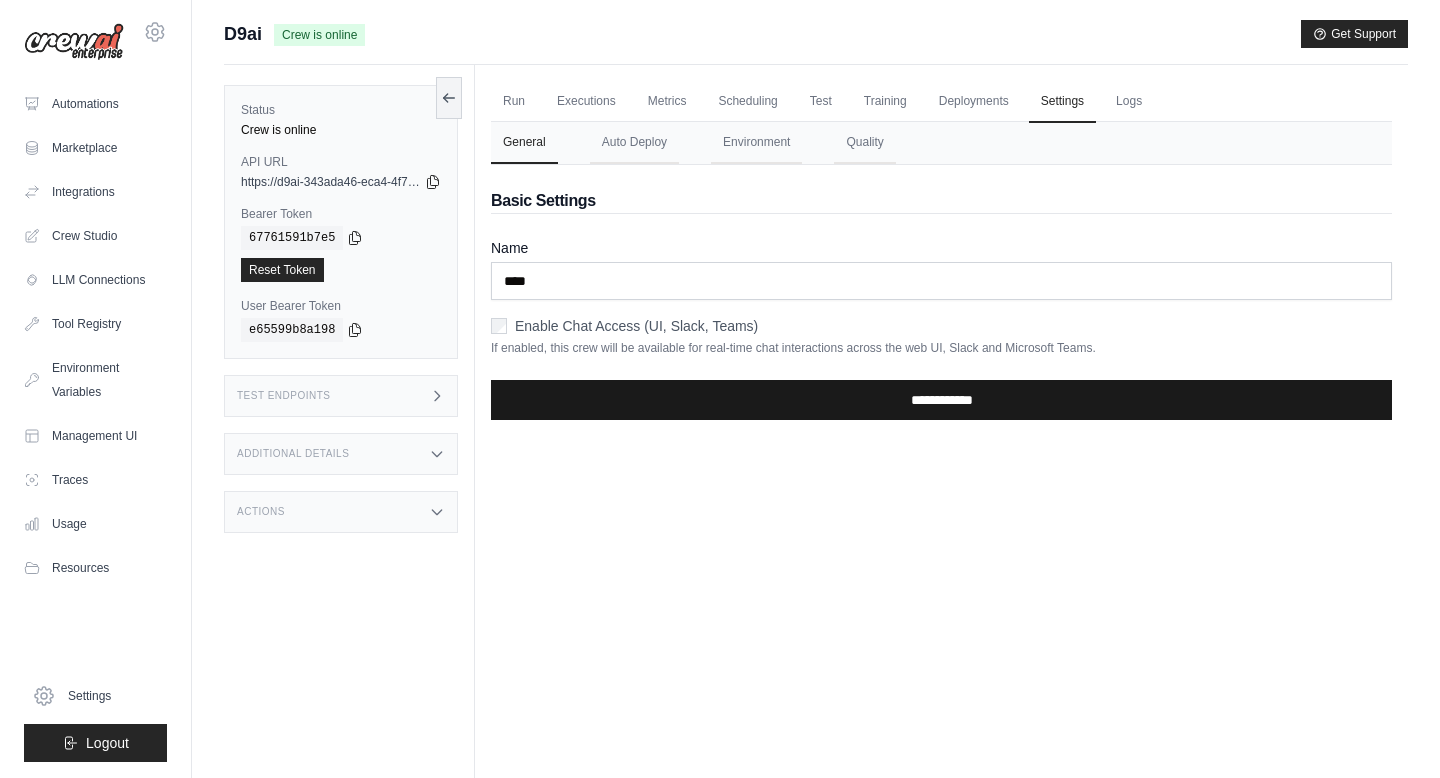 click on "**********" at bounding box center [941, 400] 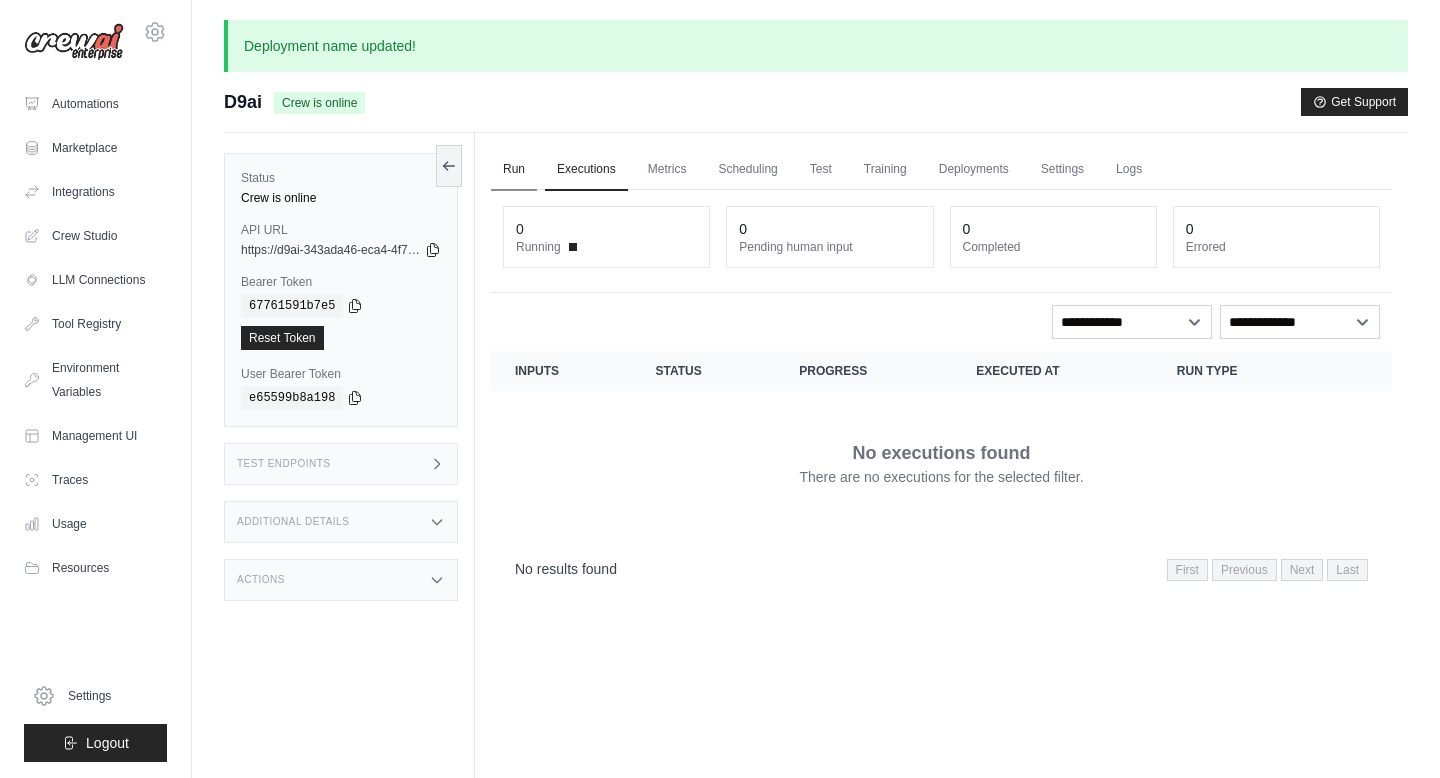 click on "Run" at bounding box center (514, 170) 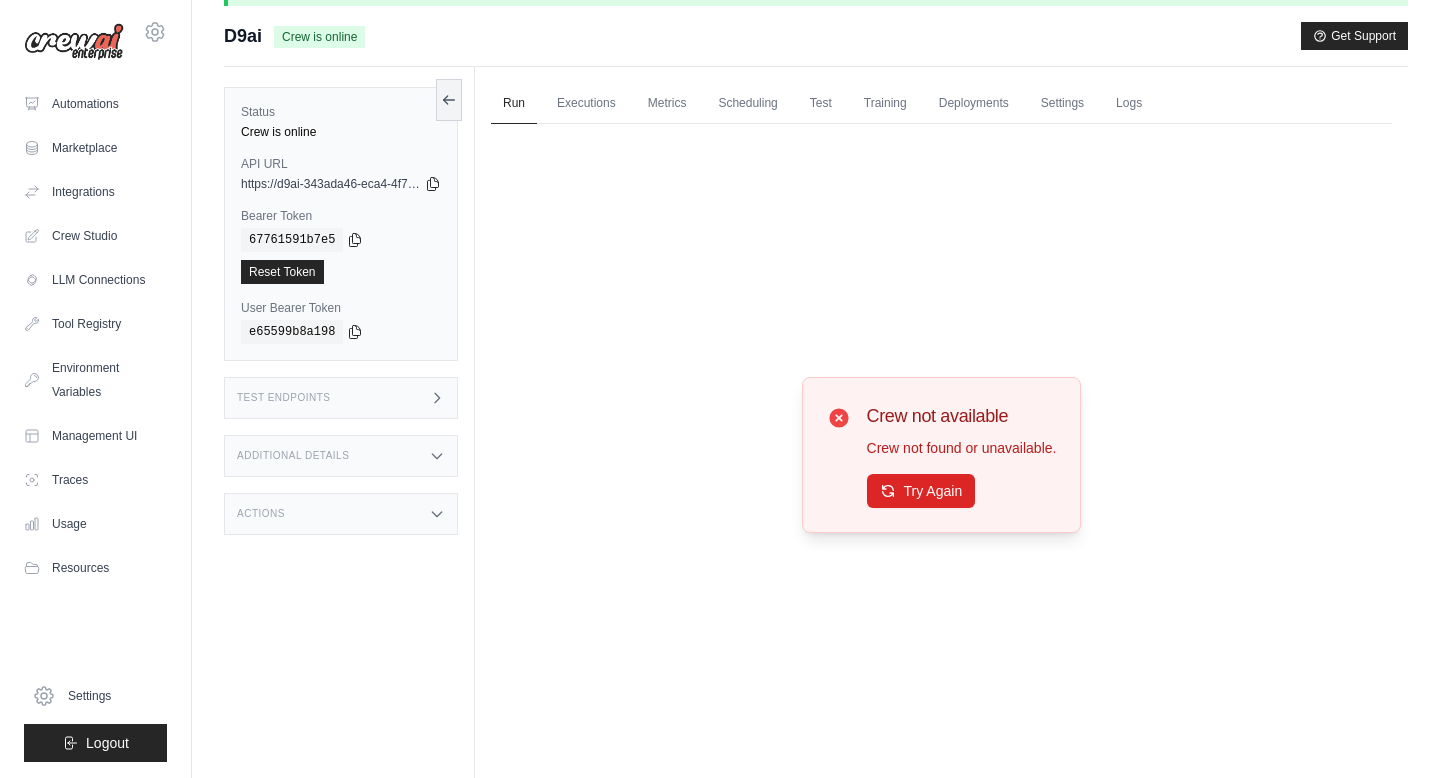 scroll, scrollTop: 73, scrollLeft: 0, axis: vertical 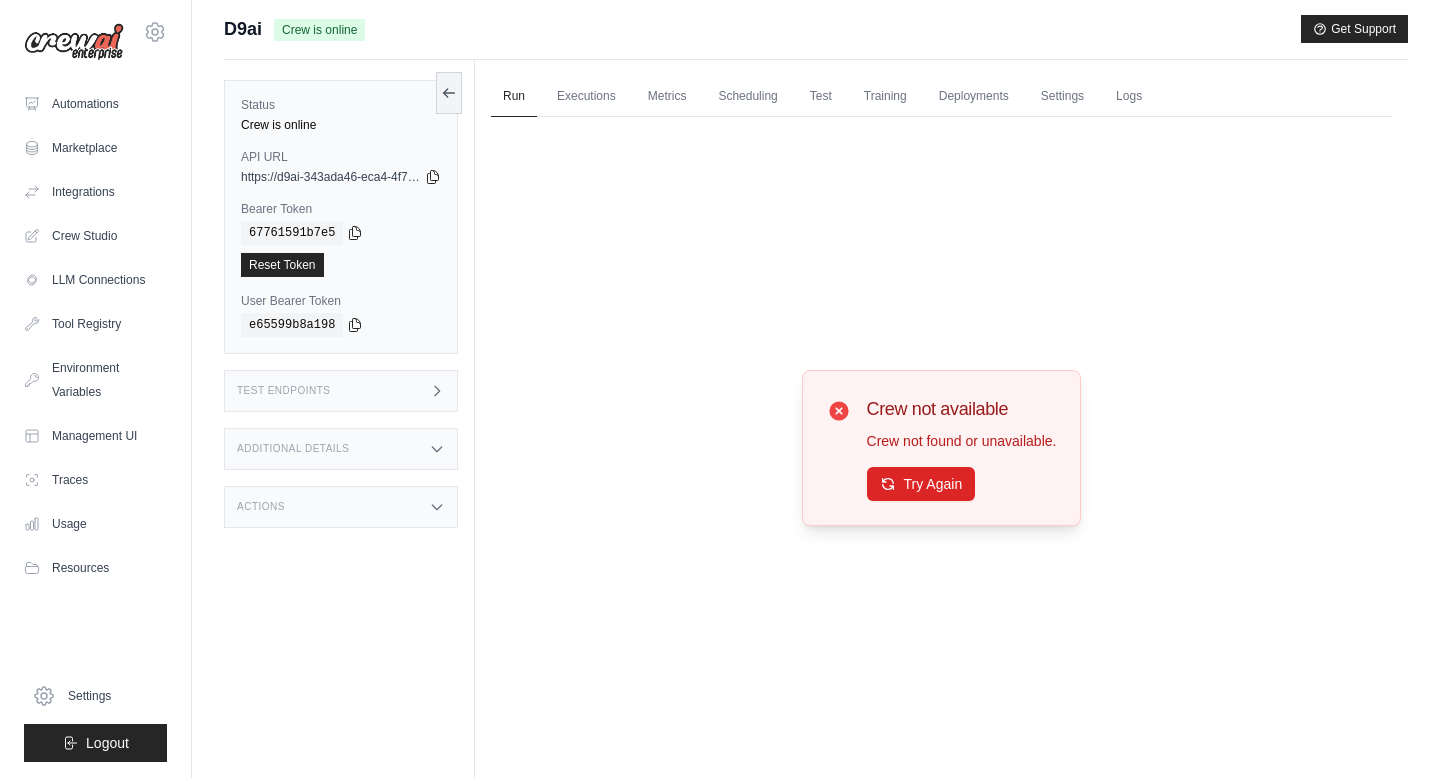 click on "Additional Details" at bounding box center [341, 449] 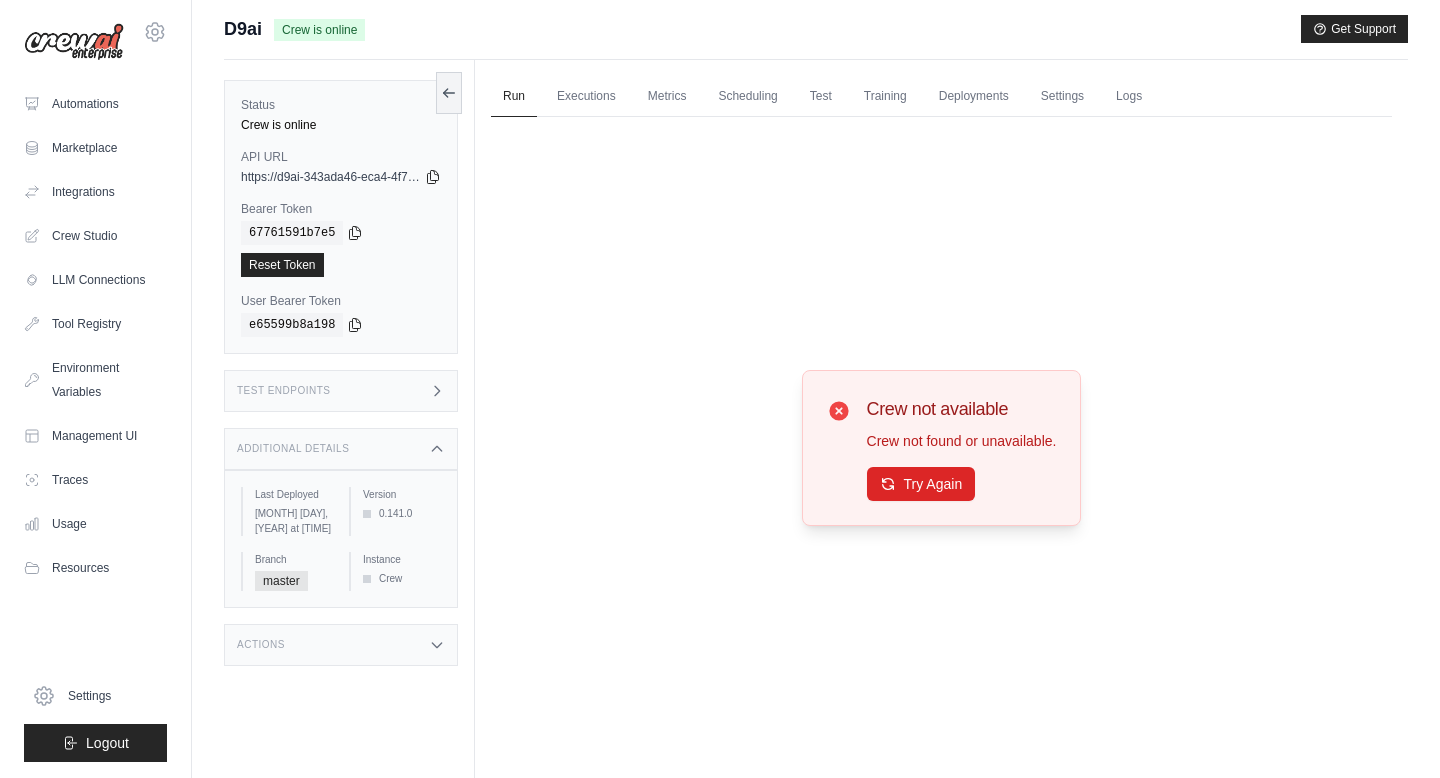 click on "Additional Details" at bounding box center (341, 449) 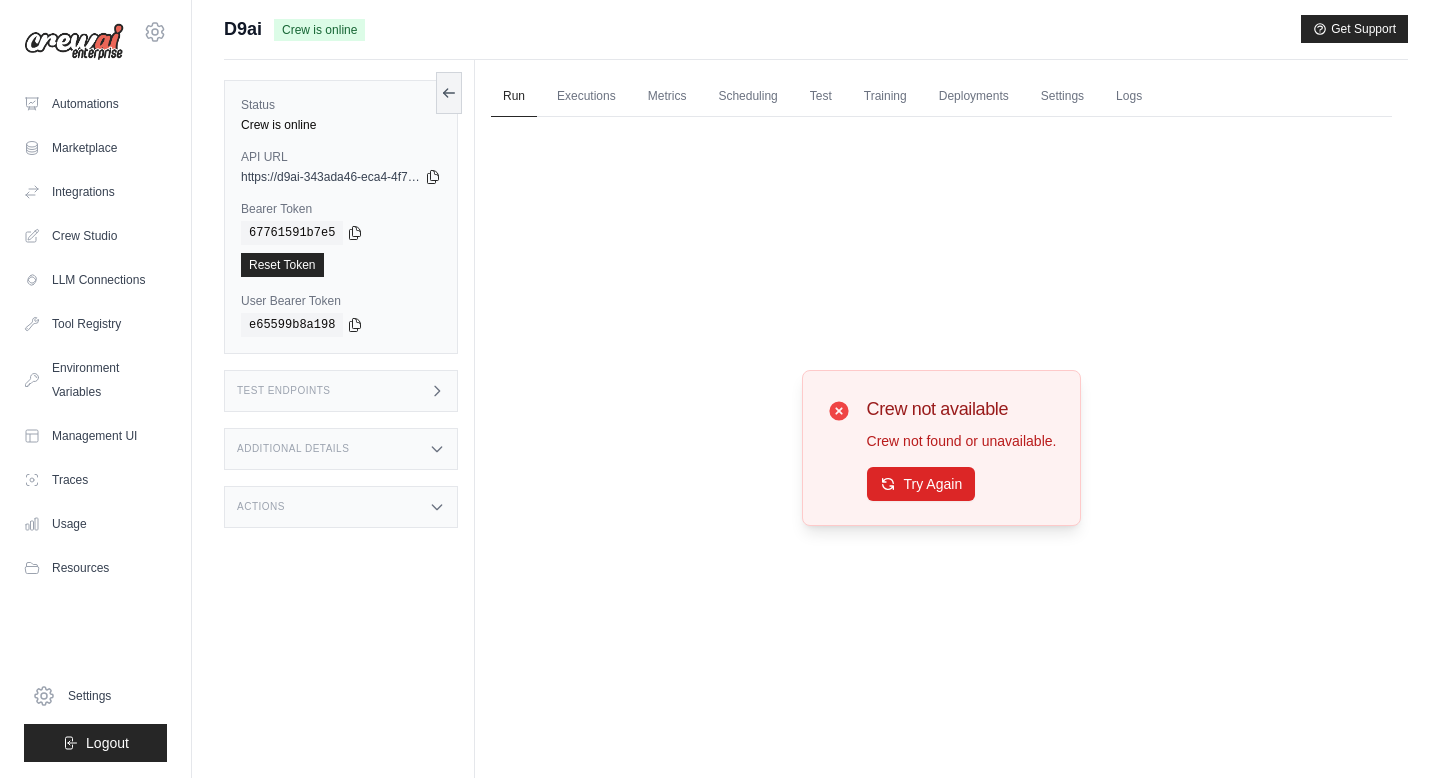 click 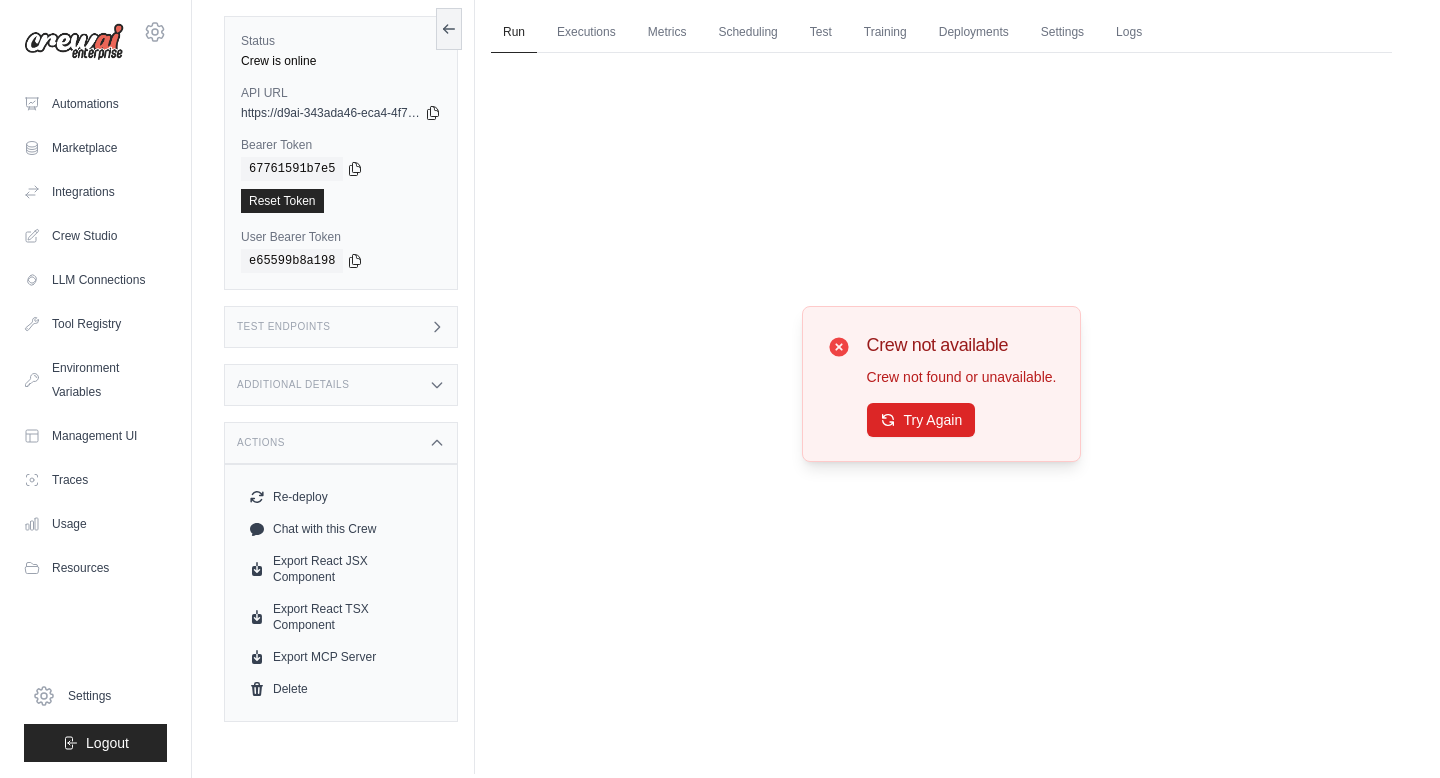 scroll, scrollTop: 153, scrollLeft: 0, axis: vertical 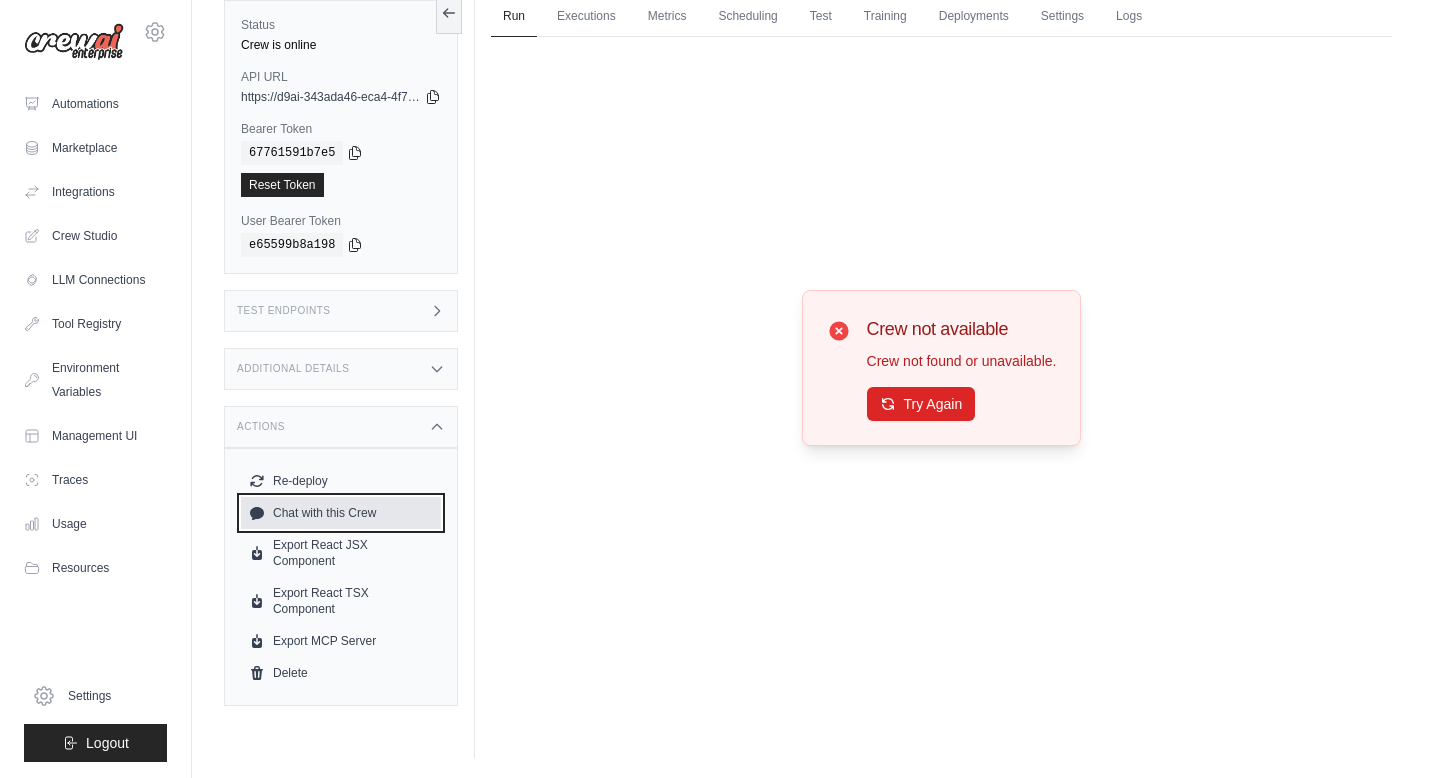 click on "Chat with this
Crew" at bounding box center (341, 513) 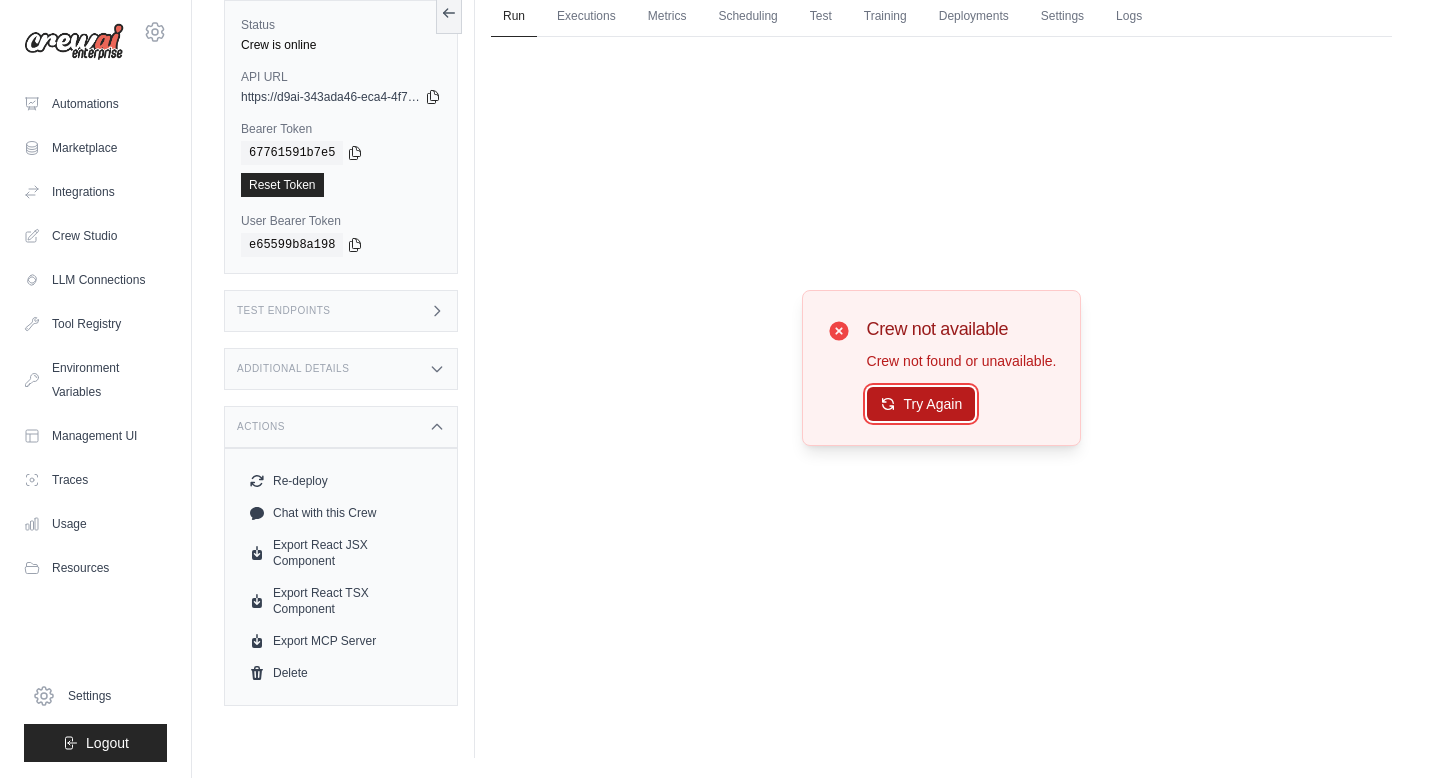 click on "Try Again" at bounding box center (921, 404) 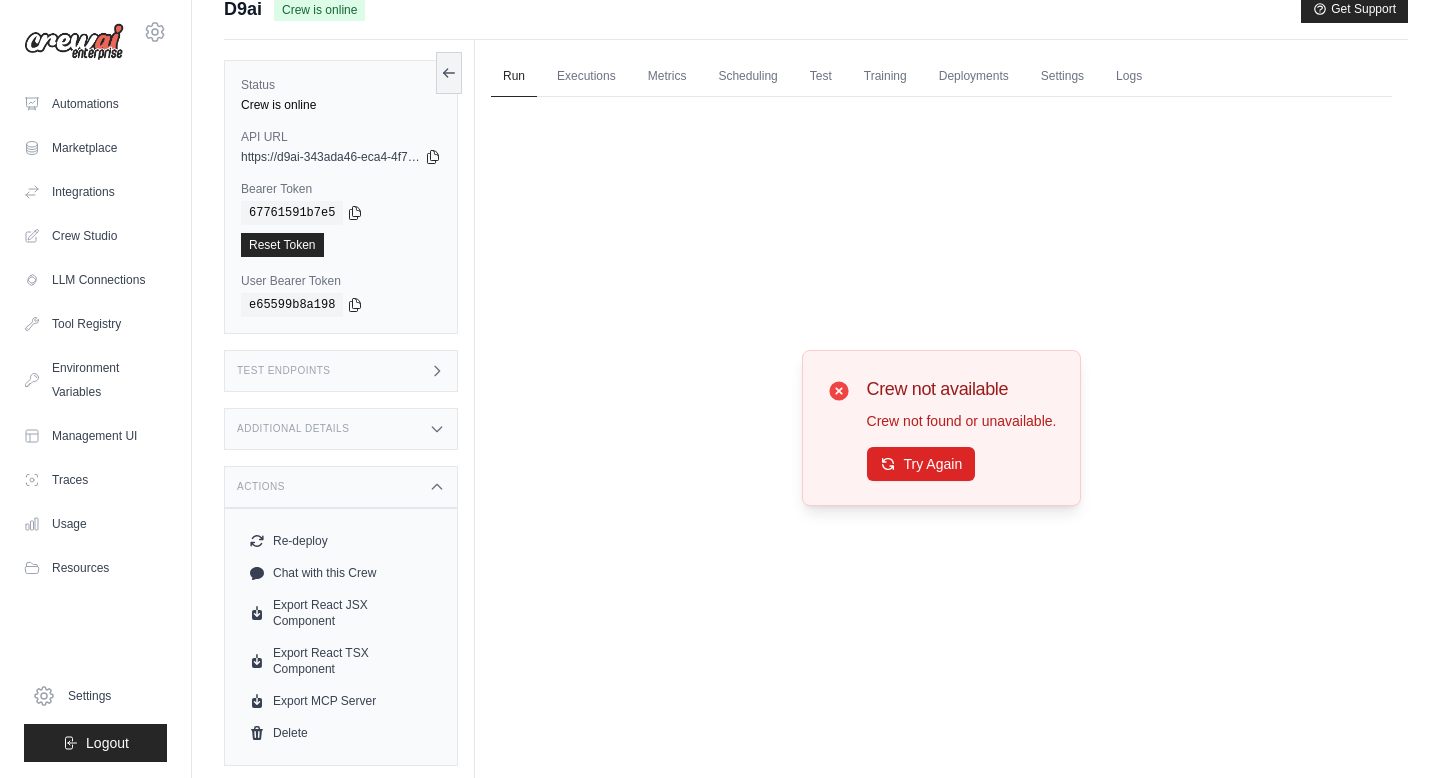scroll, scrollTop: 0, scrollLeft: 0, axis: both 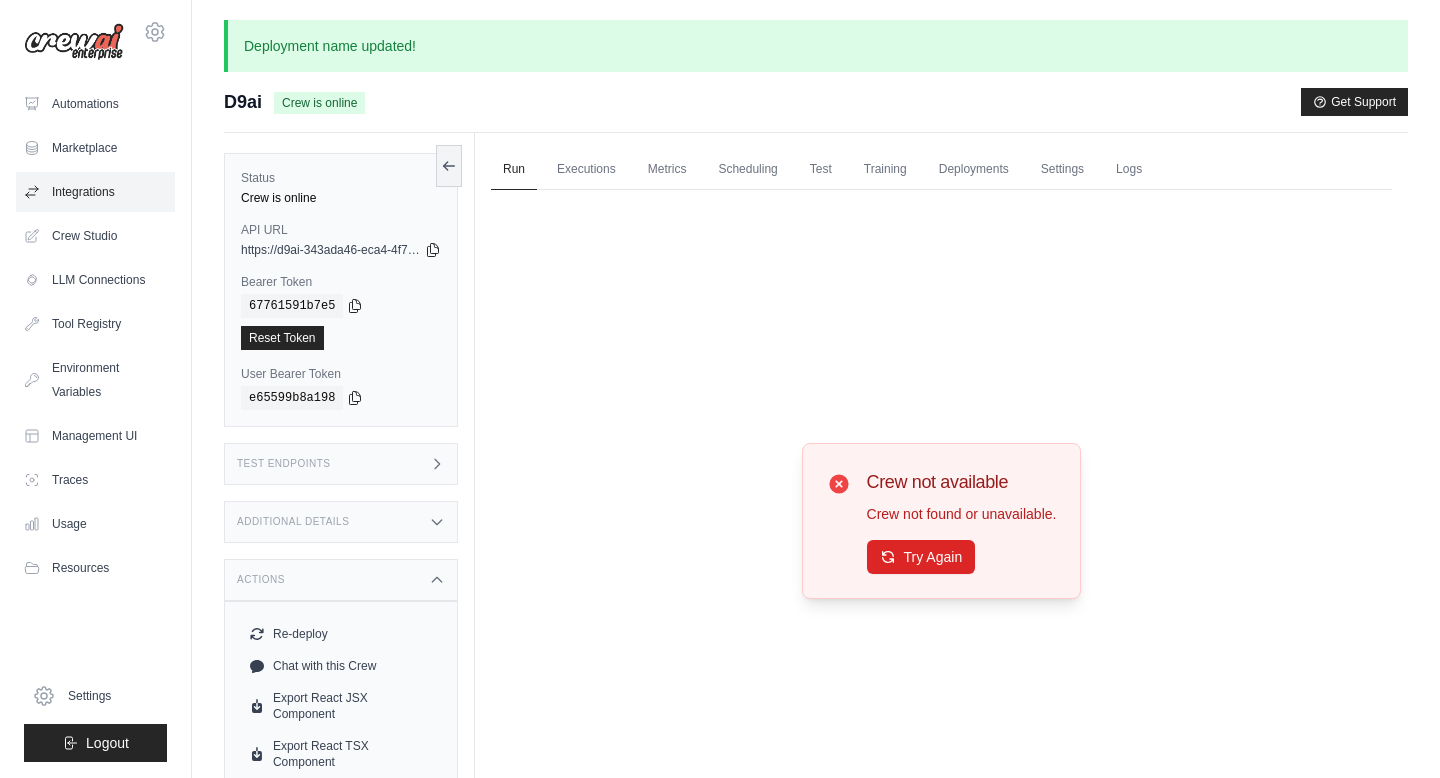 click on "Integrations" at bounding box center (95, 192) 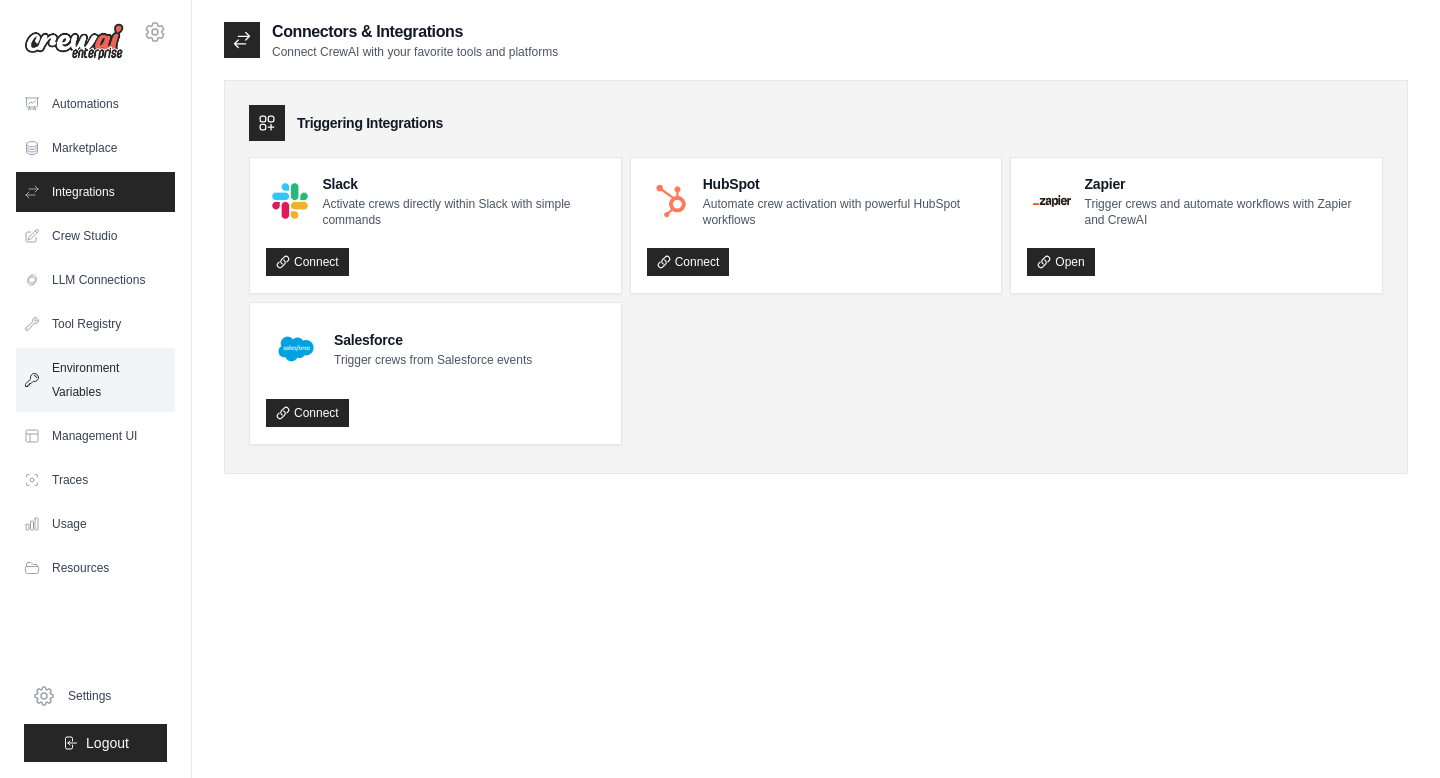 click on "Environment Variables" at bounding box center [95, 380] 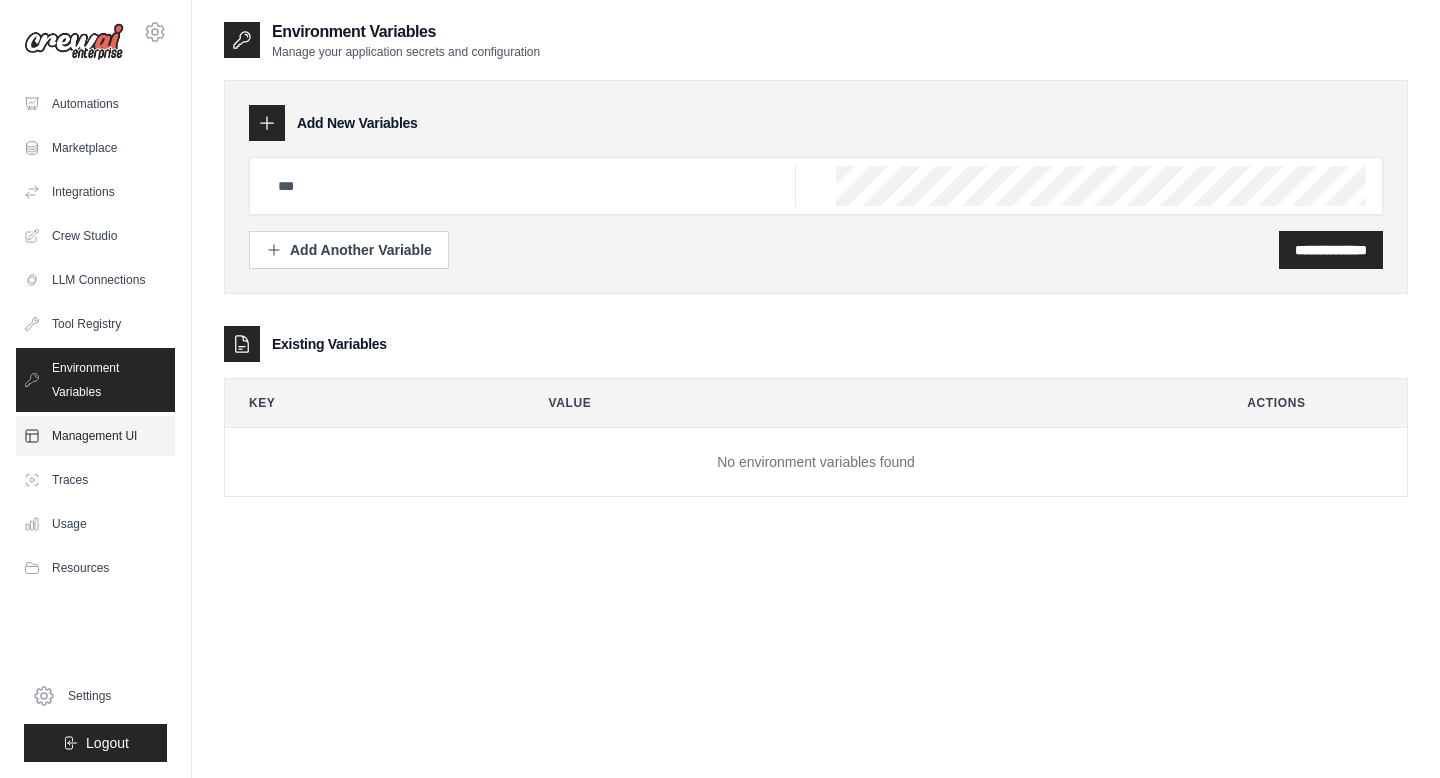 click on "Management UI" at bounding box center [95, 436] 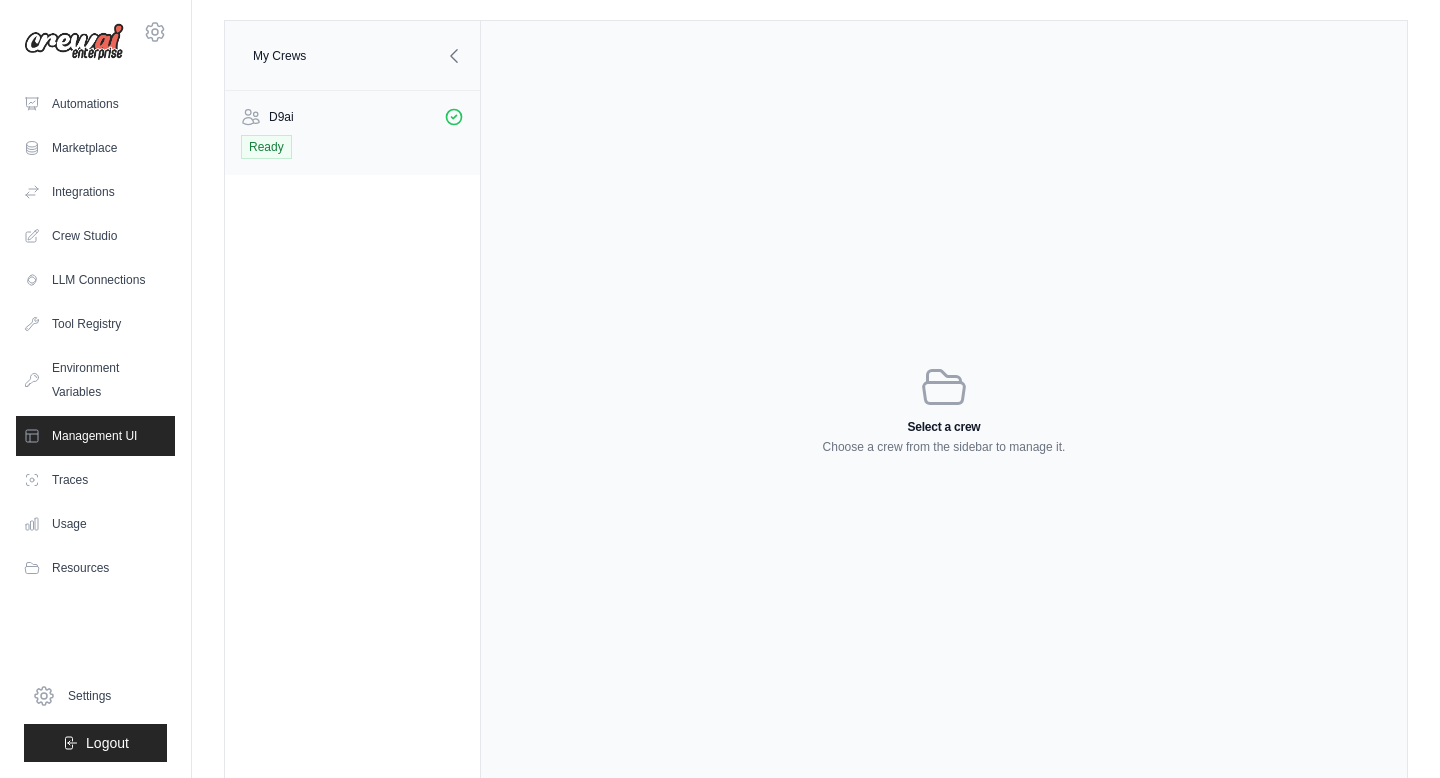 click on "Ready" at bounding box center [352, 147] 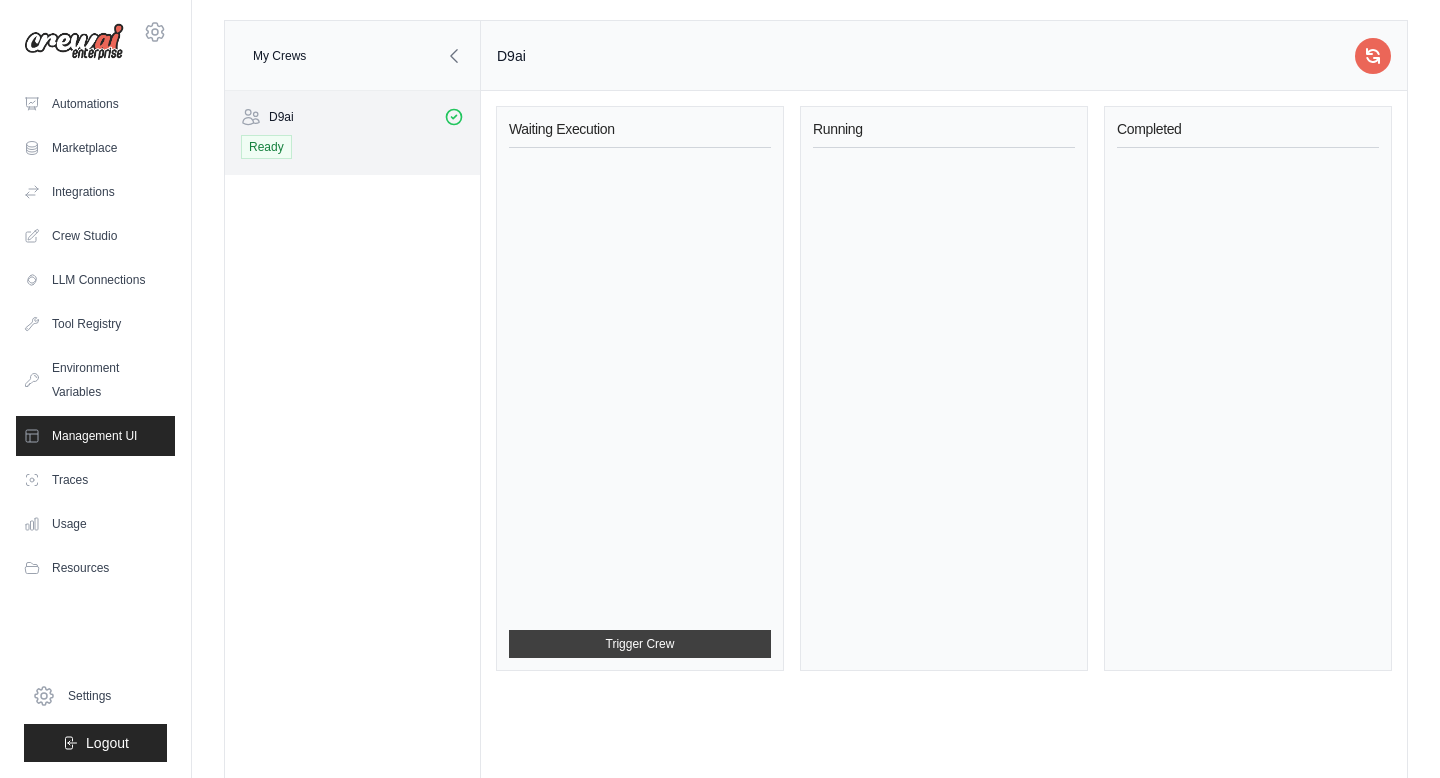 click on "Trigger Crew" at bounding box center [640, 644] 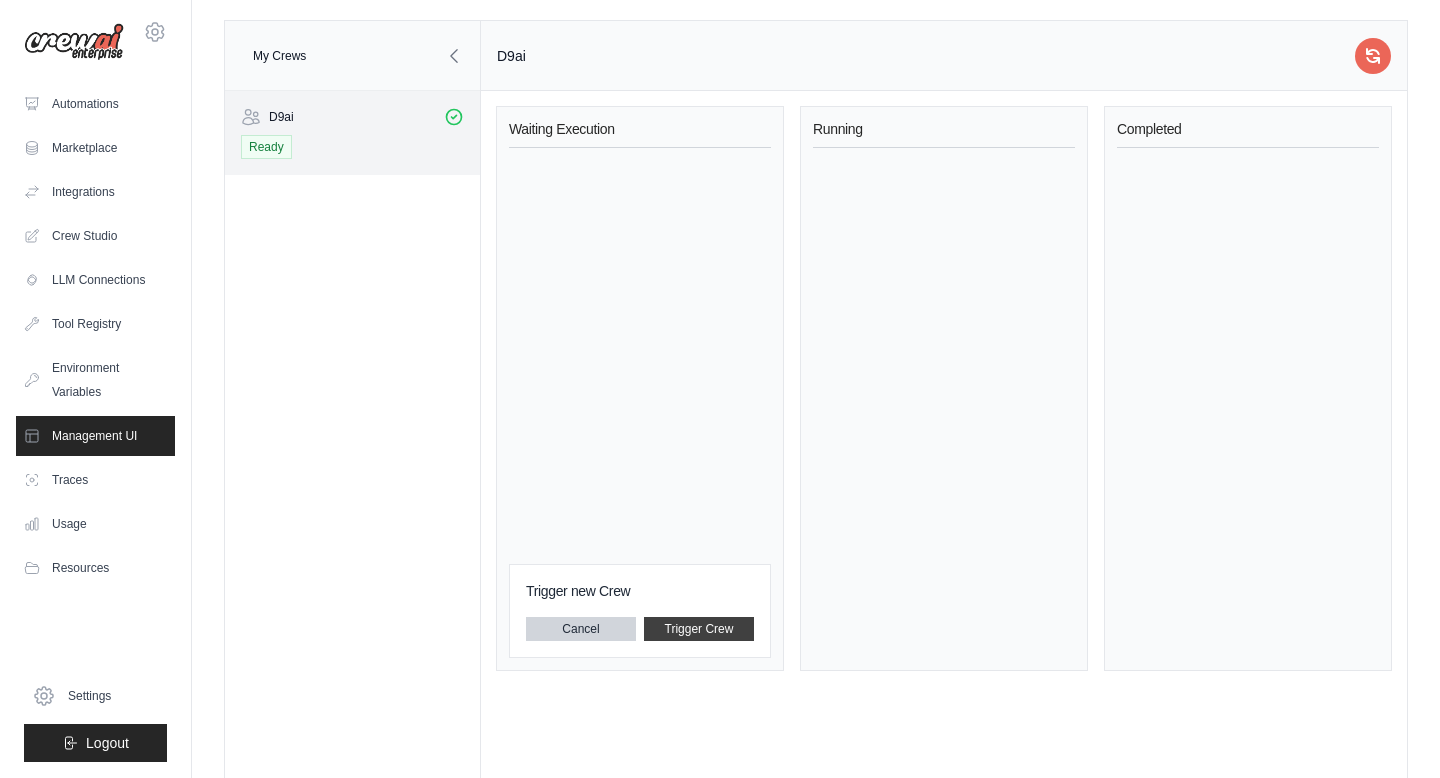 click on "Trigger Crew" at bounding box center [699, 629] 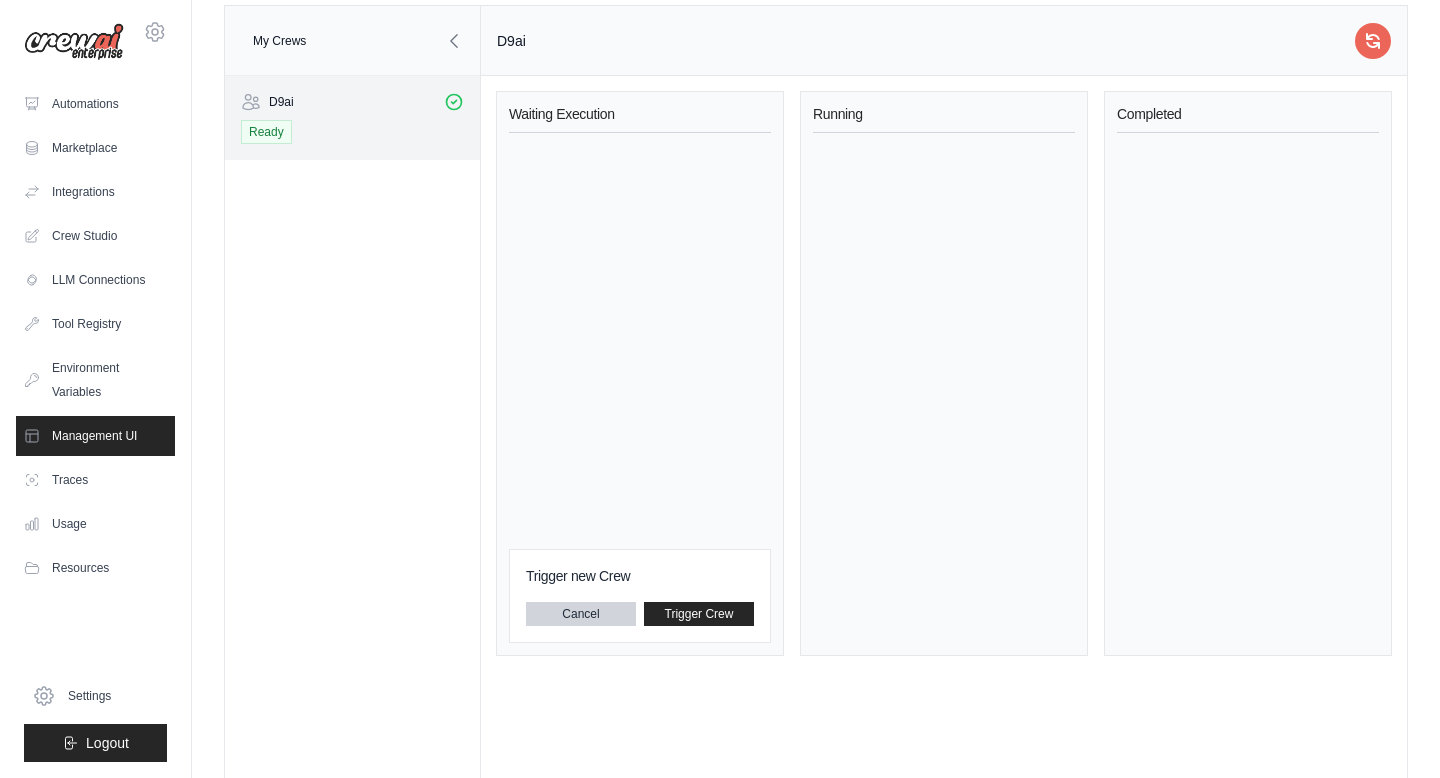 scroll, scrollTop: 6, scrollLeft: 0, axis: vertical 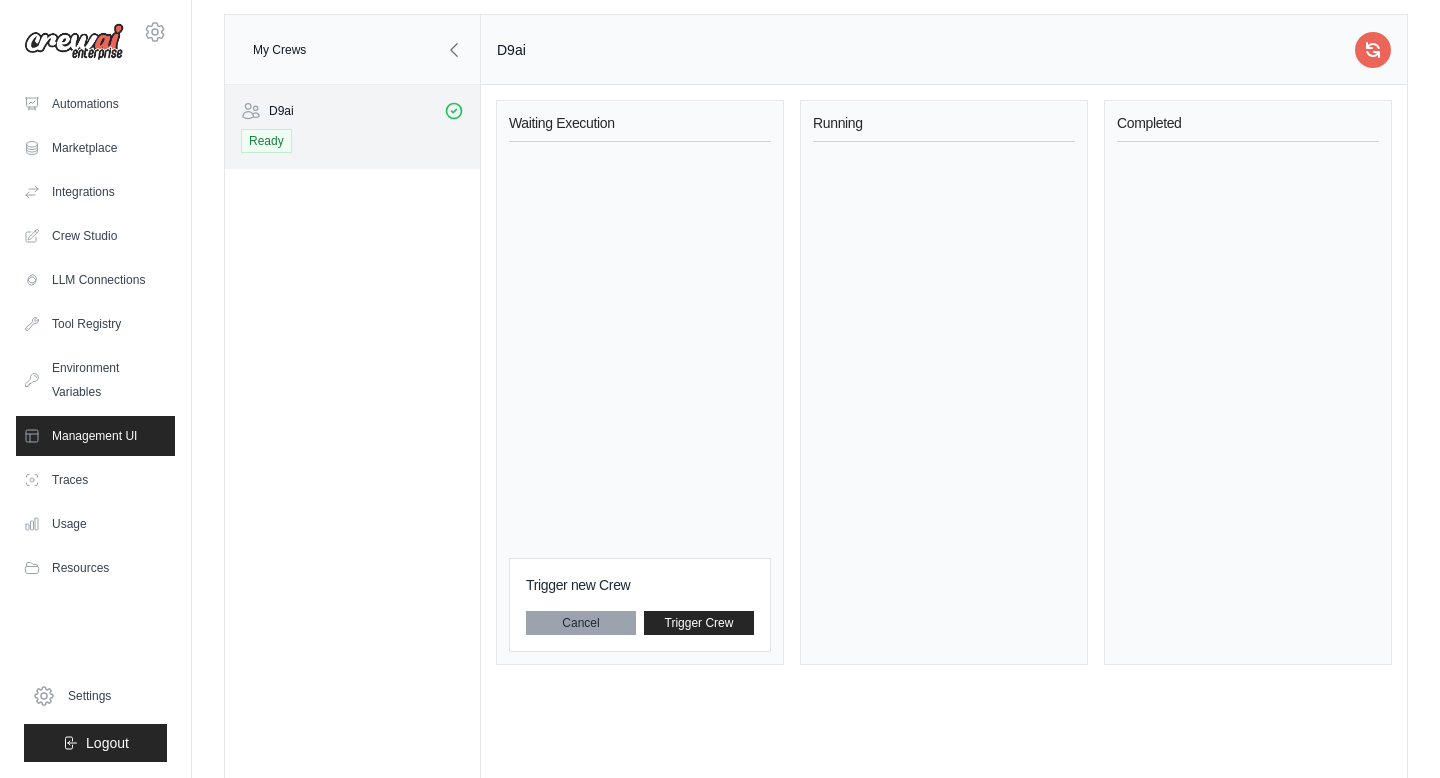 click on "Cancel" at bounding box center [581, 623] 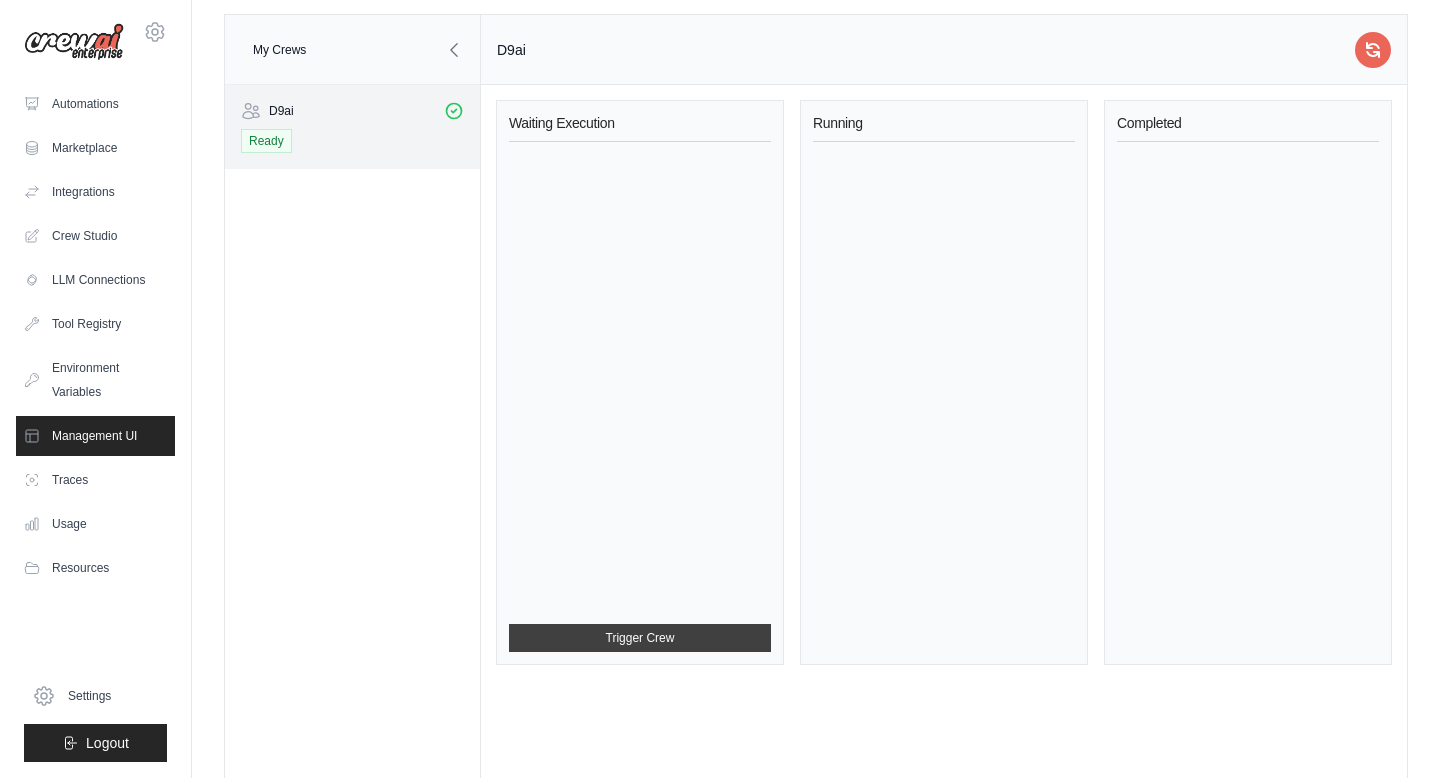click on "Trigger Crew" at bounding box center [640, 638] 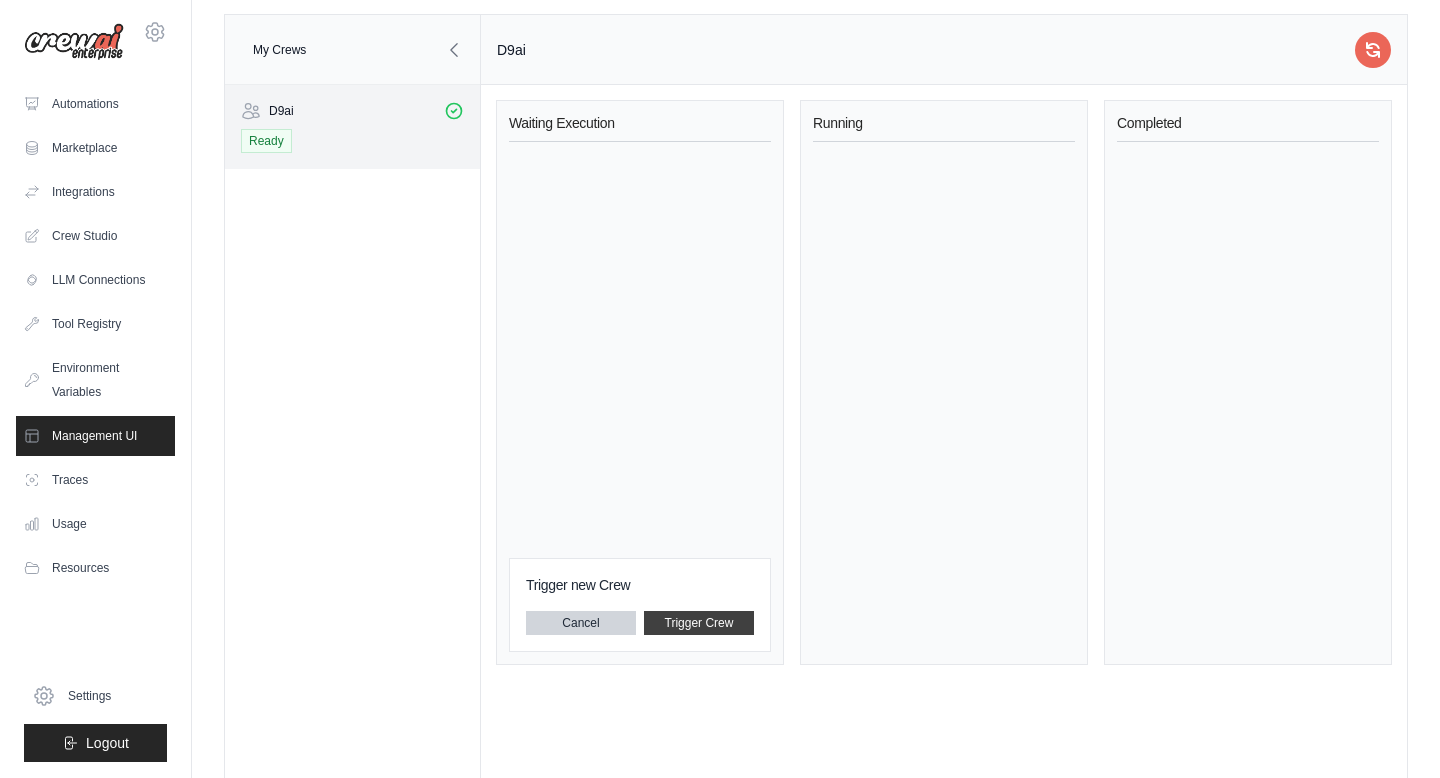 click on "Trigger Crew" at bounding box center (699, 623) 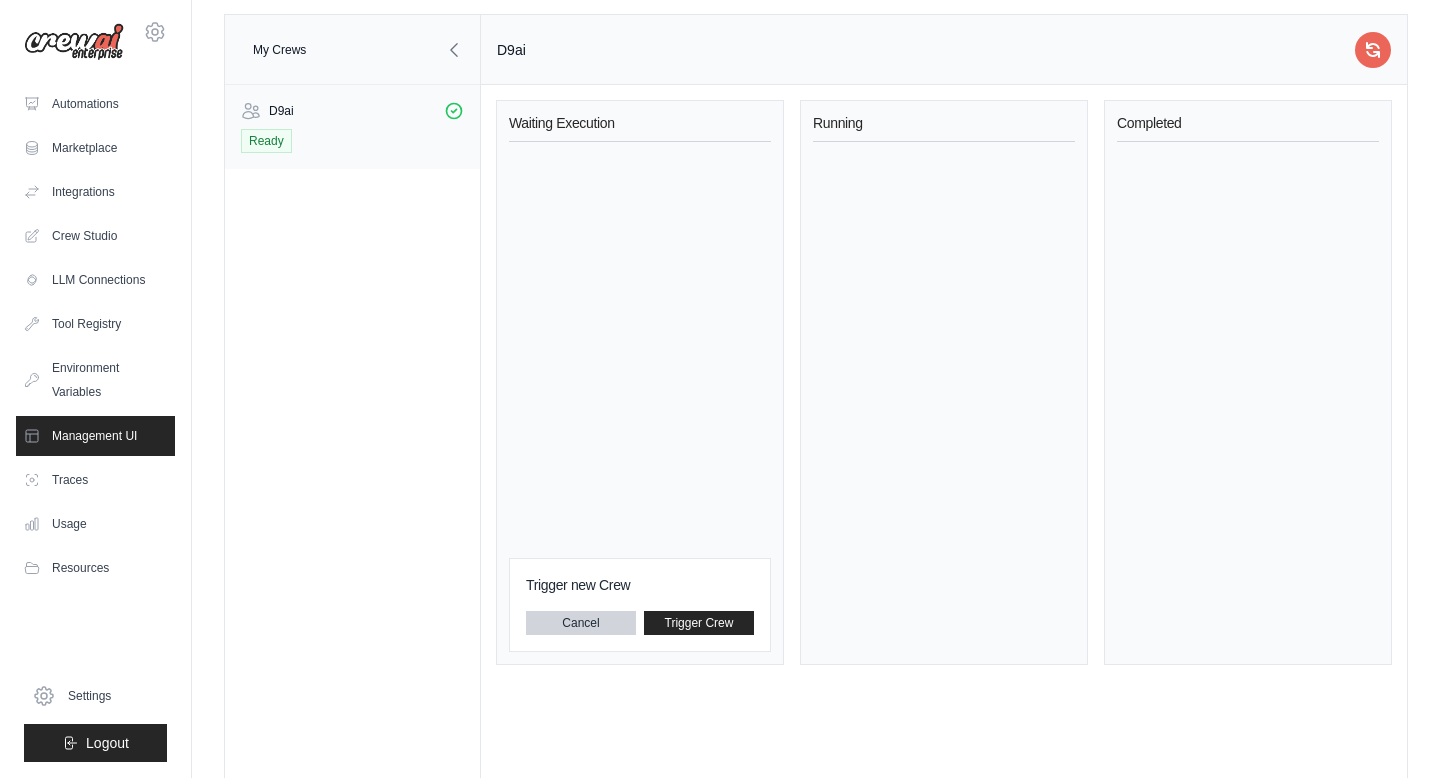 click on "D9ai
Ready" at bounding box center (352, 127) 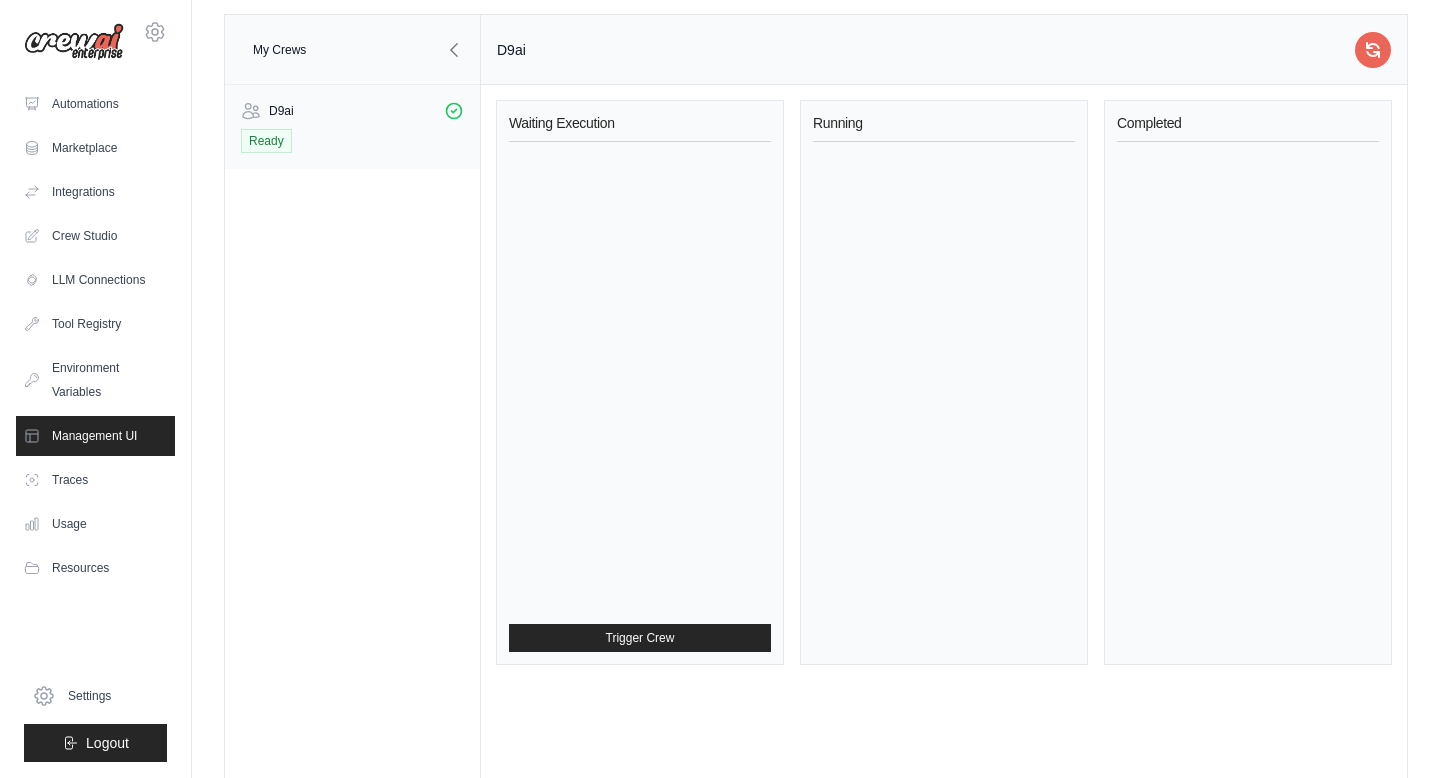 click on "D9ai" at bounding box center [352, 111] 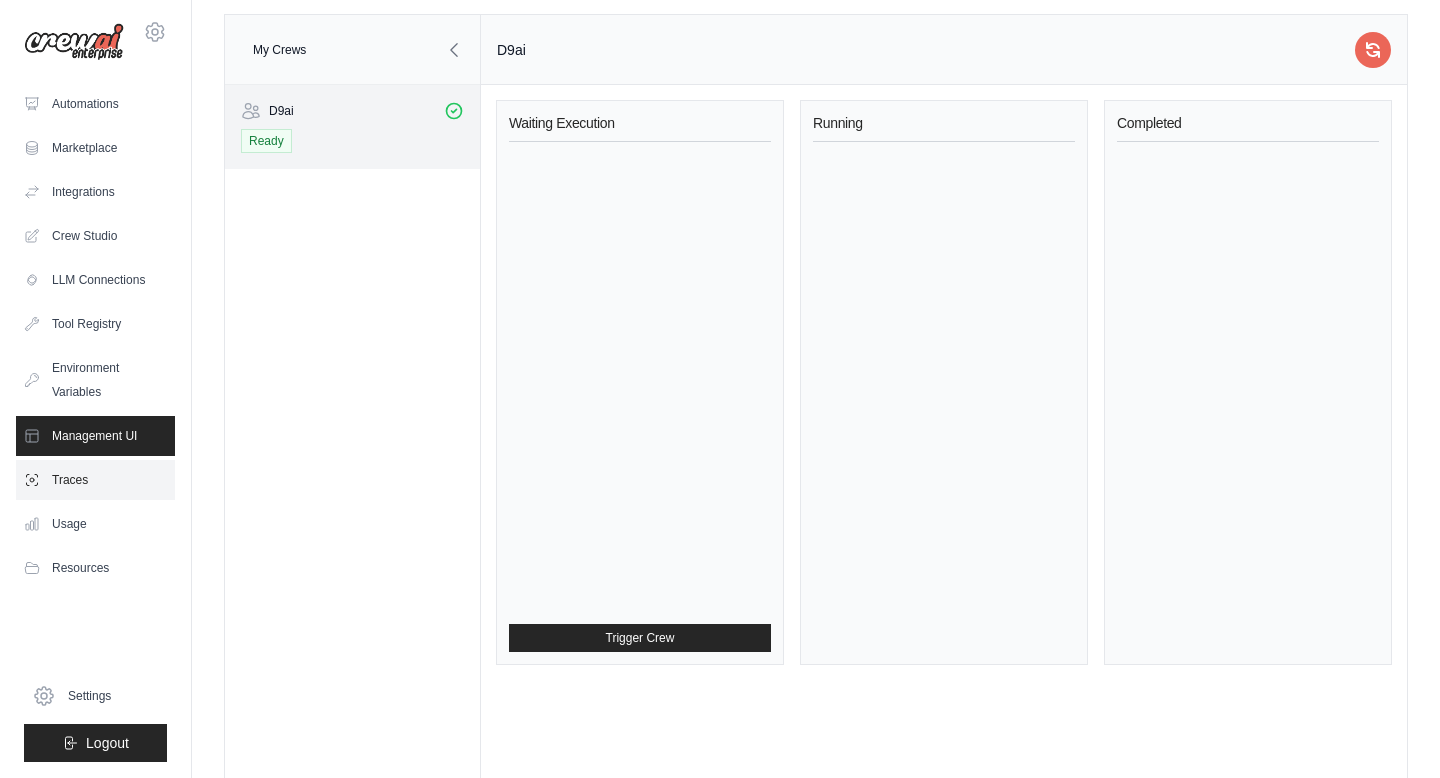 click on "Traces" at bounding box center (95, 480) 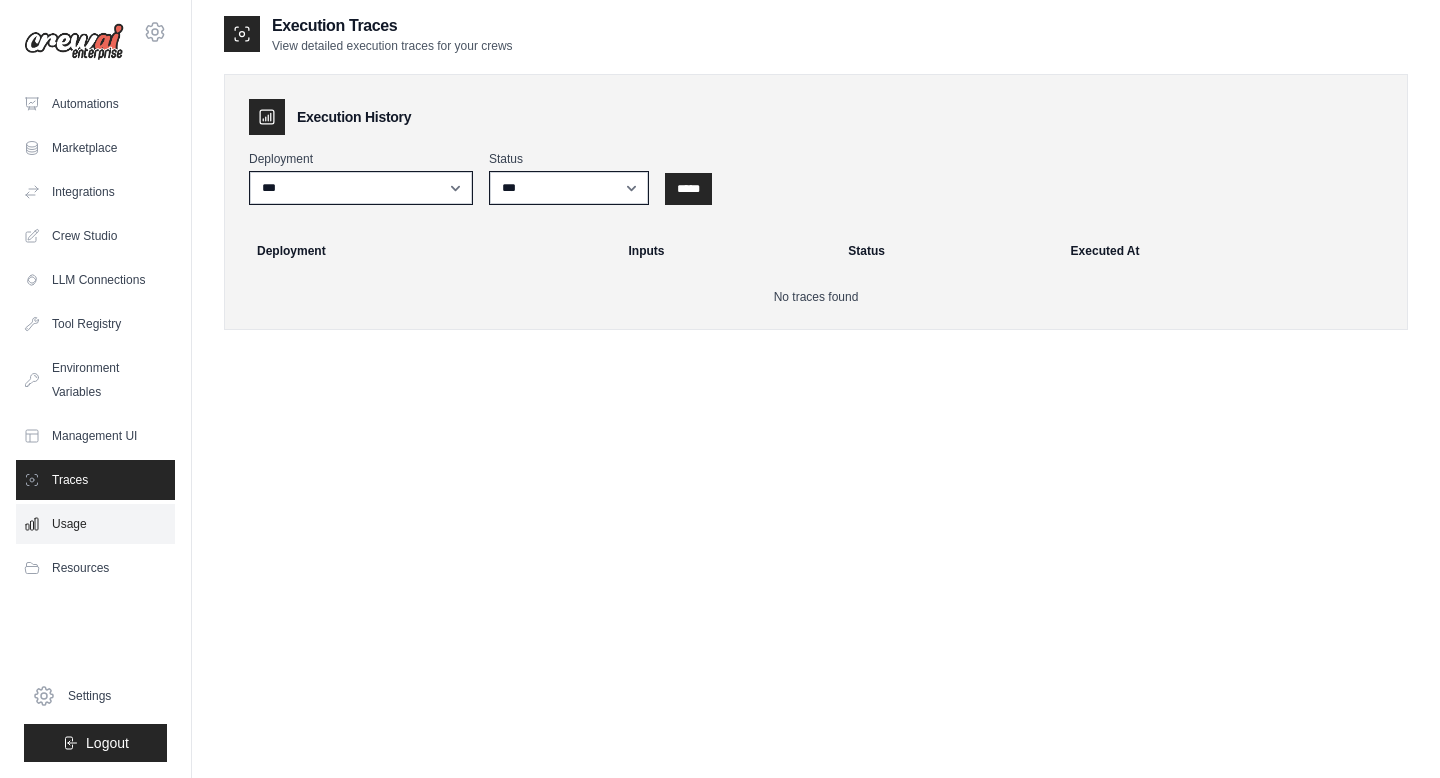 scroll, scrollTop: 0, scrollLeft: 0, axis: both 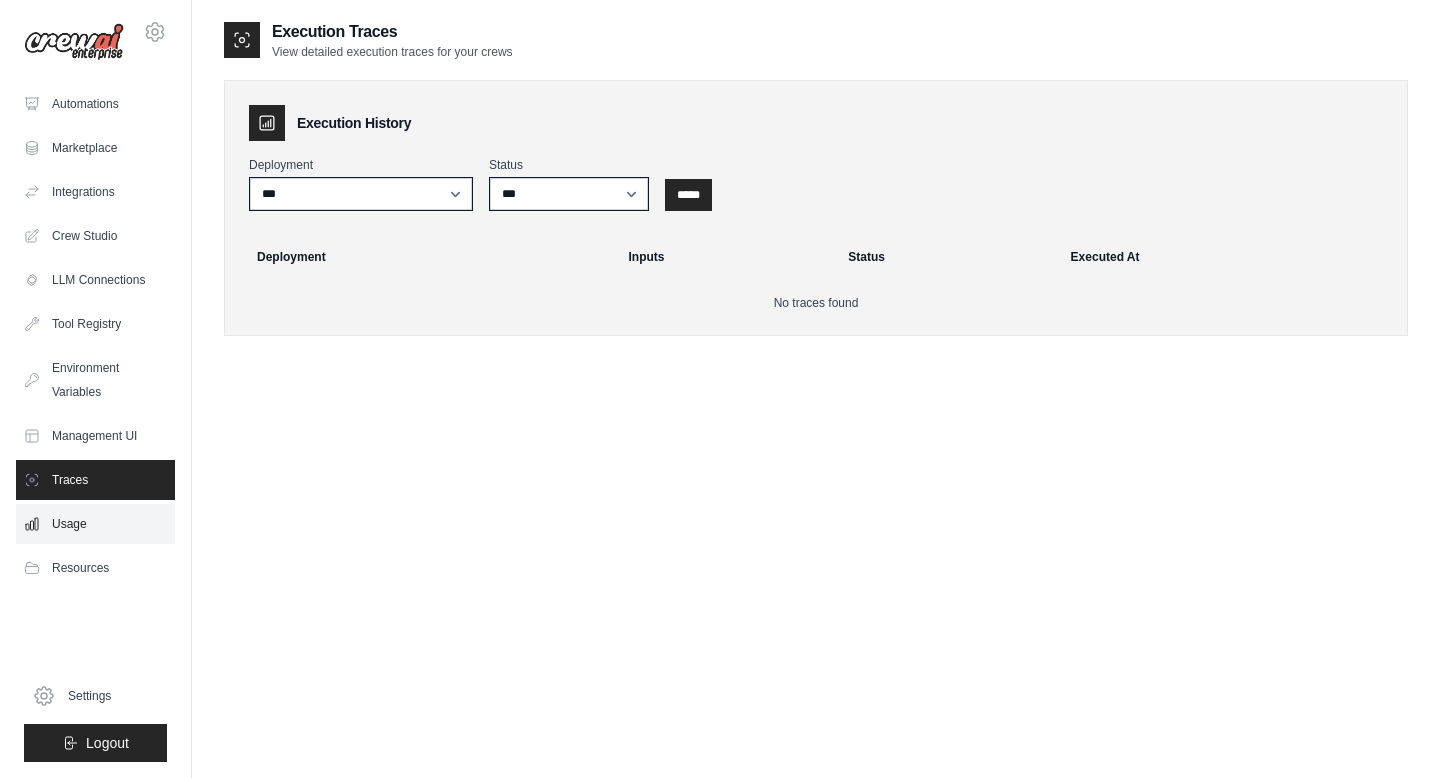 click on "Usage" at bounding box center [95, 524] 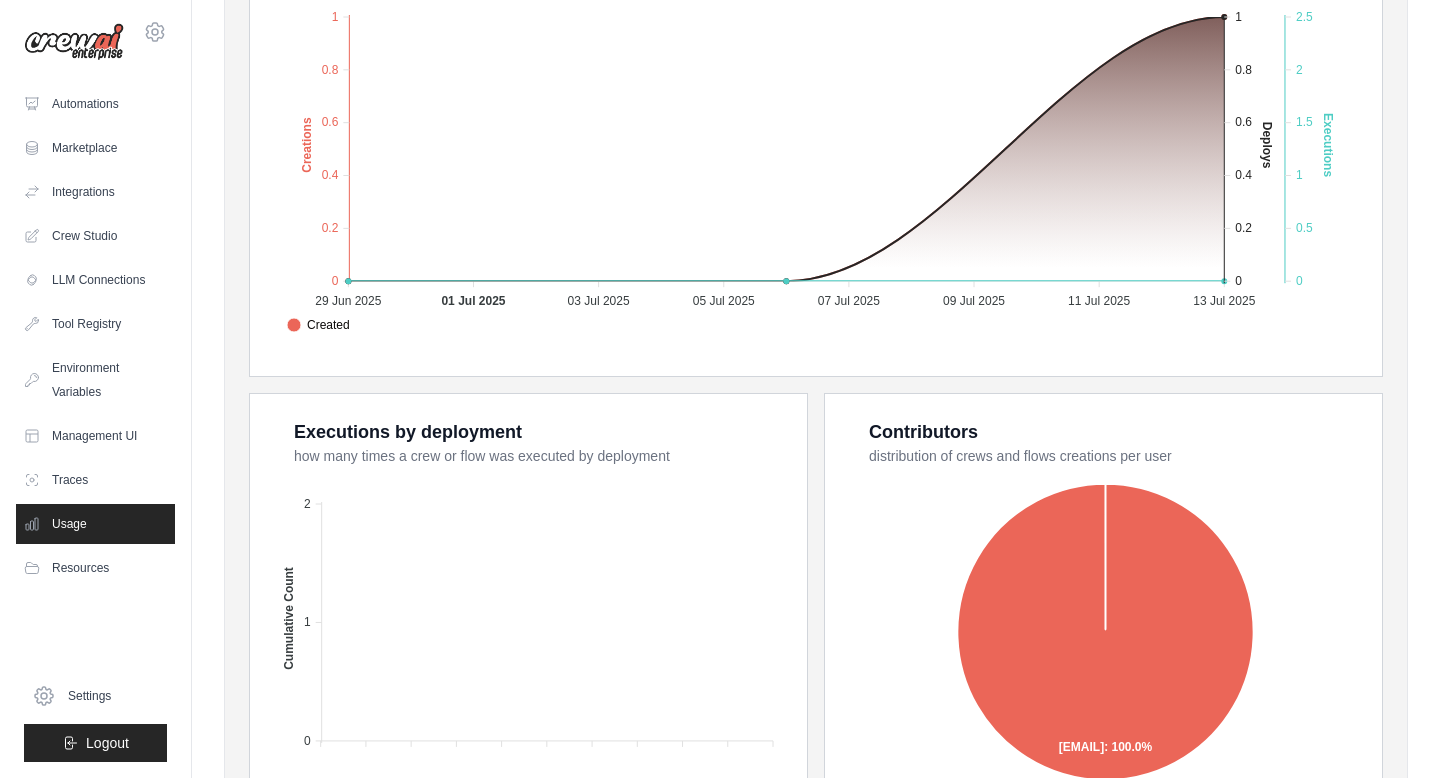 scroll, scrollTop: 37, scrollLeft: 0, axis: vertical 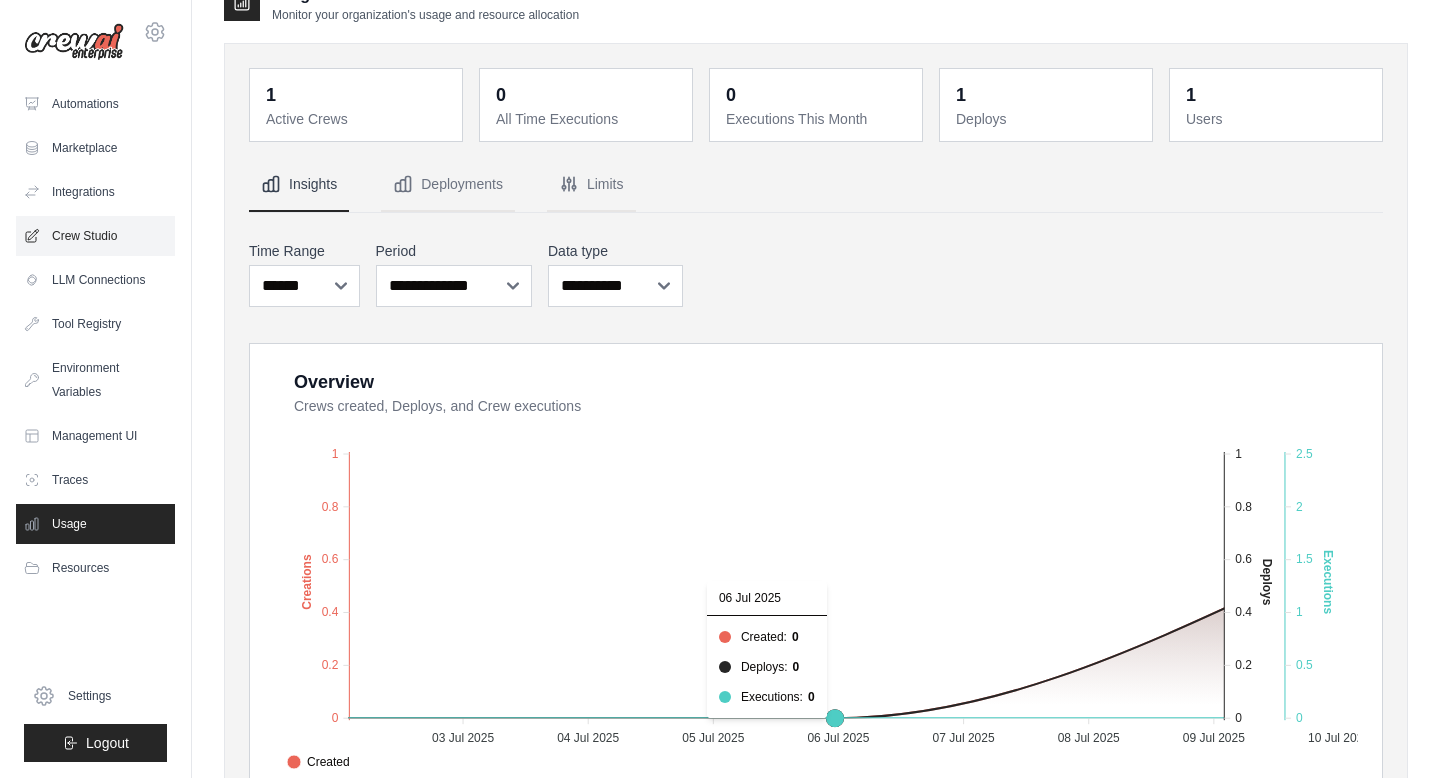 click on "Crew Studio" at bounding box center [95, 236] 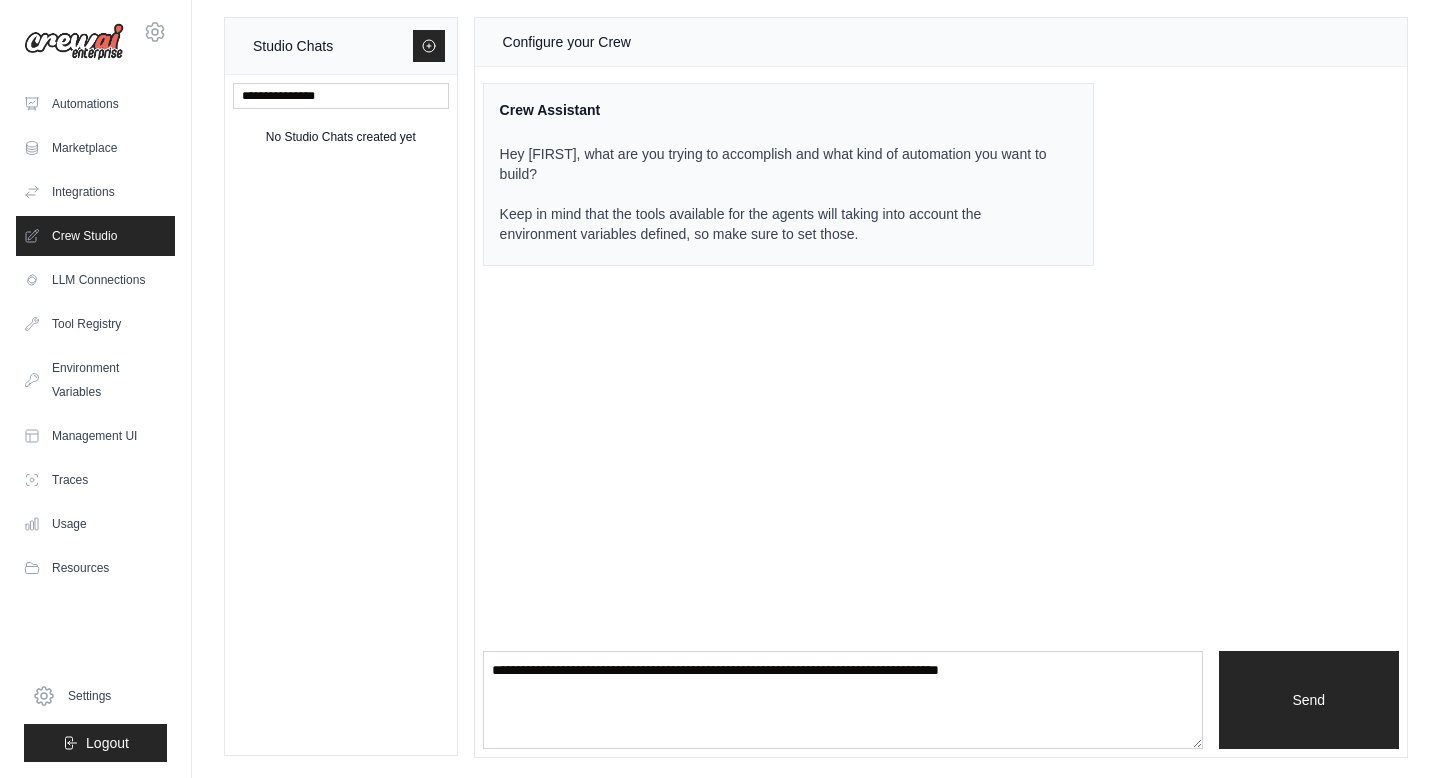 scroll, scrollTop: 0, scrollLeft: 0, axis: both 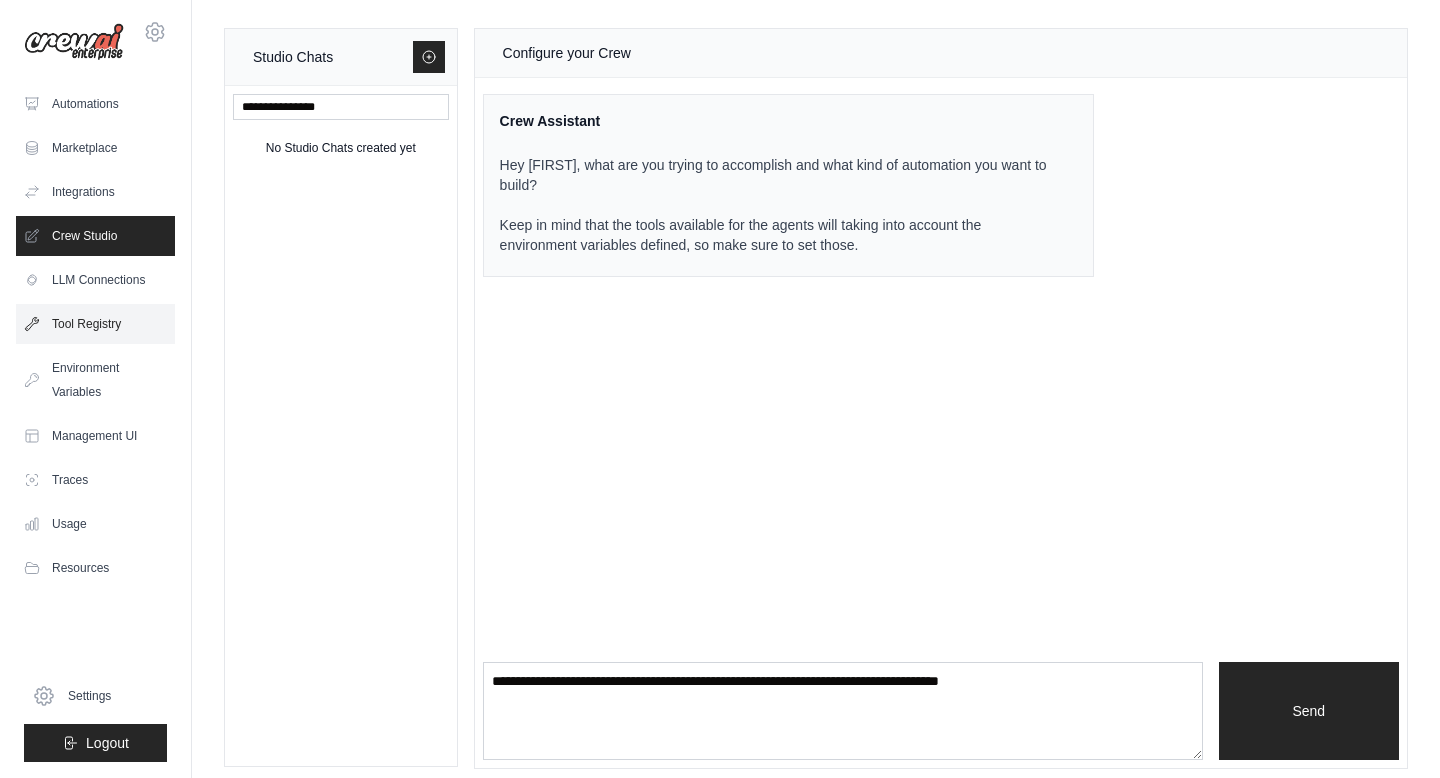 click on "Tool Registry" at bounding box center (95, 324) 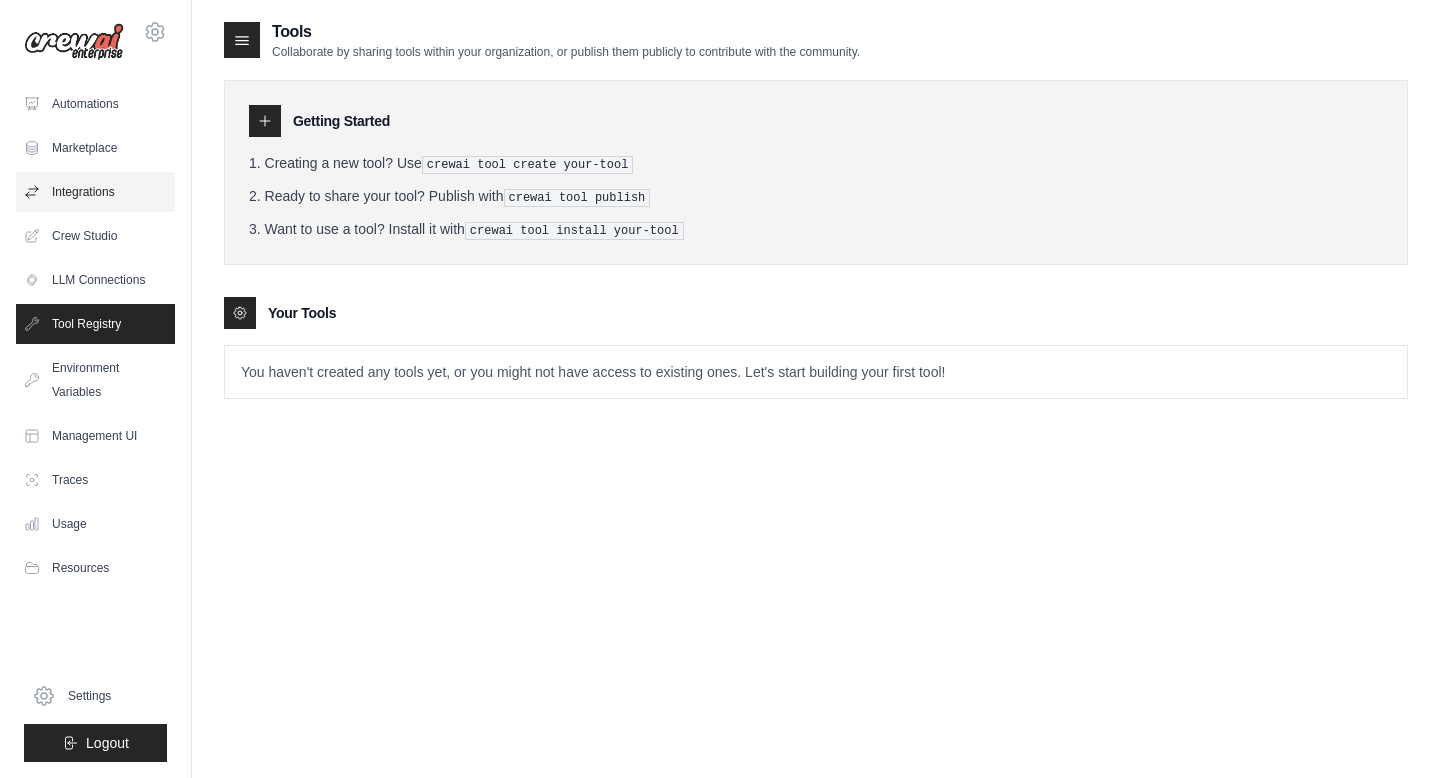 click on "Integrations" at bounding box center [95, 192] 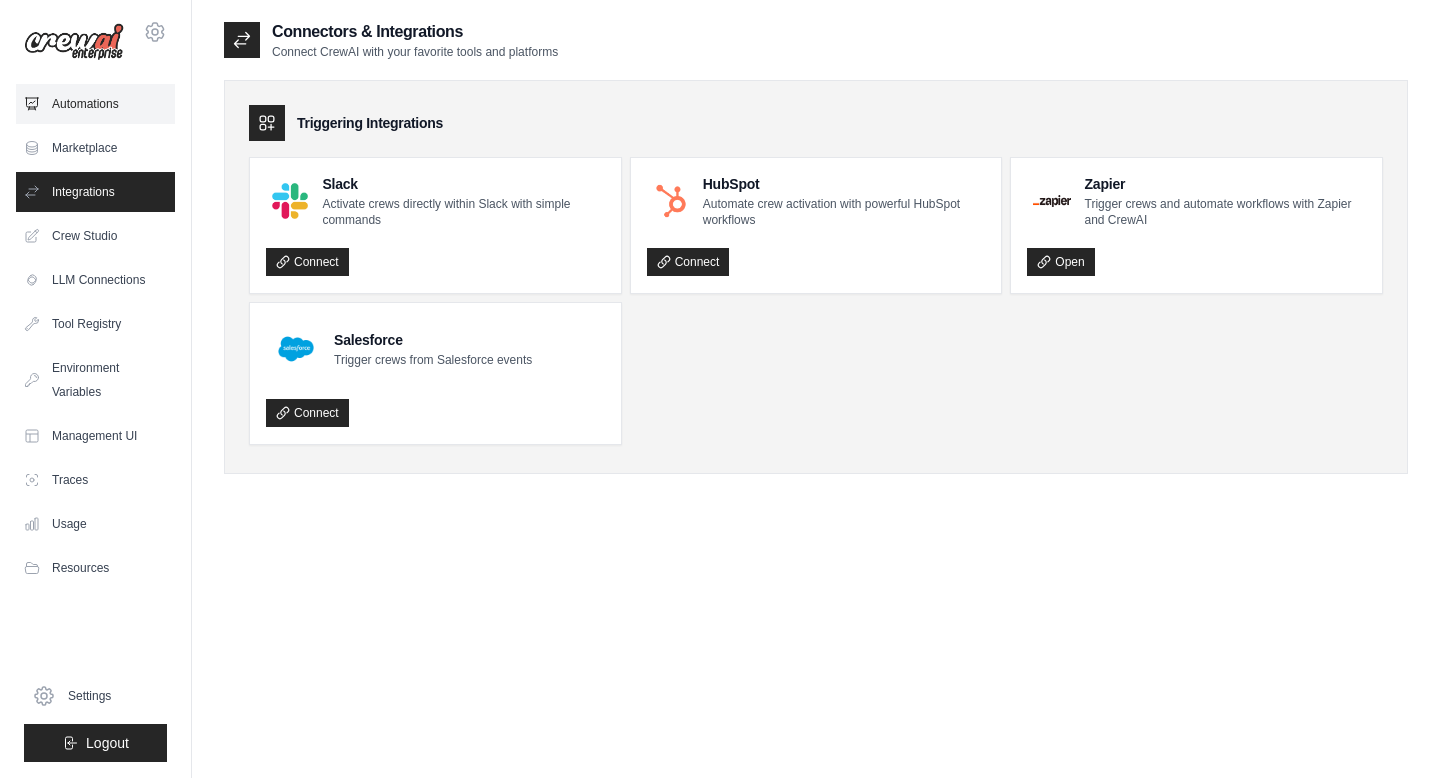 click on "Automations" at bounding box center [95, 104] 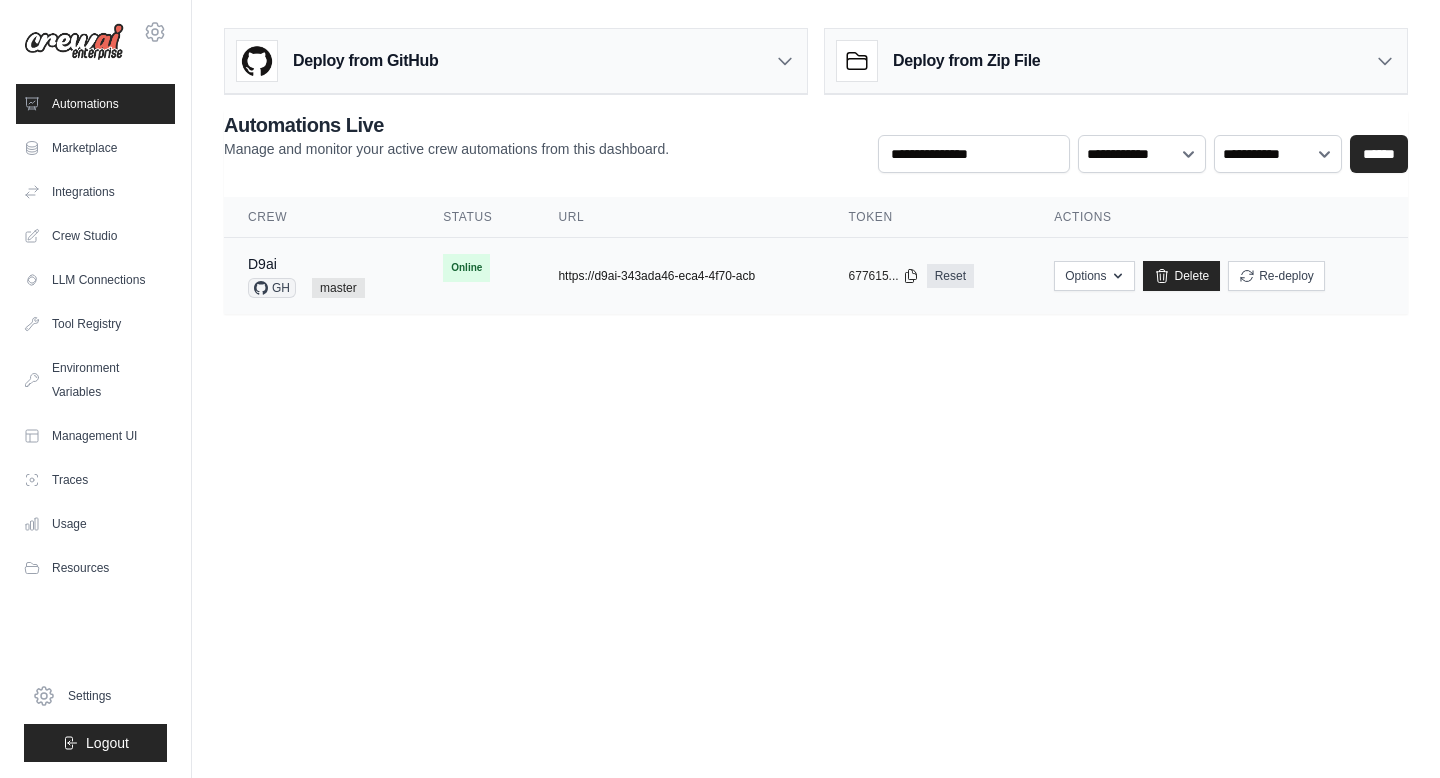 click on "https://d9ai-343ada46-eca4-4f70-acb" at bounding box center (656, 276) 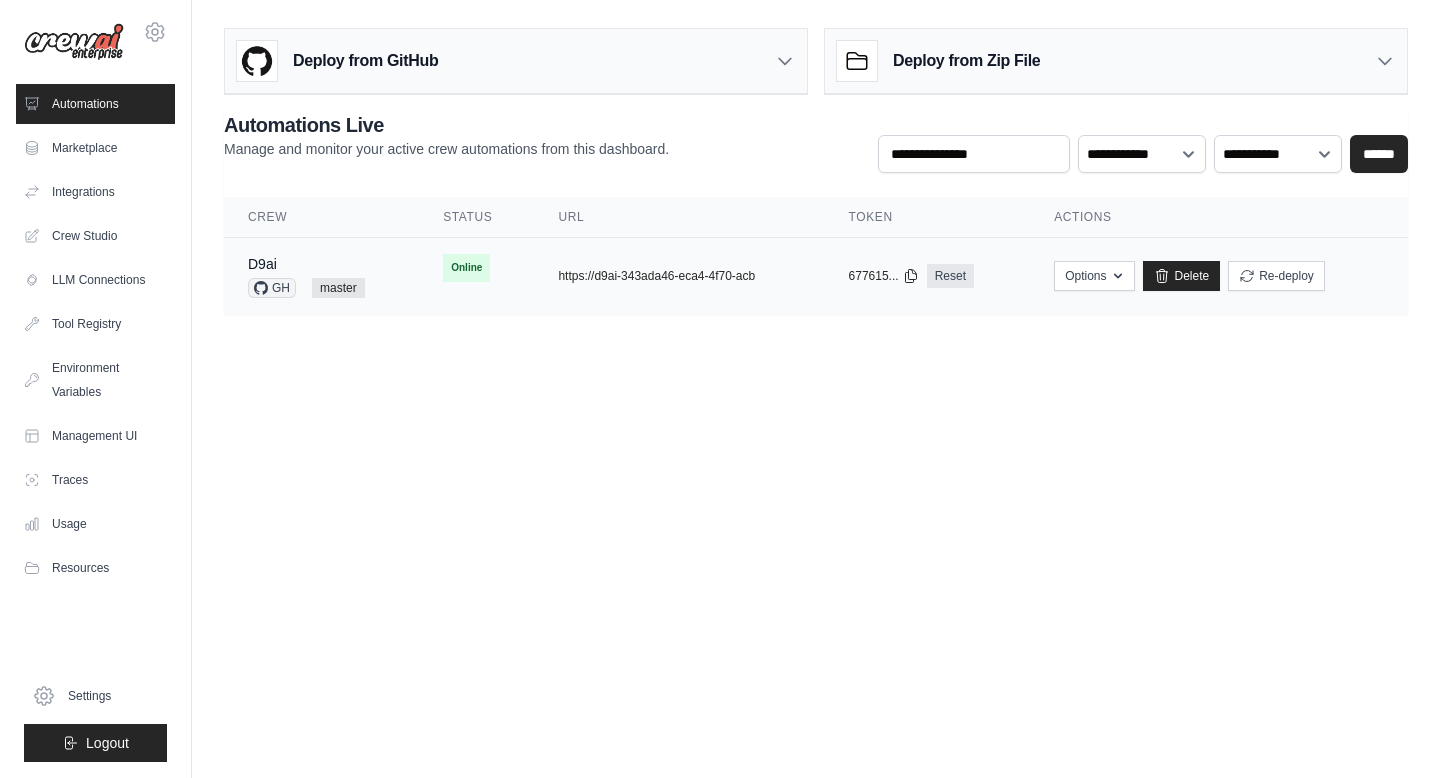 click on "D9ai
GH
master" at bounding box center (321, 276) 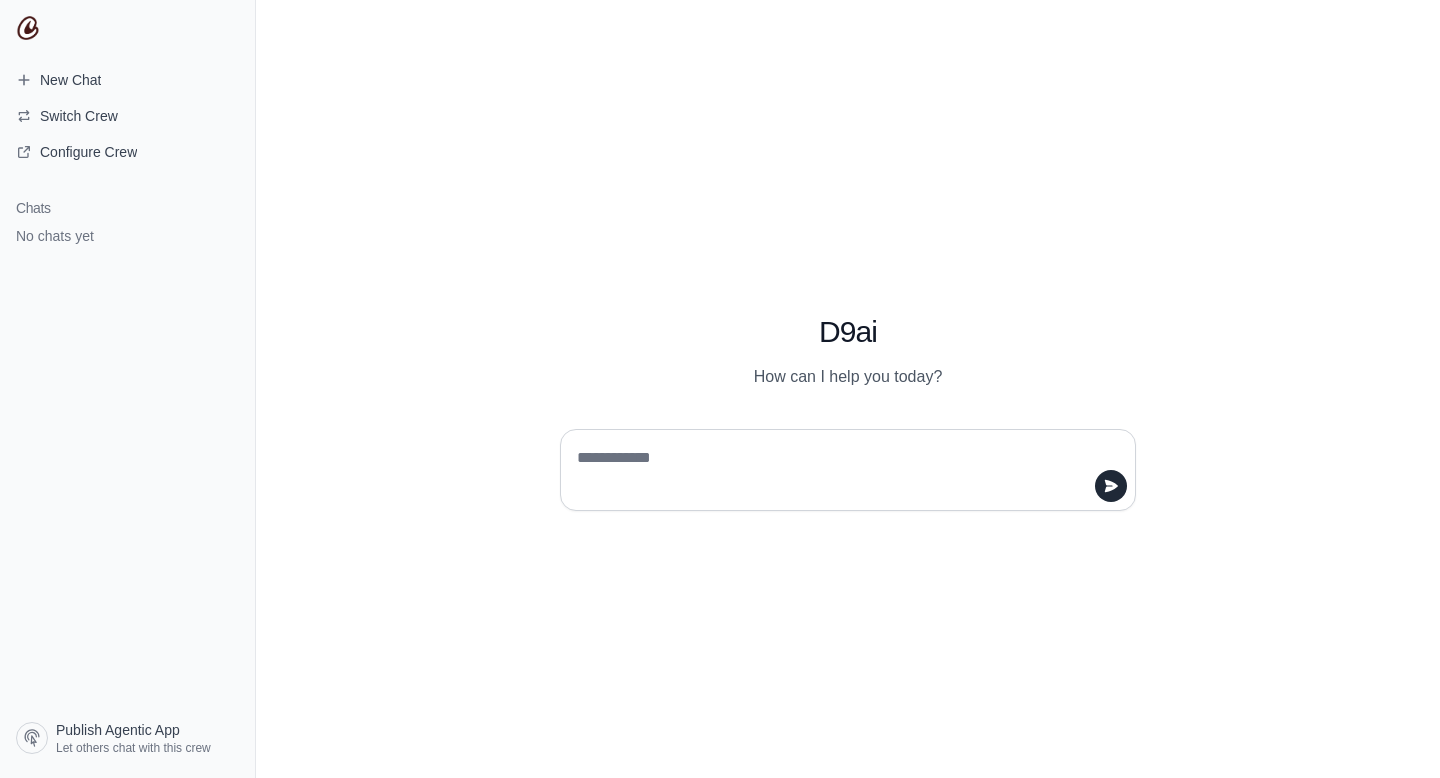 scroll, scrollTop: 0, scrollLeft: 0, axis: both 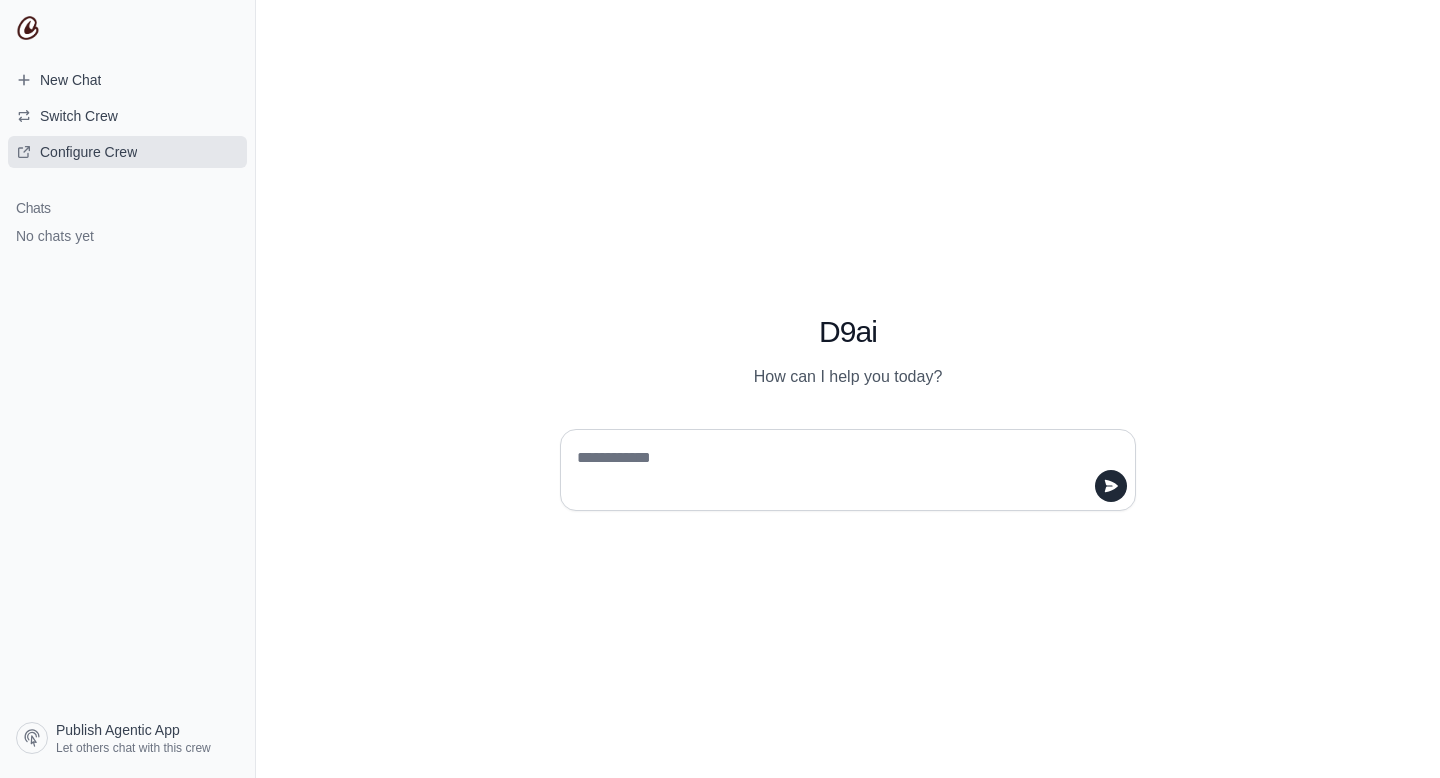 click on "Configure
Crew" at bounding box center [88, 152] 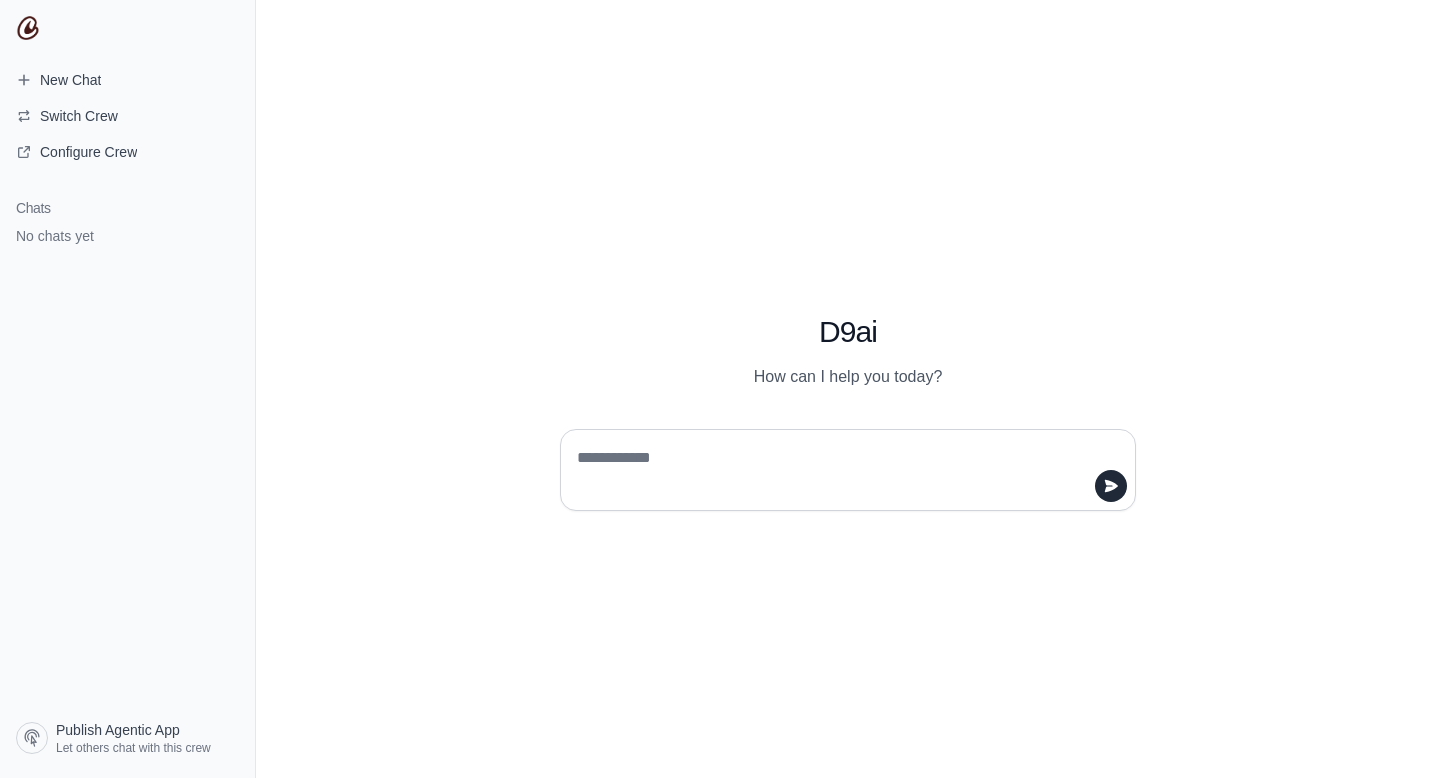 click at bounding box center [842, 470] 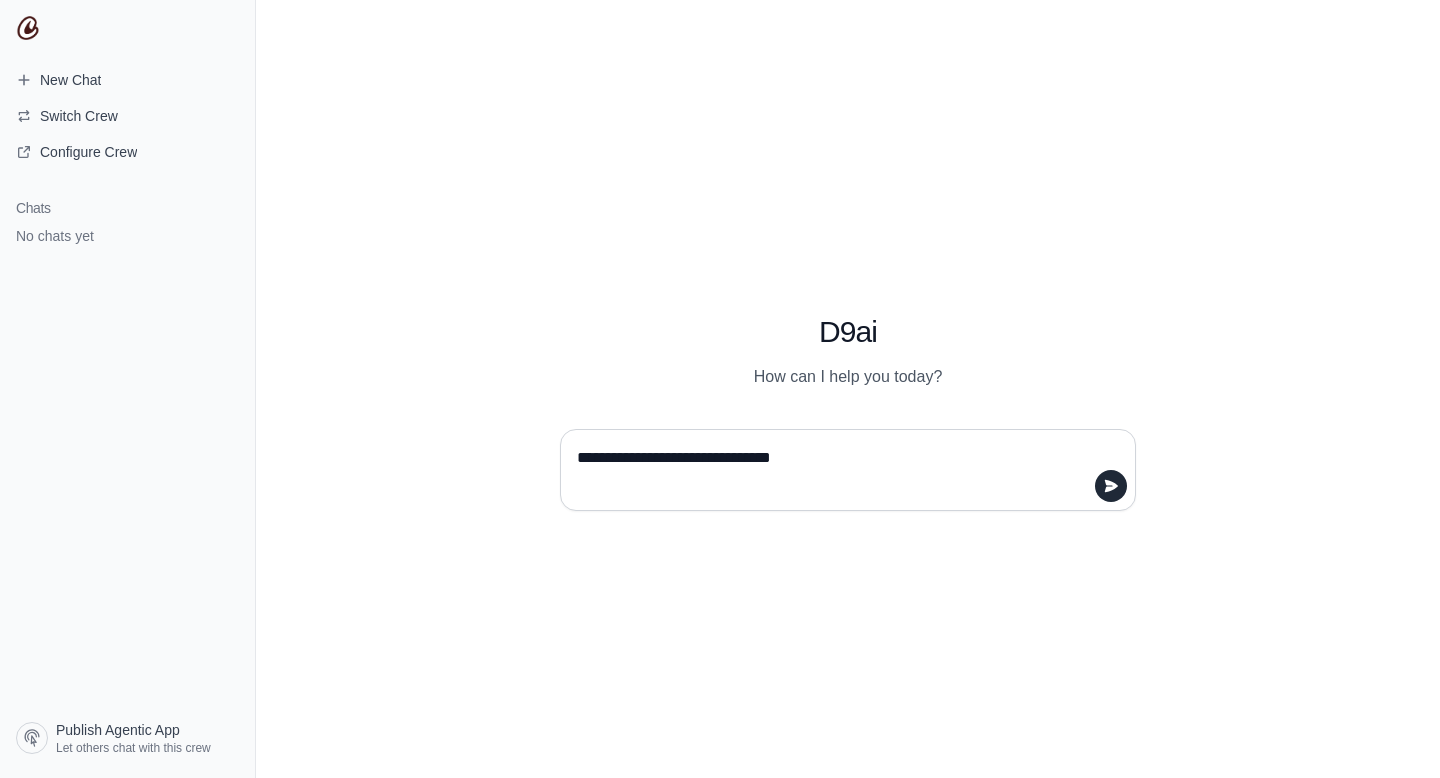 type on "**********" 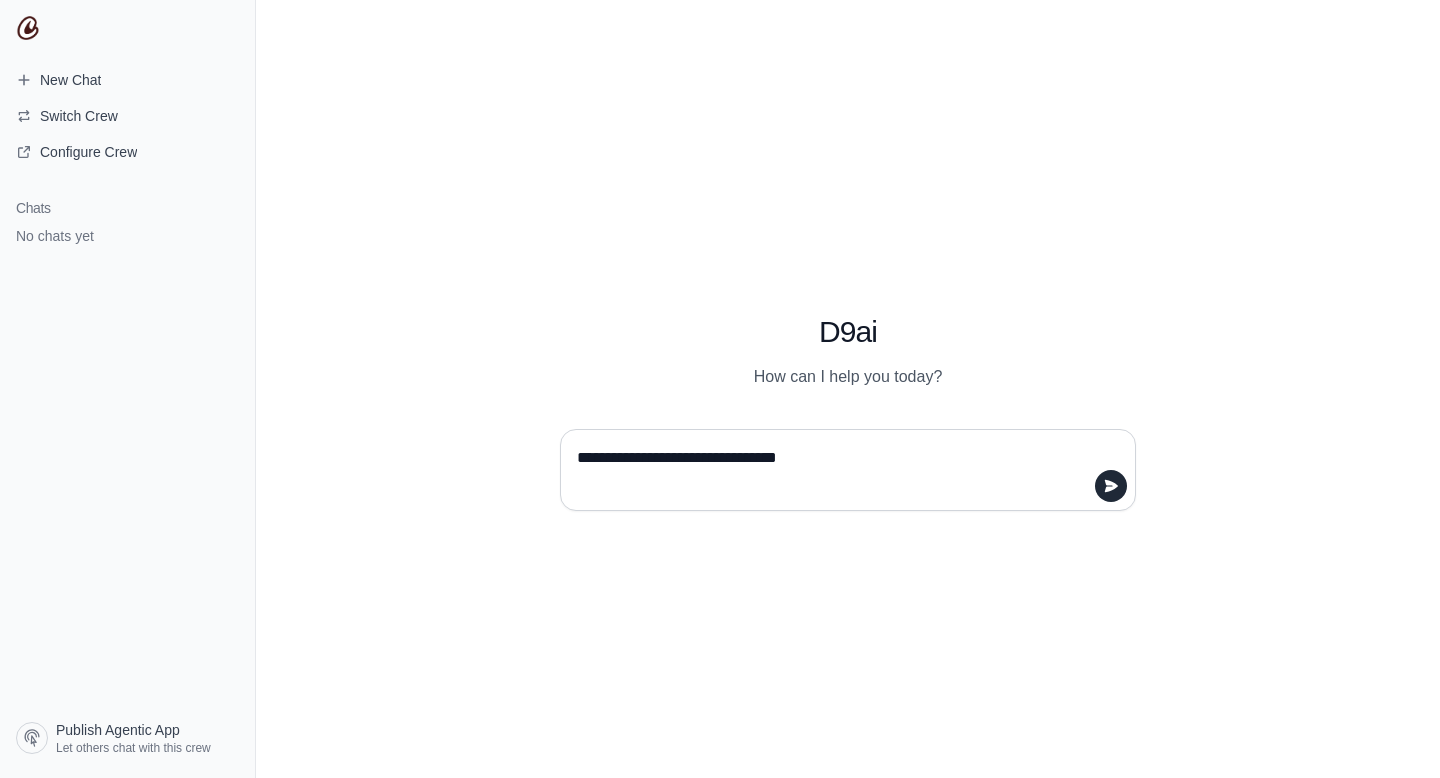 type 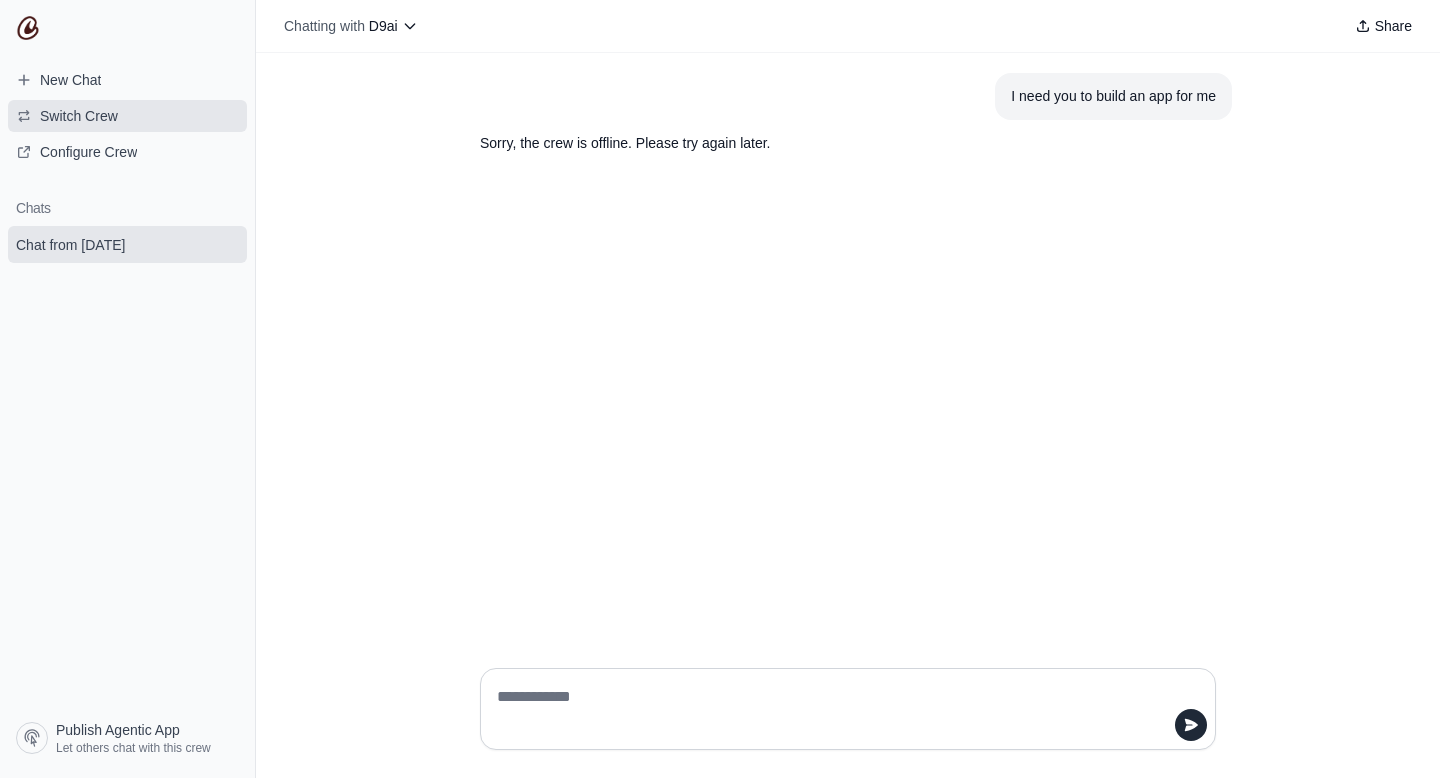 click on "Switch Crew" at bounding box center (67, 116) 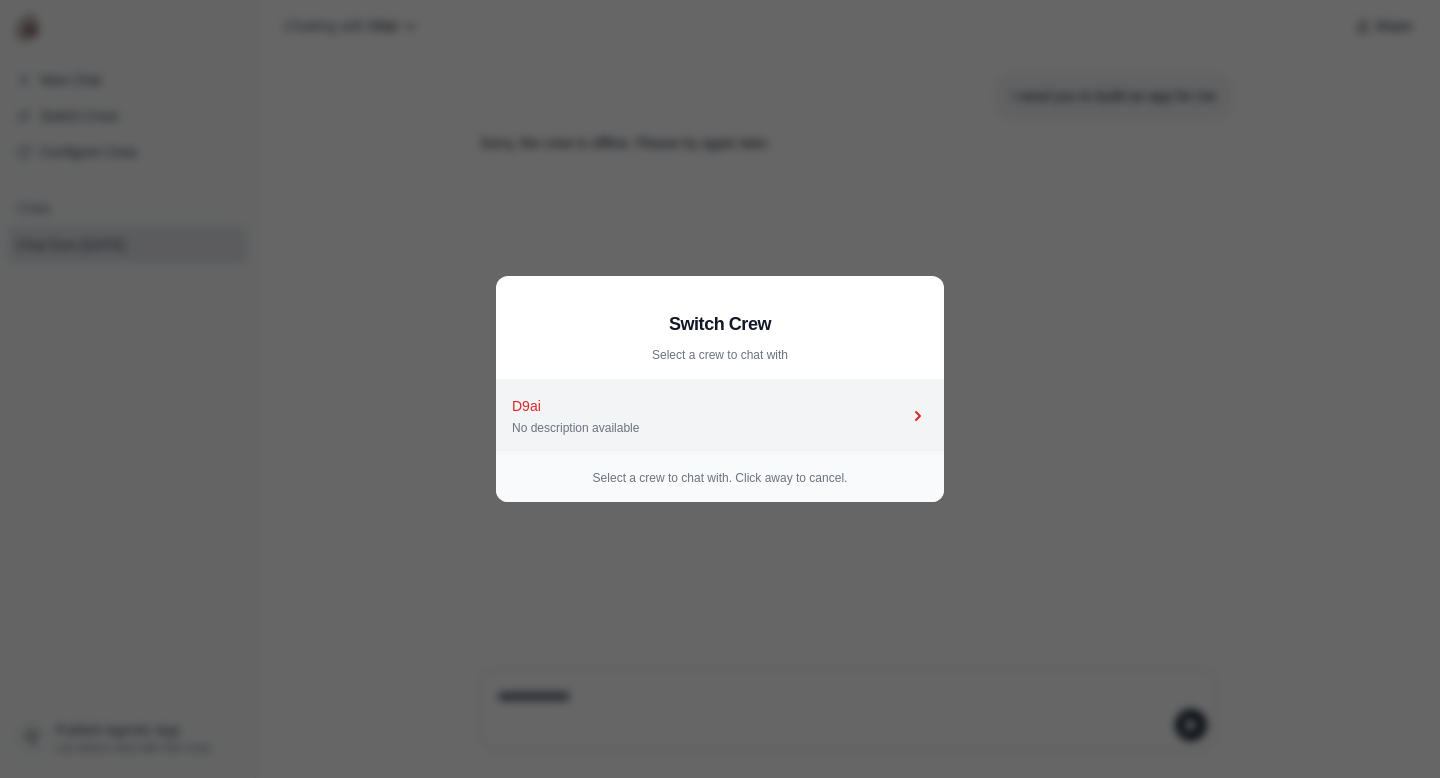 click on "D9ai" at bounding box center (710, 406) 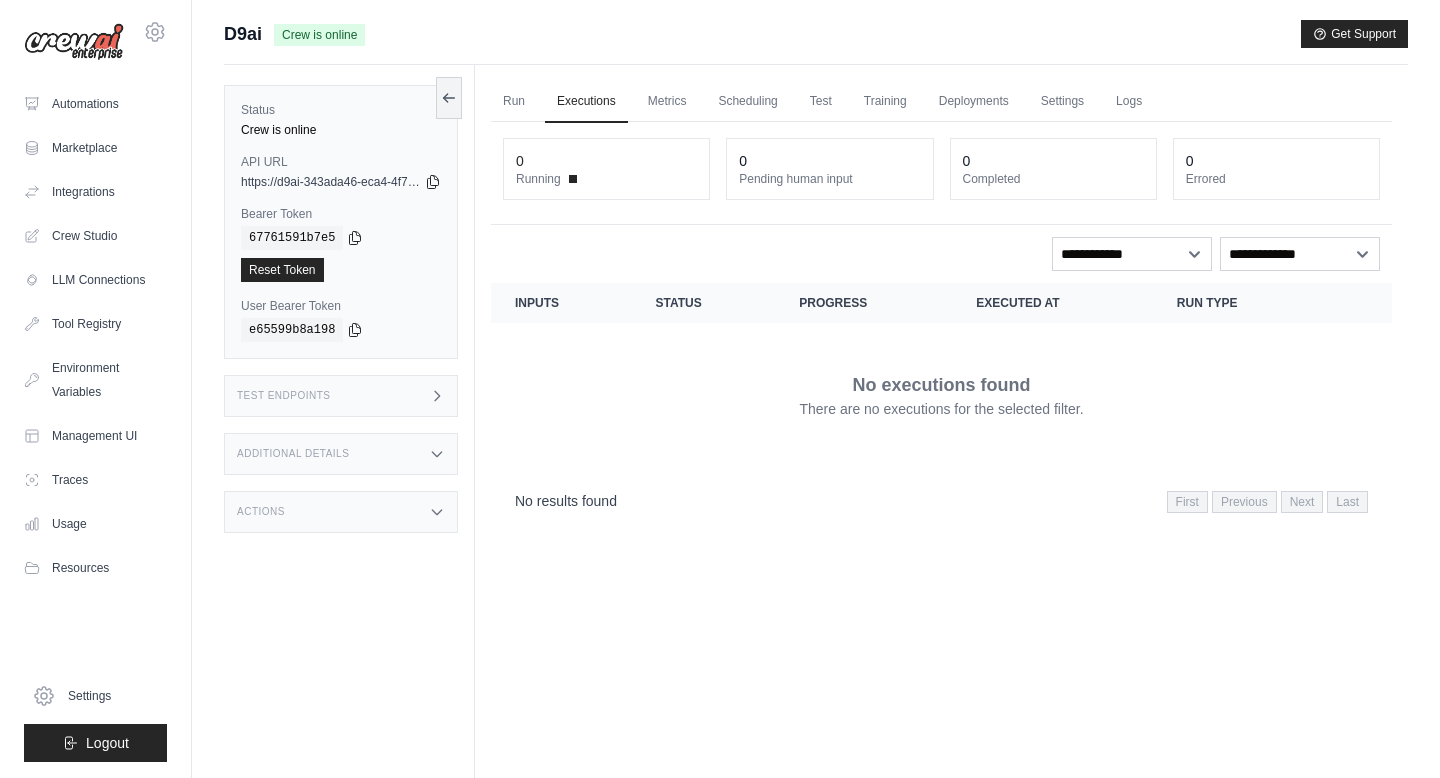 scroll, scrollTop: 0, scrollLeft: 0, axis: both 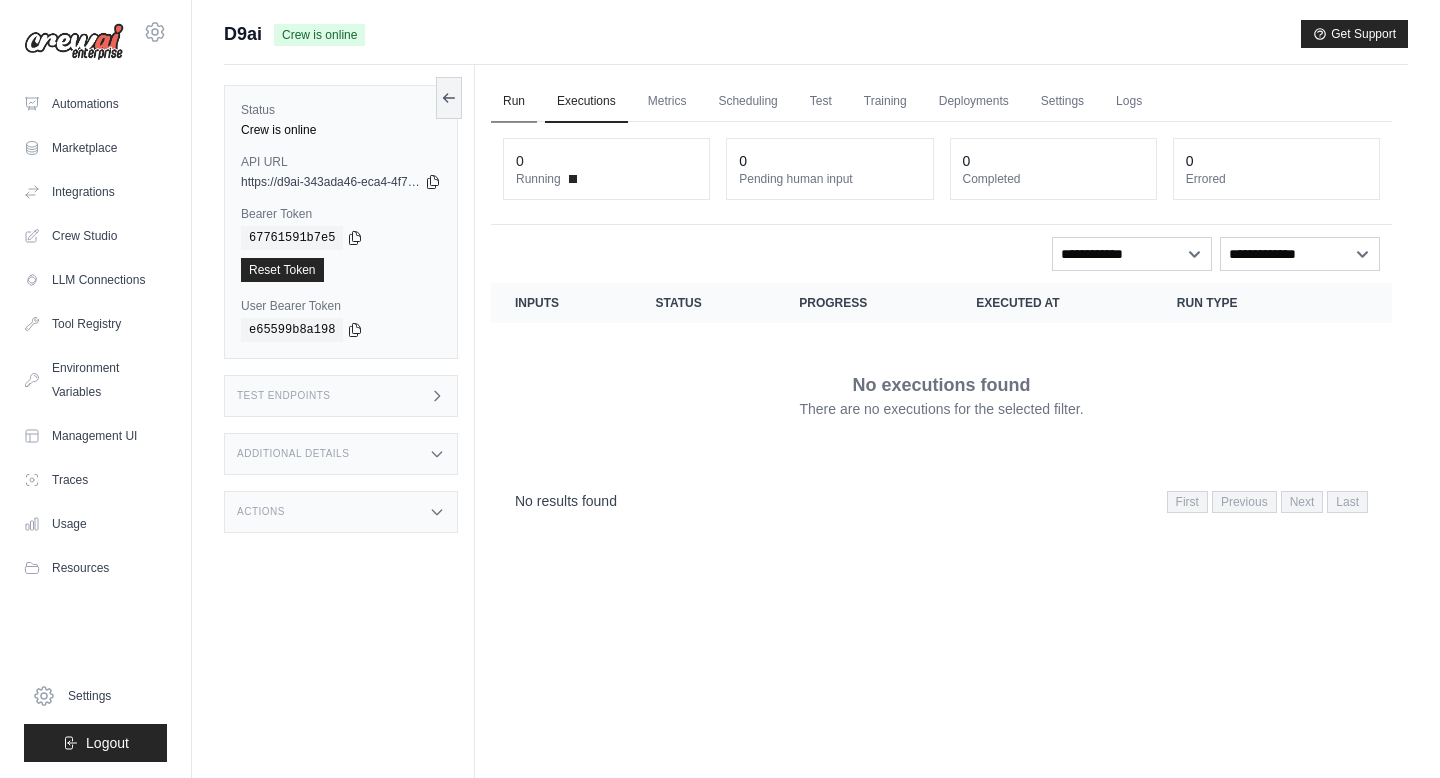 click on "Run" at bounding box center [514, 102] 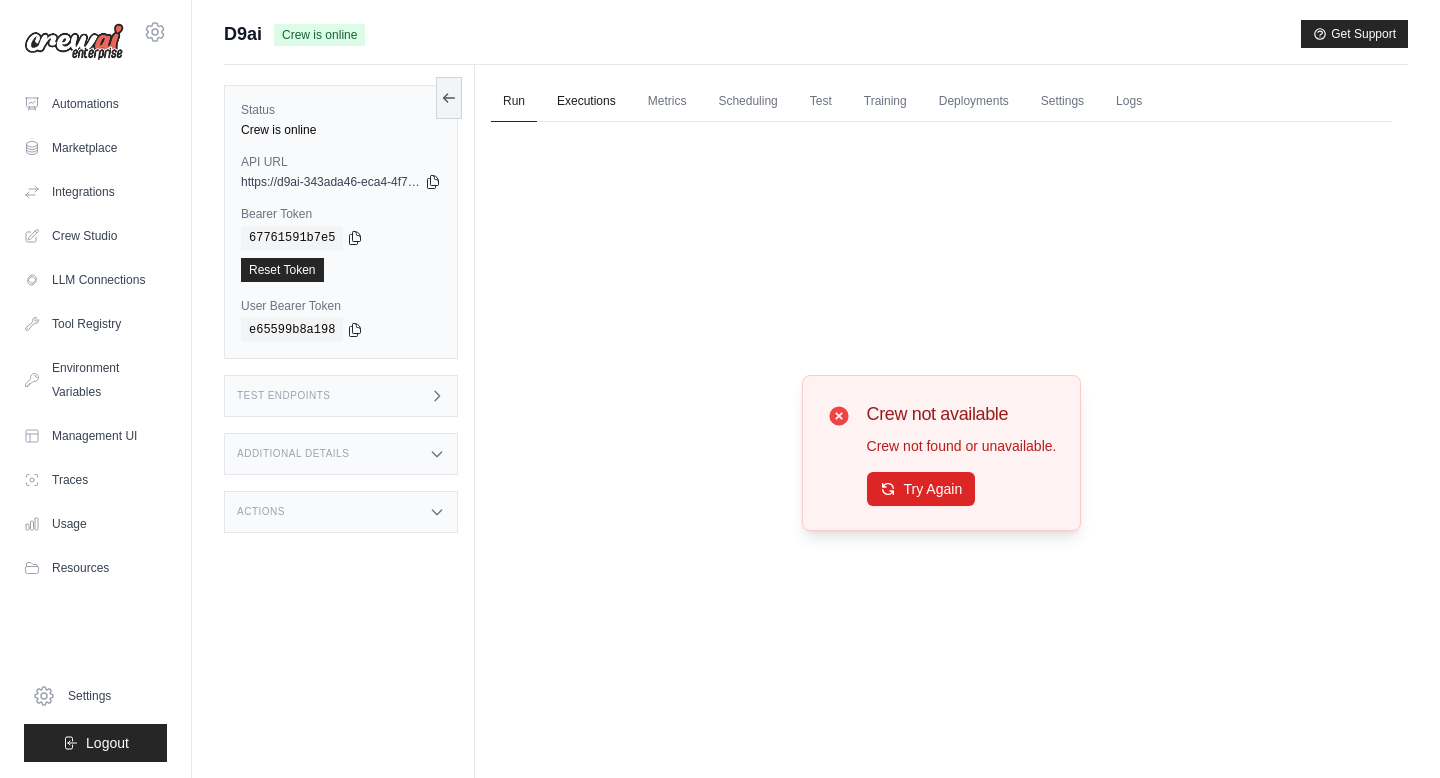 click on "Executions" at bounding box center (586, 102) 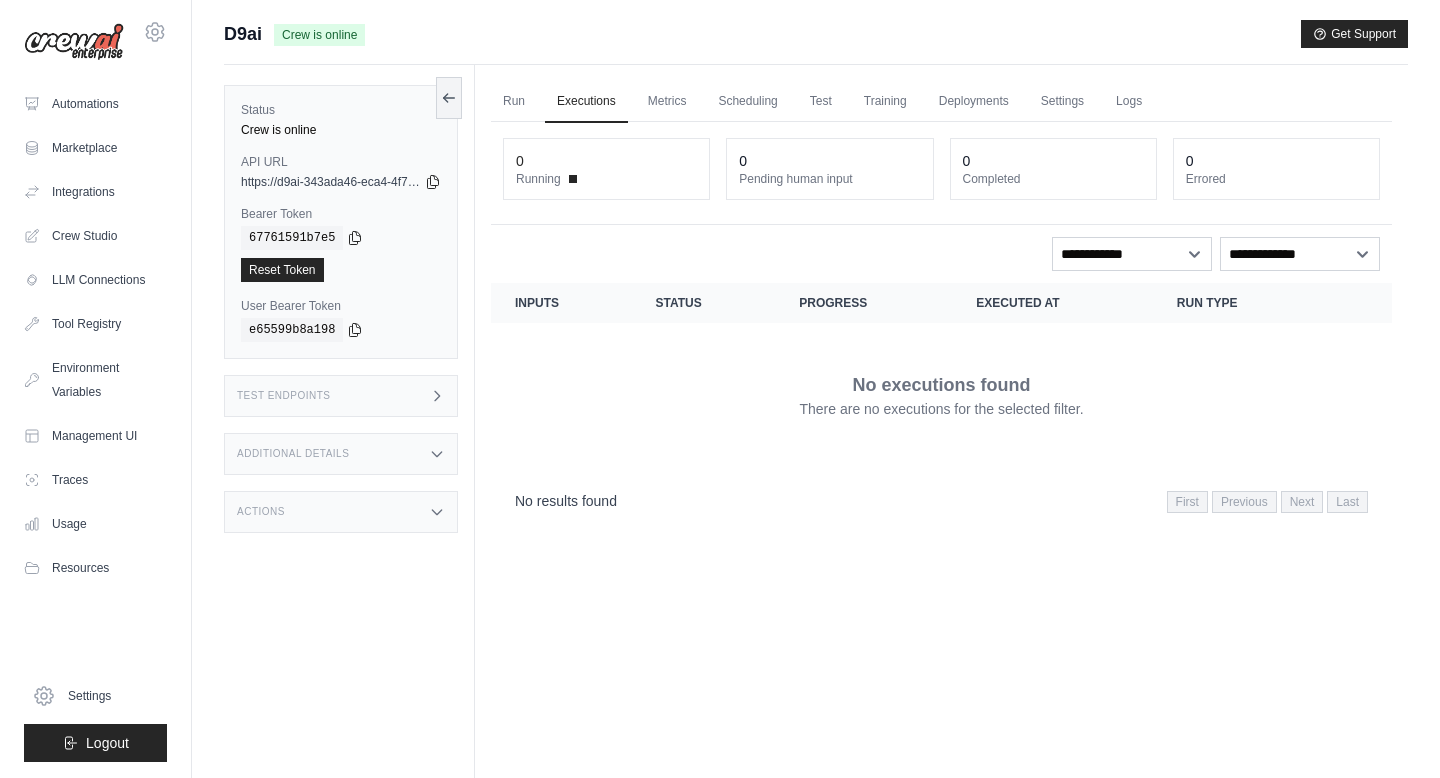 click on "Additional Details" at bounding box center (341, 454) 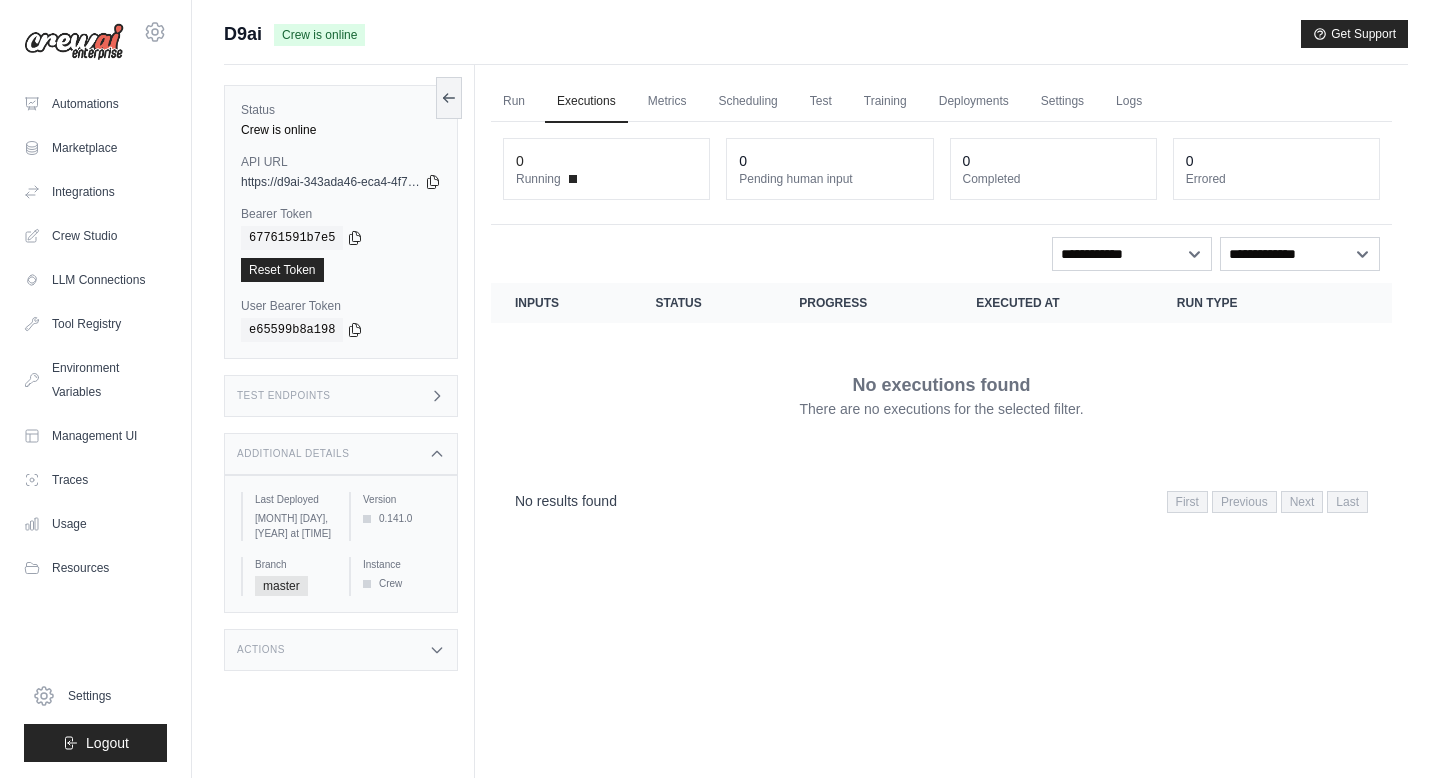 click on "Additional Details" at bounding box center [341, 454] 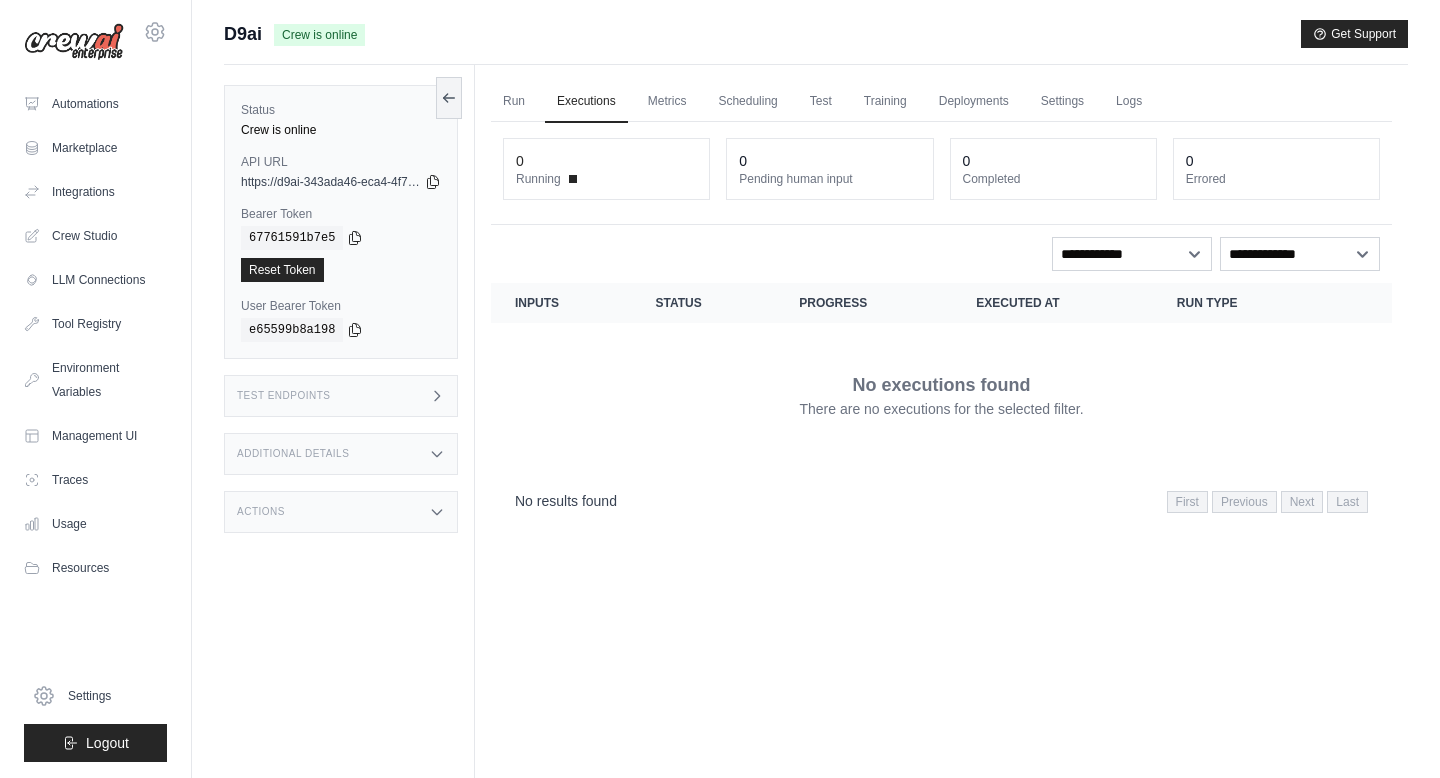 click on "Actions" at bounding box center (341, 512) 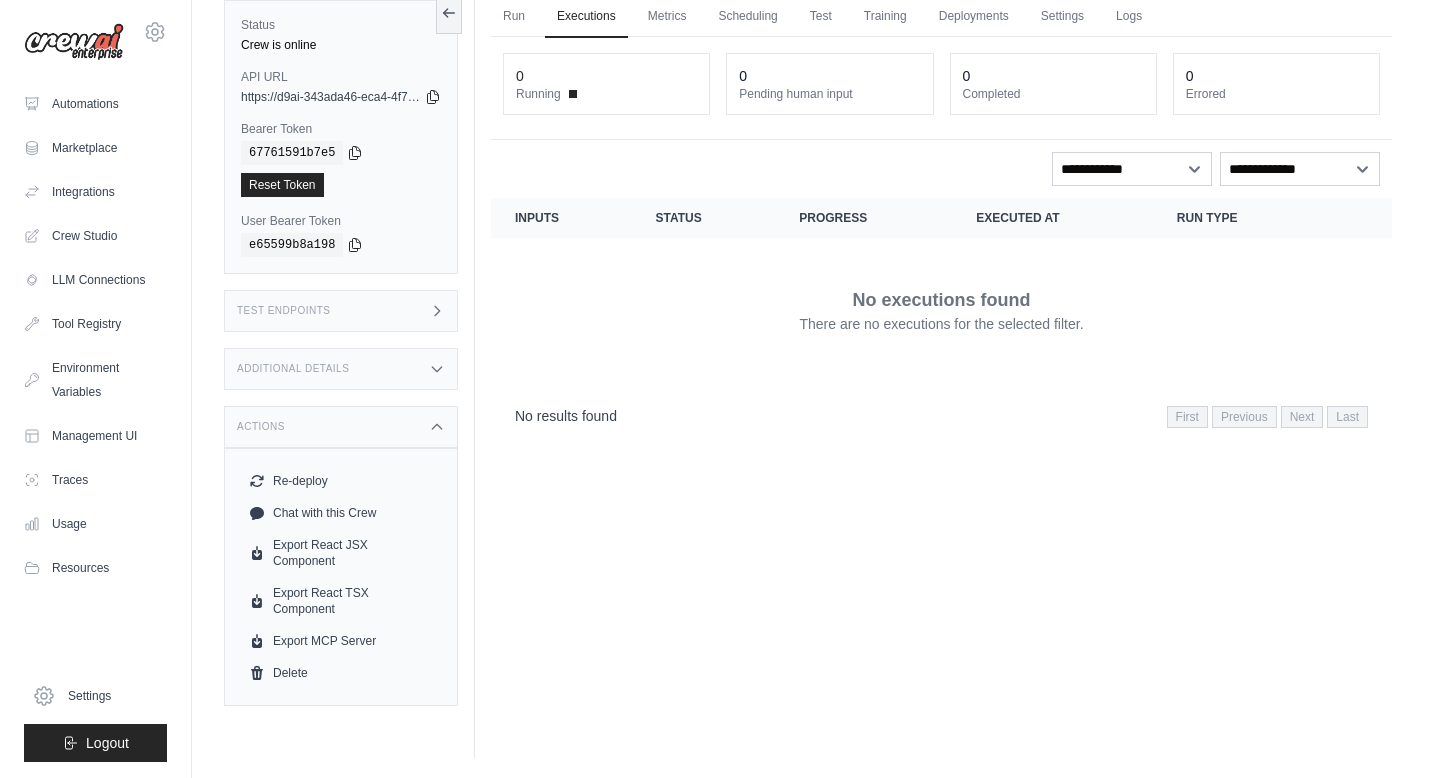 scroll, scrollTop: 81, scrollLeft: 0, axis: vertical 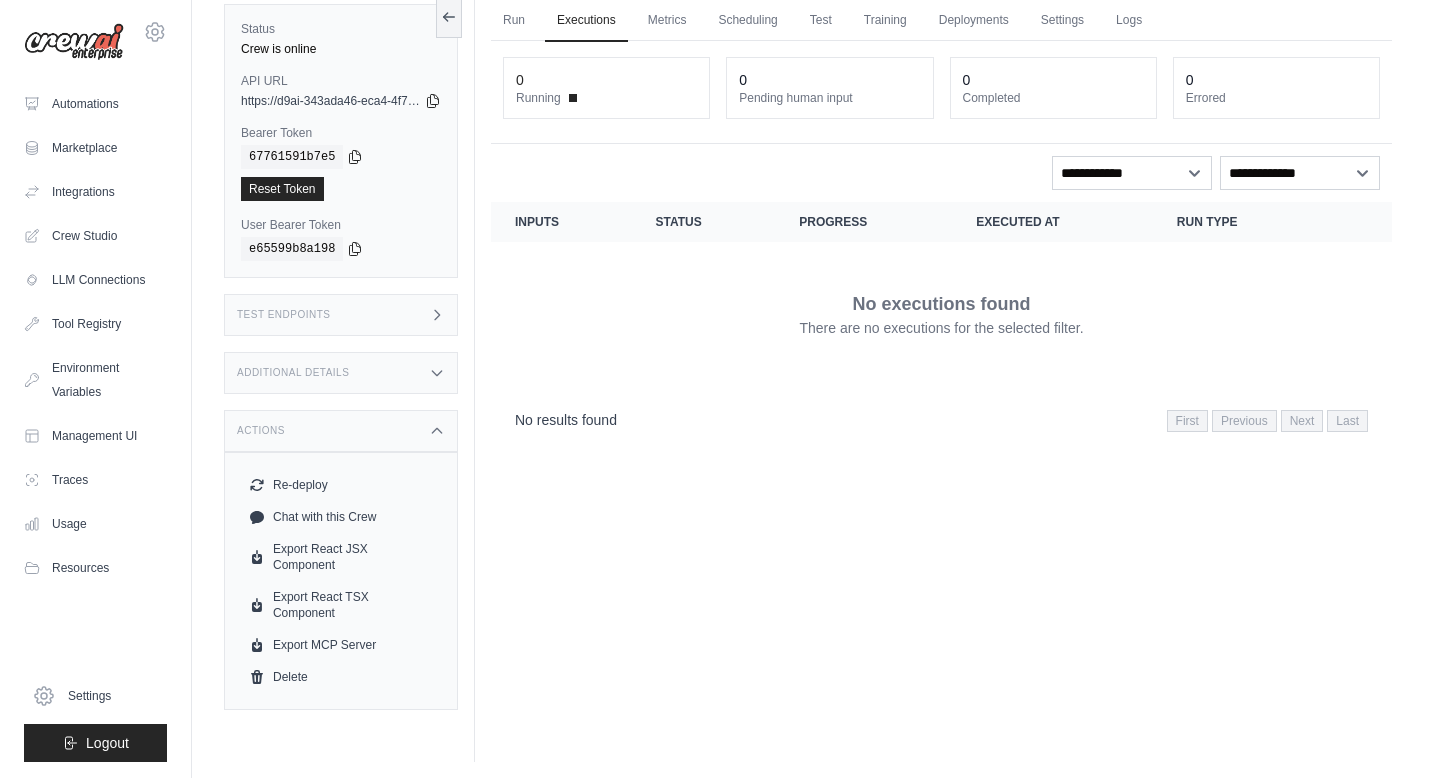 click on "Test Endpoints" at bounding box center [341, 315] 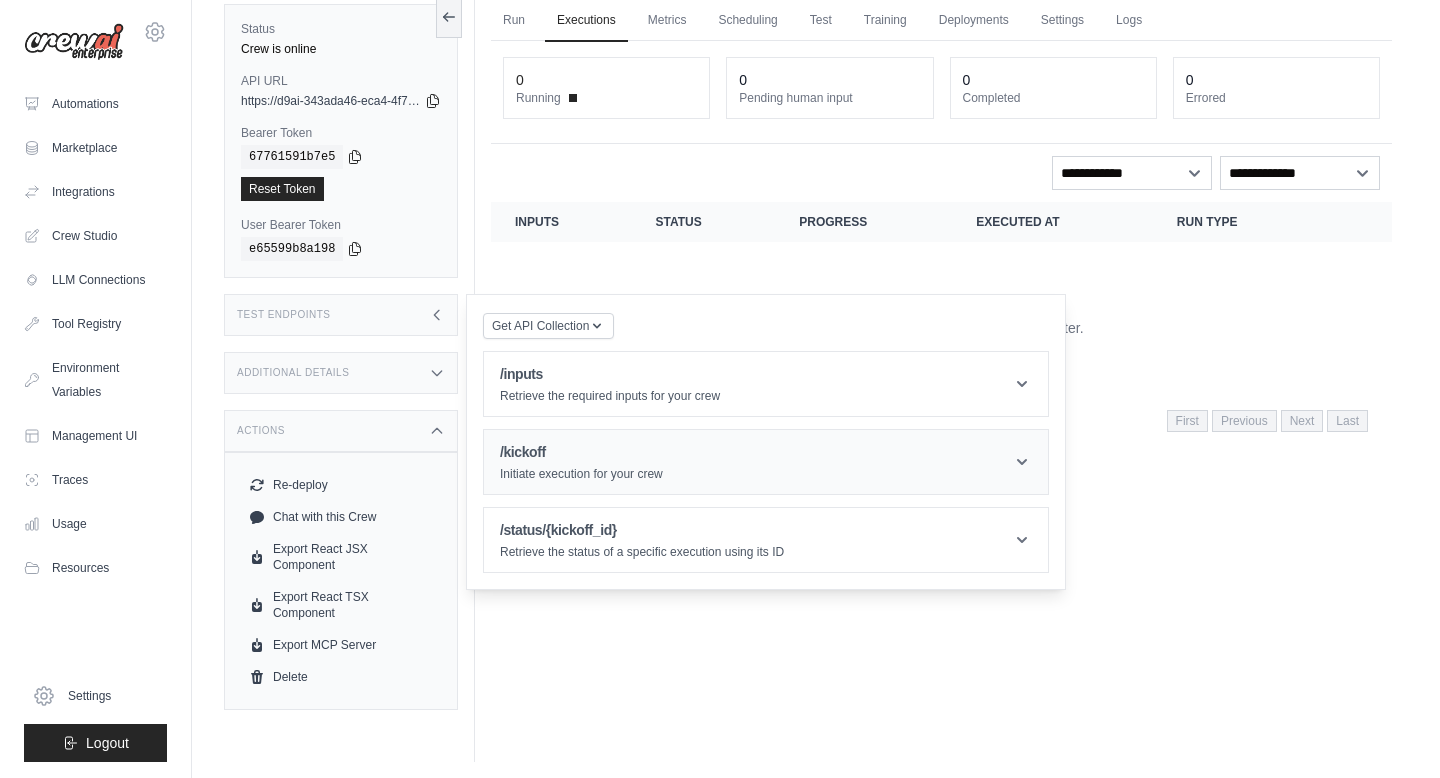click on "/kickoff" at bounding box center (581, 452) 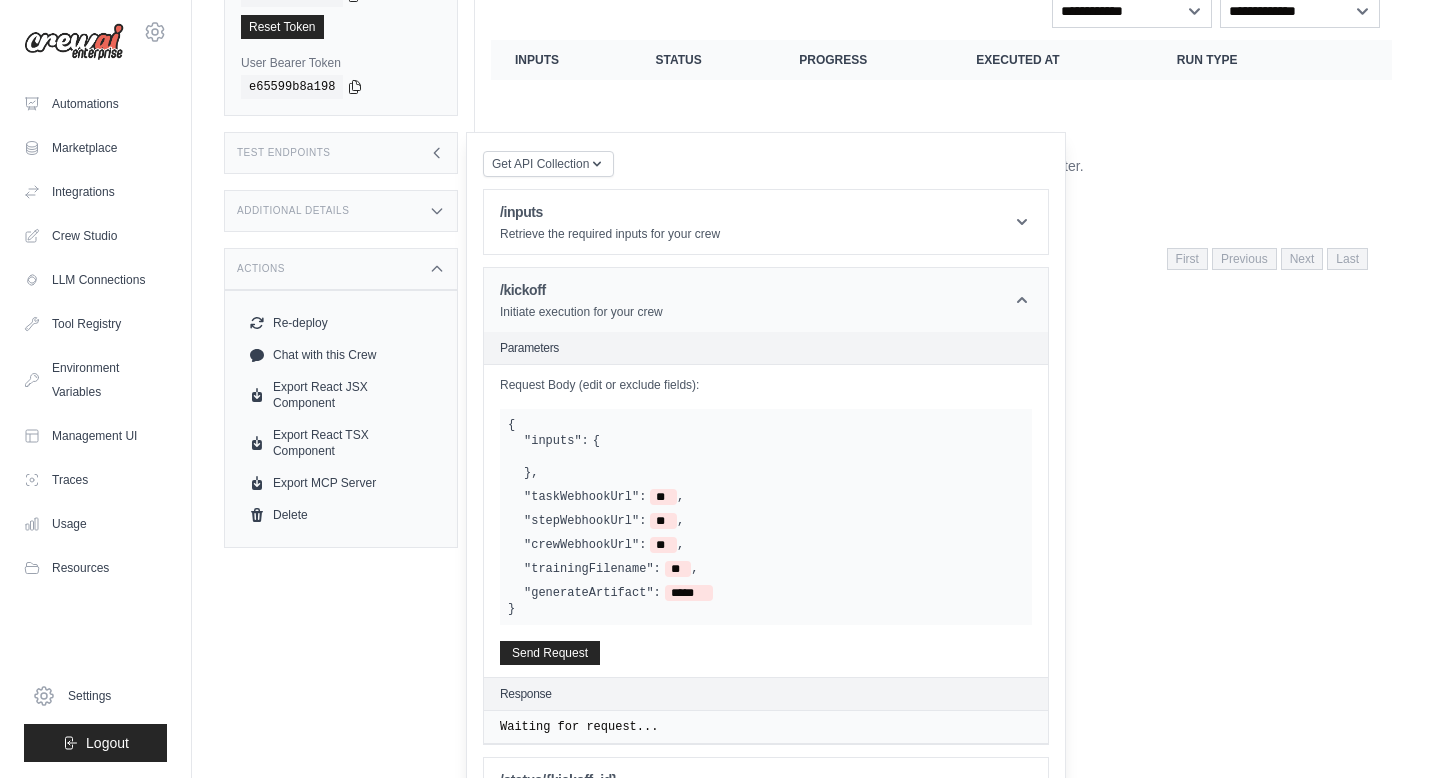 scroll, scrollTop: 242, scrollLeft: 0, axis: vertical 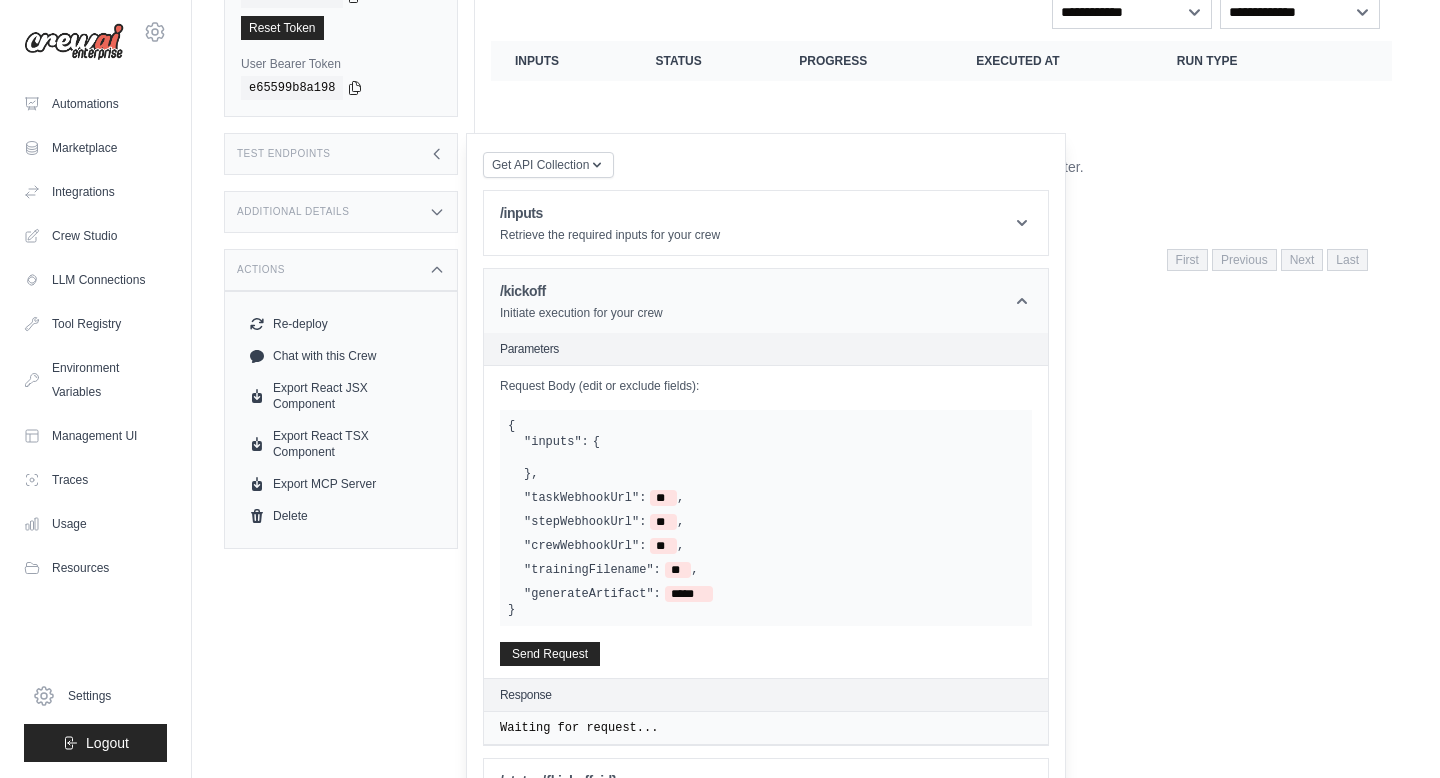 click 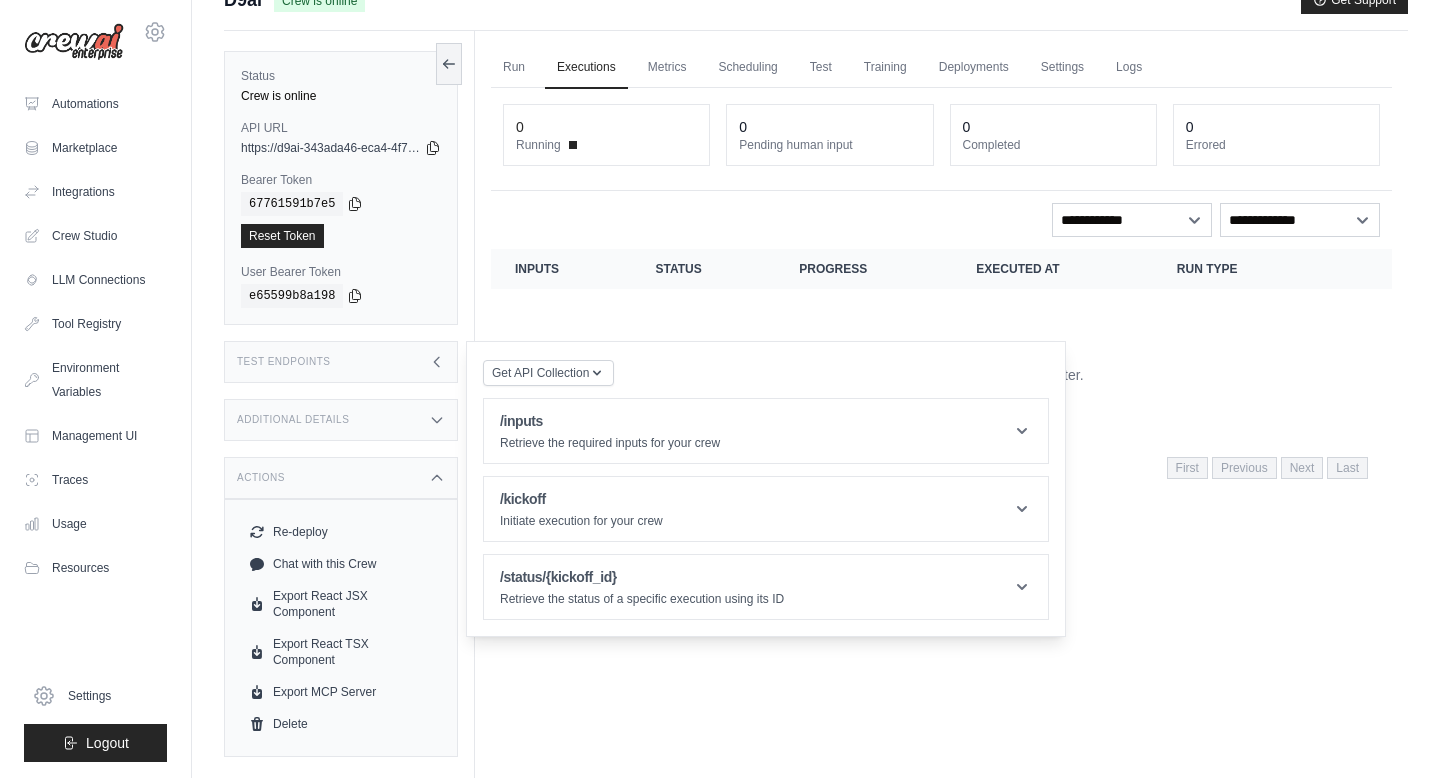 scroll, scrollTop: 0, scrollLeft: 0, axis: both 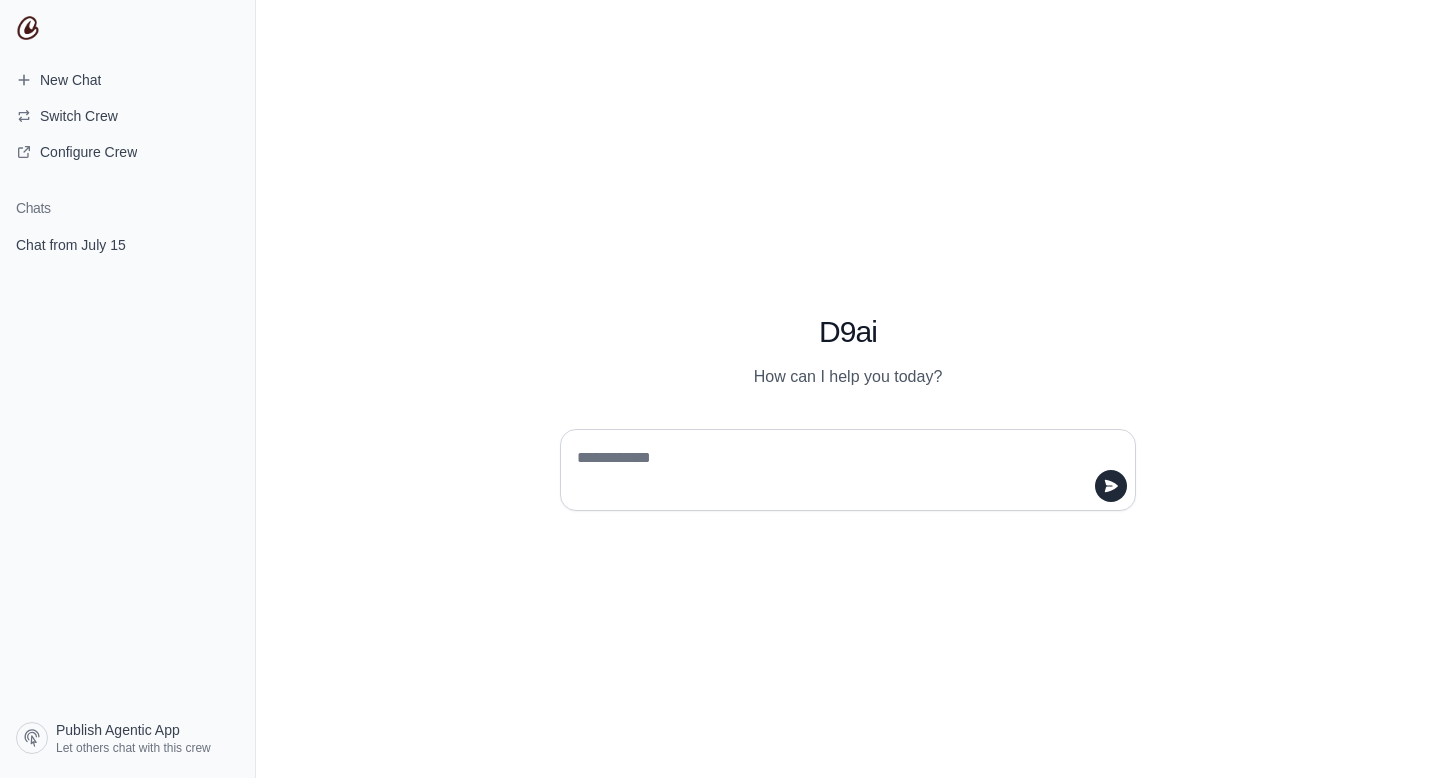 click at bounding box center [842, 470] 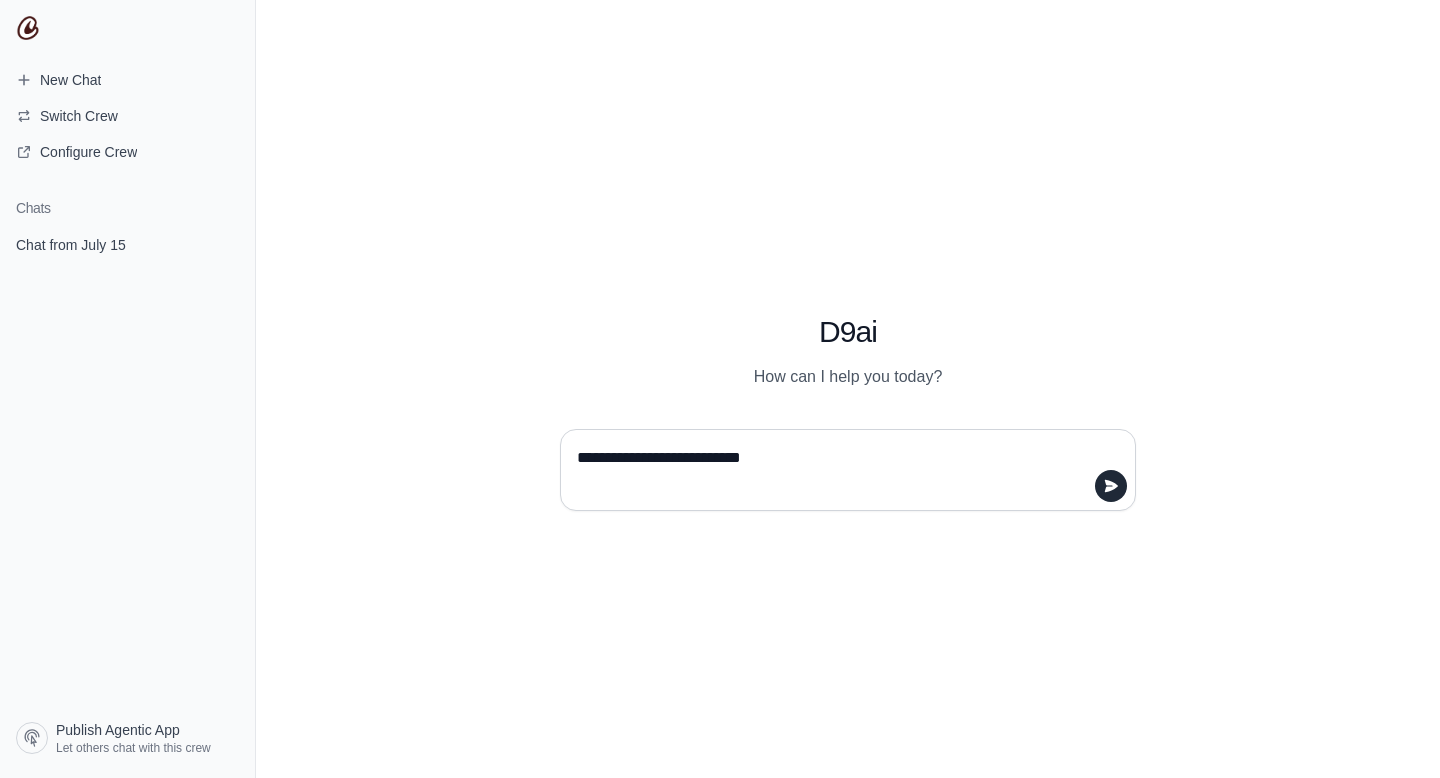 type on "**********" 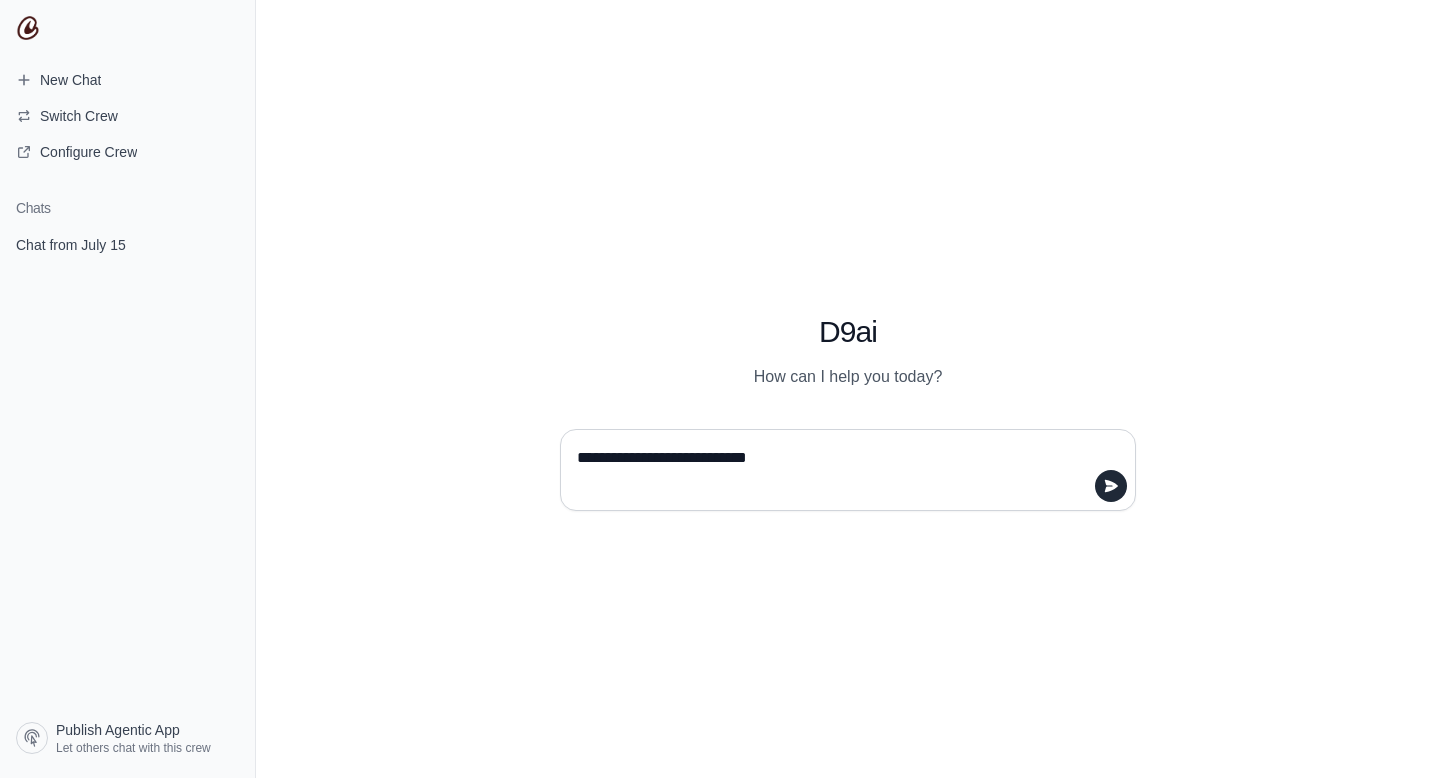 type 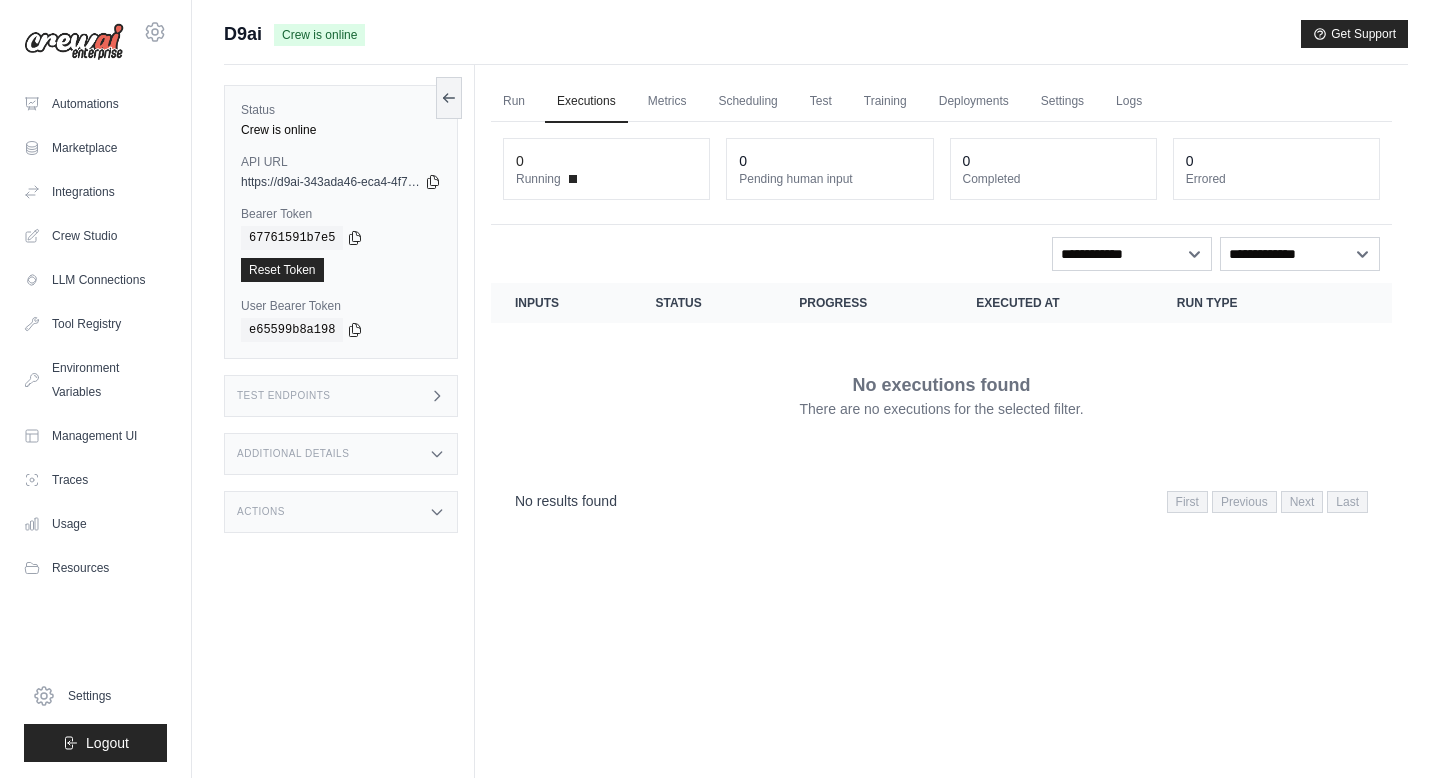 scroll, scrollTop: 0, scrollLeft: 0, axis: both 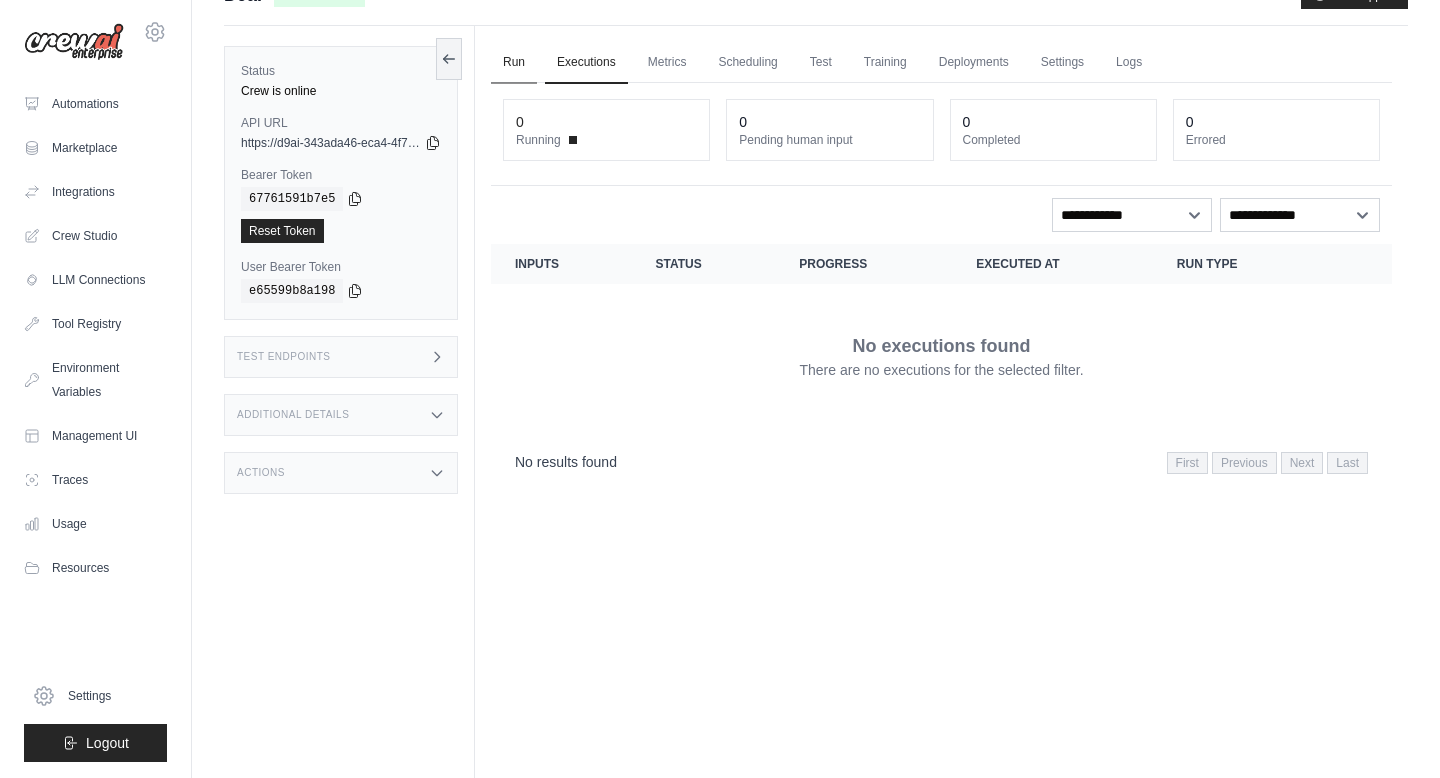 click on "Run" at bounding box center (514, 63) 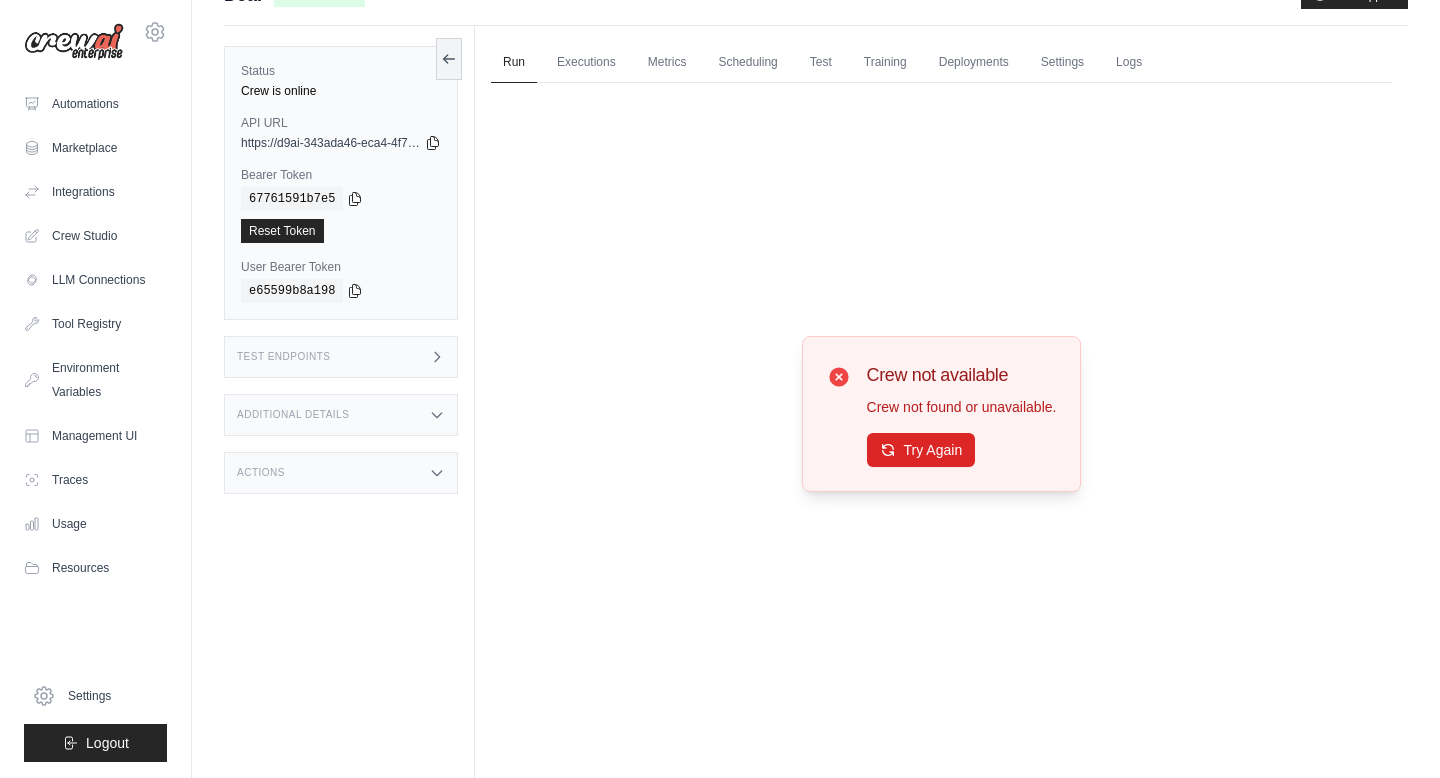 click on "Actions" at bounding box center [341, 473] 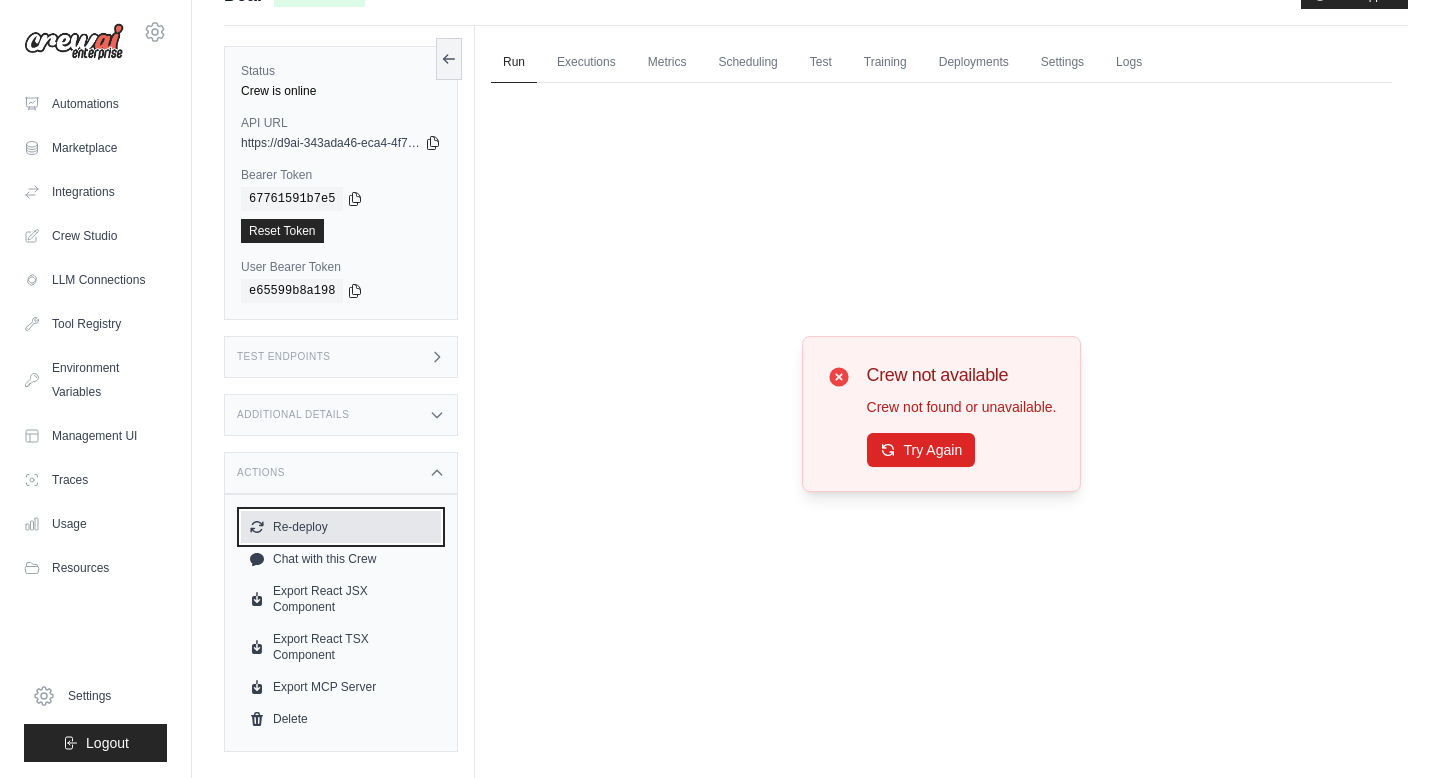 click on "Re-deploy" at bounding box center (341, 527) 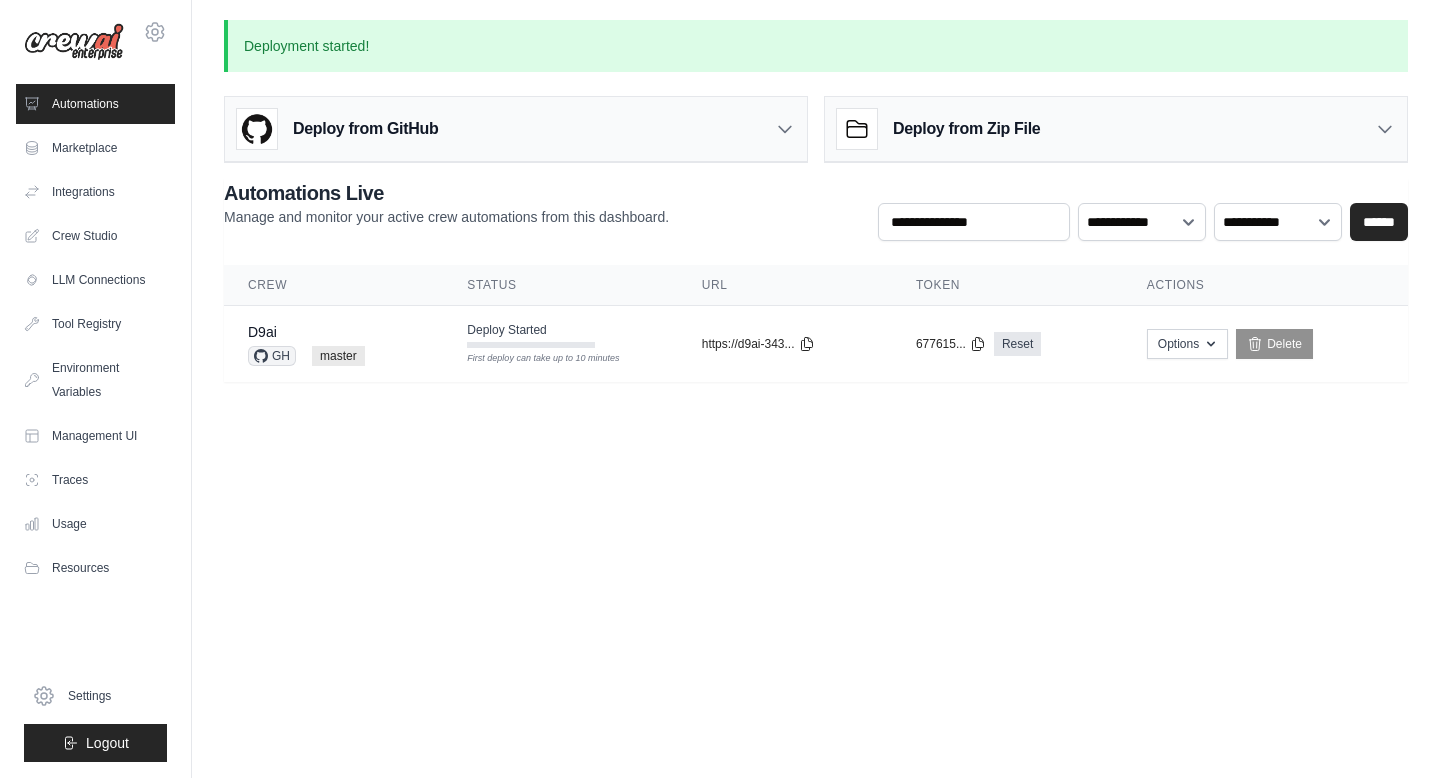 scroll, scrollTop: 0, scrollLeft: 0, axis: both 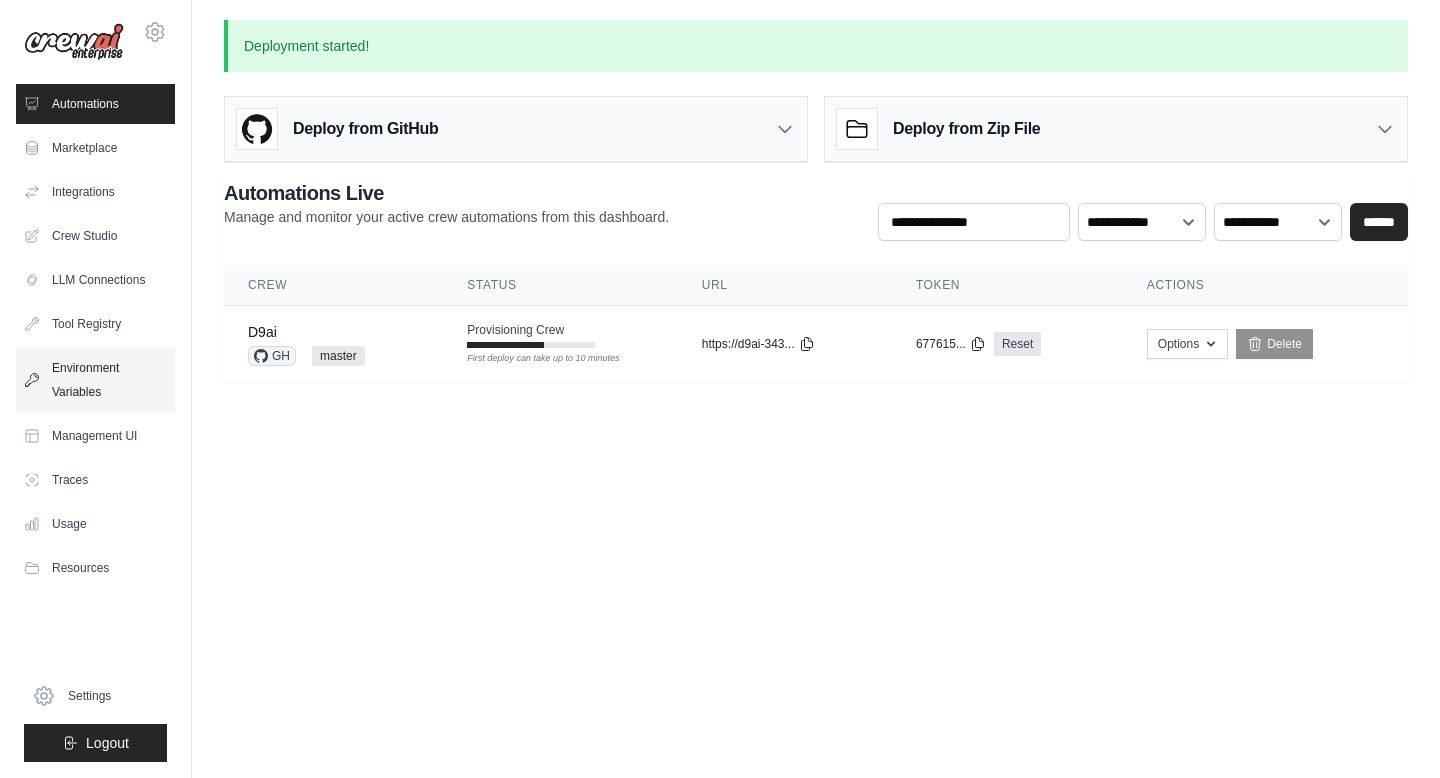 click on "Environment Variables" at bounding box center [95, 380] 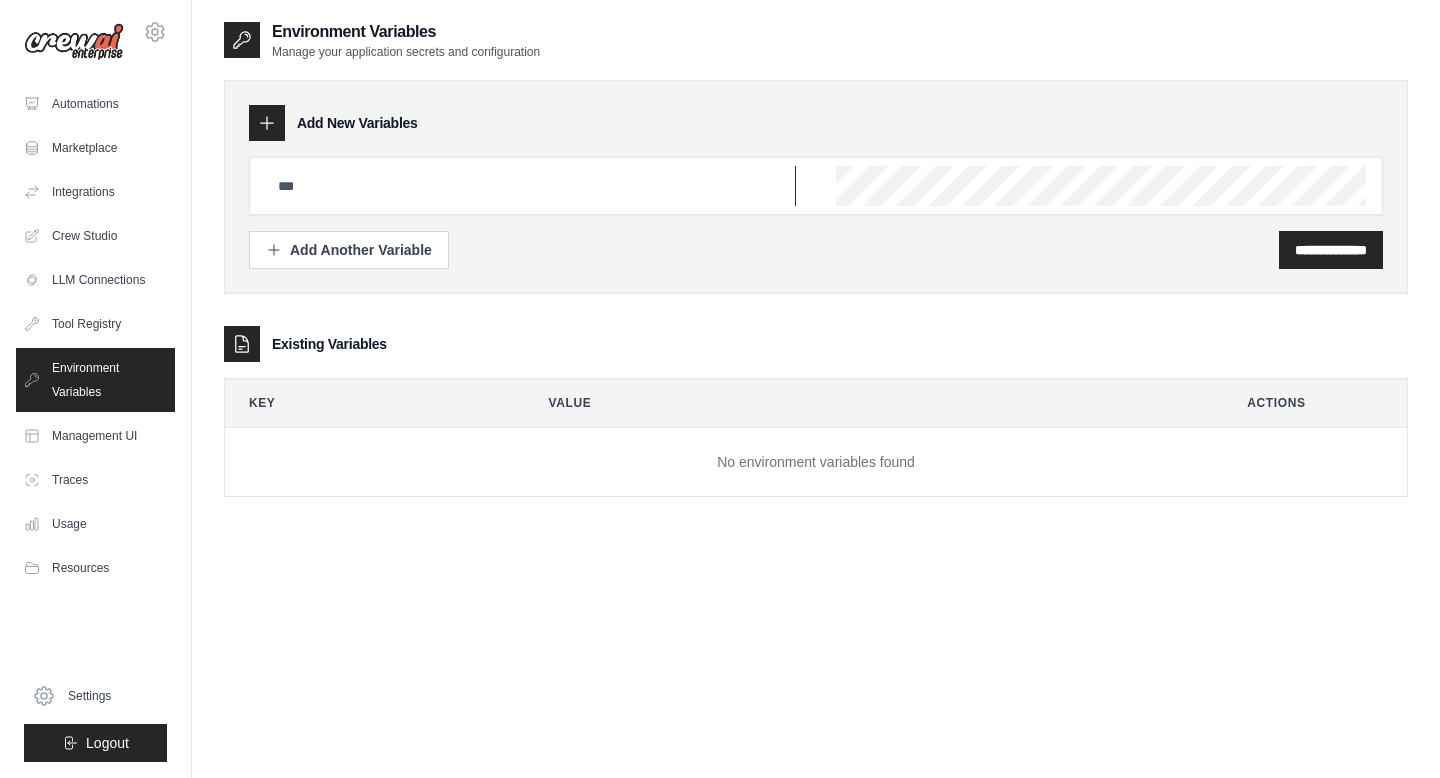 click at bounding box center (531, 186) 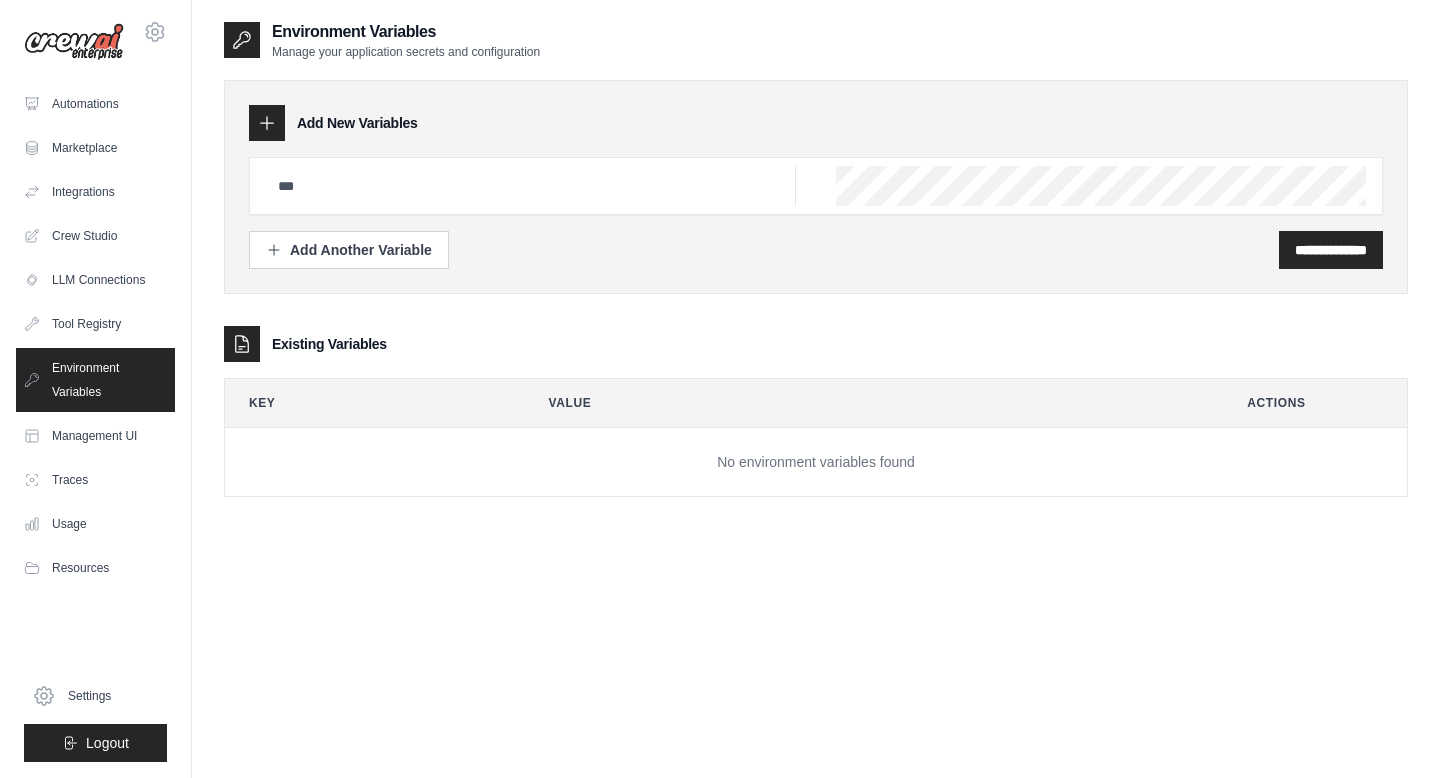 click on "No environment variables found" at bounding box center (816, 462) 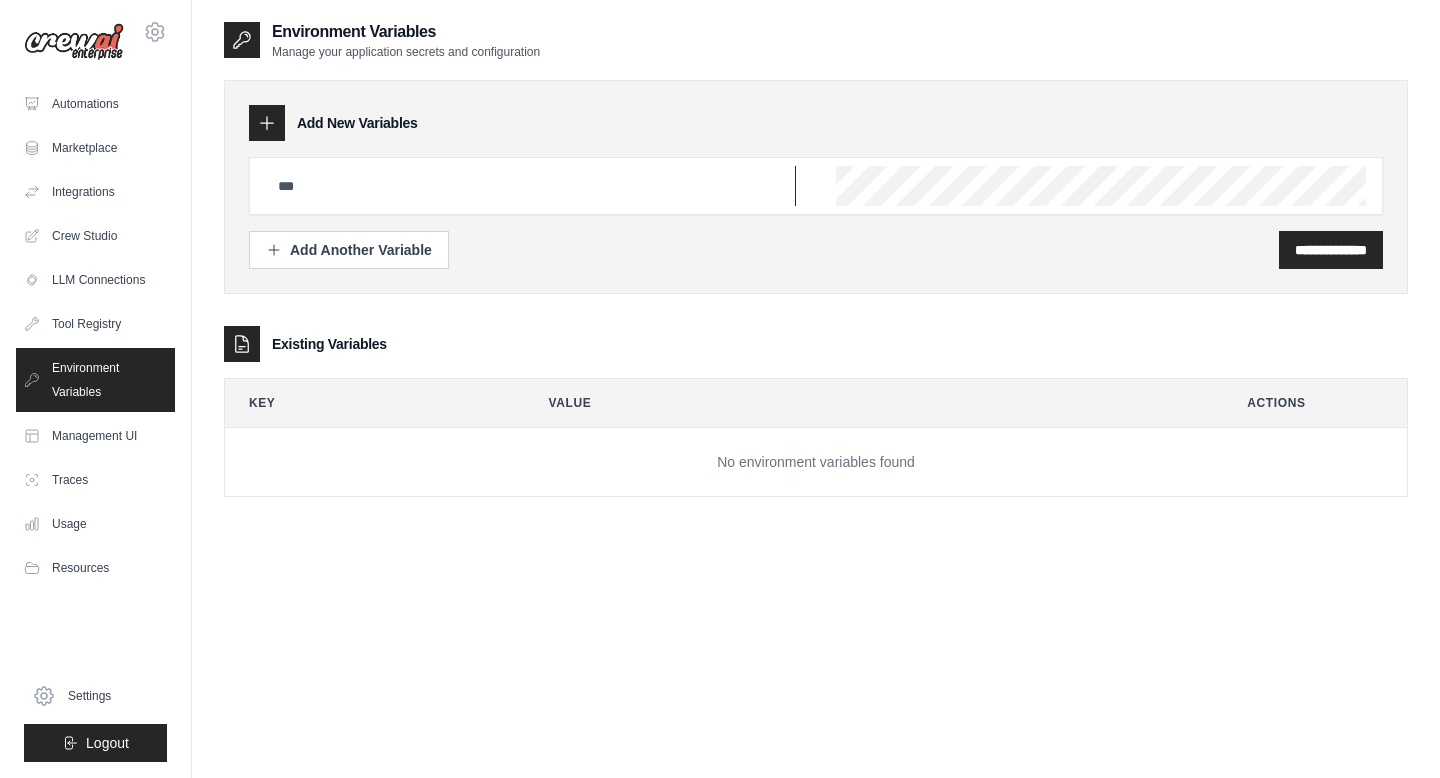click at bounding box center (531, 186) 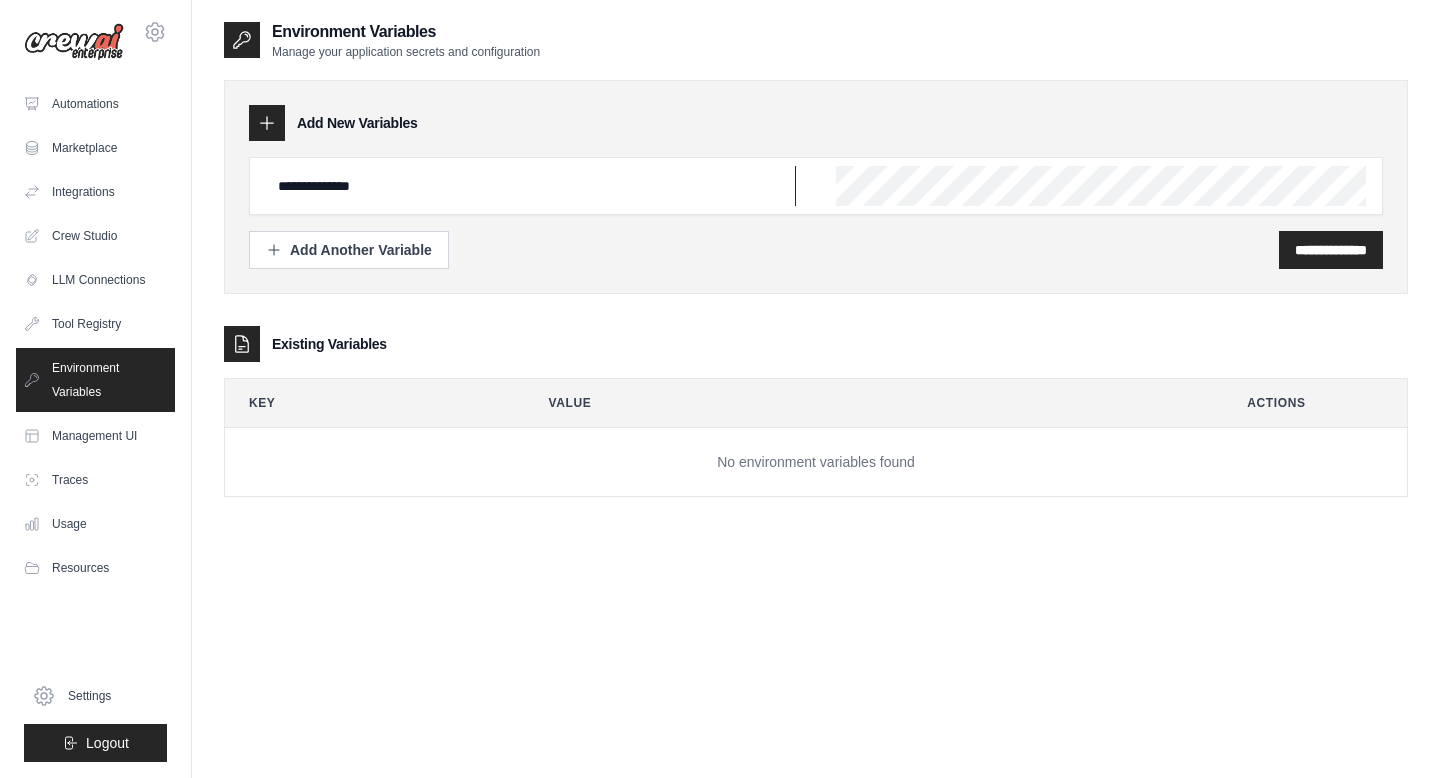 type on "**********" 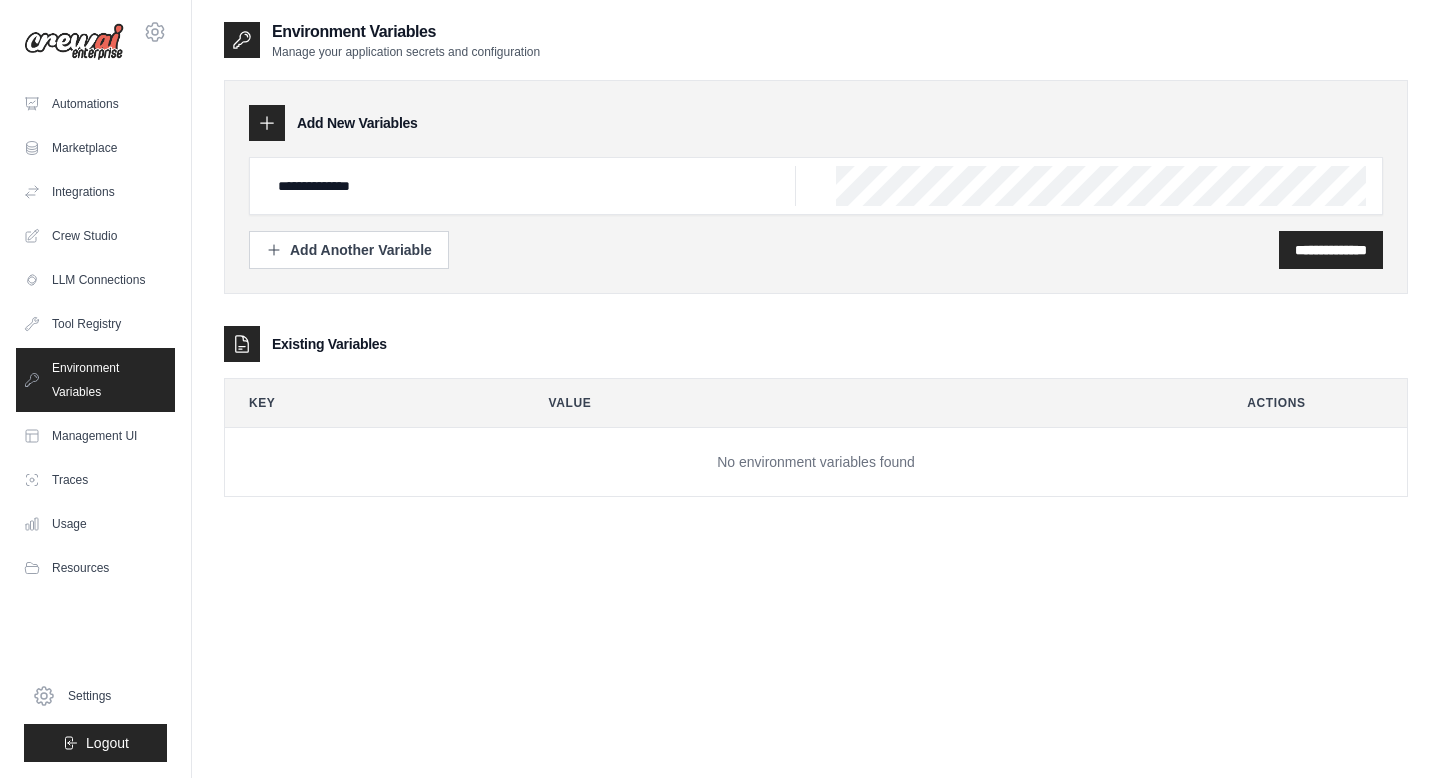 scroll, scrollTop: 0, scrollLeft: 302, axis: horizontal 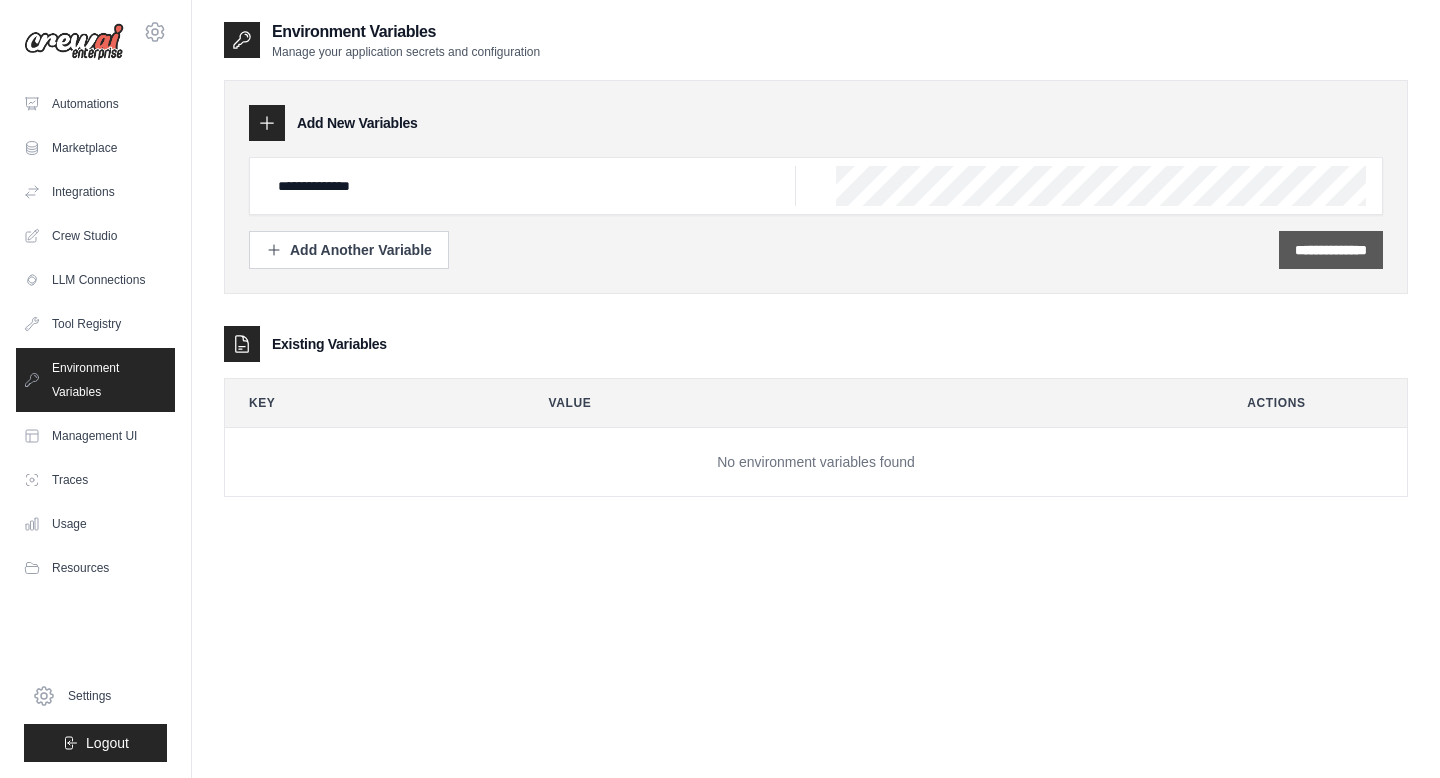 click on "**********" at bounding box center [1331, 250] 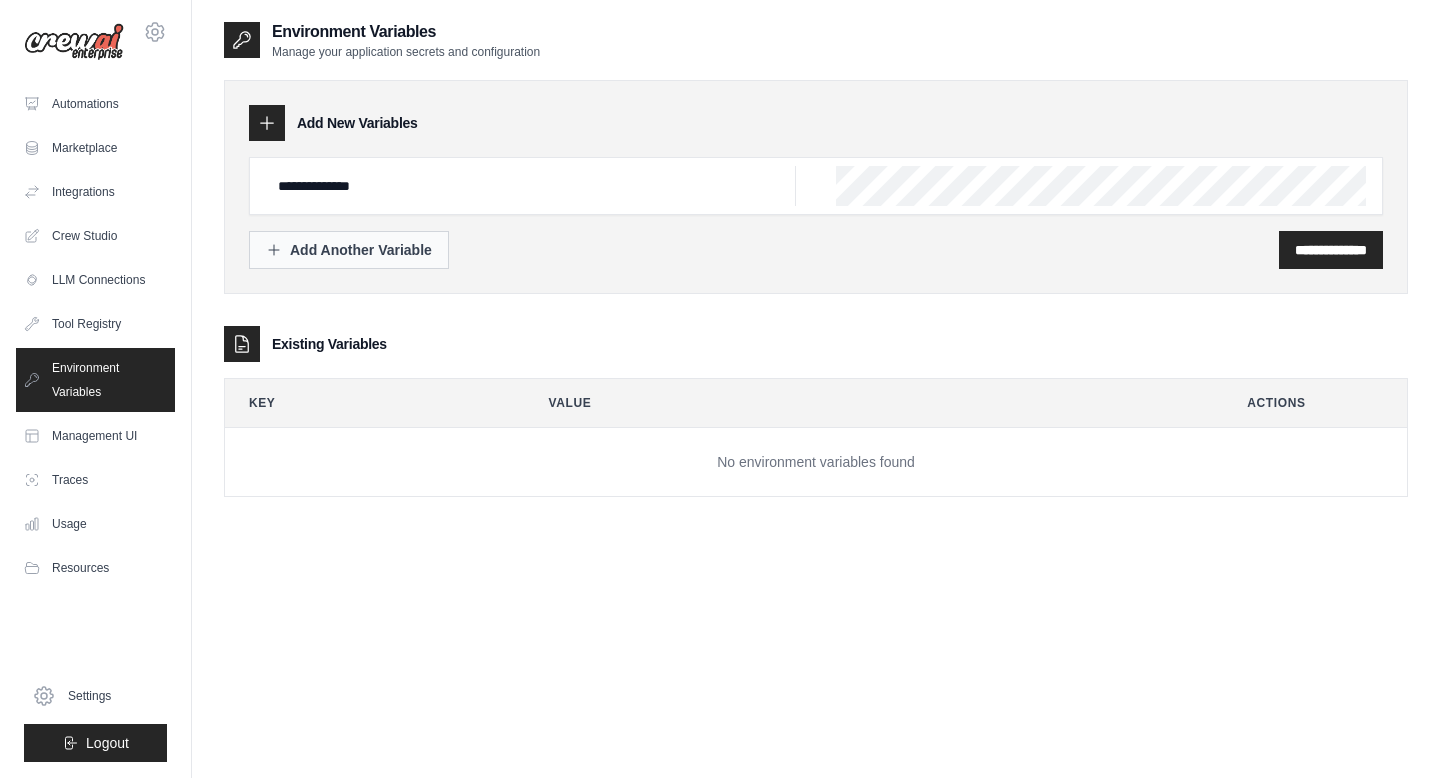 click on "Add Another Variable" at bounding box center (349, 250) 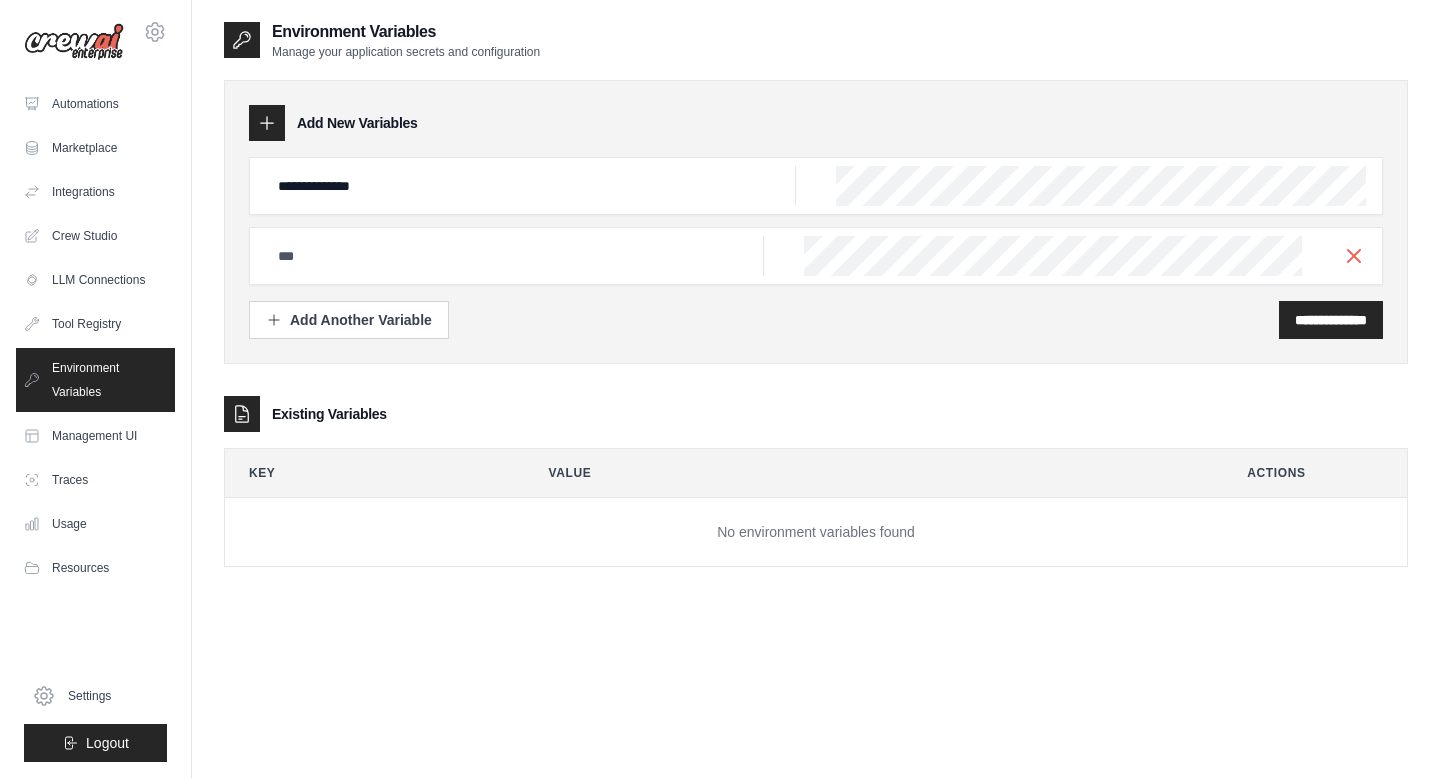 type 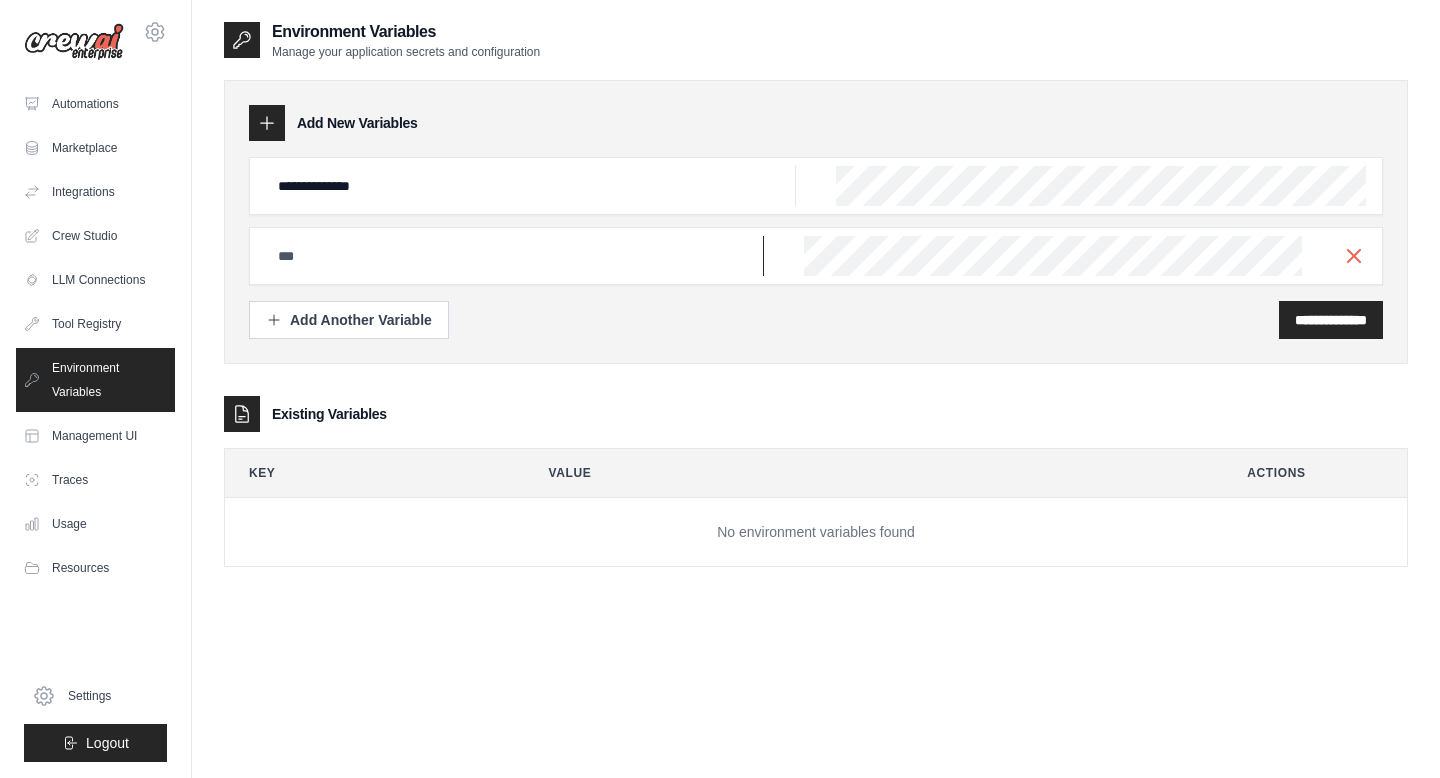 click at bounding box center (531, 186) 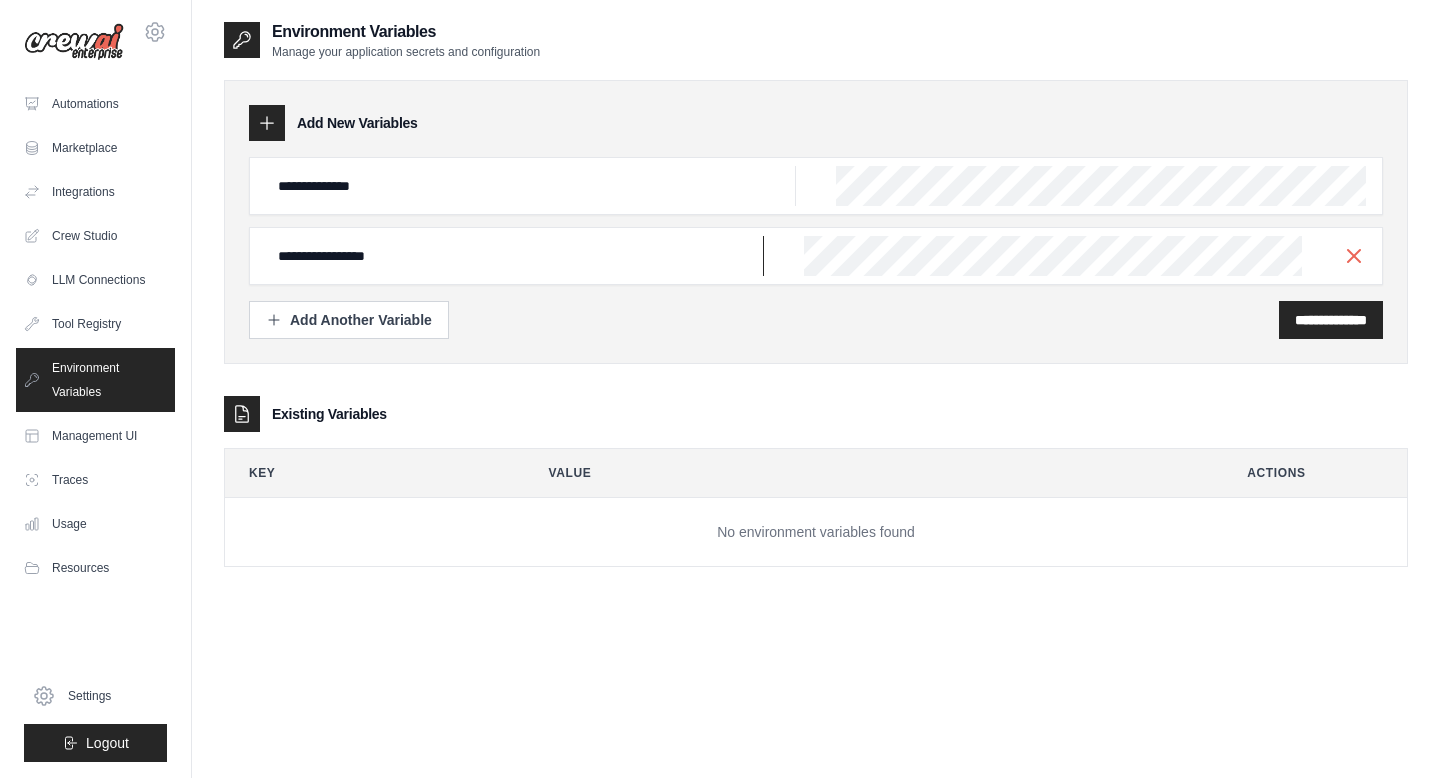 type on "**********" 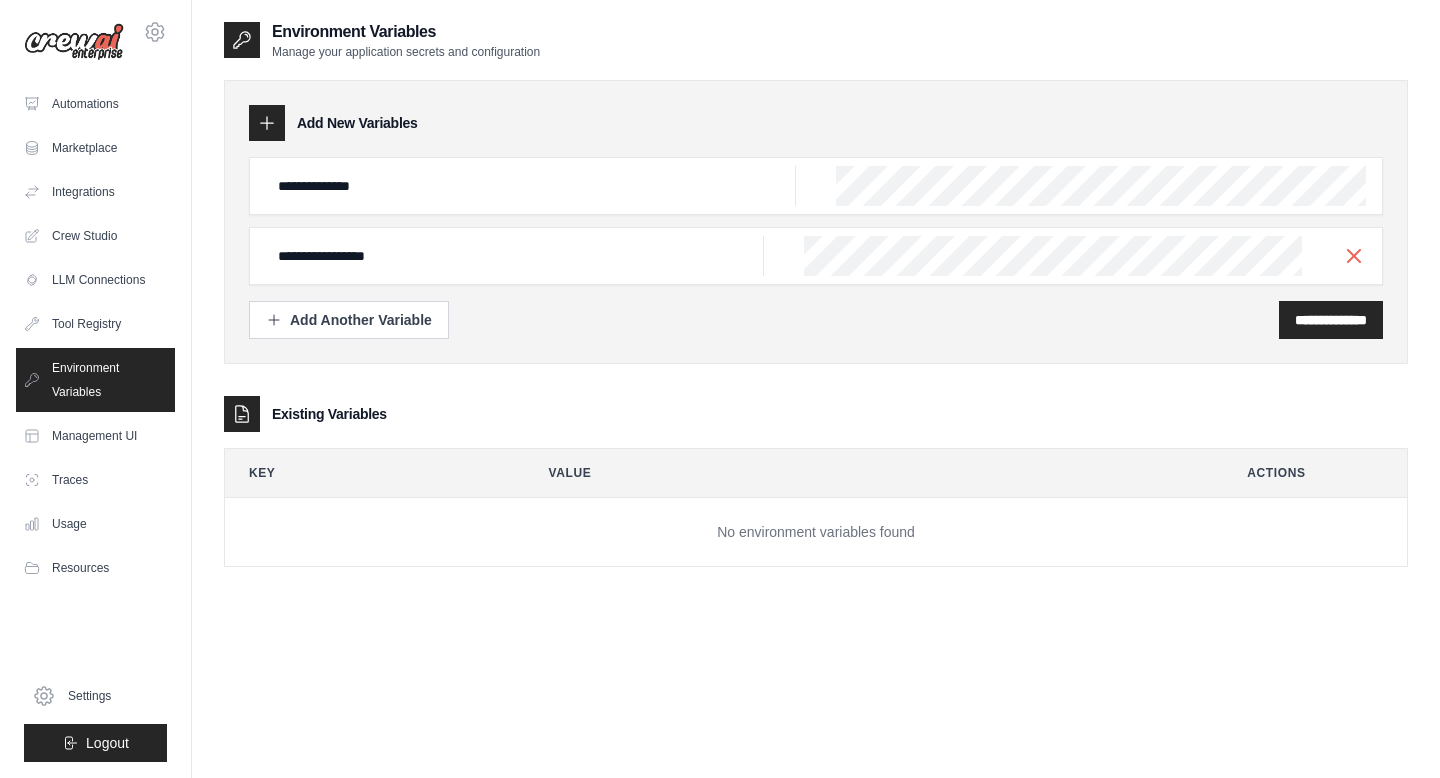 click on "**********" at bounding box center (816, 248) 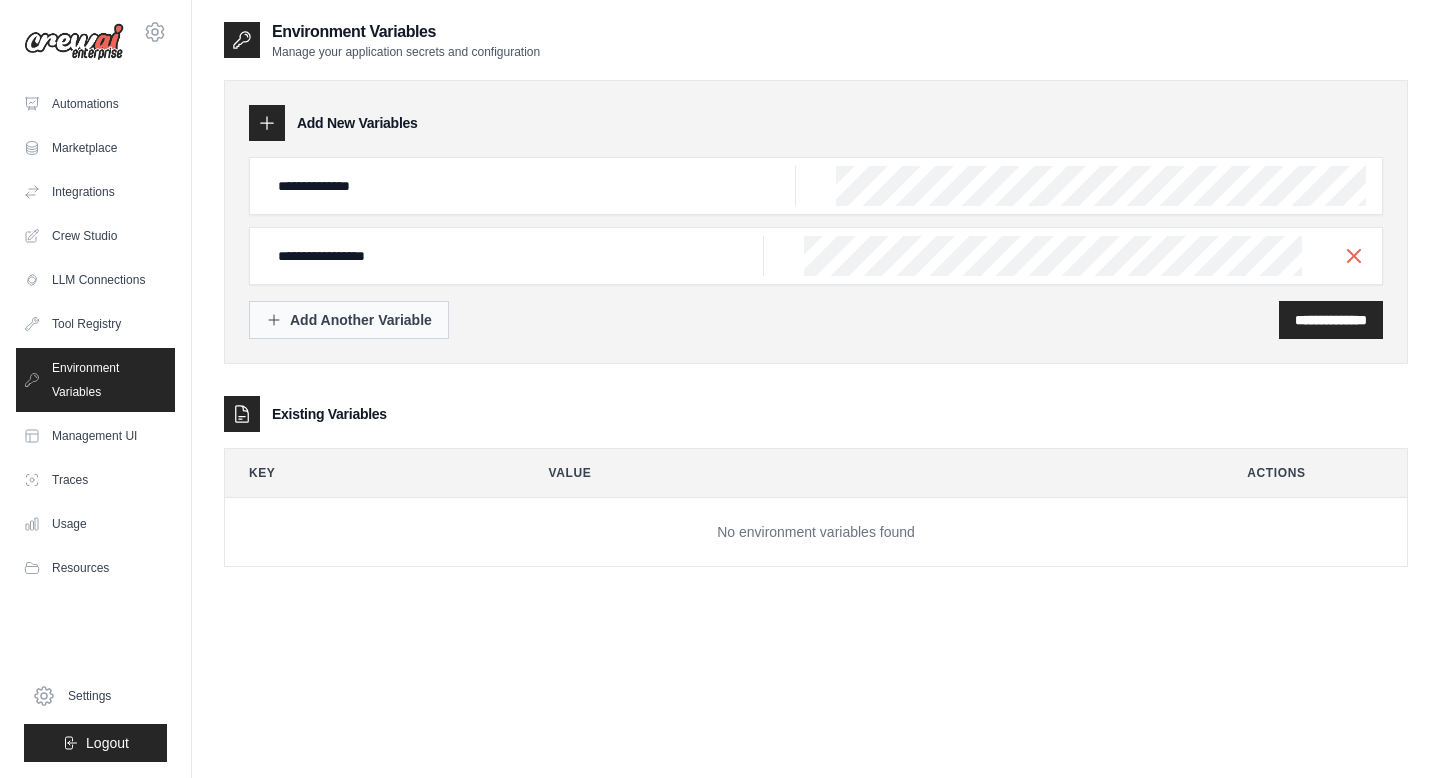 click on "Add Another Variable" at bounding box center (349, 320) 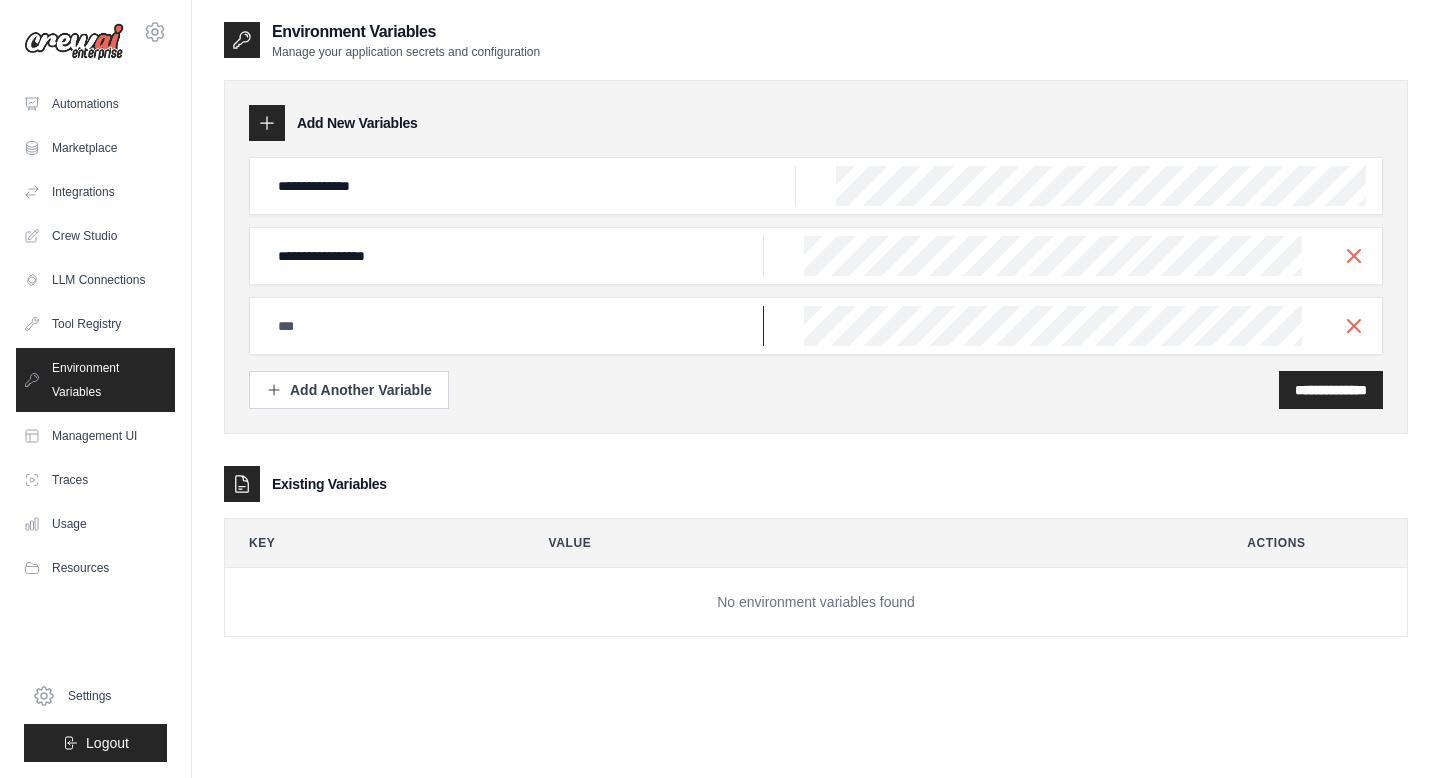 click at bounding box center [531, 186] 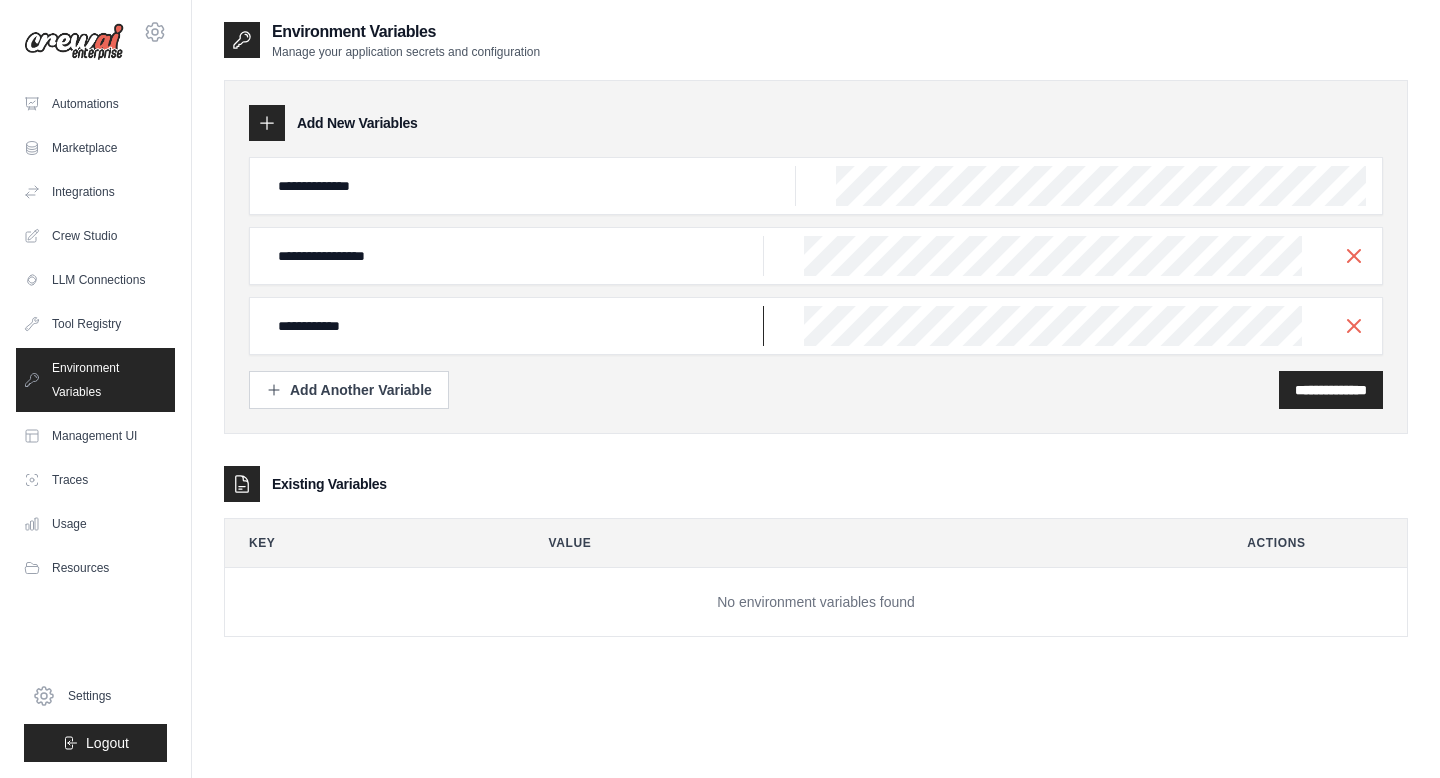 type on "**********" 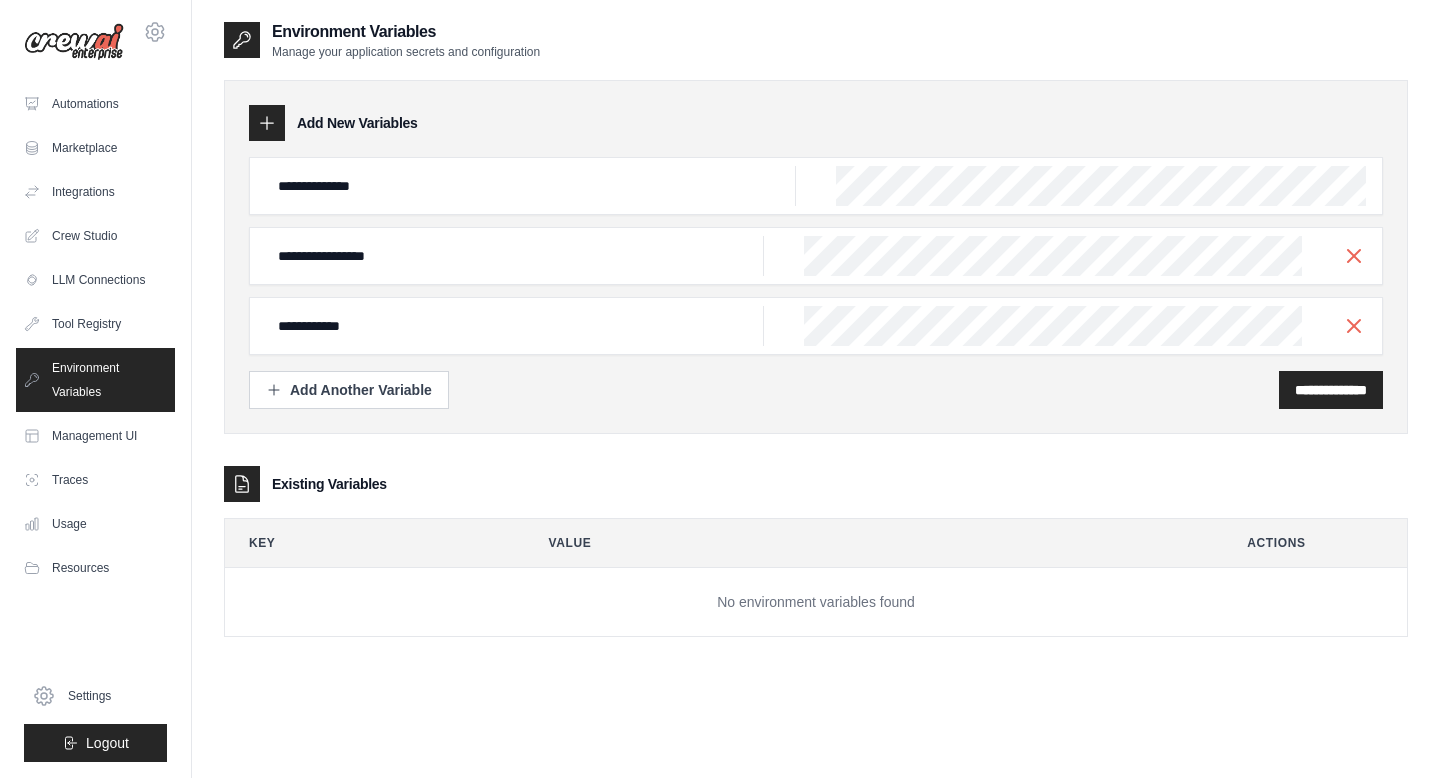 scroll, scrollTop: 0, scrollLeft: 285, axis: horizontal 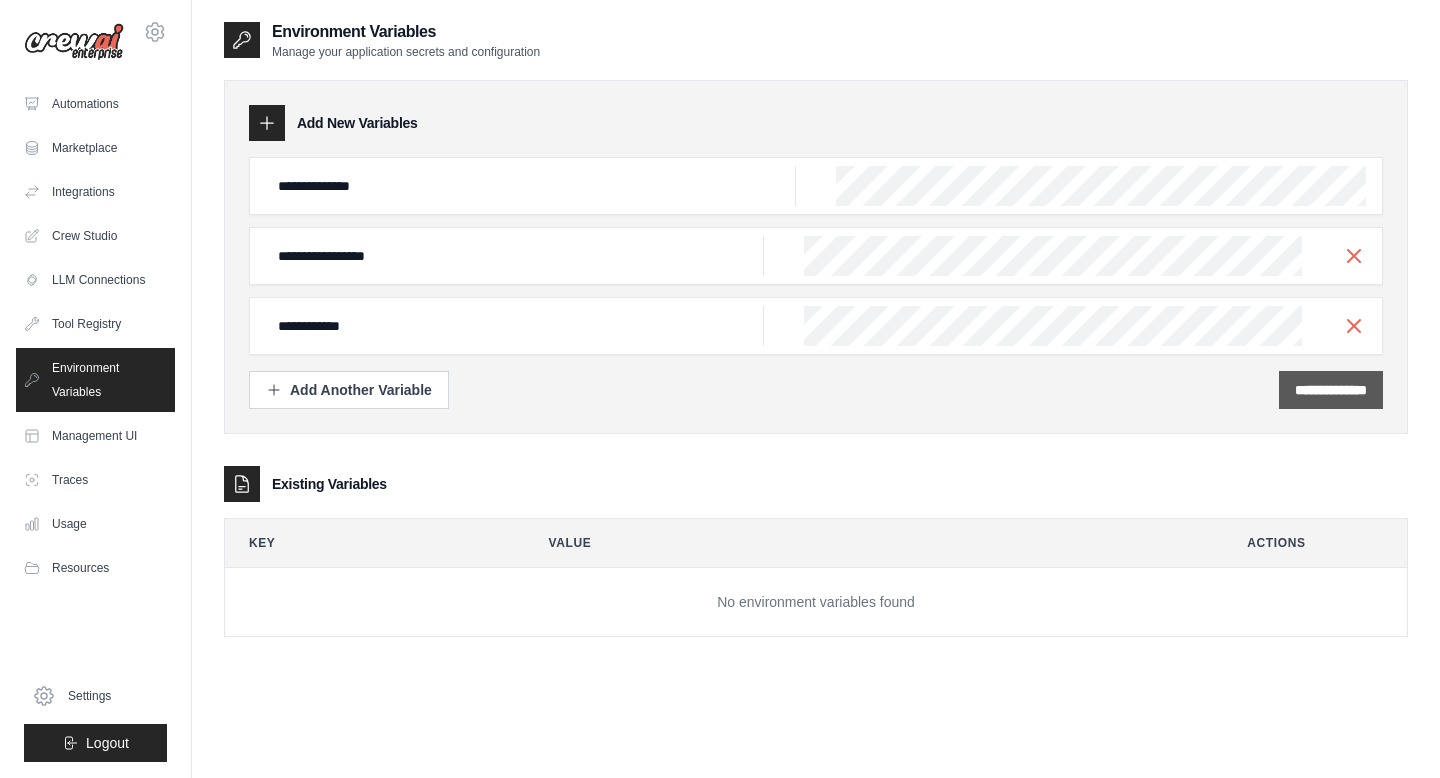 click on "**********" at bounding box center [1331, 390] 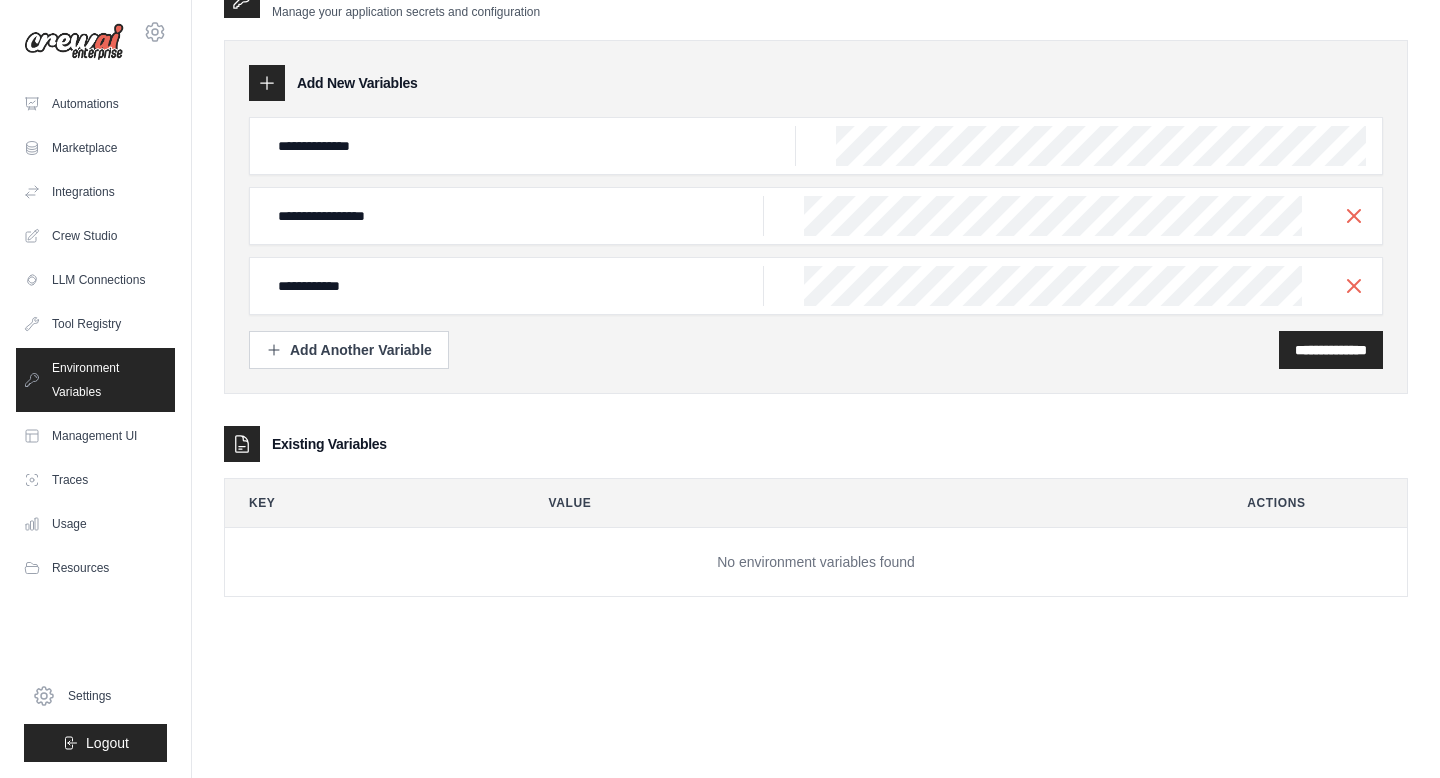 scroll, scrollTop: 0, scrollLeft: 0, axis: both 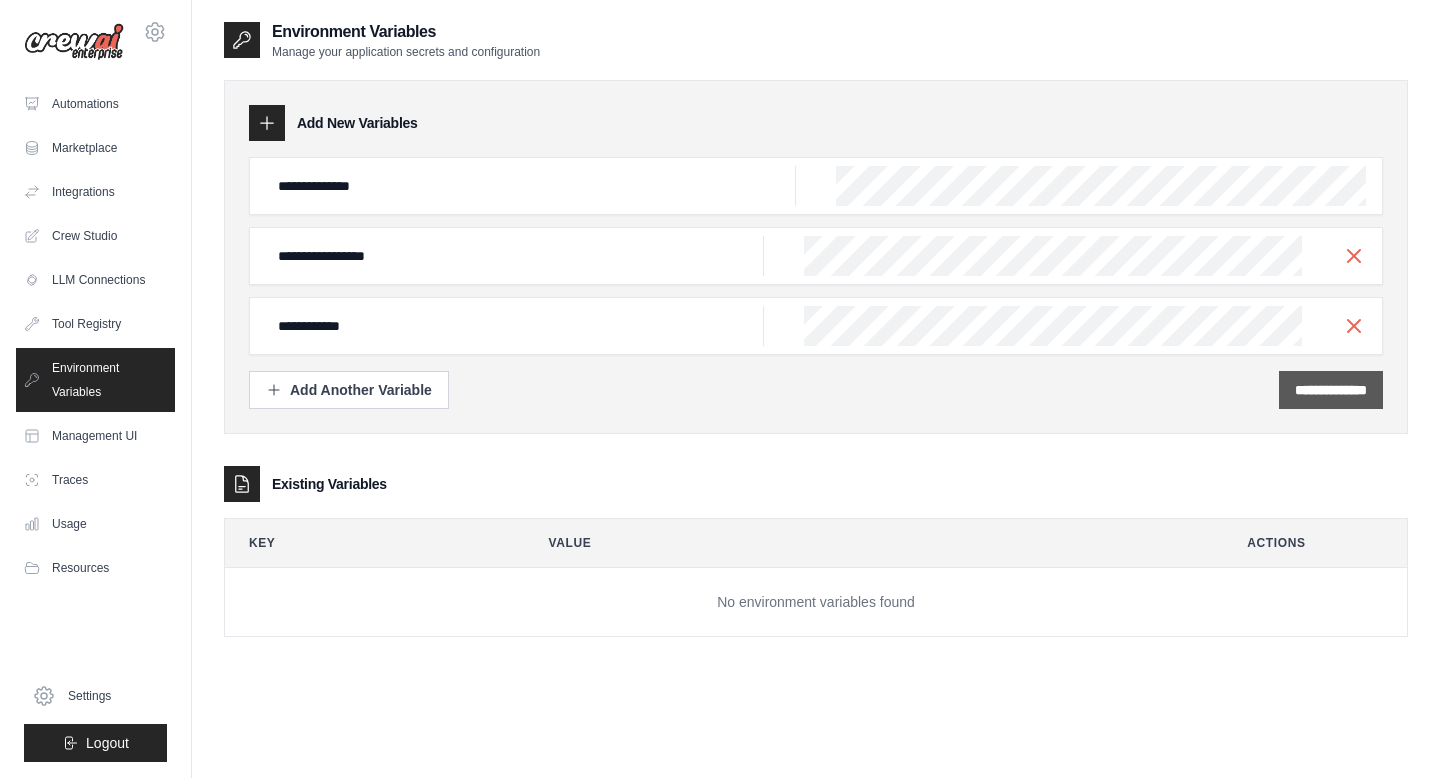 click on "**********" at bounding box center [1331, 390] 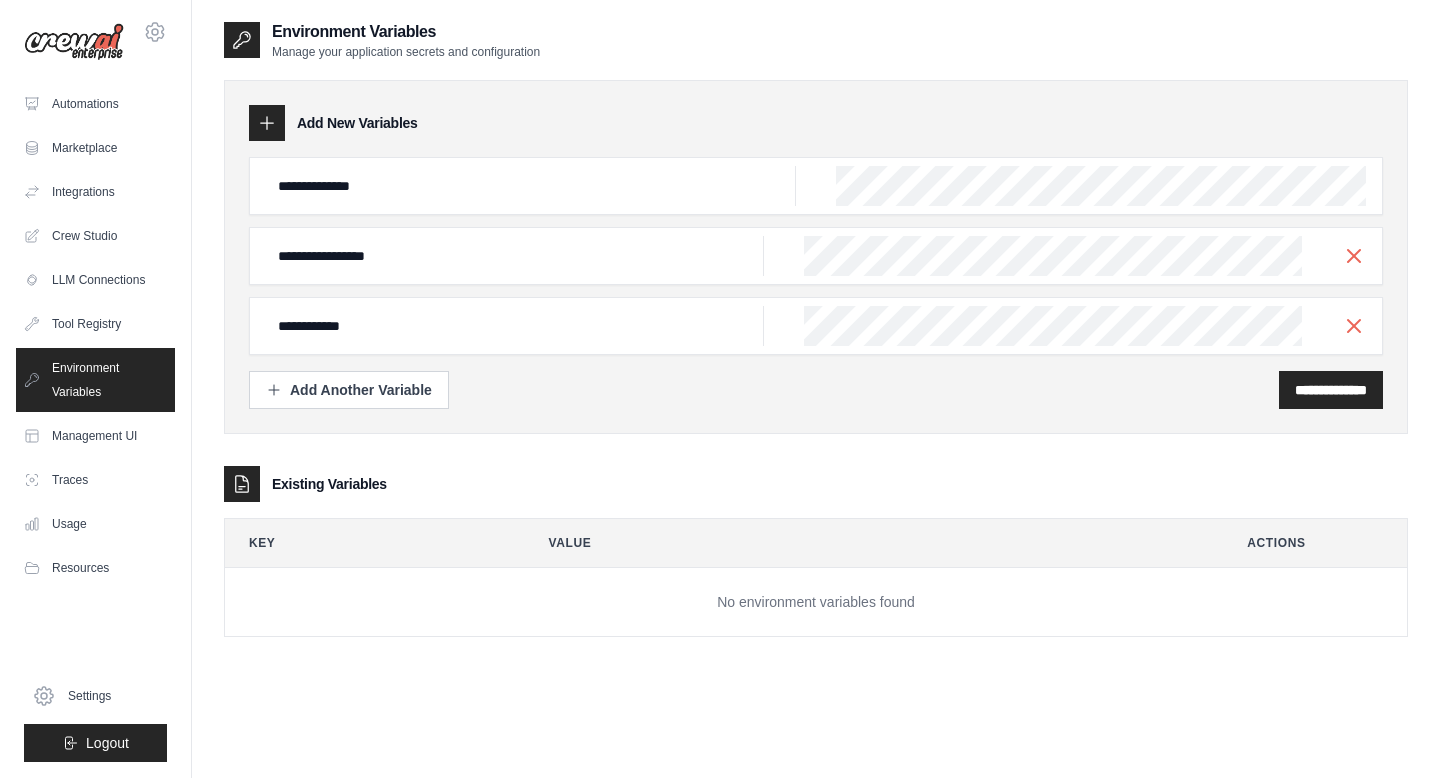 click on "**********" at bounding box center [816, 390] 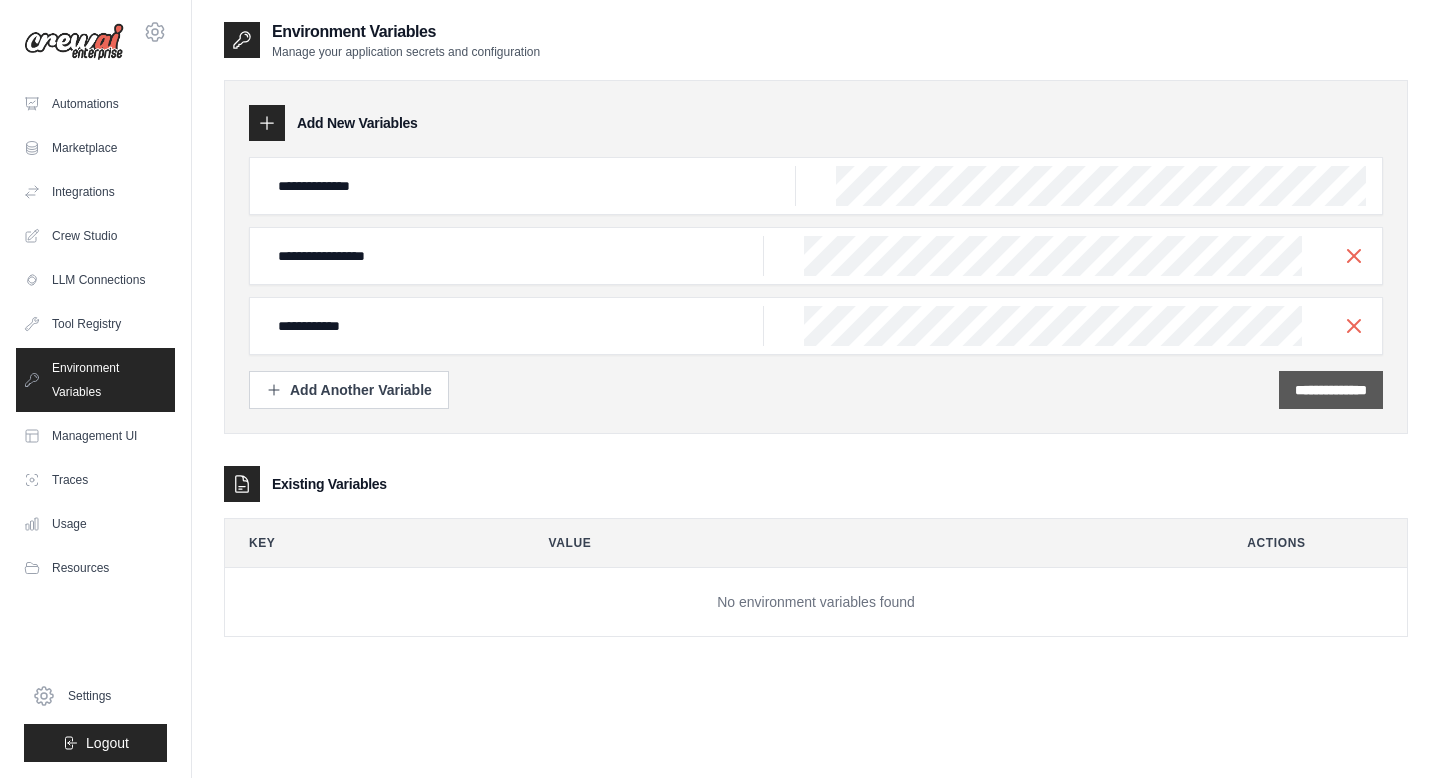 click on "**********" at bounding box center (1331, 390) 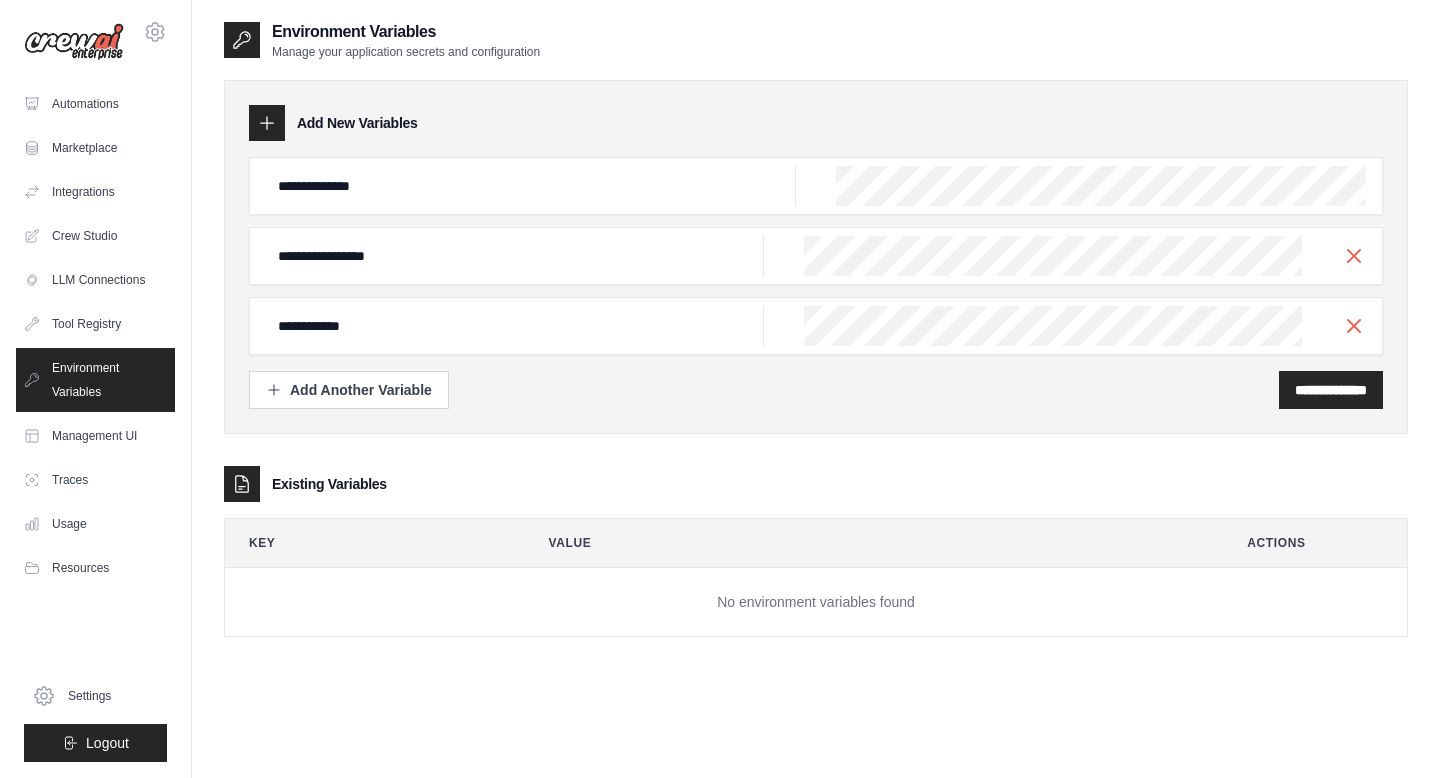click on "Environment Variables" at bounding box center [95, 380] 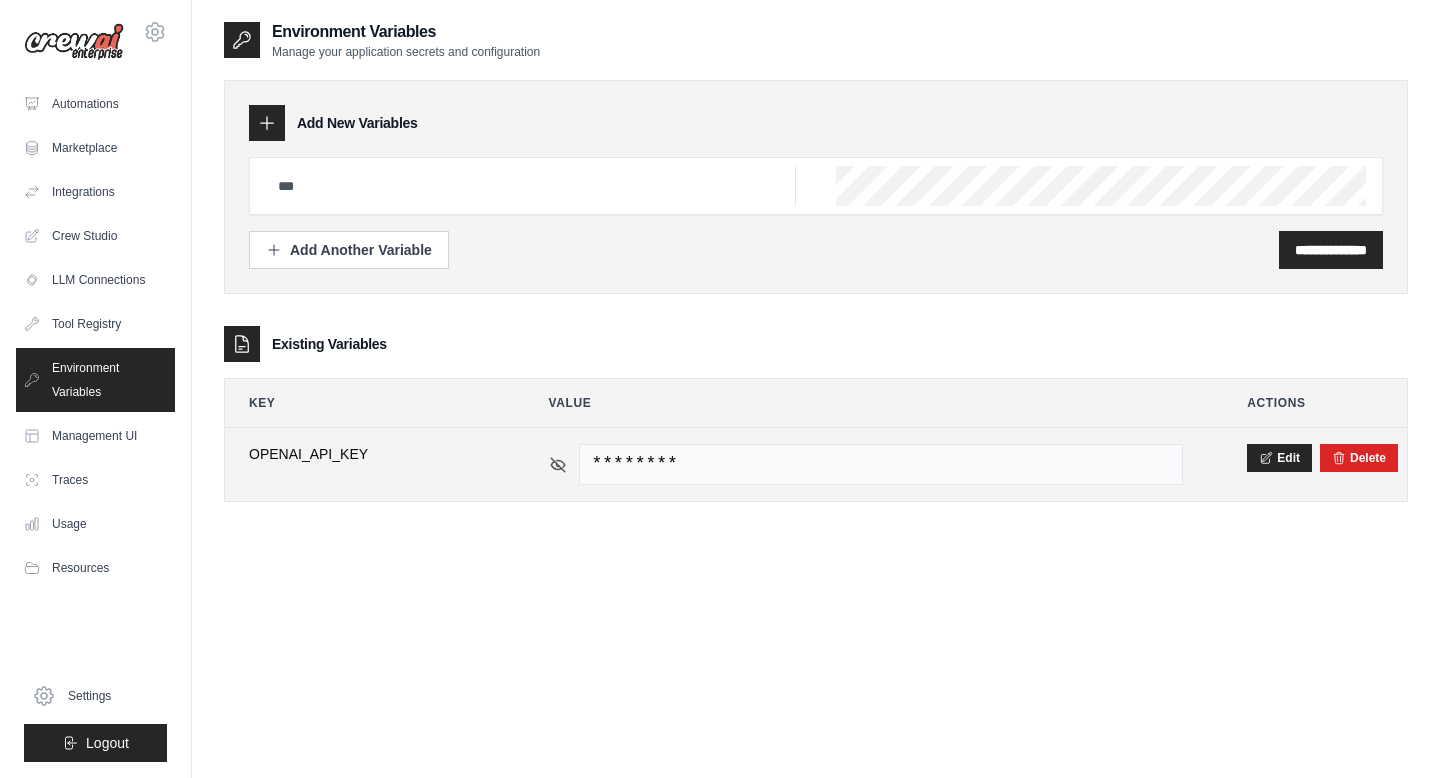 click 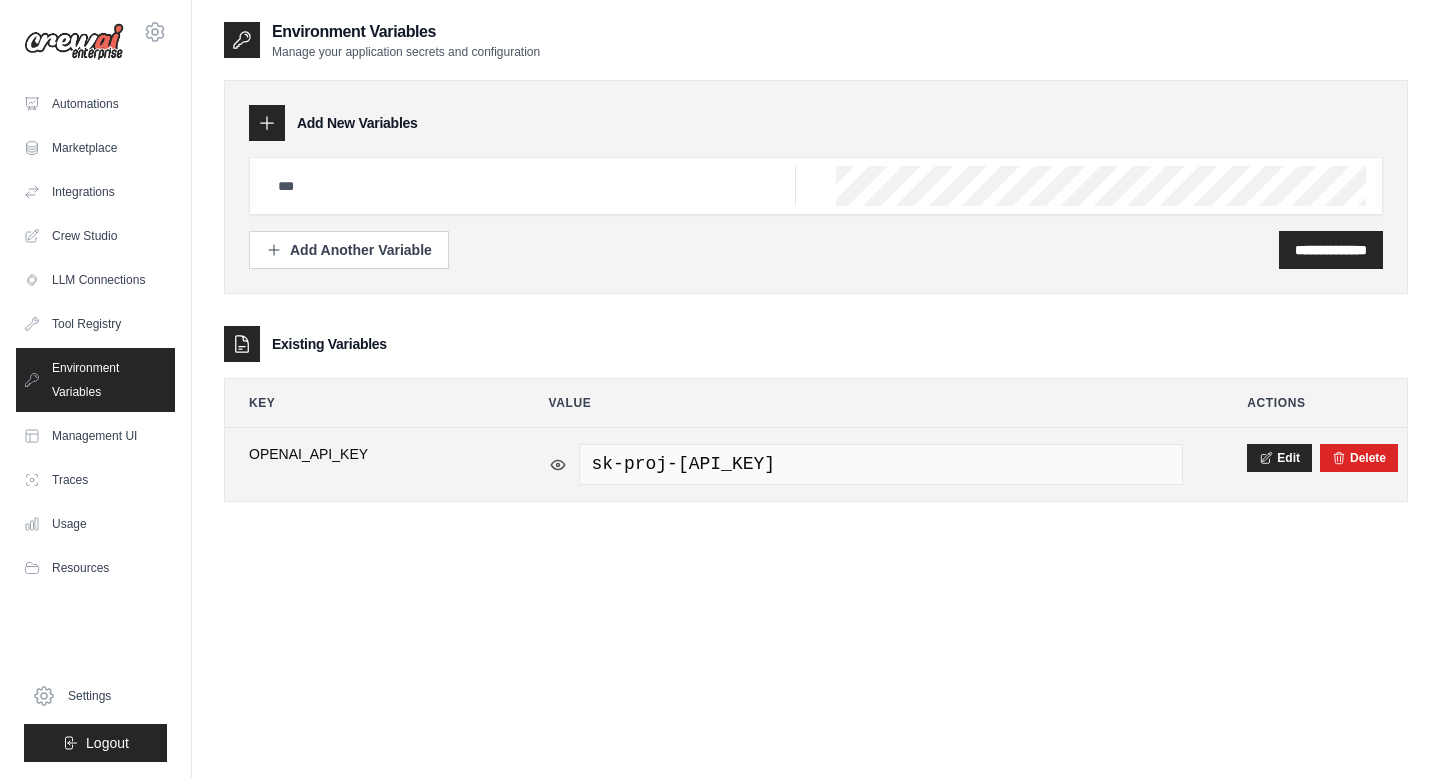 click 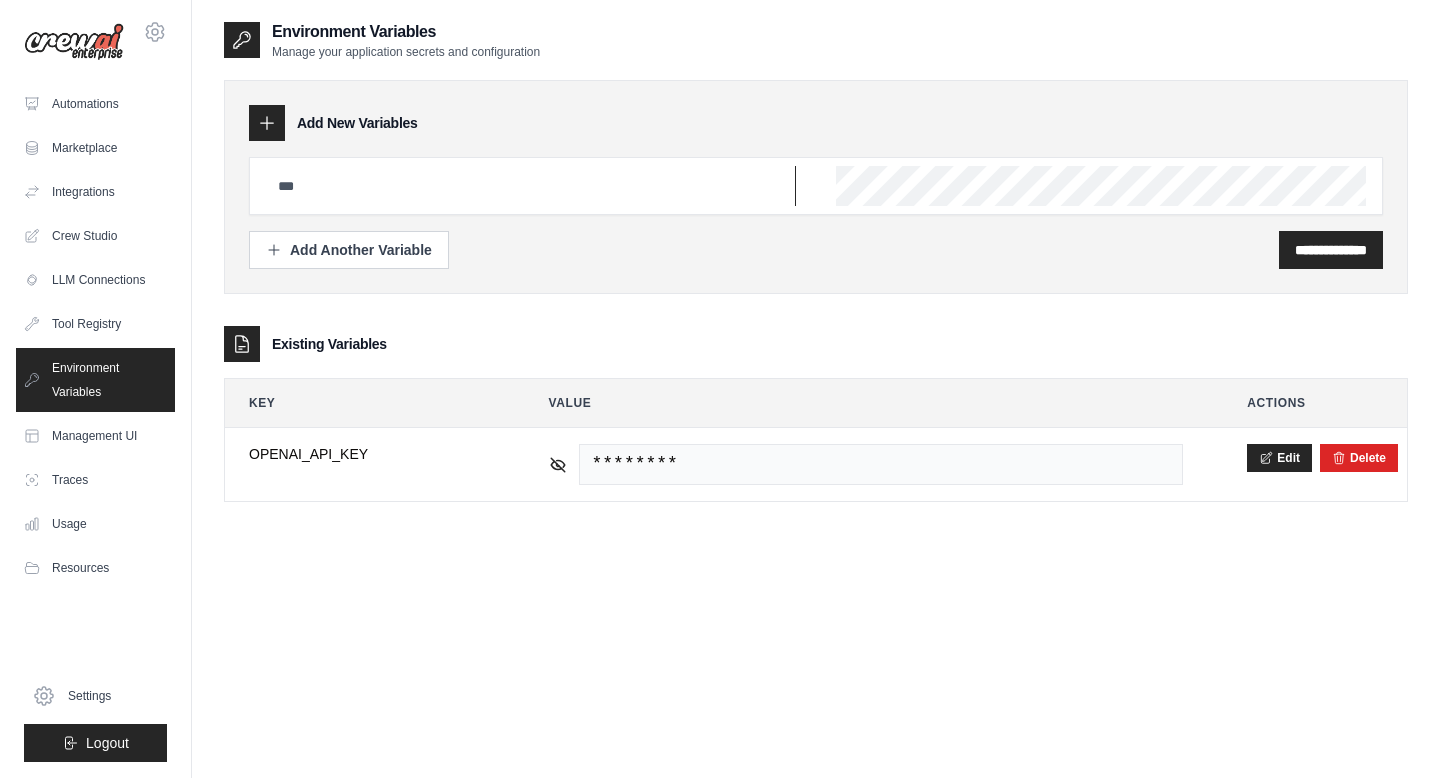 click at bounding box center [531, 186] 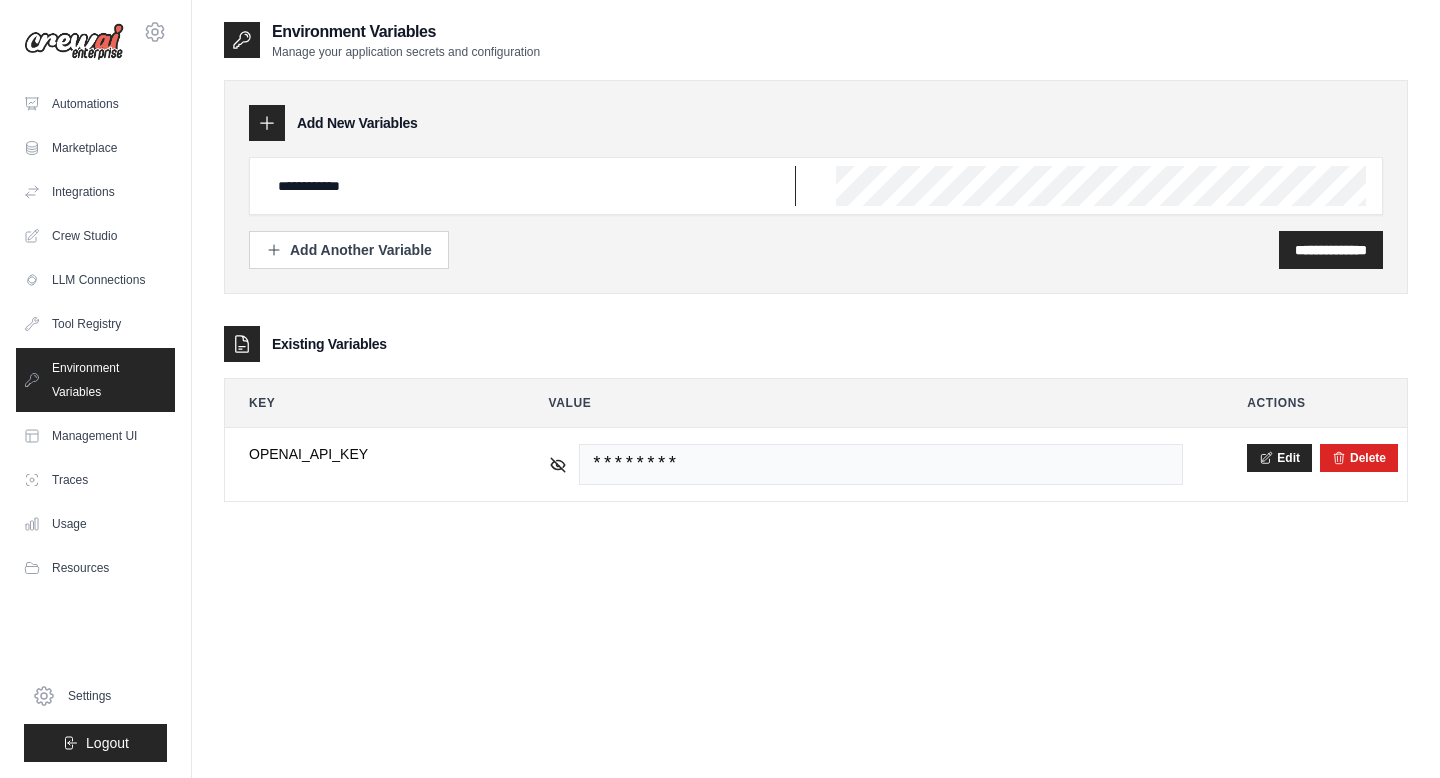 type on "**********" 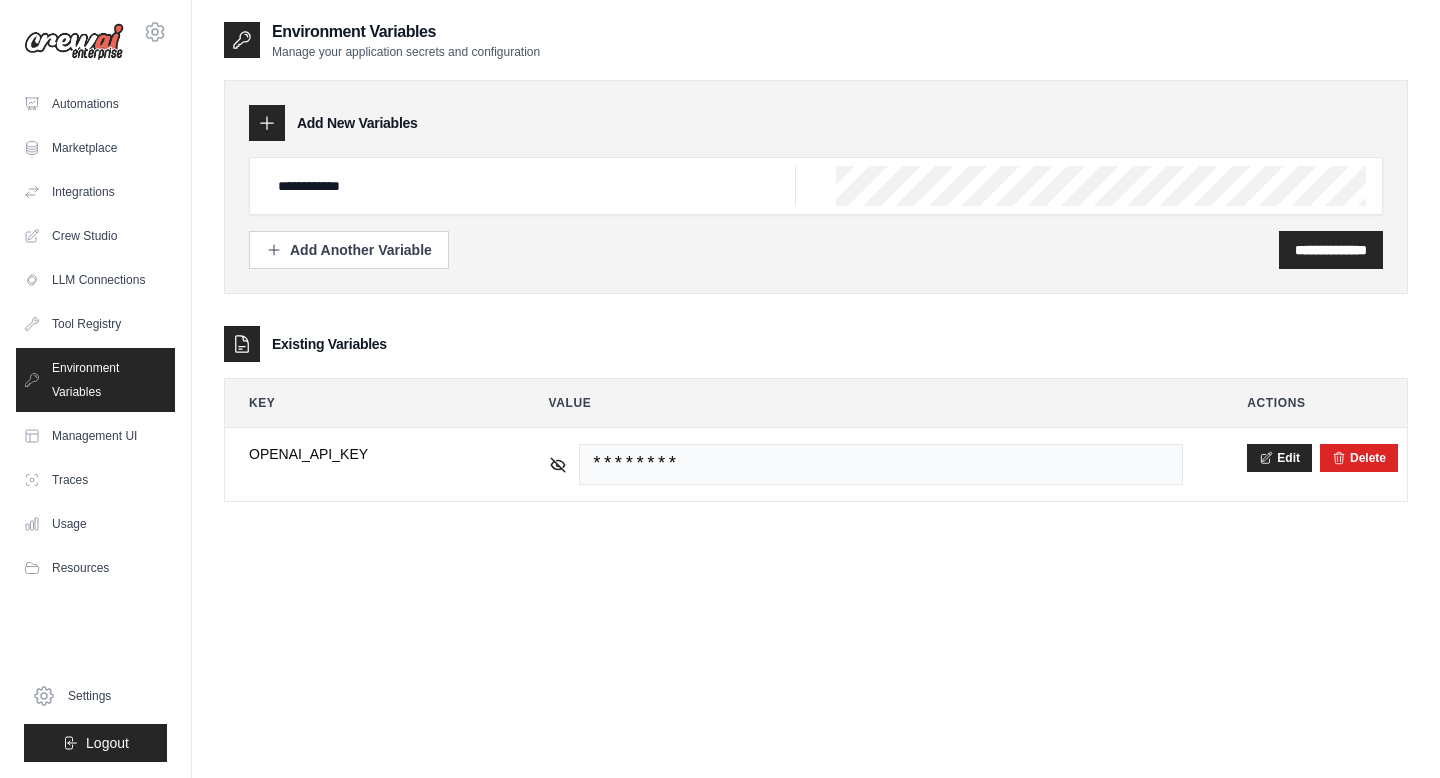 scroll, scrollTop: 0, scrollLeft: 253, axis: horizontal 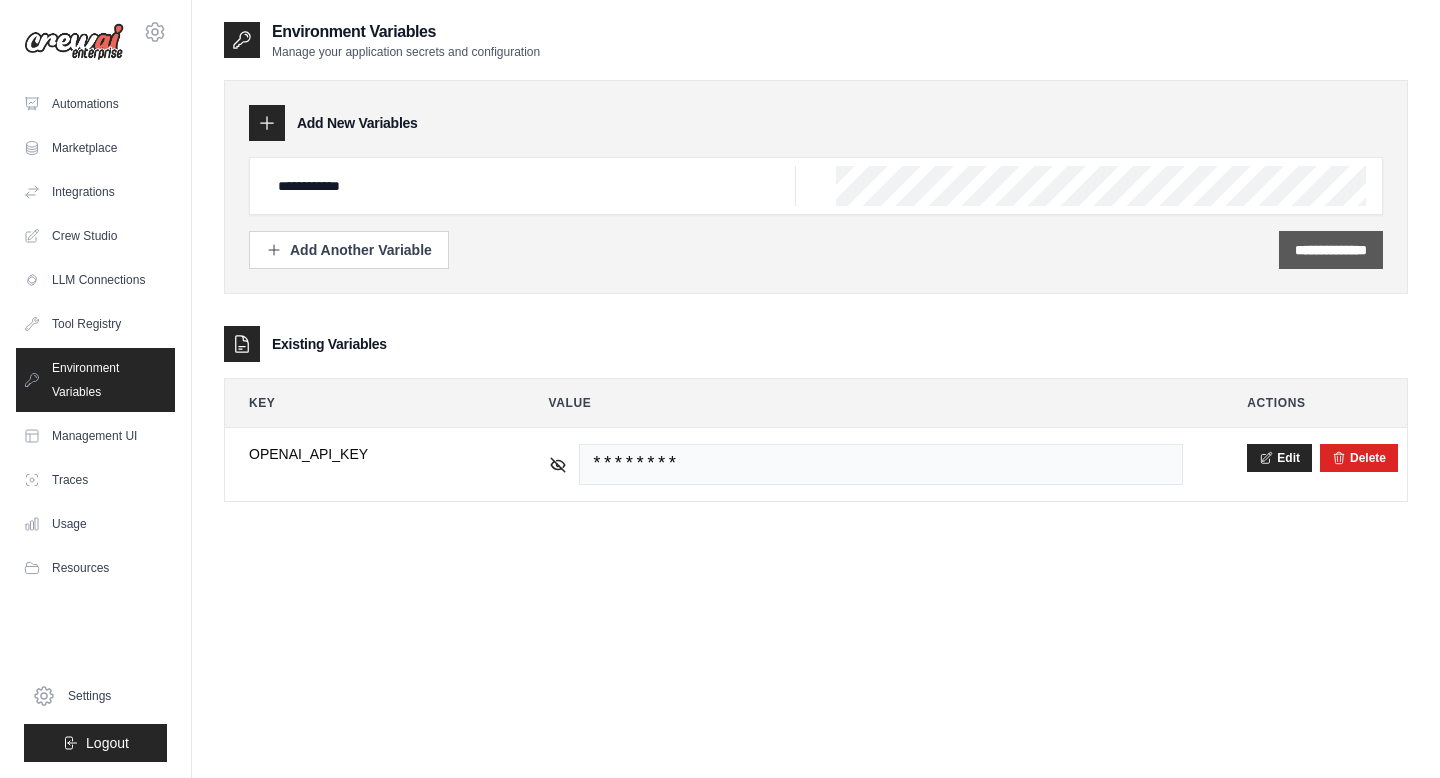 click on "**********" at bounding box center [1331, 250] 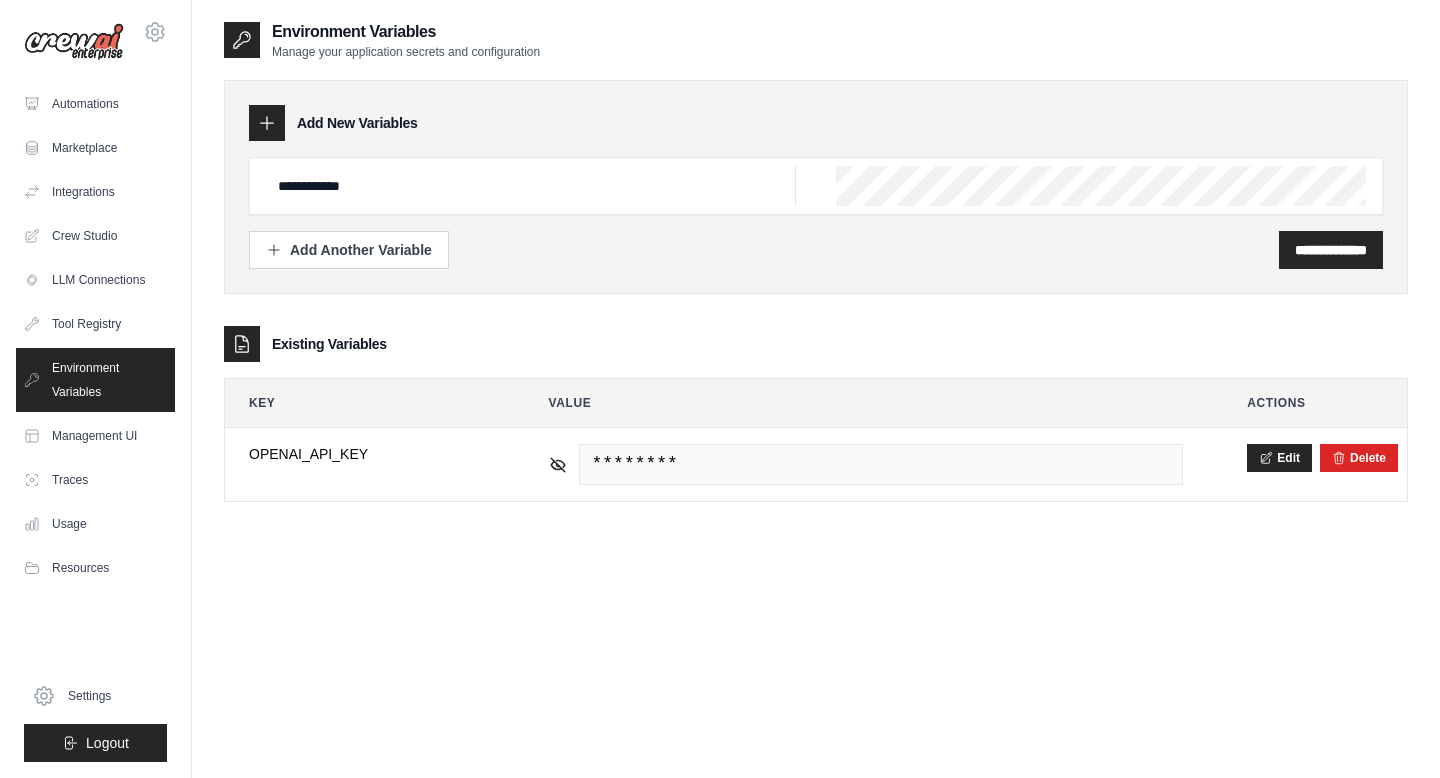 click on "Environment Variables" at bounding box center [95, 380] 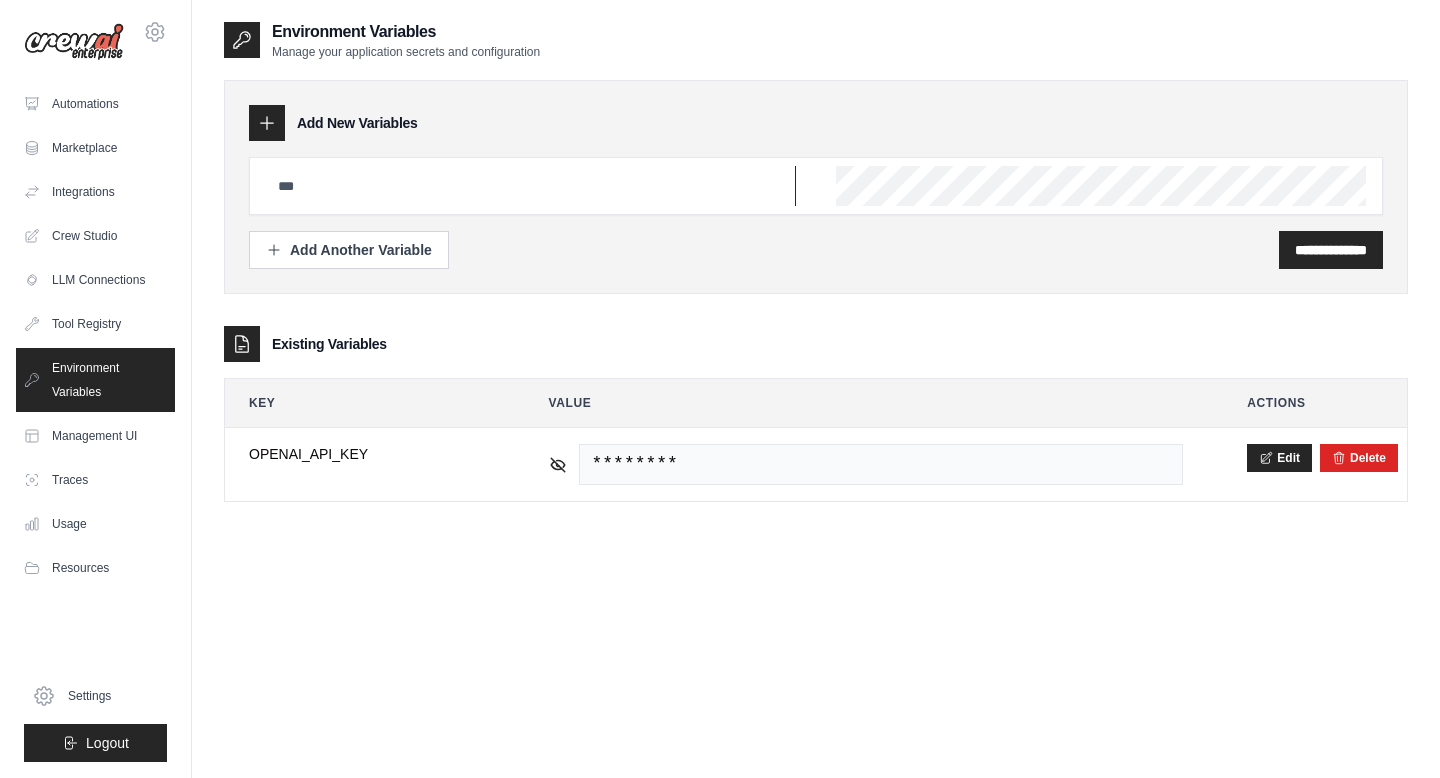 click at bounding box center (531, 186) 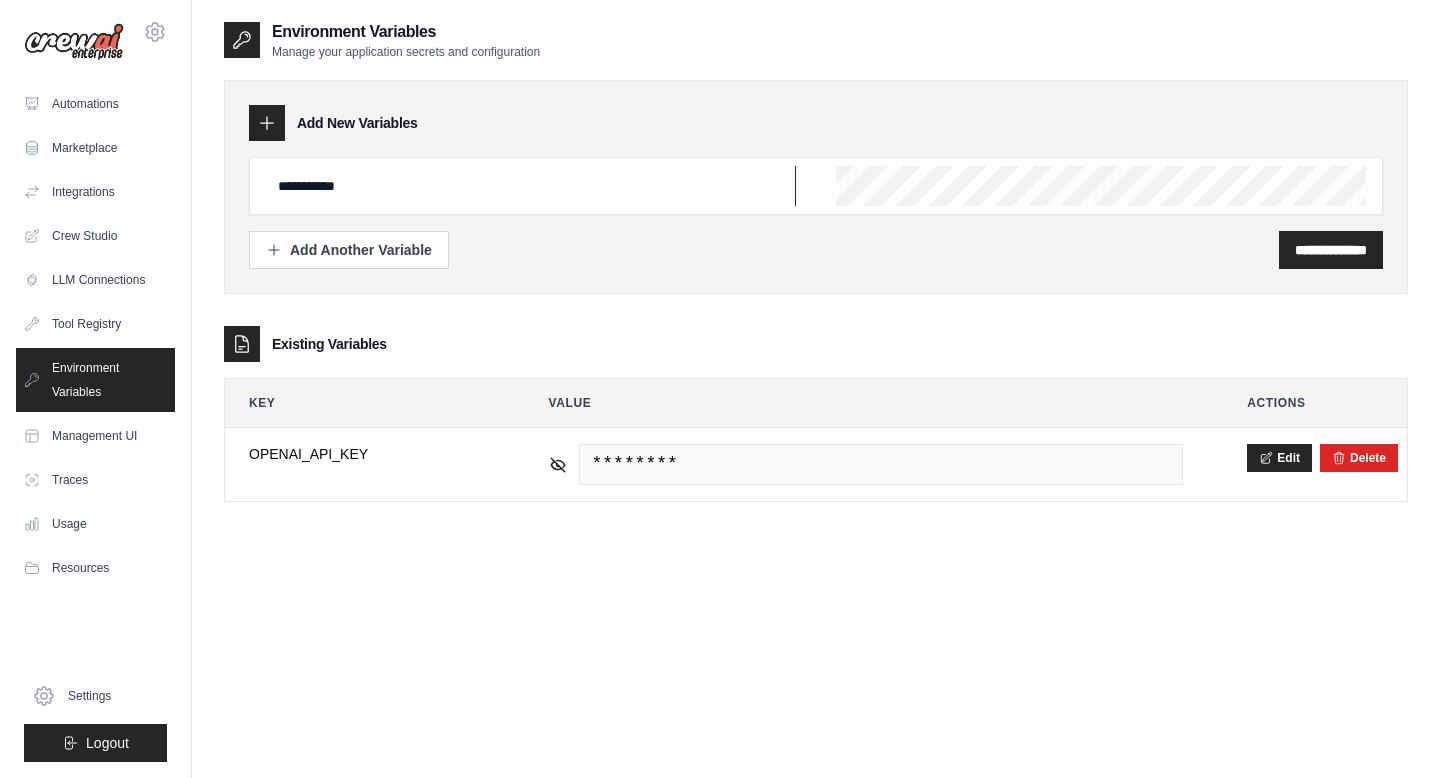 type on "**********" 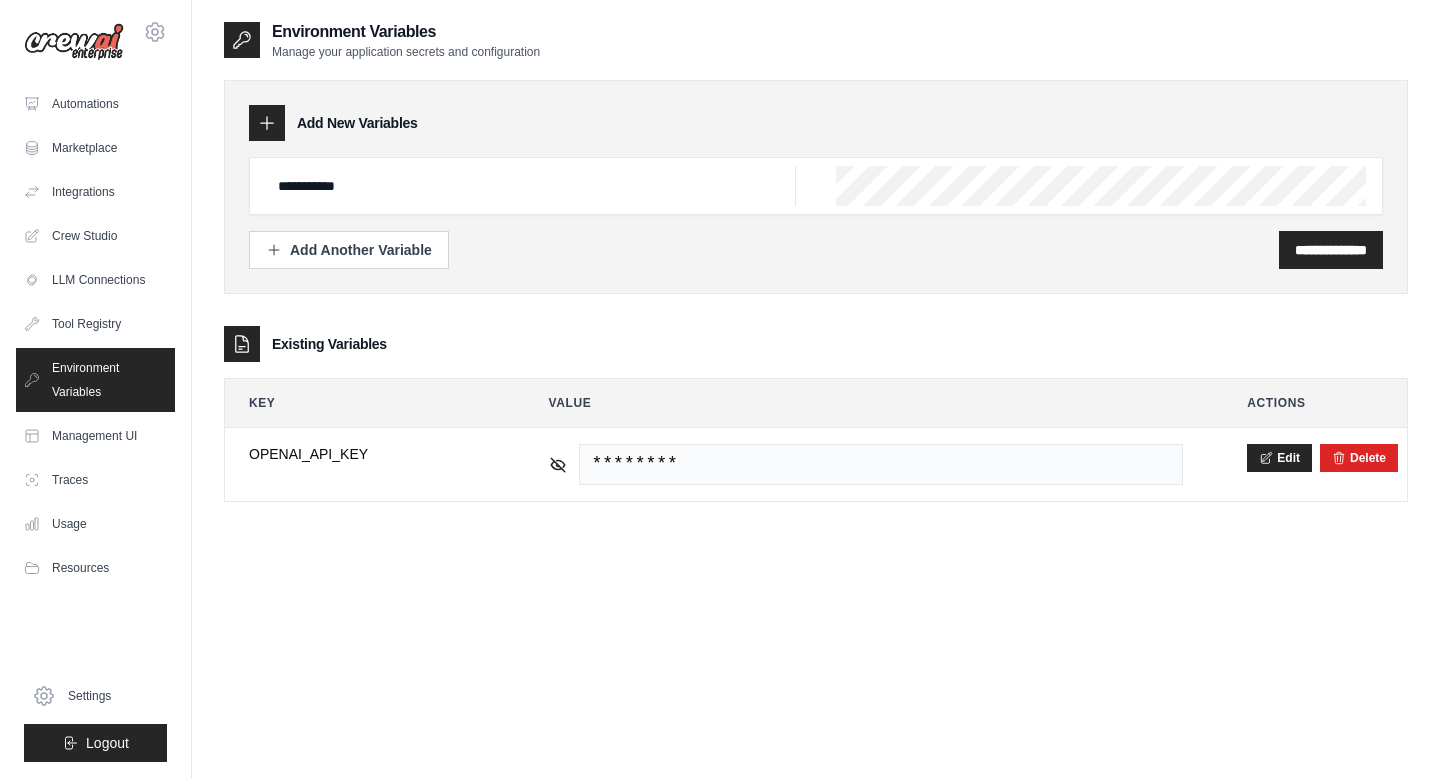 scroll, scrollTop: 0, scrollLeft: 253, axis: horizontal 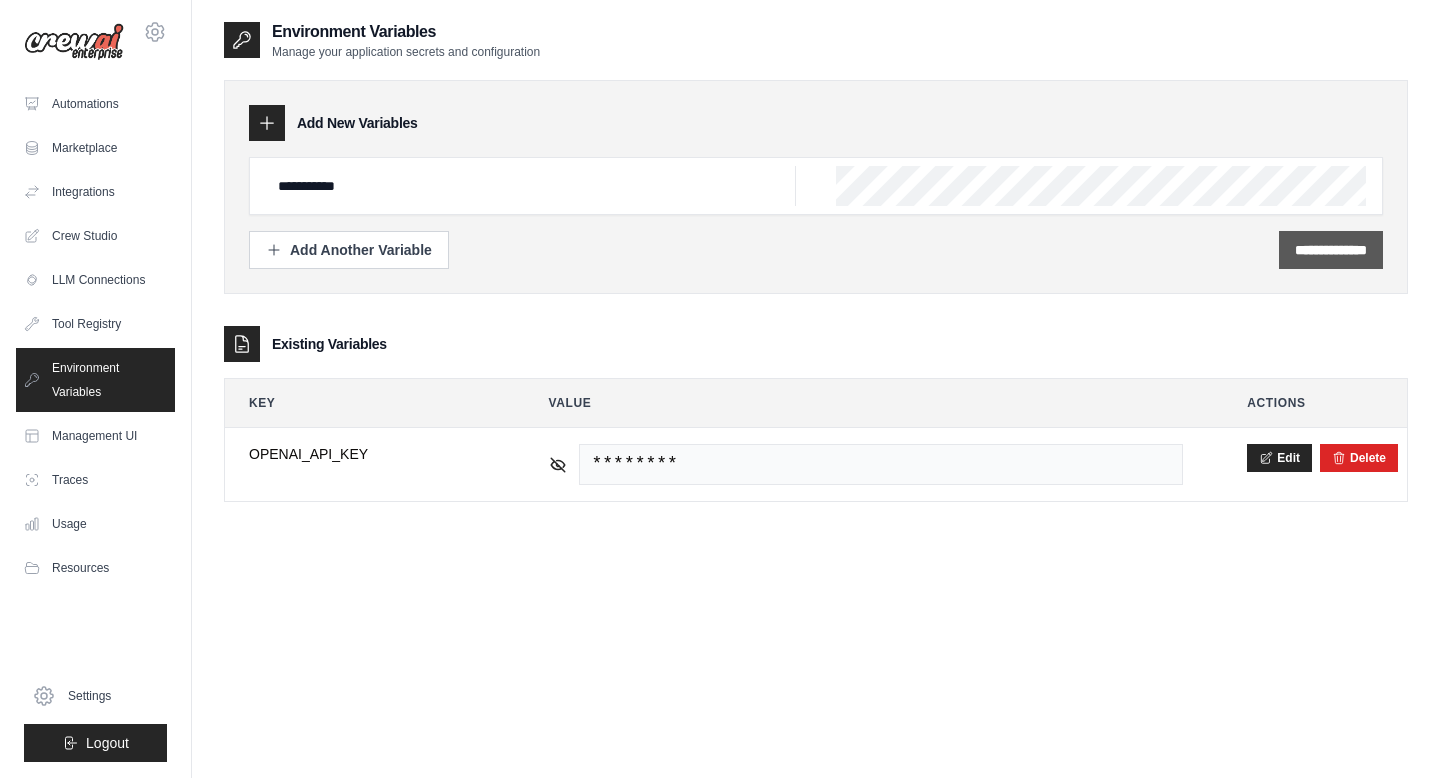click on "**********" at bounding box center [1331, 250] 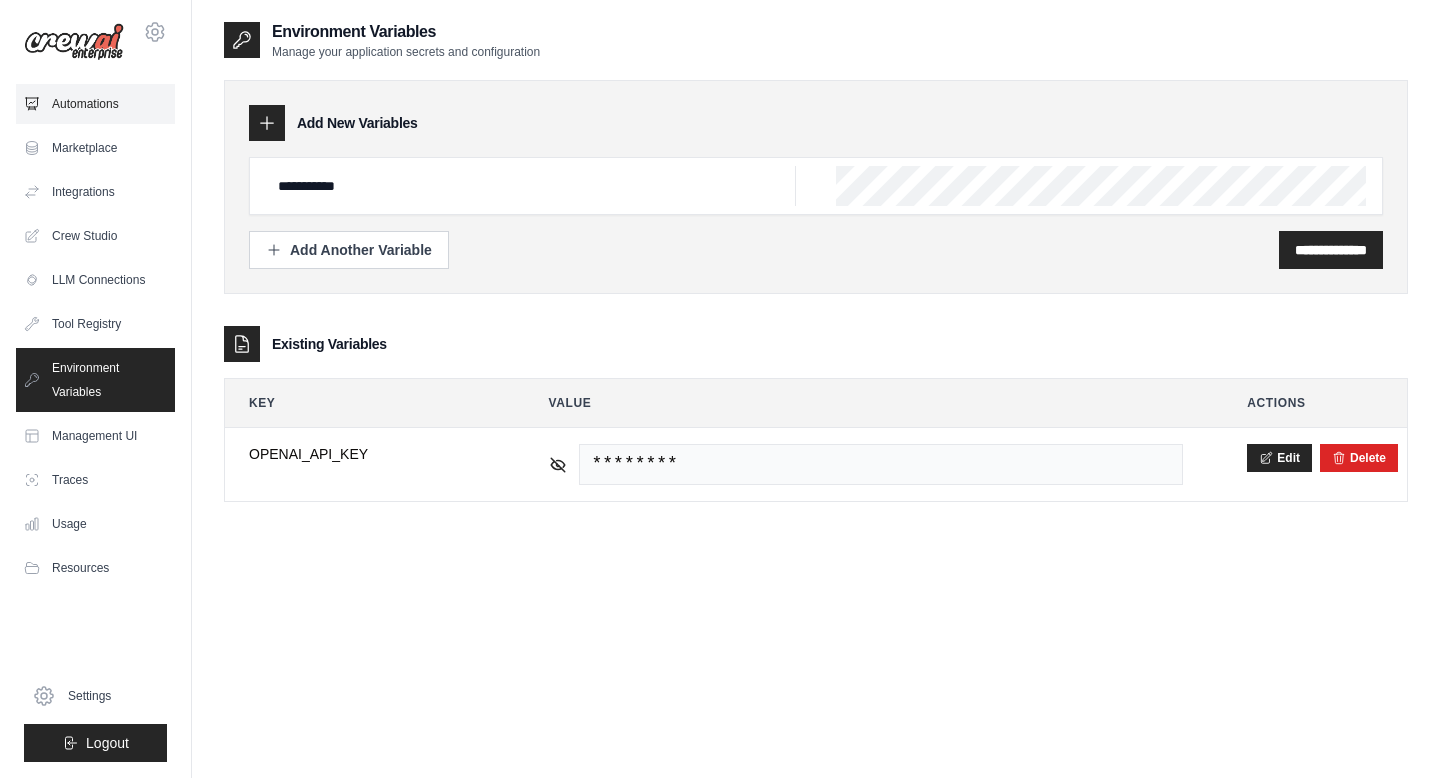 click on "Automations" at bounding box center [95, 104] 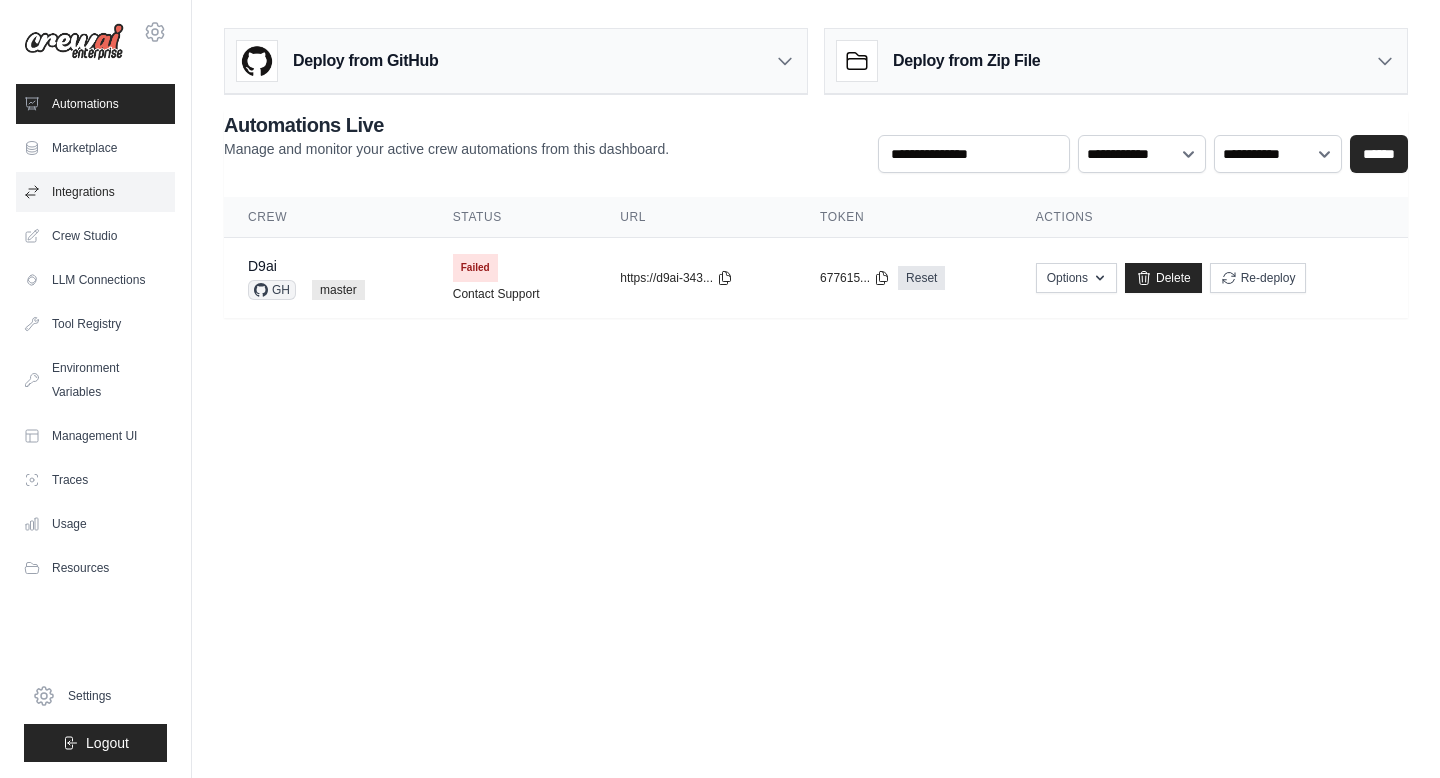 click on "Integrations" at bounding box center [95, 192] 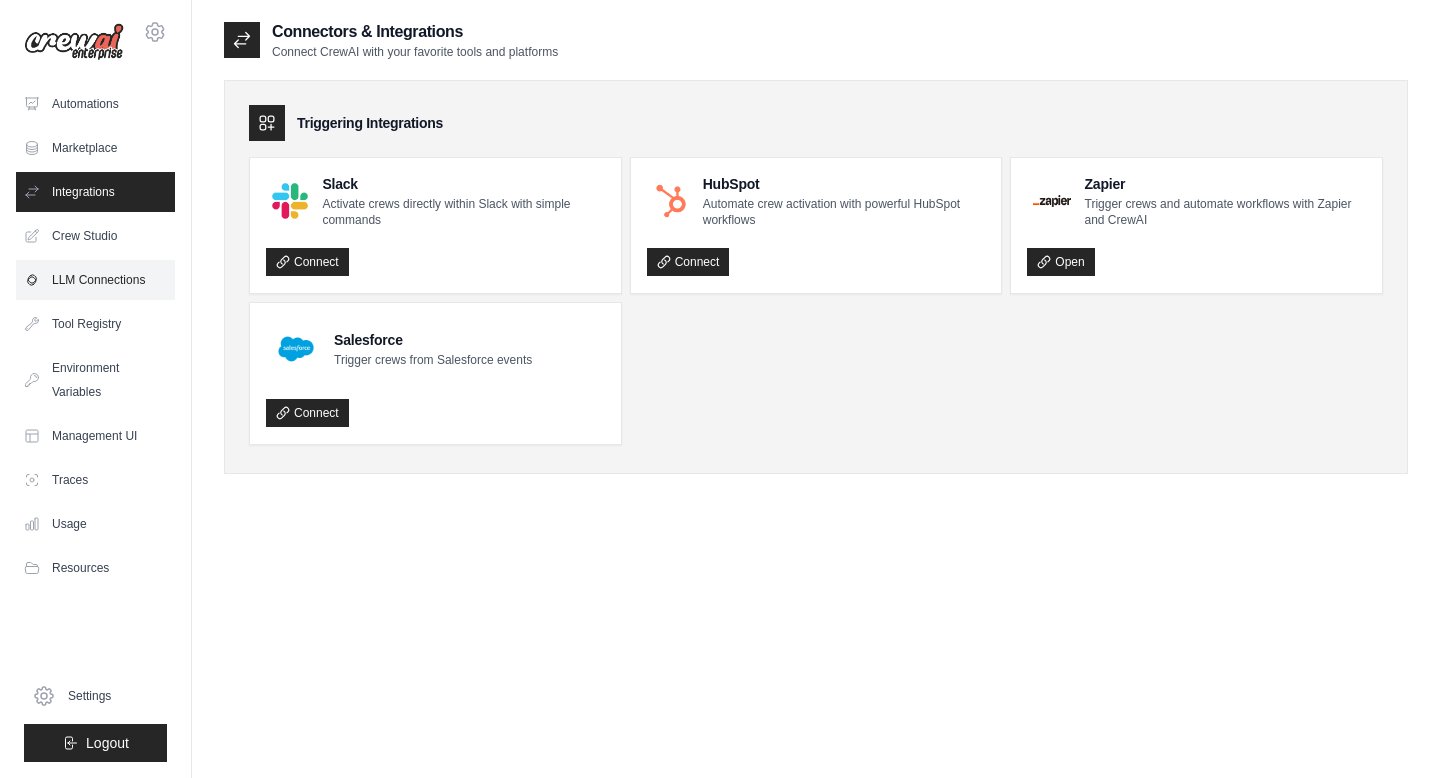 click on "LLM Connections" at bounding box center (95, 280) 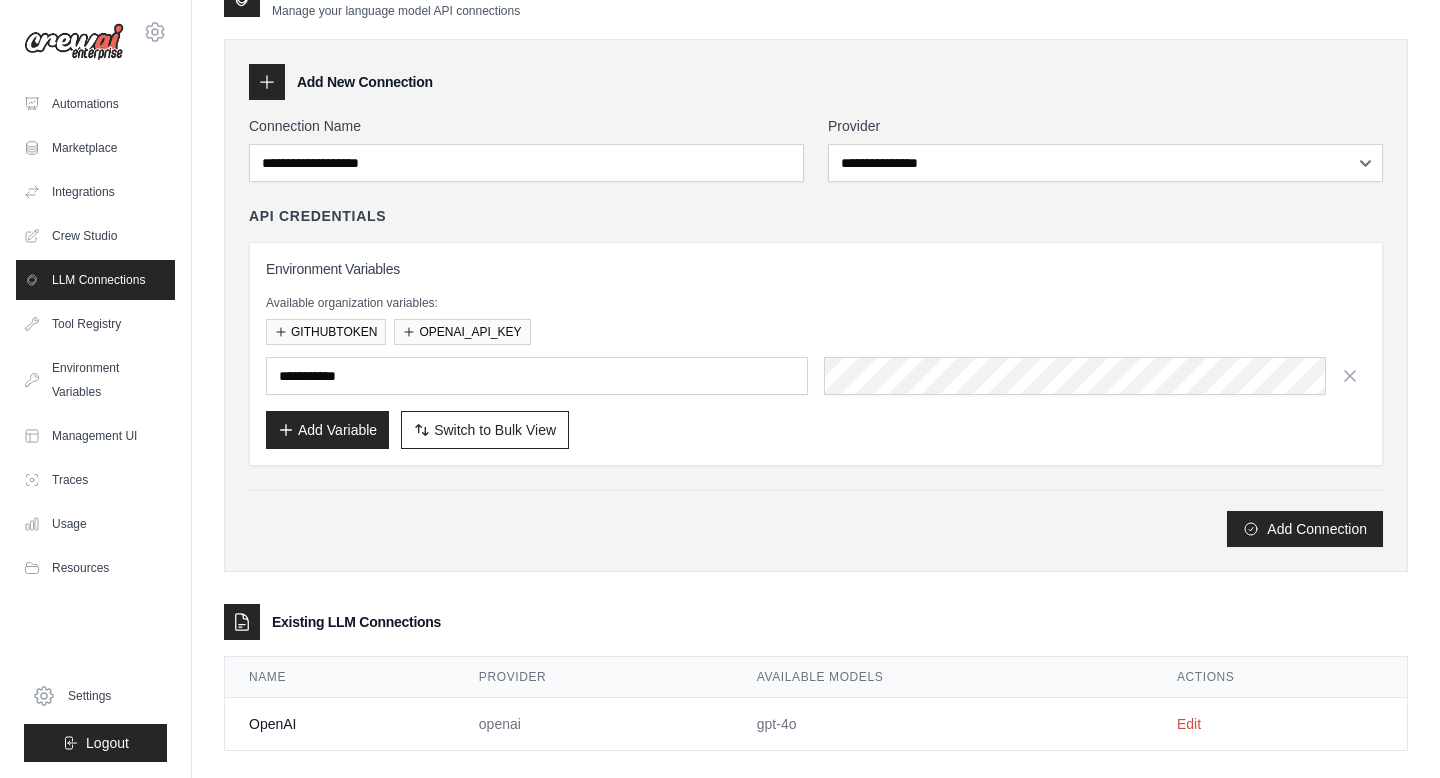 scroll, scrollTop: 40, scrollLeft: 0, axis: vertical 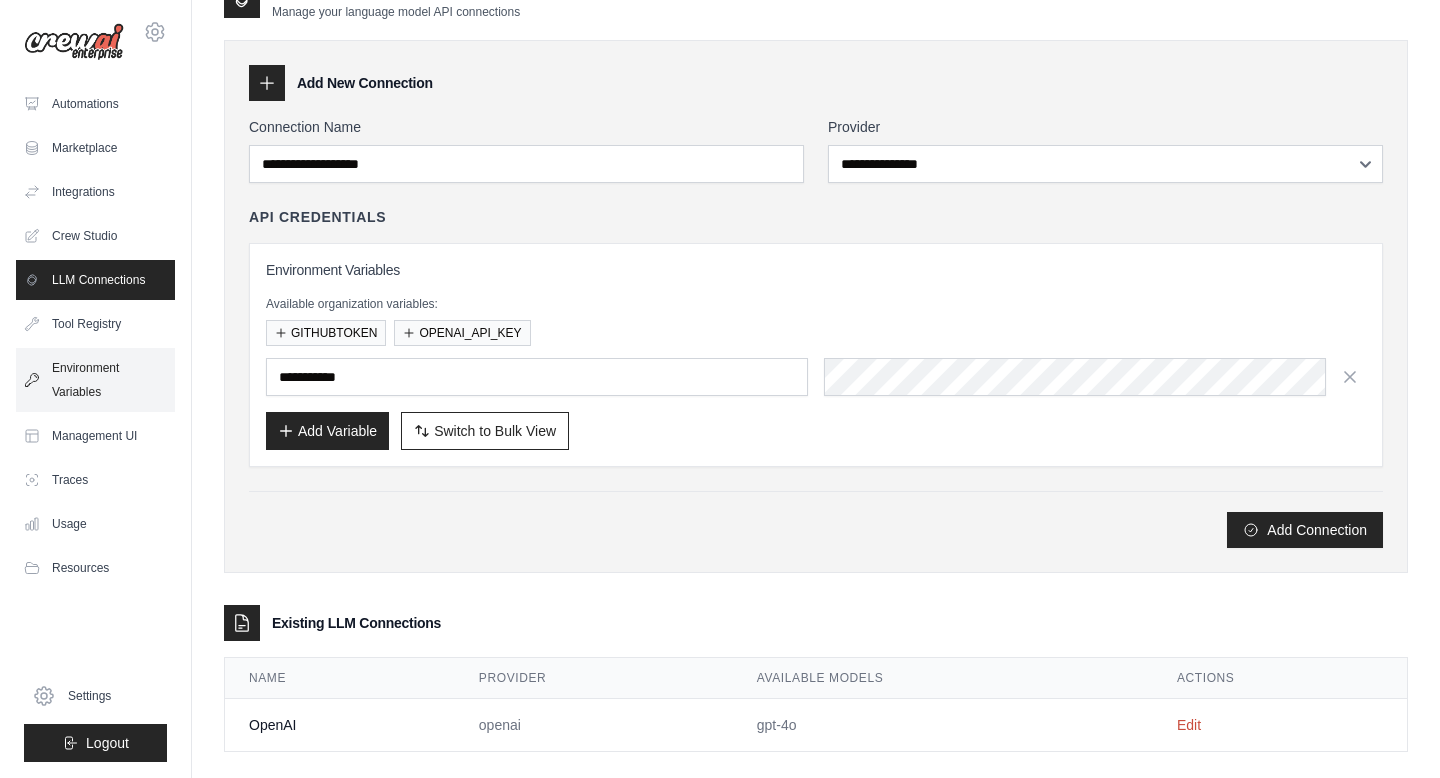 click on "Environment Variables" at bounding box center [95, 380] 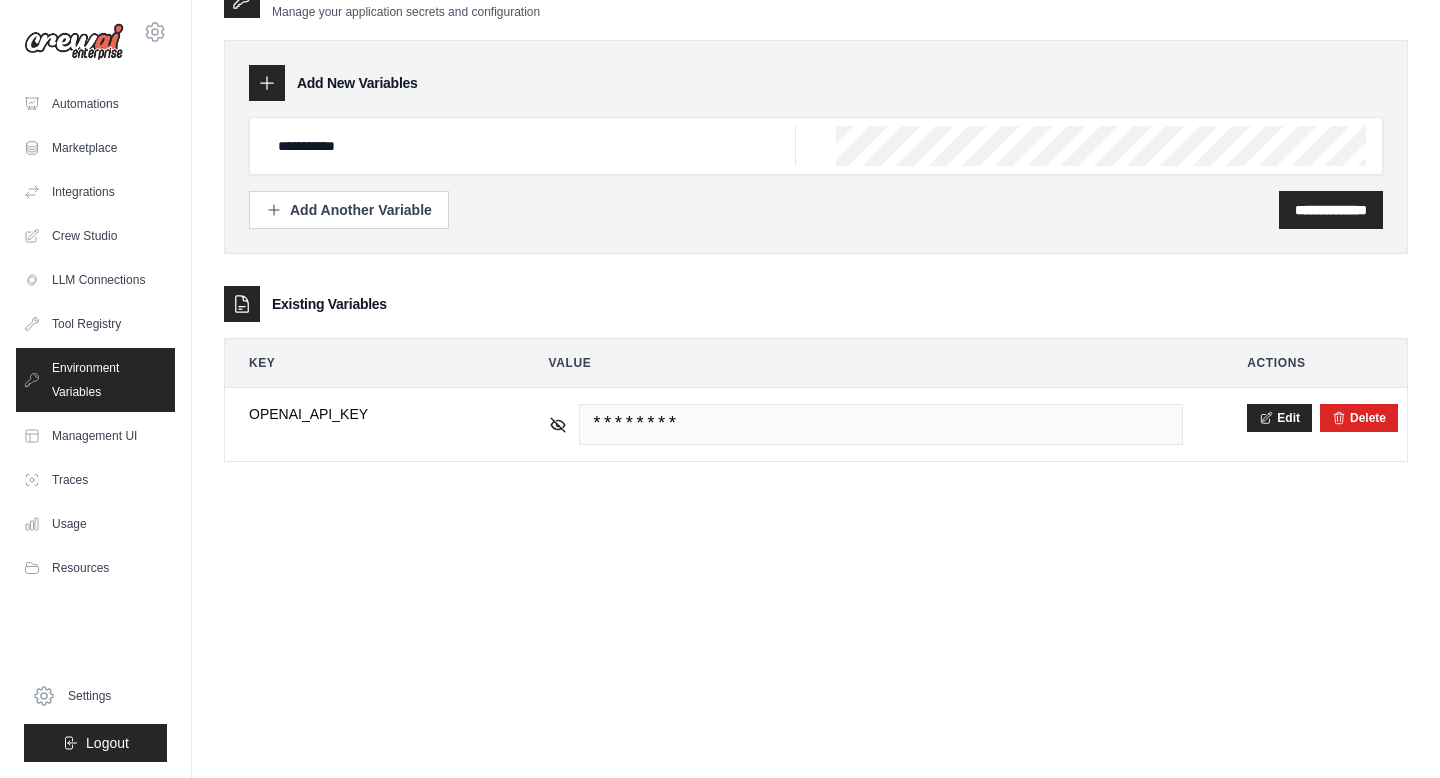 scroll, scrollTop: 0, scrollLeft: 0, axis: both 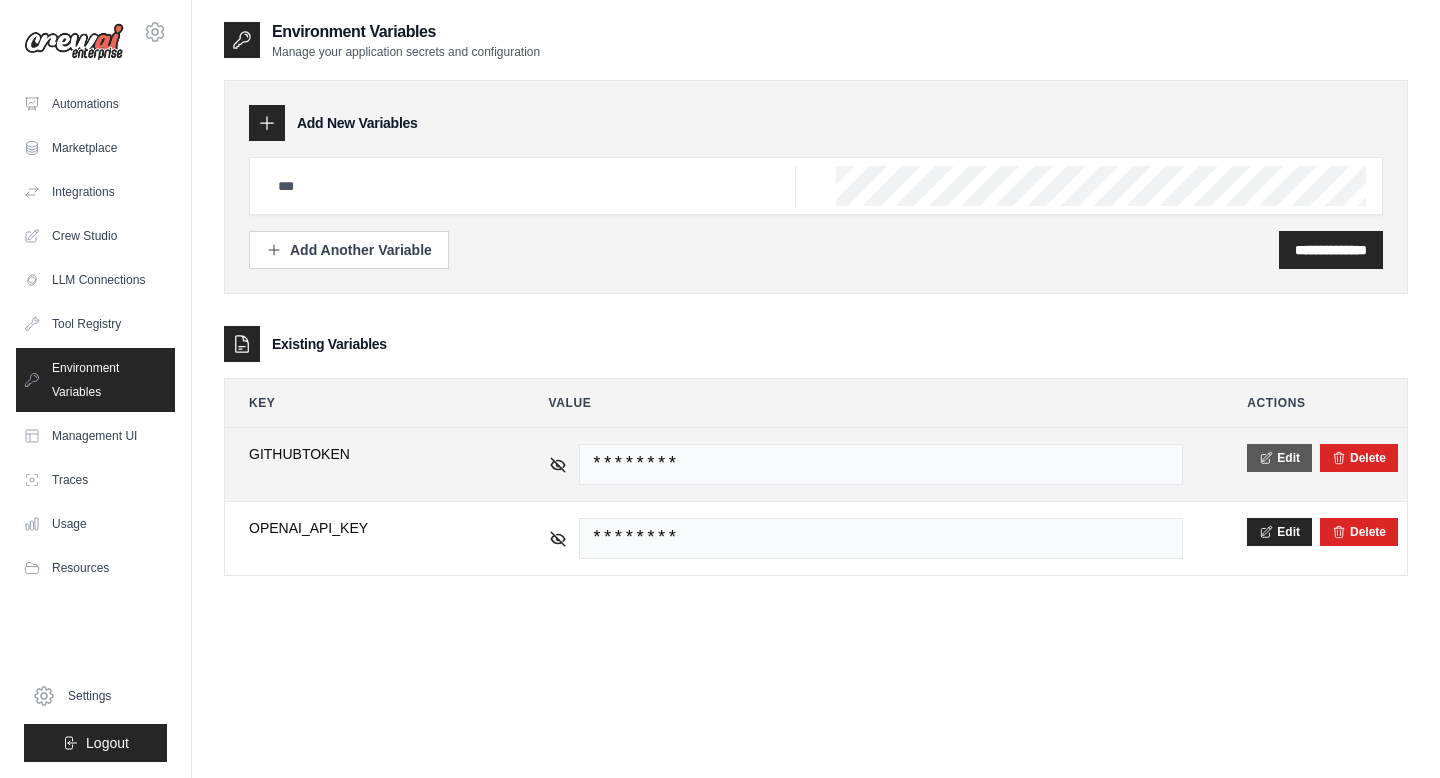 click on "Edit" at bounding box center [1279, 458] 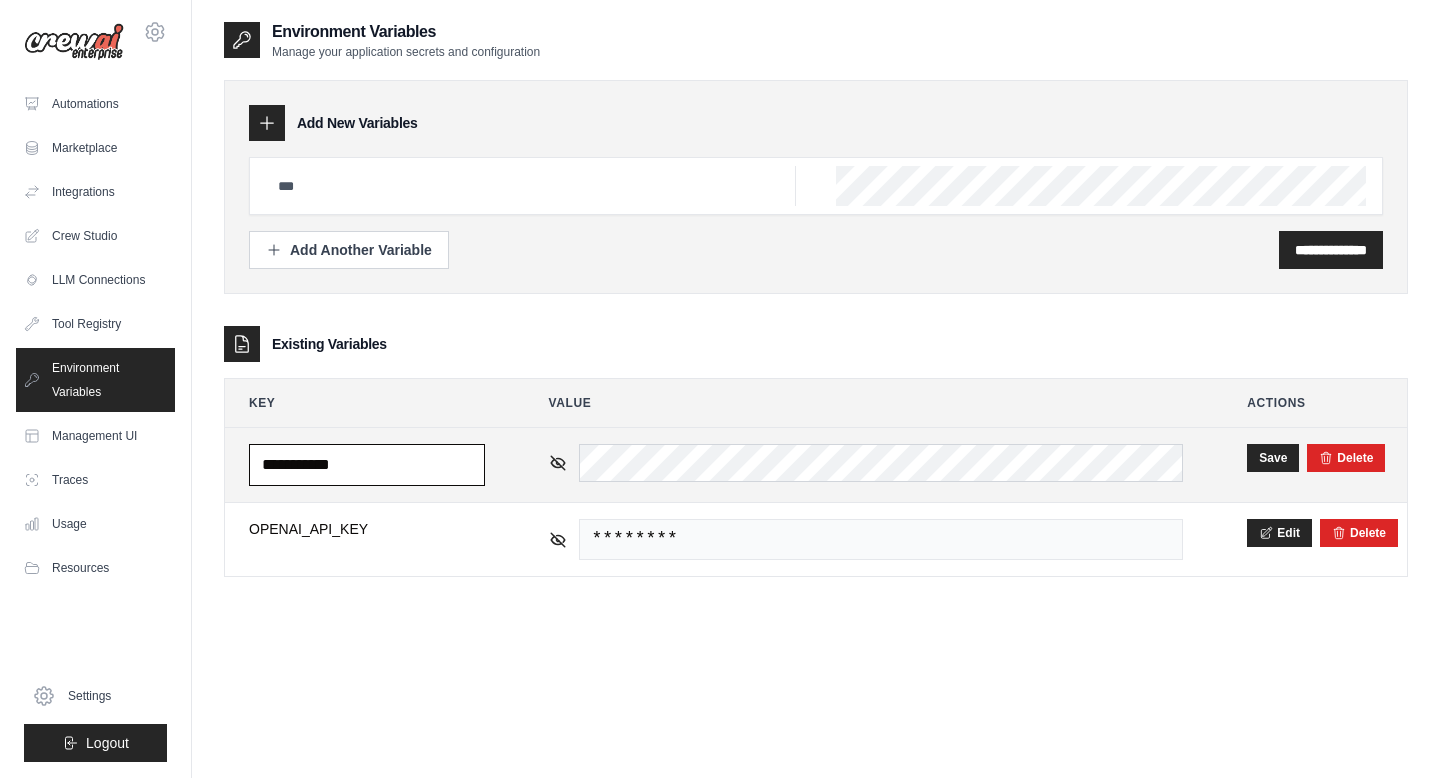 click on "**********" at bounding box center [367, 465] 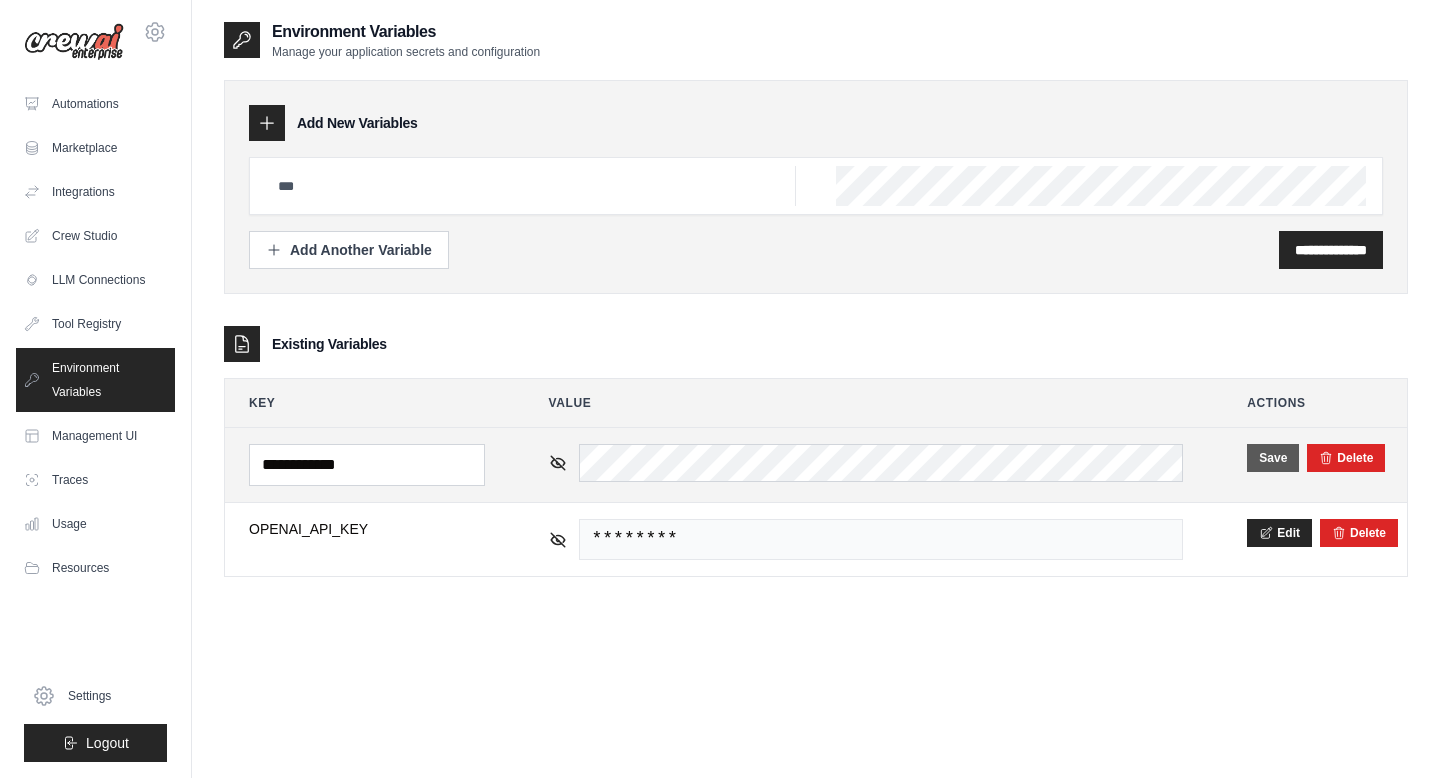 click on "Save" at bounding box center (1273, 458) 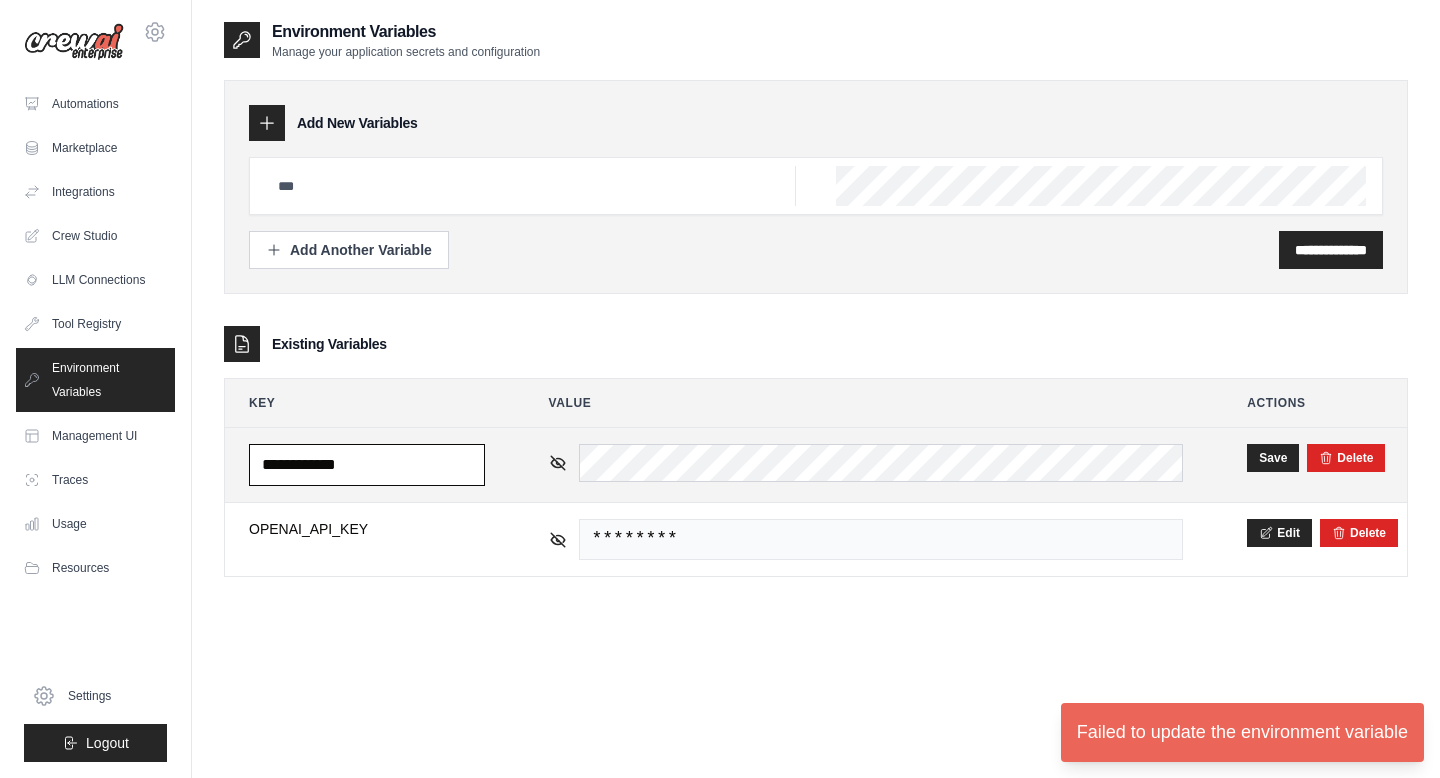 click on "**********" at bounding box center (367, 465) 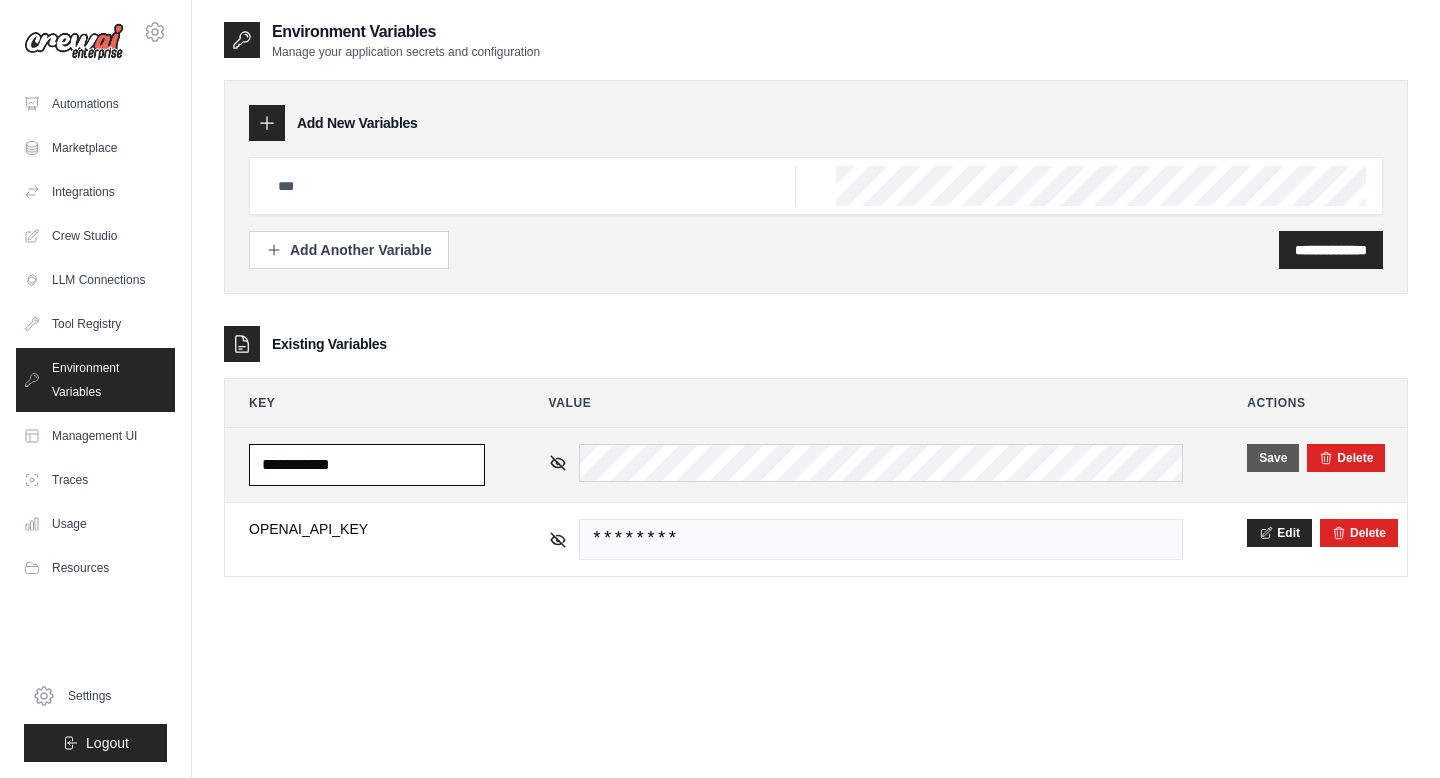 type on "**********" 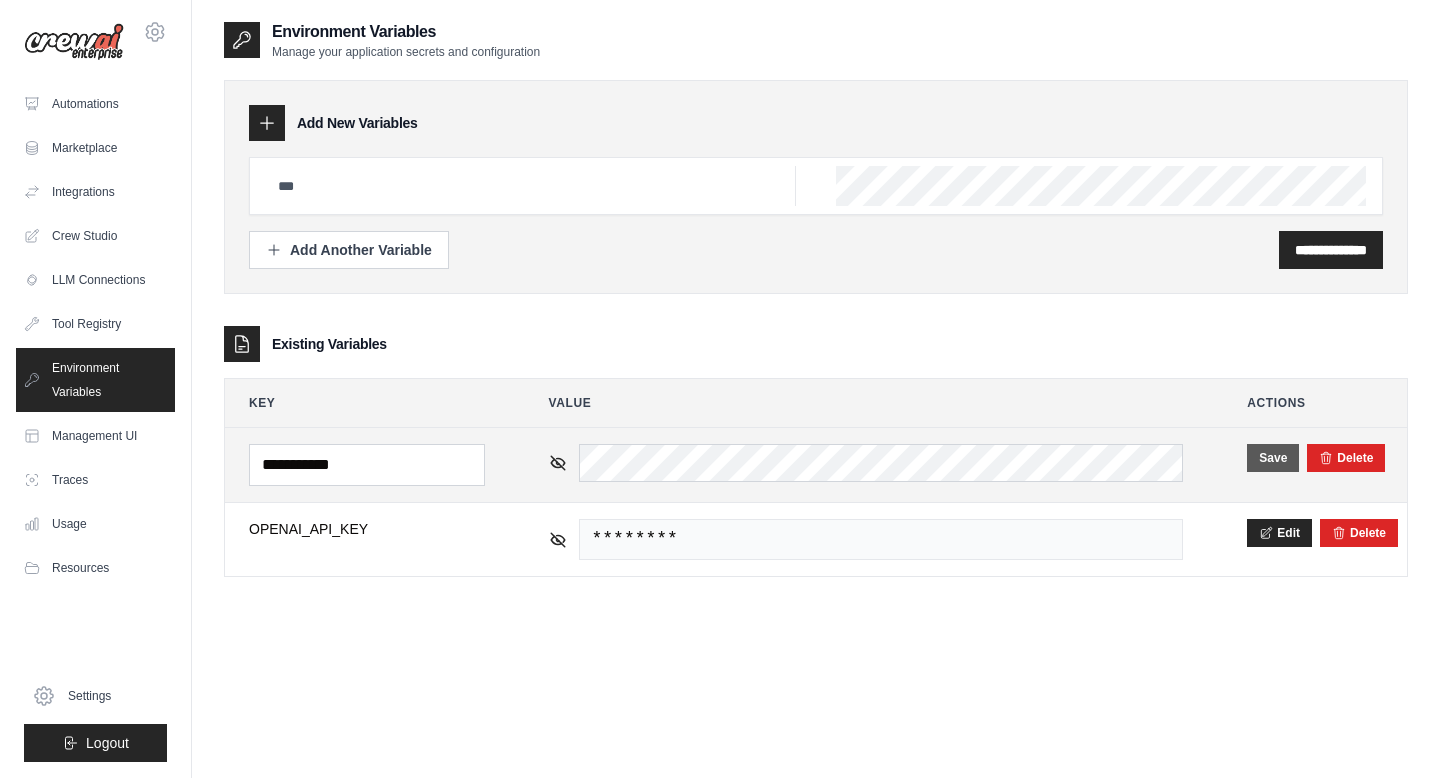 click on "Save" at bounding box center (1273, 458) 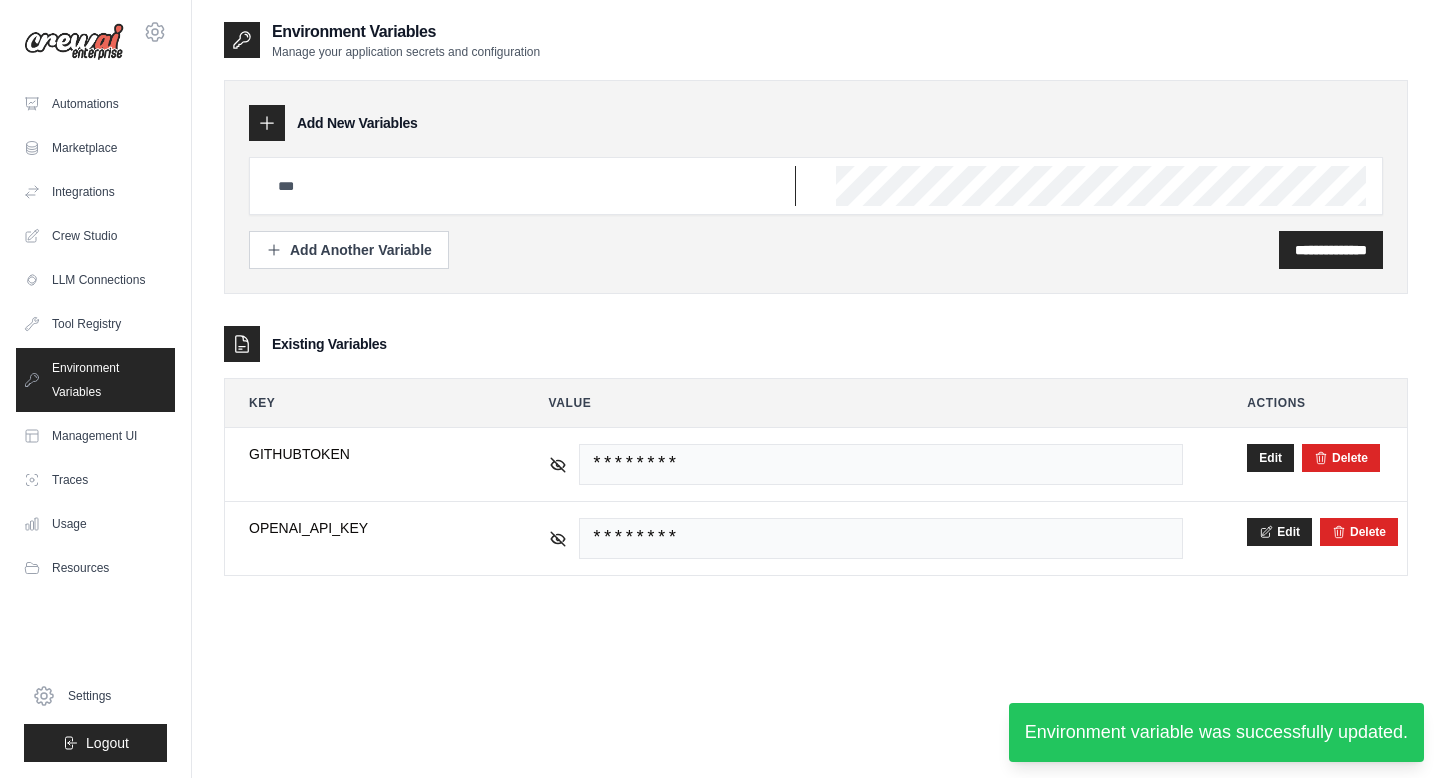 click at bounding box center [531, 186] 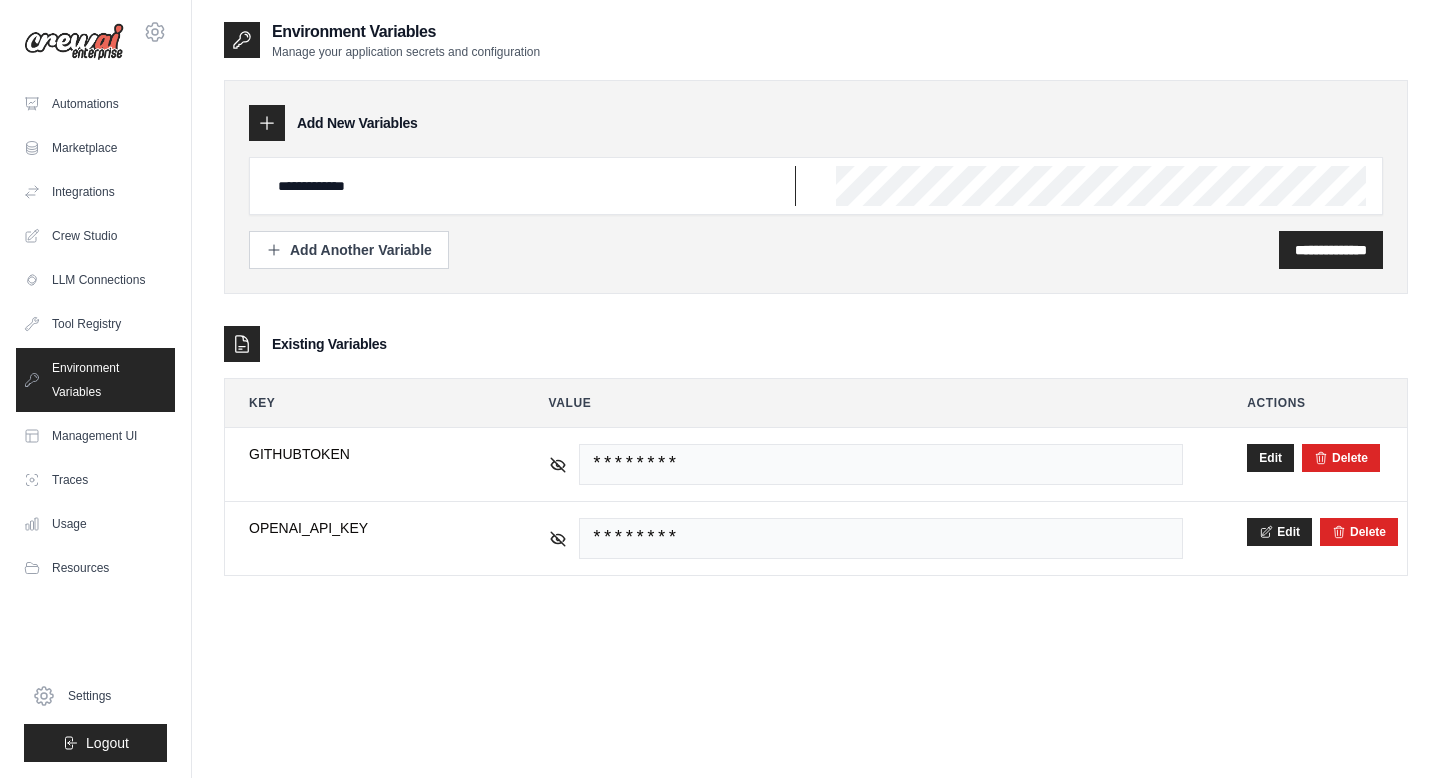 type on "**********" 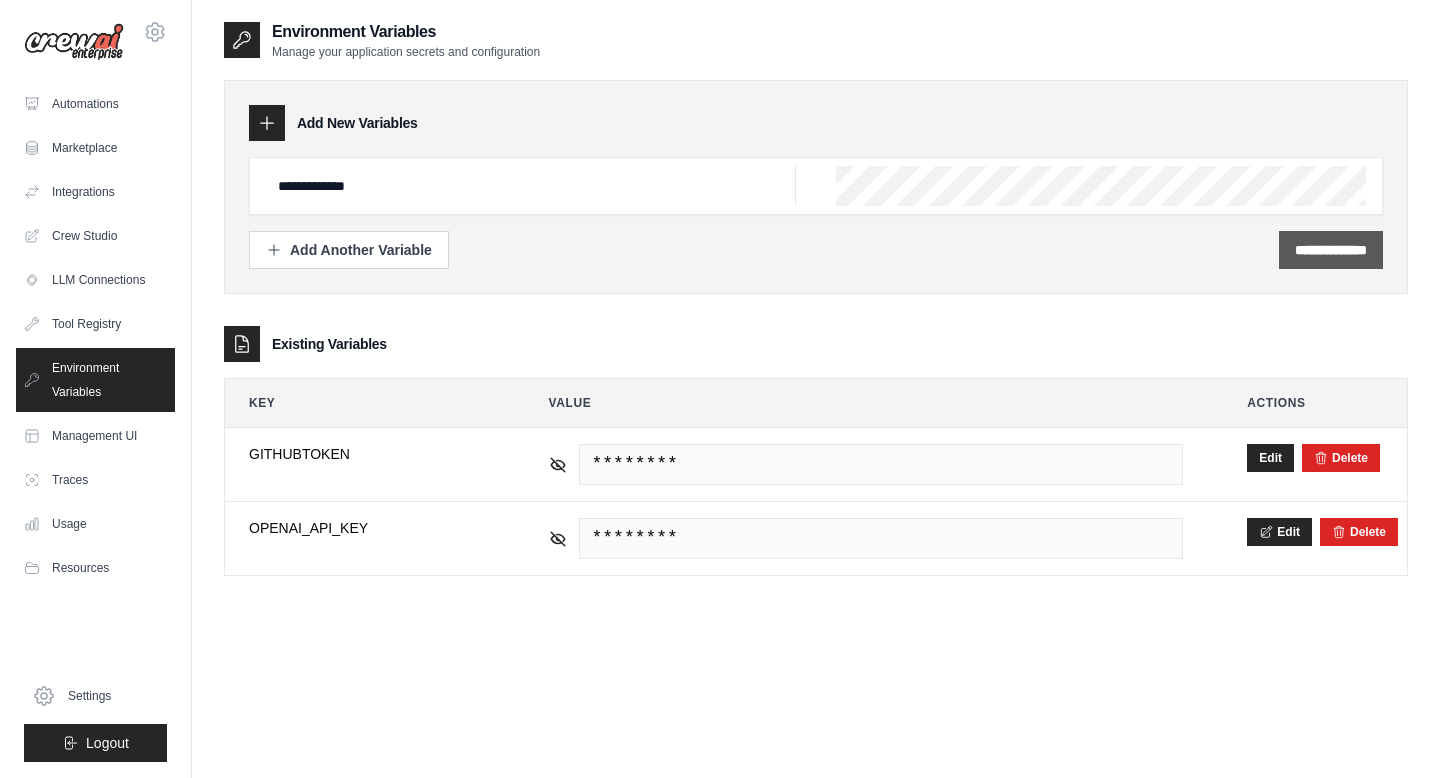 click on "**********" at bounding box center (1331, 250) 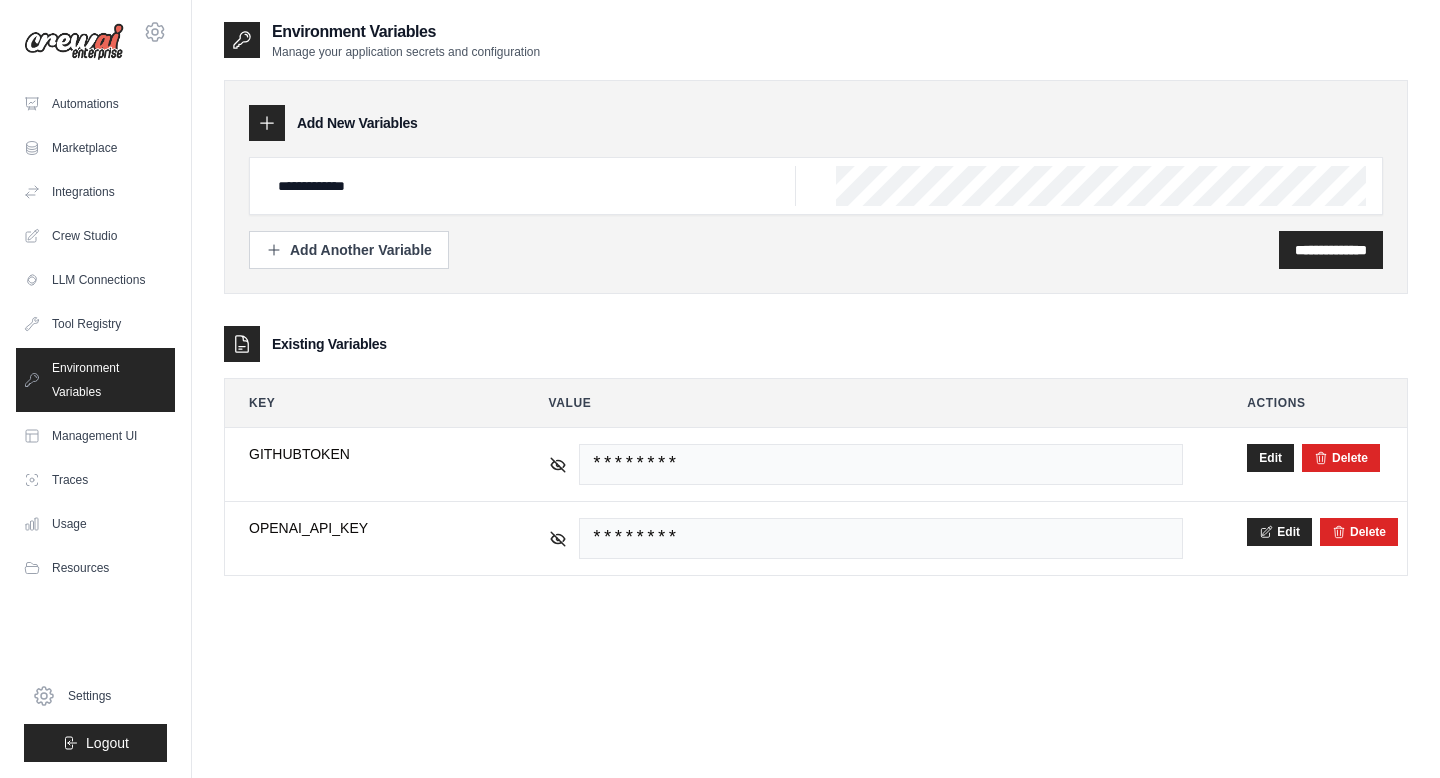 click on "**********" at bounding box center (816, 250) 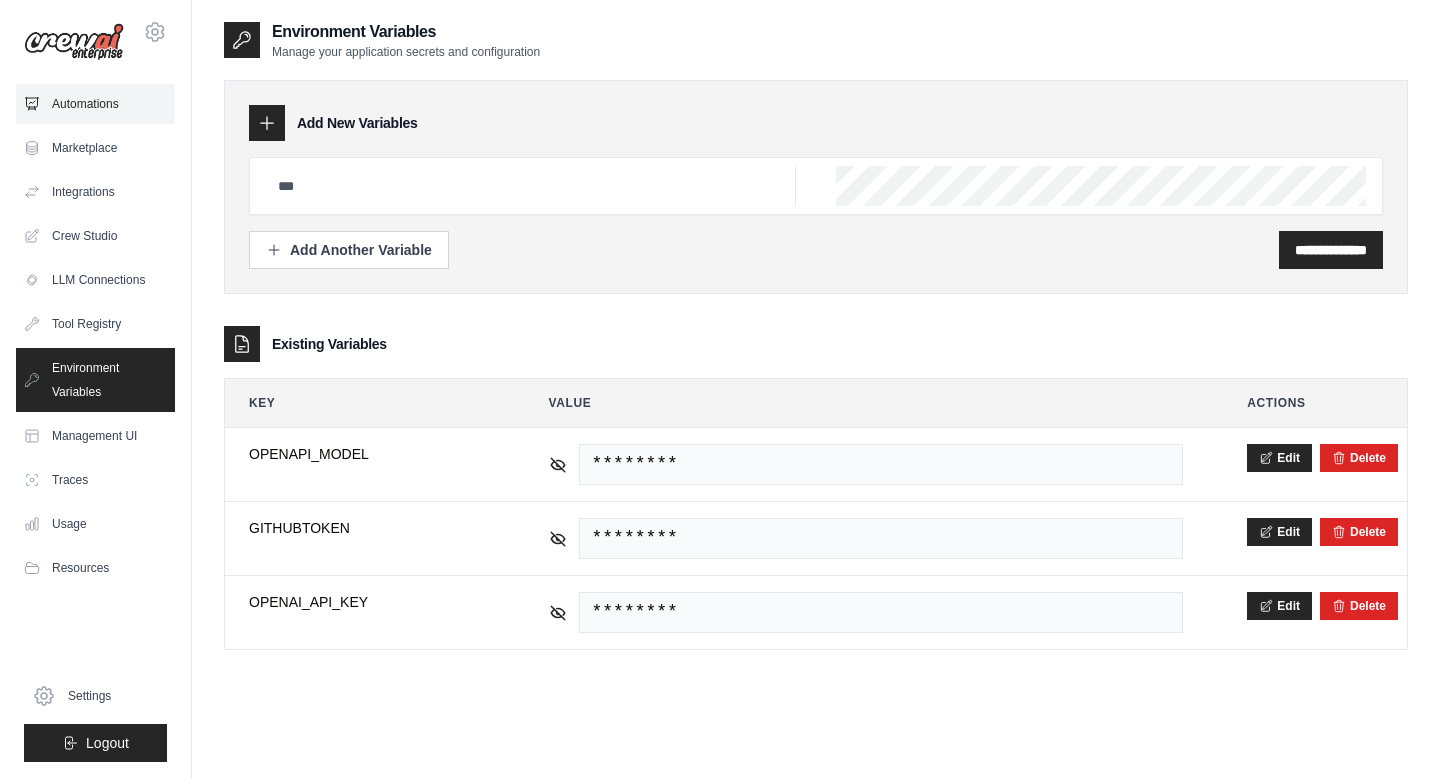click on "Automations" at bounding box center [95, 104] 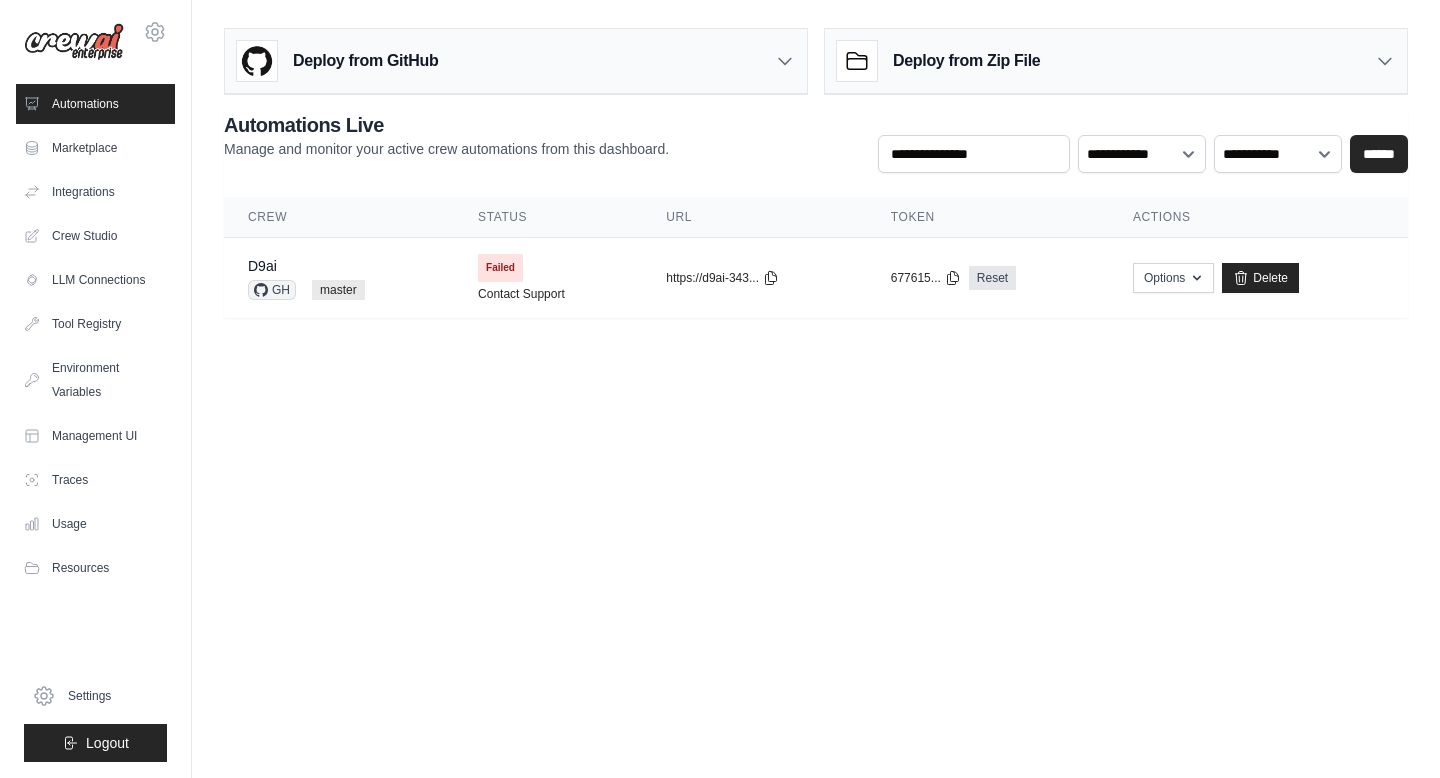 click on "copied
677615...
Reset" at bounding box center [988, 278] 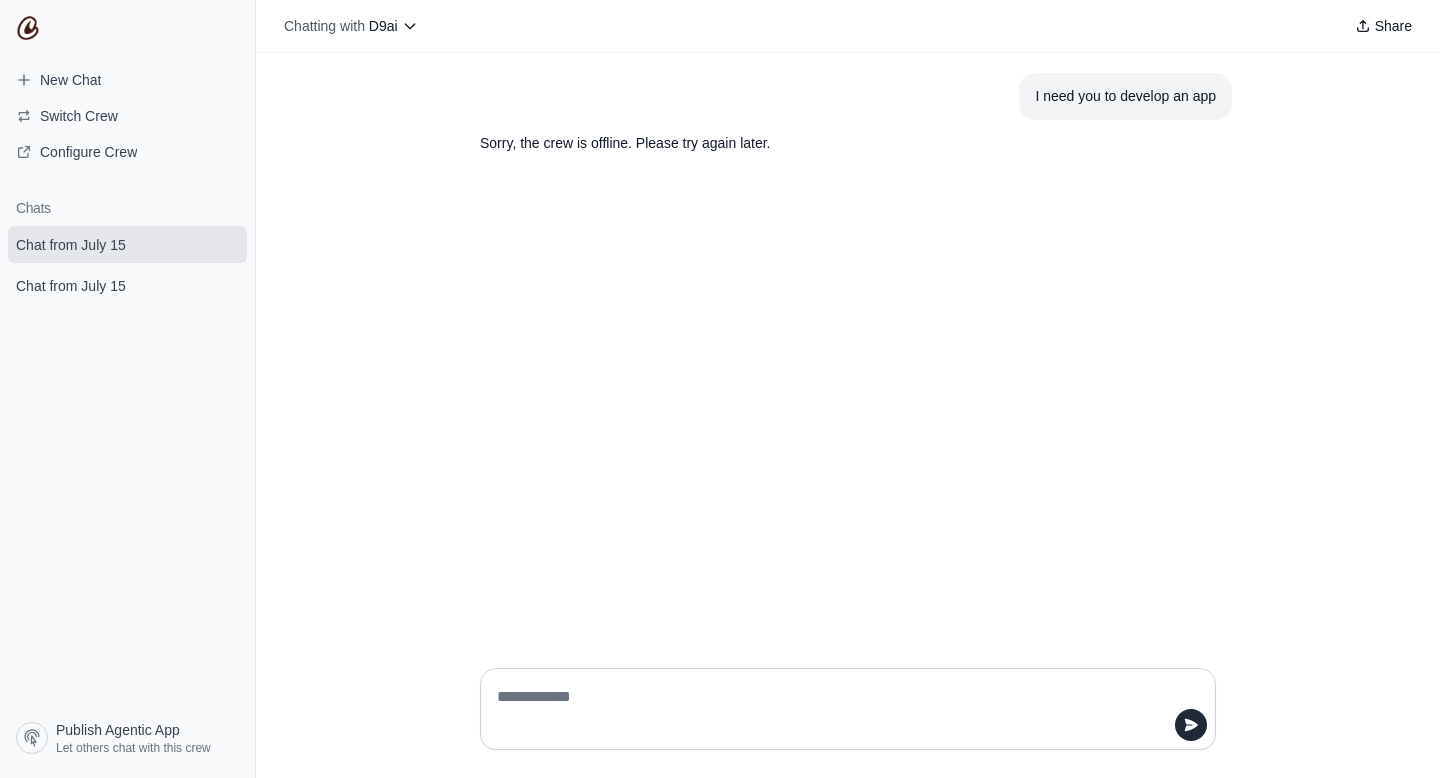 scroll, scrollTop: 0, scrollLeft: 0, axis: both 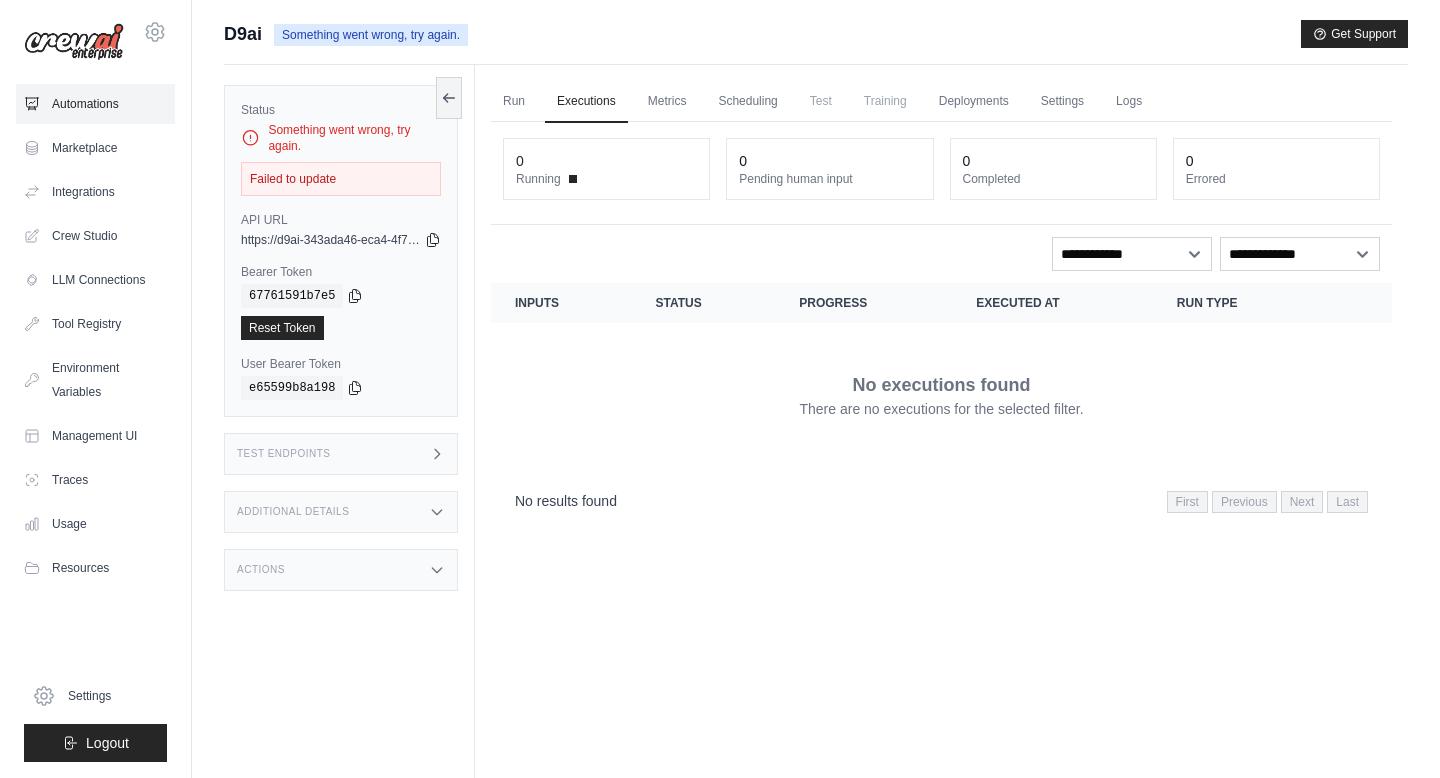 click on "Automations" at bounding box center [95, 104] 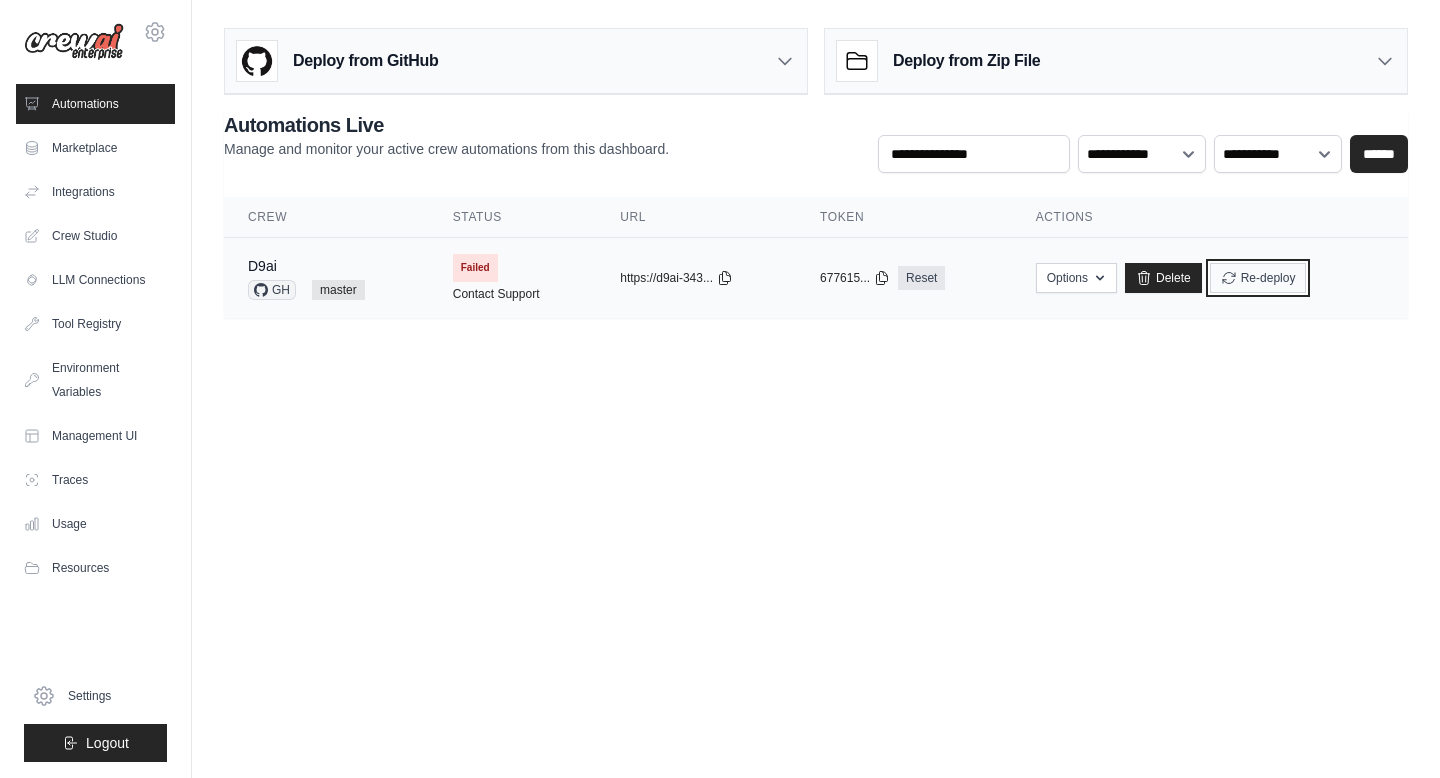 click on "Re-deploy" at bounding box center [1258, 278] 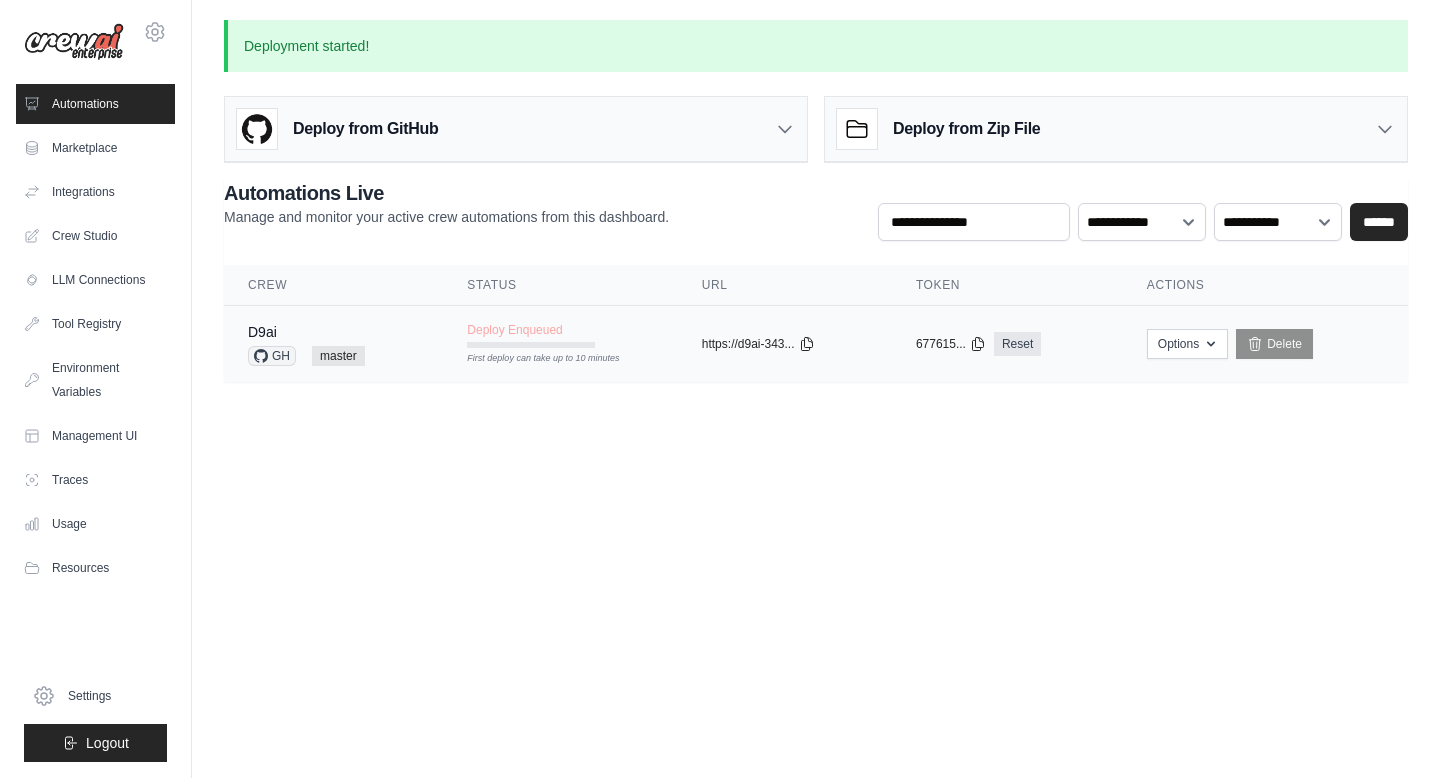 click on "Deploy Enqueued" at bounding box center [514, 330] 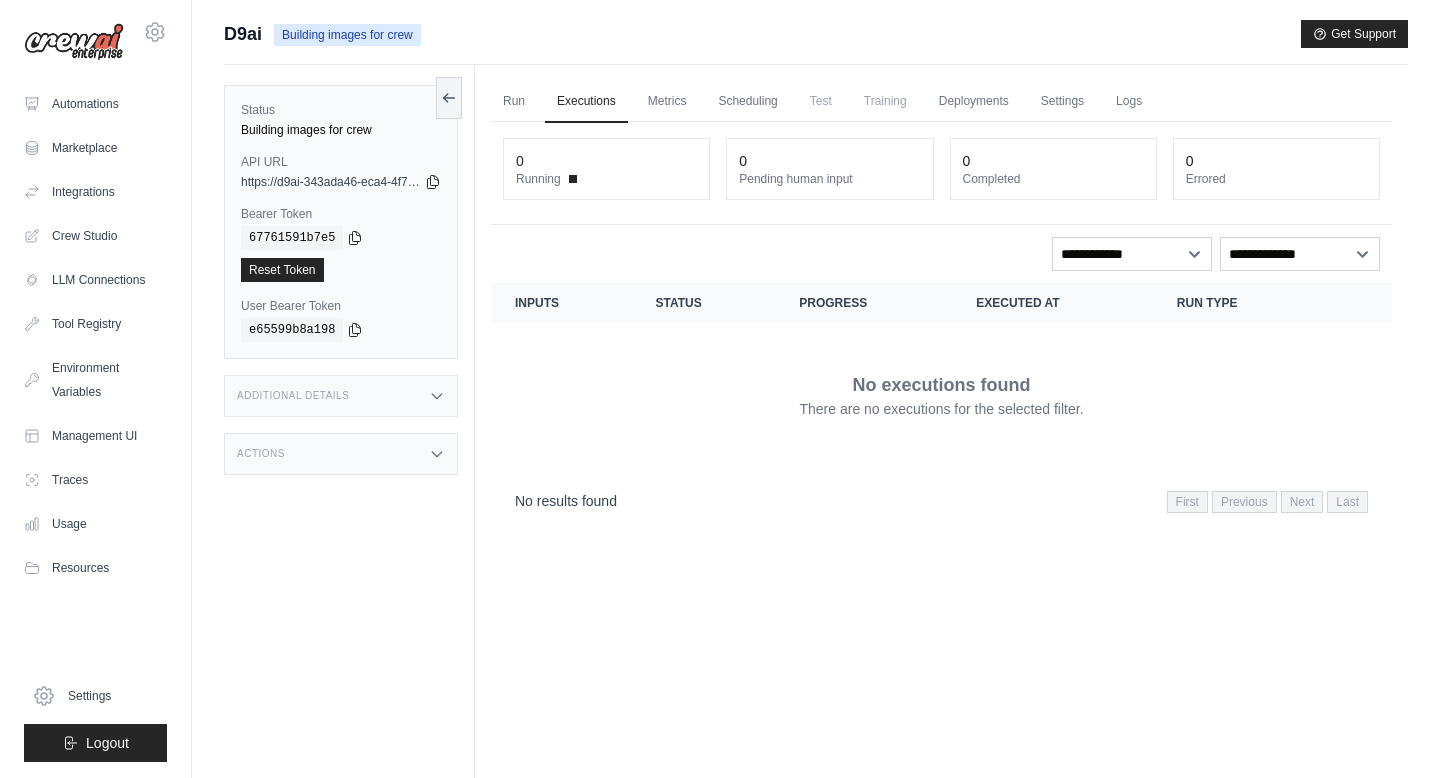 scroll, scrollTop: 0, scrollLeft: 0, axis: both 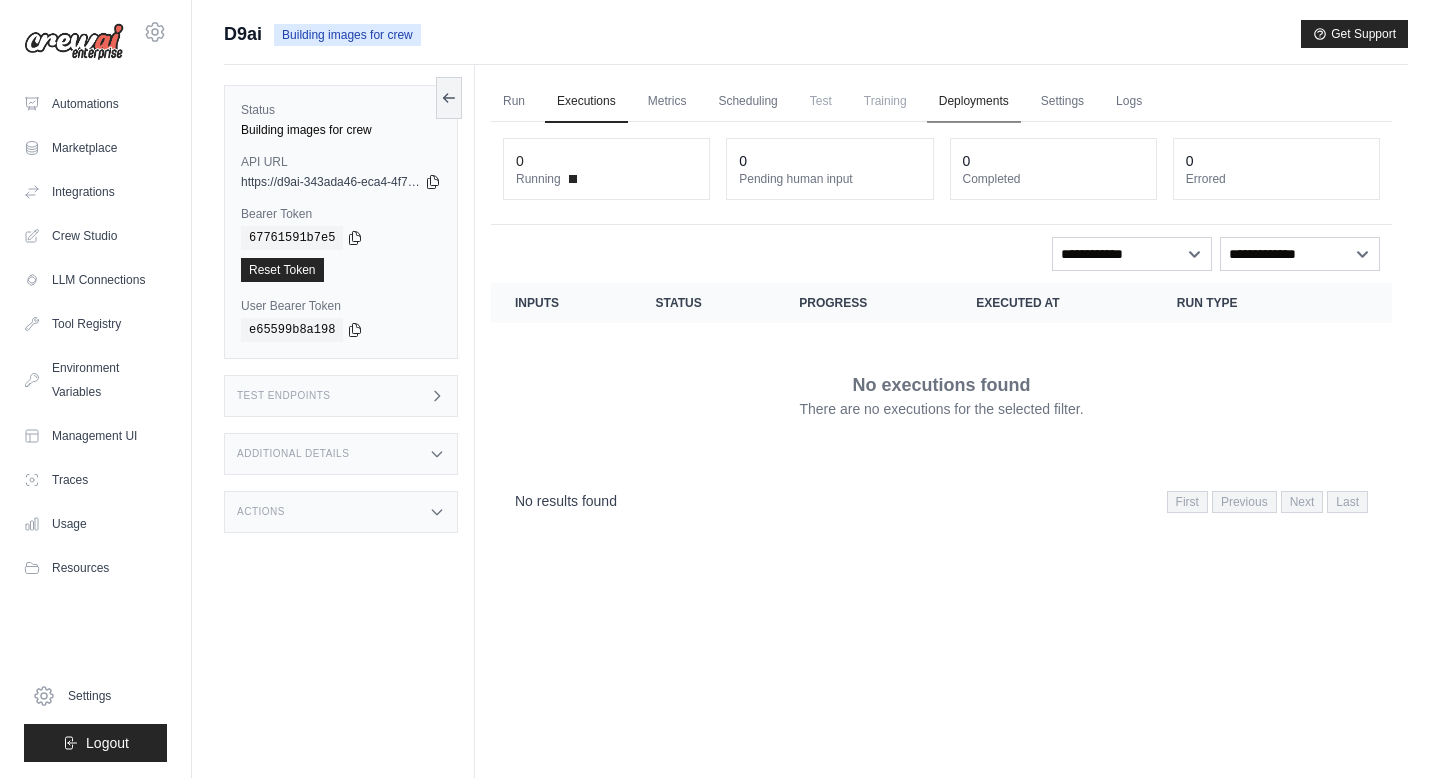 click on "Deployments" at bounding box center [974, 102] 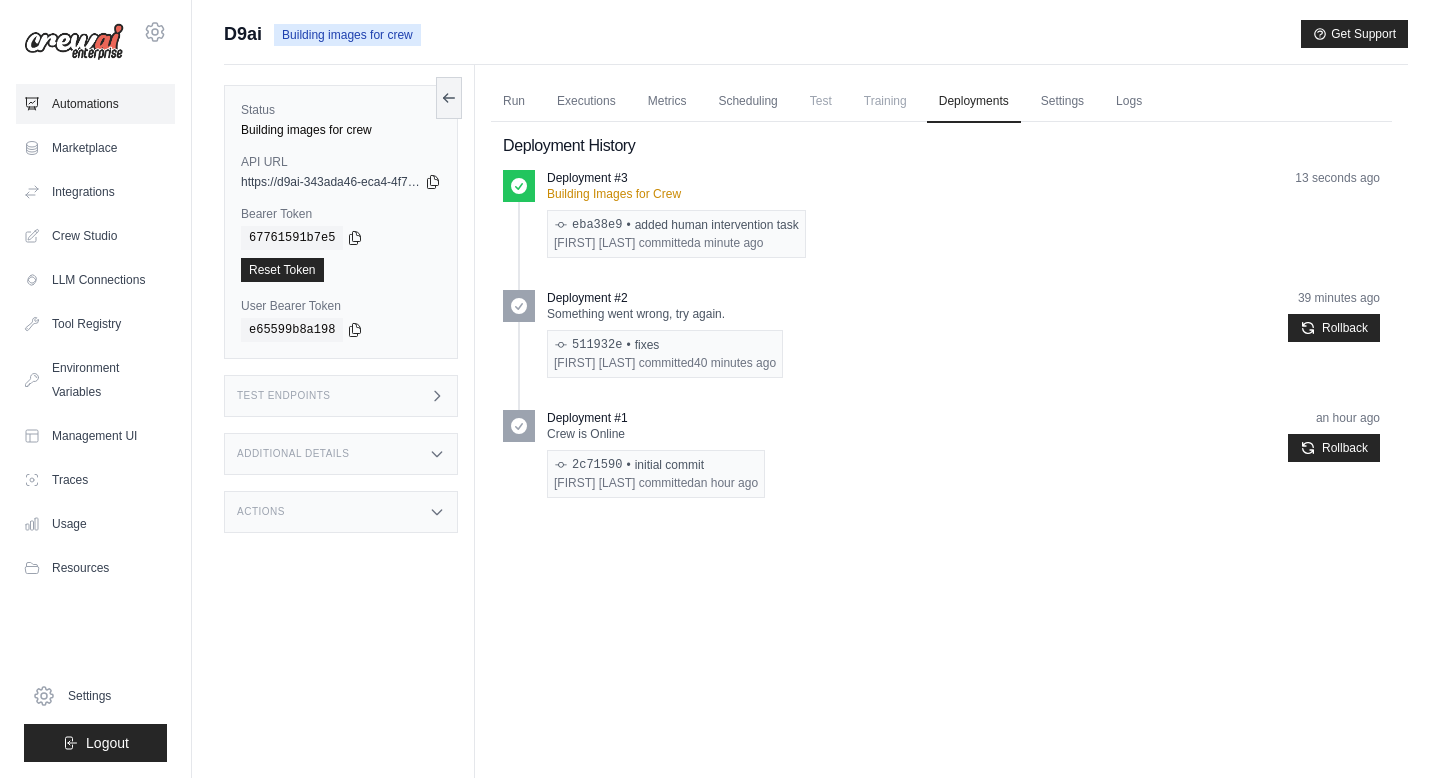 click on "Automations" at bounding box center [95, 104] 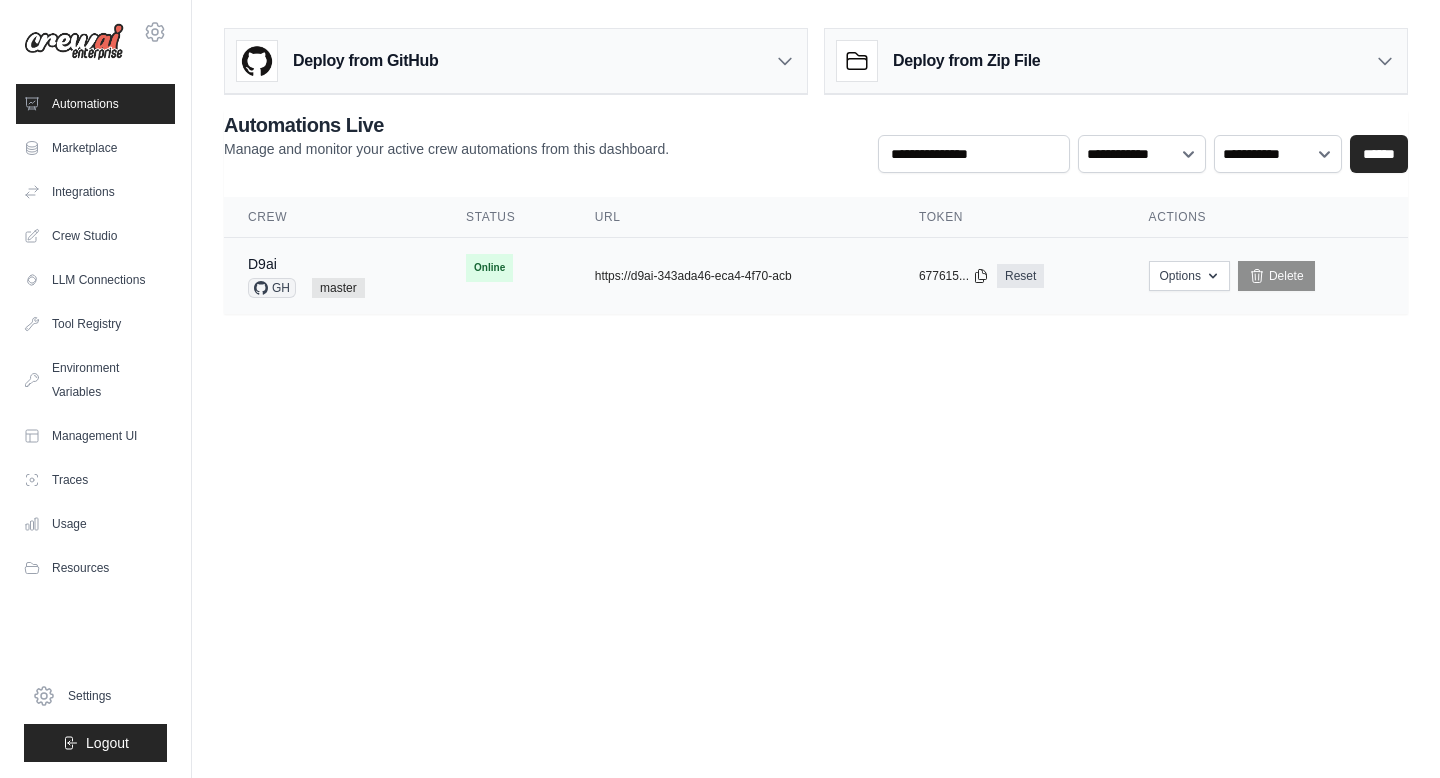click on "D9ai
GH
master" at bounding box center [333, 276] 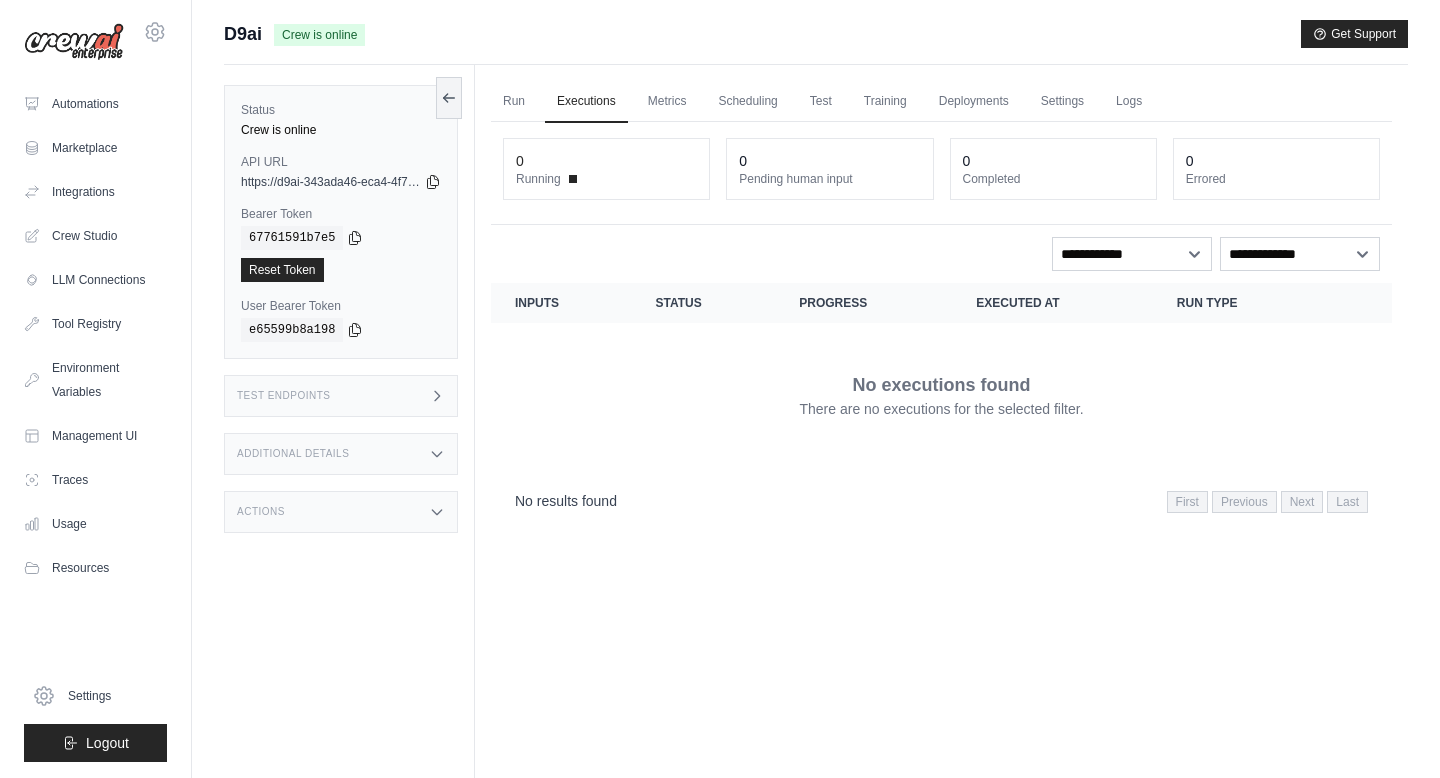scroll, scrollTop: 0, scrollLeft: 0, axis: both 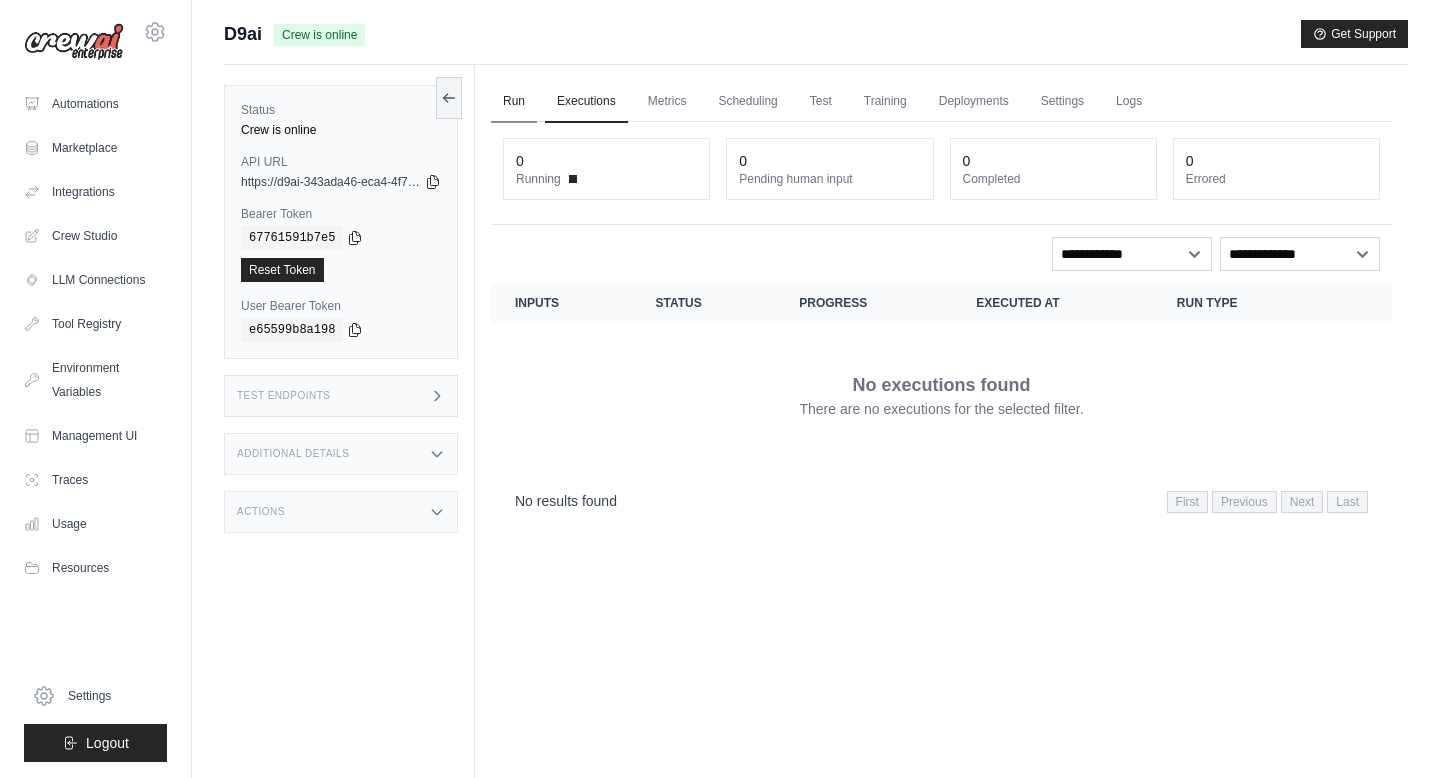 click on "Run" at bounding box center [514, 102] 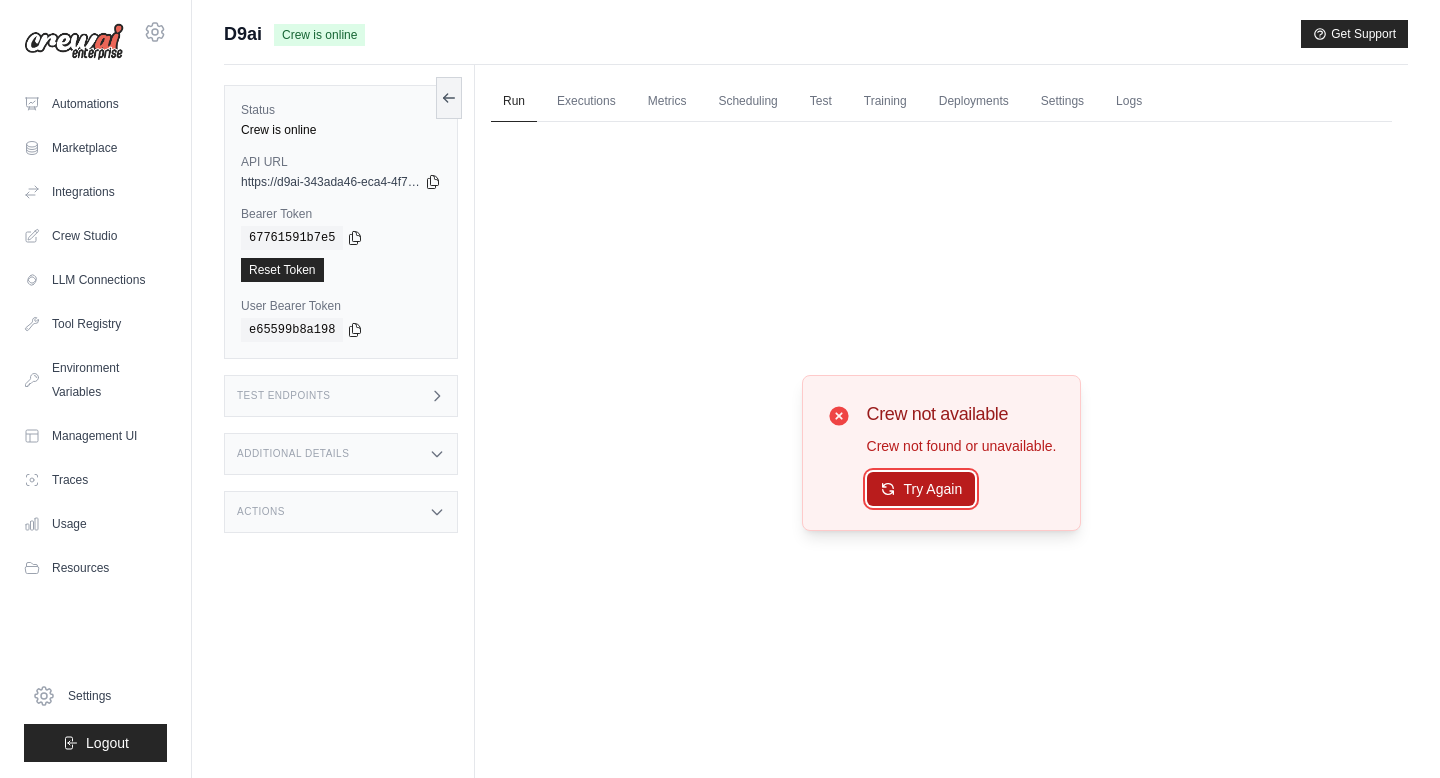 click on "Try Again" at bounding box center (921, 489) 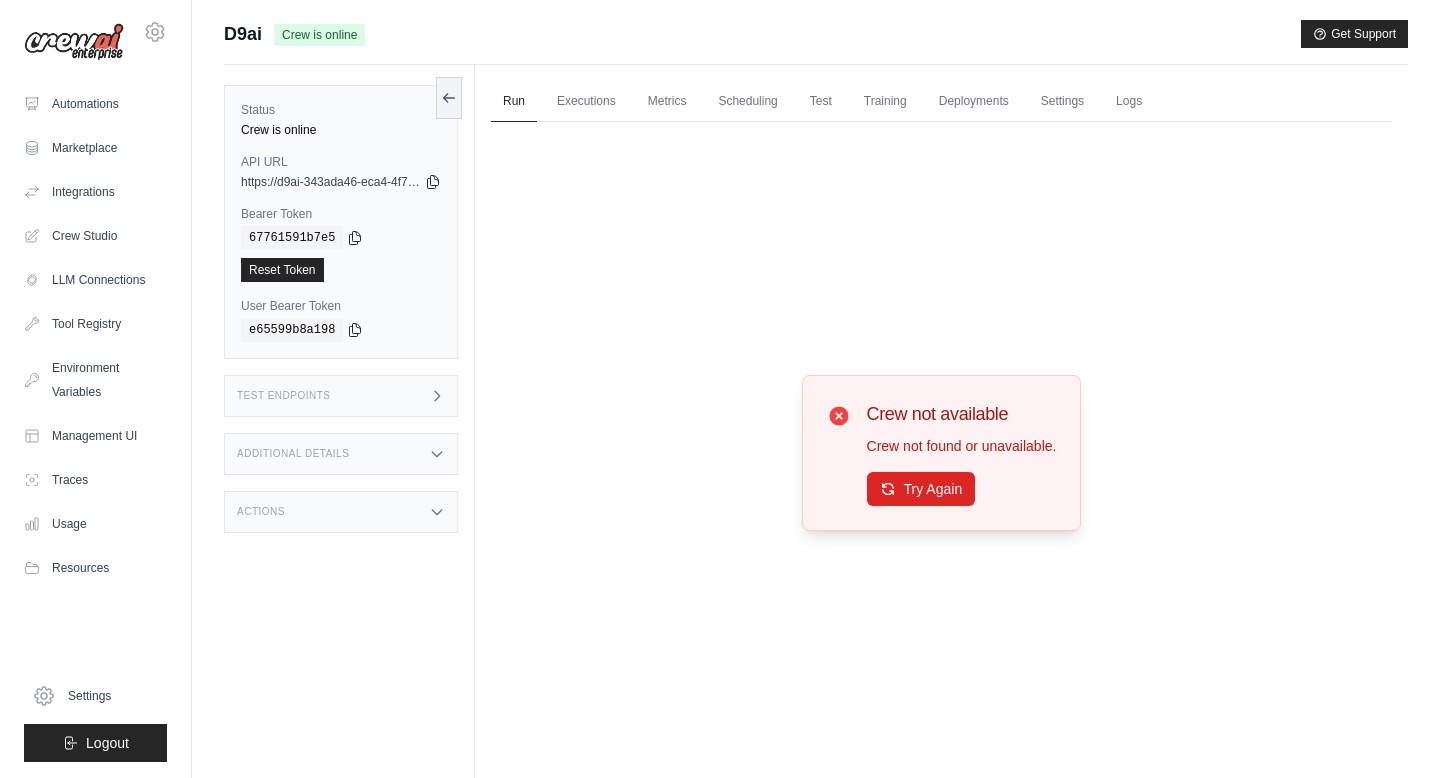click on "Actions" at bounding box center (341, 512) 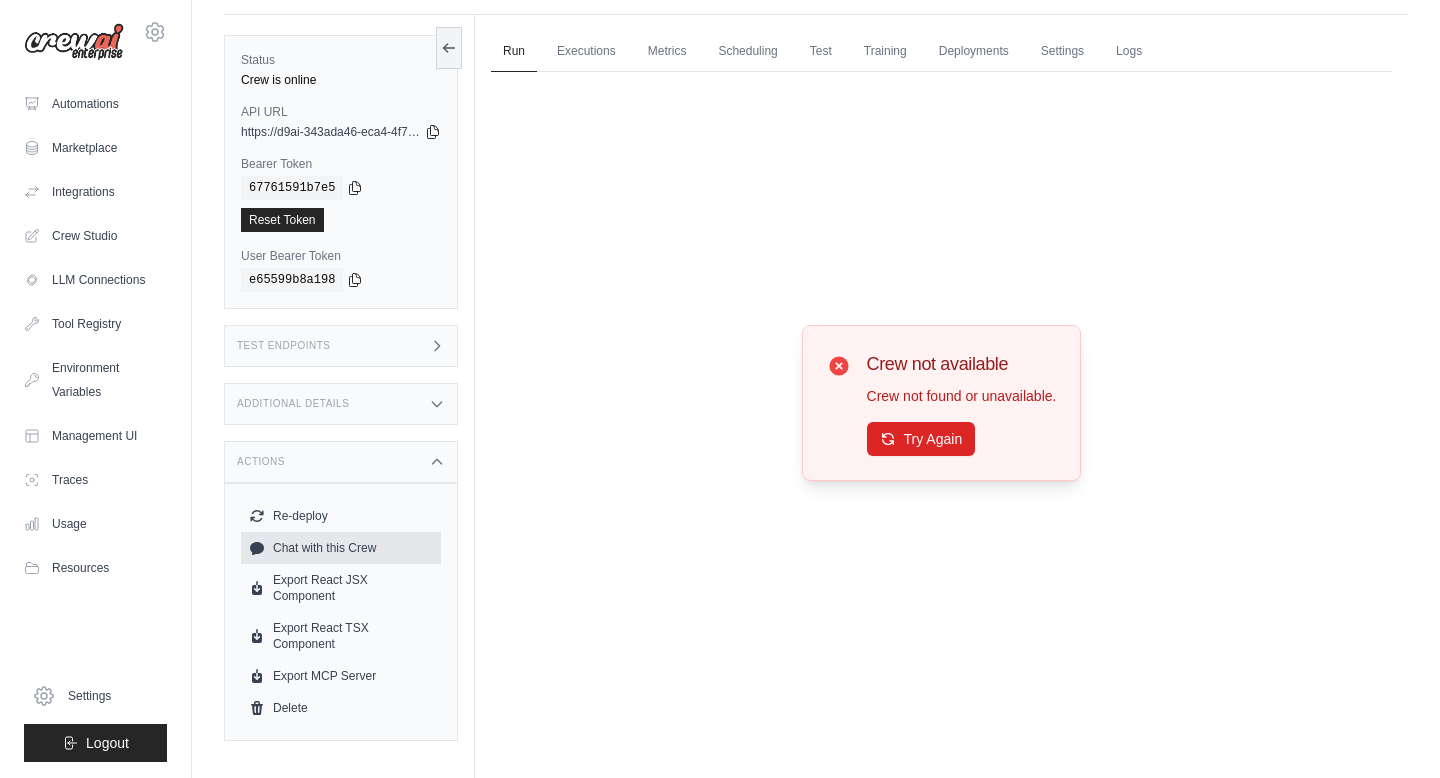 scroll, scrollTop: 49, scrollLeft: 0, axis: vertical 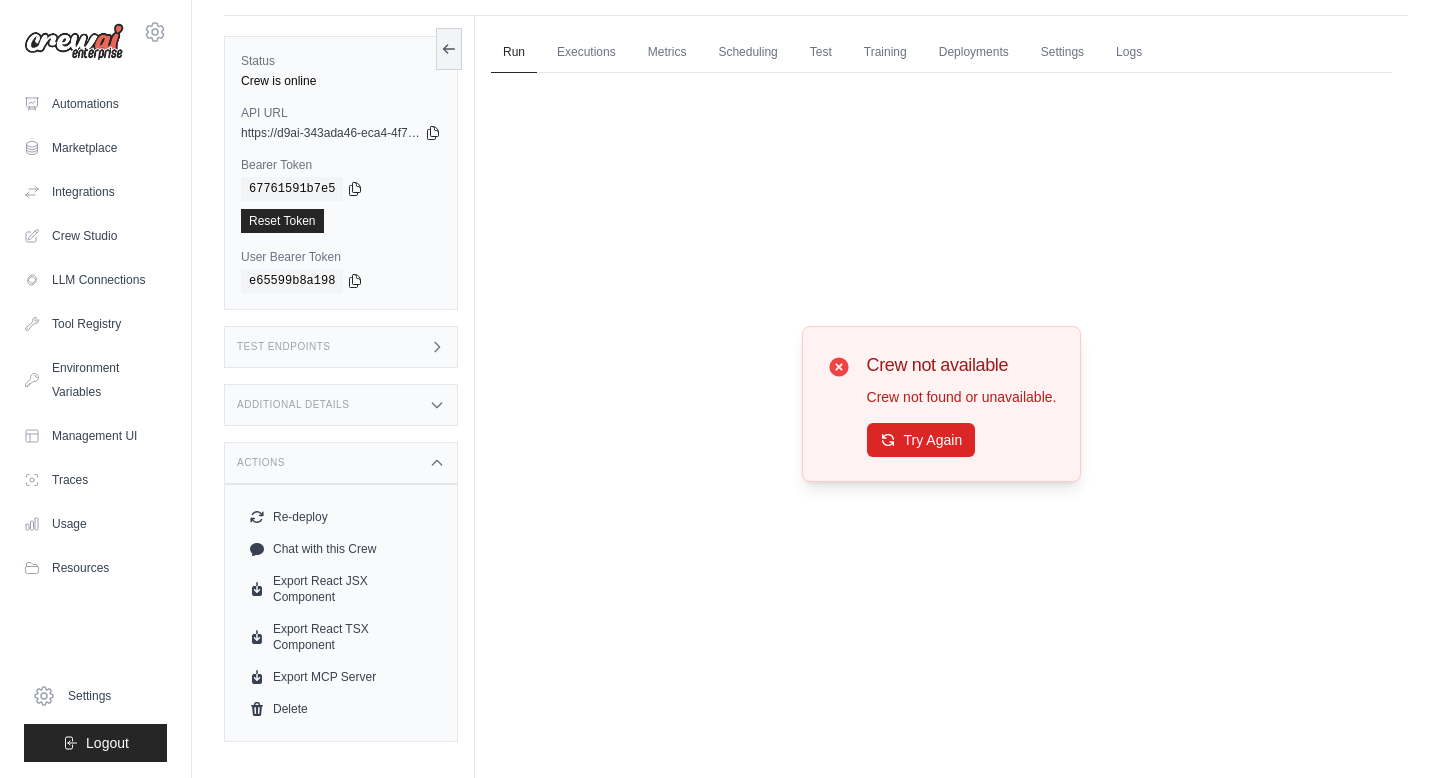 click on "Test Endpoints" at bounding box center (341, 347) 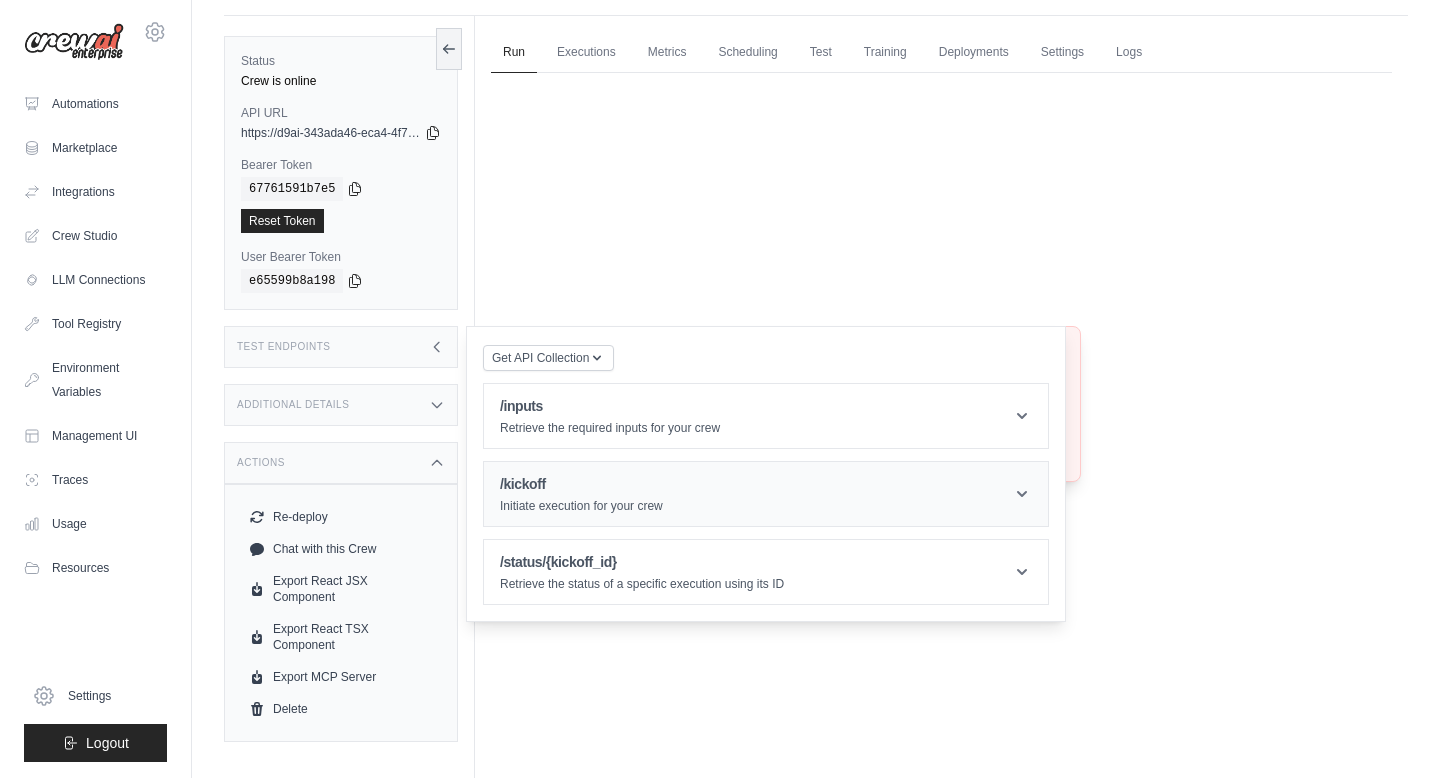 click on "/kickoff" at bounding box center (581, 484) 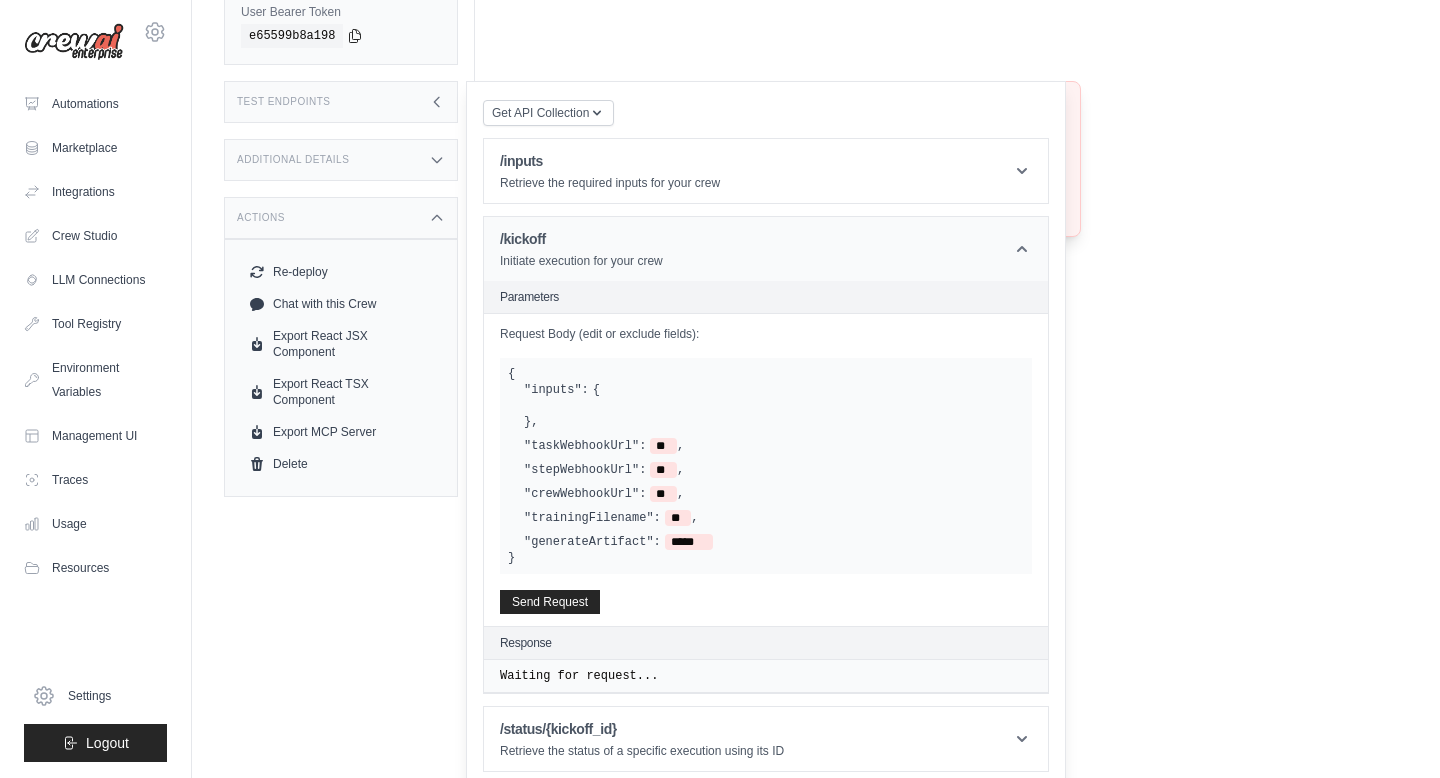 scroll, scrollTop: 305, scrollLeft: 0, axis: vertical 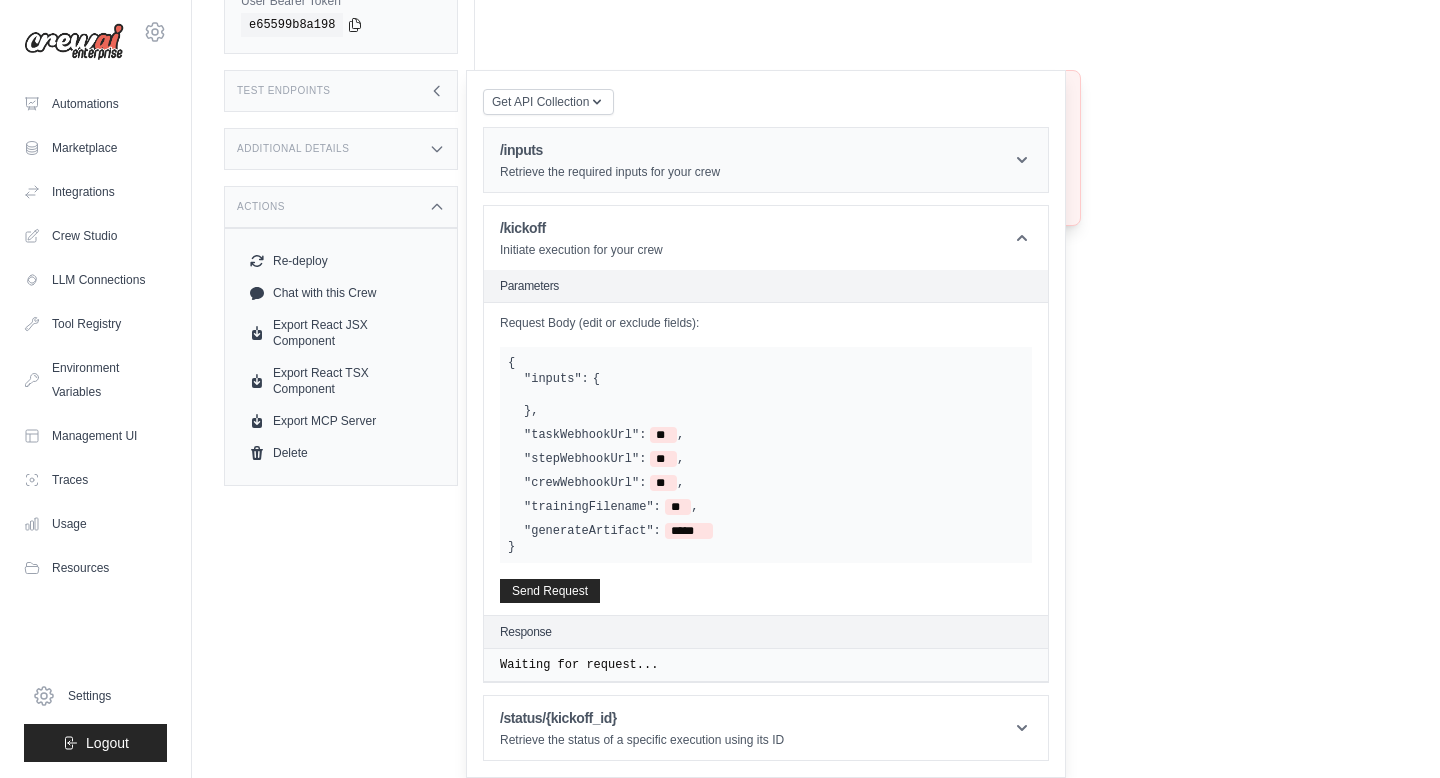click on "Retrieve the required inputs for your crew" at bounding box center (610, 172) 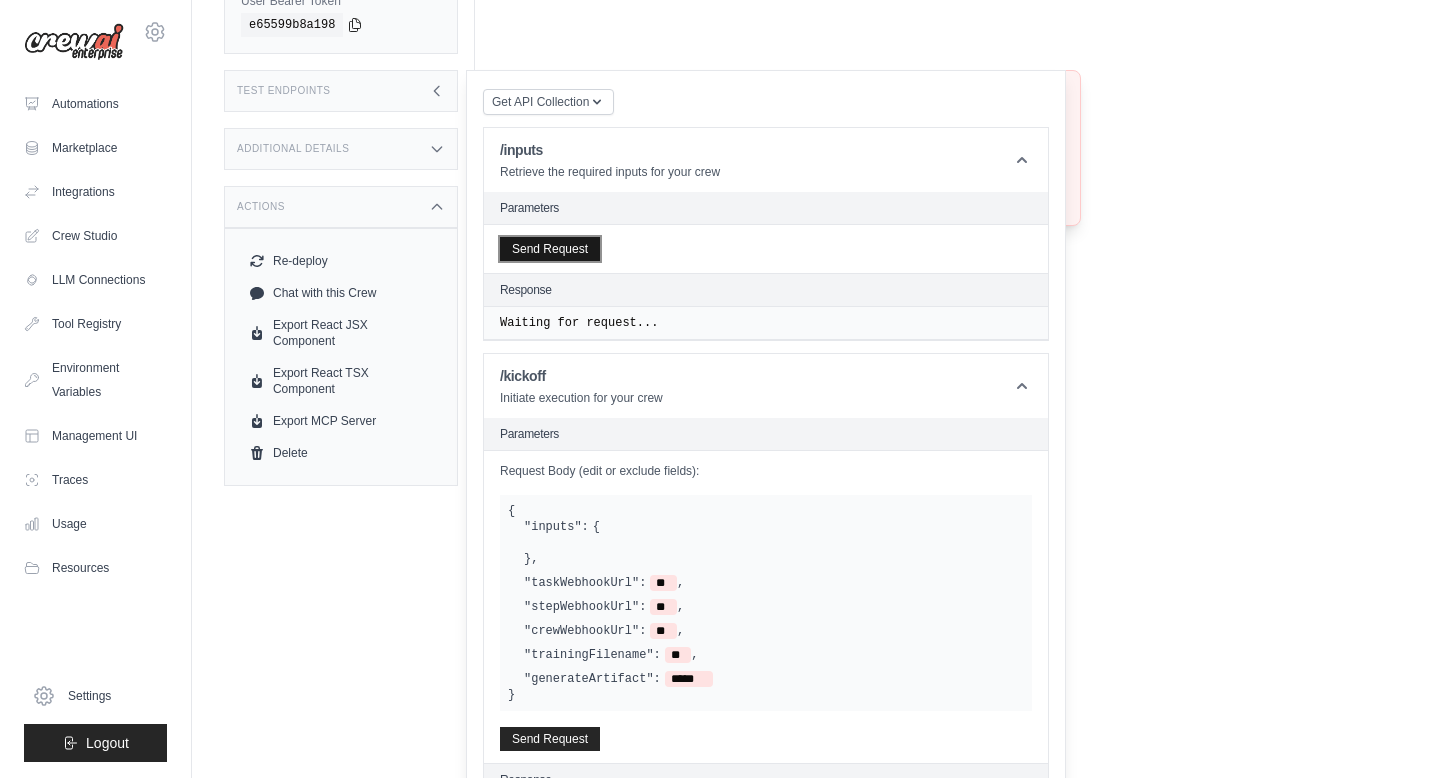 click on "Send Request" at bounding box center [550, 249] 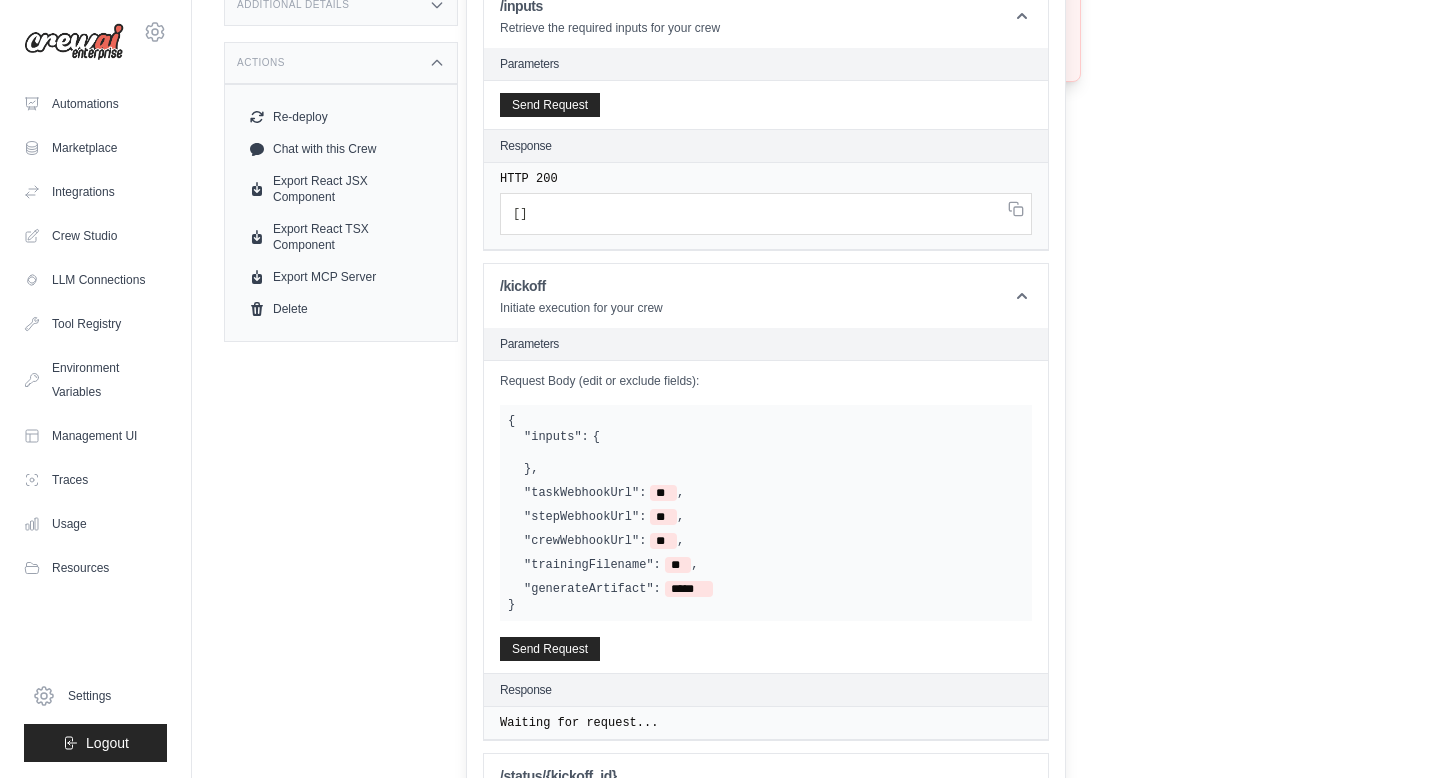 scroll, scrollTop: 459, scrollLeft: 0, axis: vertical 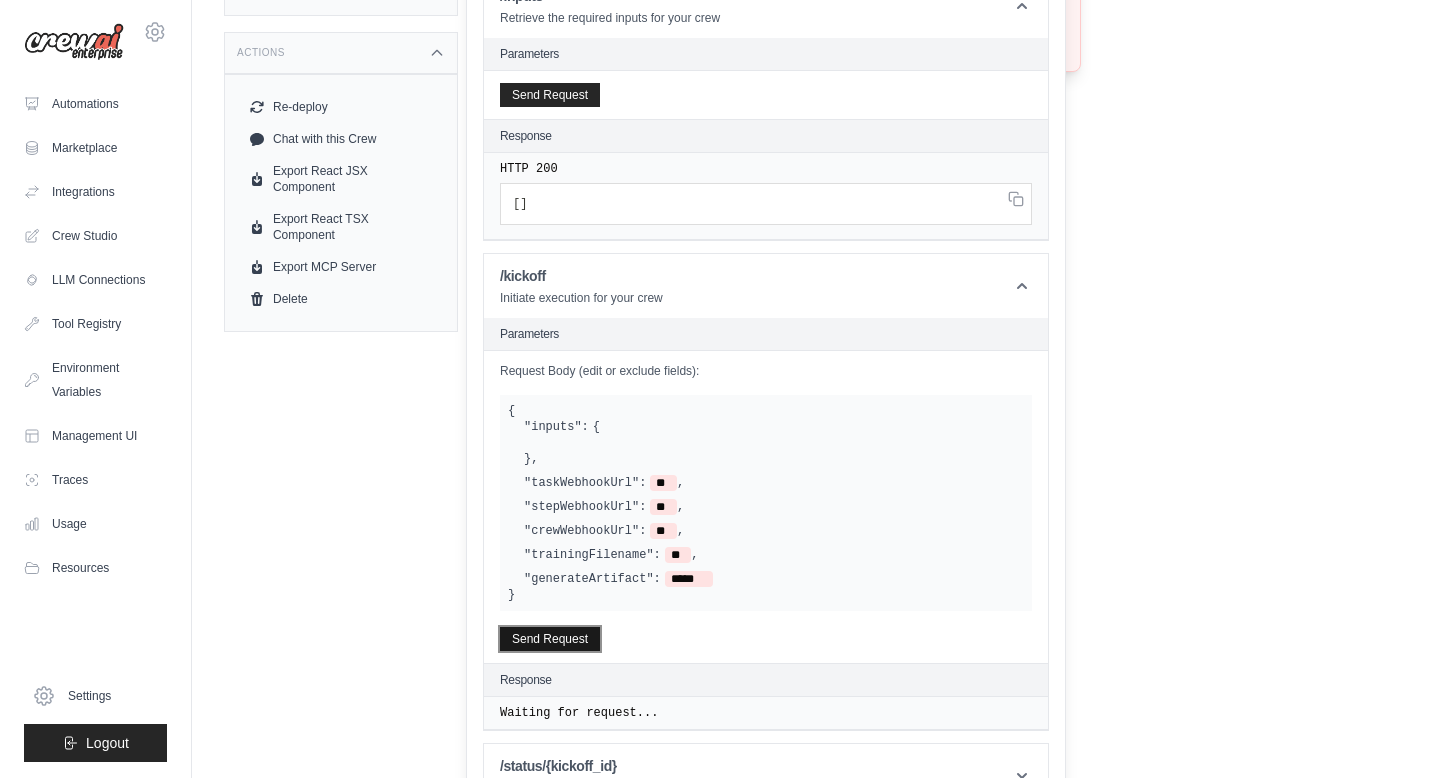 click on "Send Request" at bounding box center (550, 639) 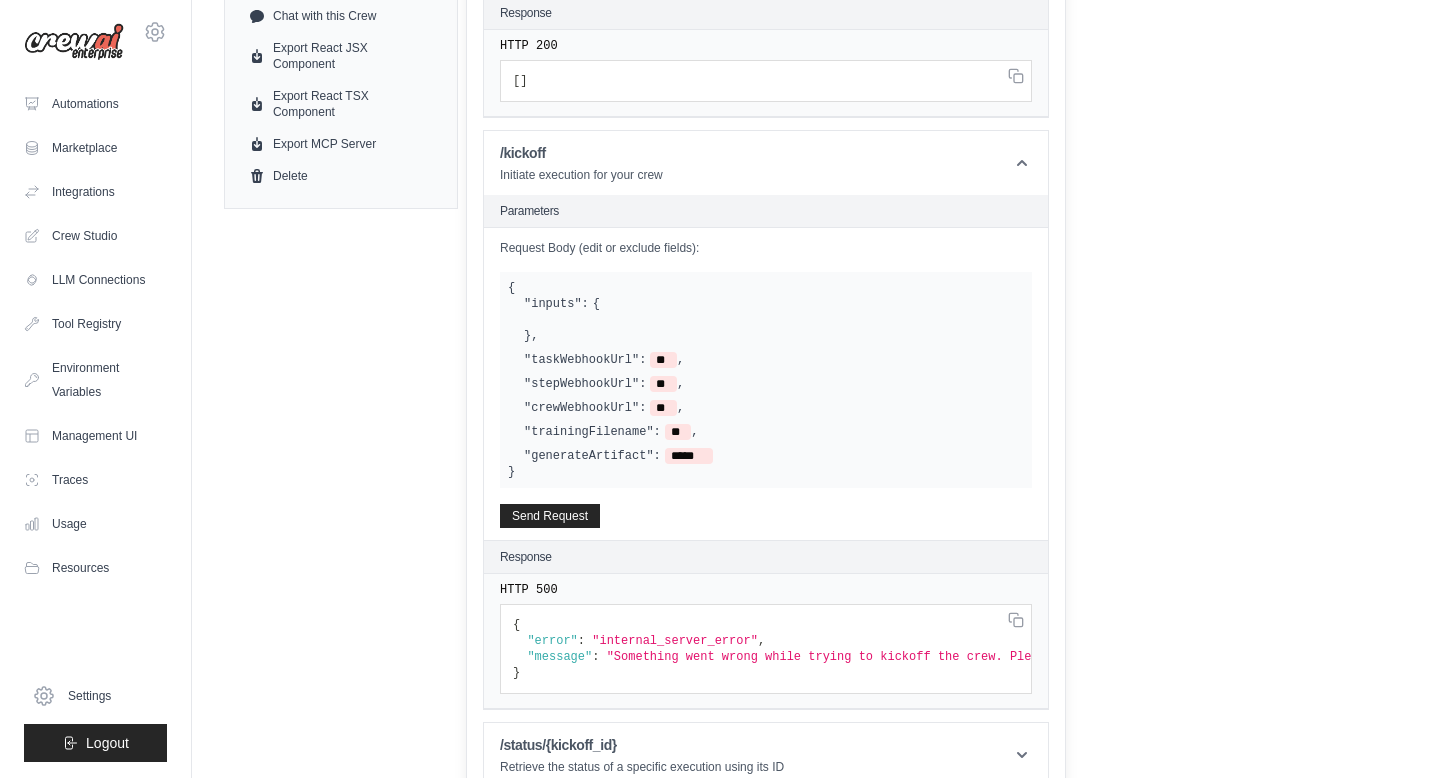 scroll, scrollTop: 609, scrollLeft: 0, axis: vertical 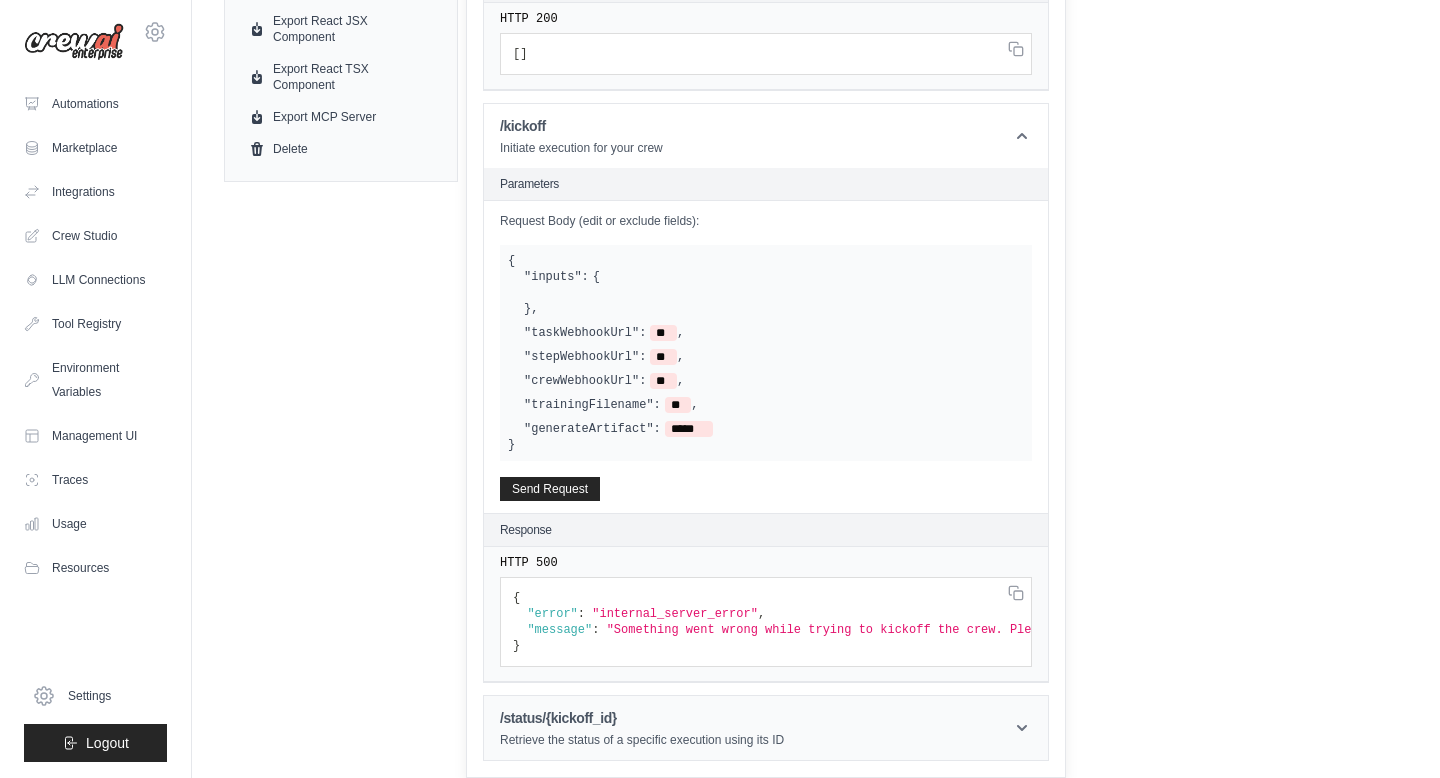 click on "/status/{kickoff_id}" at bounding box center (642, 718) 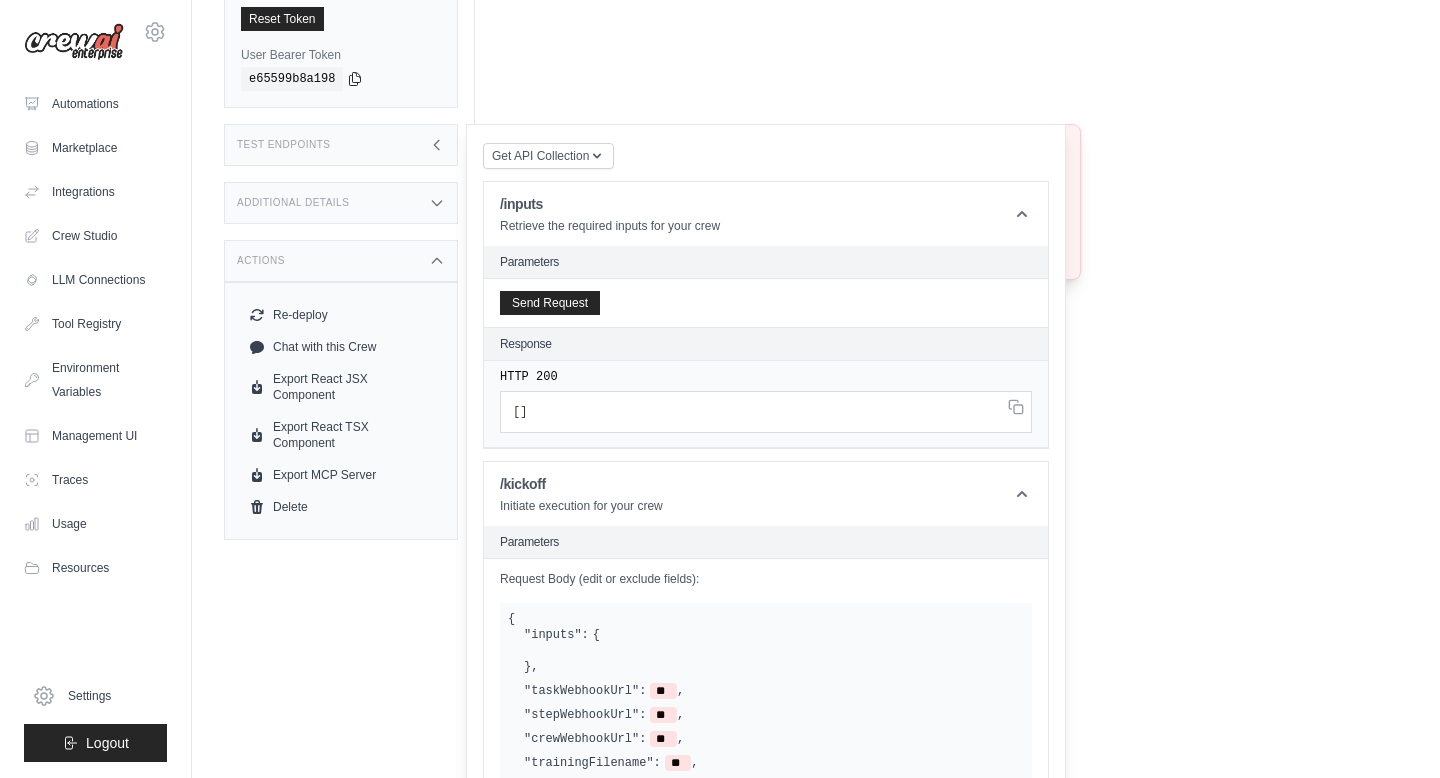 scroll, scrollTop: 0, scrollLeft: 0, axis: both 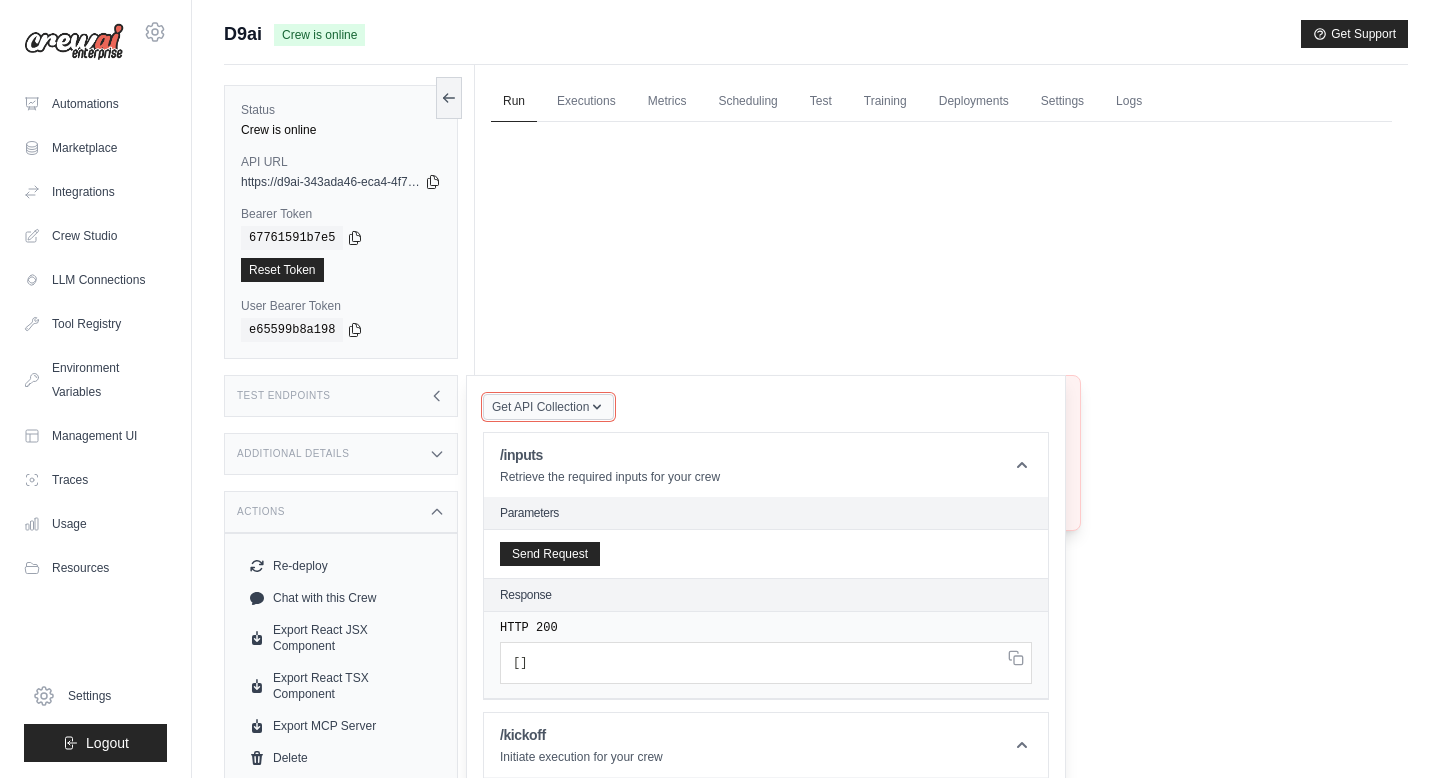 click on "Get API Collection" at bounding box center (540, 407) 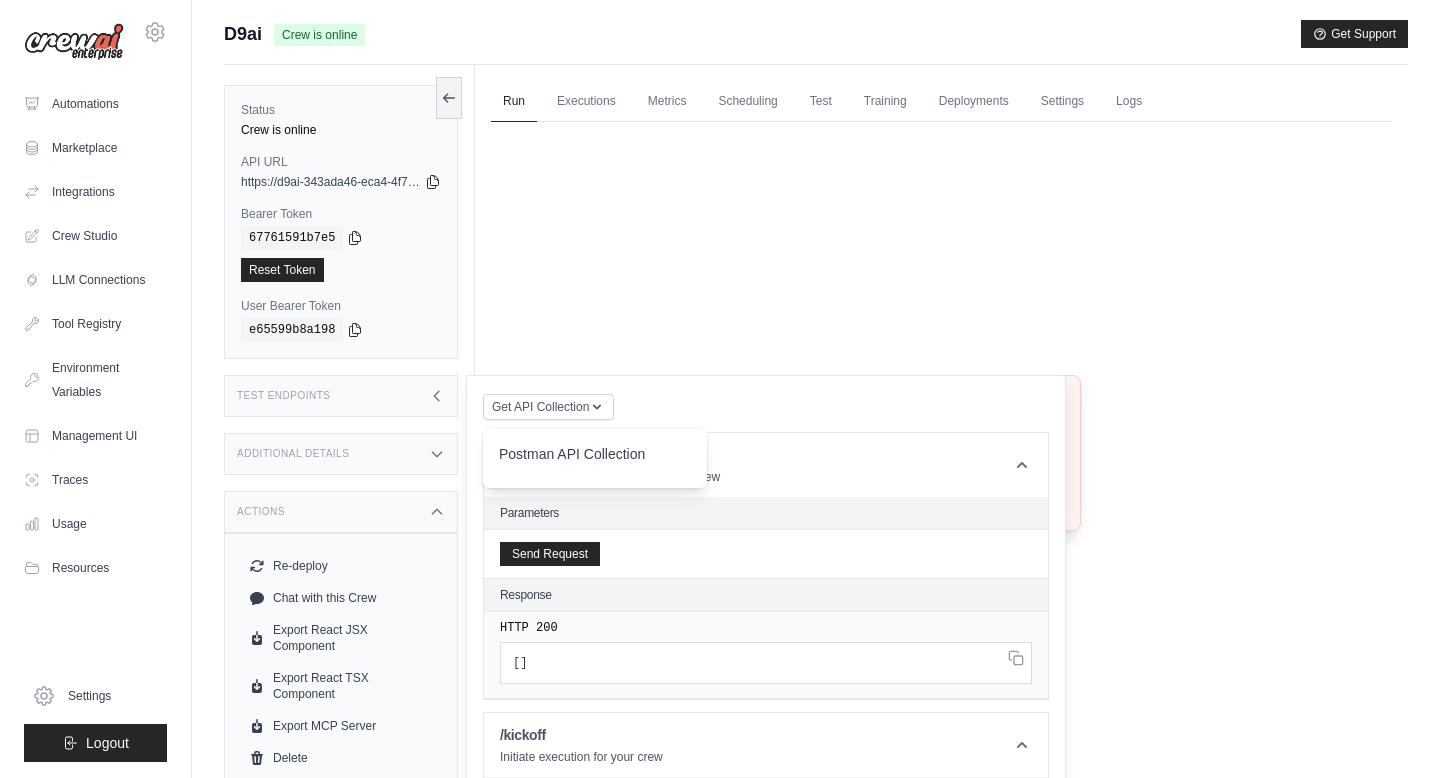 click on "Postman API Collection" at bounding box center [595, 460] 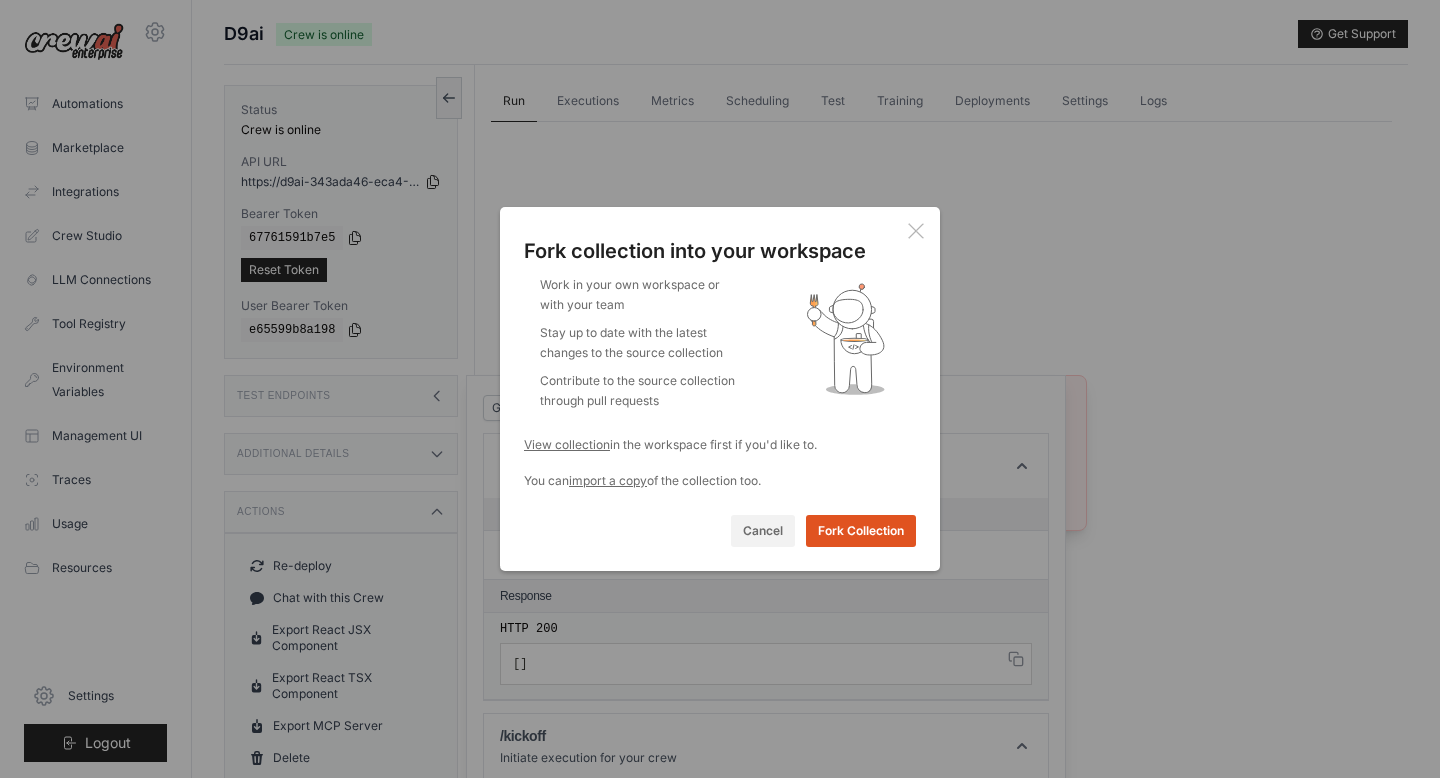 click on "Fork Collection" at bounding box center (861, 531) 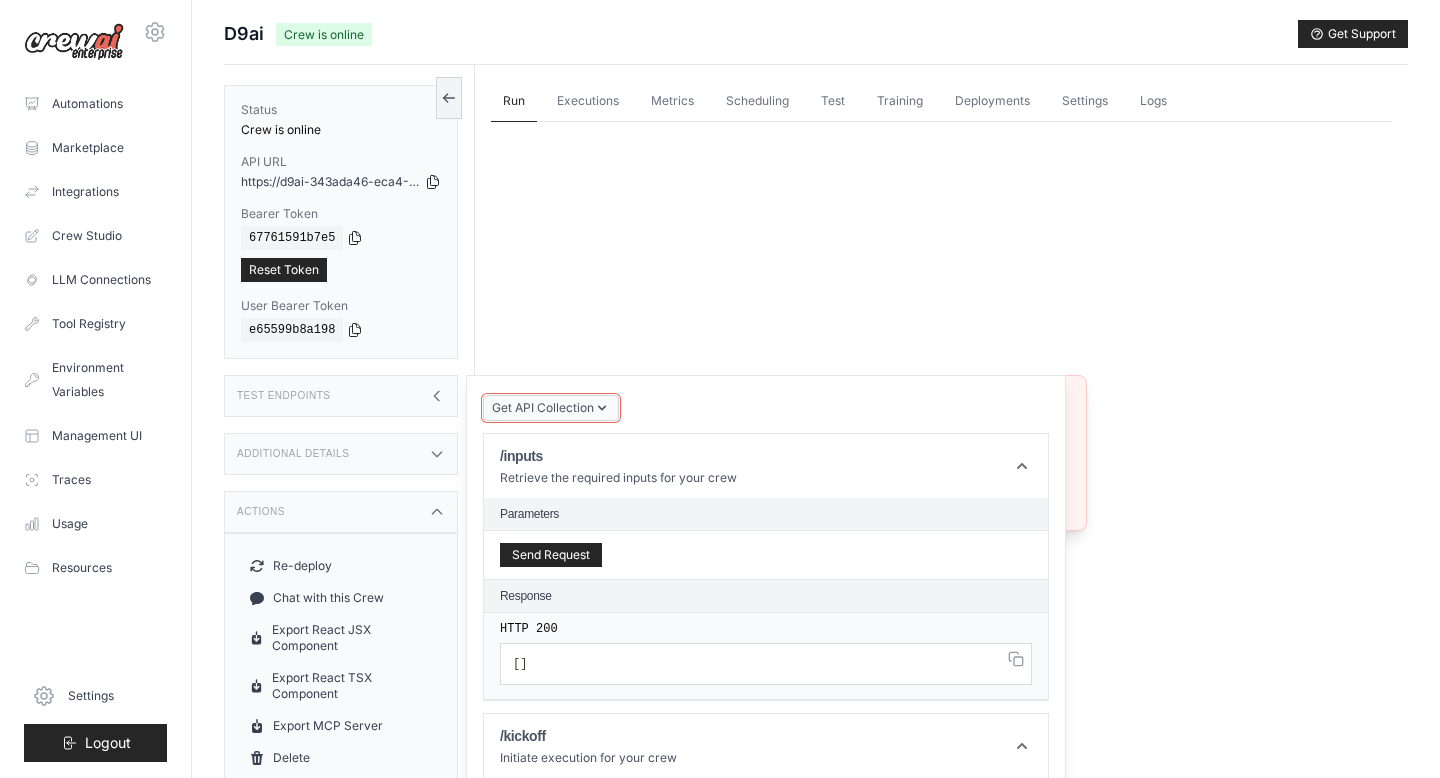 click on "Get API Collection" at bounding box center [543, 408] 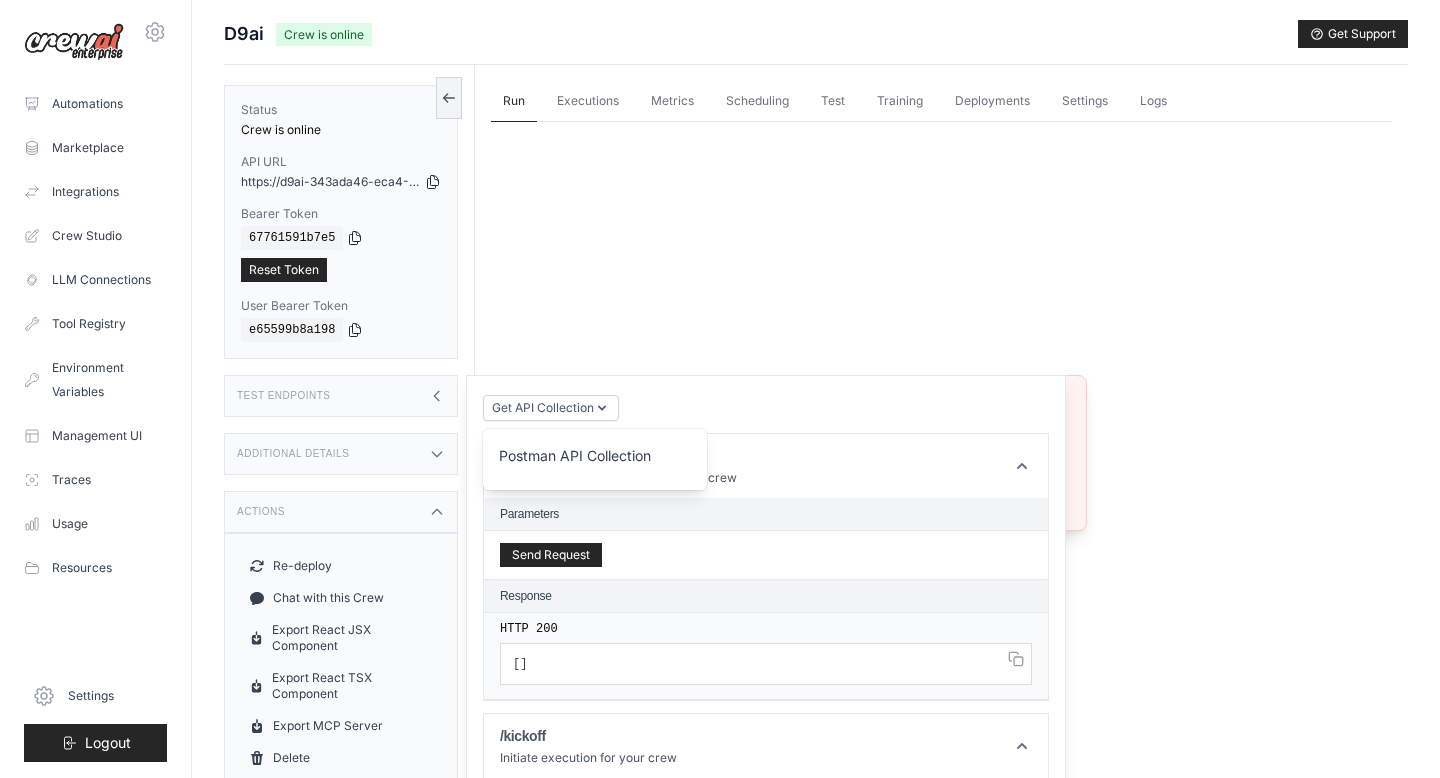 click on "Postman API Collection" at bounding box center [595, 462] 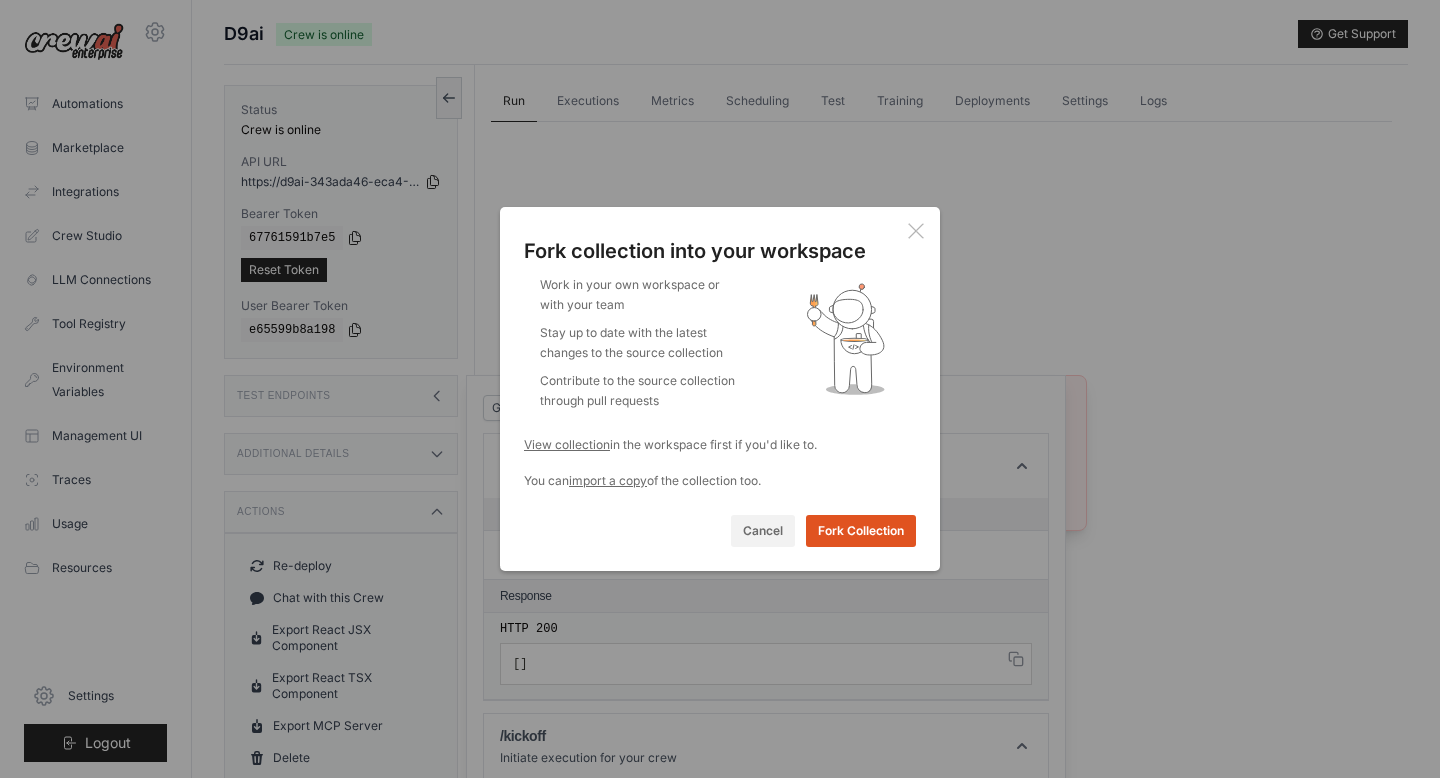 click on "Fork Collection" at bounding box center [861, 531] 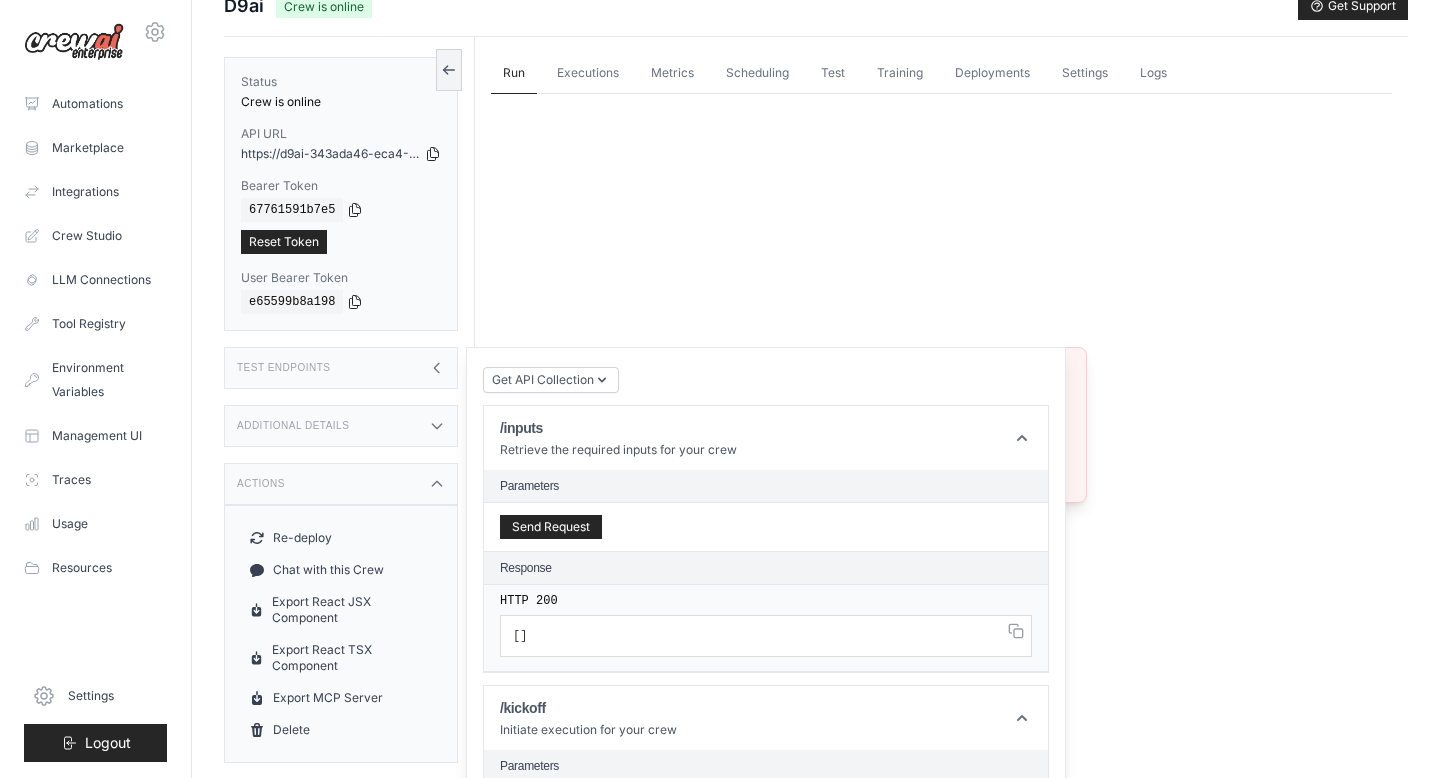 scroll, scrollTop: 0, scrollLeft: 0, axis: both 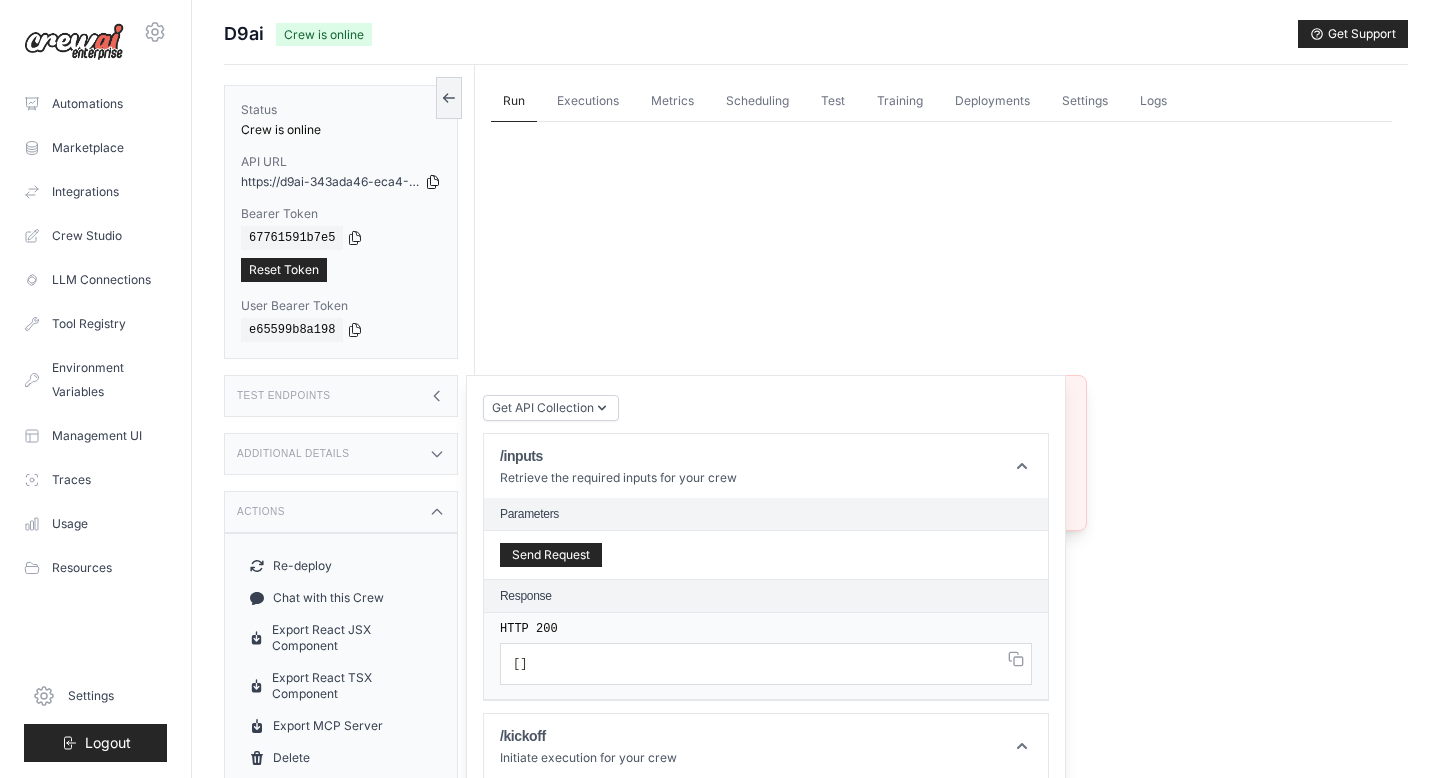 click 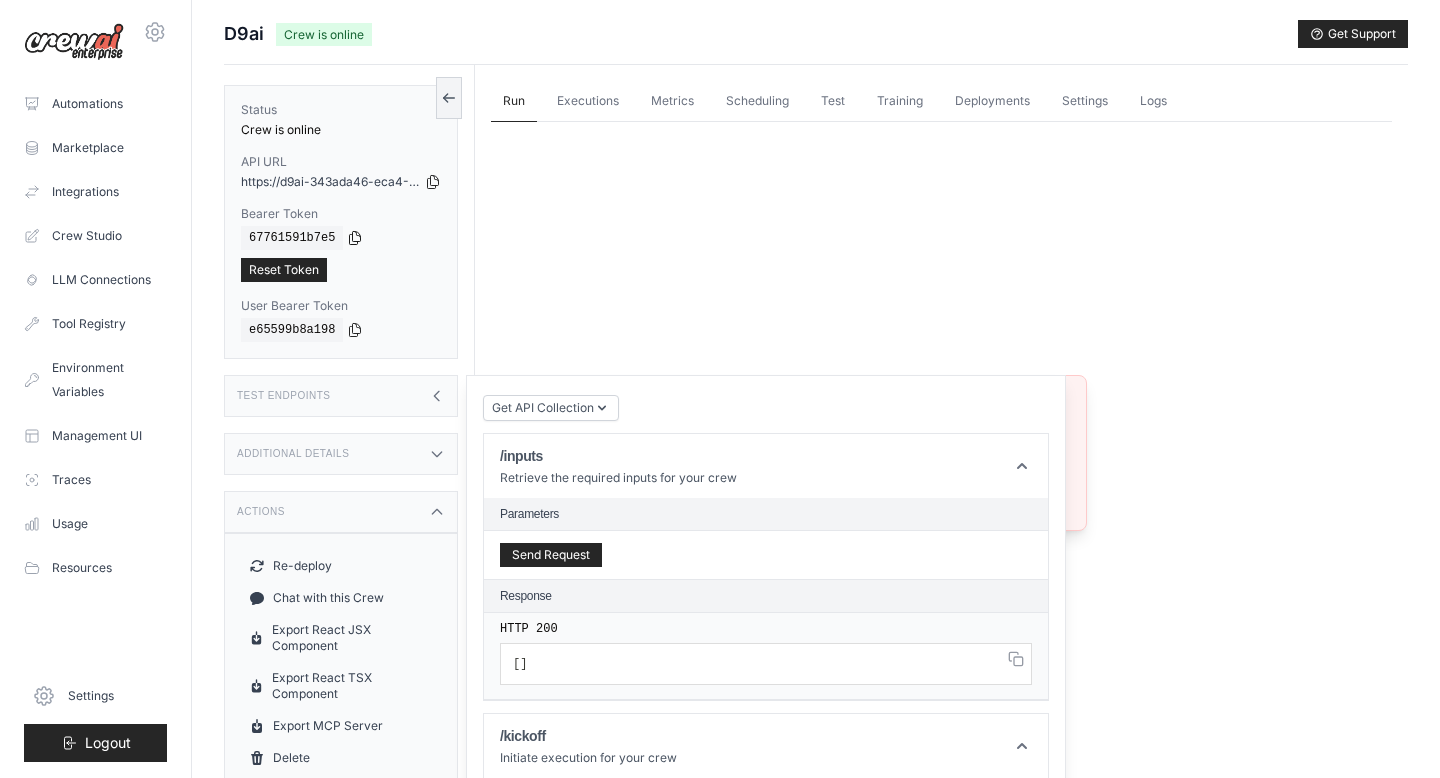 click 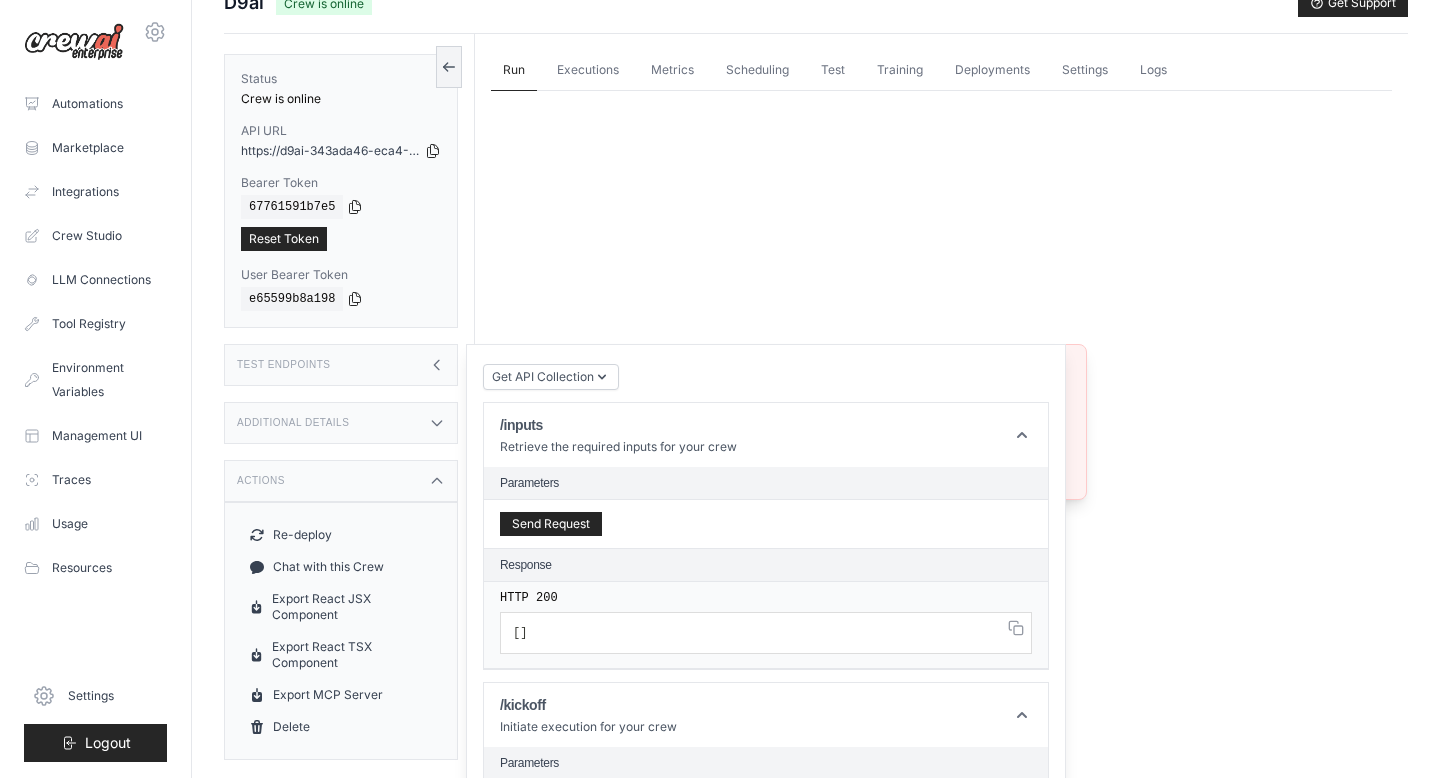 scroll, scrollTop: 37, scrollLeft: 0, axis: vertical 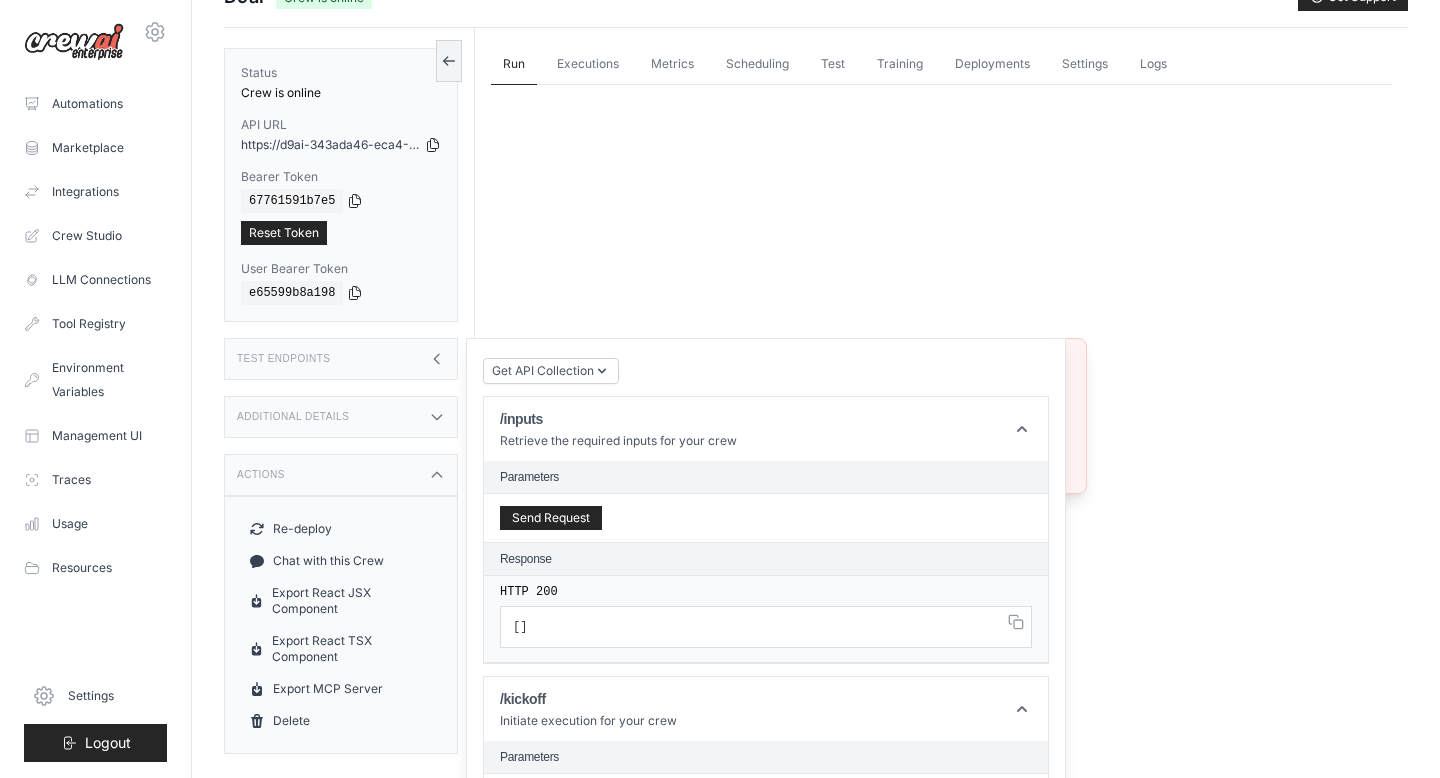 click 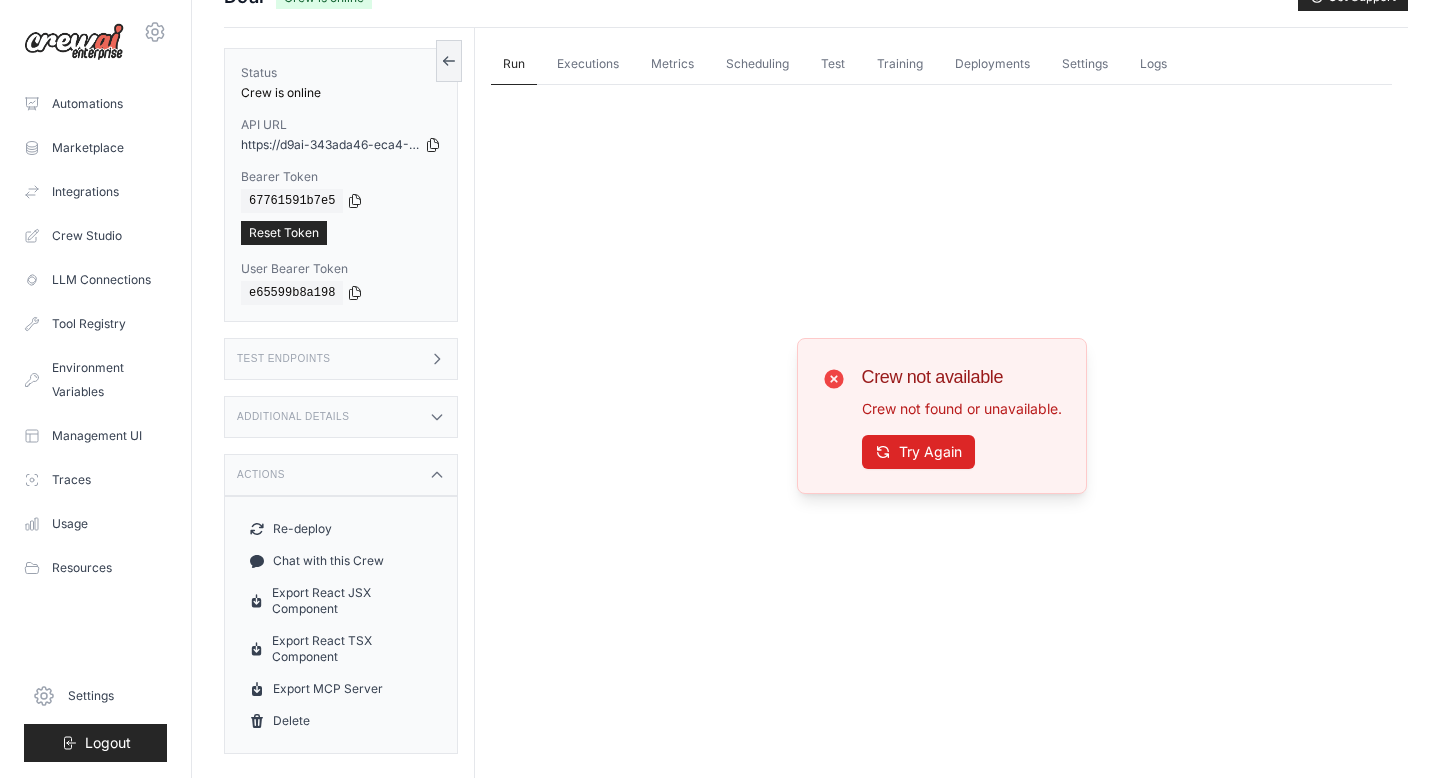 click on "Test Endpoints" at bounding box center (341, 359) 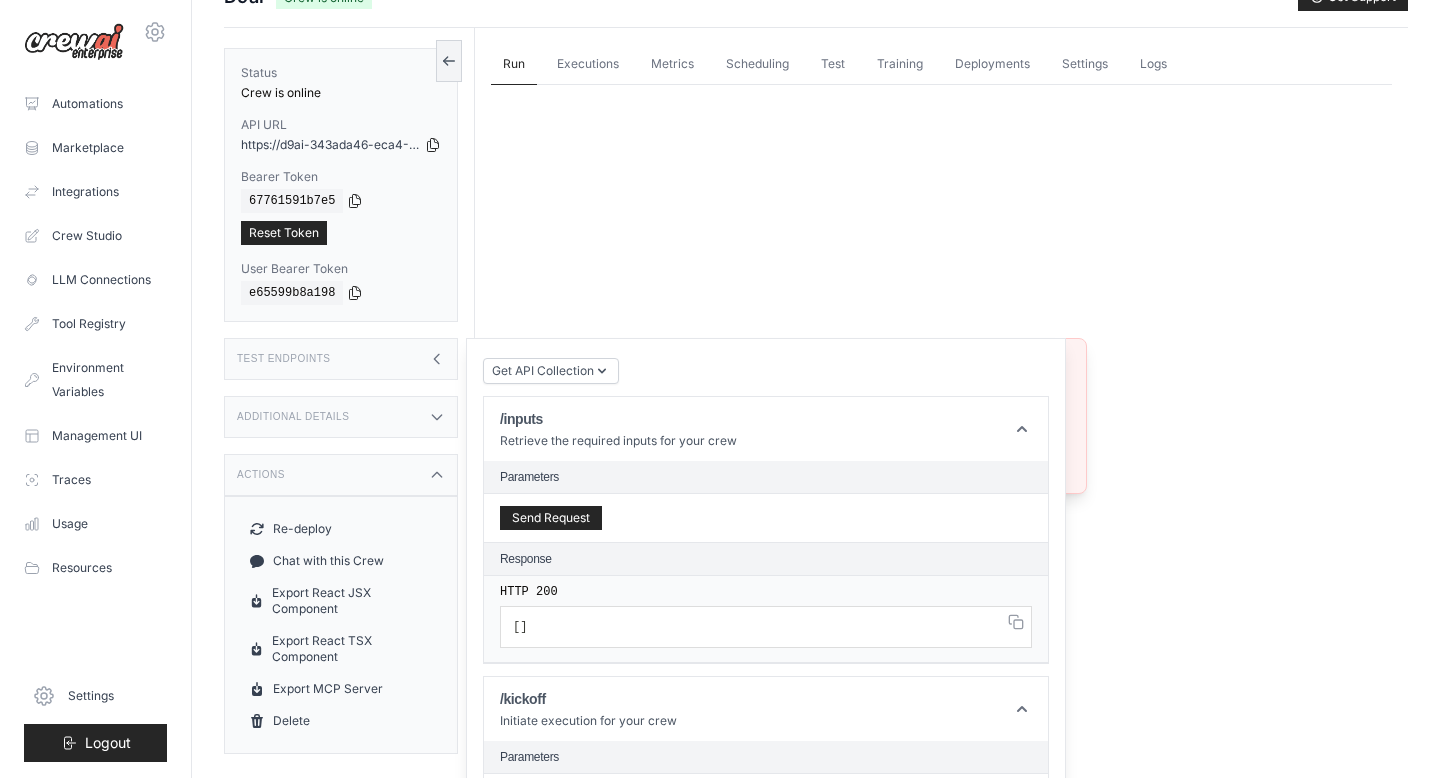 click on "Test Endpoints" at bounding box center (341, 359) 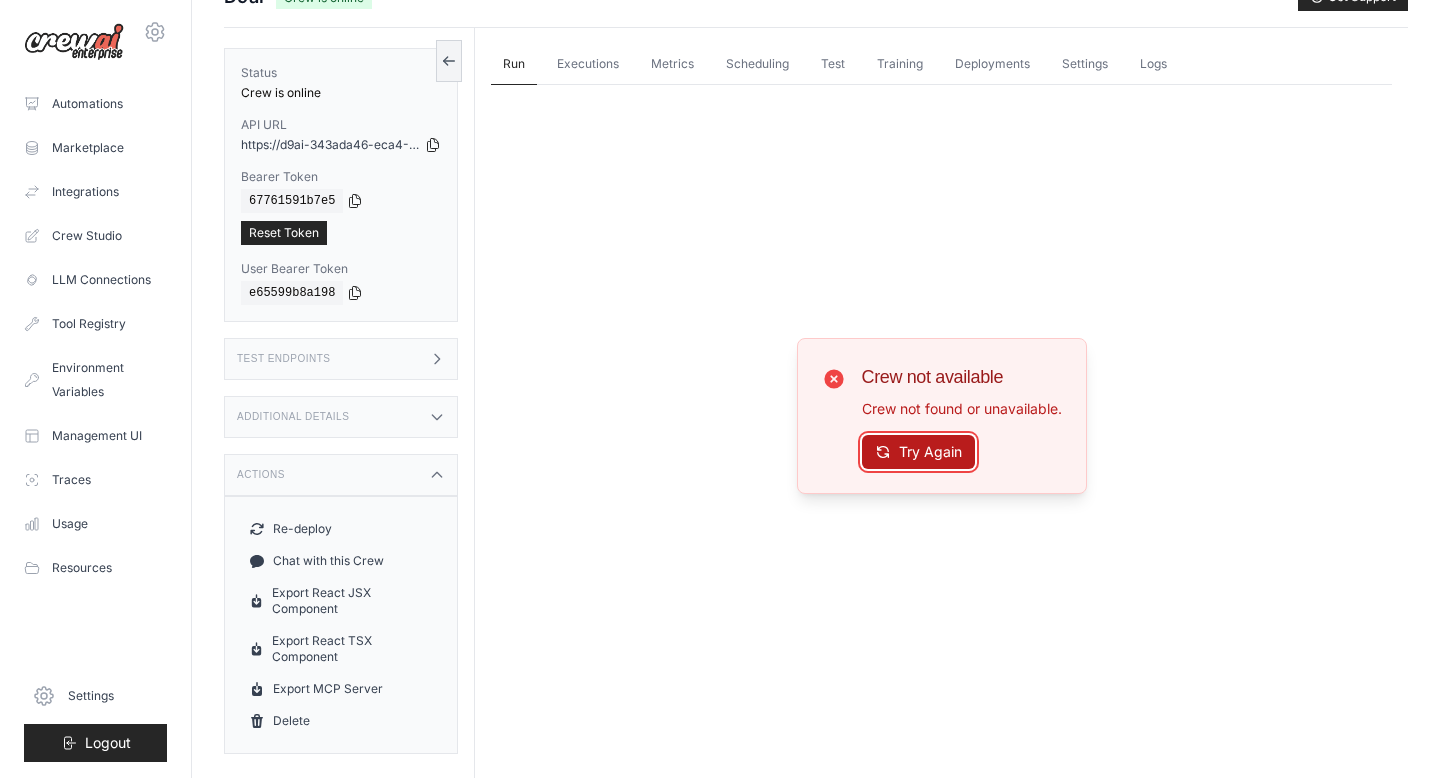 click on "Try Again" at bounding box center (918, 452) 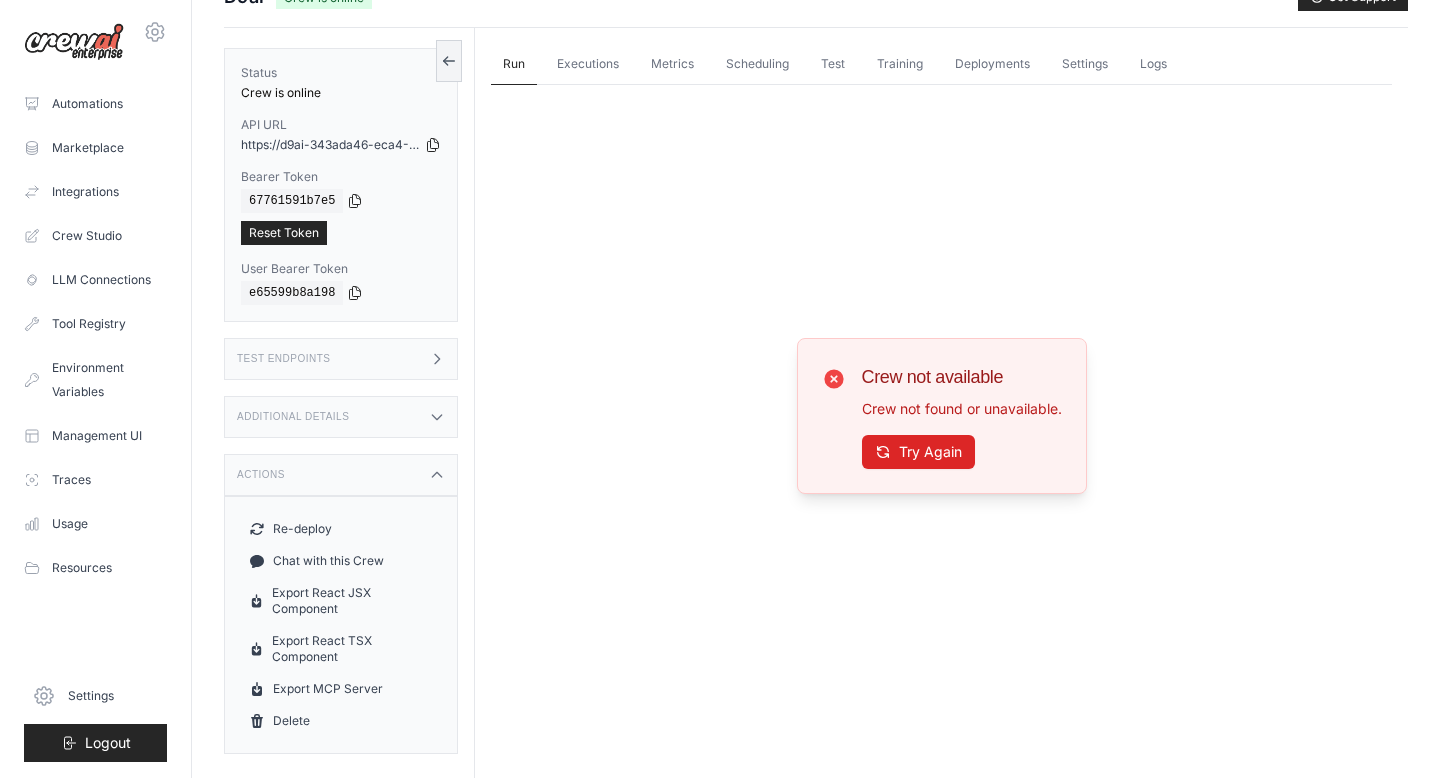 scroll, scrollTop: 0, scrollLeft: 0, axis: both 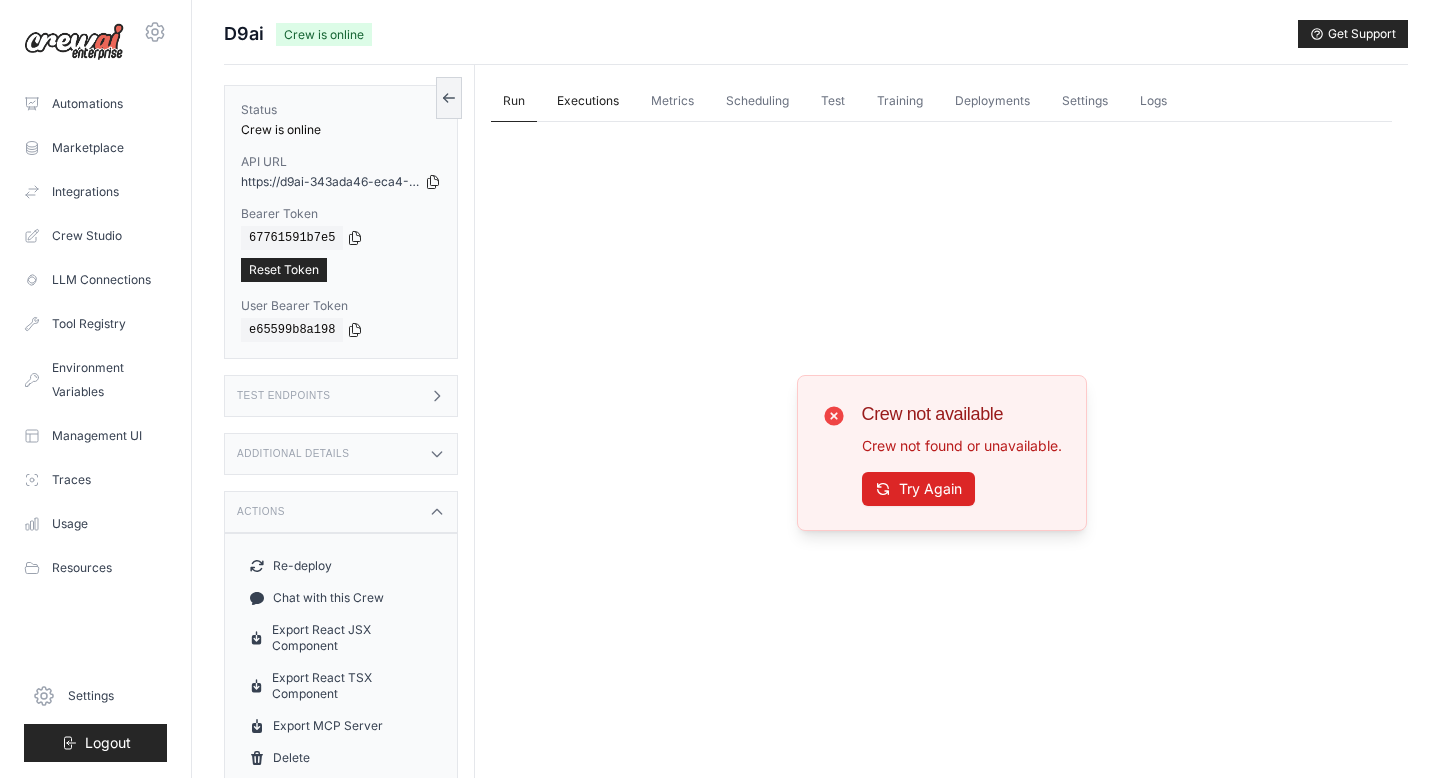 click on "Executions" at bounding box center [588, 102] 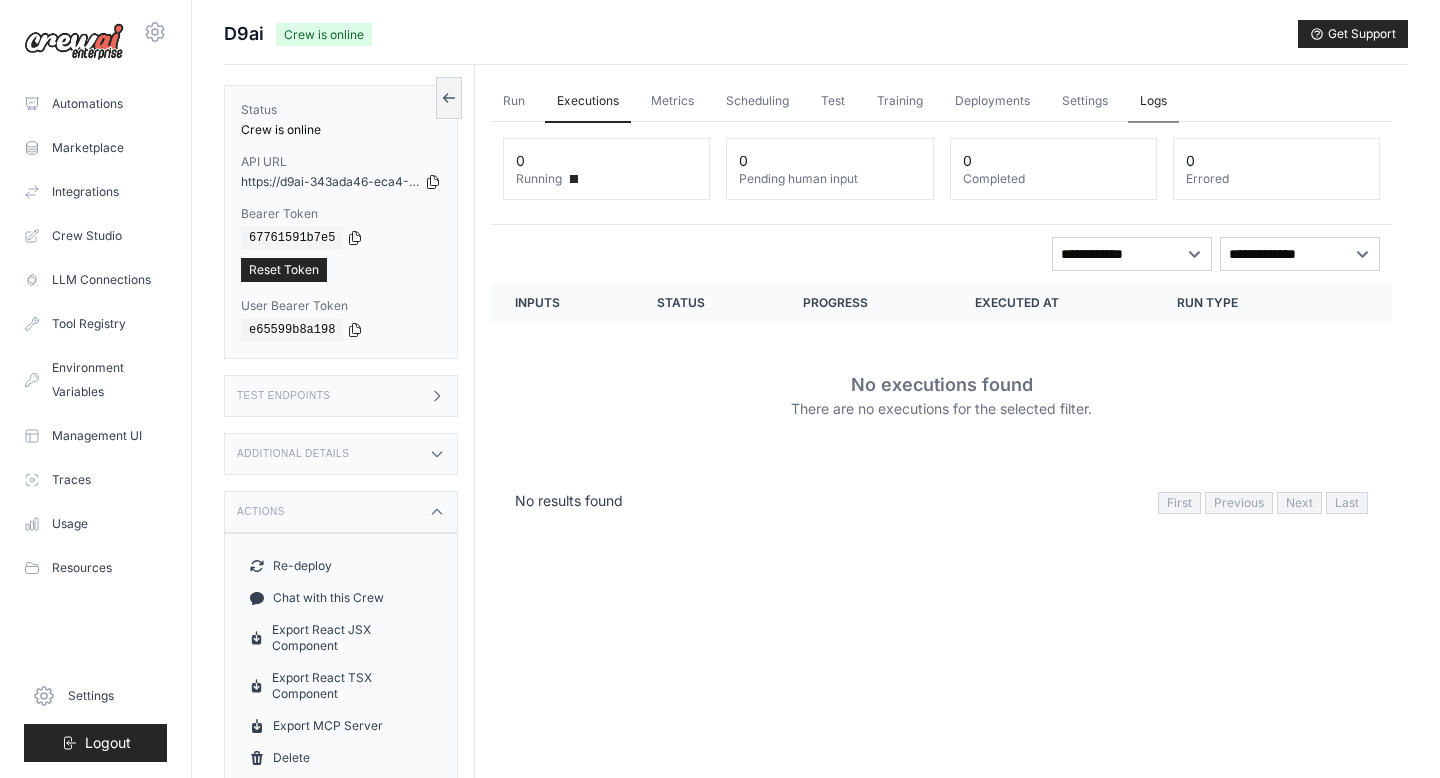 click on "Logs" at bounding box center (1153, 102) 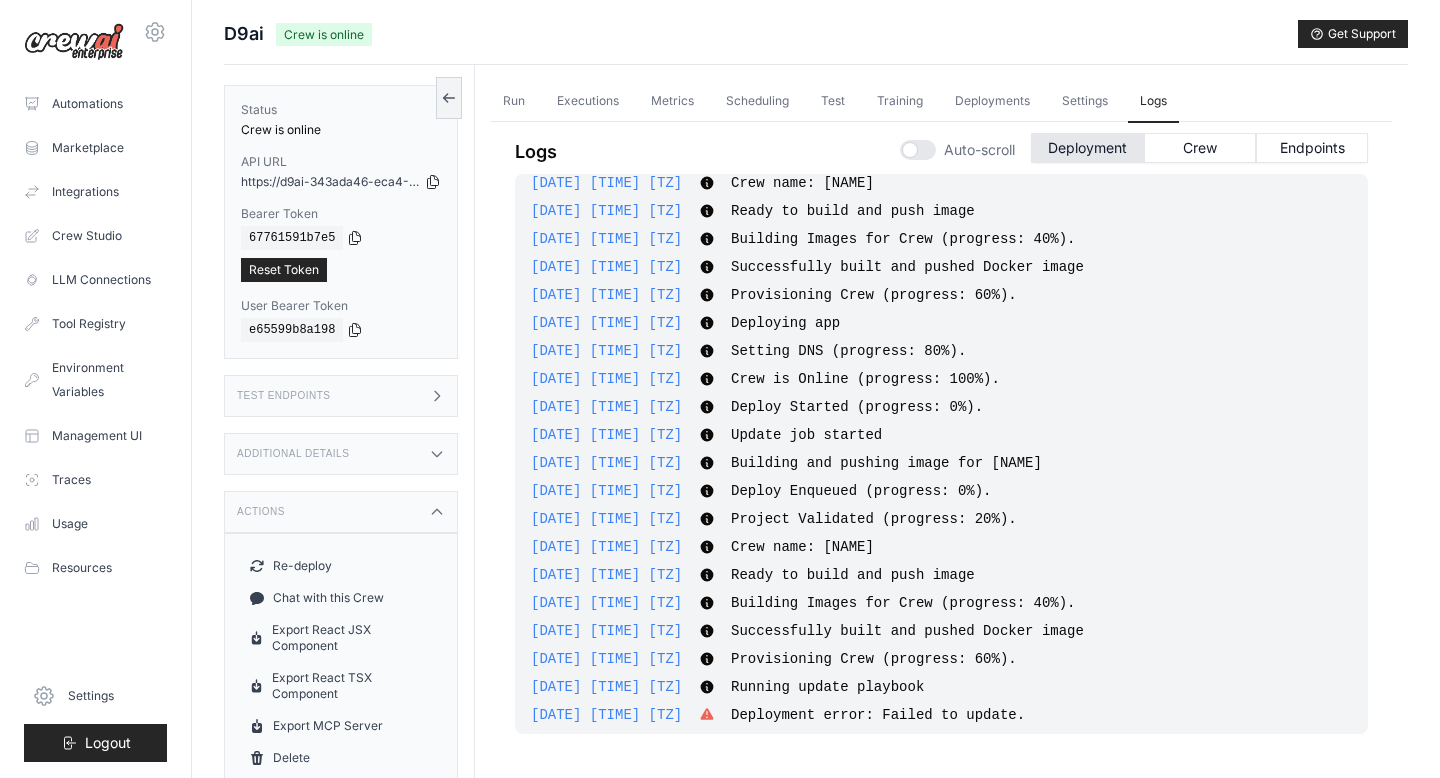 scroll, scrollTop: 379, scrollLeft: 0, axis: vertical 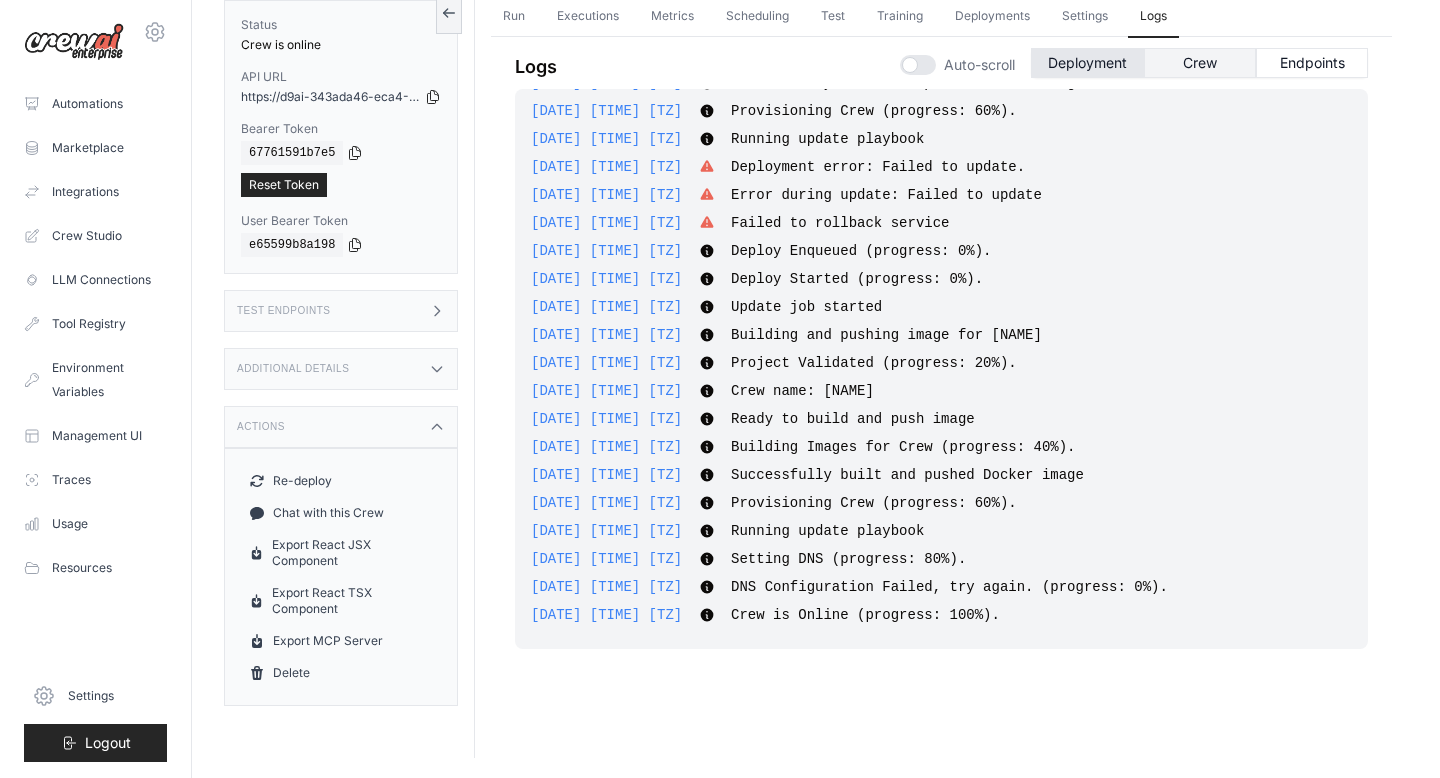click on "Crew" at bounding box center [1200, 63] 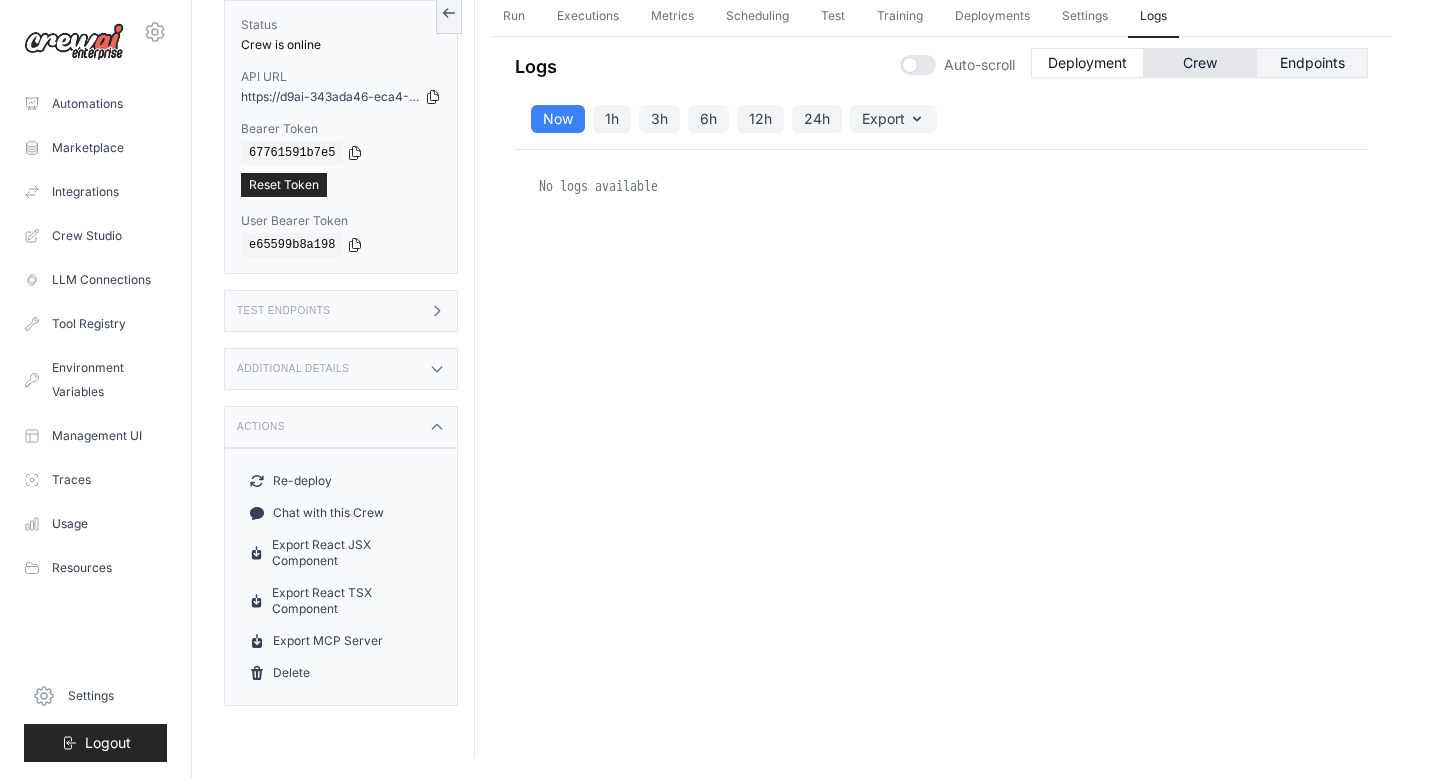 click on "Endpoints" at bounding box center [1312, 63] 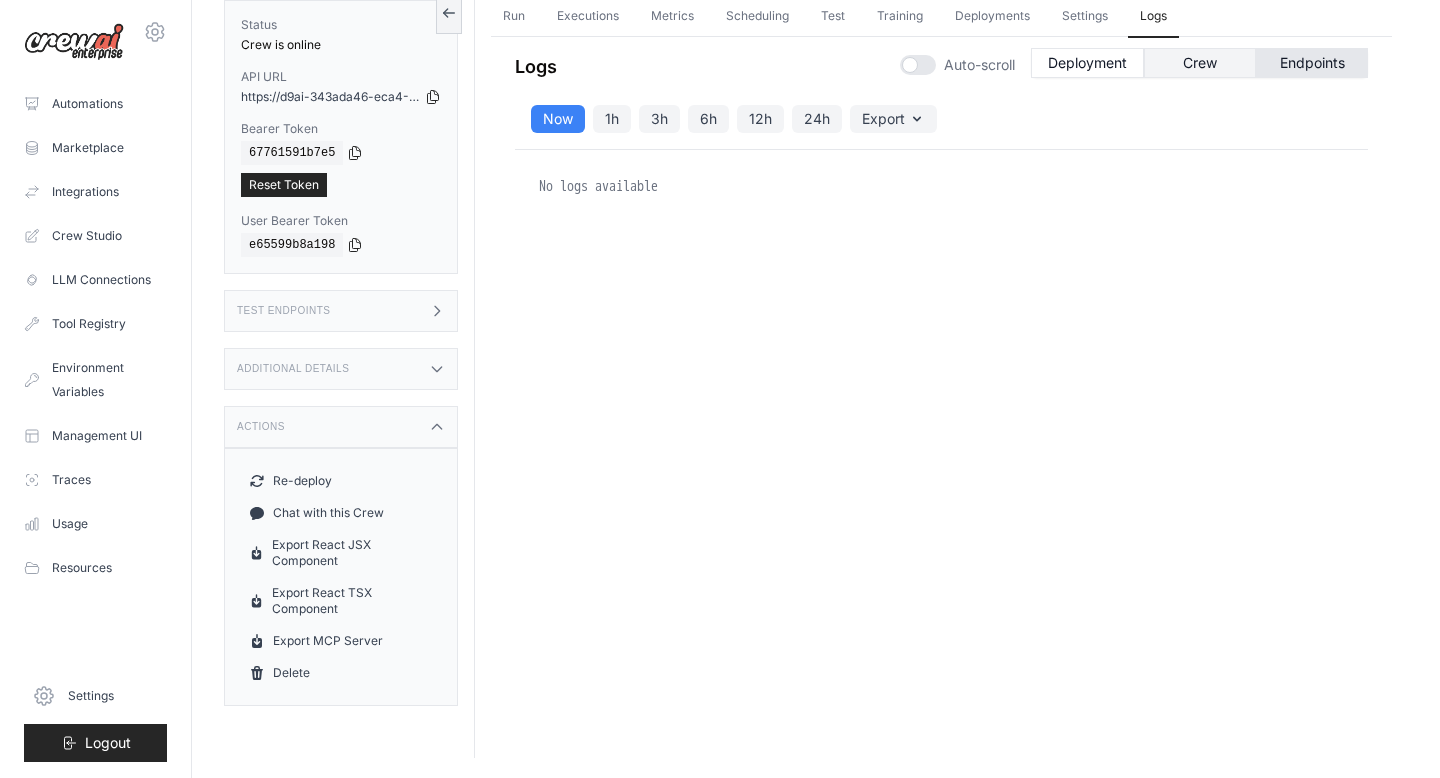 click on "Crew" at bounding box center [1200, 63] 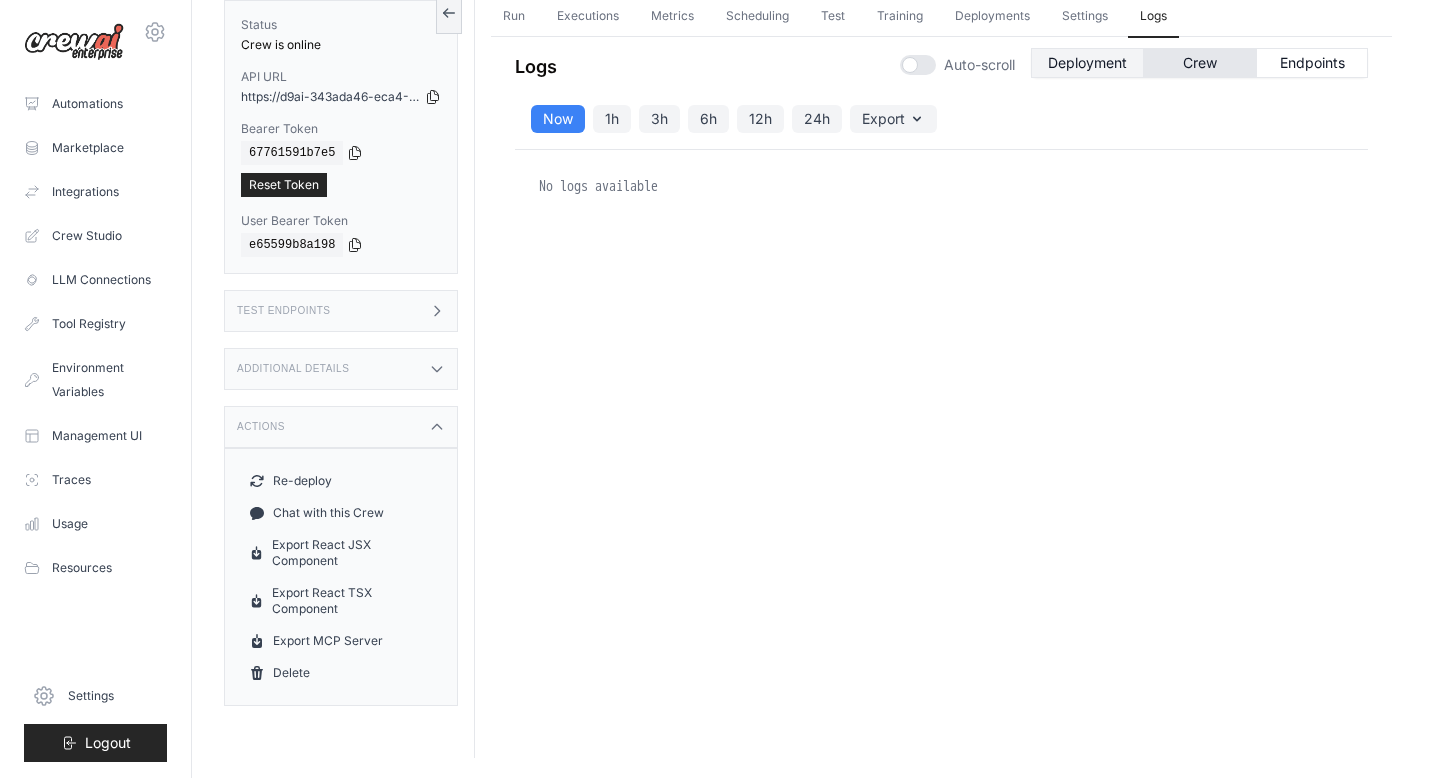 click on "Deployment" at bounding box center (1087, 63) 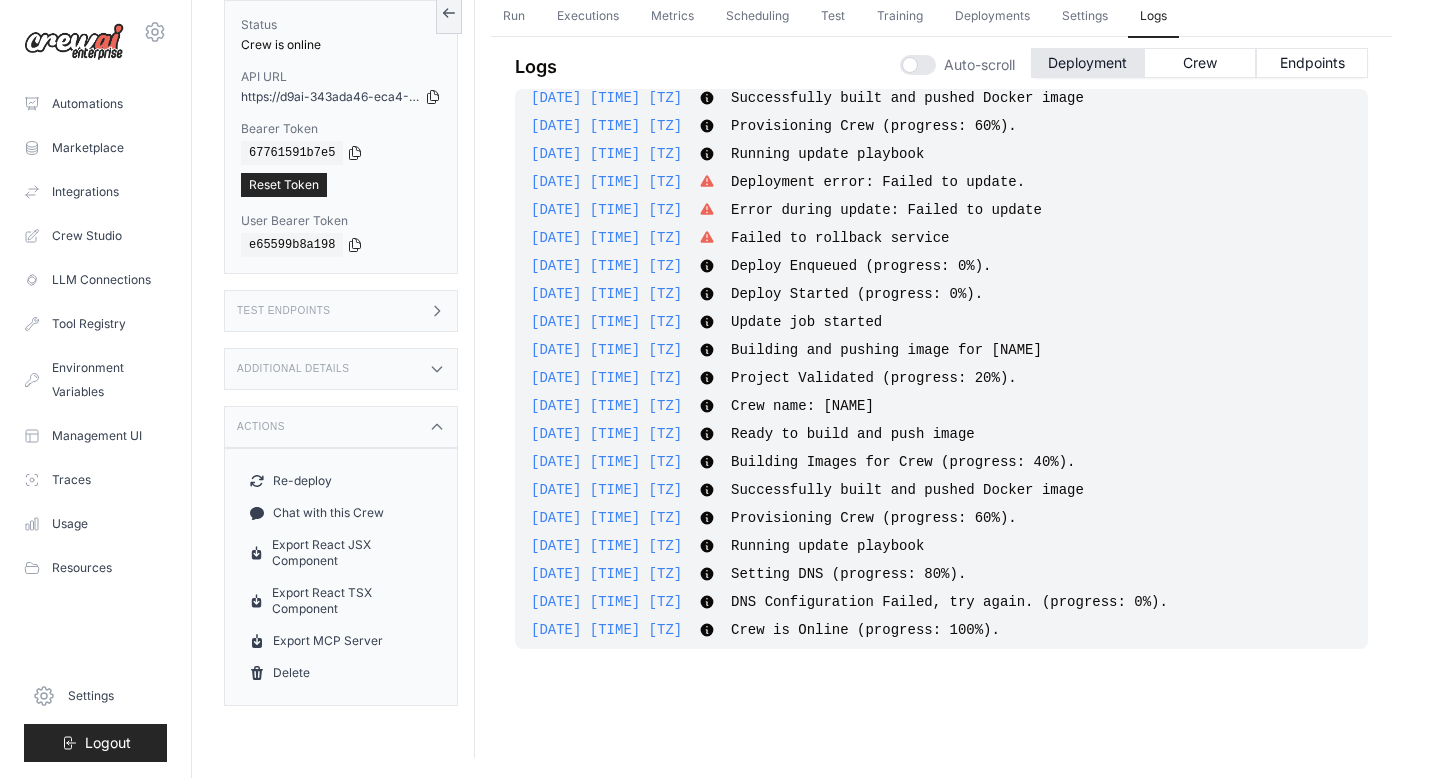 scroll, scrollTop: 620, scrollLeft: 0, axis: vertical 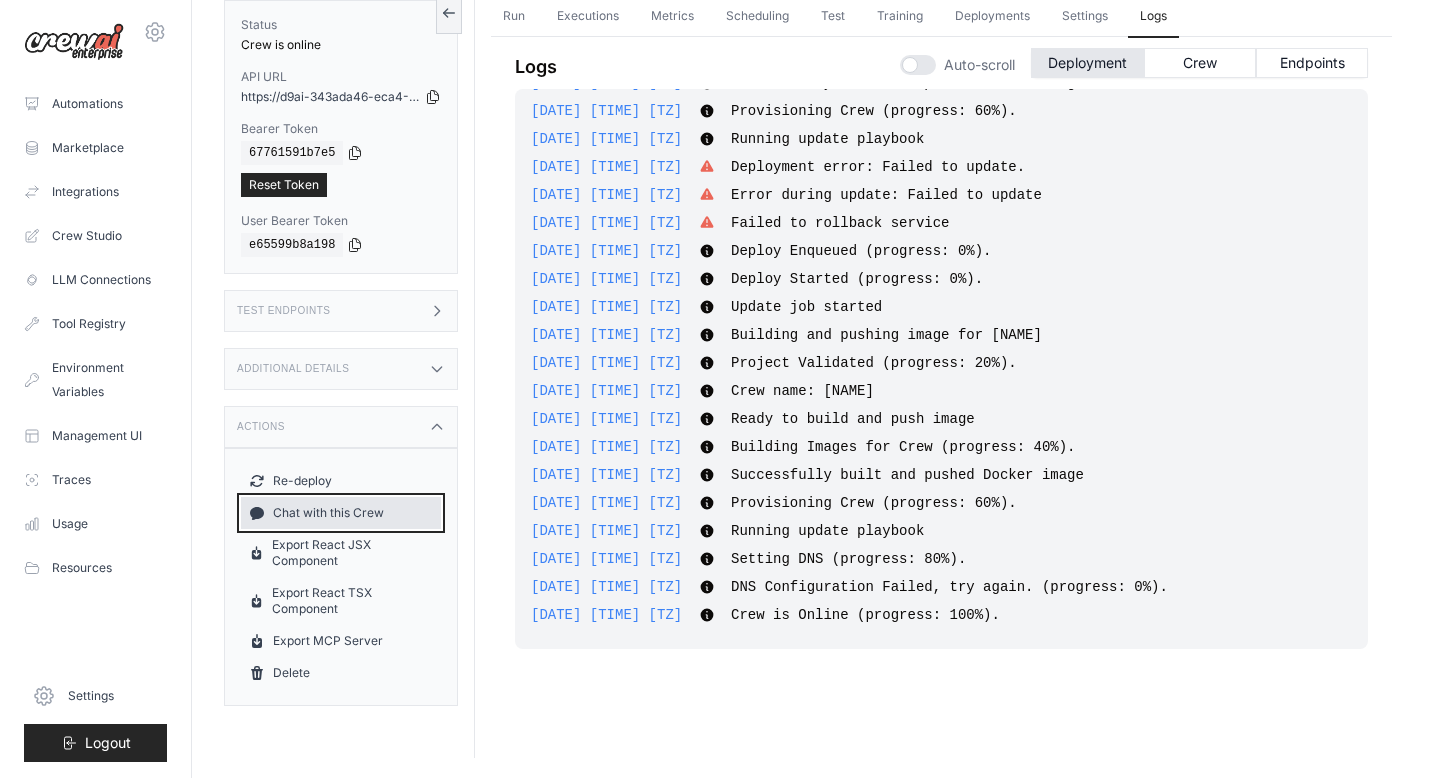 click on "Chat with this
Crew" at bounding box center [341, 513] 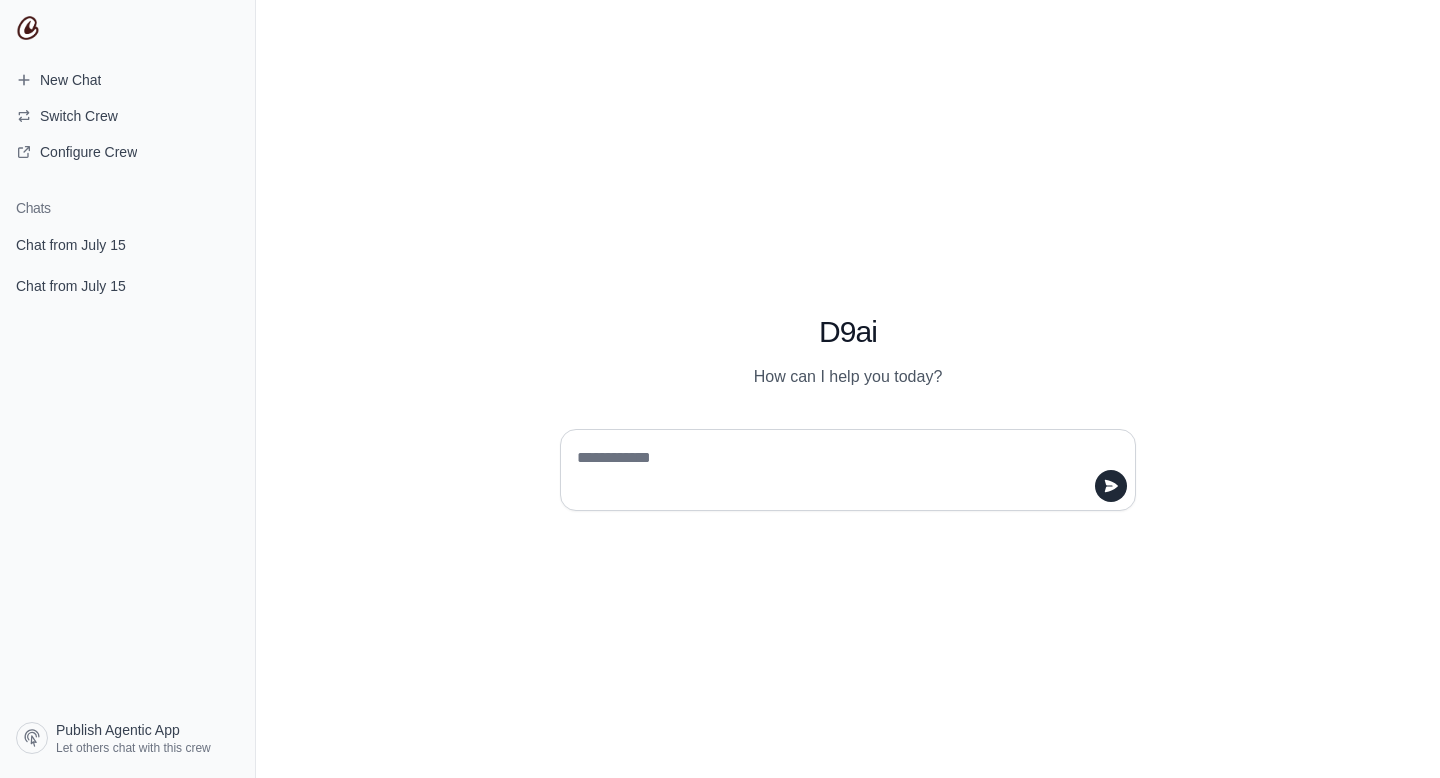 scroll, scrollTop: 0, scrollLeft: 0, axis: both 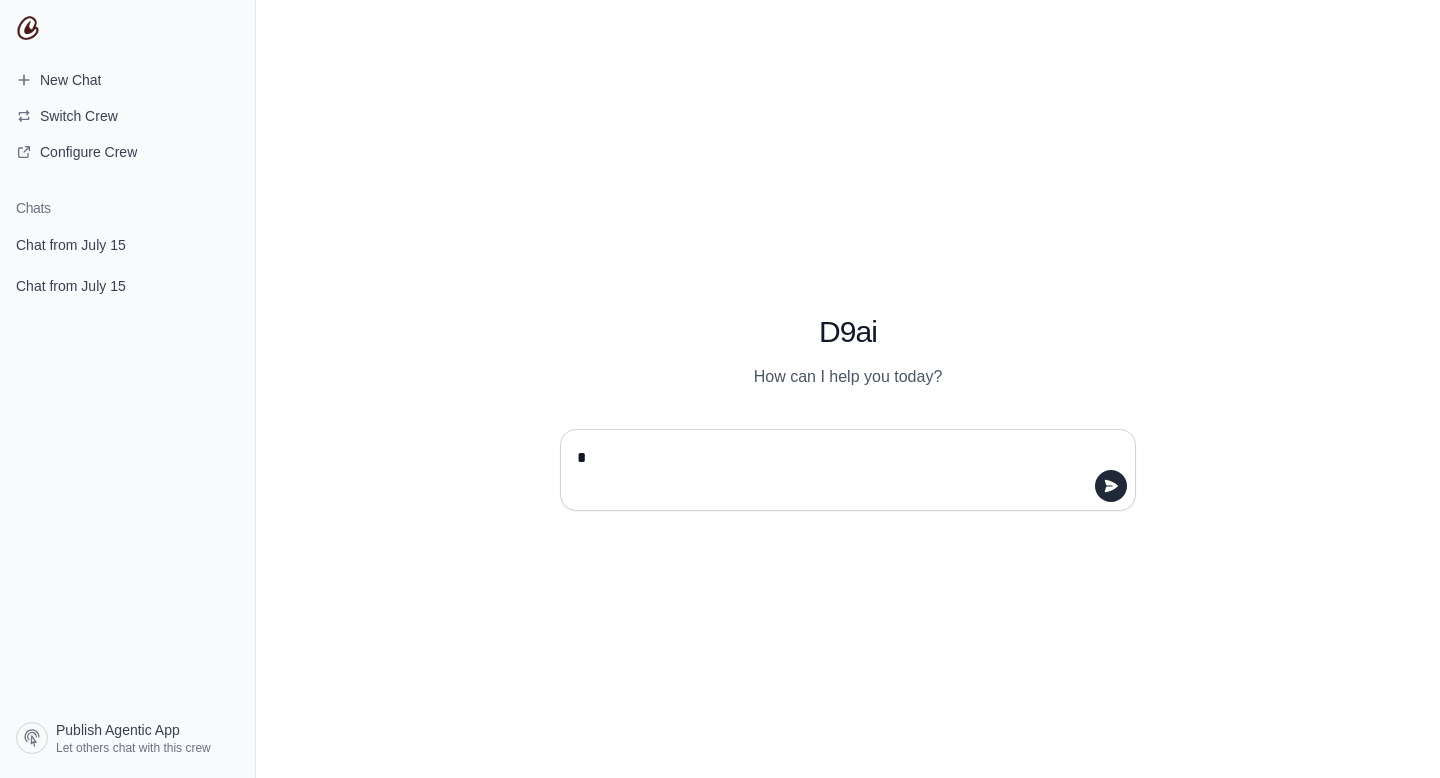 type on "**" 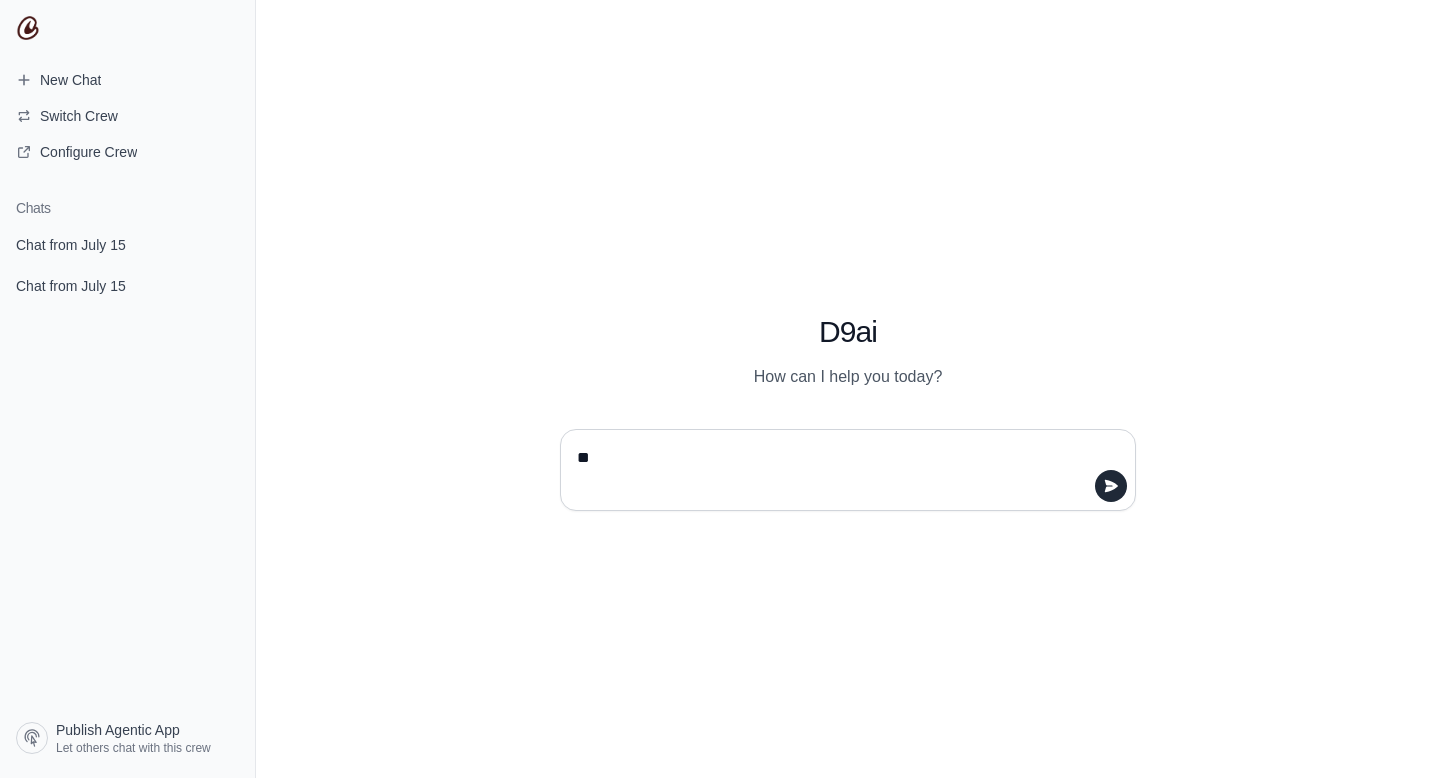scroll, scrollTop: 0, scrollLeft: 0, axis: both 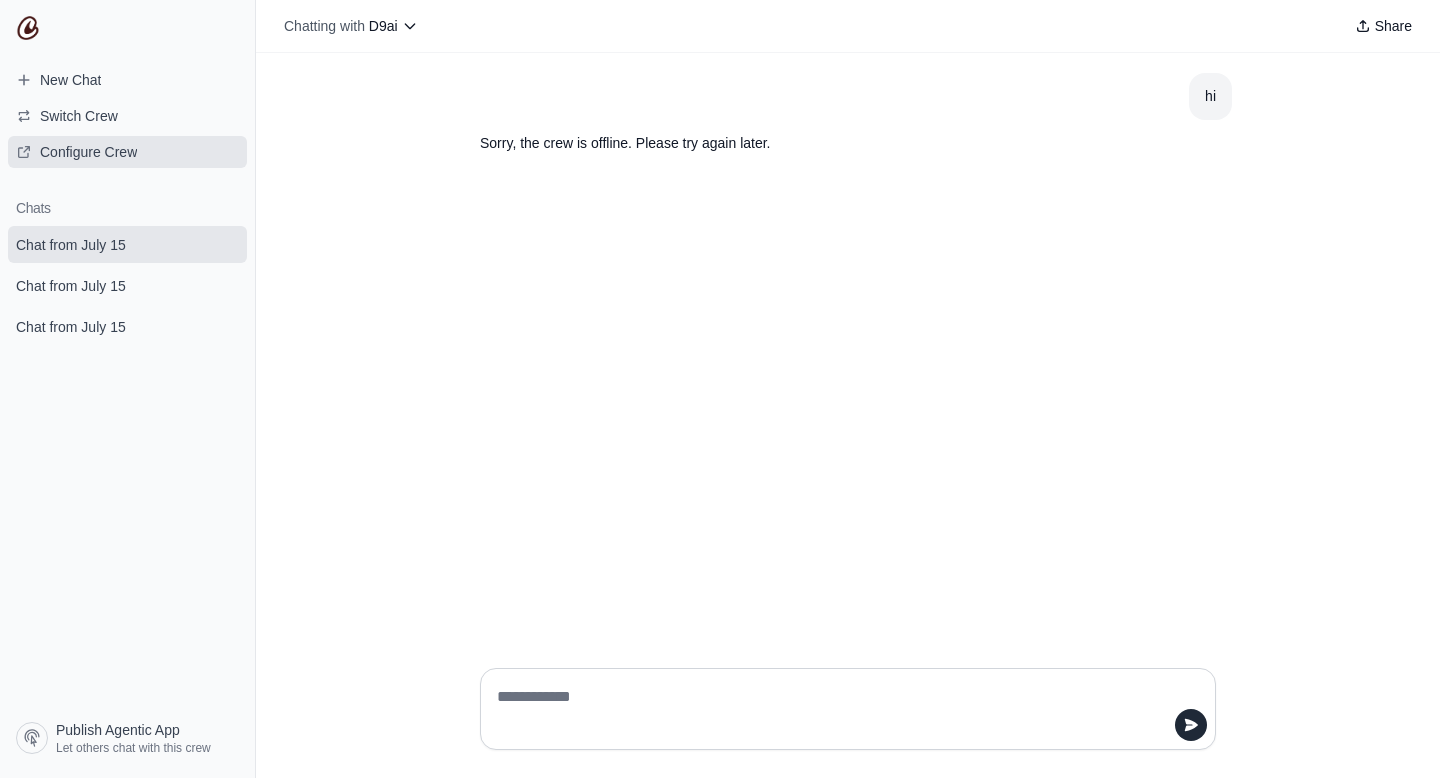 click on "Configure
Crew" at bounding box center [88, 152] 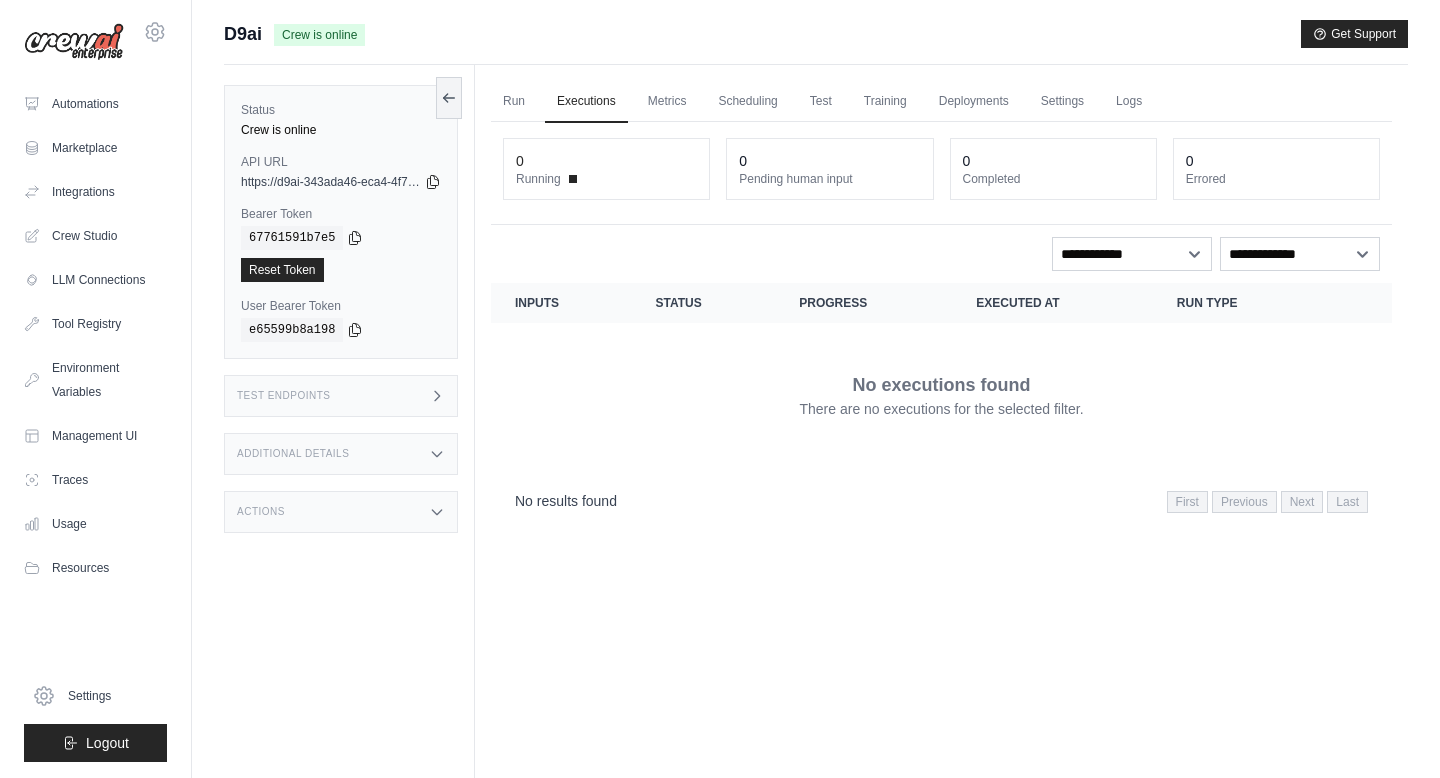 scroll, scrollTop: 0, scrollLeft: 0, axis: both 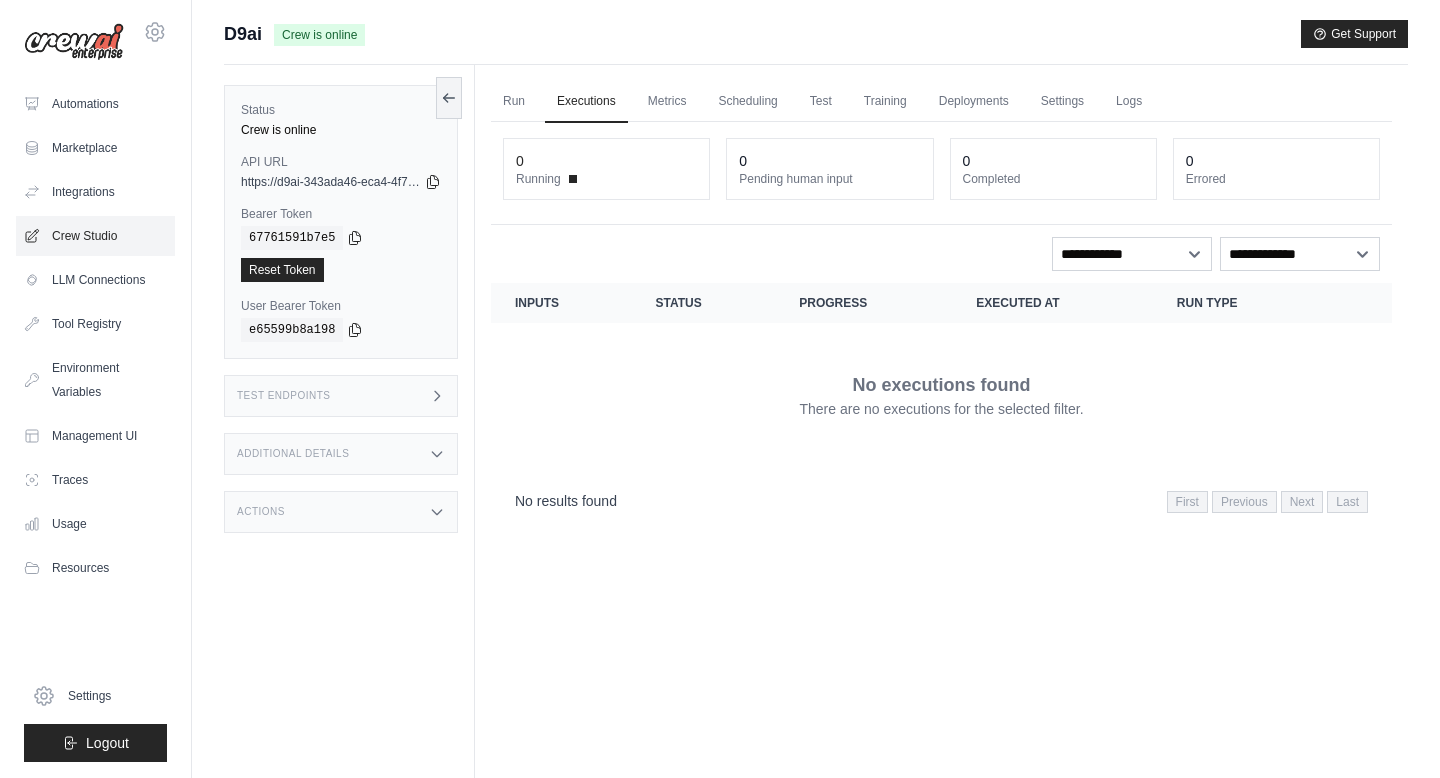 click on "Crew Studio" at bounding box center [95, 236] 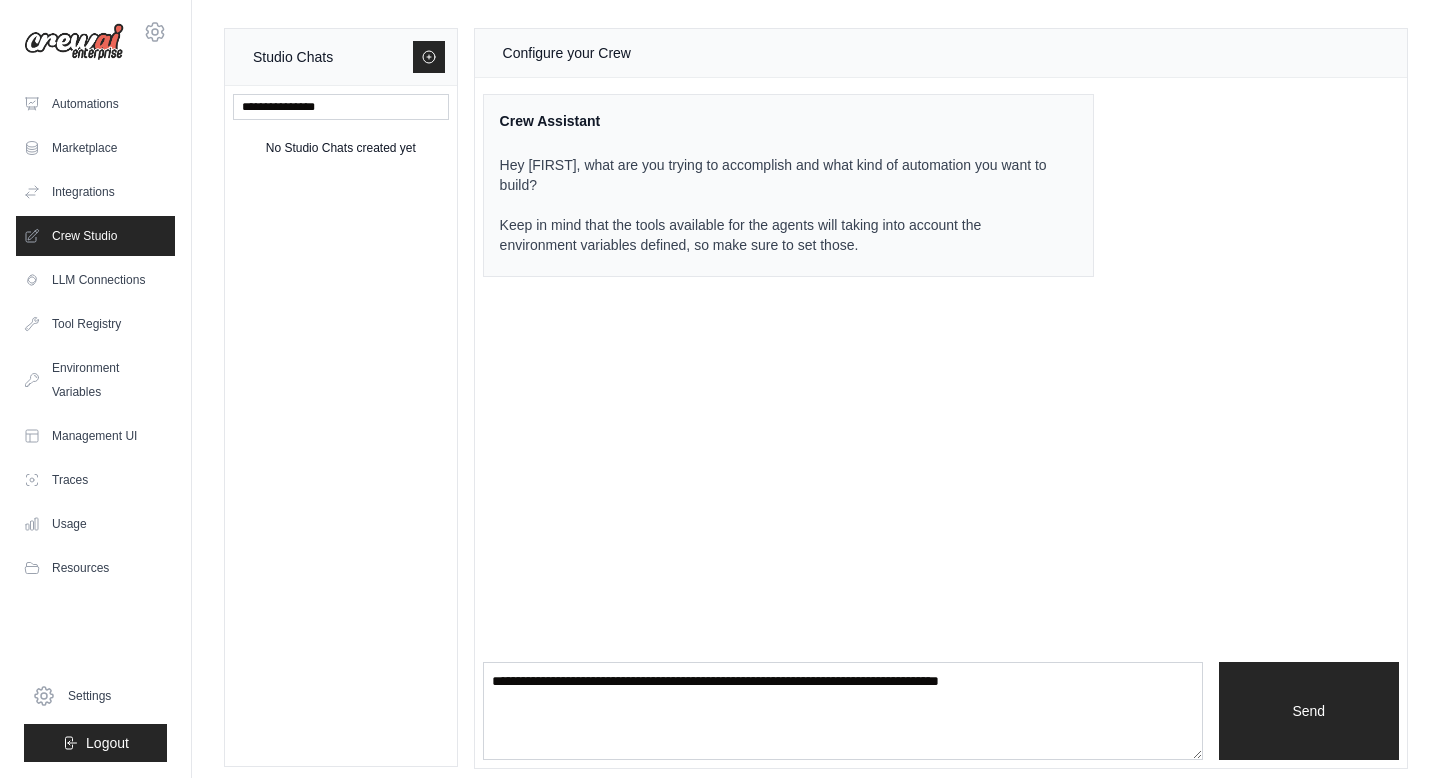 scroll, scrollTop: 11, scrollLeft: 0, axis: vertical 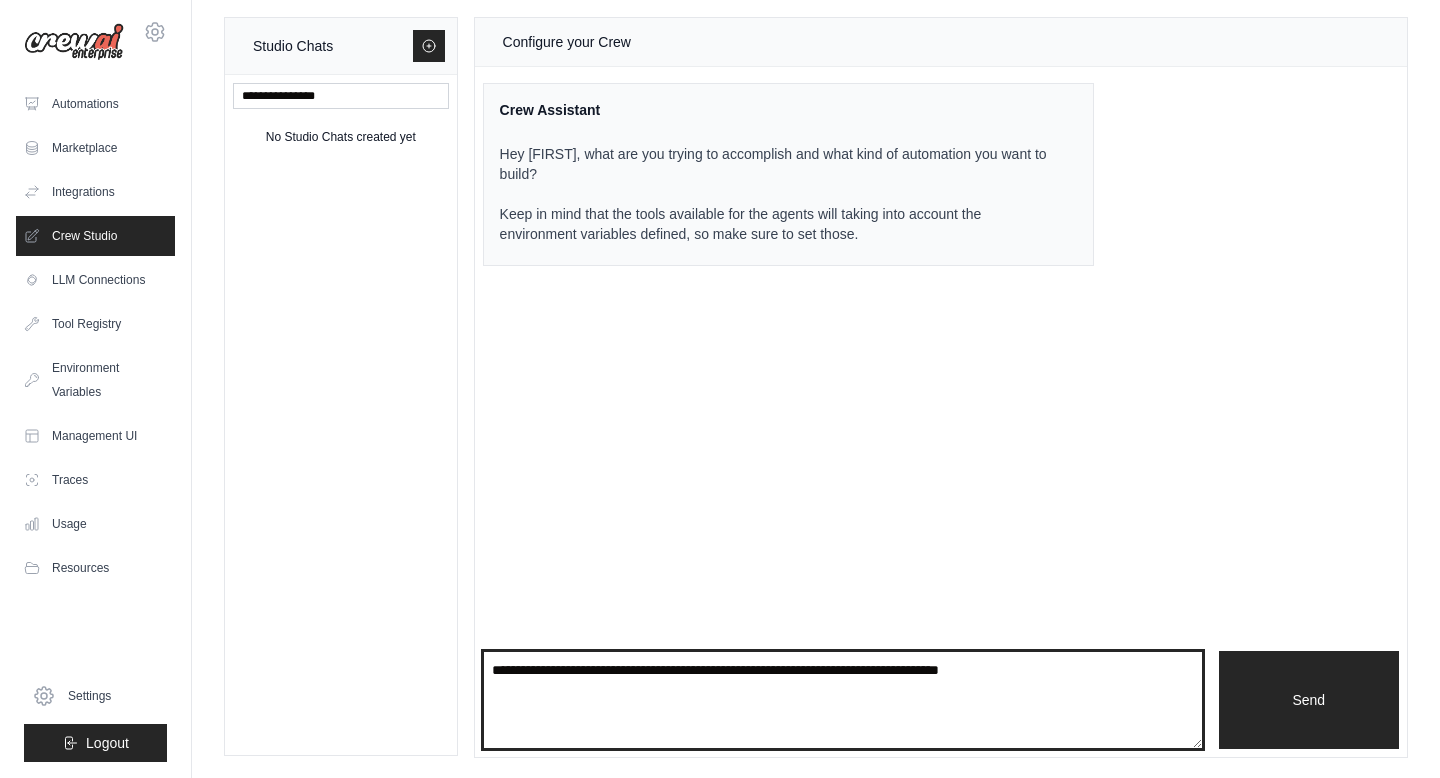 click at bounding box center (843, 700) 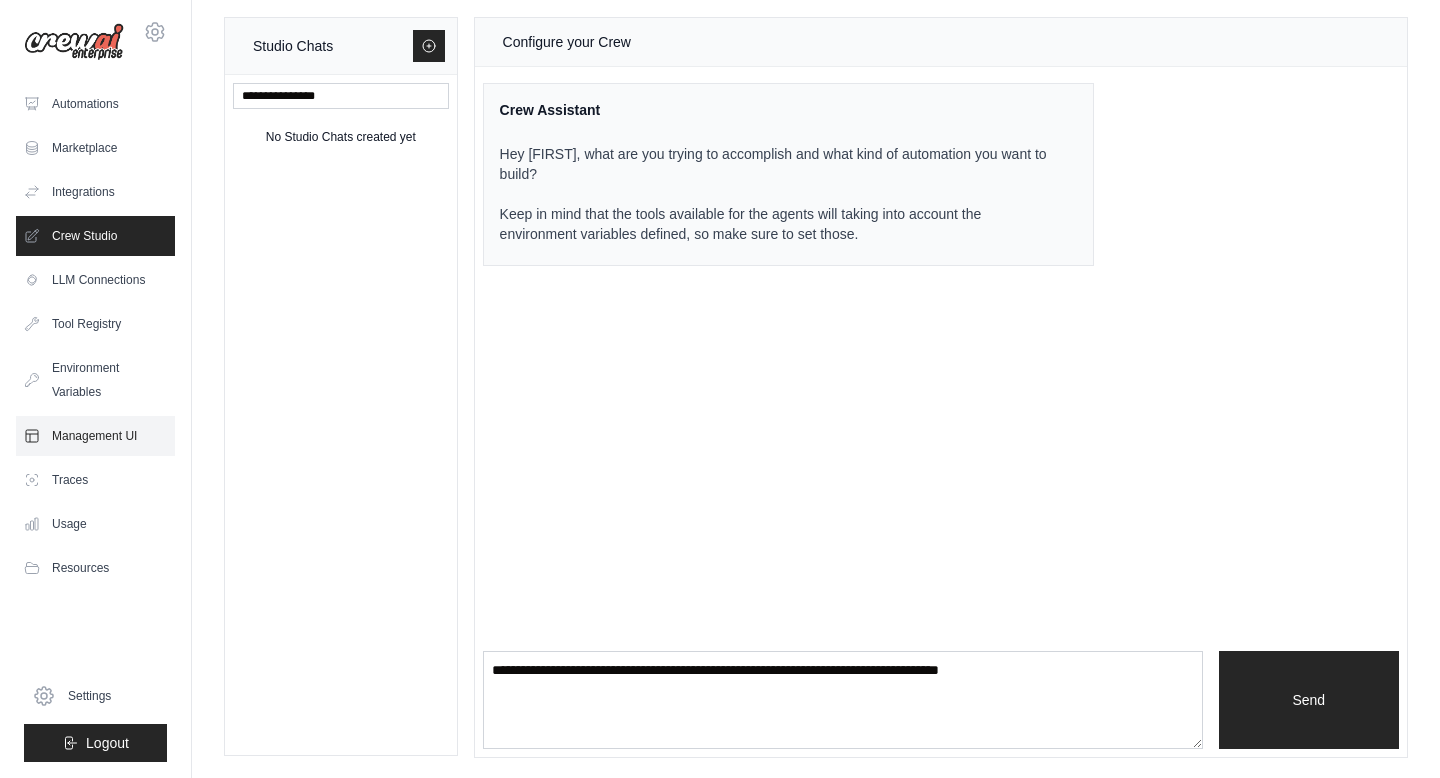 click on "Management UI" at bounding box center (95, 436) 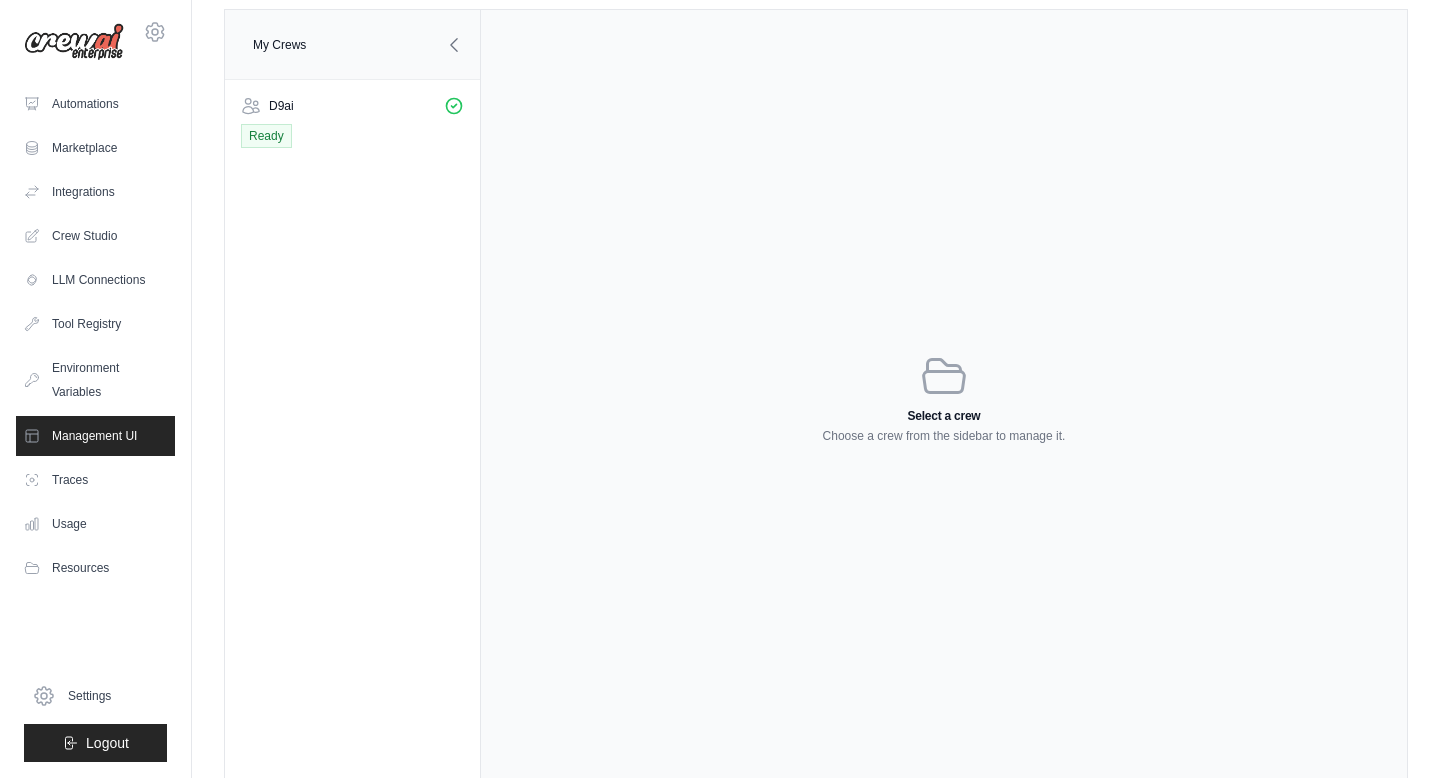scroll, scrollTop: 0, scrollLeft: 0, axis: both 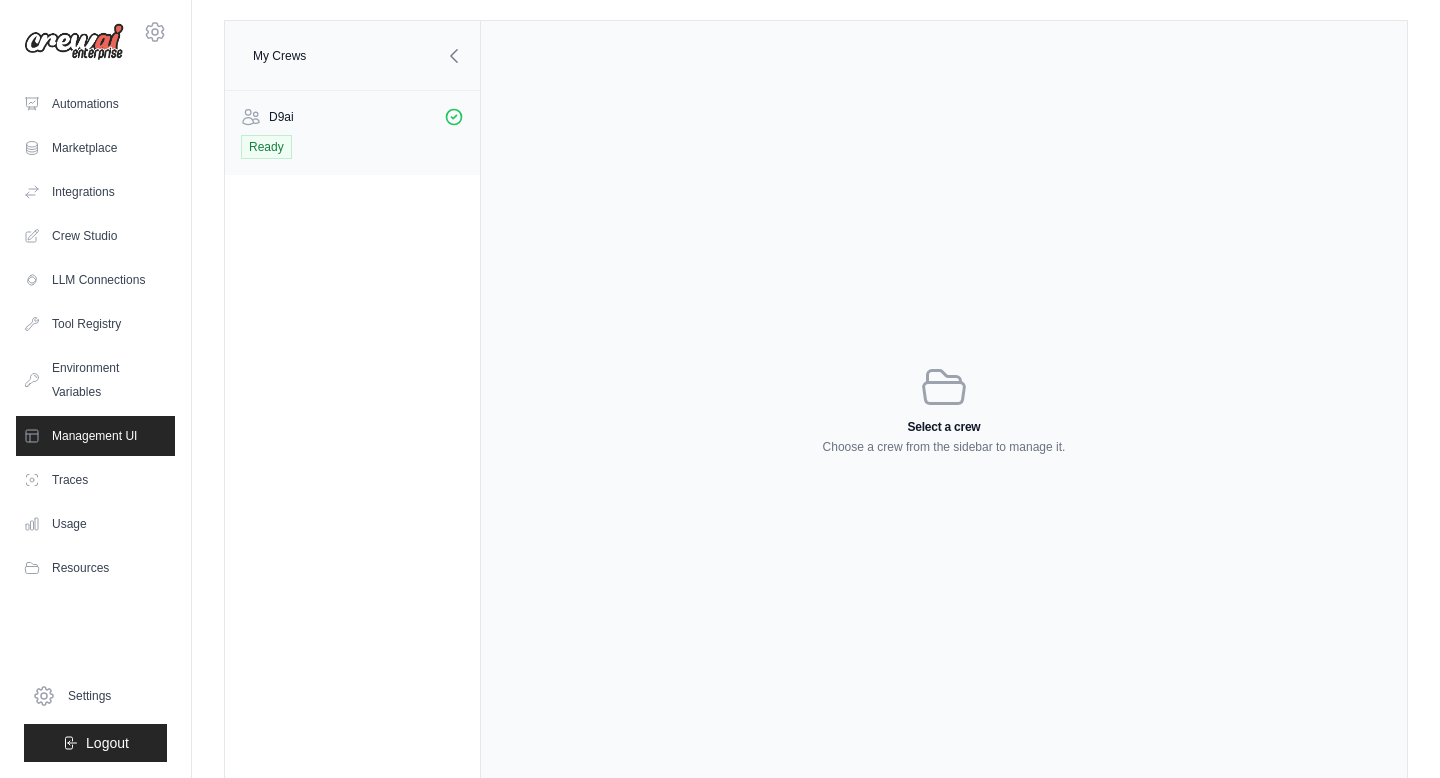 click on "D9ai" at bounding box center (352, 117) 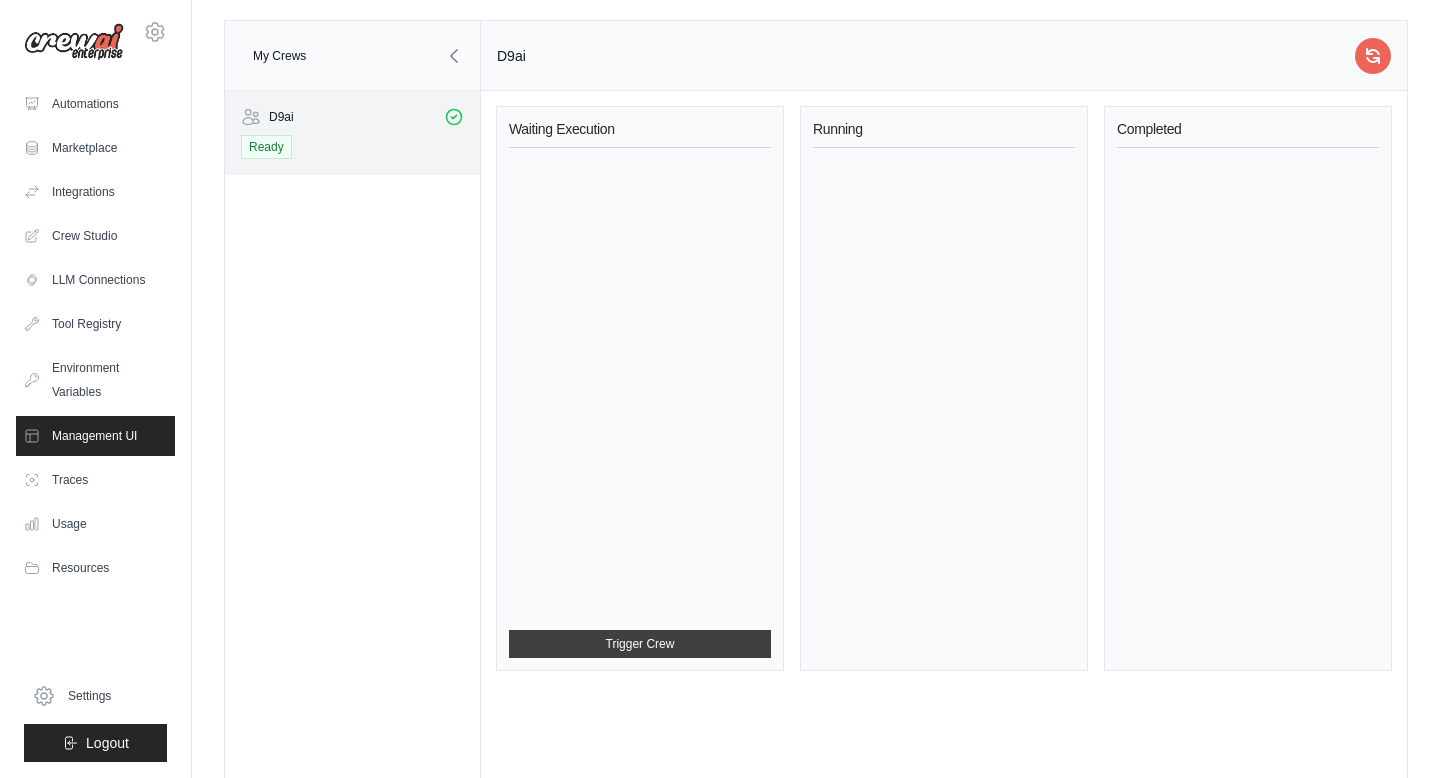 click on "Trigger Crew" at bounding box center (640, 644) 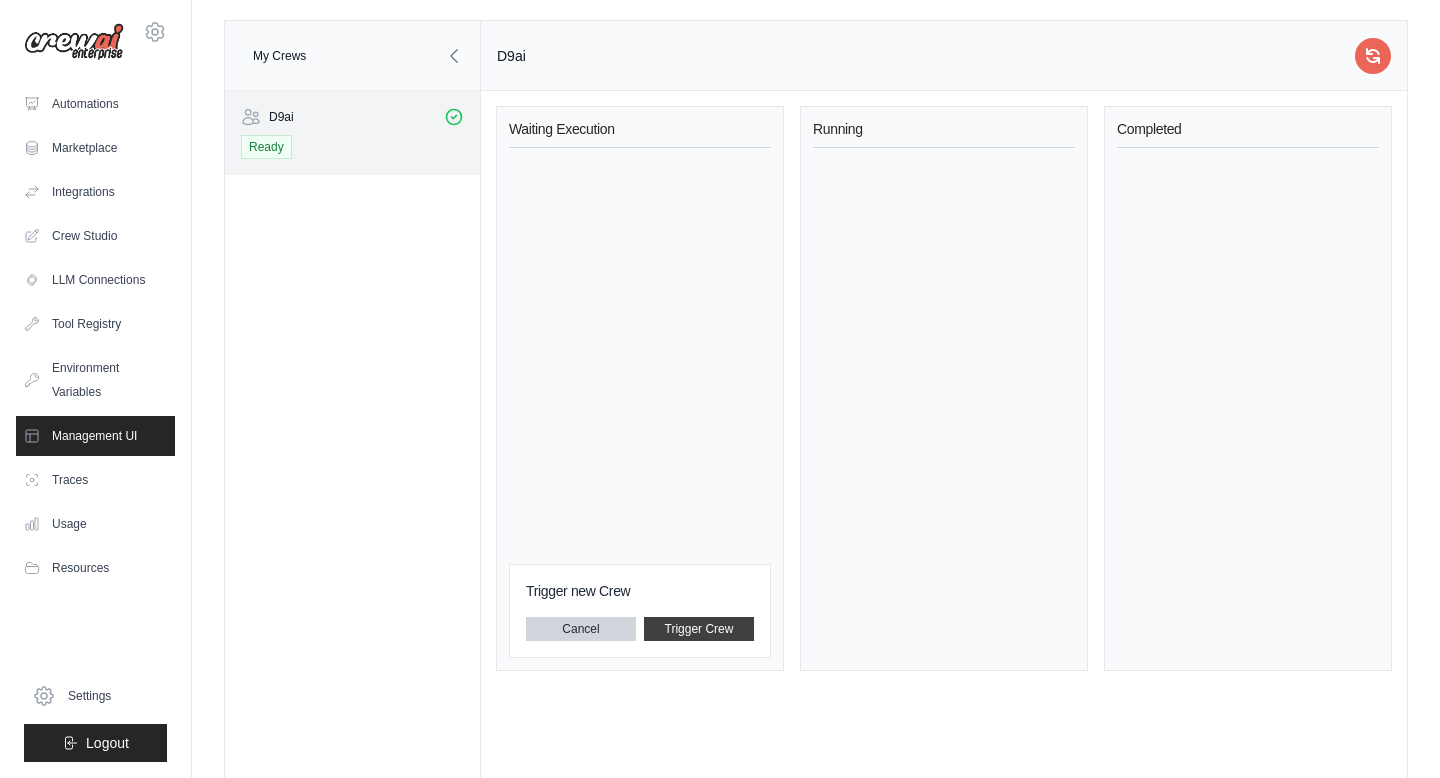 click on "Trigger Crew" at bounding box center (699, 629) 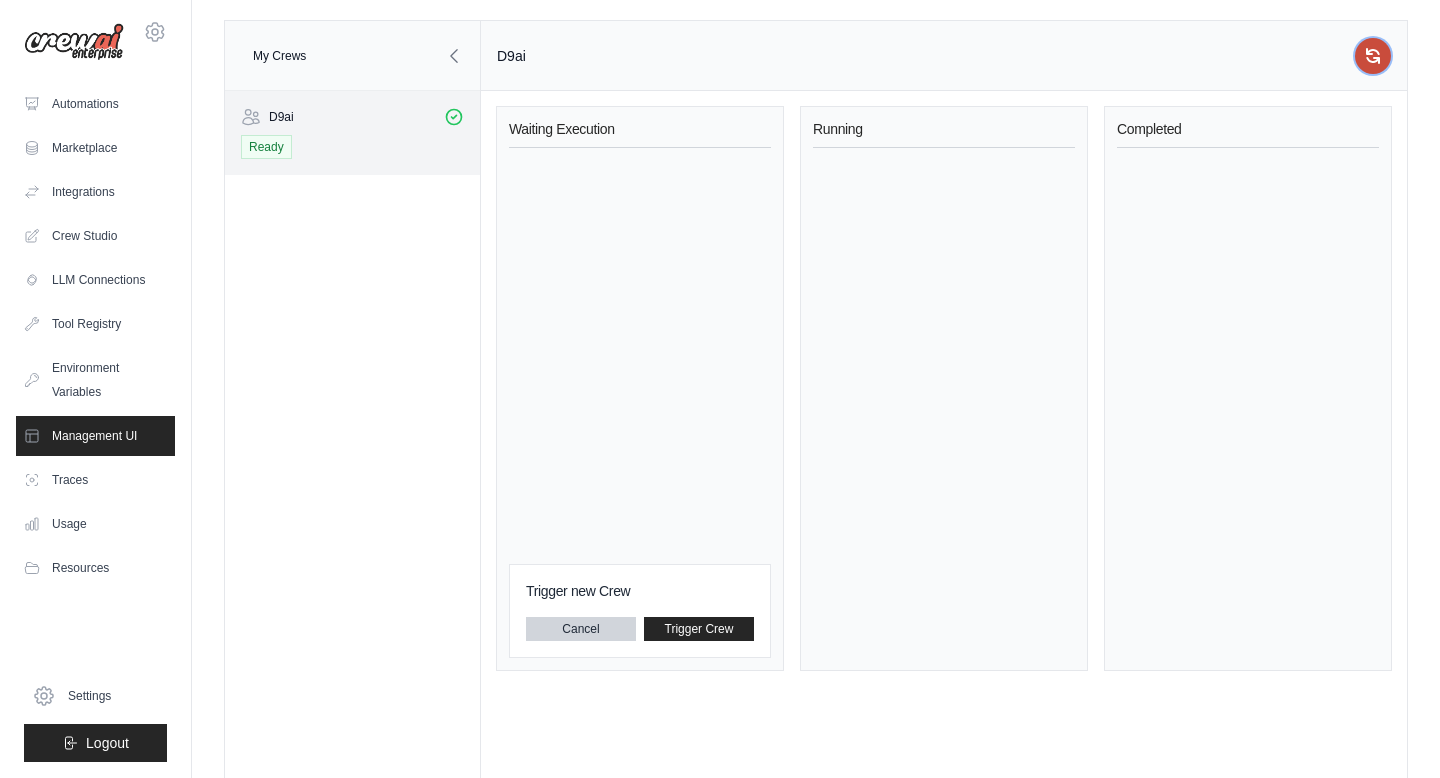 click 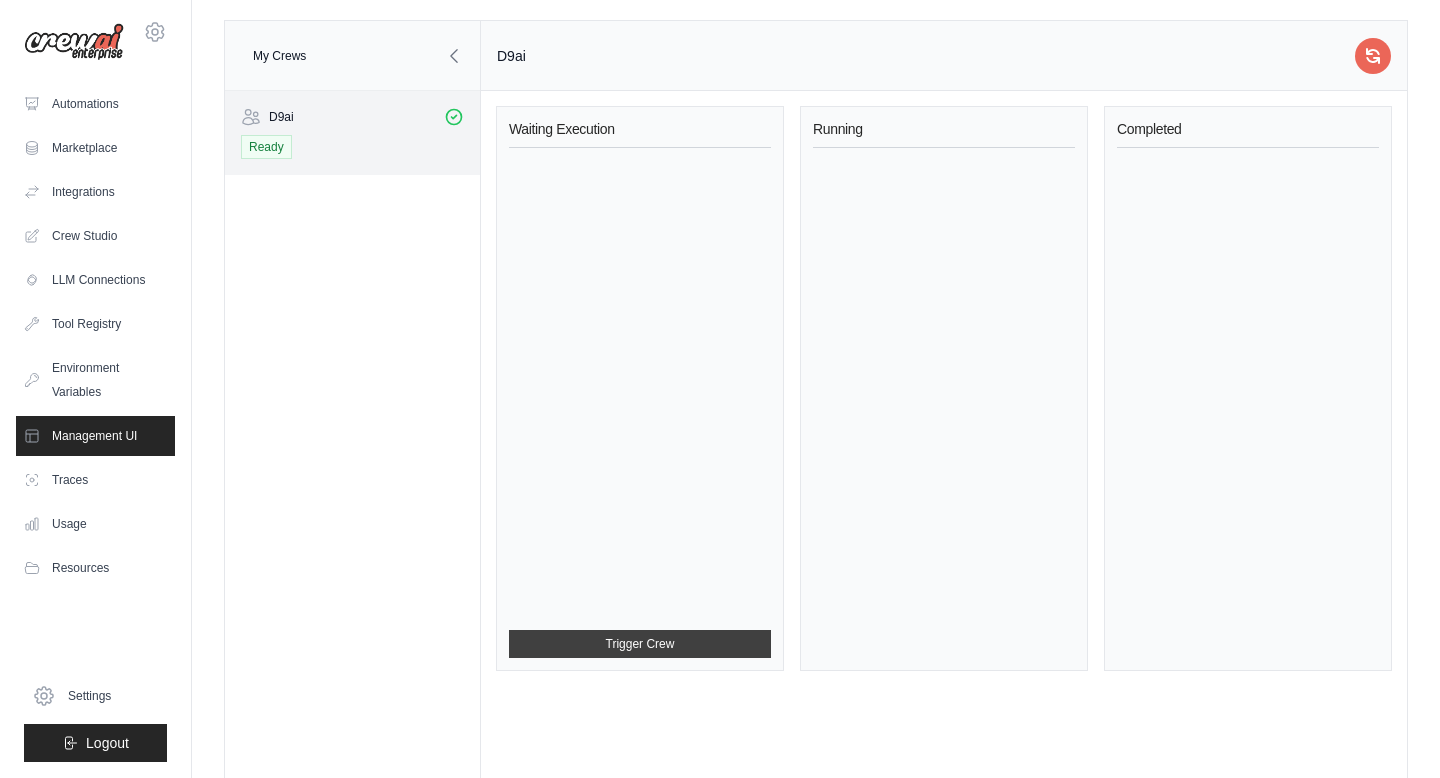 click on "Trigger Crew" at bounding box center (640, 644) 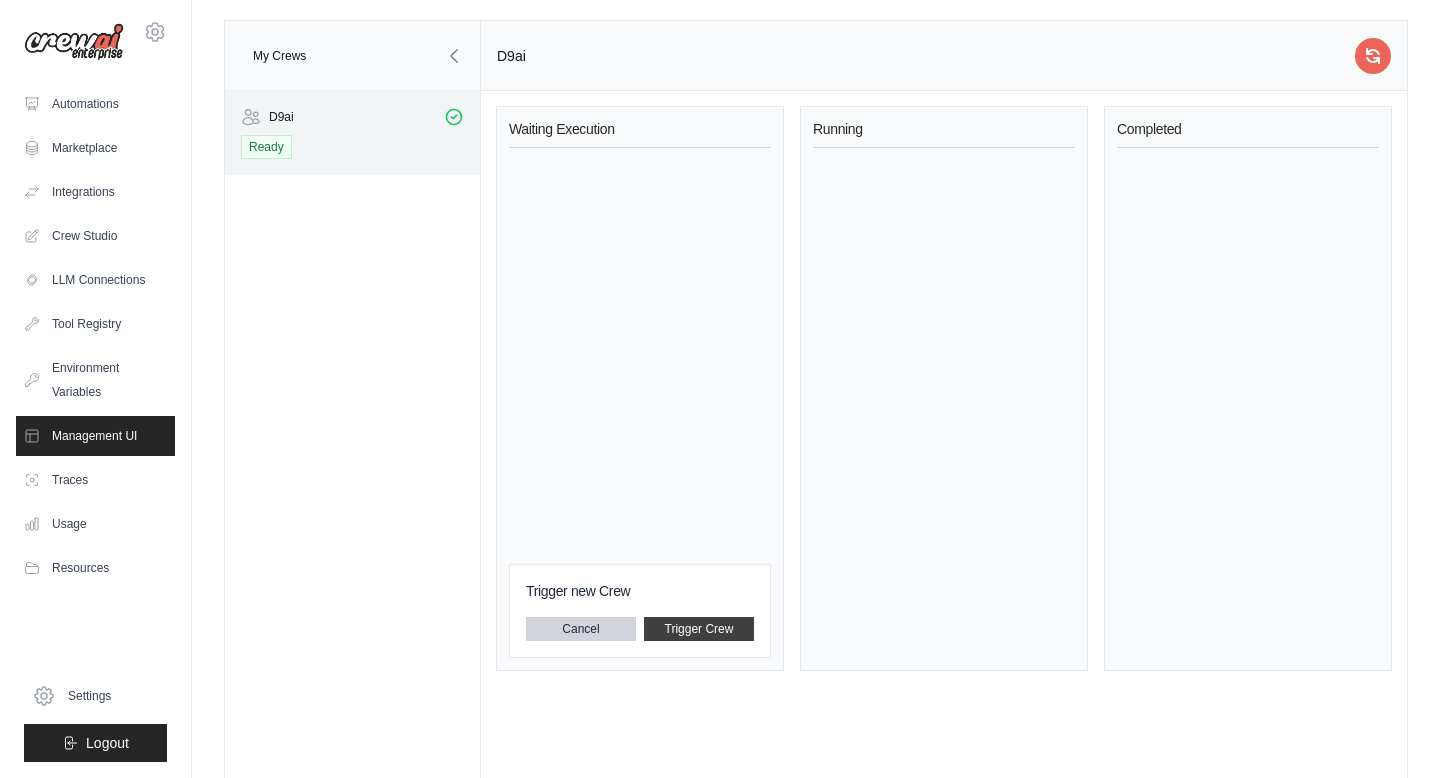 click on "Trigger Crew" at bounding box center (699, 629) 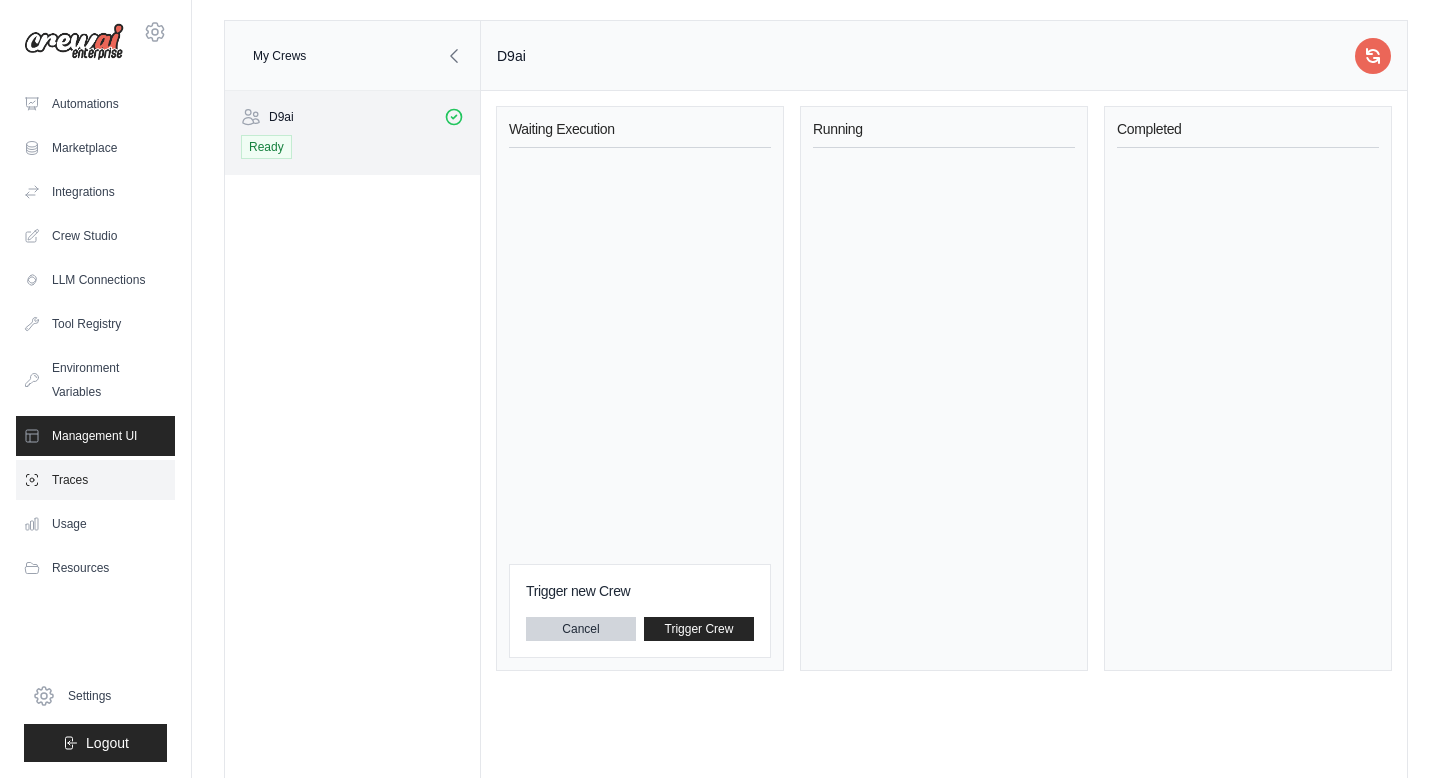 click on "Traces" at bounding box center [95, 480] 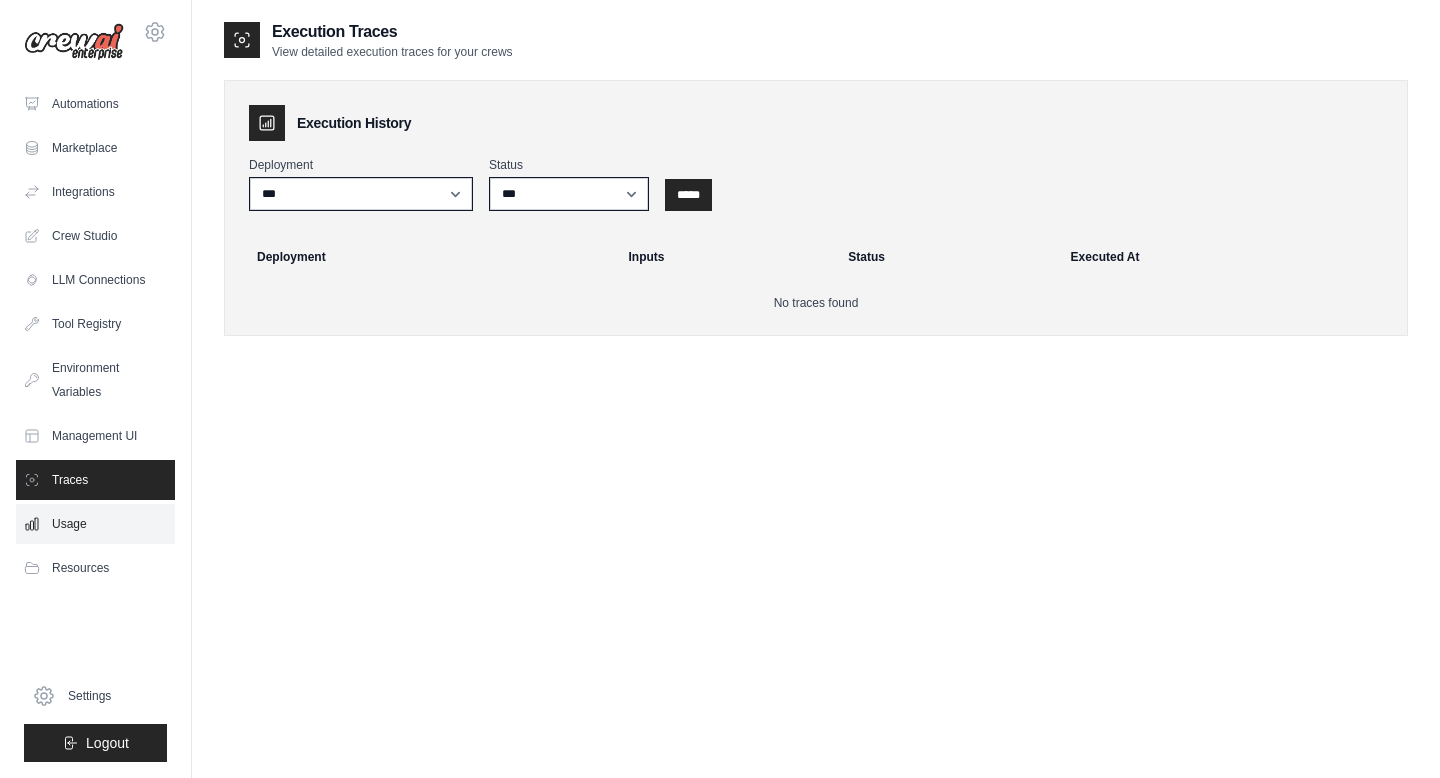 click on "Usage" at bounding box center [95, 524] 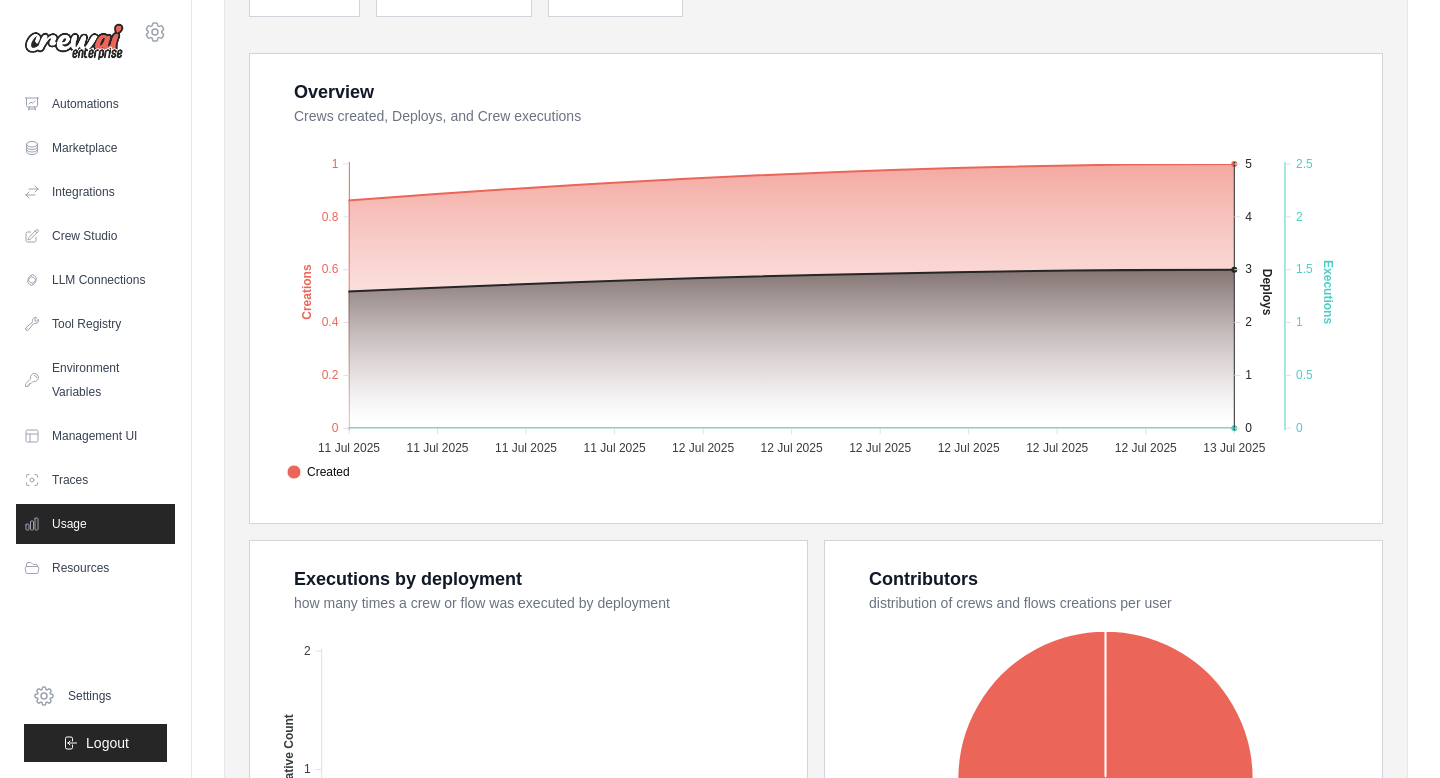 scroll, scrollTop: 0, scrollLeft: 0, axis: both 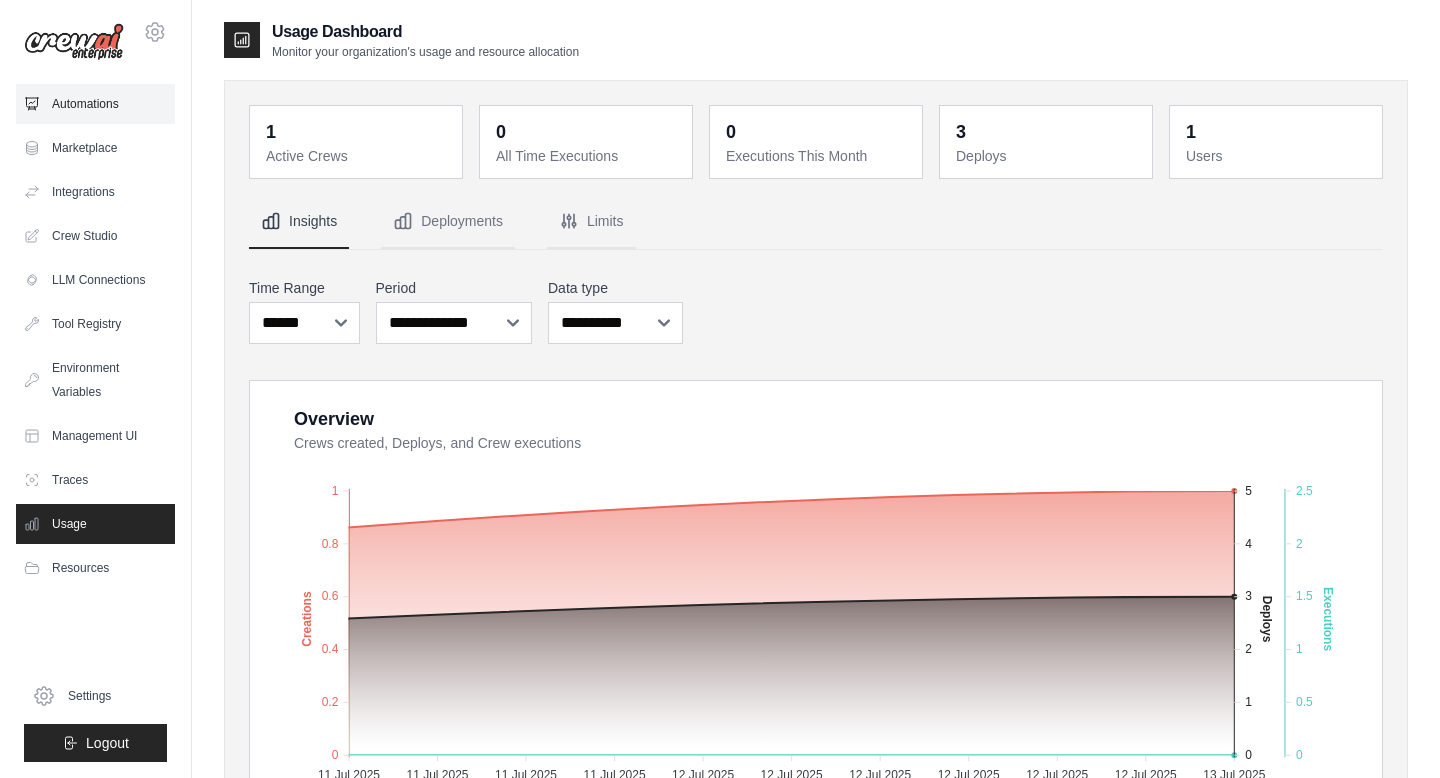 click on "Automations" at bounding box center [95, 104] 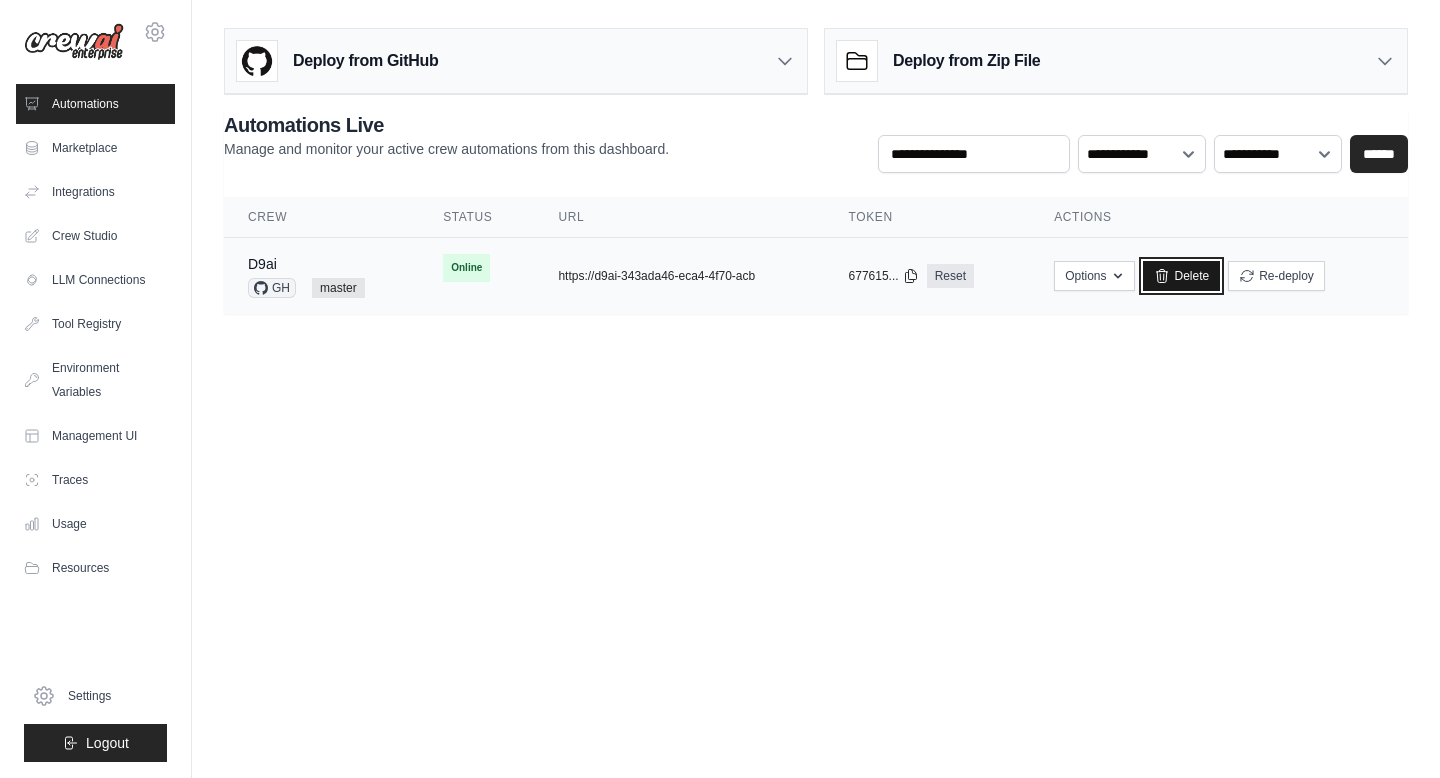 click on "Delete" at bounding box center (1181, 276) 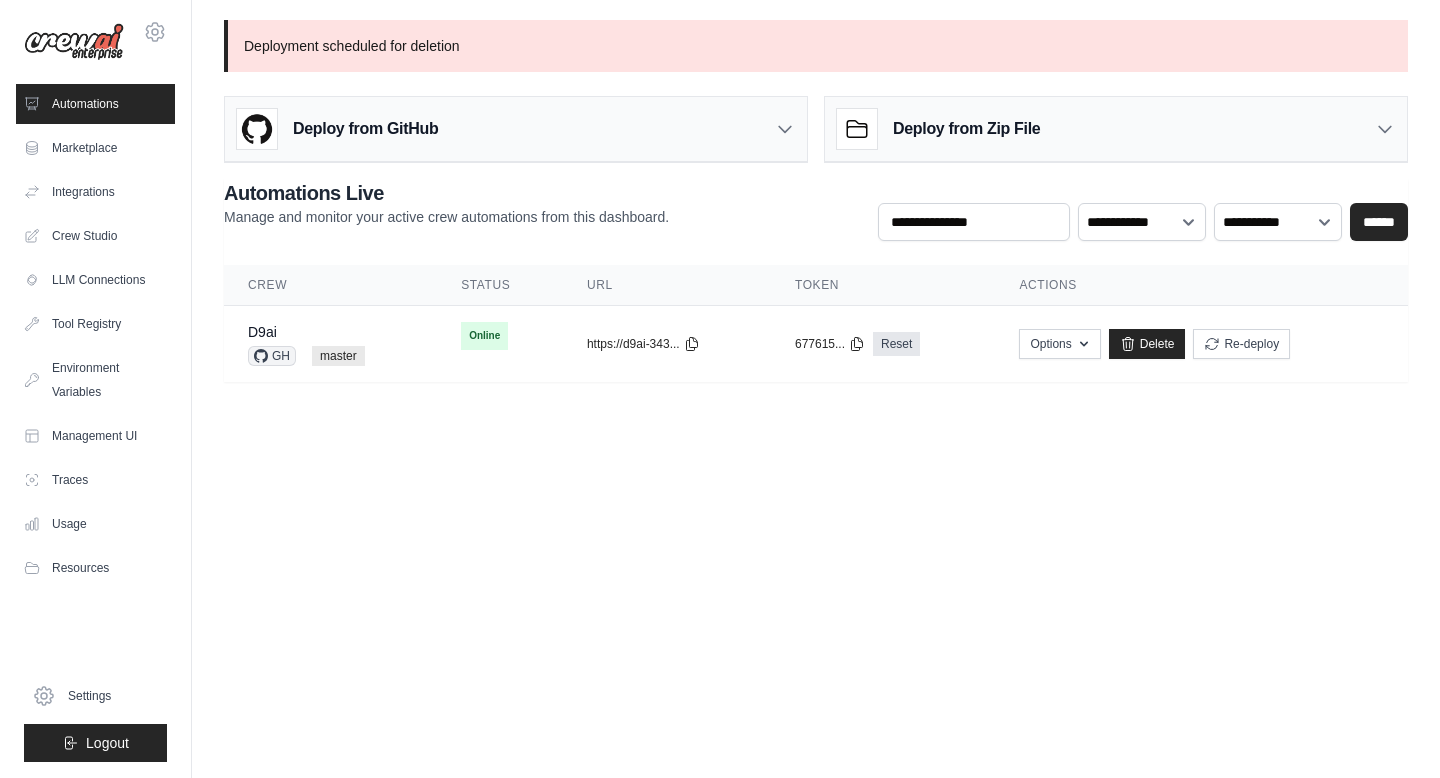 scroll, scrollTop: 0, scrollLeft: 0, axis: both 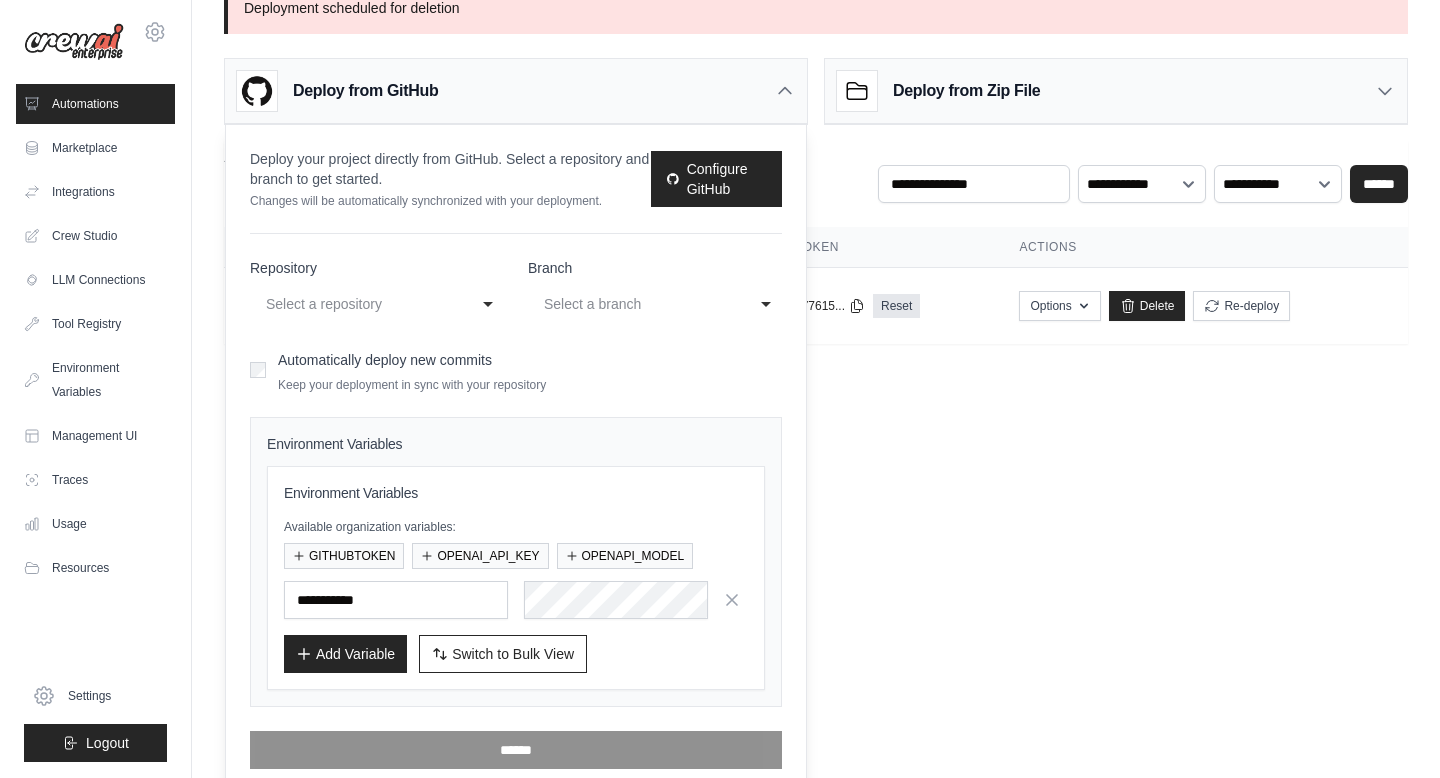 click on "Select a repository" at bounding box center [357, 304] 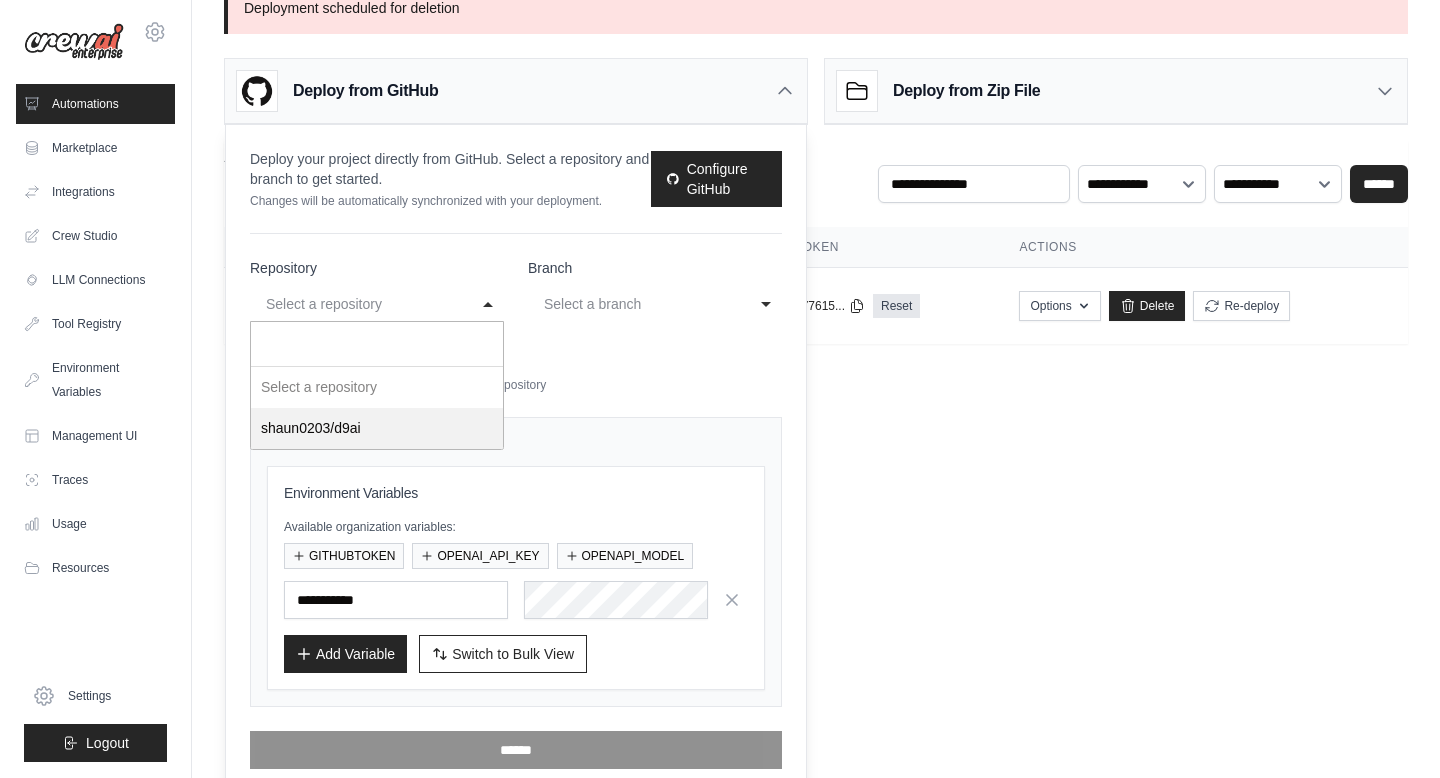 select on "**********" 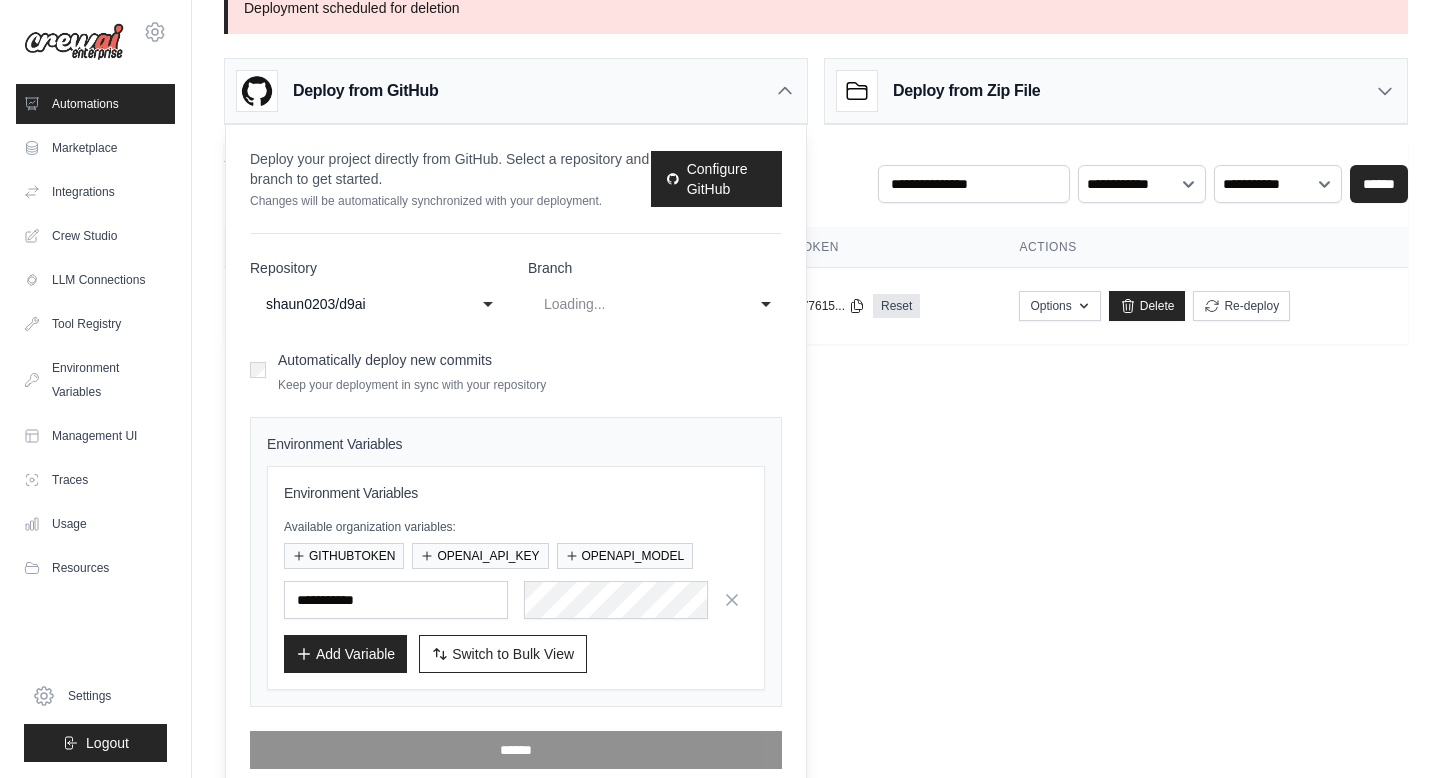 select on "******" 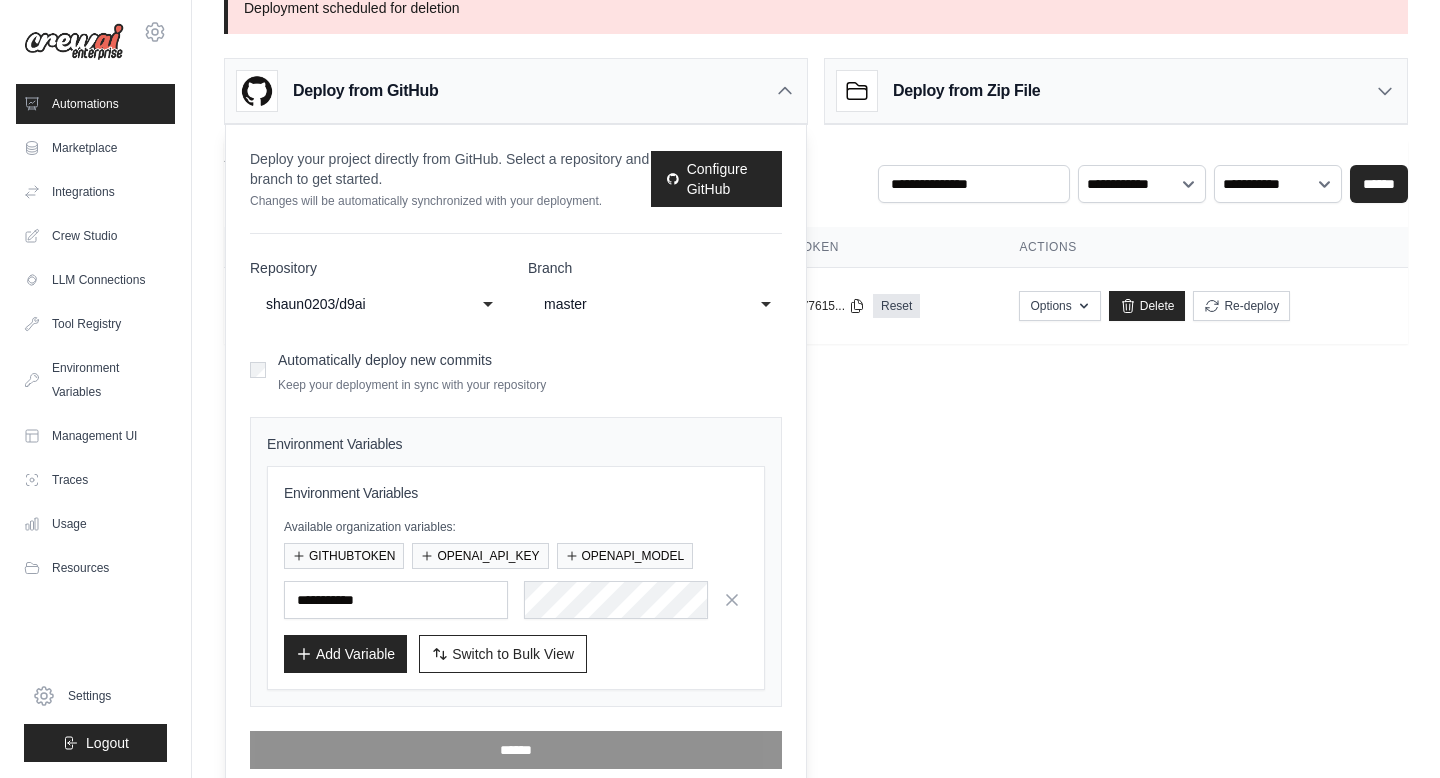 click on "Automatically deploy new commits
Keep your deployment in sync with your repository" at bounding box center (412, 369) 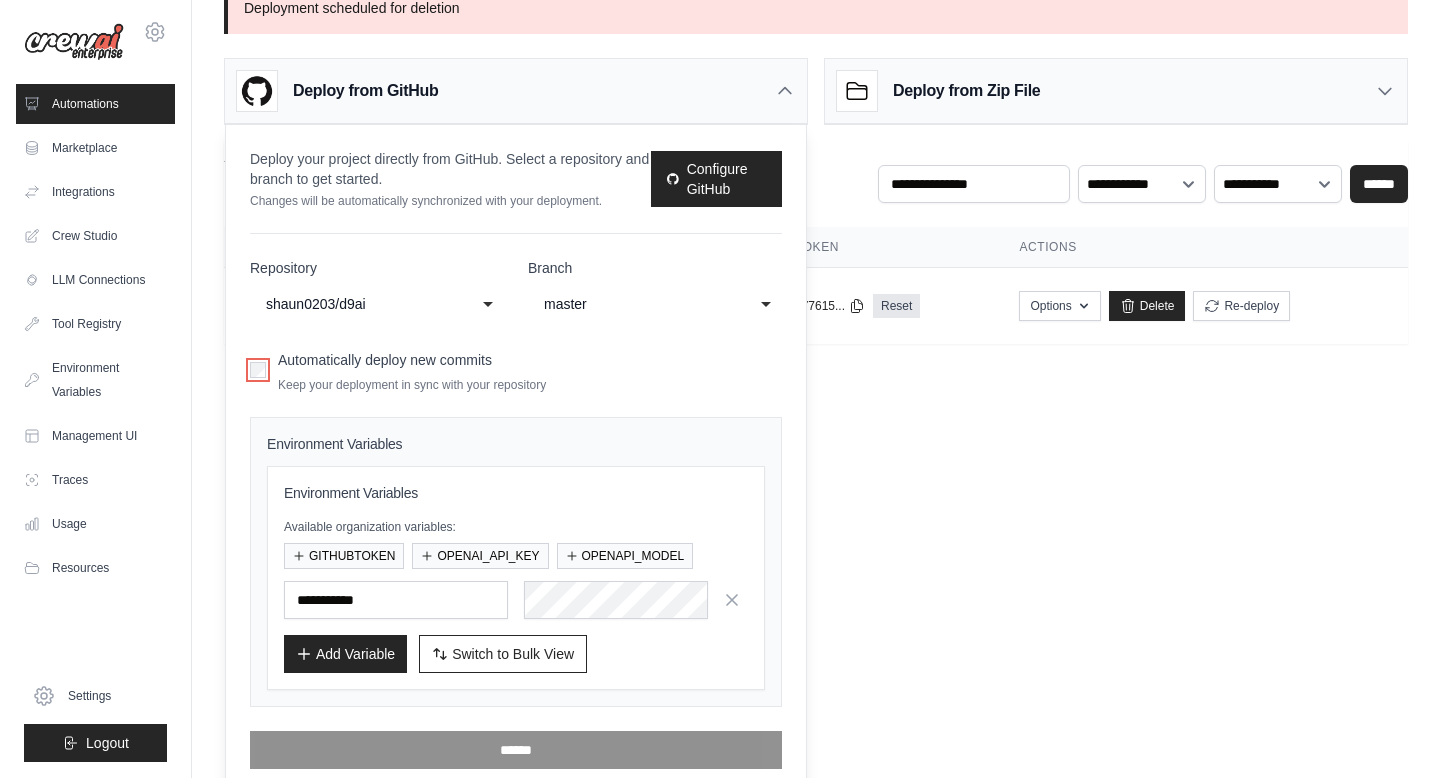 scroll, scrollTop: 54, scrollLeft: 0, axis: vertical 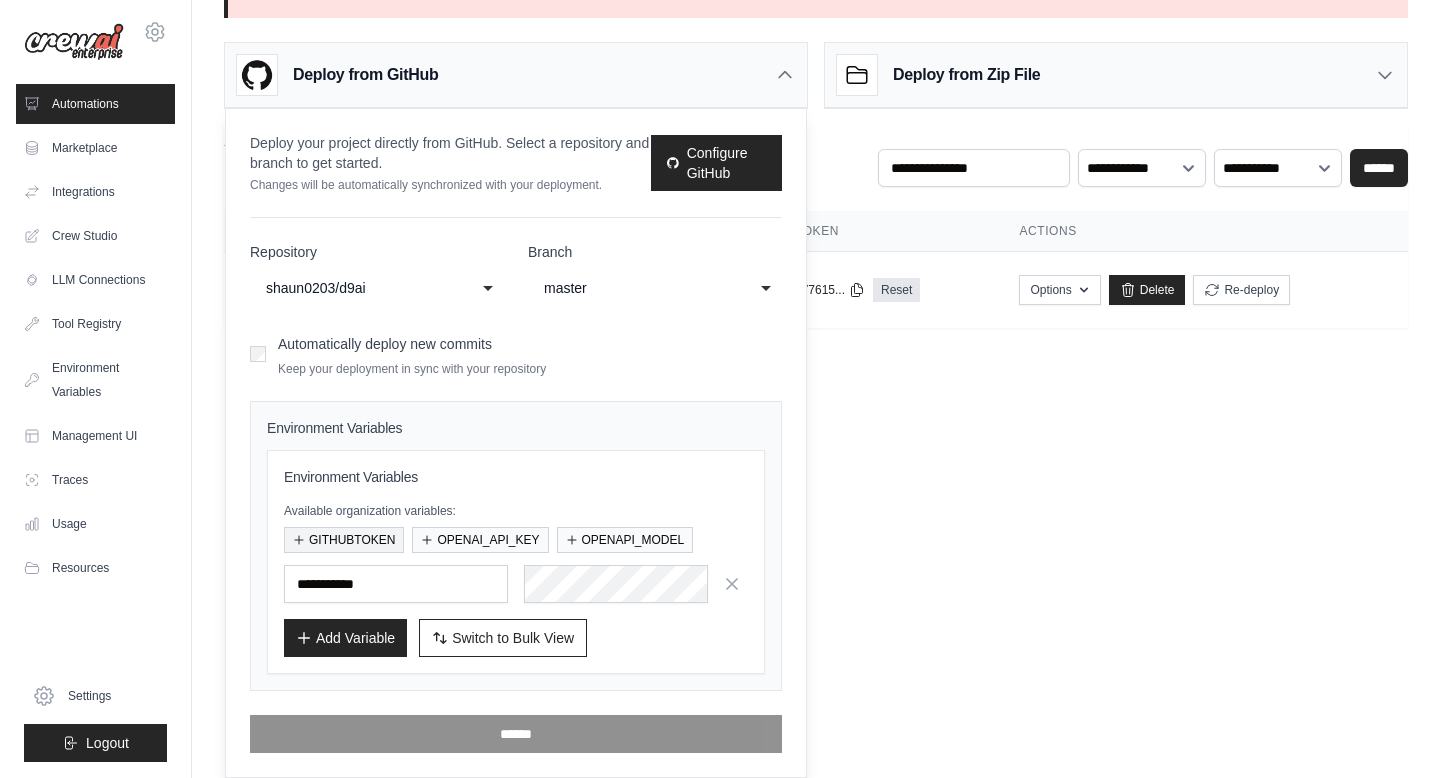 click on "GITHUBTOKEN" at bounding box center [344, 540] 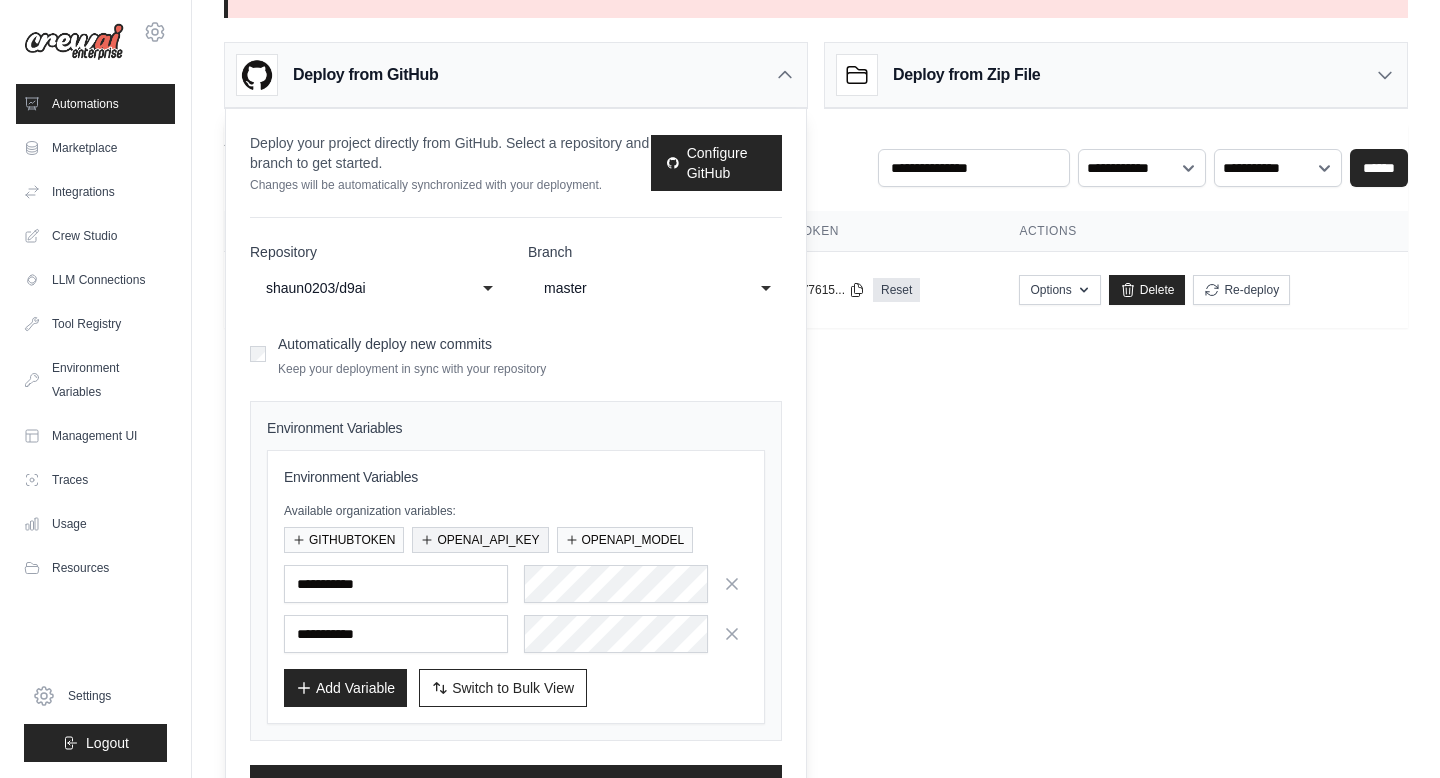 click on "OPENAI_API_KEY" at bounding box center (480, 540) 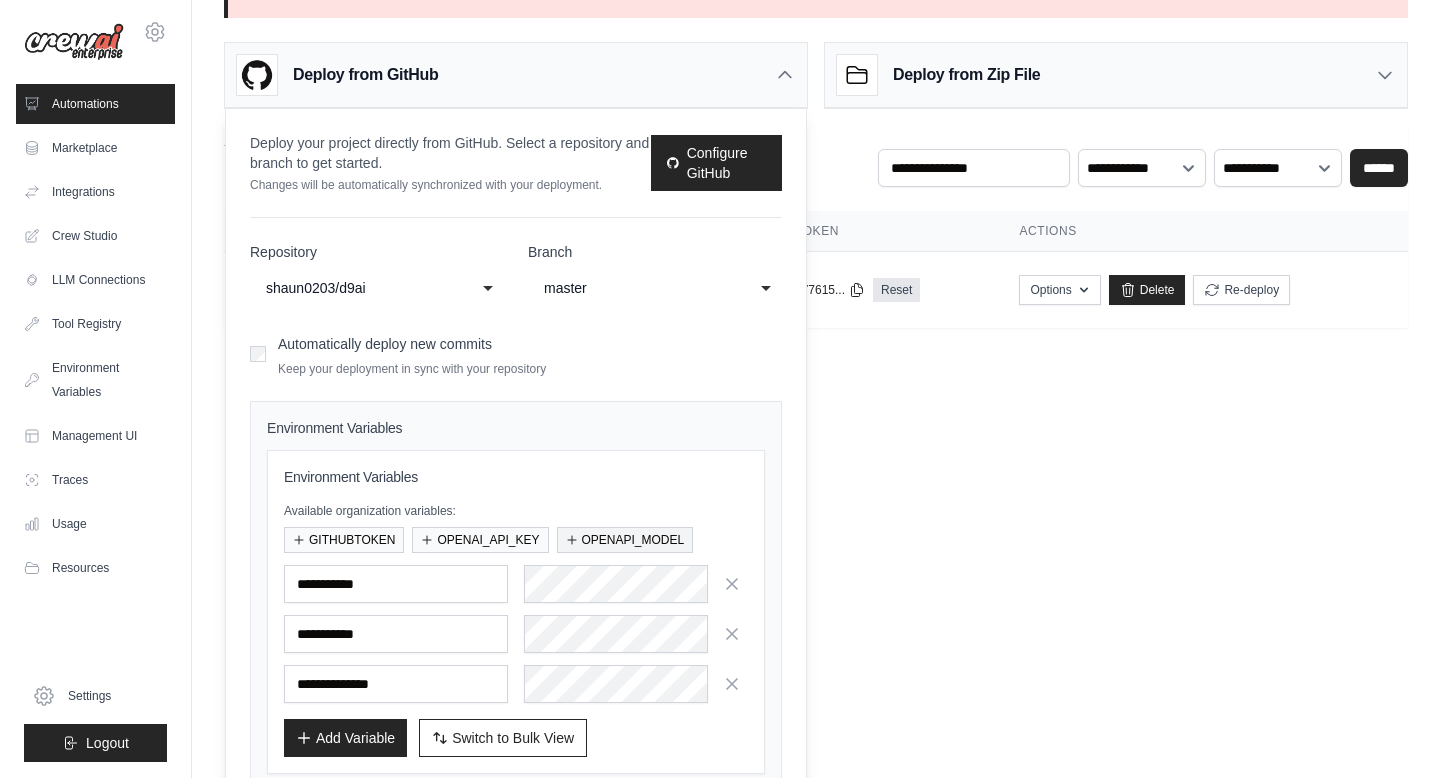 click on "OPENAPI_MODEL" at bounding box center [625, 540] 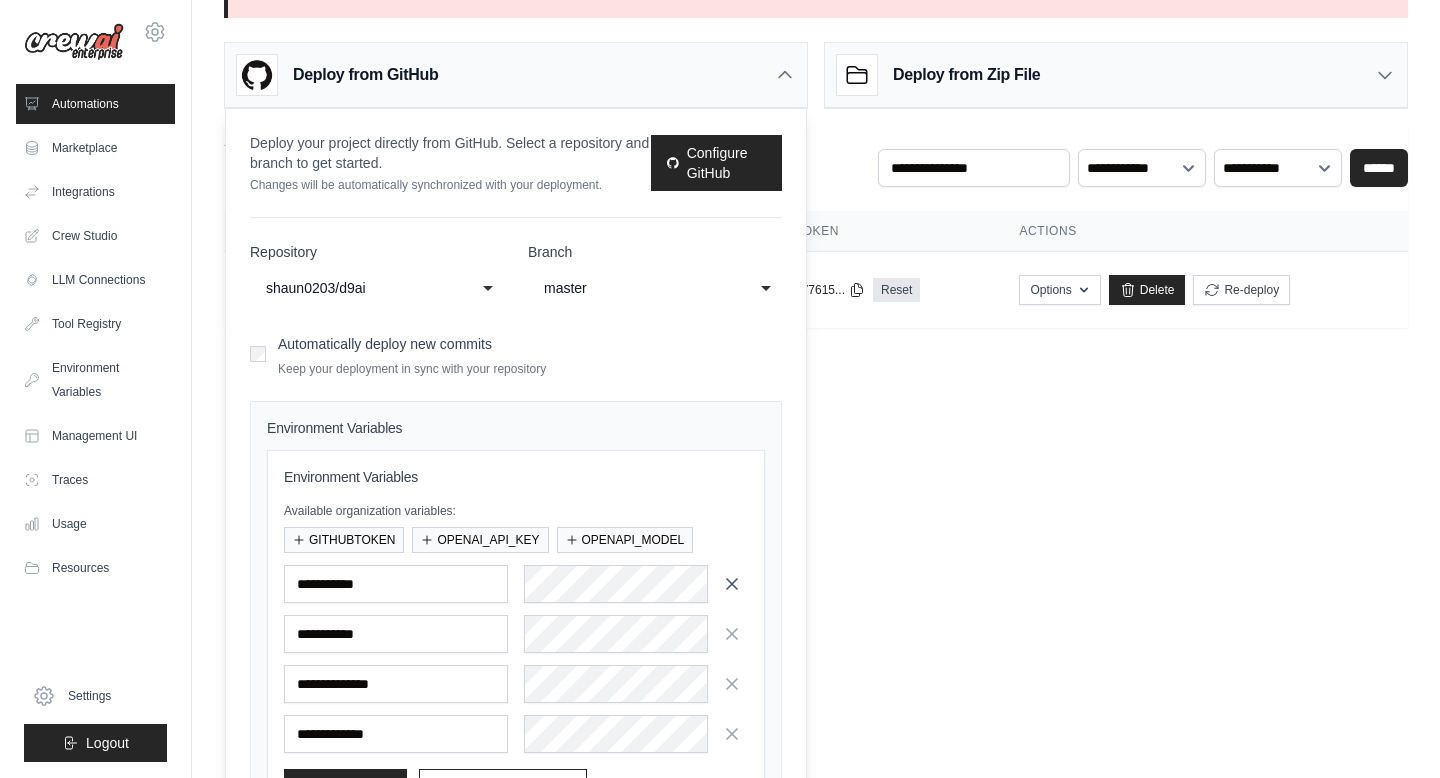 click 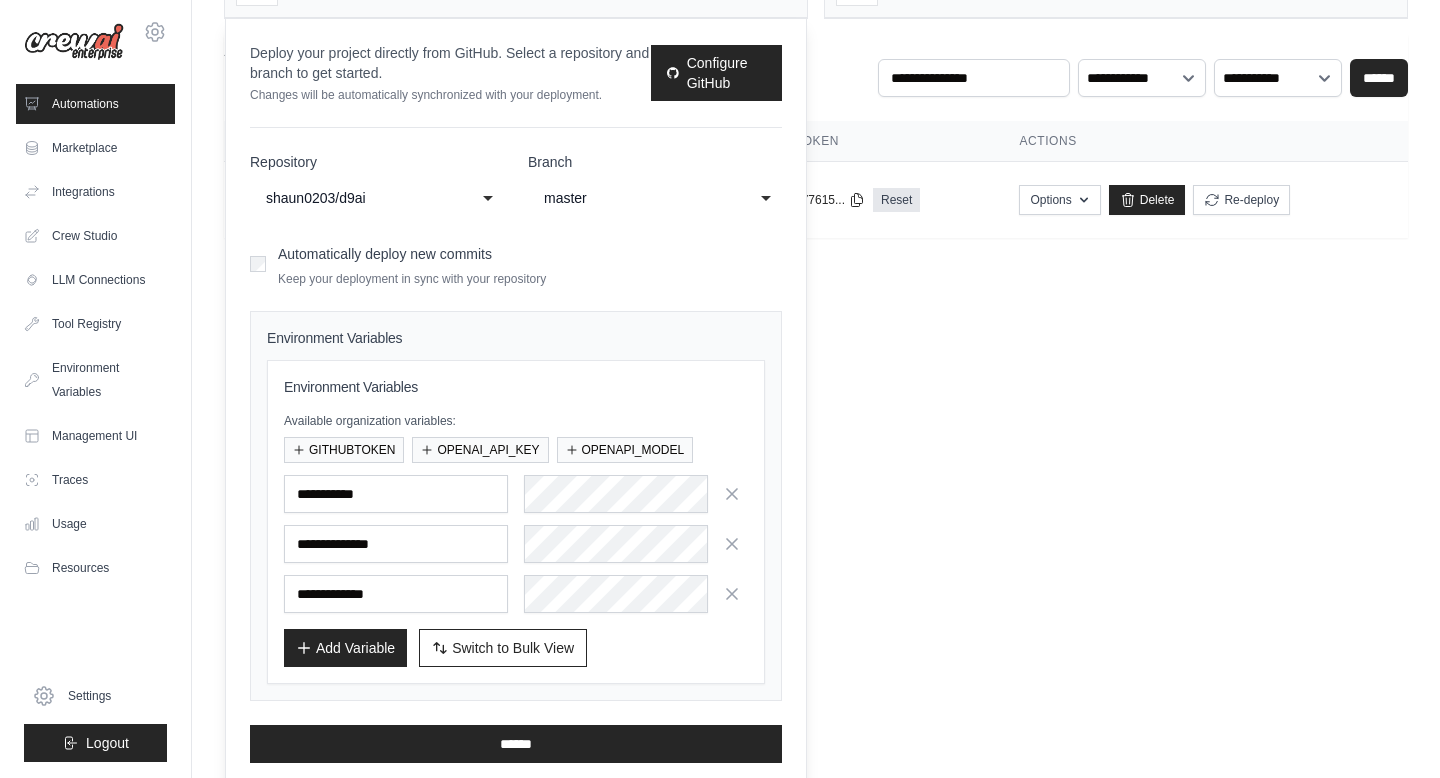 scroll, scrollTop: 154, scrollLeft: 0, axis: vertical 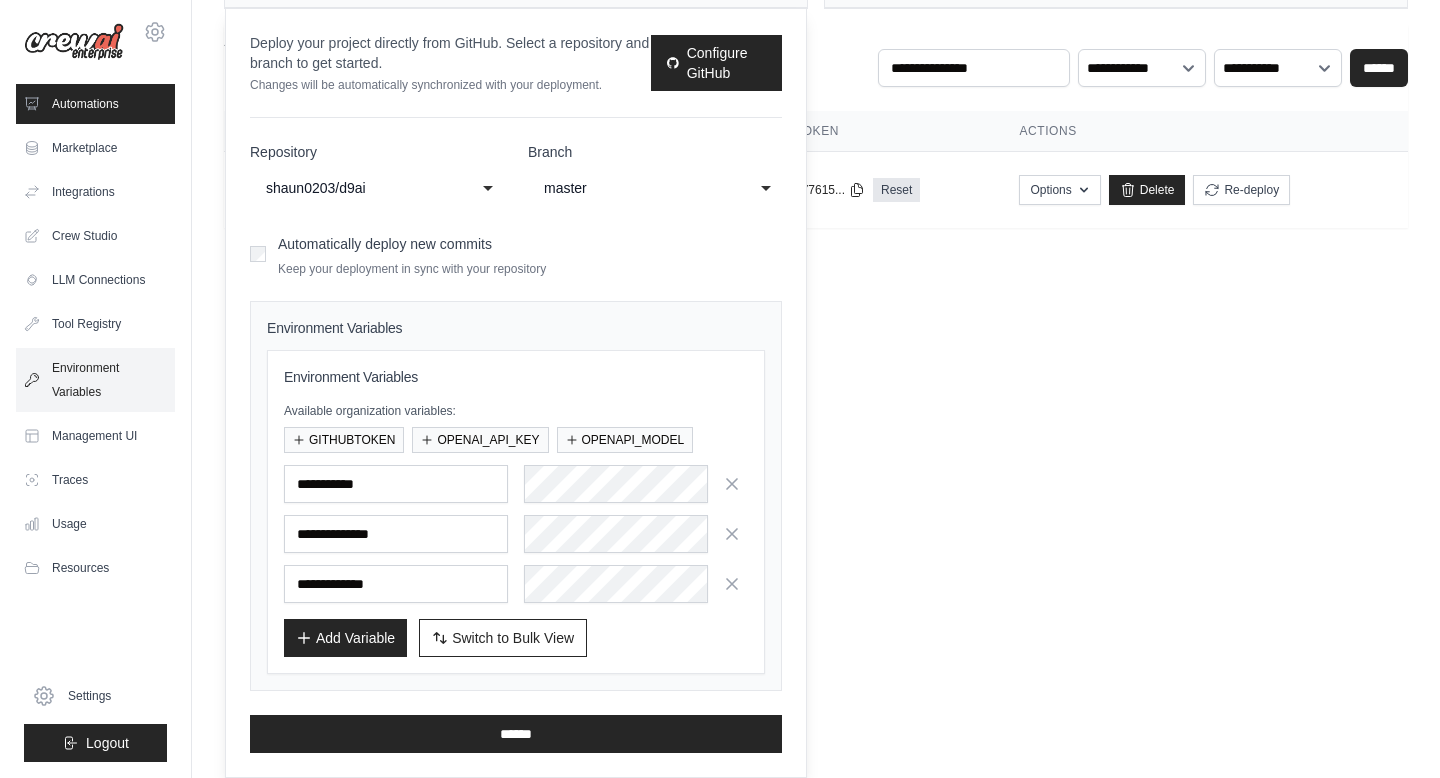 click on "Environment Variables" at bounding box center (95, 380) 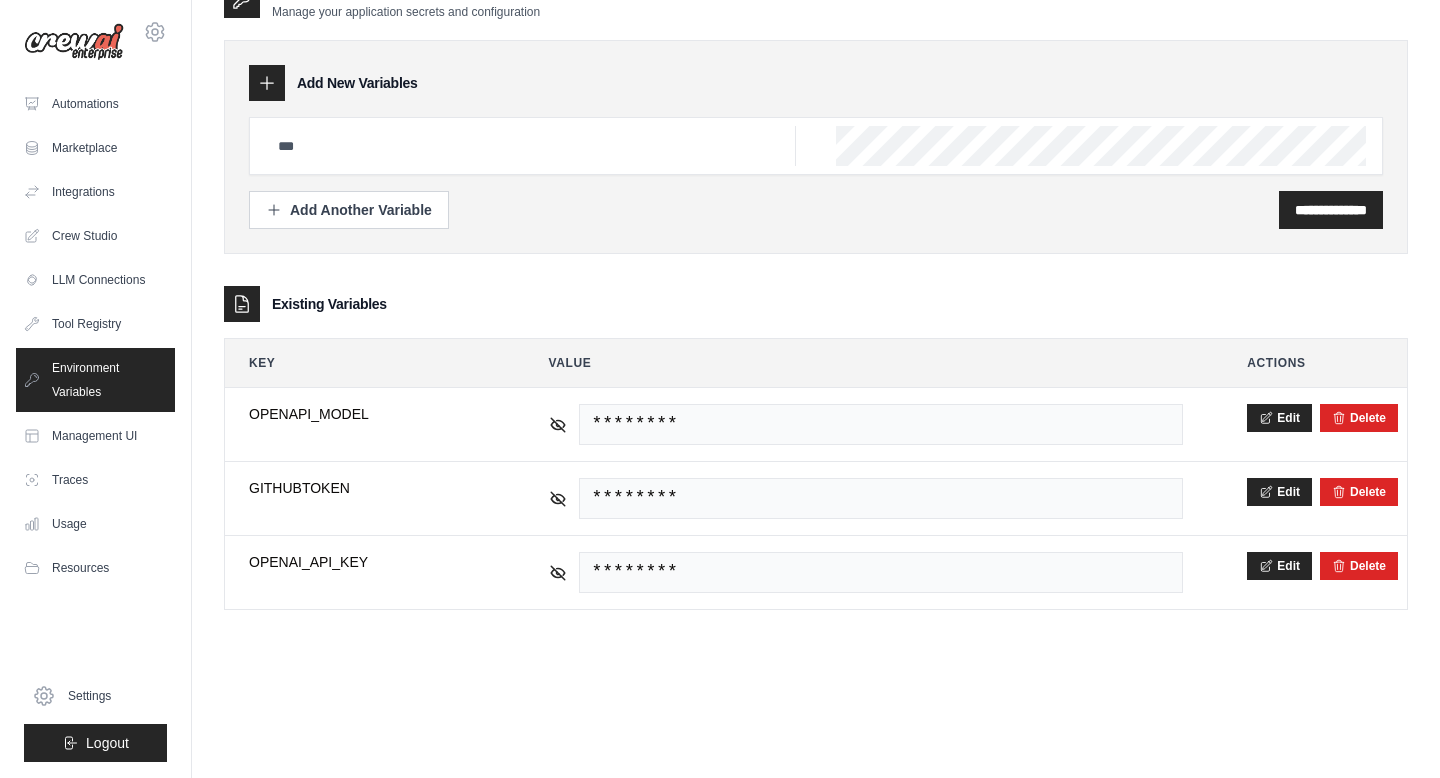 scroll, scrollTop: 0, scrollLeft: 0, axis: both 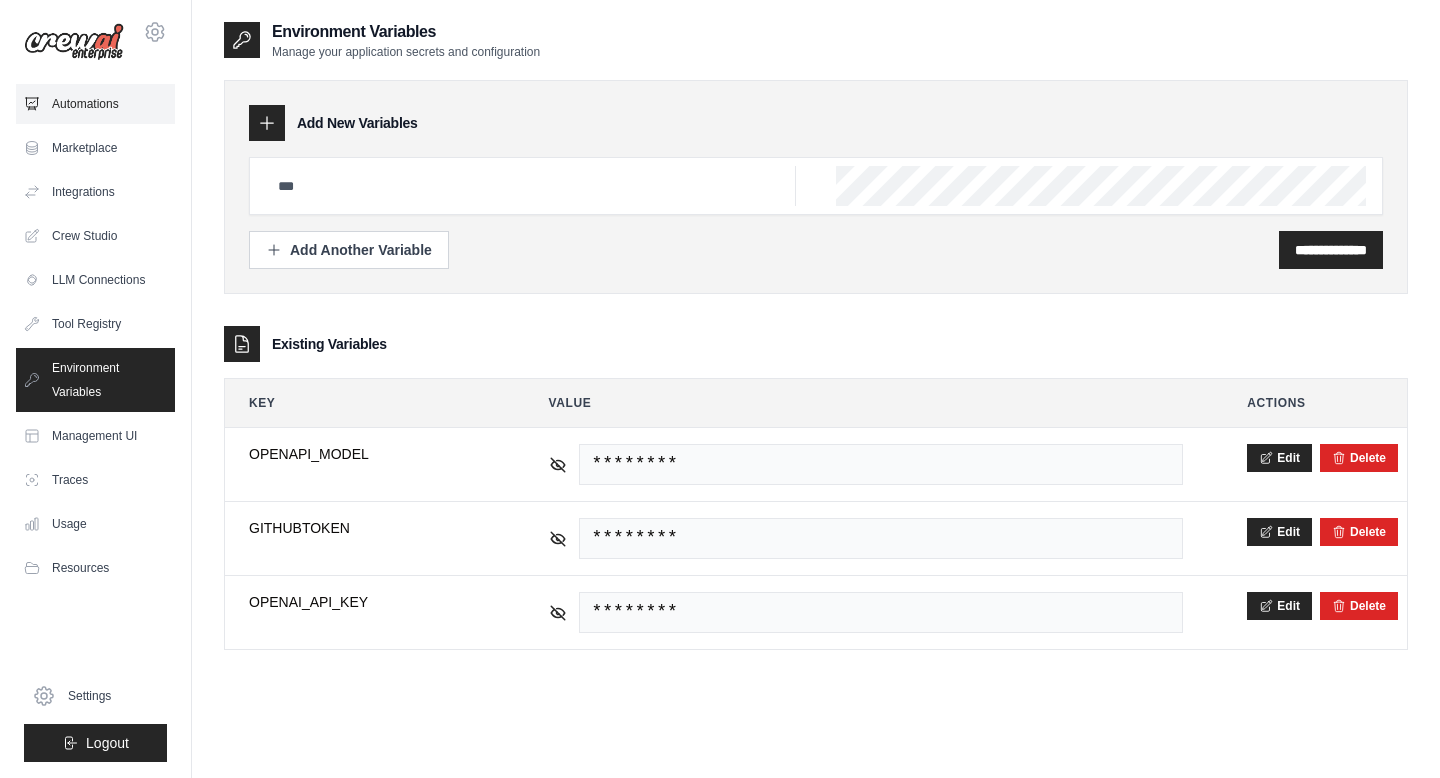 click on "Automations" at bounding box center (95, 104) 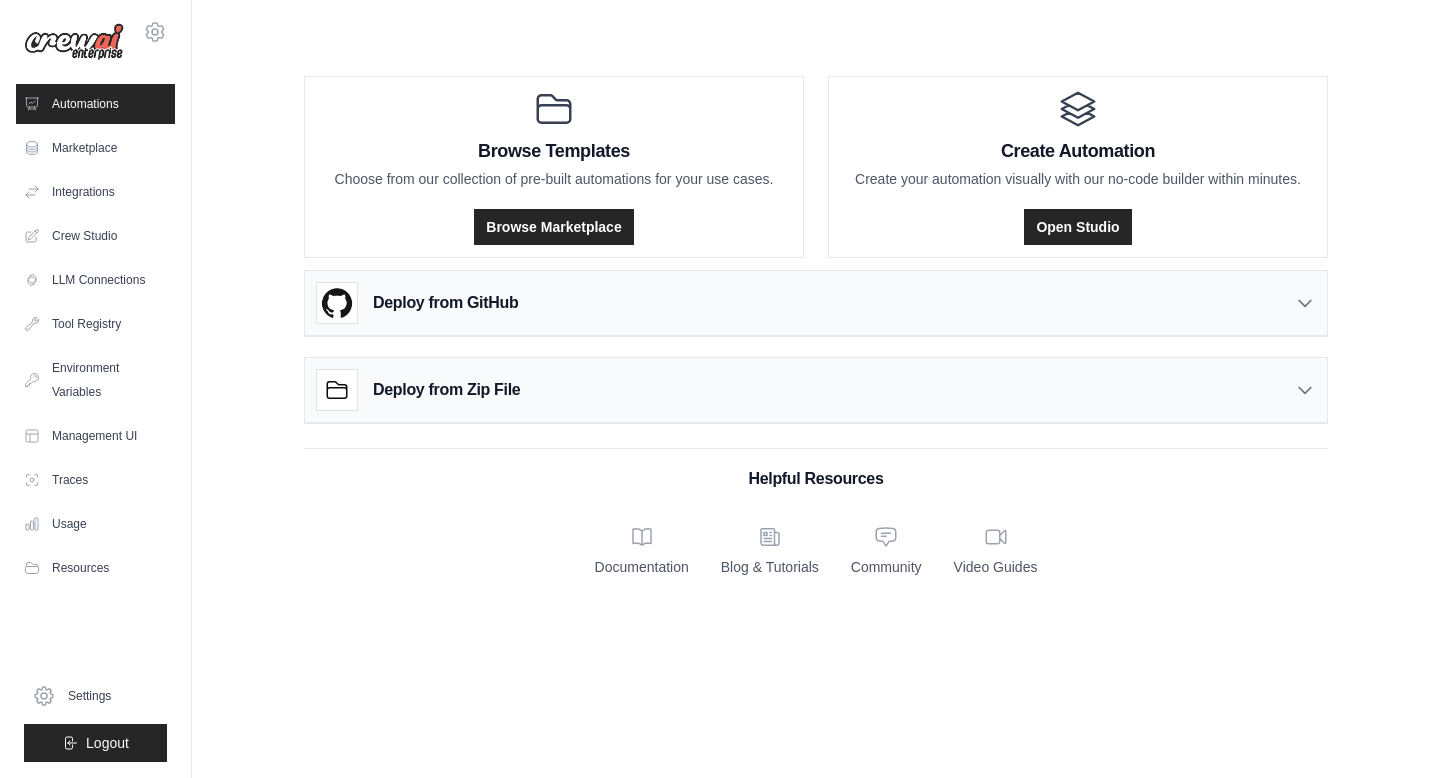 click on "Deploy from GitHub" at bounding box center (445, 303) 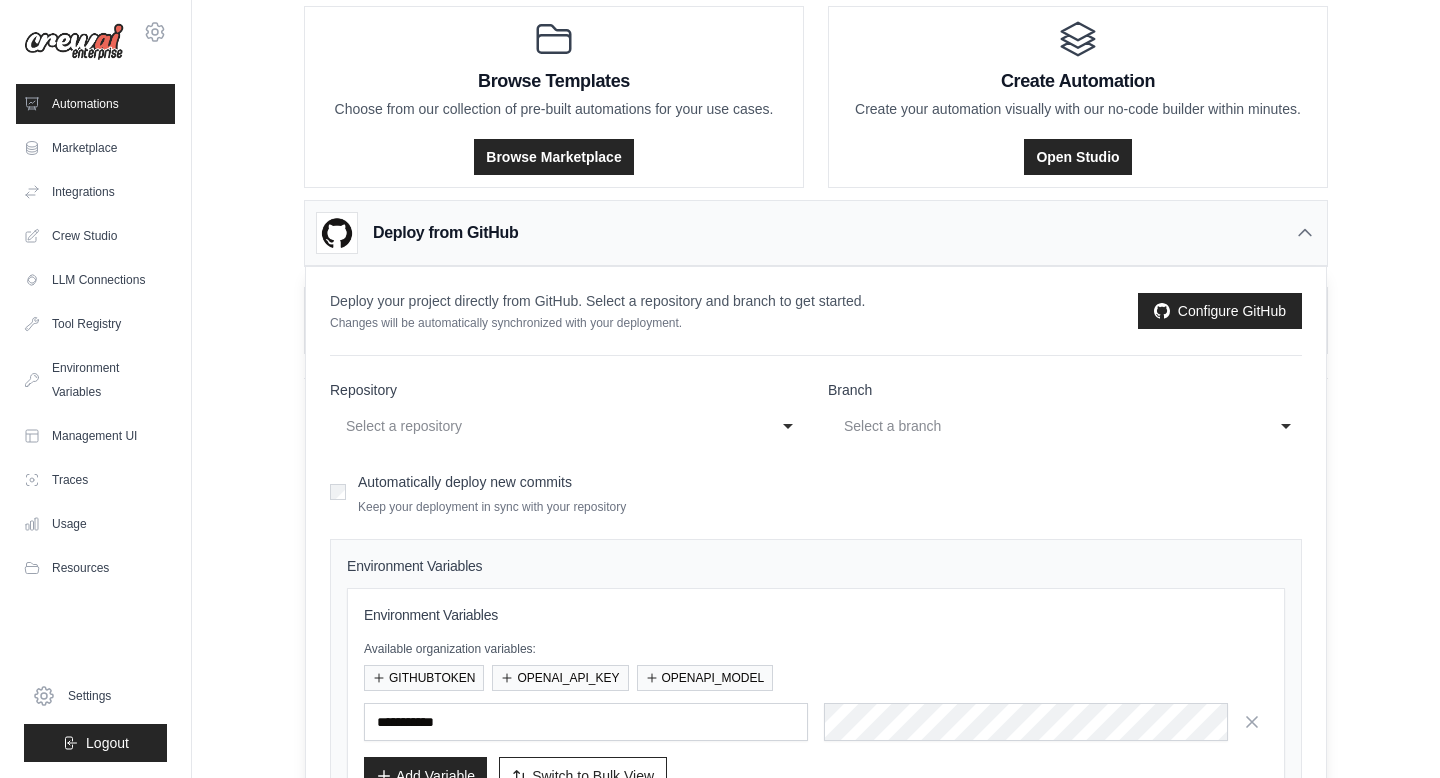 scroll, scrollTop: 76, scrollLeft: 0, axis: vertical 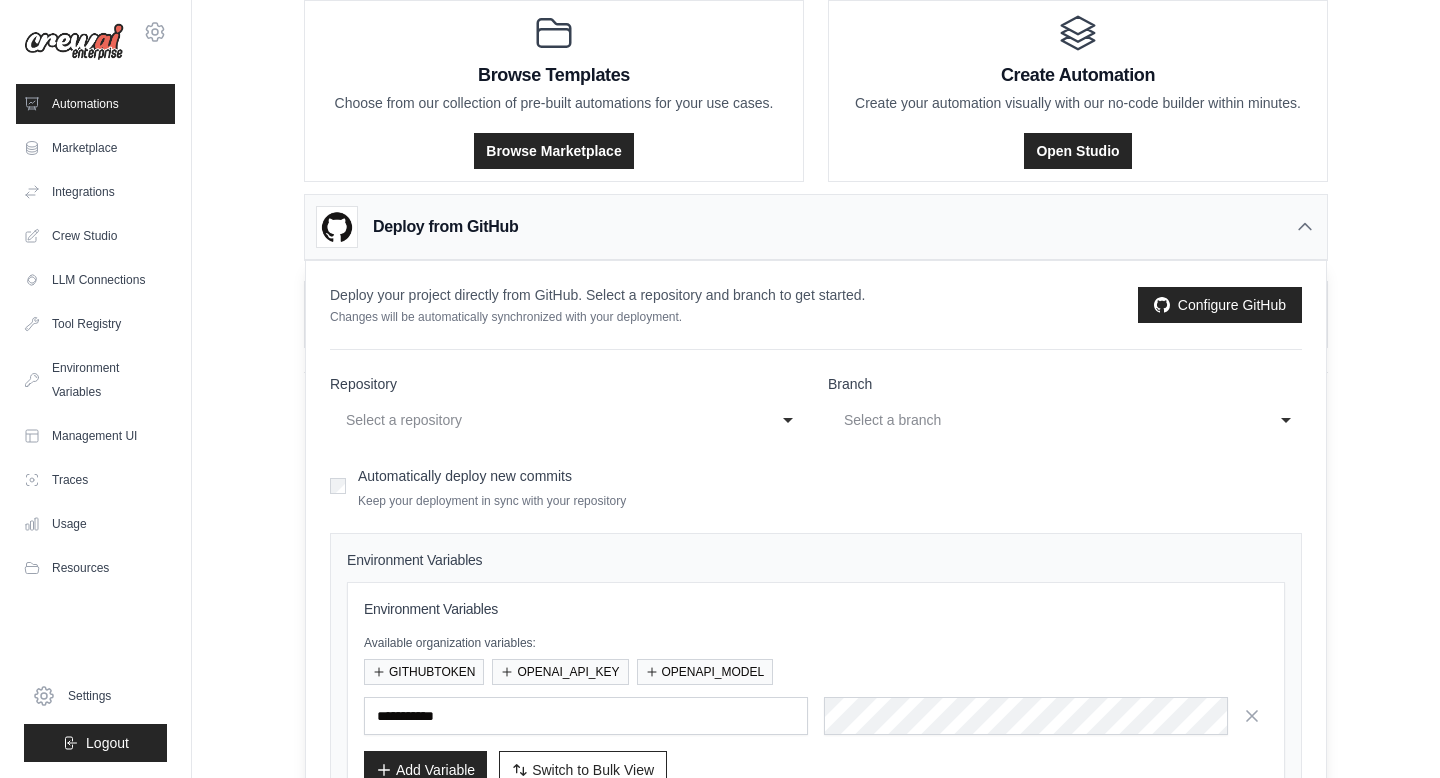 click on "Select a repository" at bounding box center (547, 420) 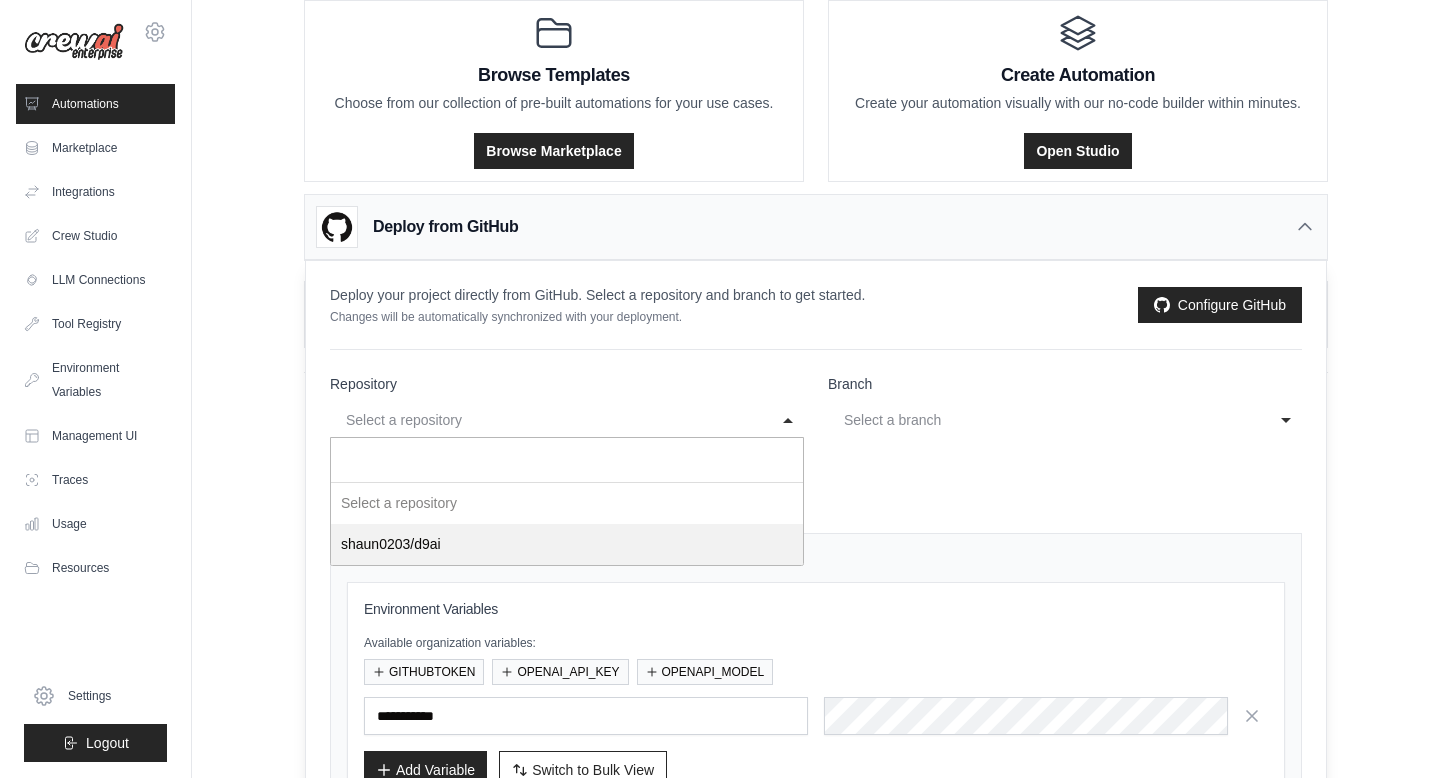 select on "**********" 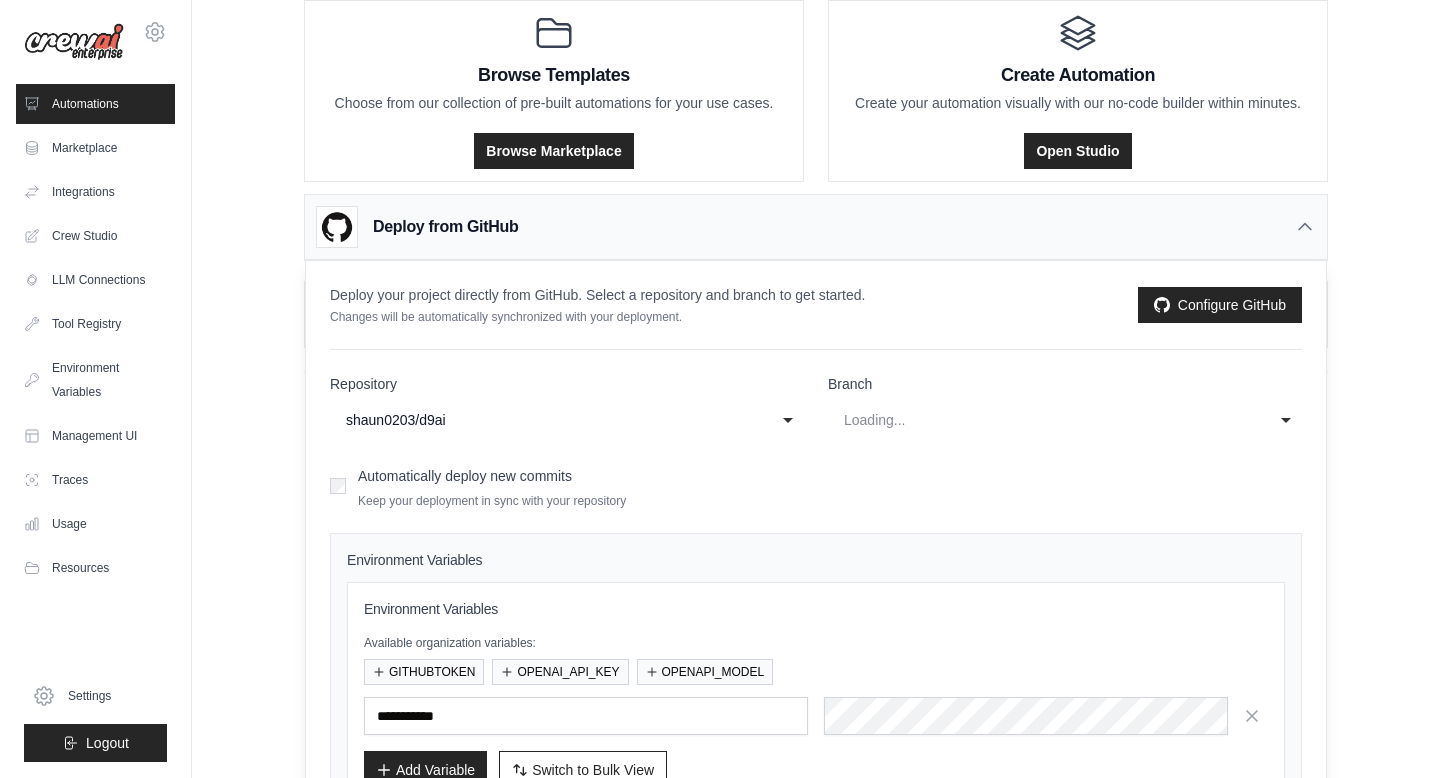 select on "******" 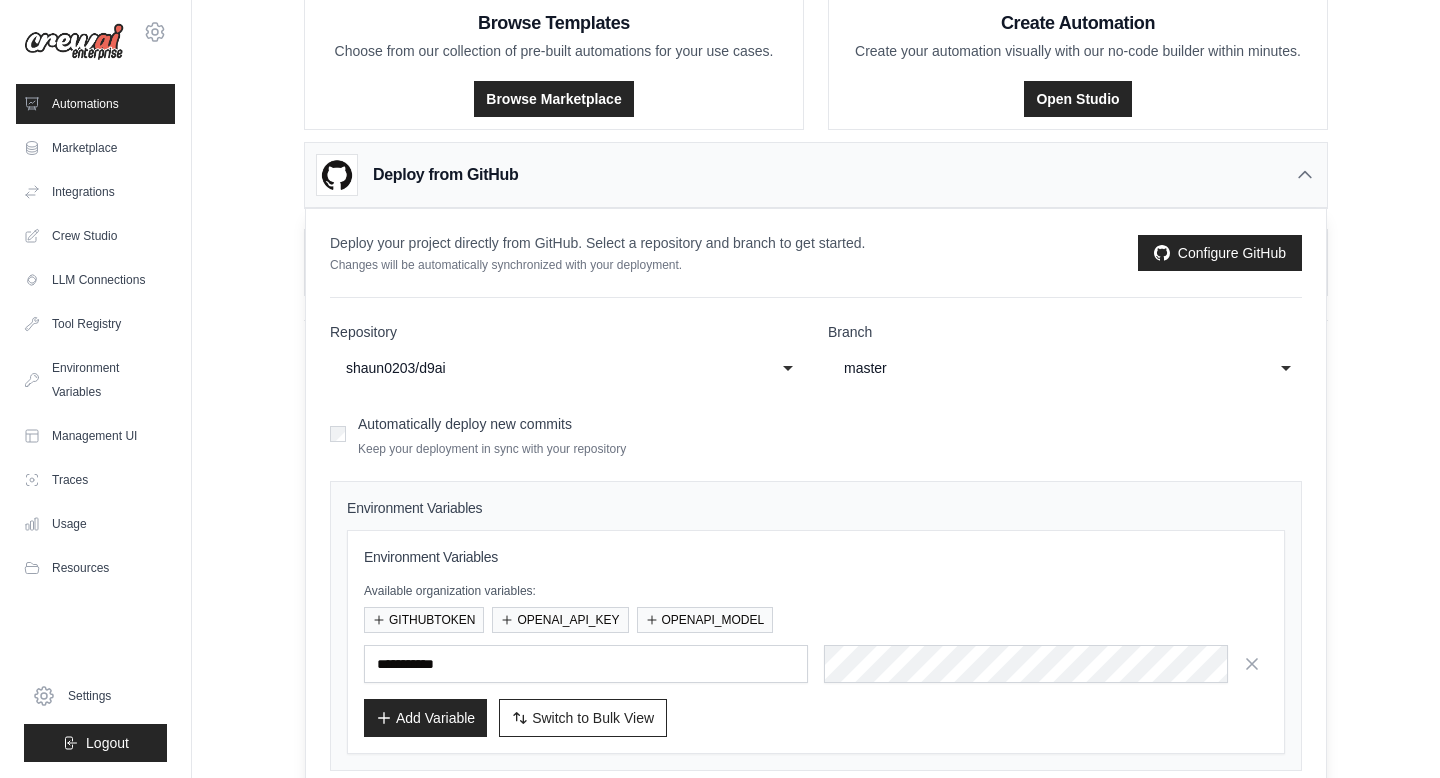 scroll, scrollTop: 197, scrollLeft: 0, axis: vertical 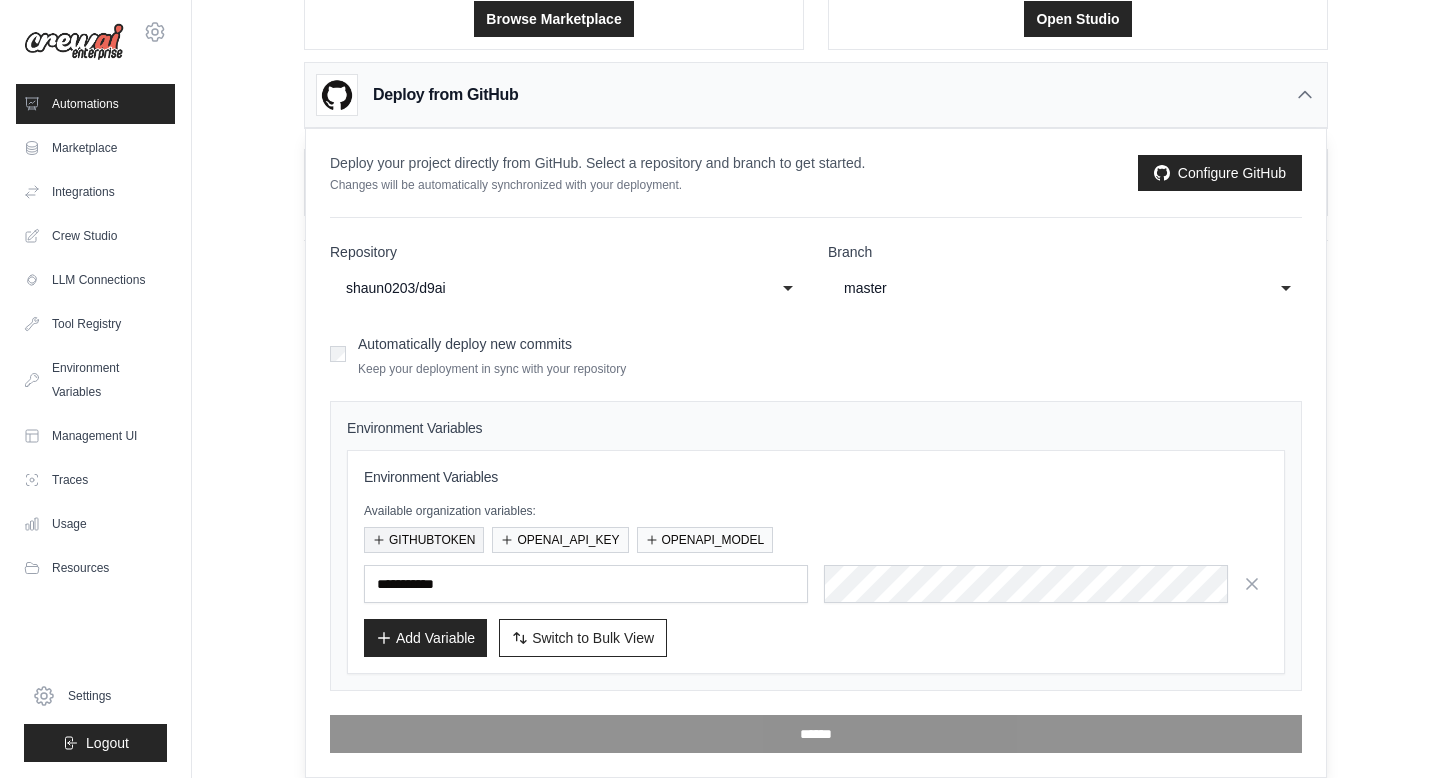 click on "GITHUBTOKEN" at bounding box center [424, 540] 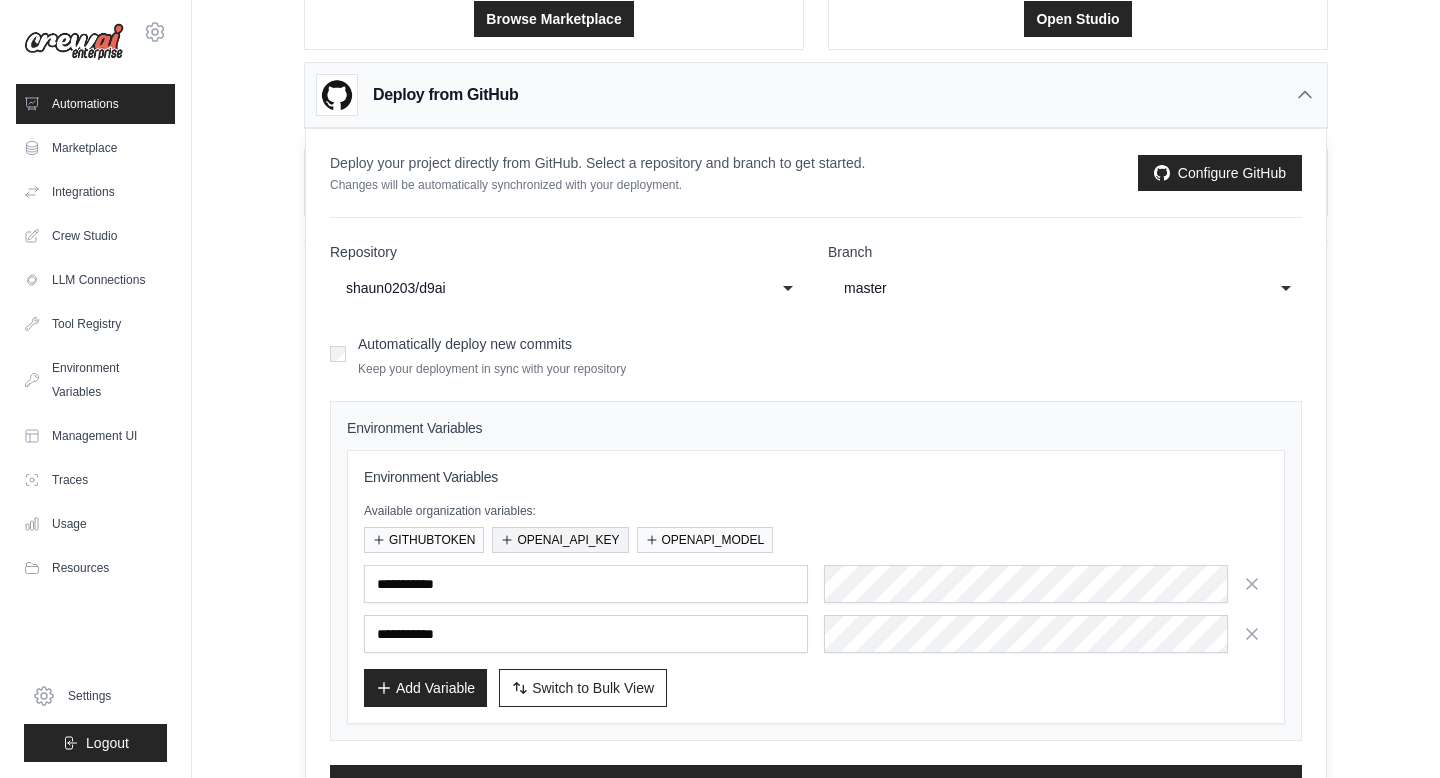click on "OPENAI_API_KEY" at bounding box center [560, 540] 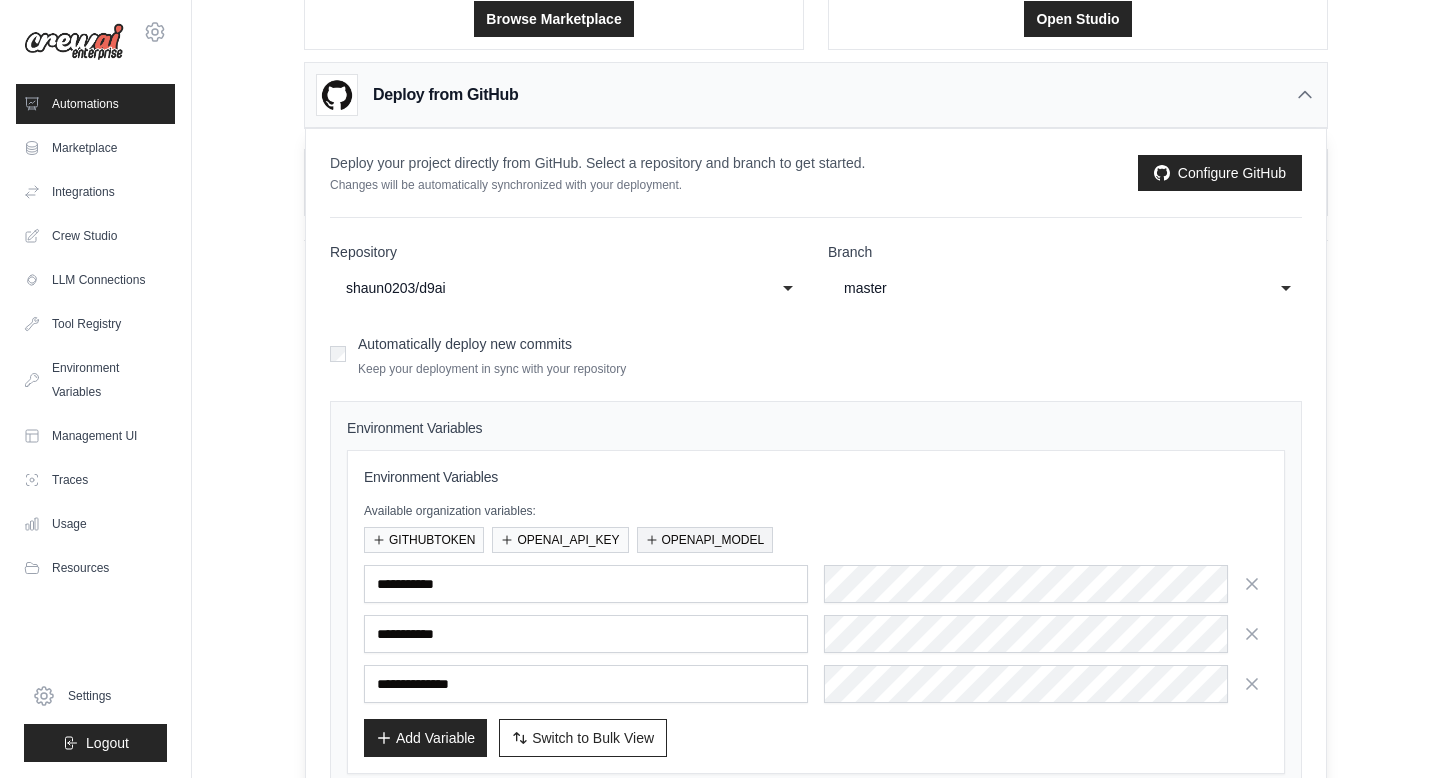click on "OPENAPI_MODEL" at bounding box center [705, 540] 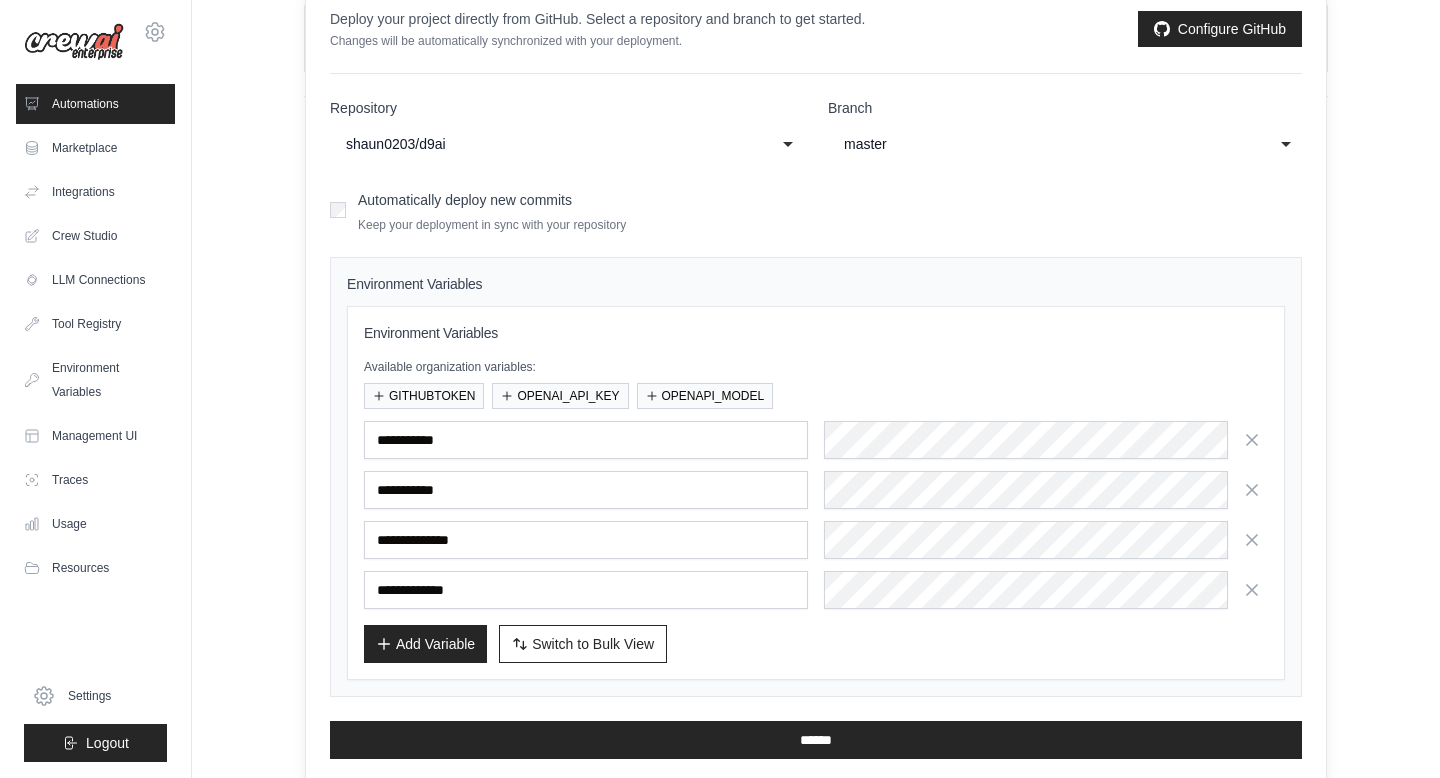 scroll, scrollTop: 358, scrollLeft: 0, axis: vertical 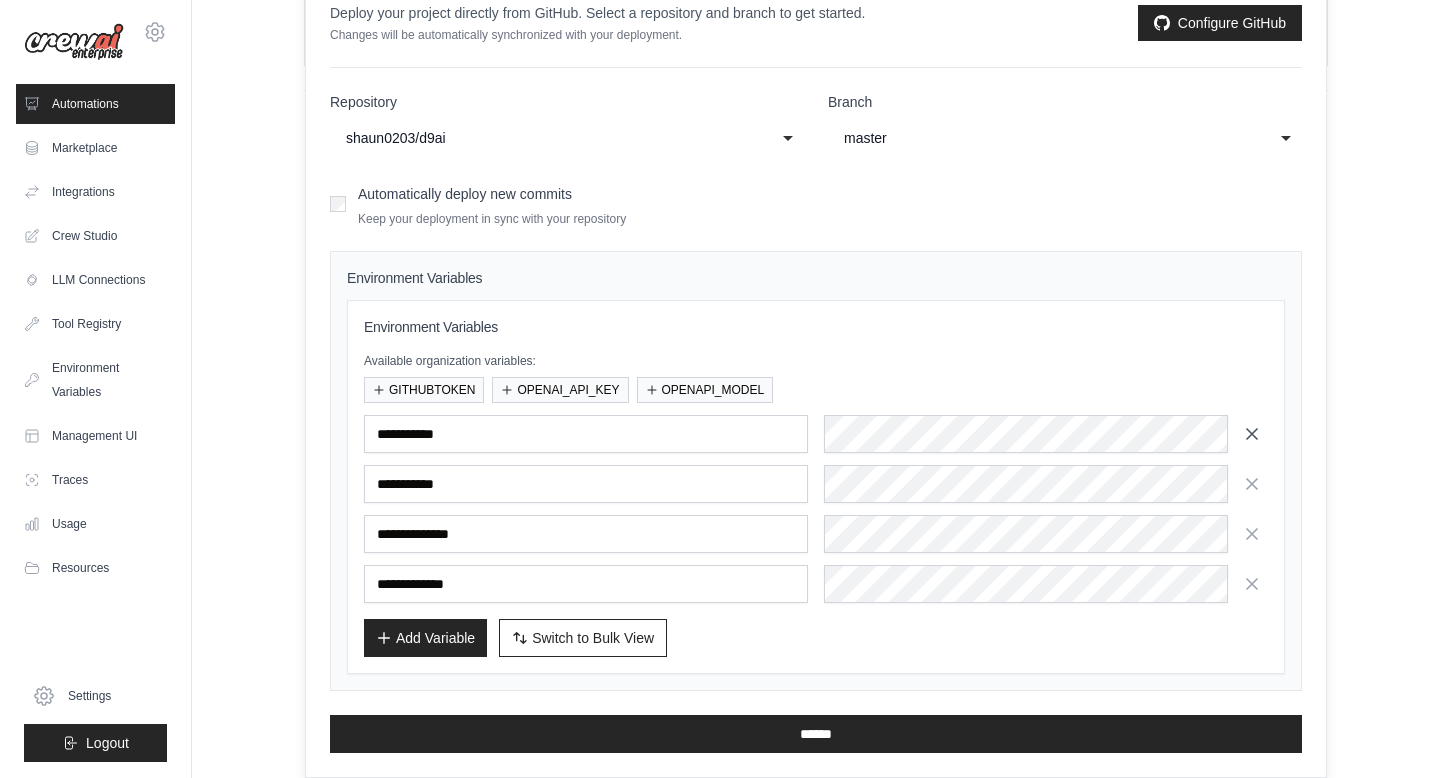 click 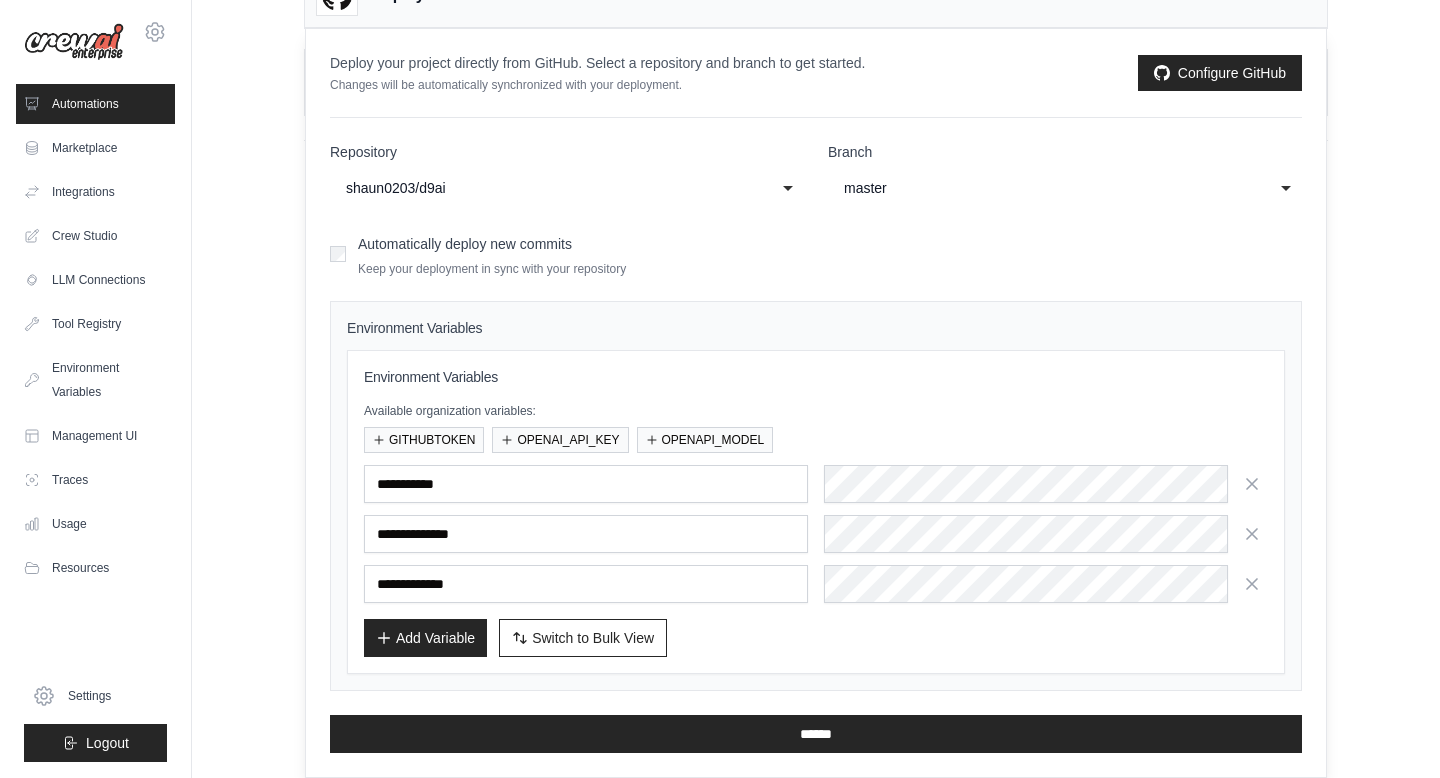 scroll, scrollTop: 308, scrollLeft: 0, axis: vertical 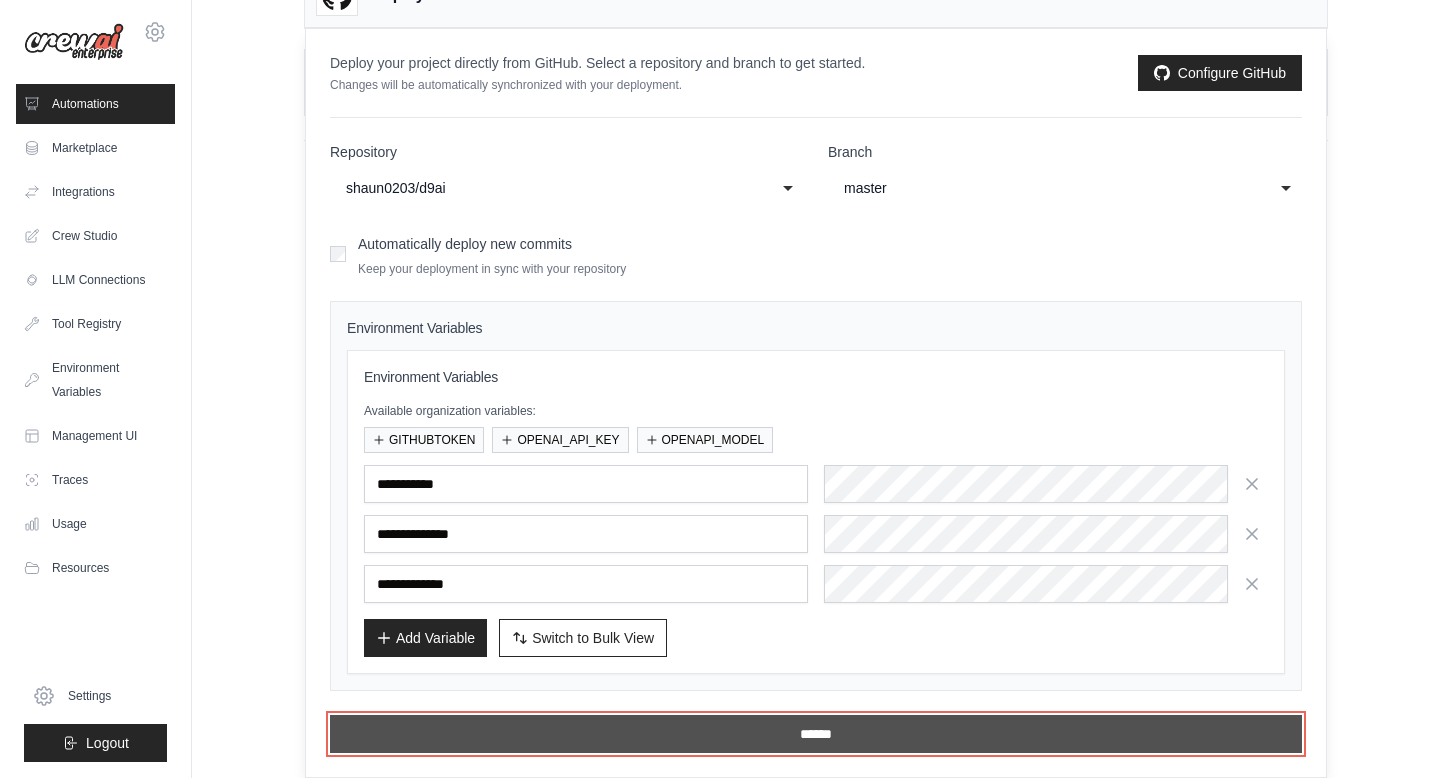 click on "******" at bounding box center (816, 734) 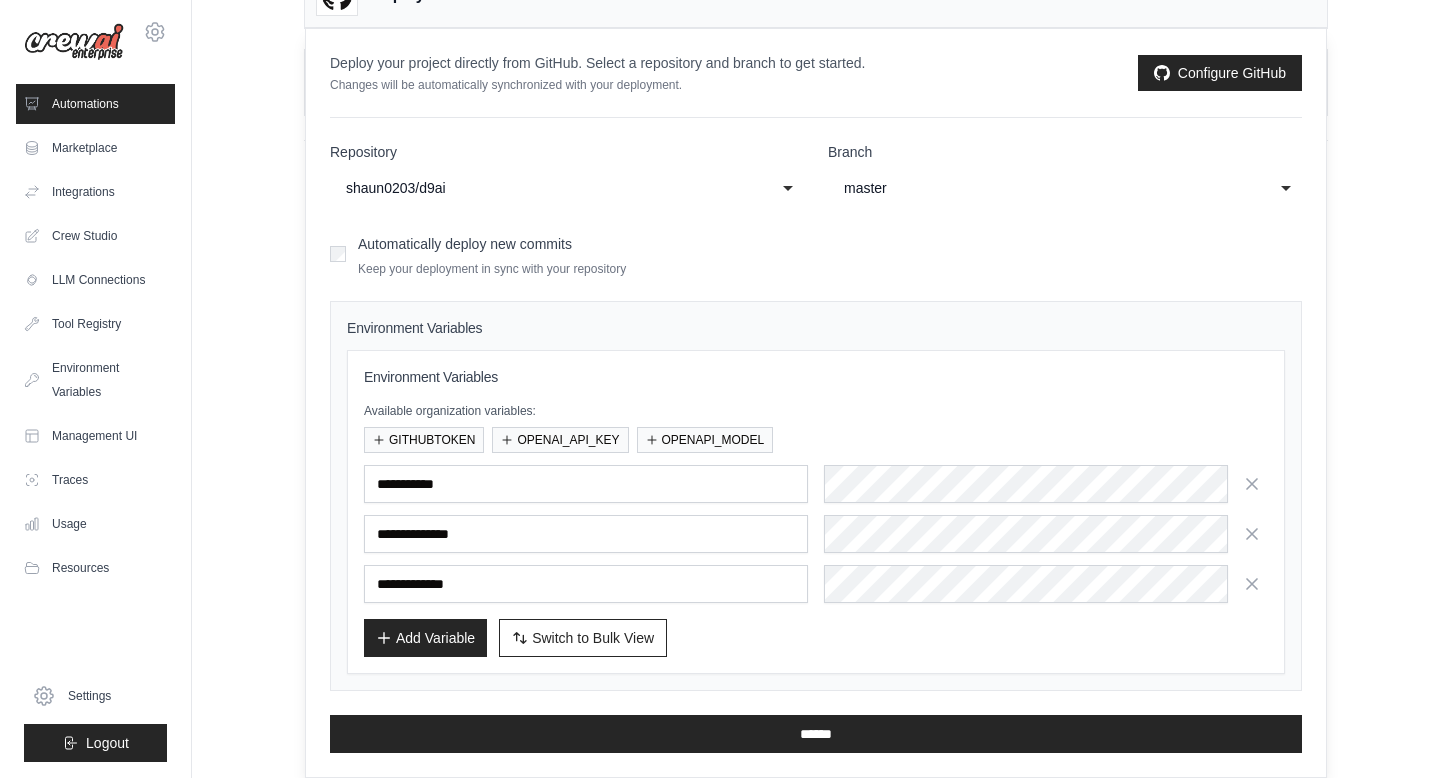 scroll, scrollTop: 0, scrollLeft: 0, axis: both 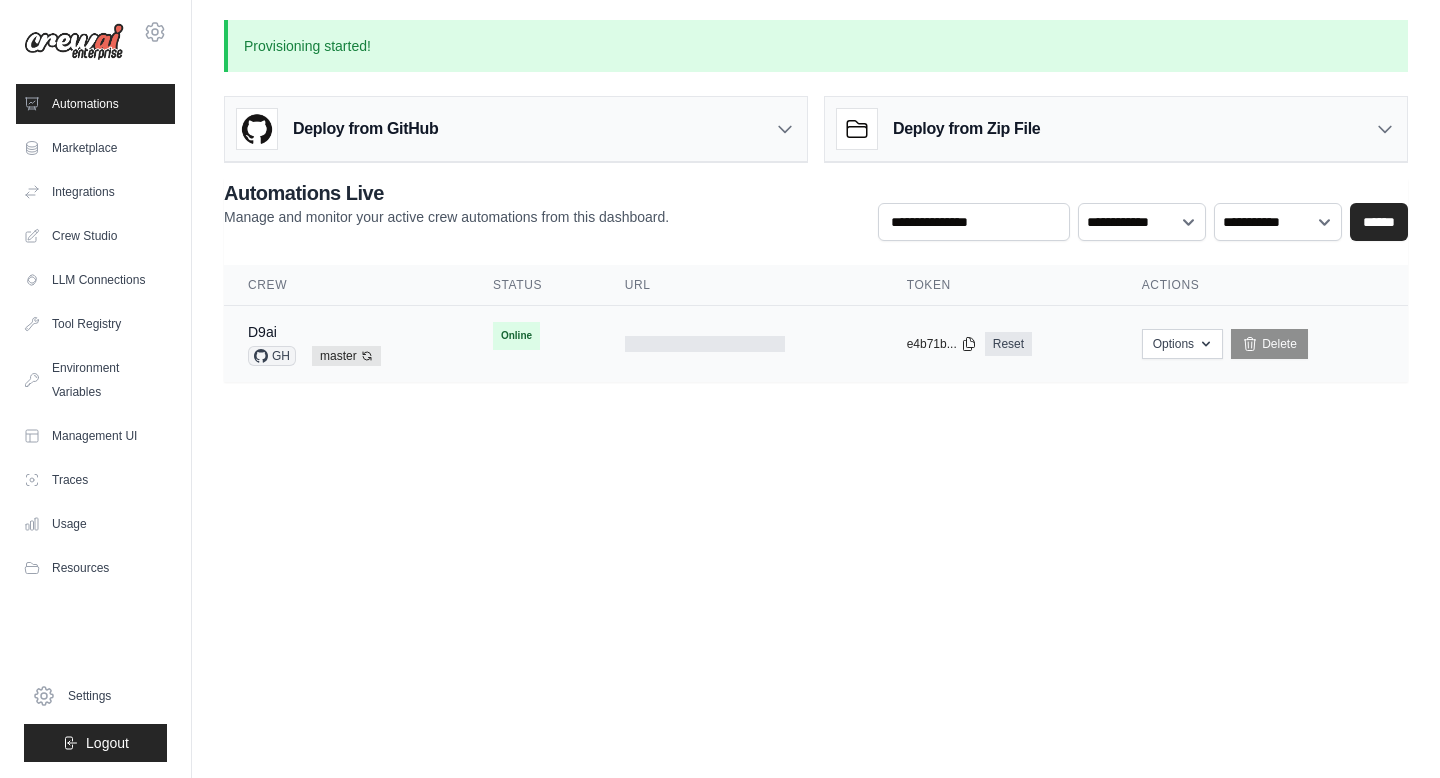 click on "D9ai
GH
master
Auto-deploy enabled" at bounding box center (346, 344) 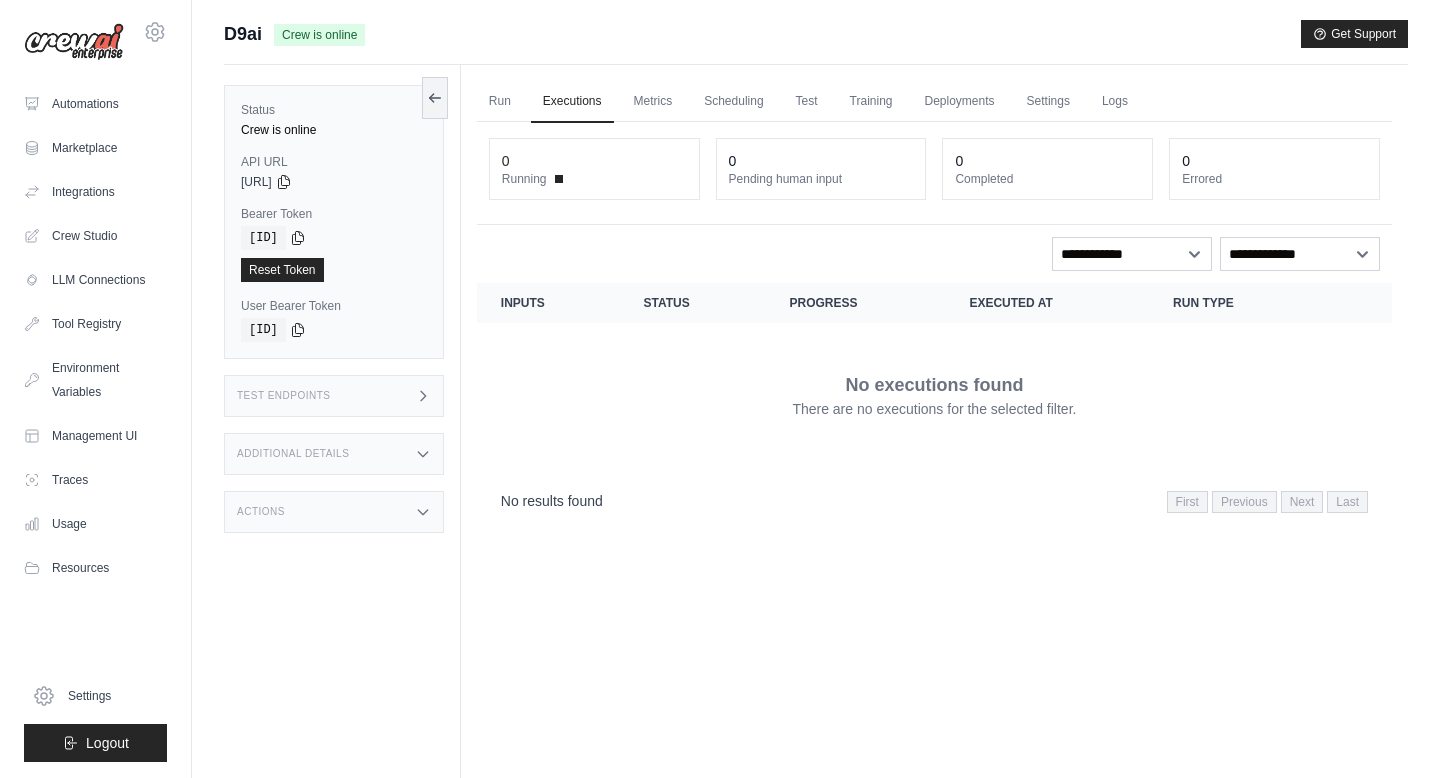 scroll, scrollTop: 0, scrollLeft: 0, axis: both 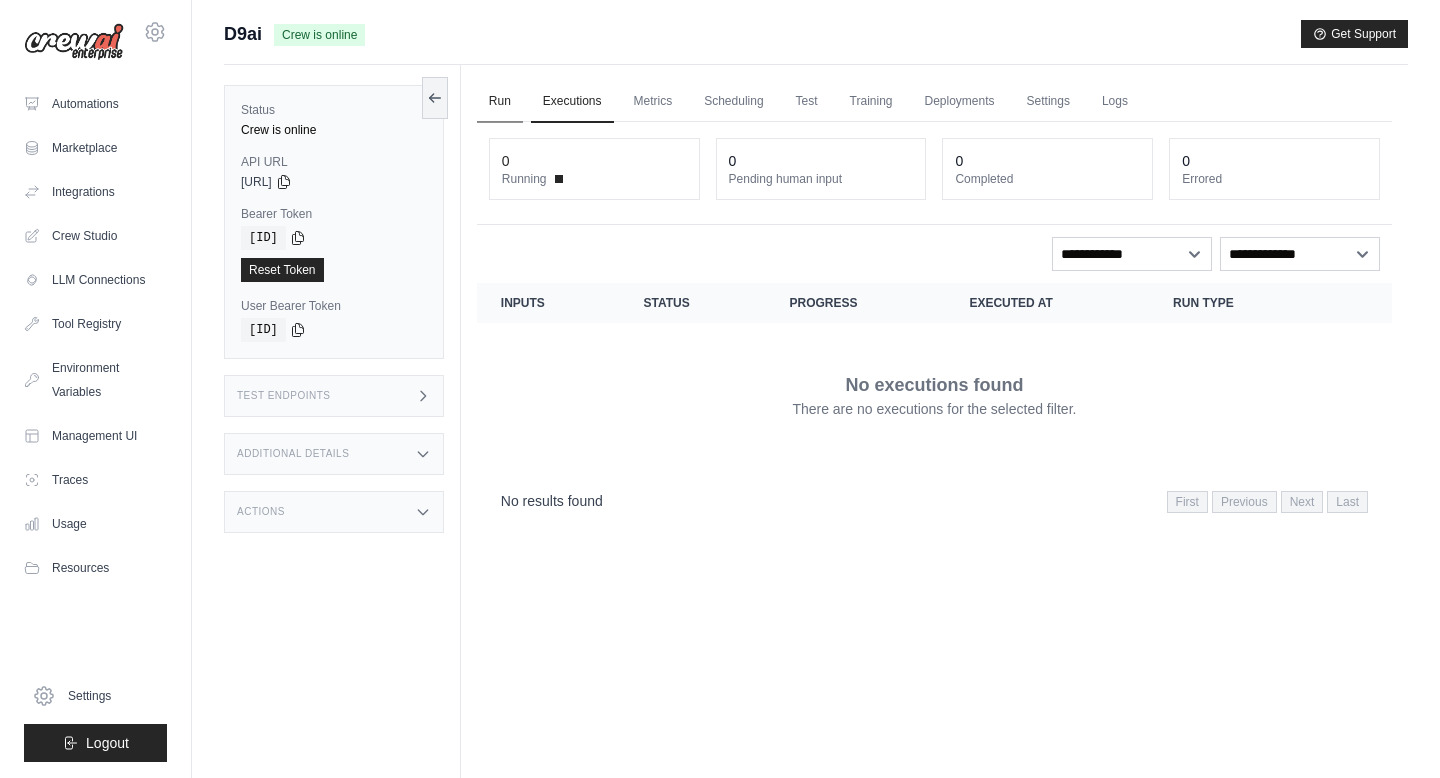 click on "Run" at bounding box center (500, 102) 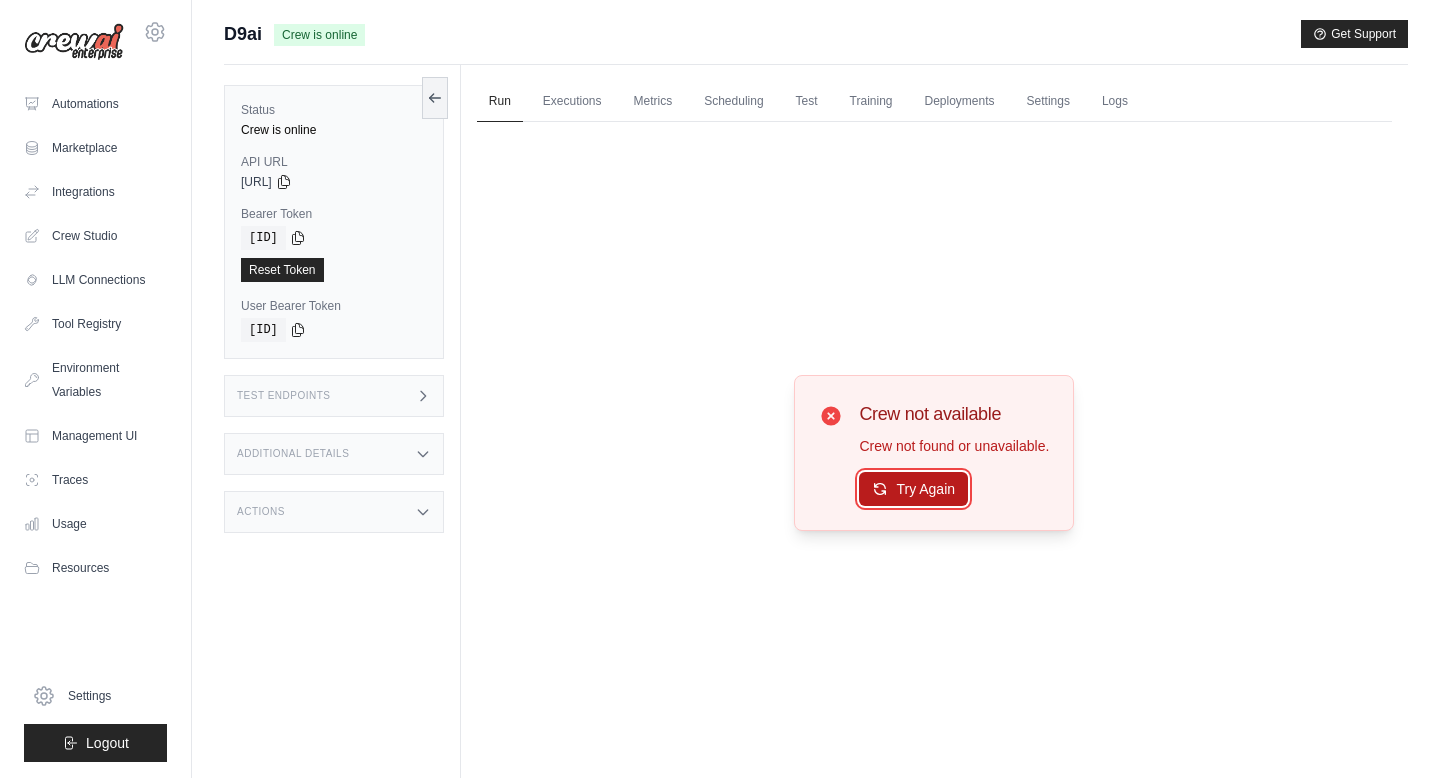 click on "Try Again" at bounding box center (913, 489) 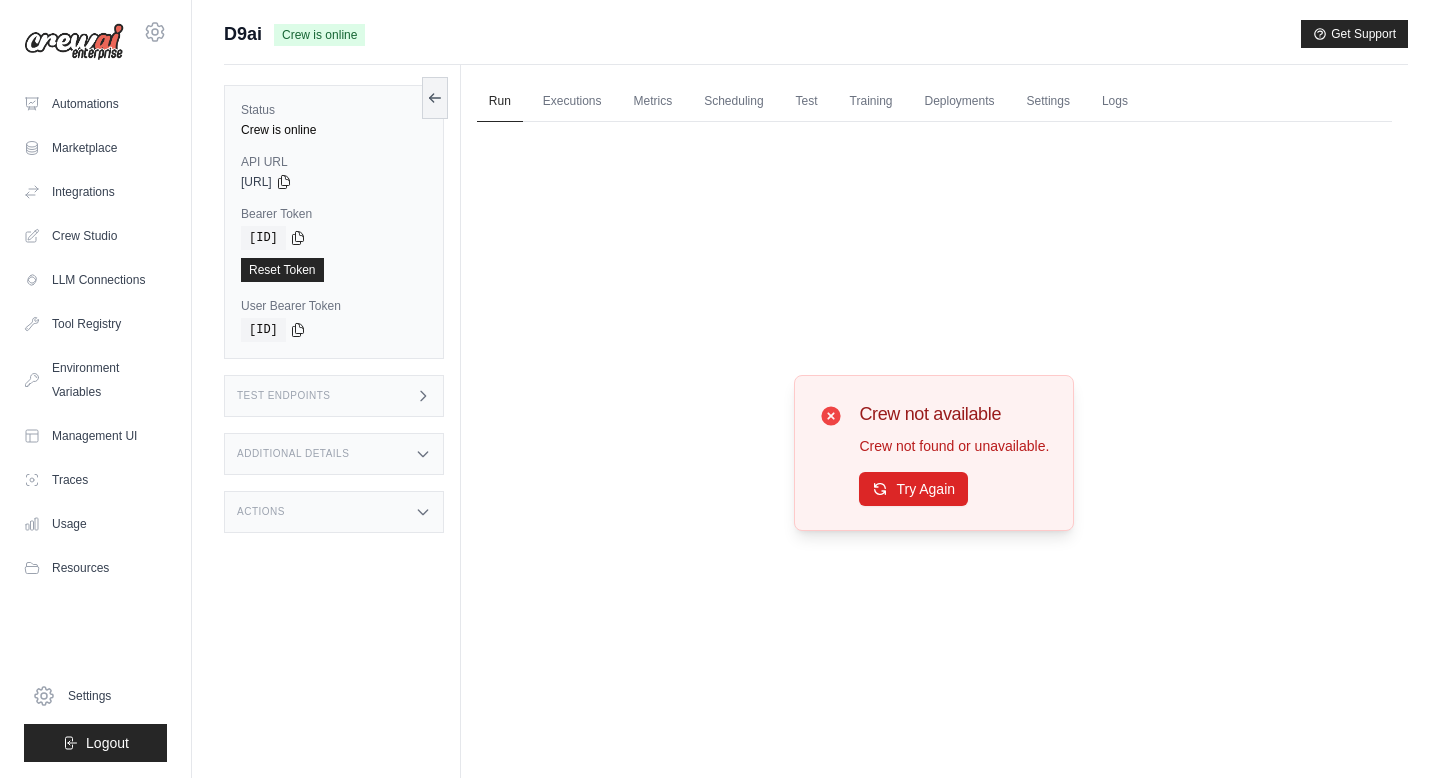 click on "Test Endpoints" at bounding box center (334, 396) 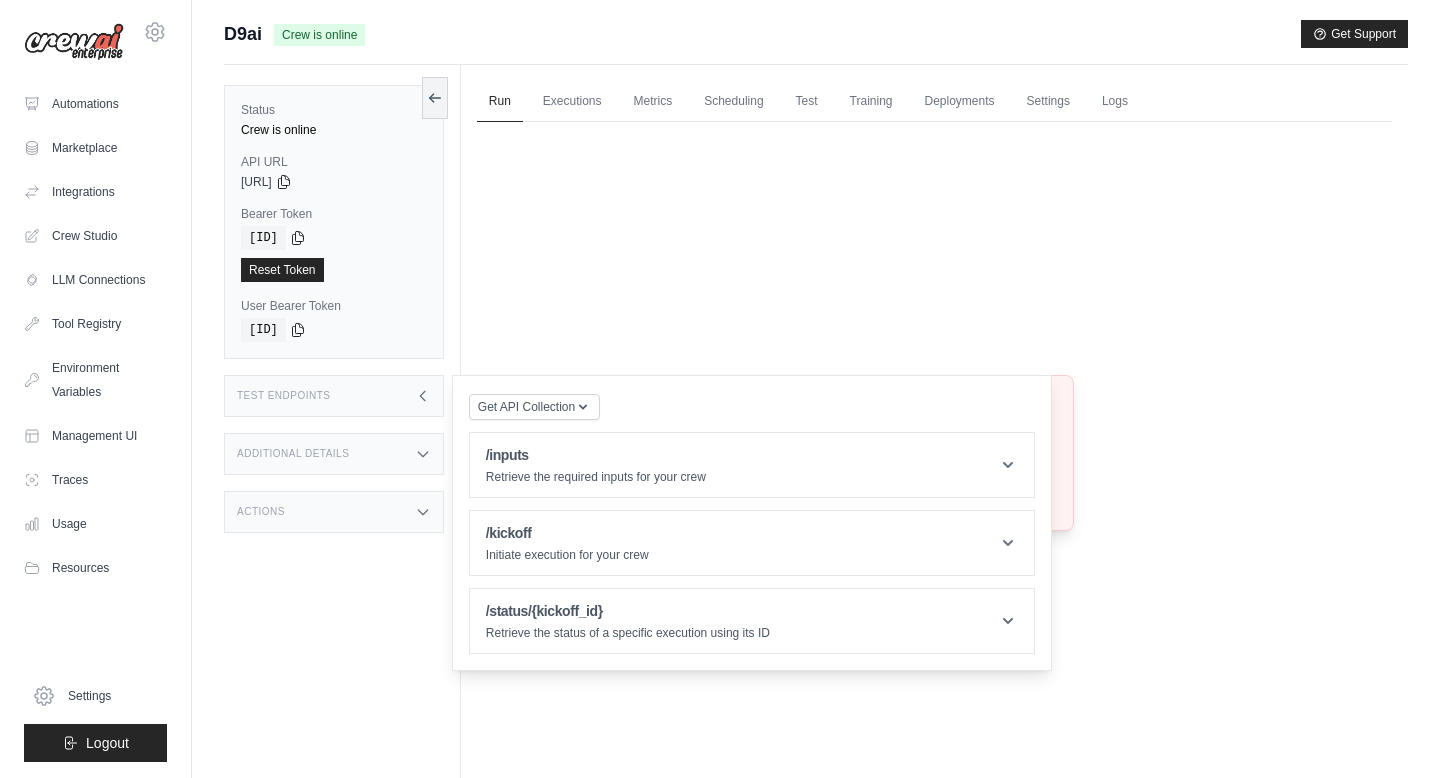 click on "Test Endpoints" at bounding box center (334, 396) 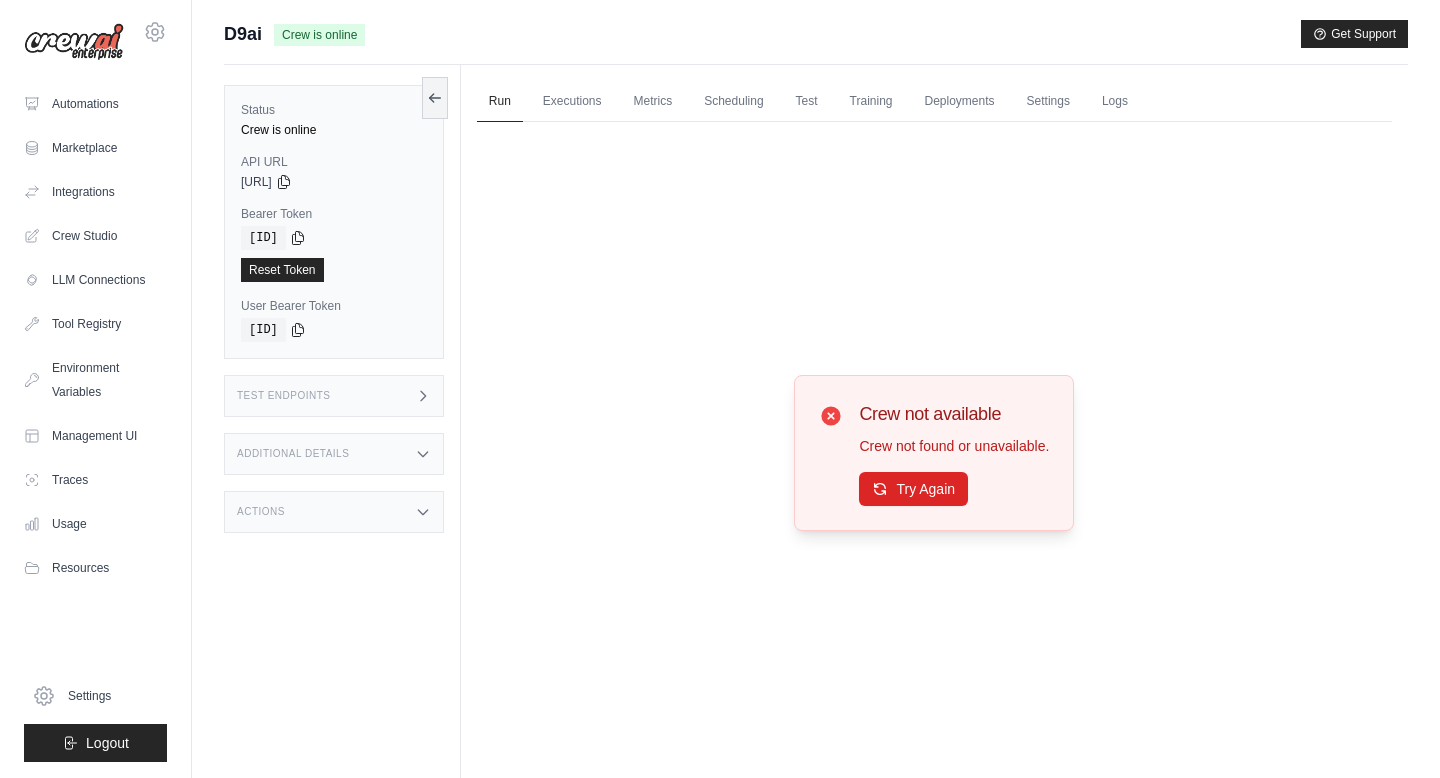 click on "Test Endpoints" at bounding box center (334, 396) 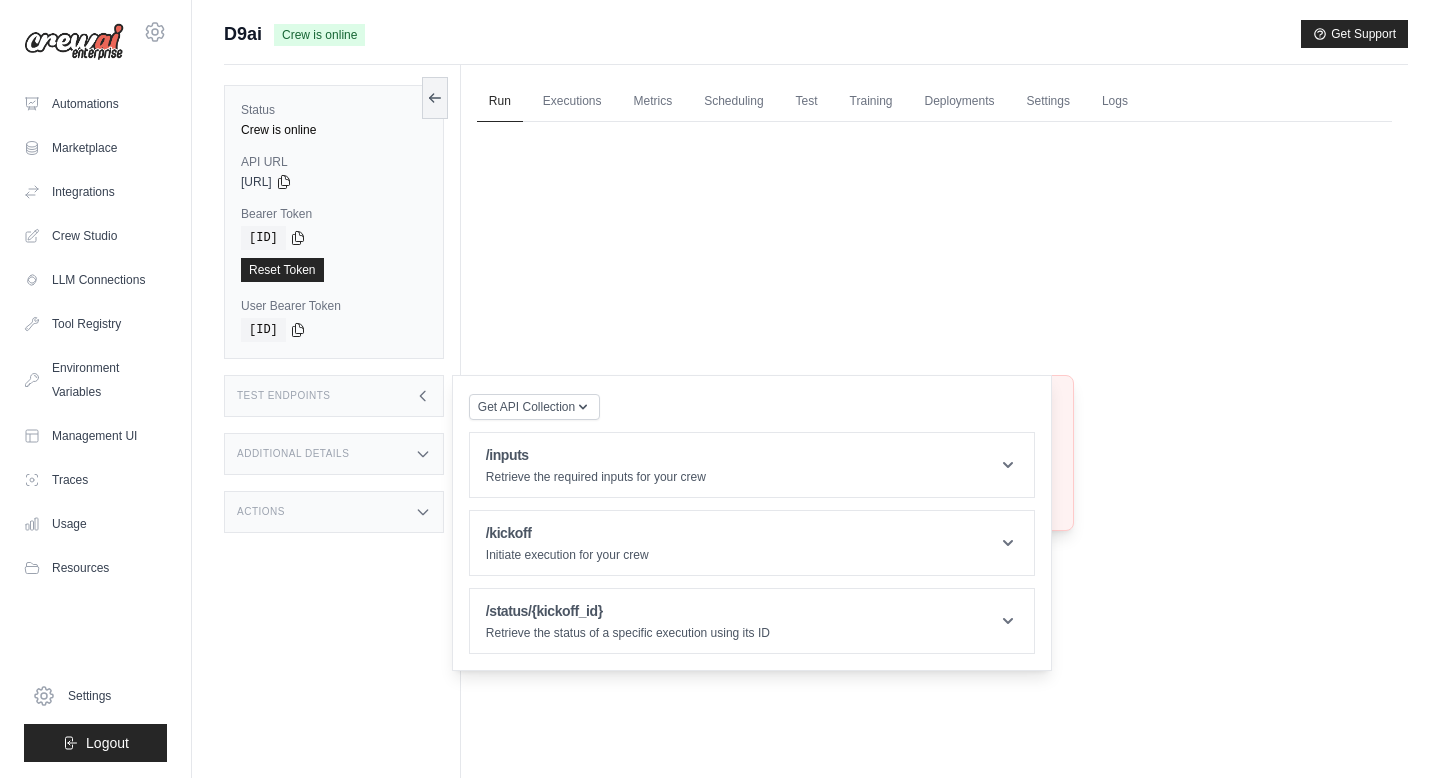 click on "Test Endpoints" at bounding box center (334, 396) 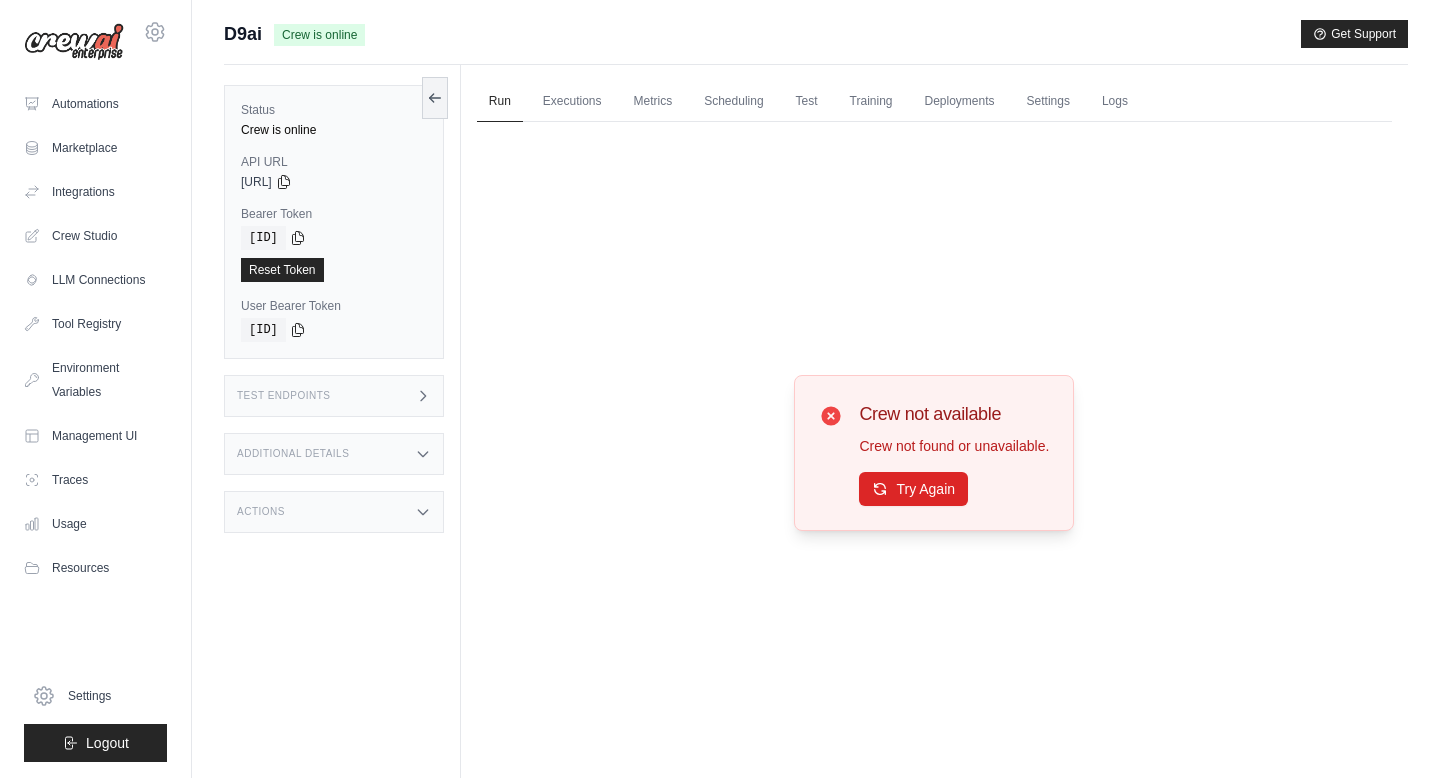 click on "Actions" at bounding box center (334, 512) 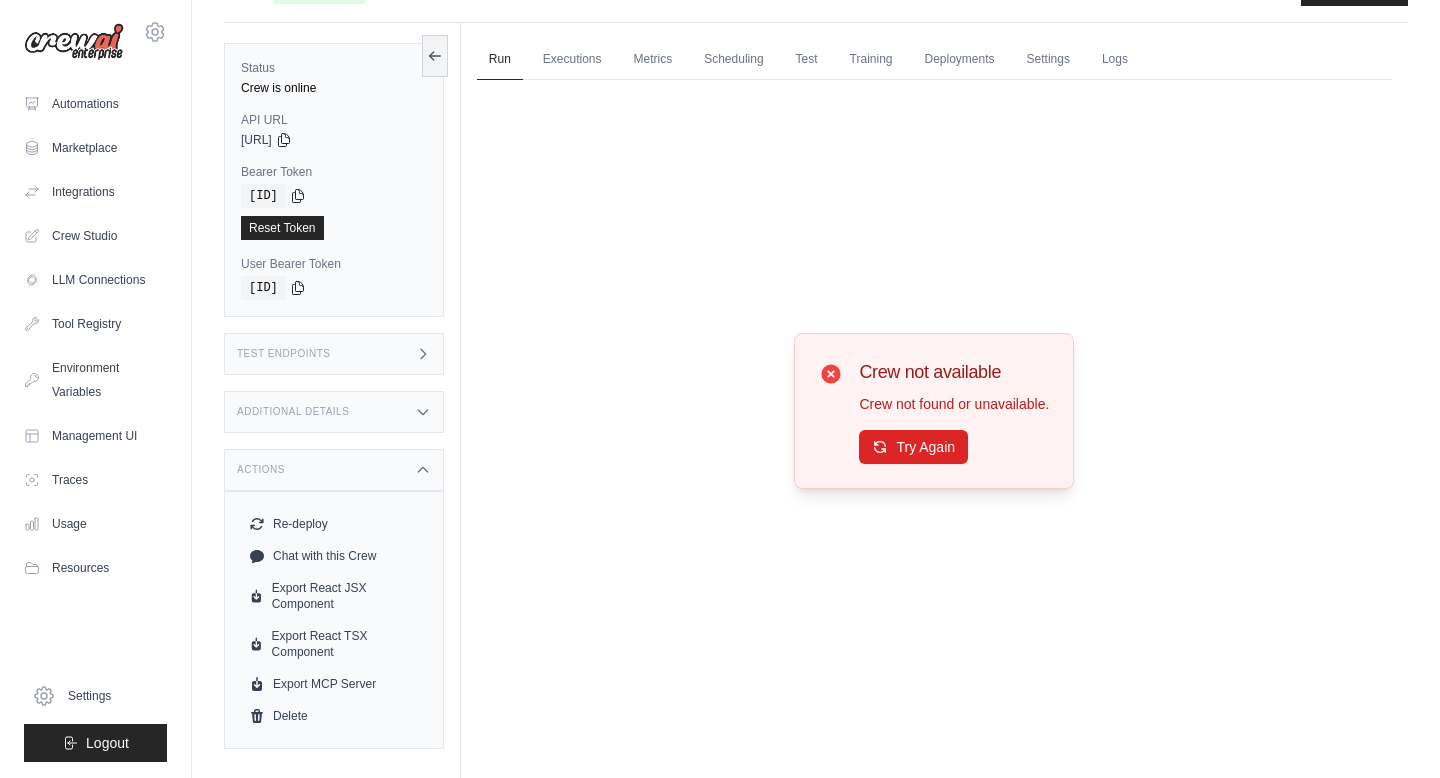 scroll, scrollTop: 30, scrollLeft: 0, axis: vertical 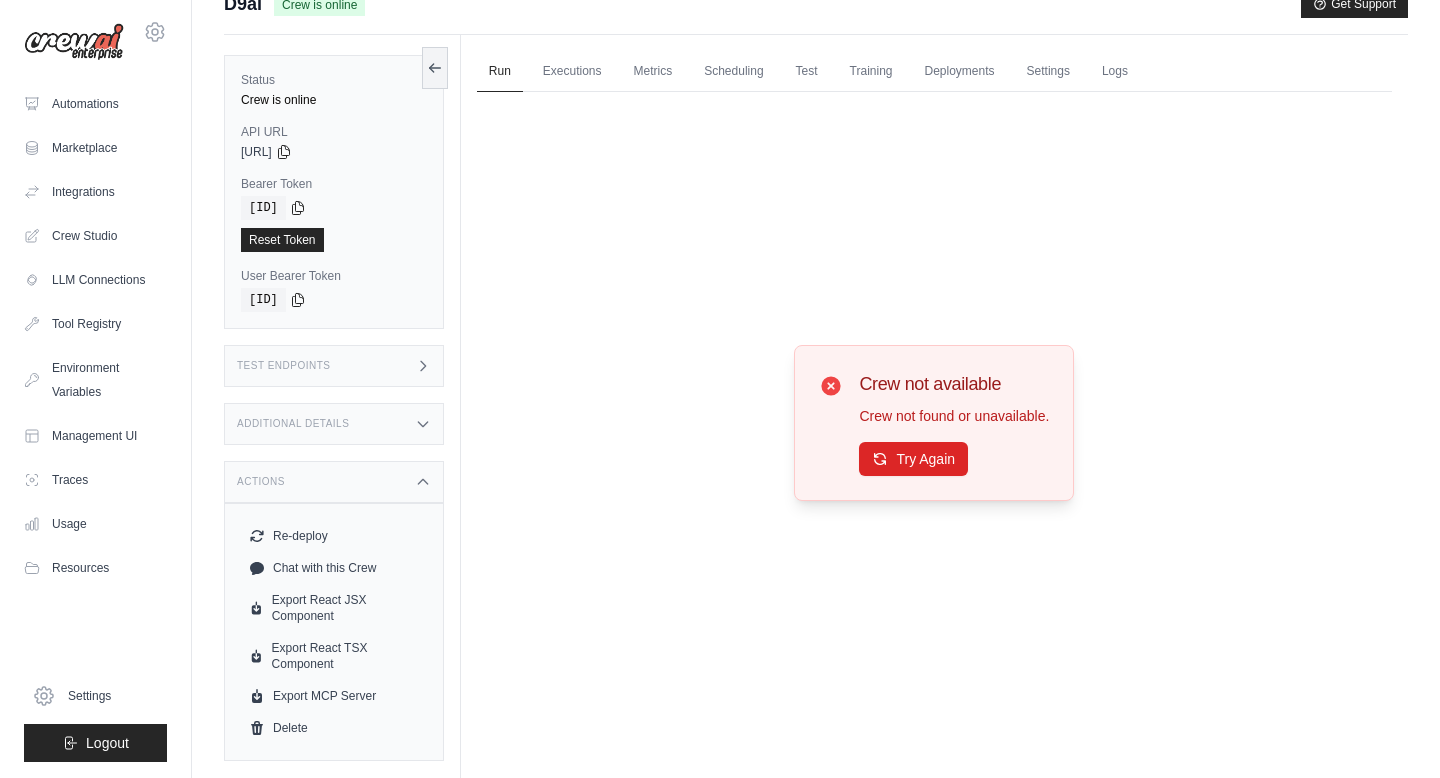 click on "Additional Details" at bounding box center (334, 424) 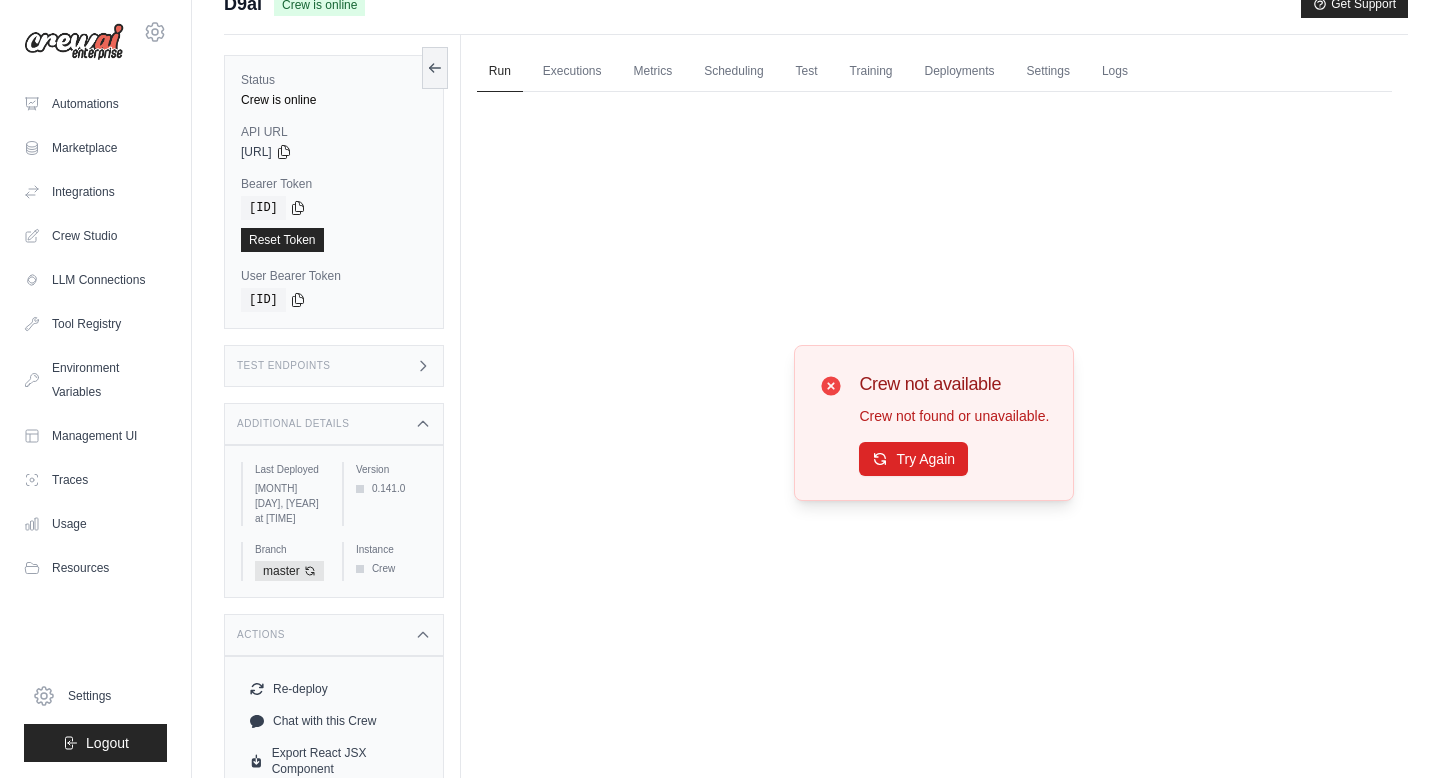 click on "Additional Details" at bounding box center [334, 424] 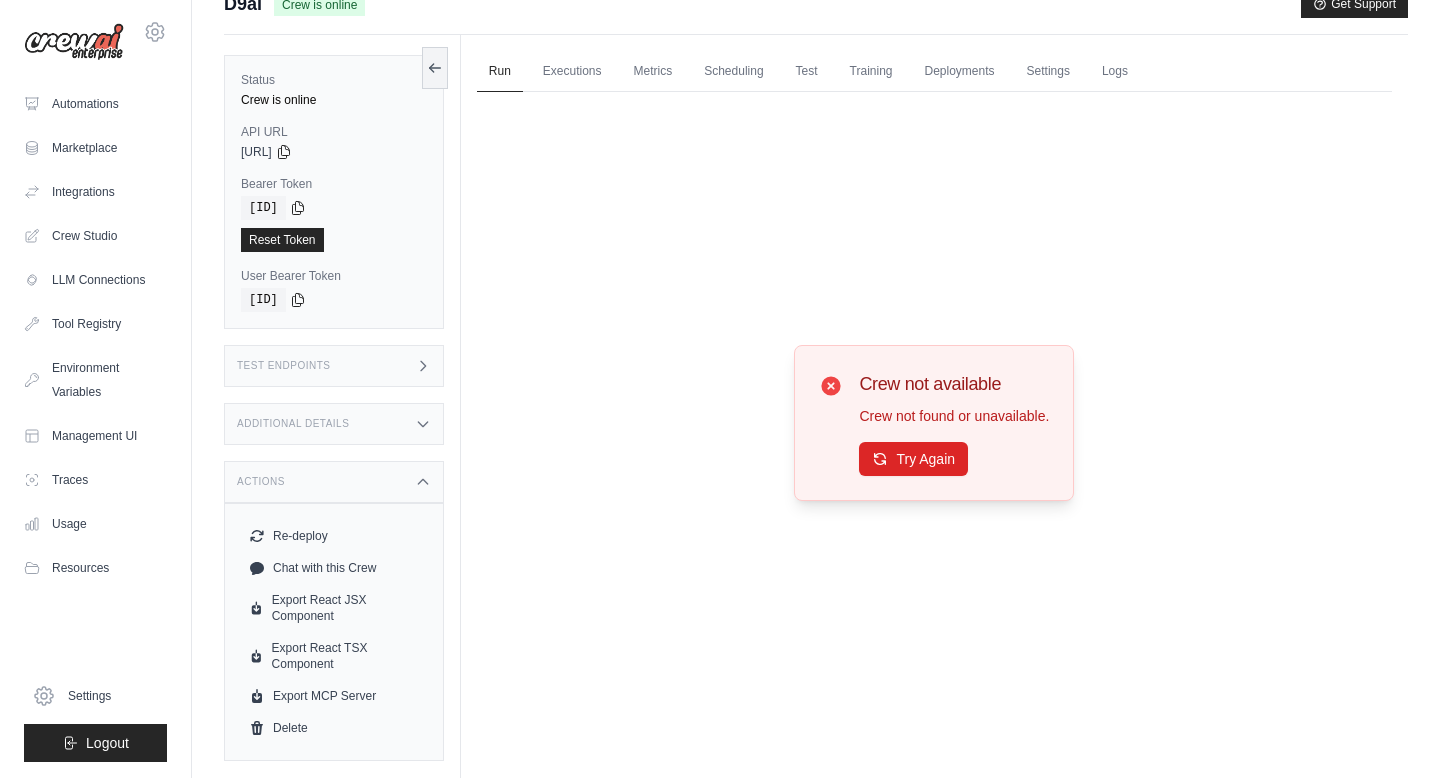 click on "Additional Details" at bounding box center (334, 424) 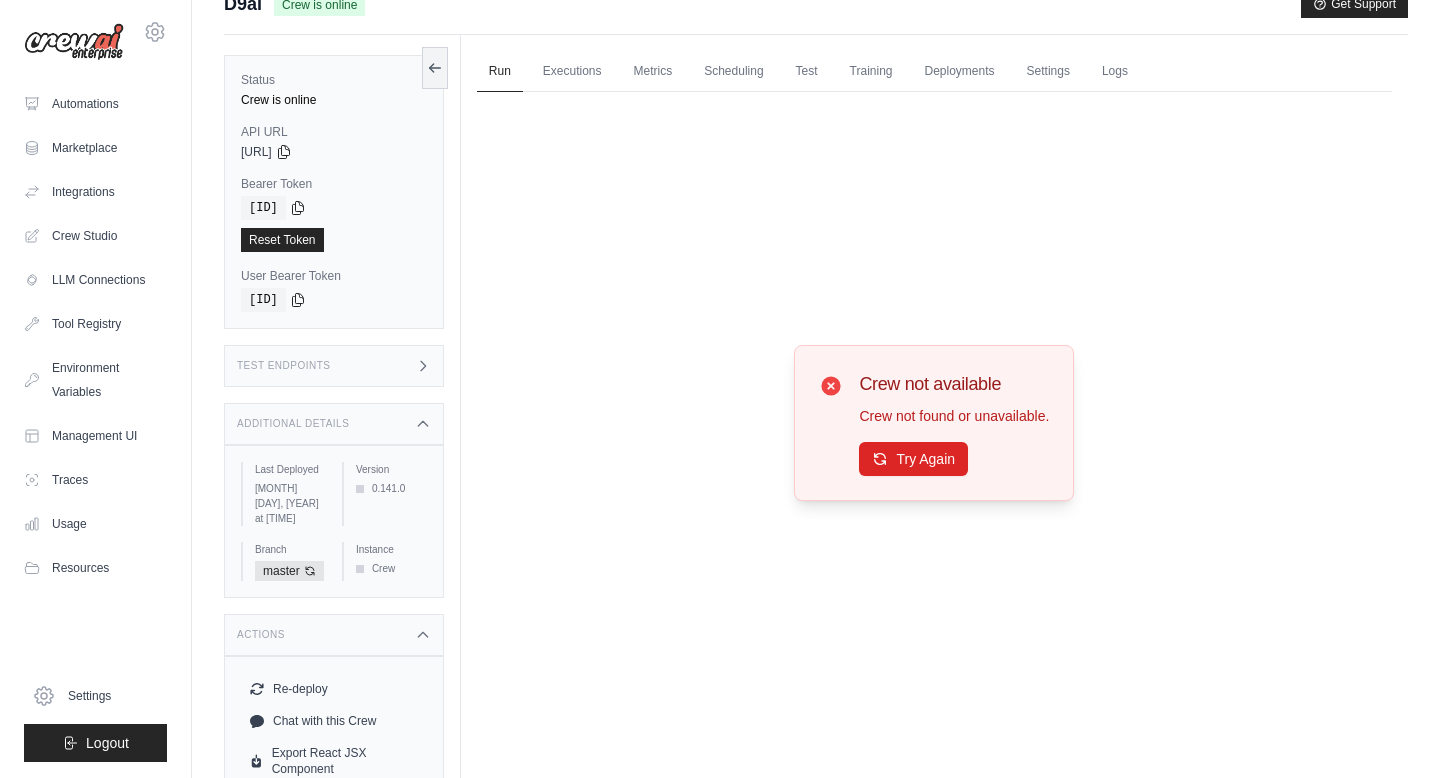 click on "Crew" at bounding box center (391, 568) 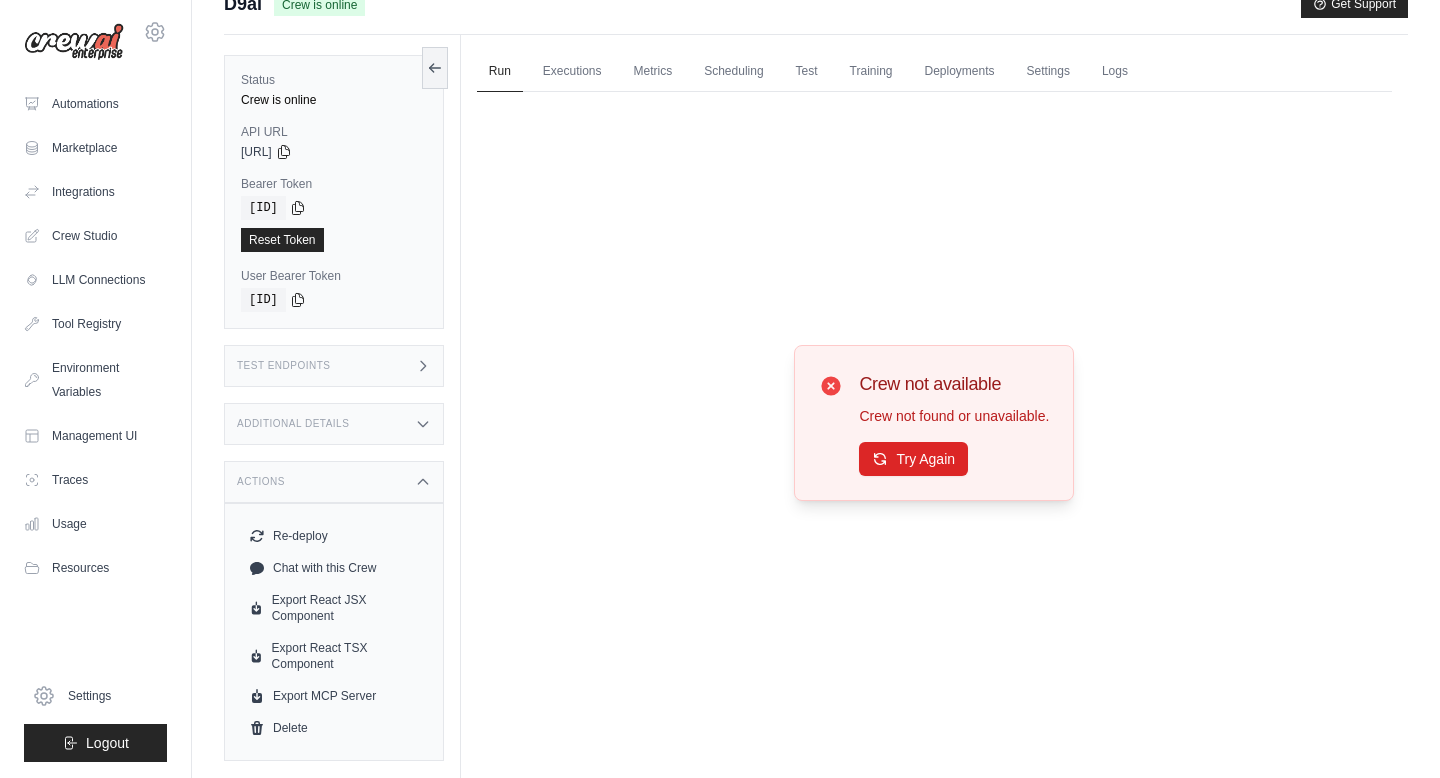 click on "Test Endpoints" at bounding box center (334, 366) 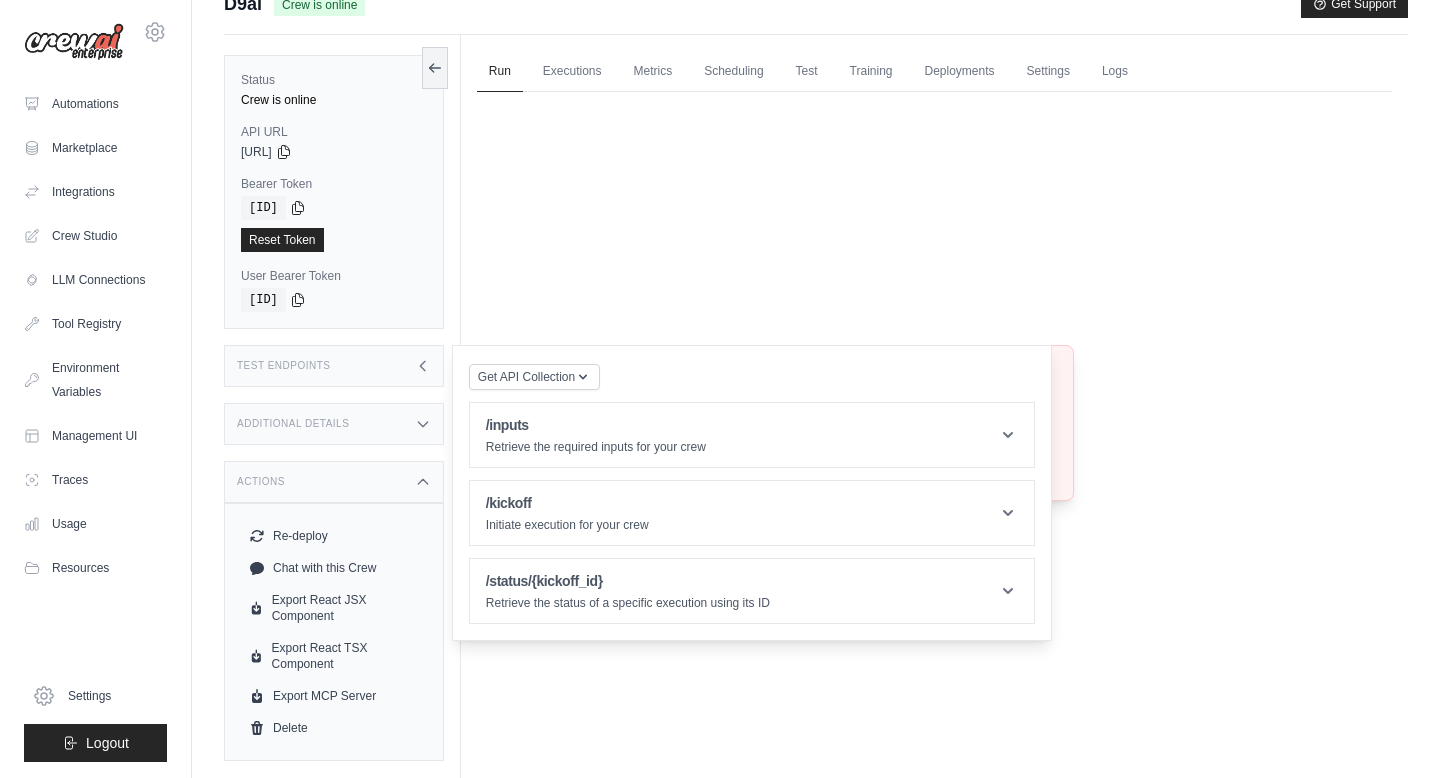 click on "Test Endpoints" at bounding box center (334, 366) 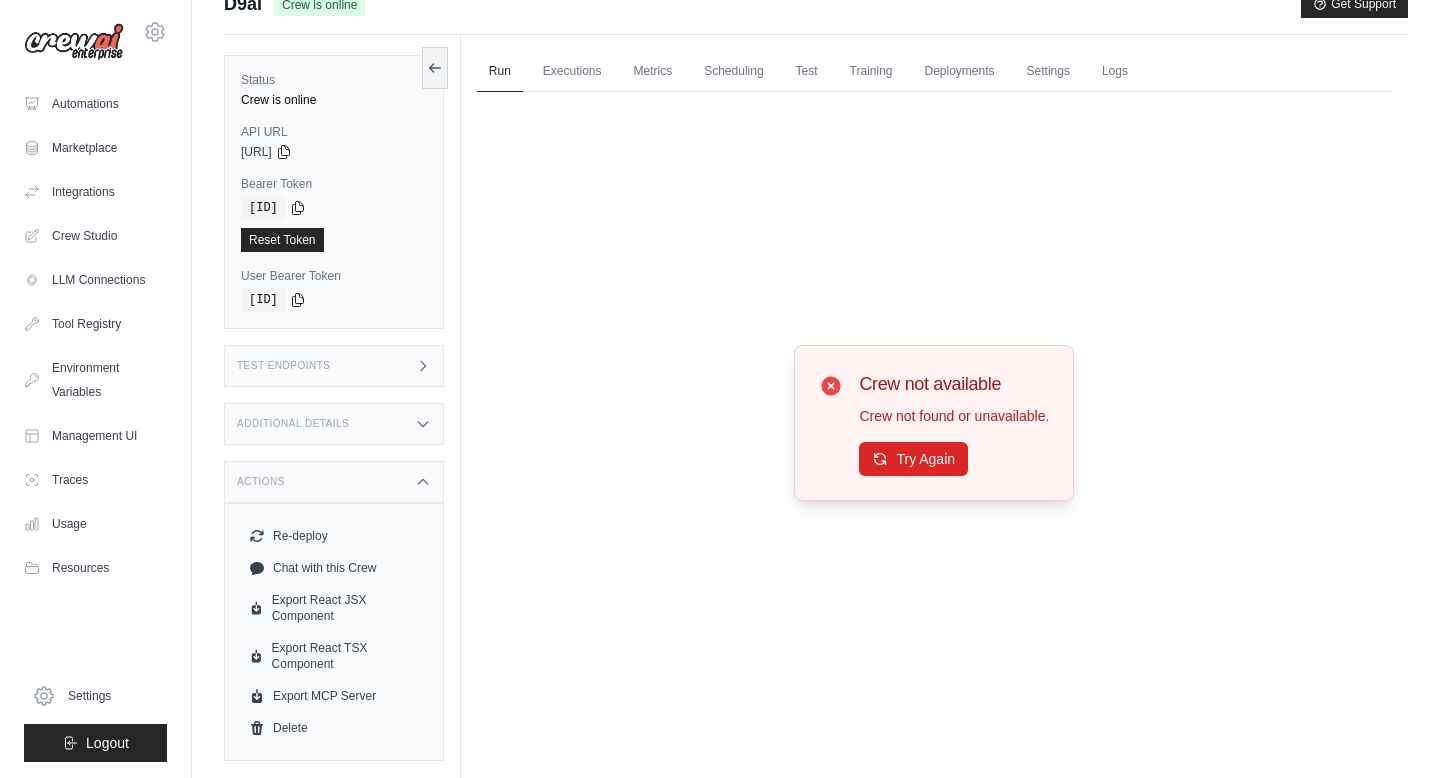 scroll, scrollTop: 0, scrollLeft: 0, axis: both 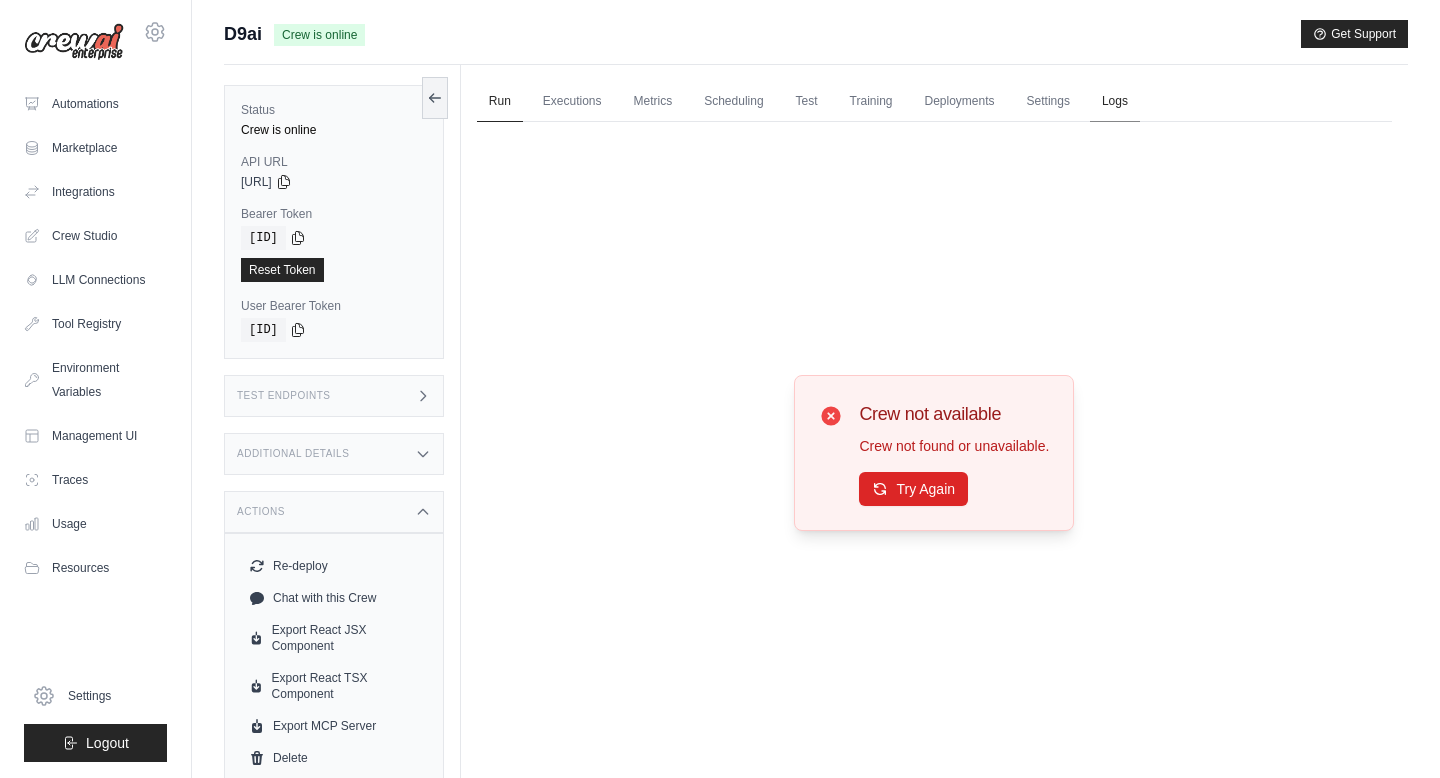 click on "Logs" at bounding box center (1115, 102) 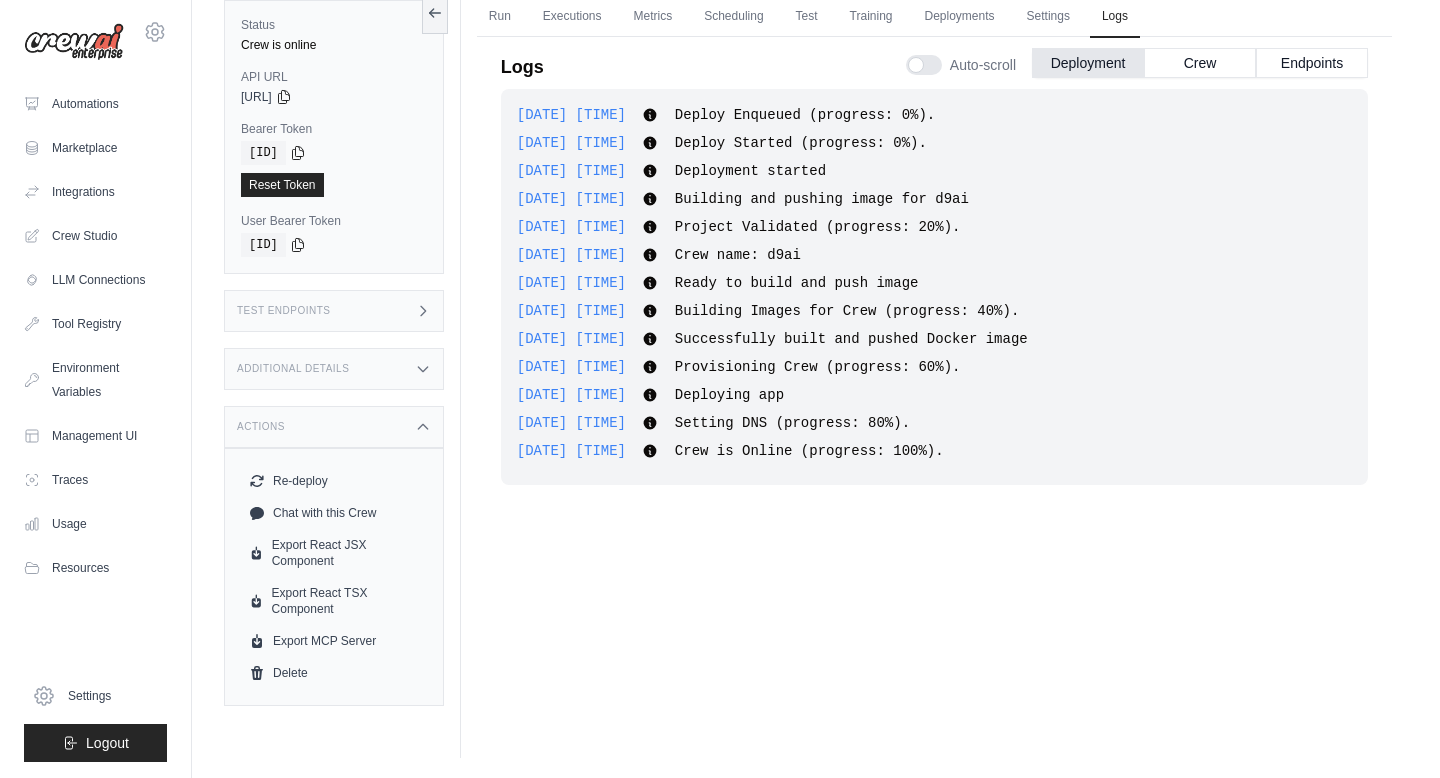 scroll, scrollTop: 0, scrollLeft: 0, axis: both 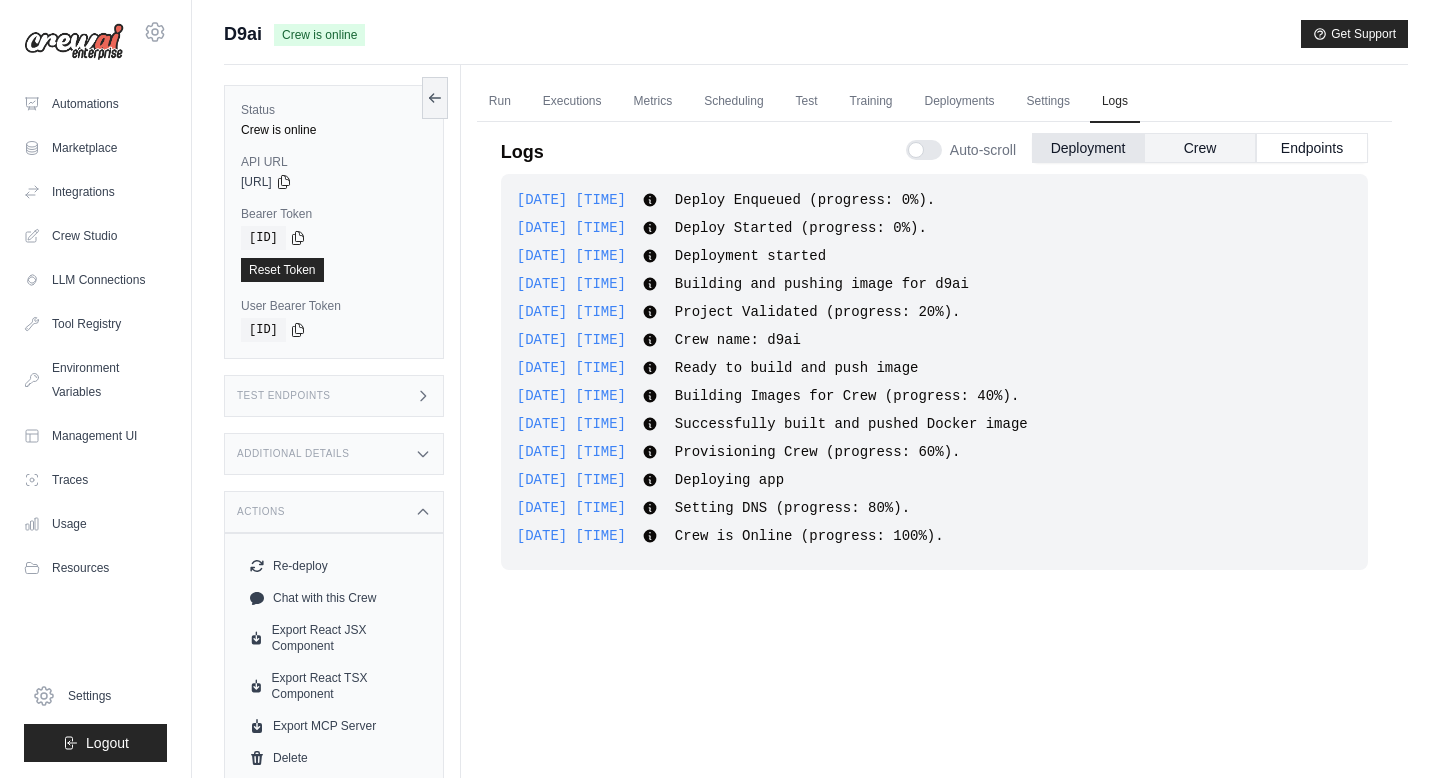 click on "Crew" at bounding box center (1200, 148) 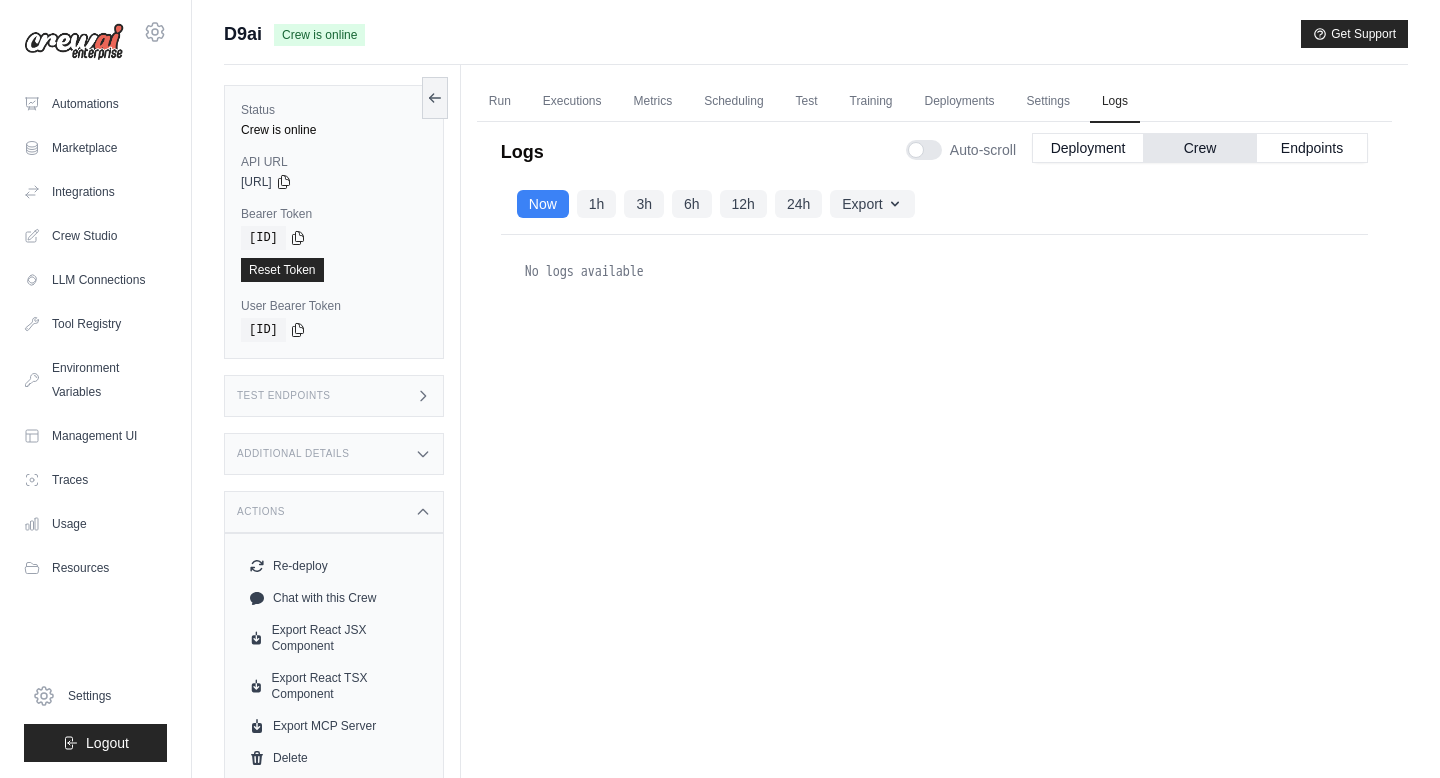 click on "1h" at bounding box center [597, 204] 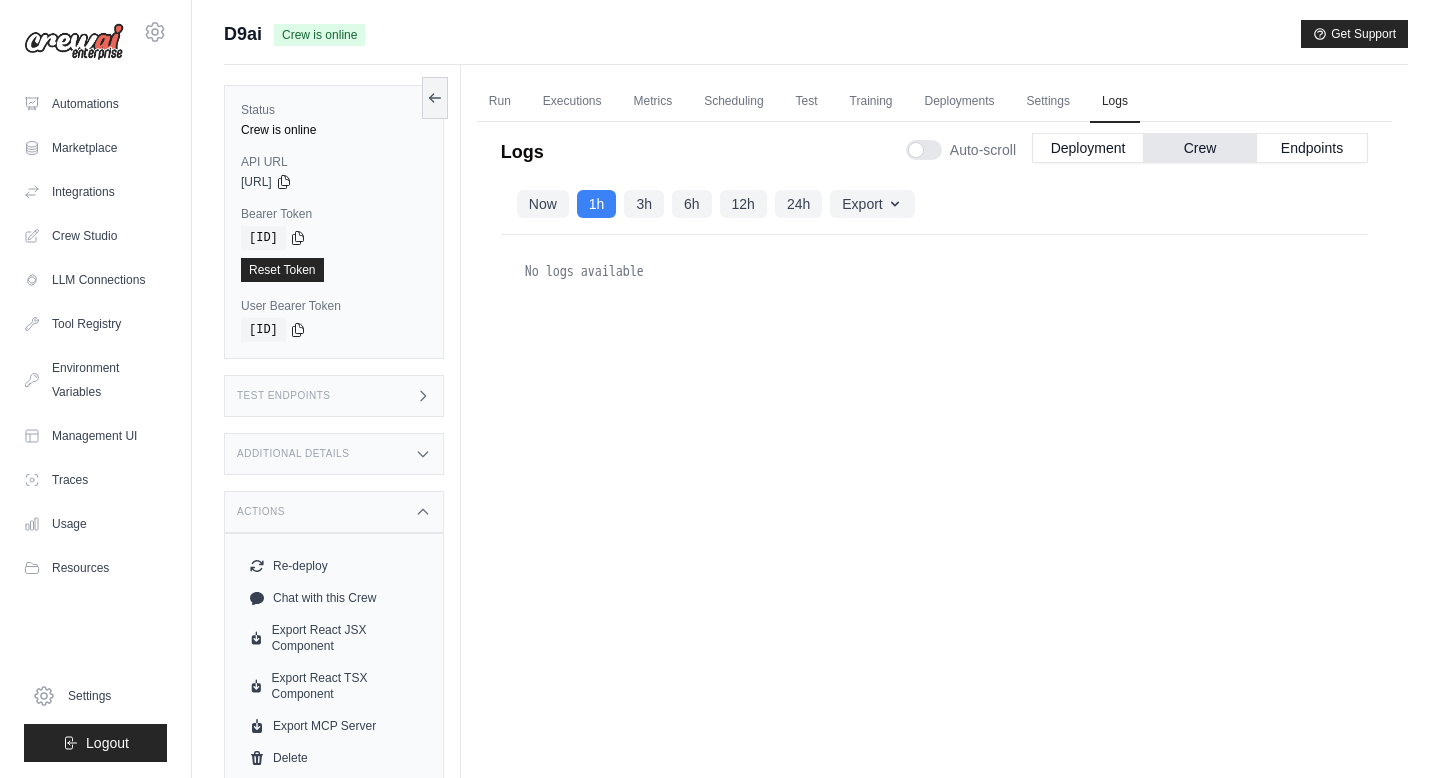 click on "Now" at bounding box center (543, 204) 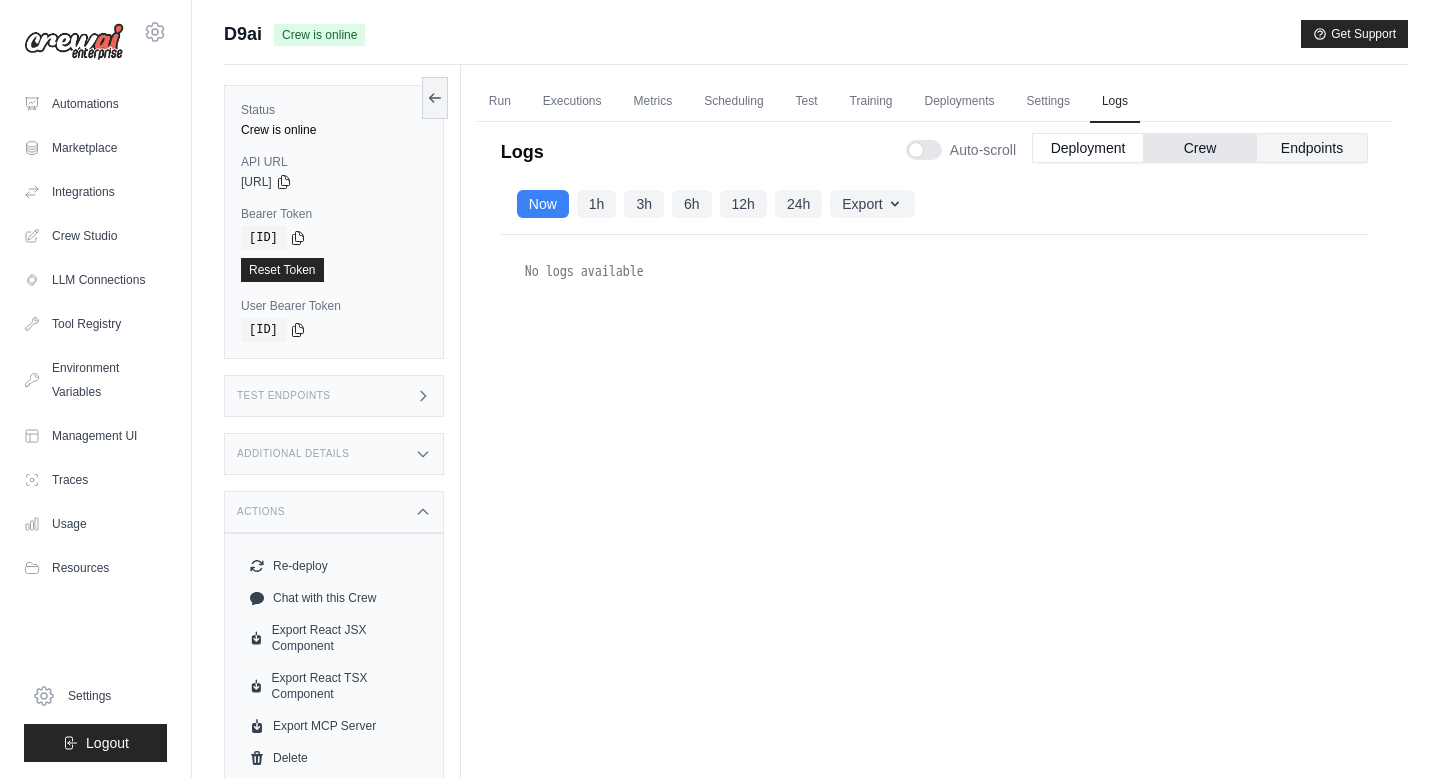 click on "Endpoints" at bounding box center (1312, 148) 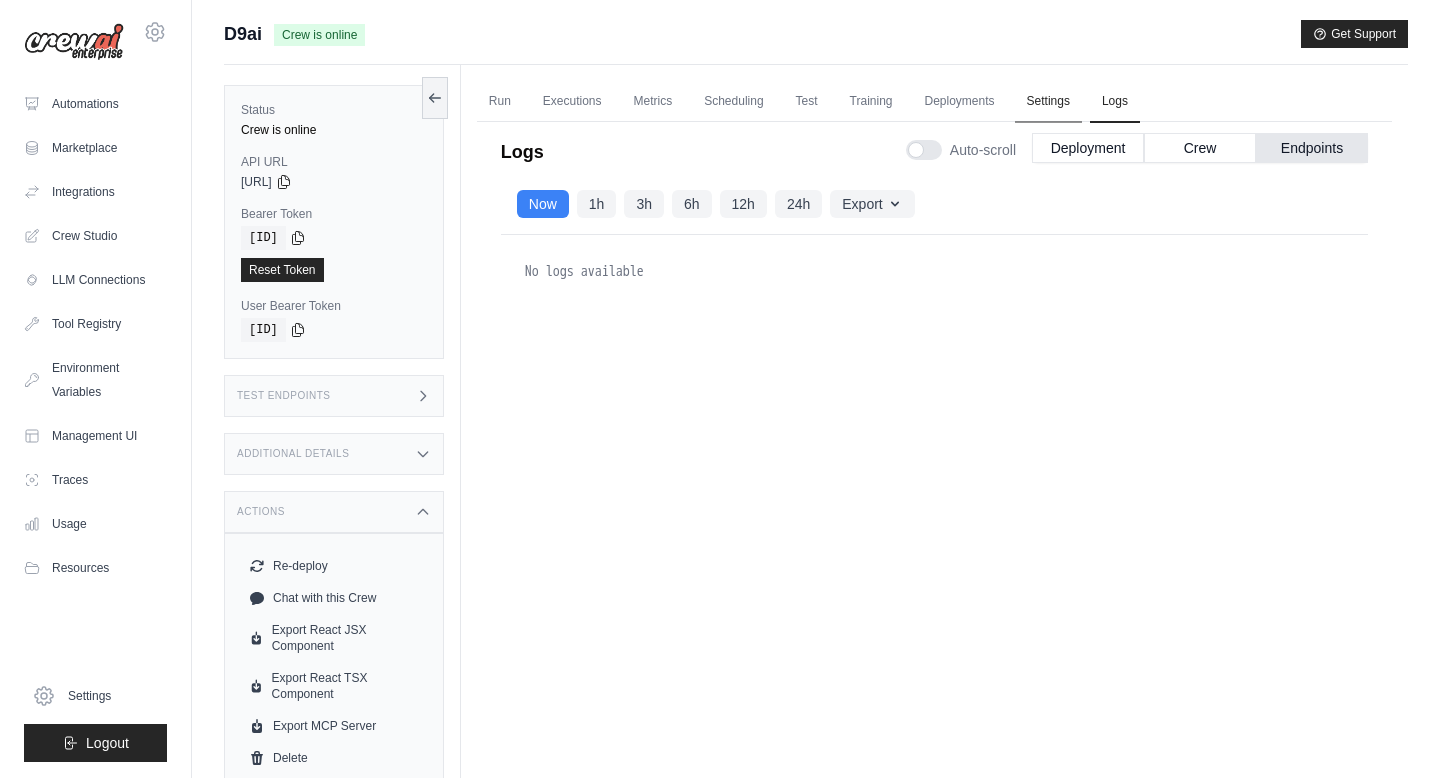click on "Settings" at bounding box center (1048, 102) 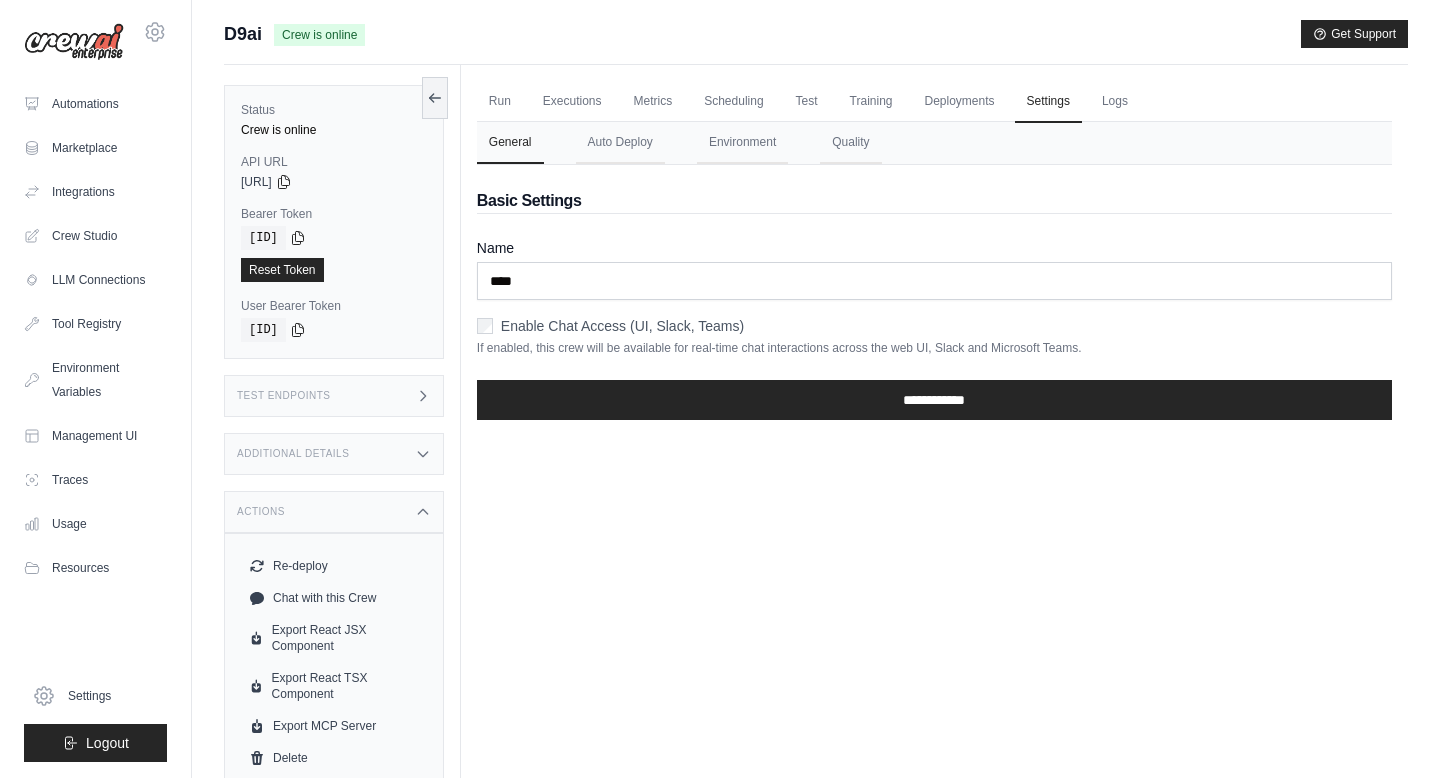 click on "Enable Chat Access (UI, Slack, Teams)" at bounding box center [622, 326] 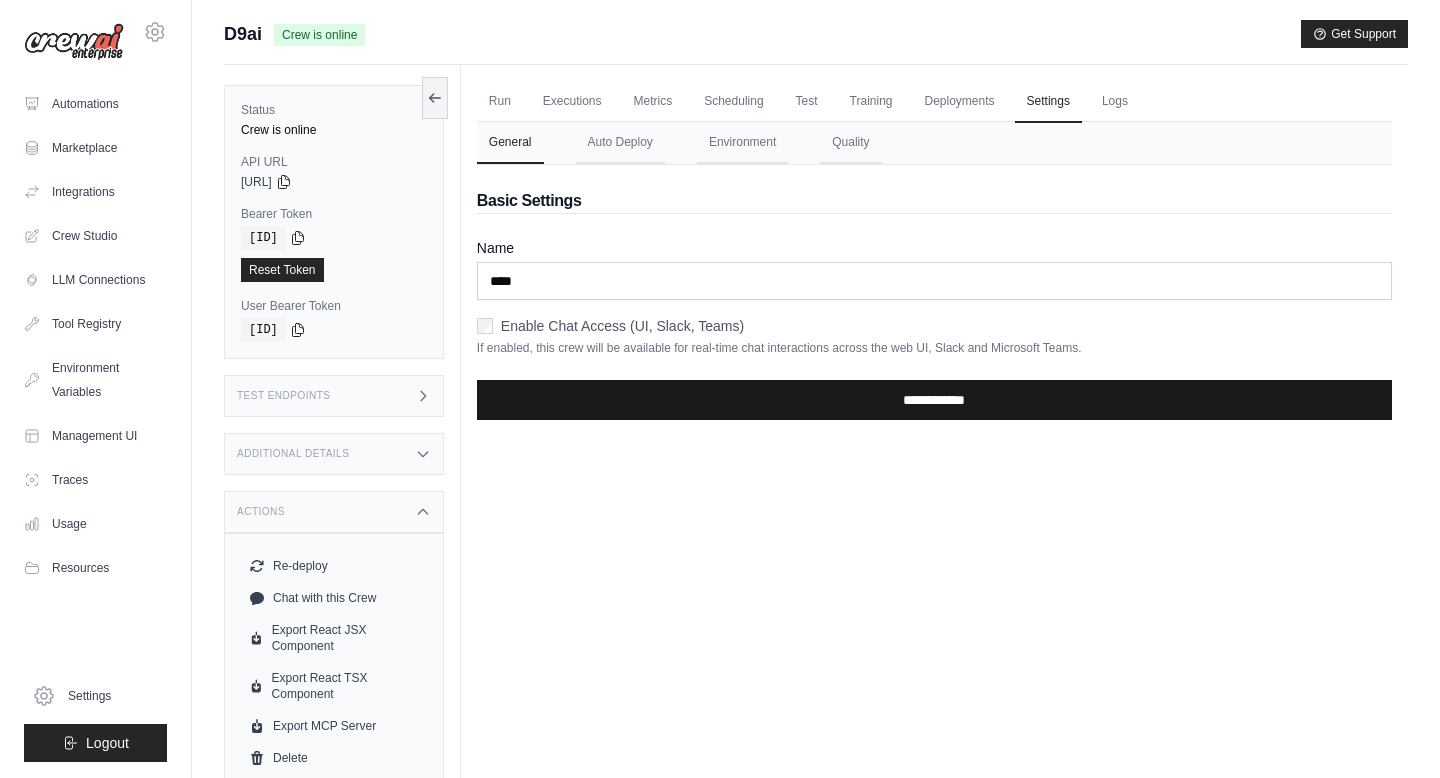 click on "**********" at bounding box center [934, 400] 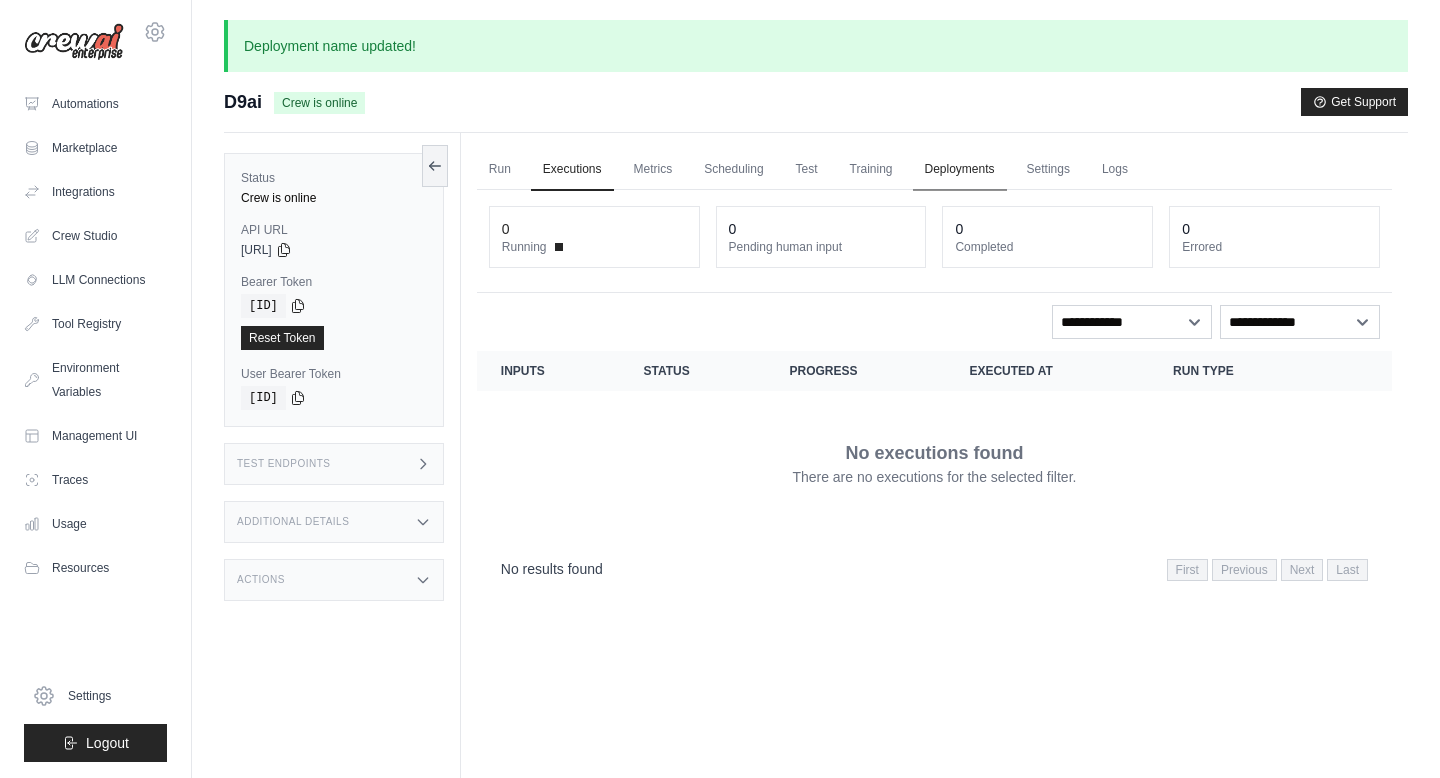 click on "Deployments" at bounding box center (960, 170) 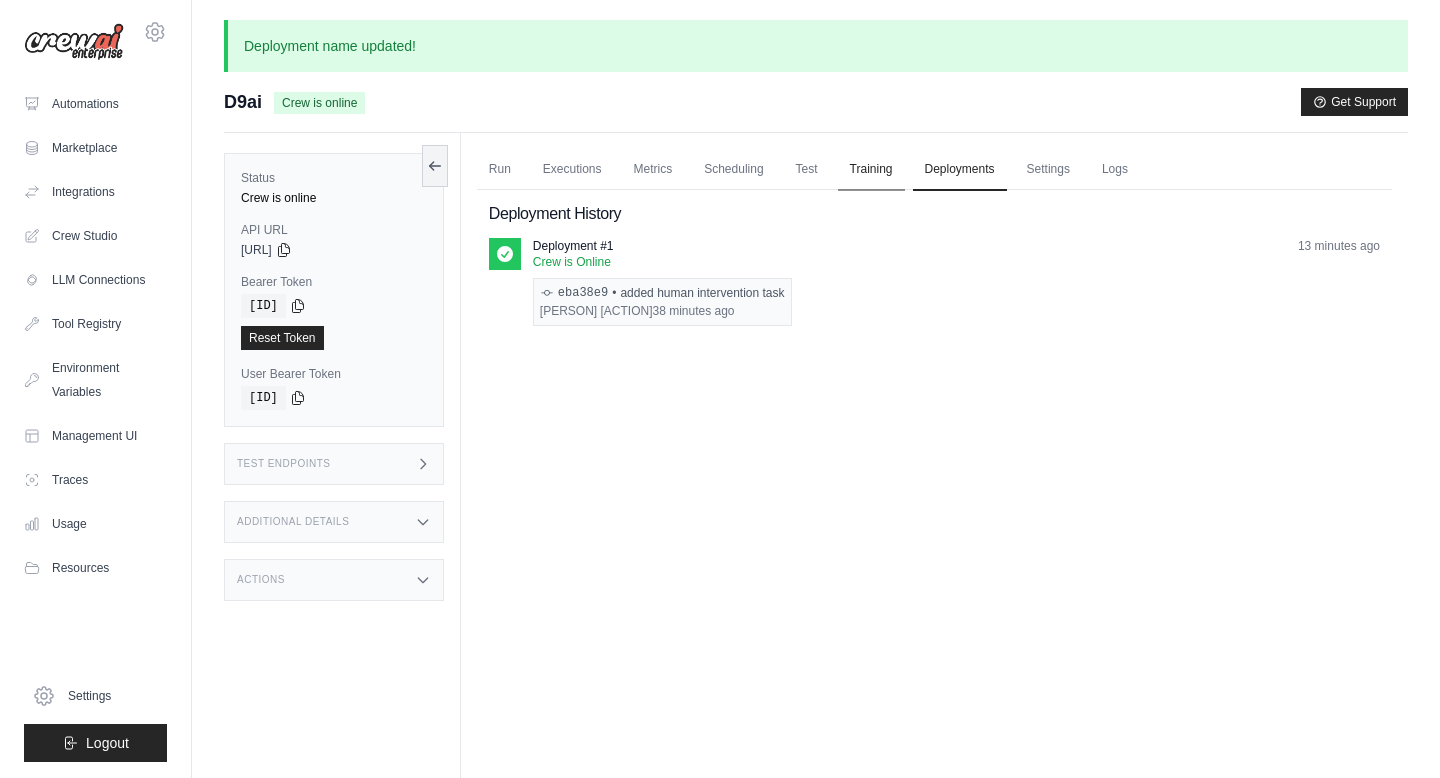 click on "Training" at bounding box center [871, 170] 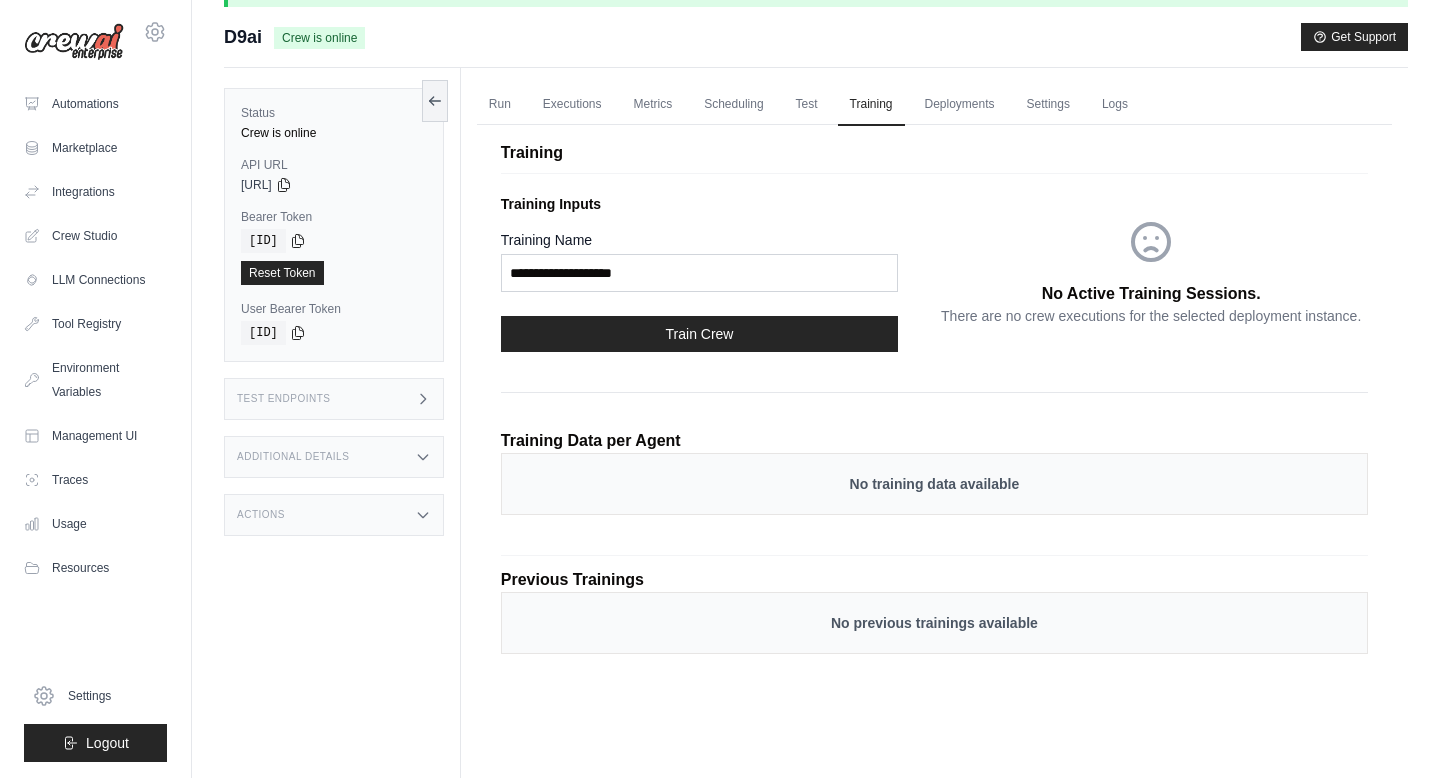 scroll, scrollTop: 60, scrollLeft: 0, axis: vertical 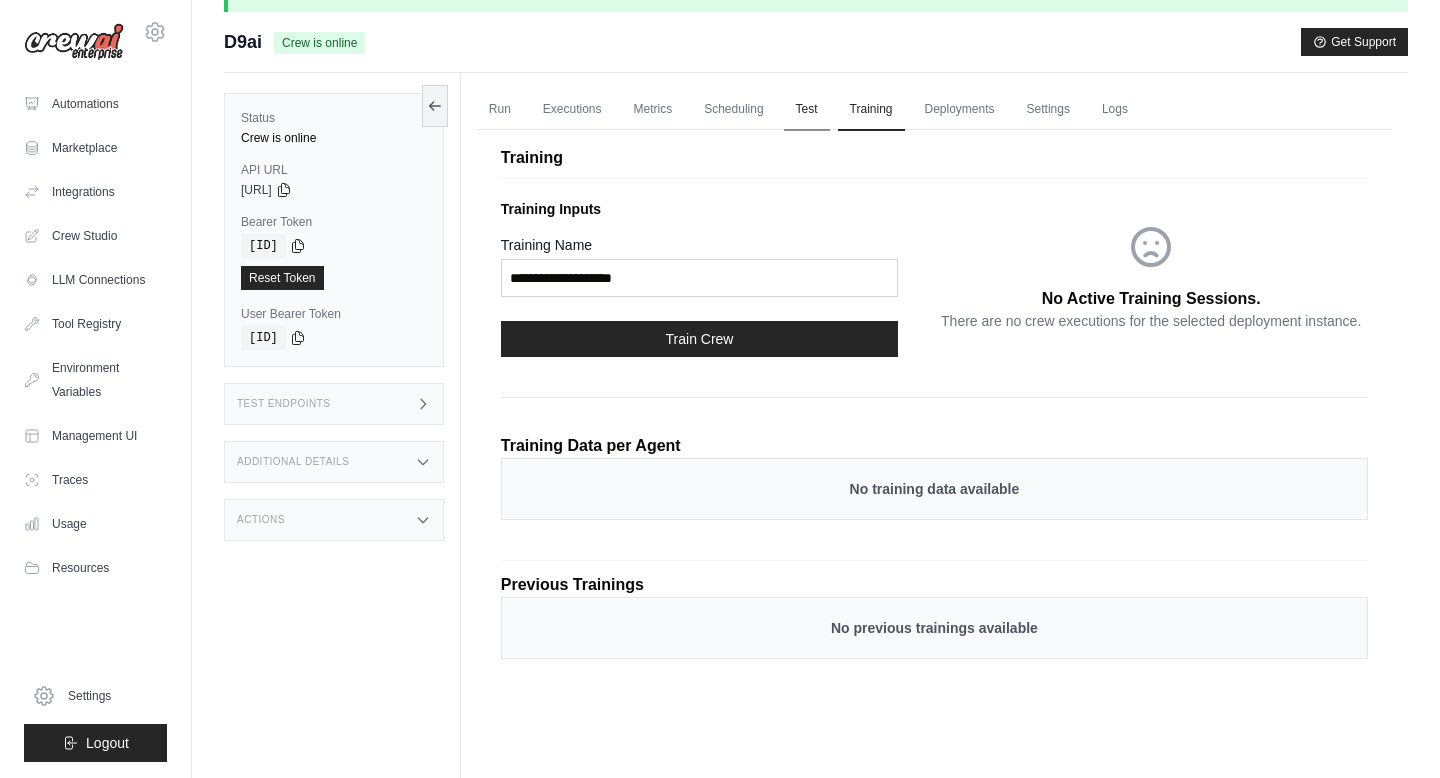 click on "Test" at bounding box center [807, 110] 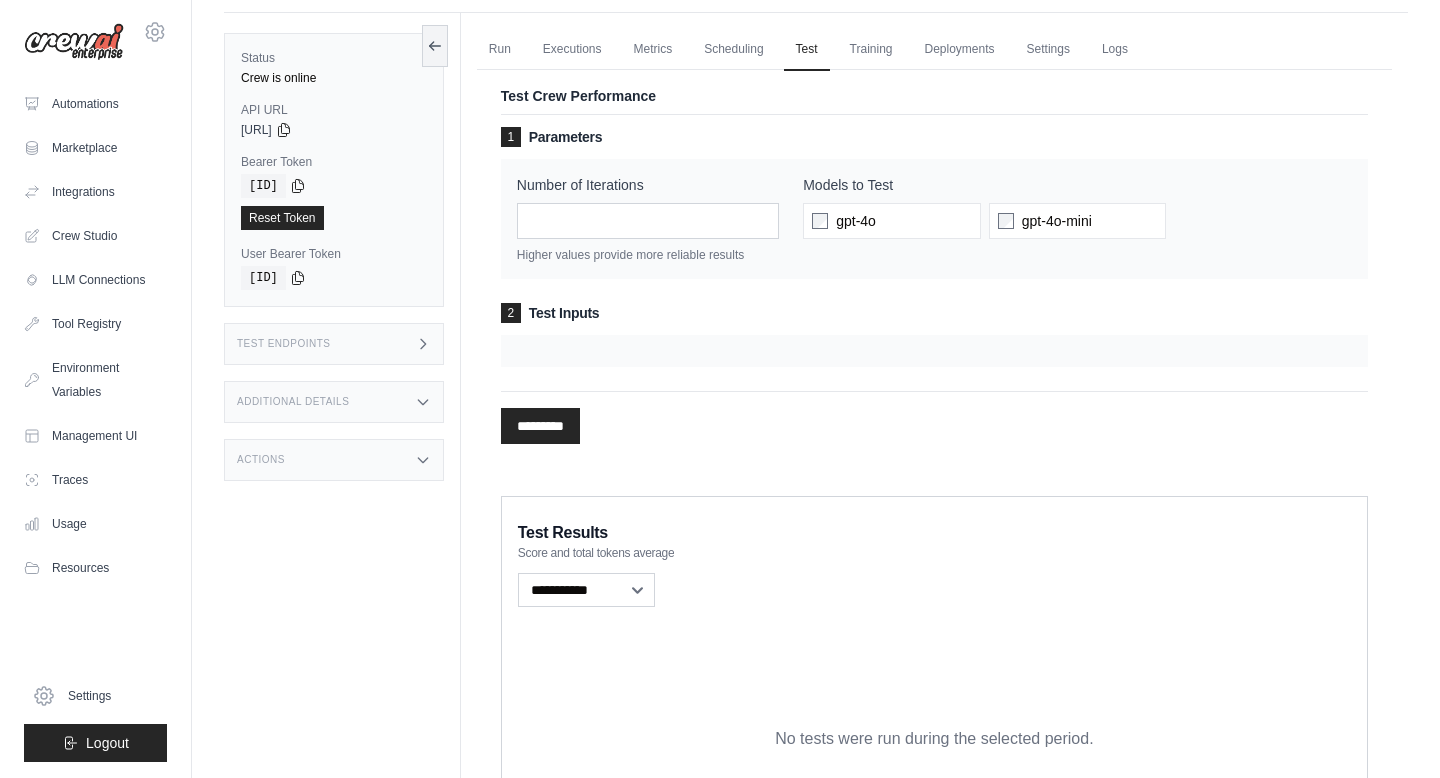 scroll, scrollTop: 122, scrollLeft: 0, axis: vertical 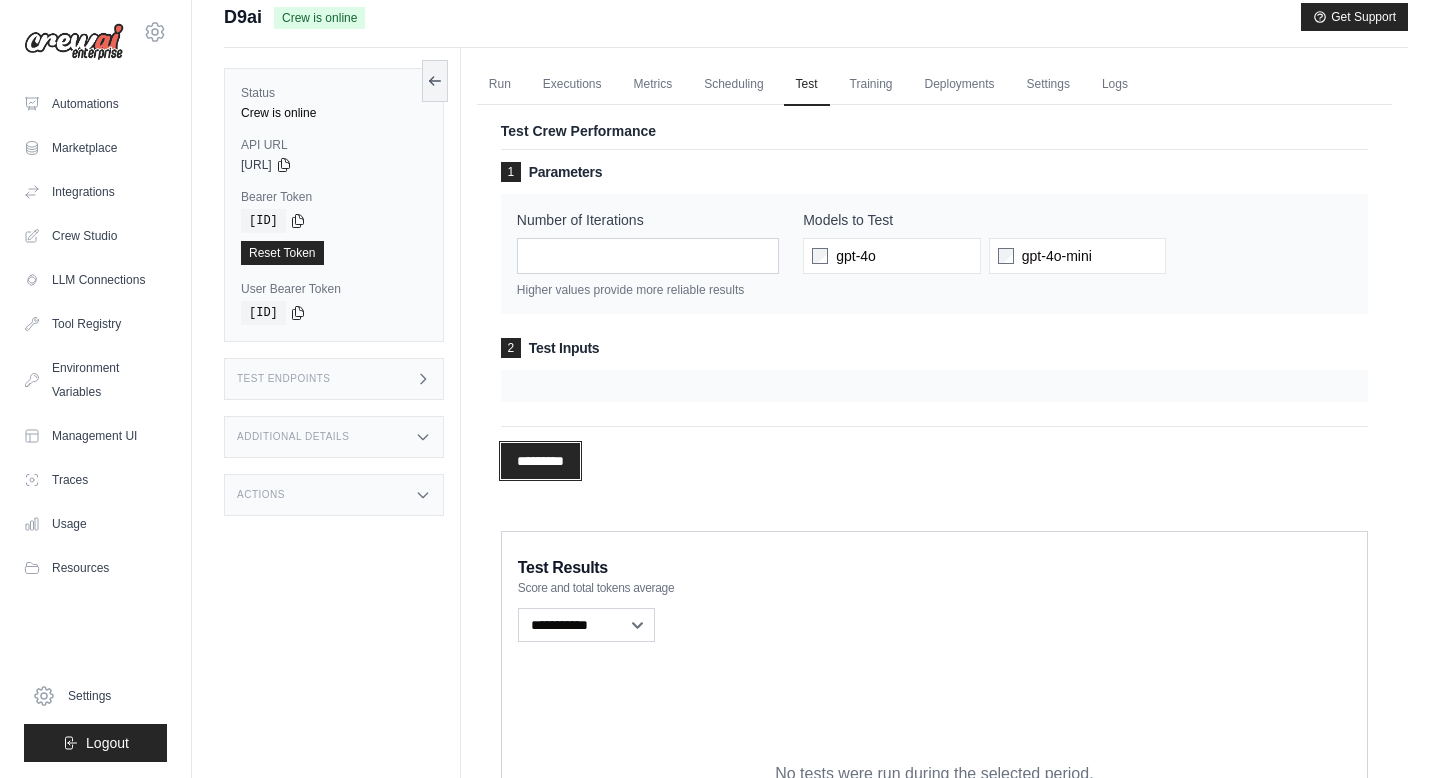 click on "*********" at bounding box center (540, 461) 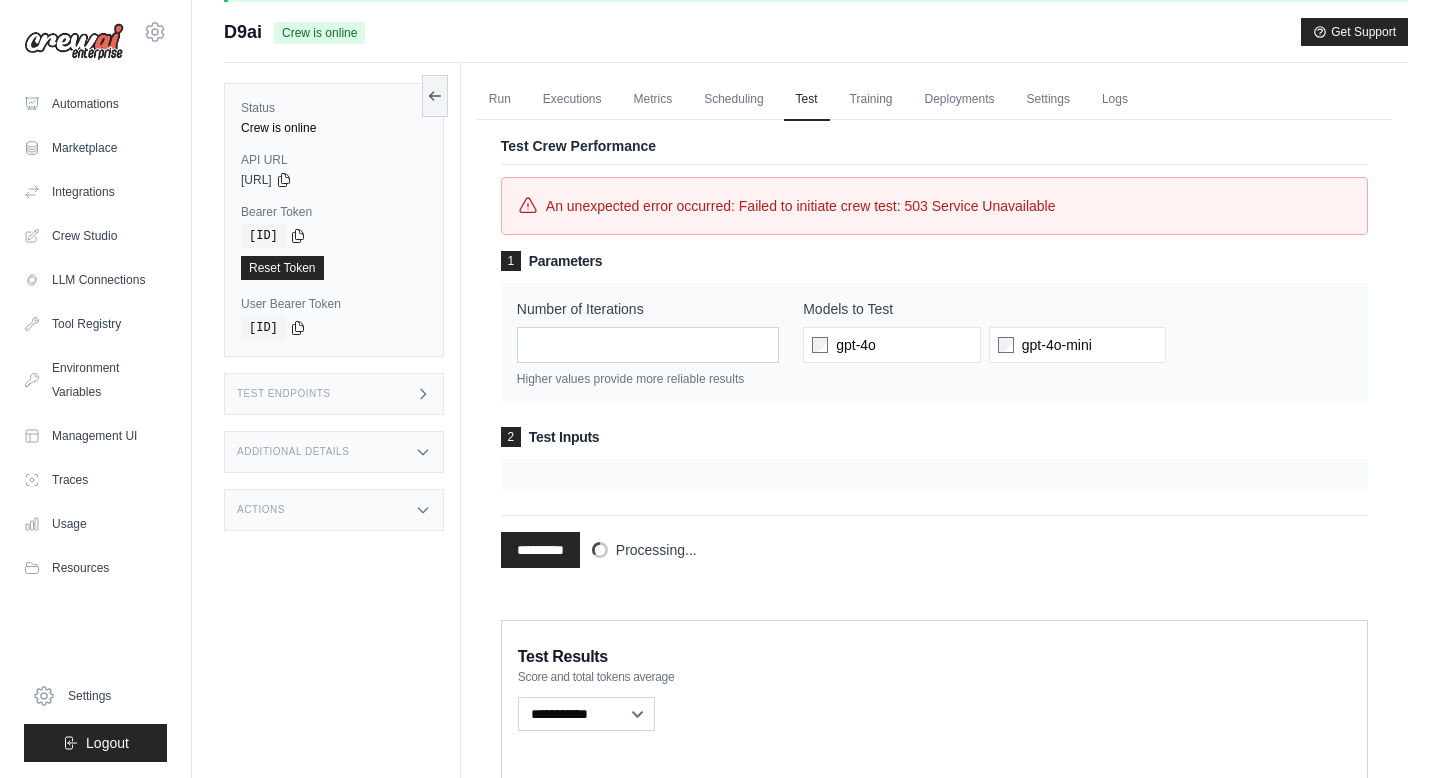 scroll, scrollTop: 55, scrollLeft: 0, axis: vertical 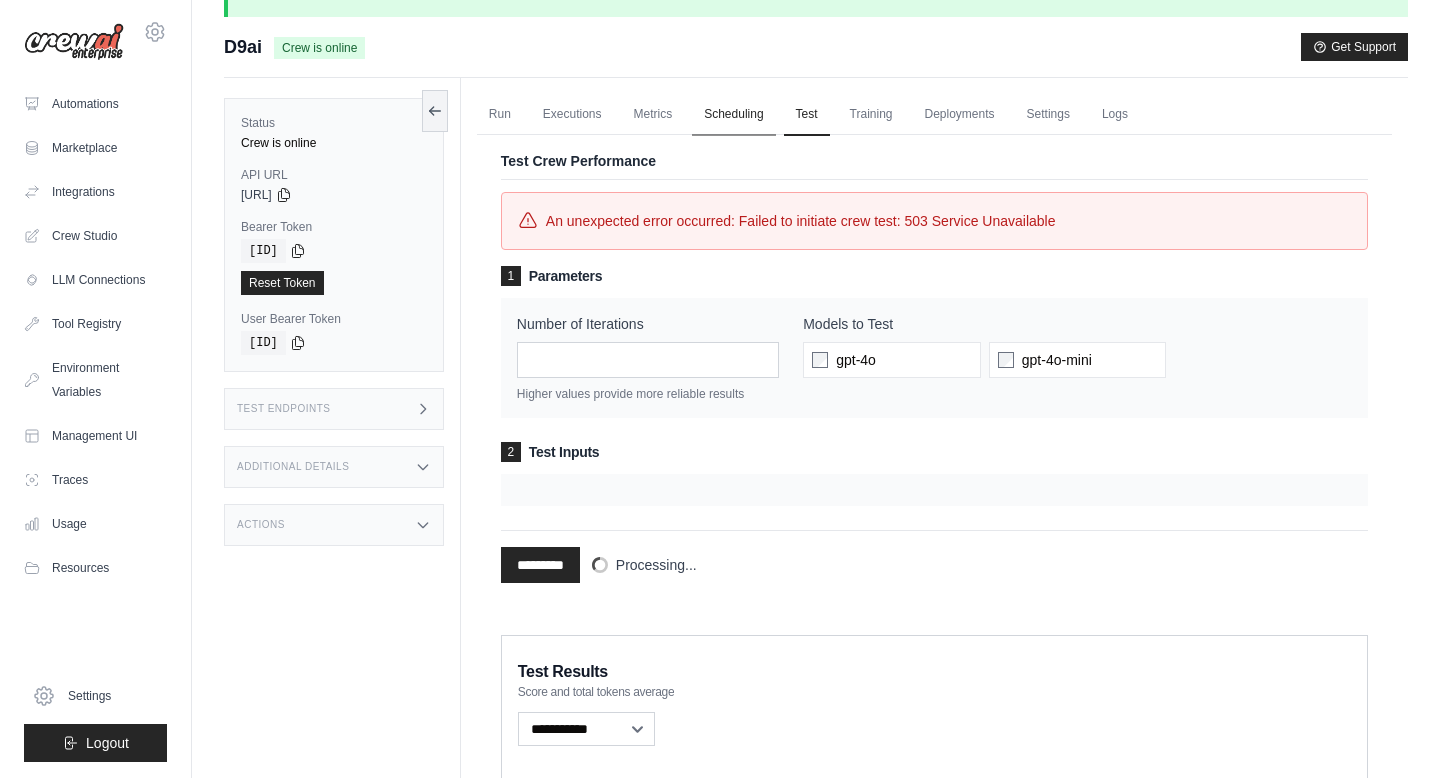 click on "Scheduling" at bounding box center [733, 115] 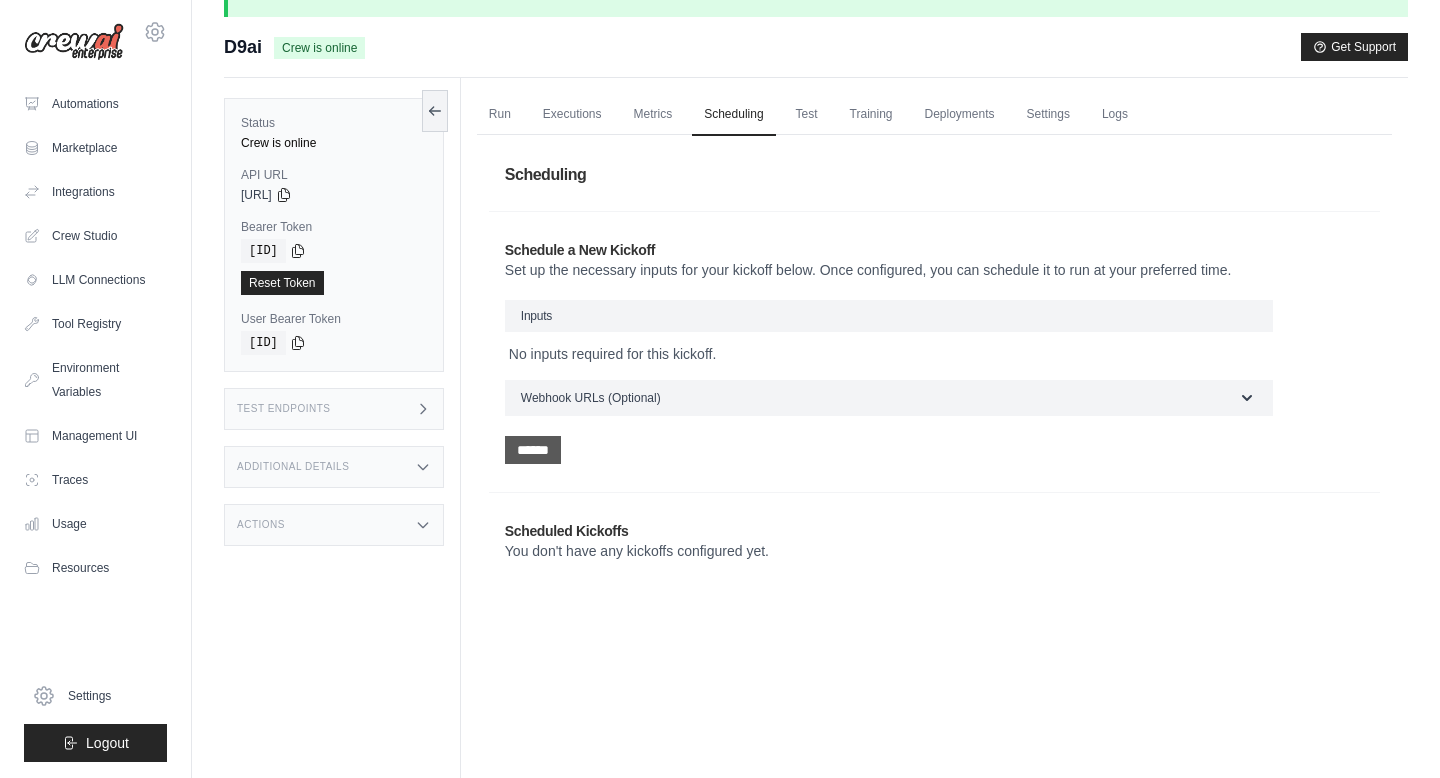 click on "******" at bounding box center [533, 450] 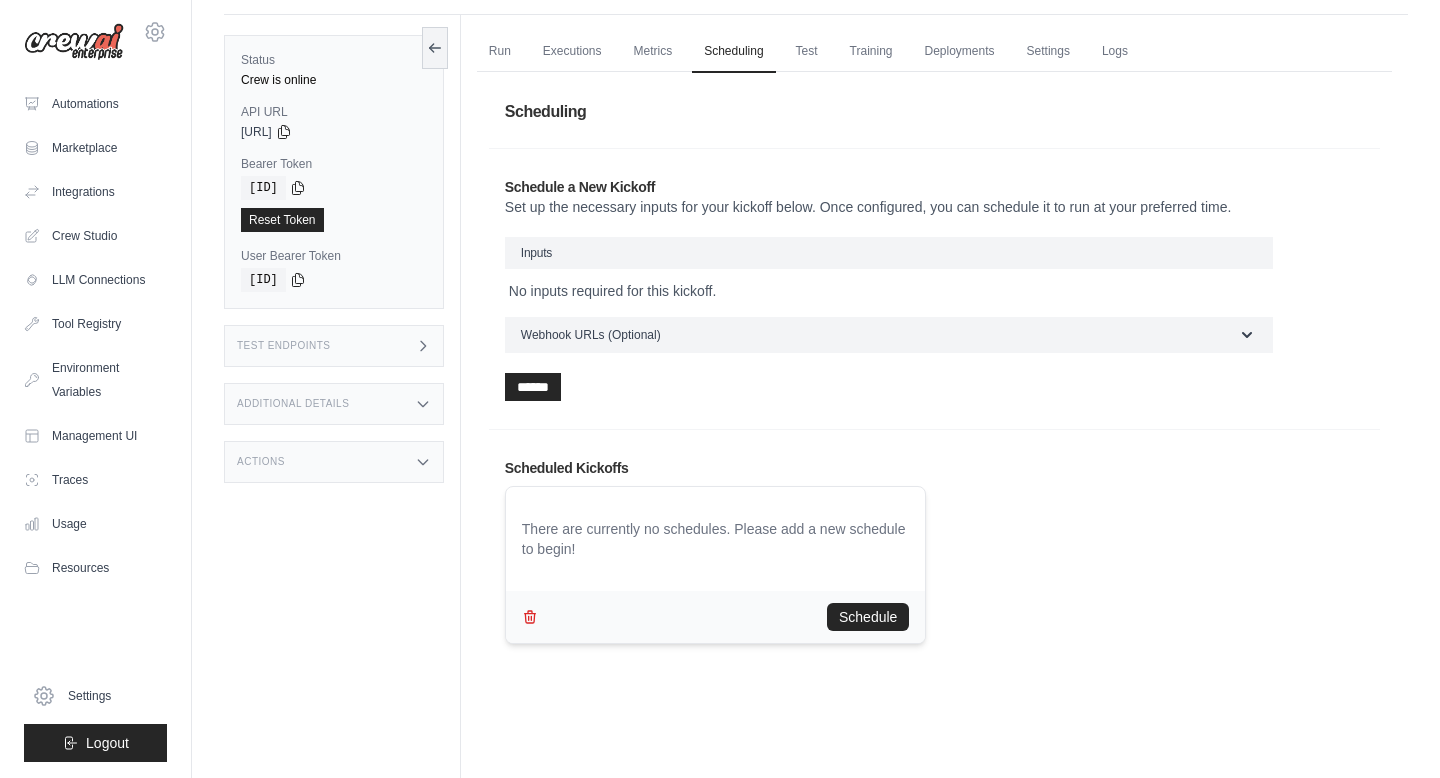 scroll, scrollTop: 120, scrollLeft: 0, axis: vertical 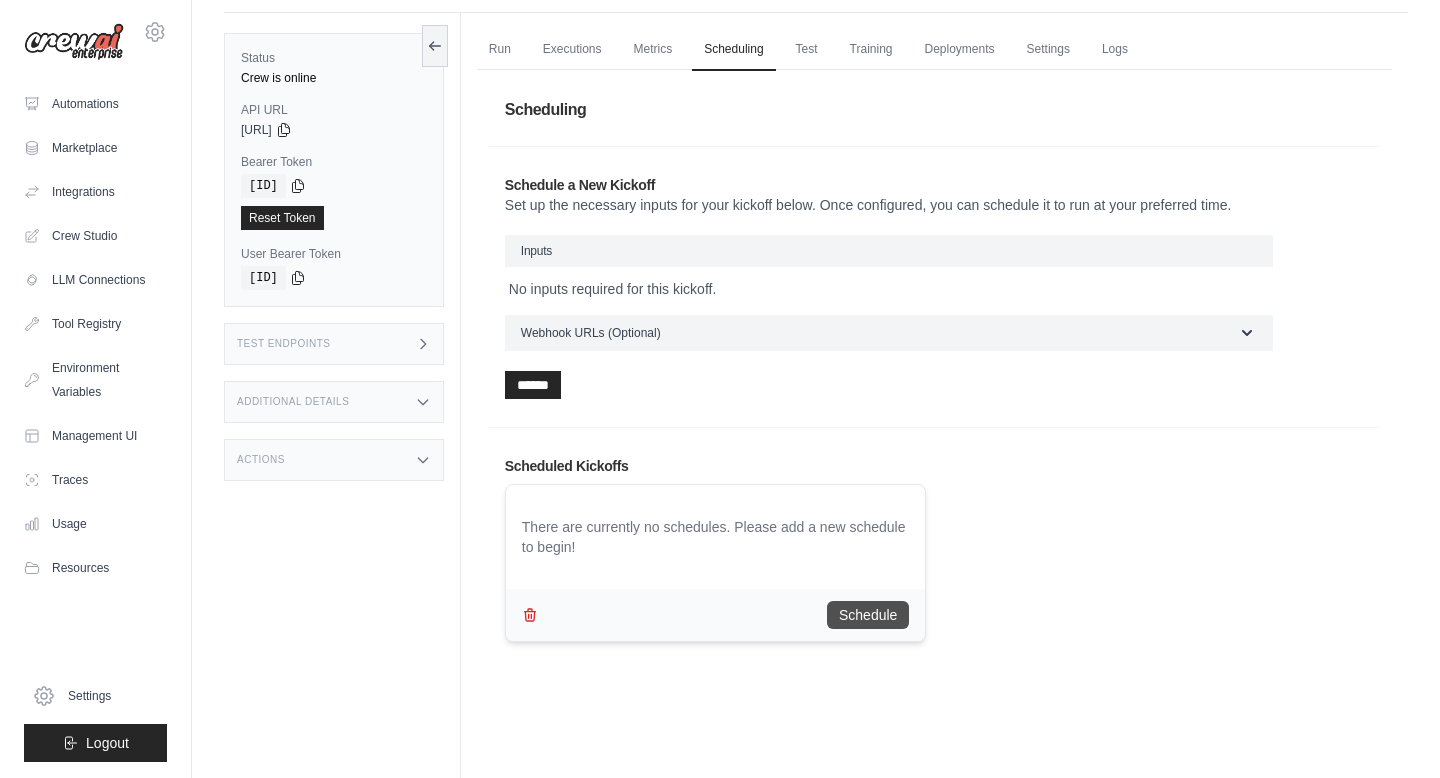 click on "Schedule" at bounding box center [868, 615] 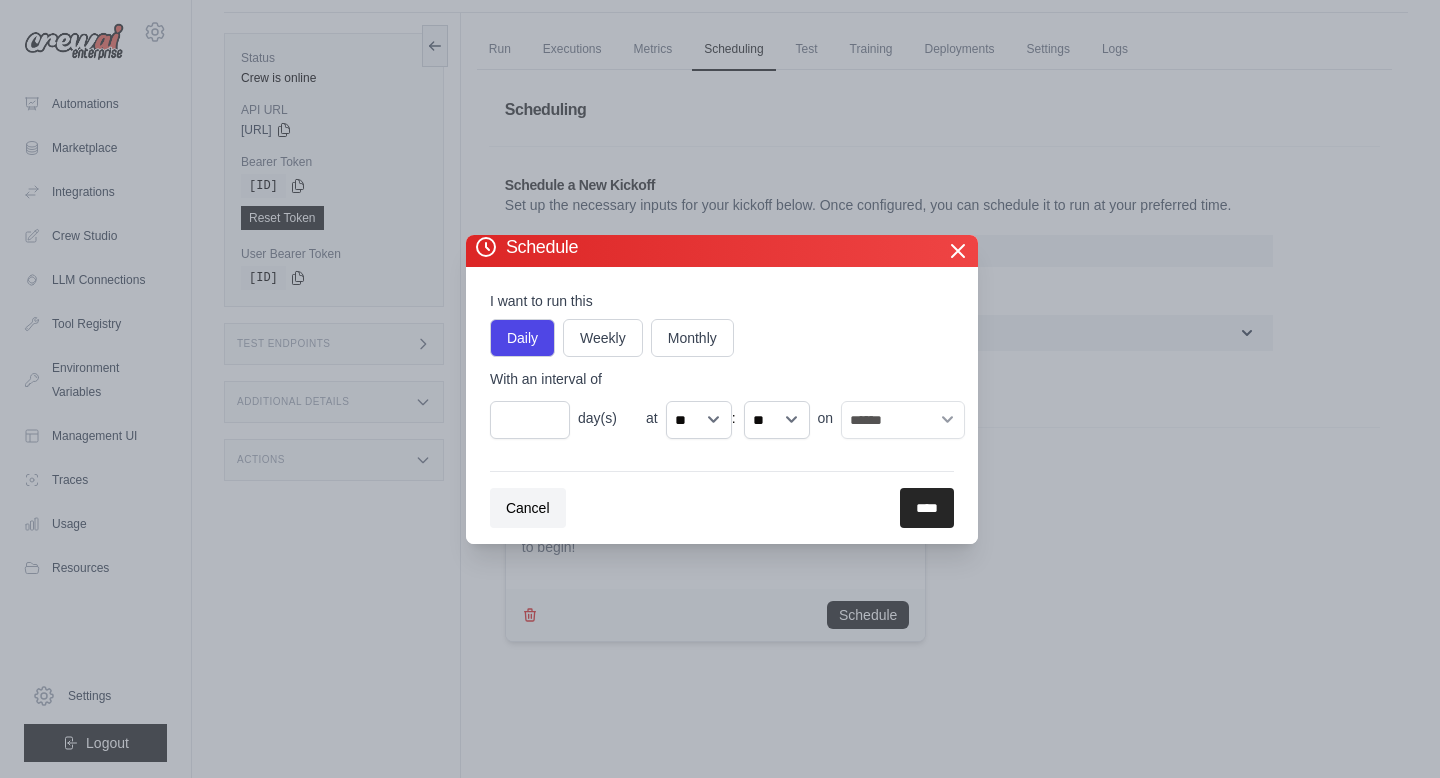 click on "Cancel" at bounding box center [528, 508] 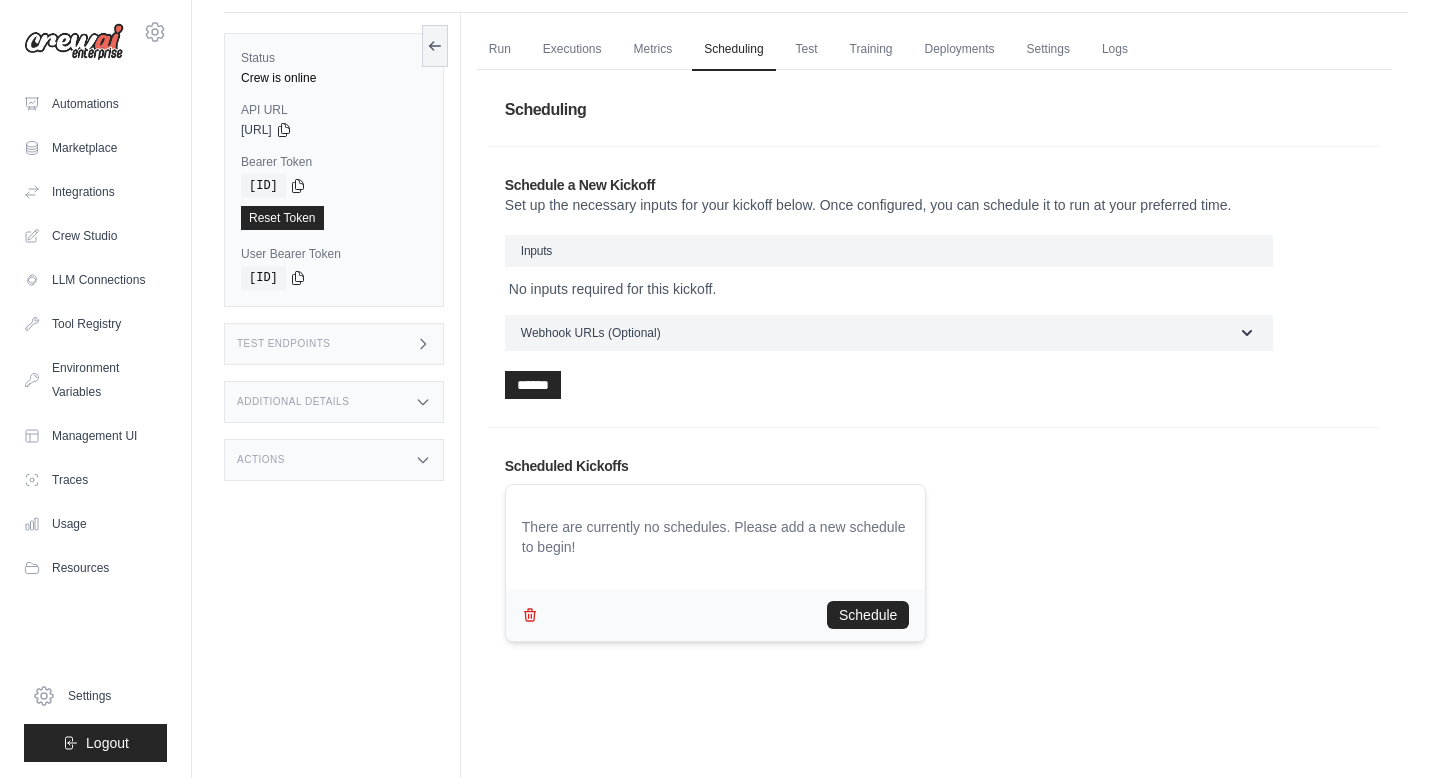 scroll, scrollTop: 0, scrollLeft: 0, axis: both 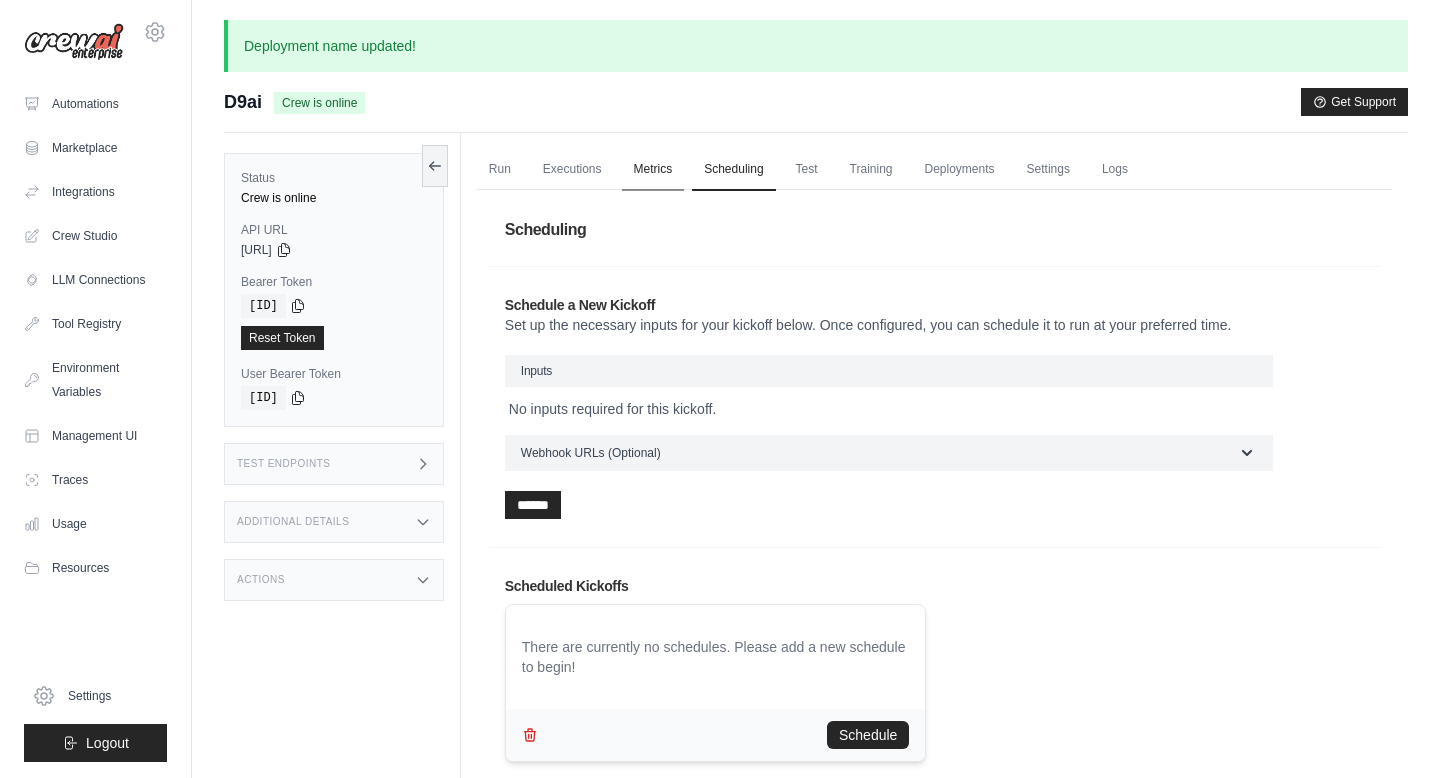 click on "Metrics" at bounding box center (653, 170) 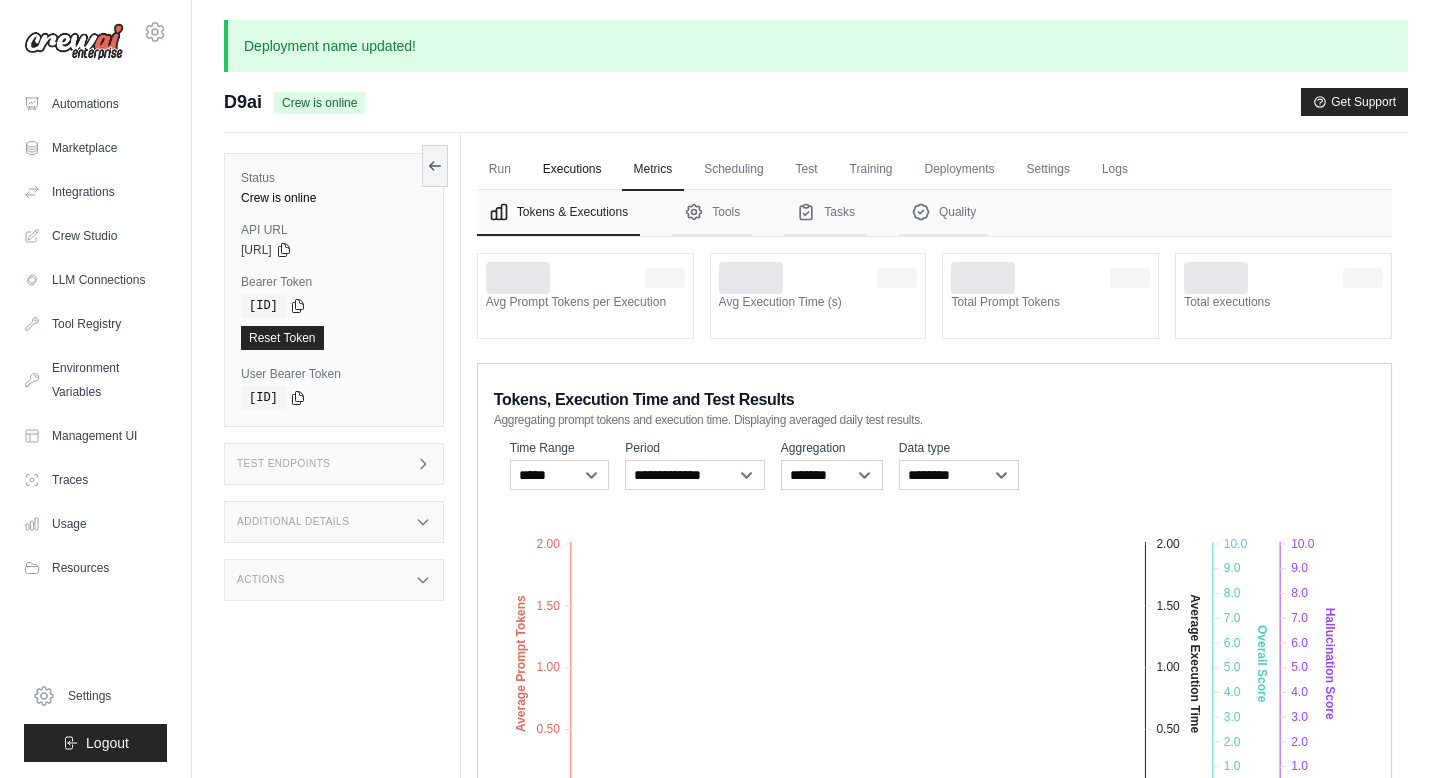 click on "Executions" at bounding box center (572, 170) 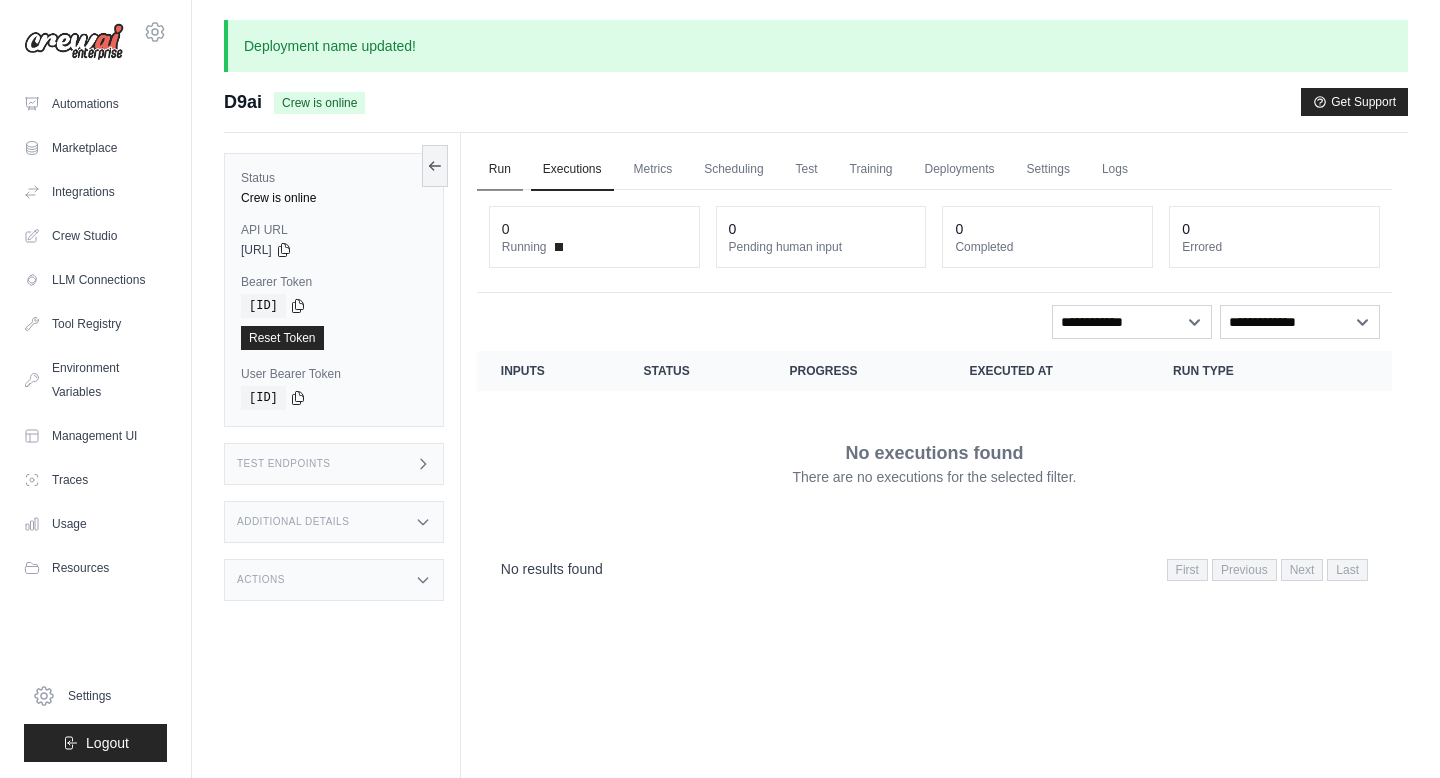 click on "Run" at bounding box center [500, 170] 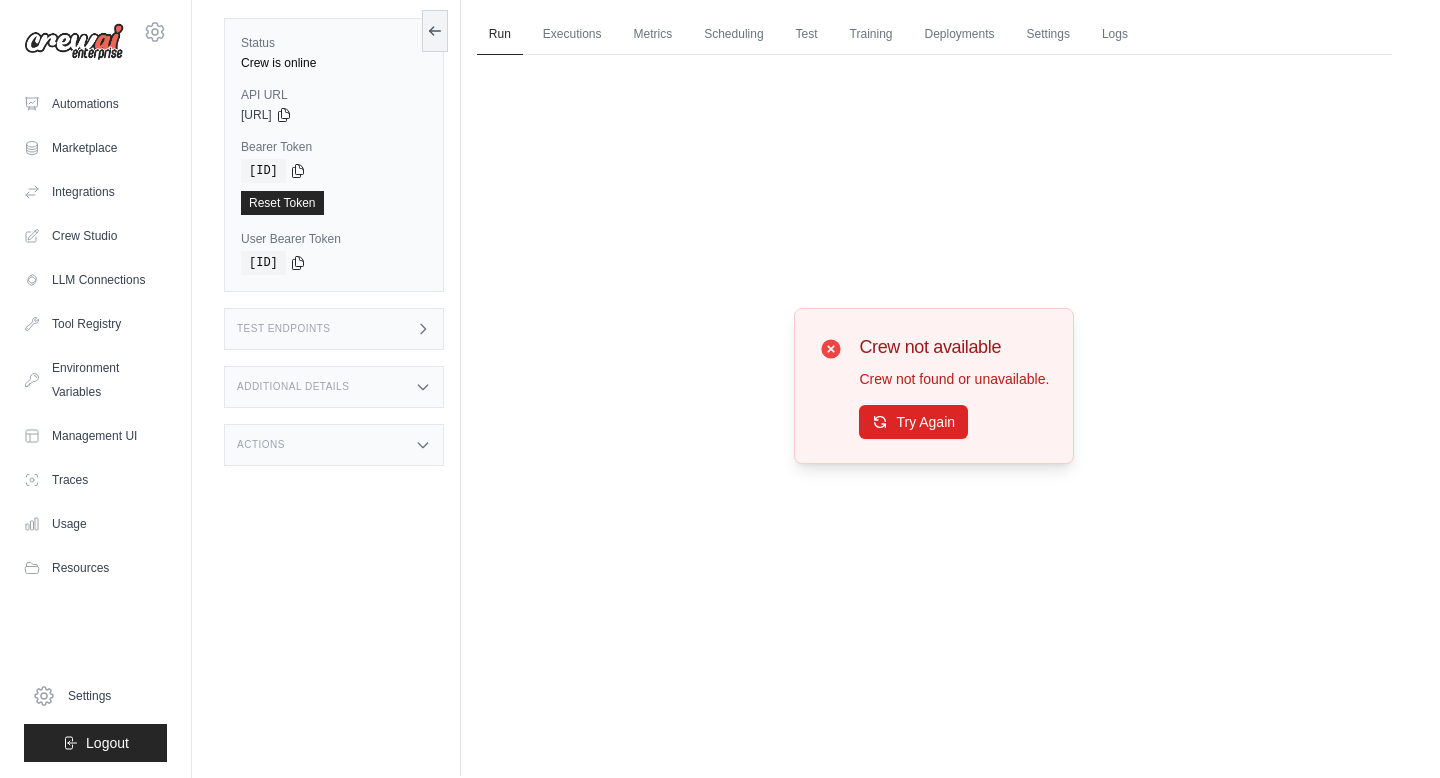 scroll, scrollTop: 145, scrollLeft: 0, axis: vertical 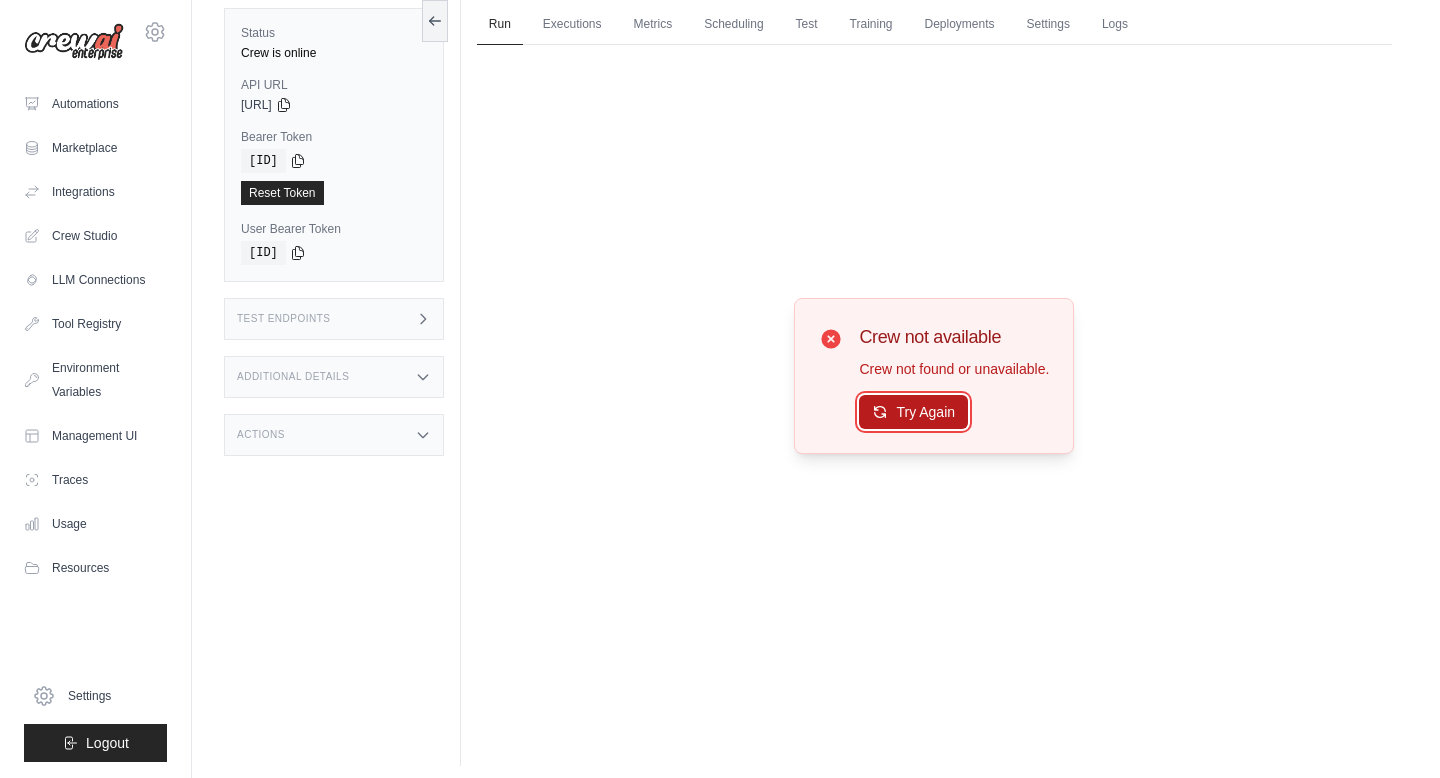 click on "Try Again" at bounding box center [913, 412] 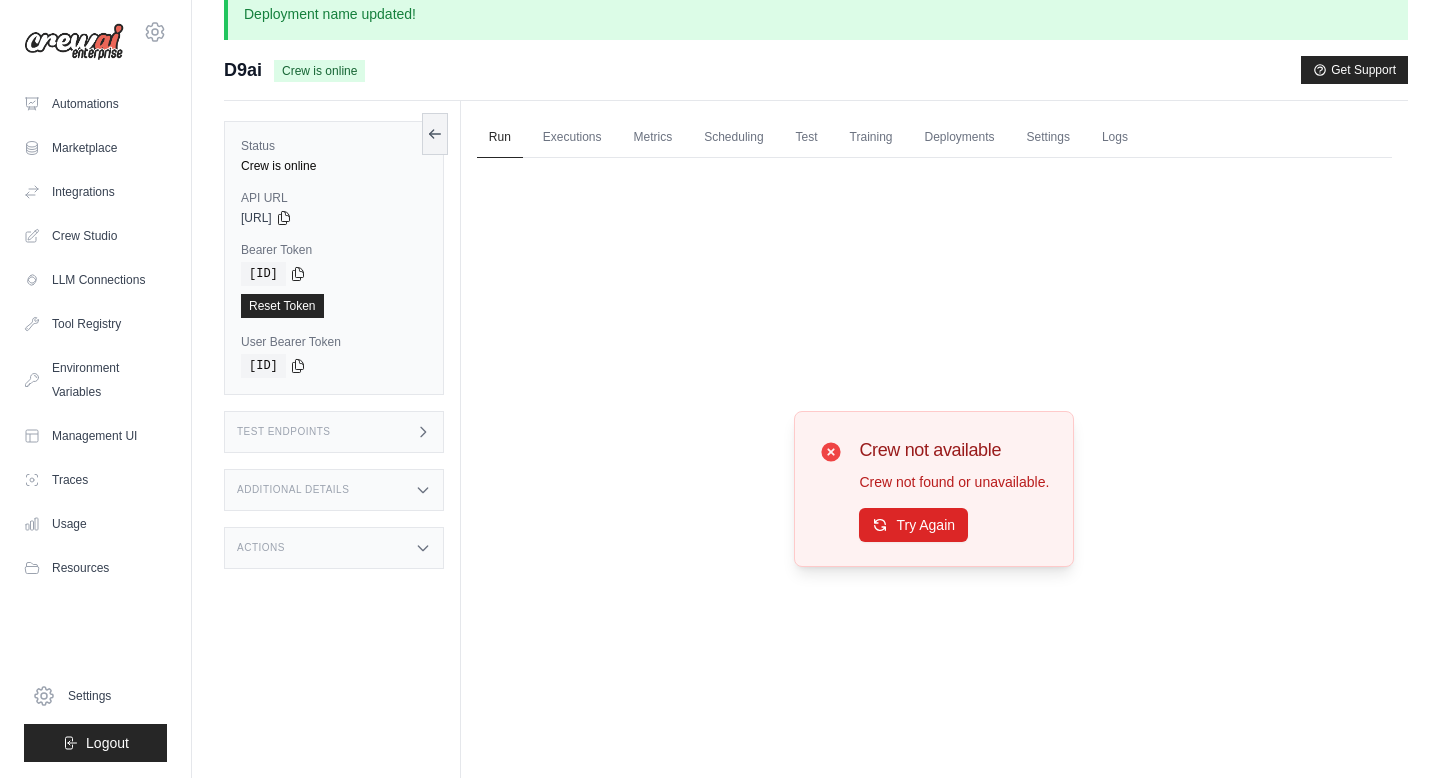 scroll, scrollTop: 0, scrollLeft: 0, axis: both 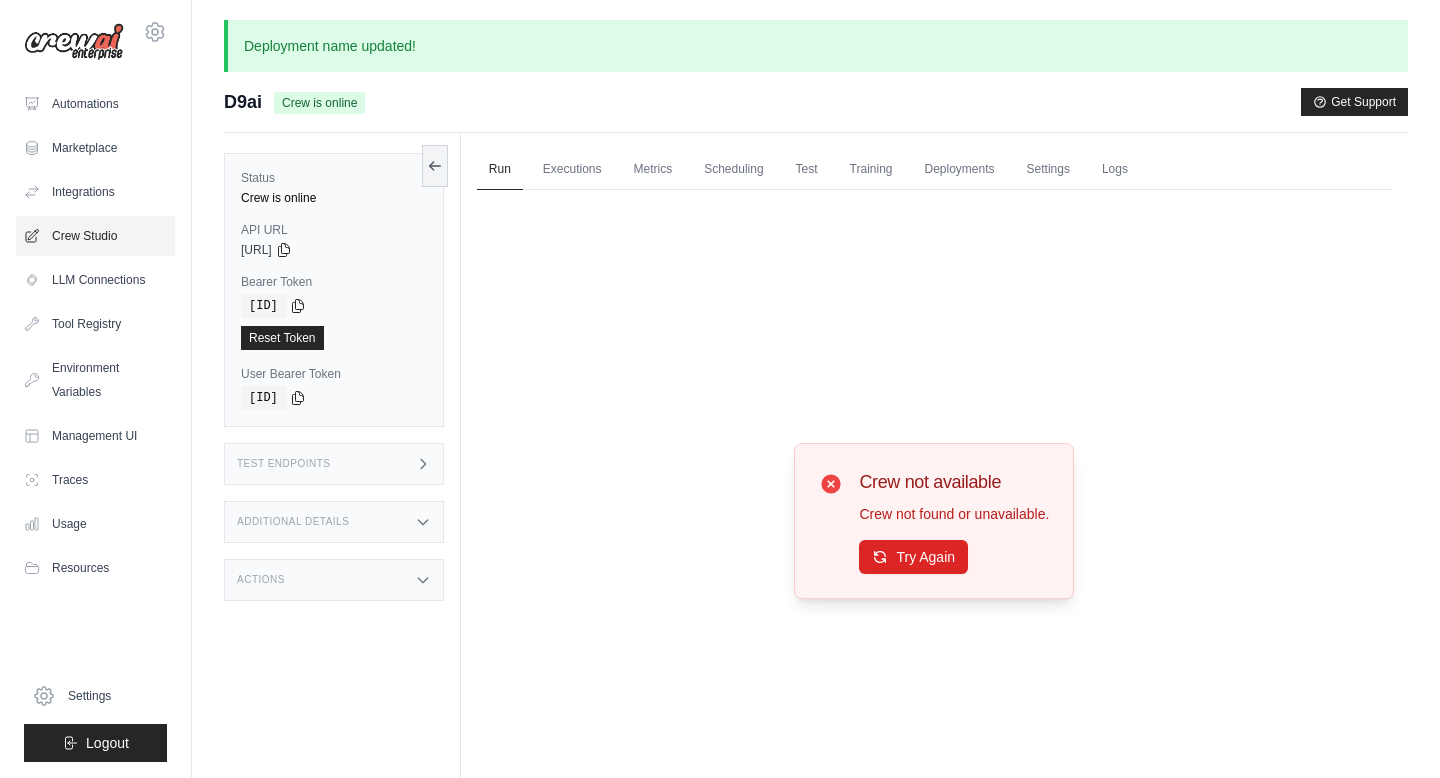 click on "Crew Studio" at bounding box center (95, 236) 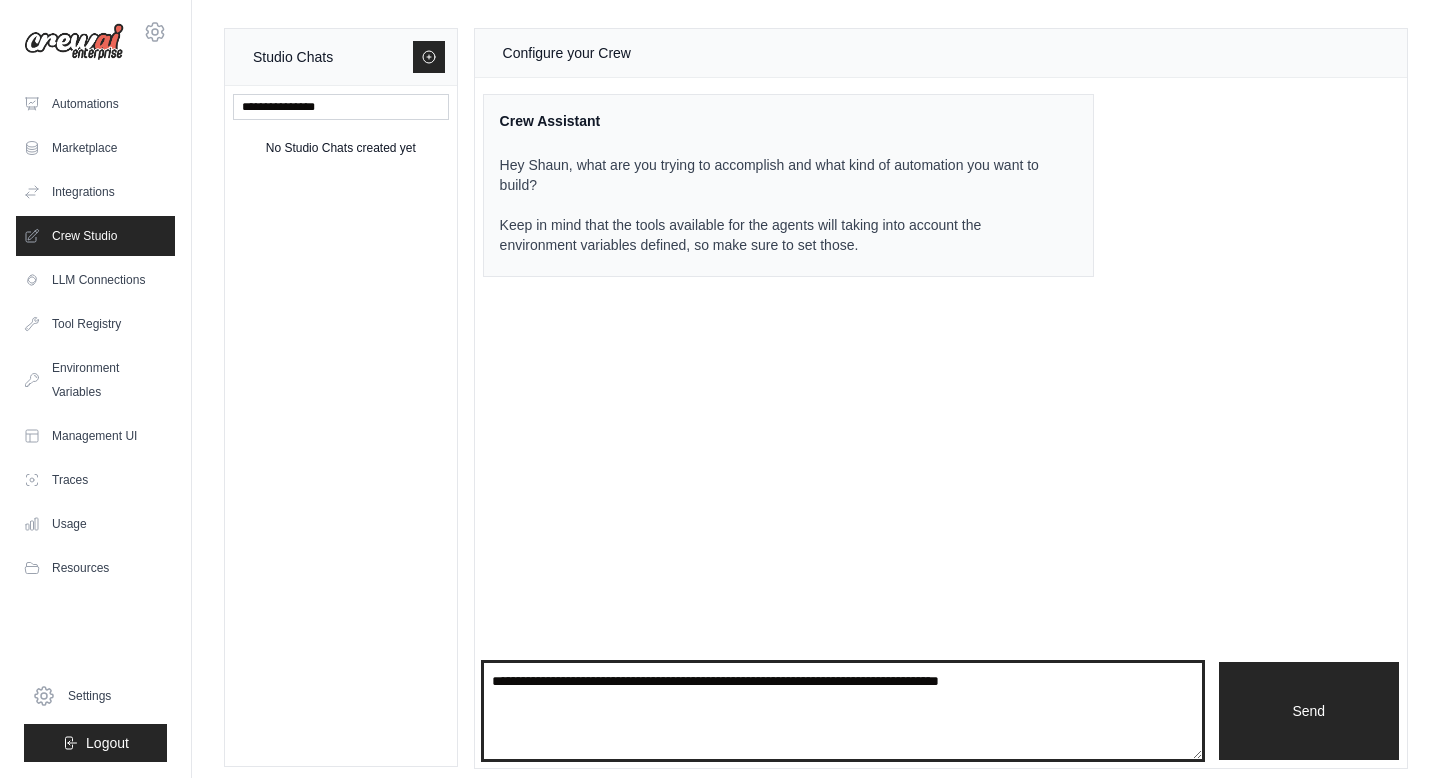 click at bounding box center (843, 711) 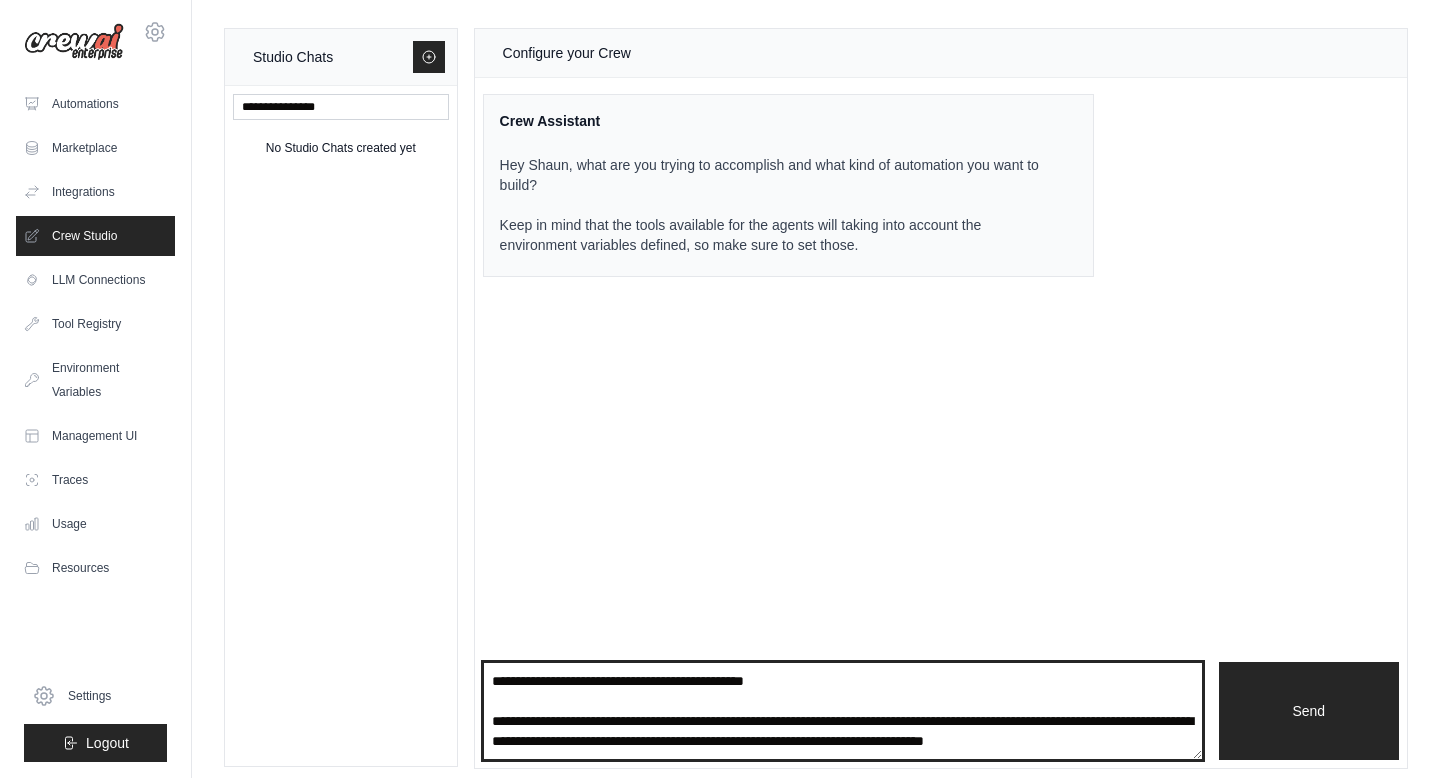 scroll, scrollTop: 10, scrollLeft: 0, axis: vertical 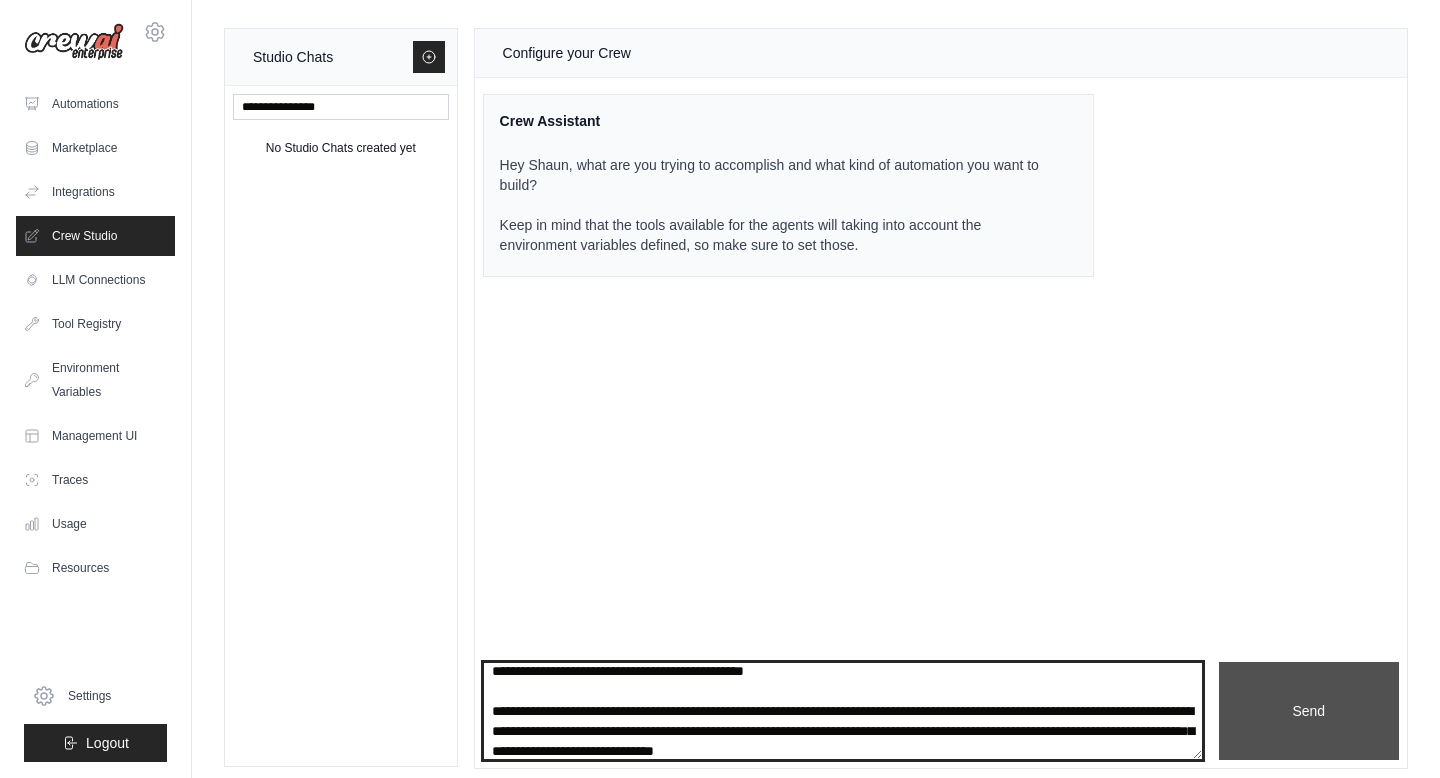 type on "**********" 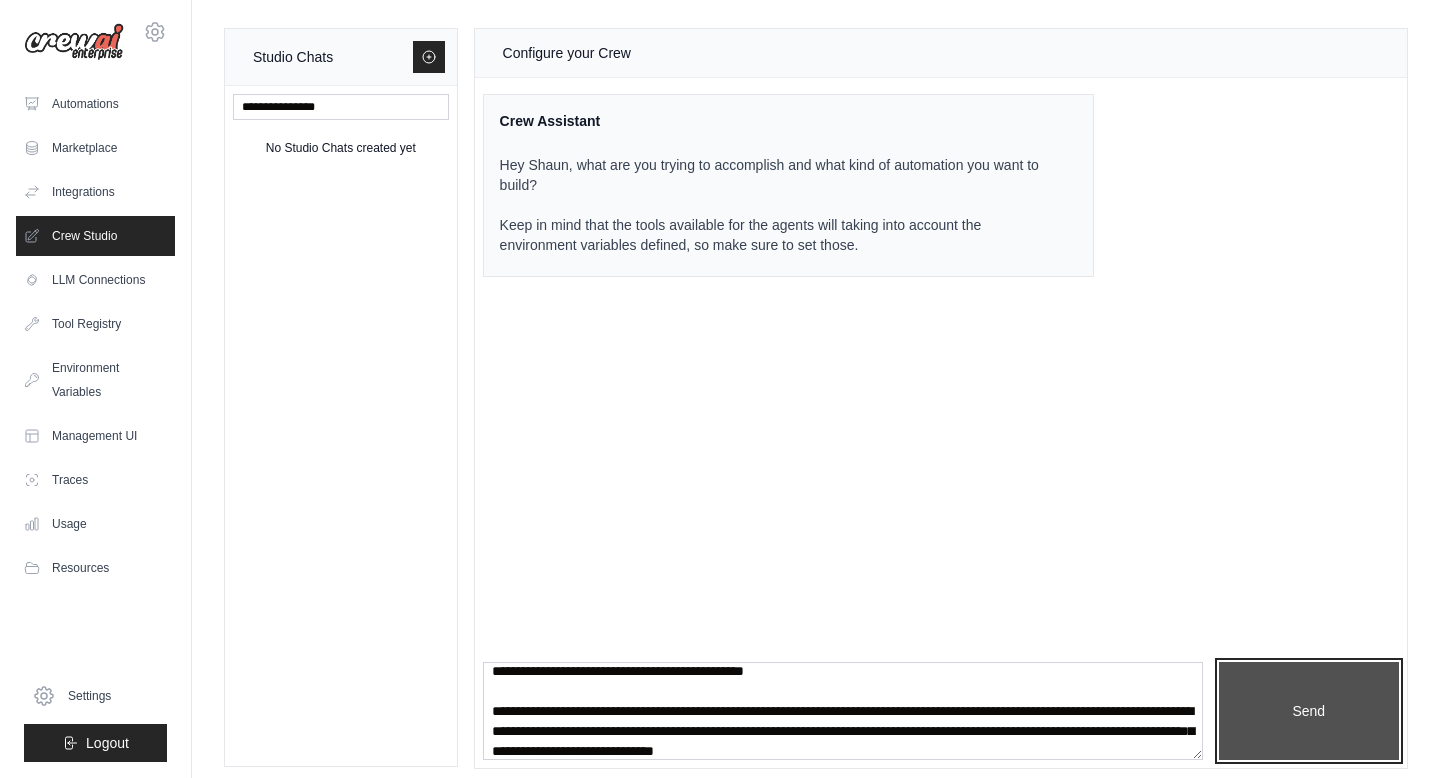 click on "Send" at bounding box center [1309, 711] 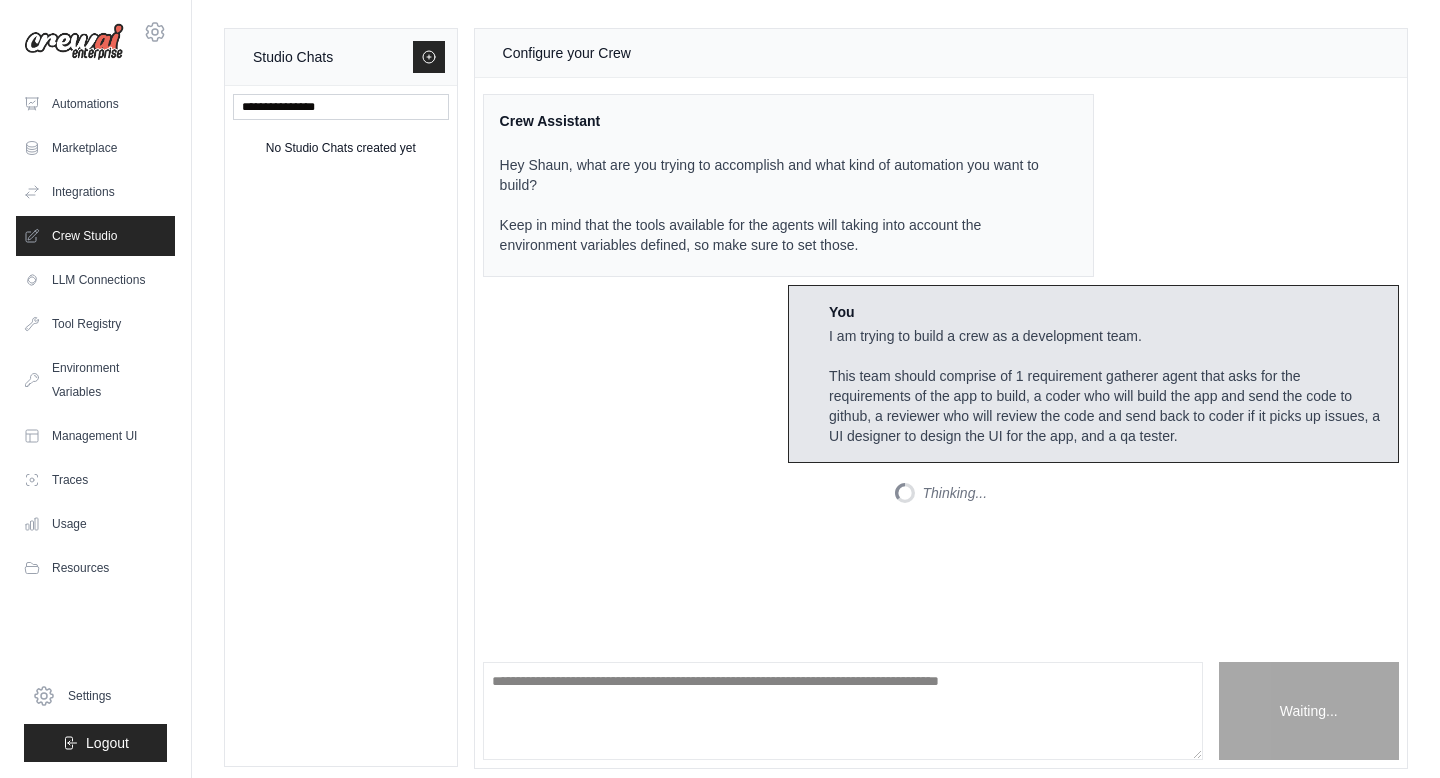 scroll, scrollTop: 0, scrollLeft: 0, axis: both 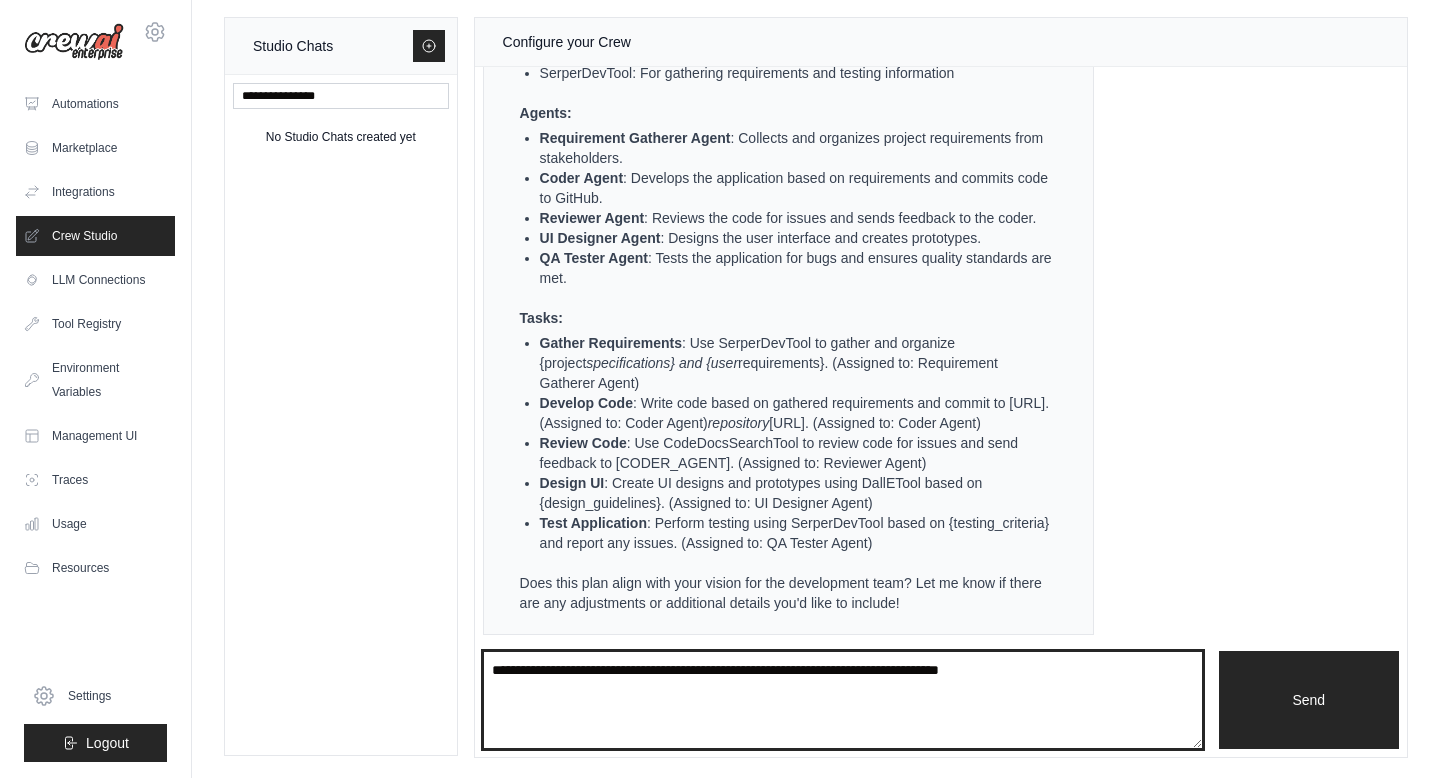 click at bounding box center (843, 700) 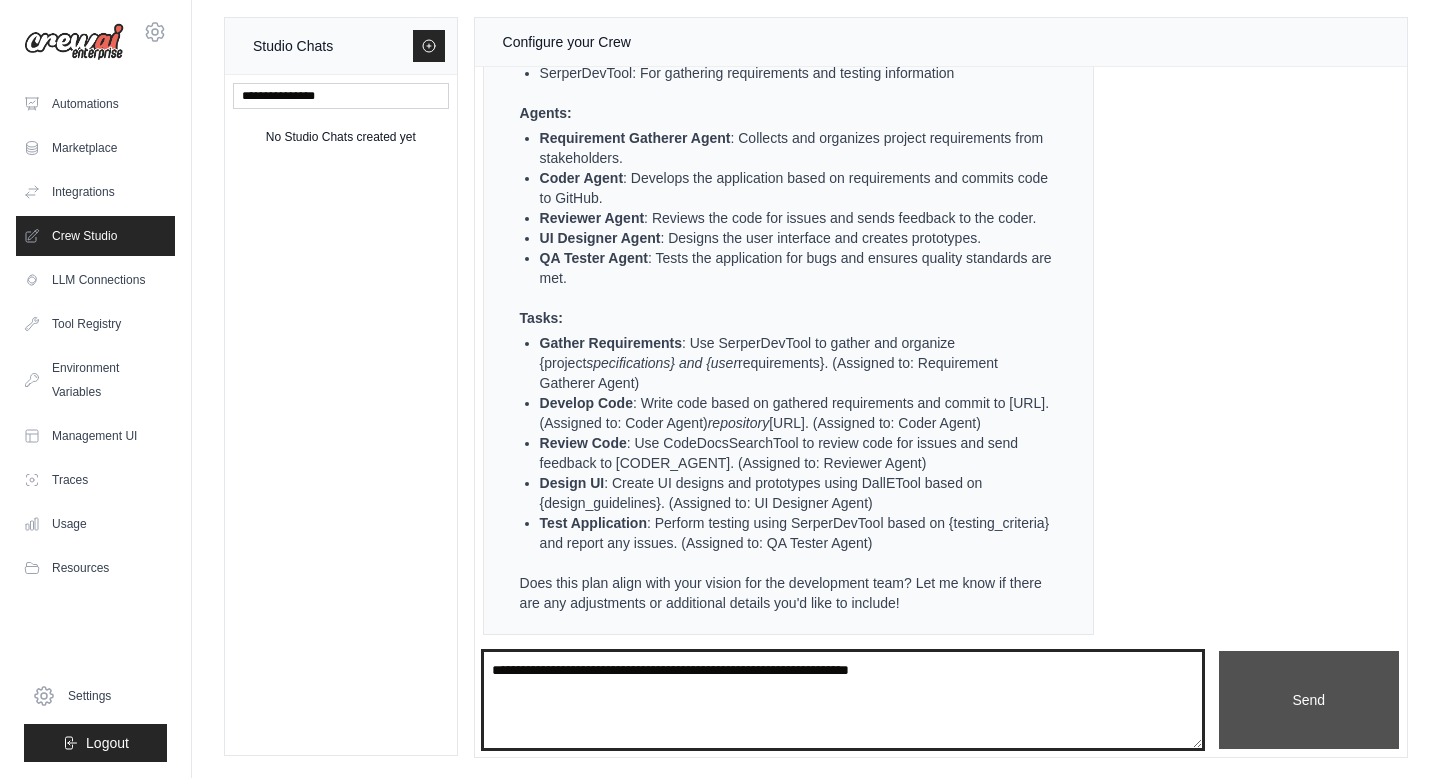 type on "**********" 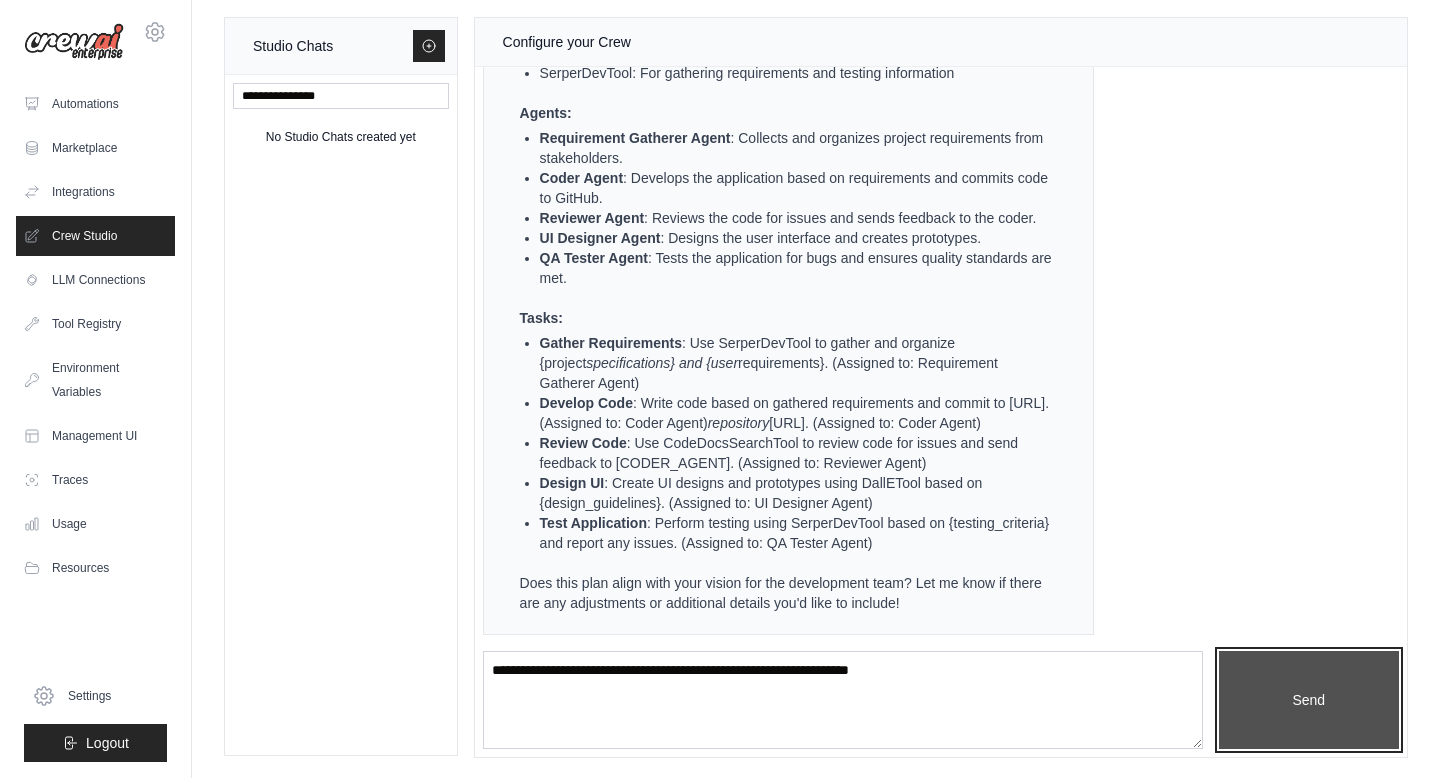 click on "Send" at bounding box center (1309, 700) 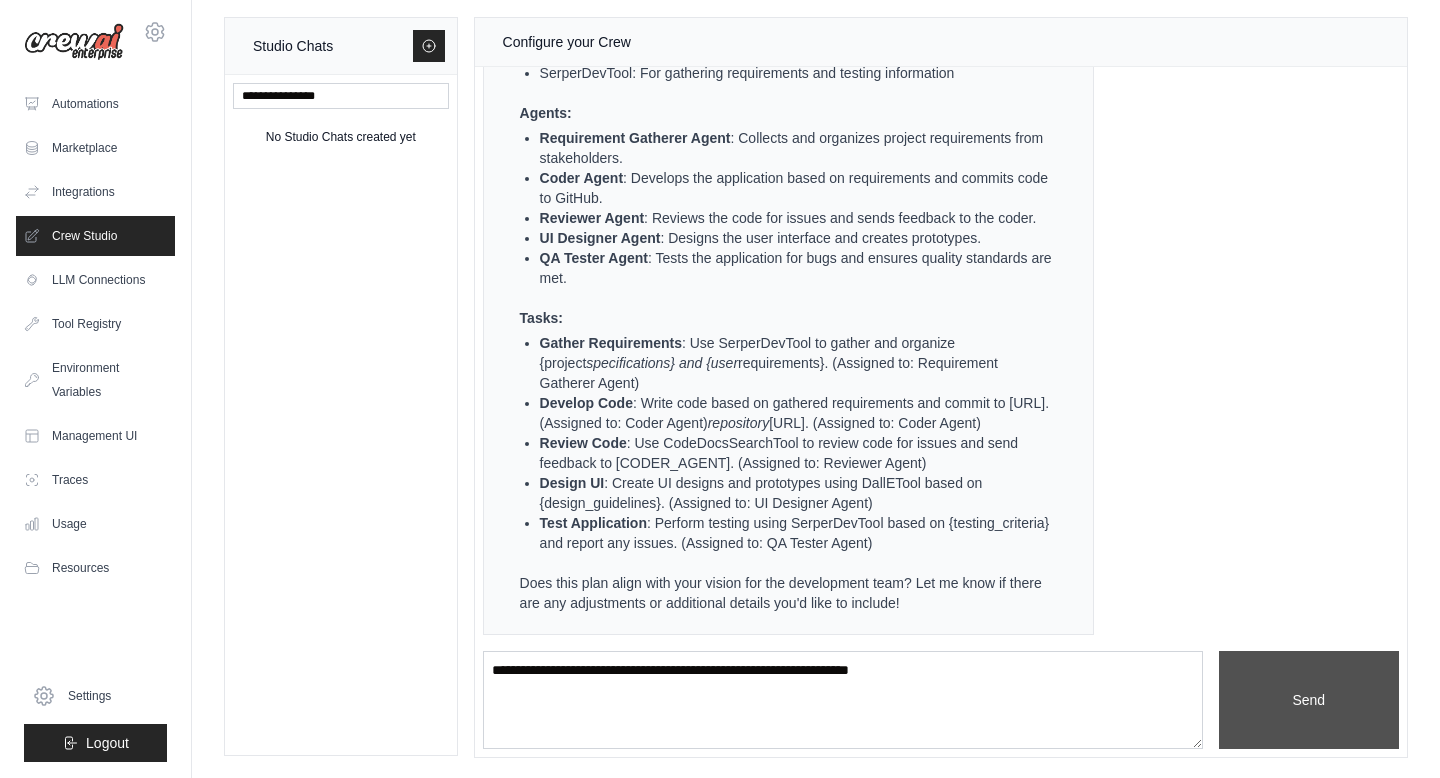 type 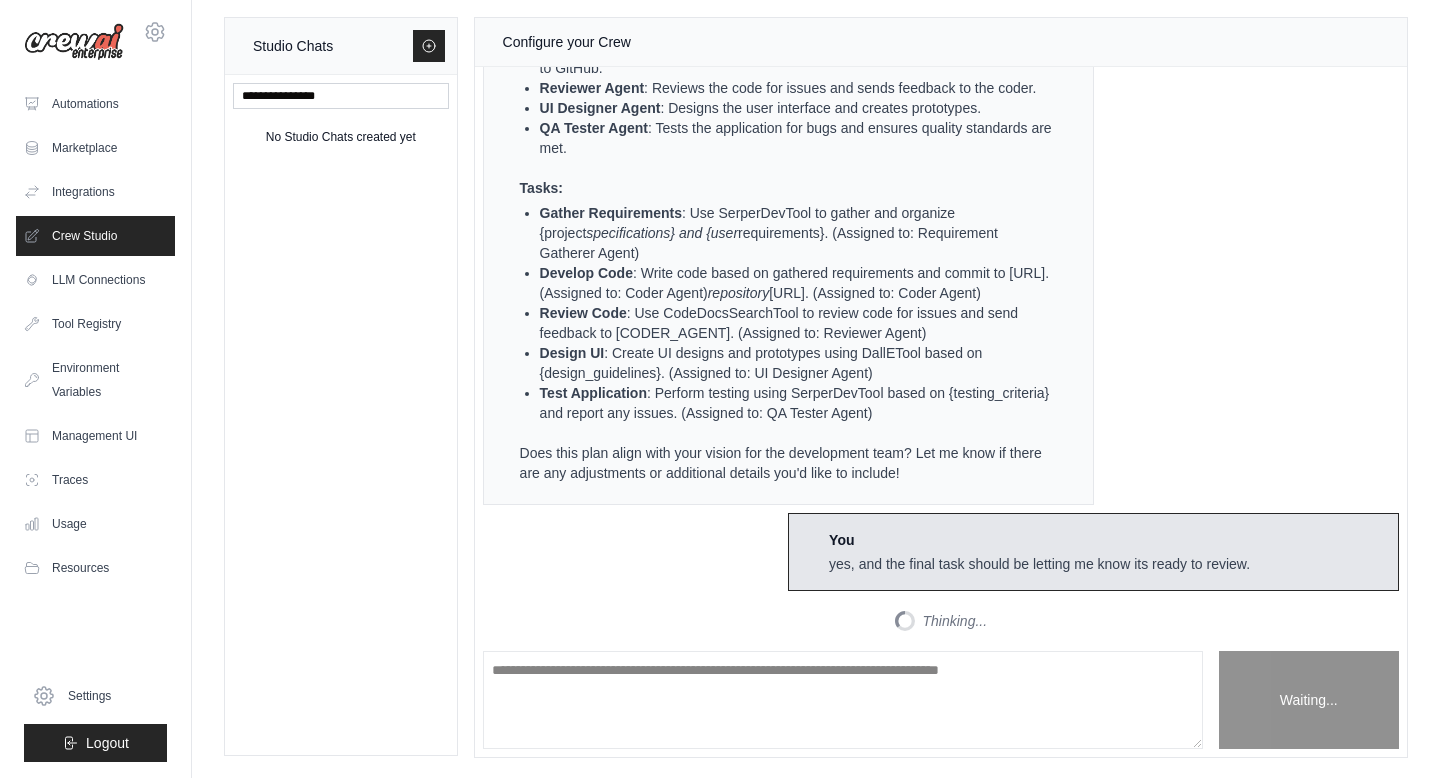 scroll, scrollTop: 2169, scrollLeft: 0, axis: vertical 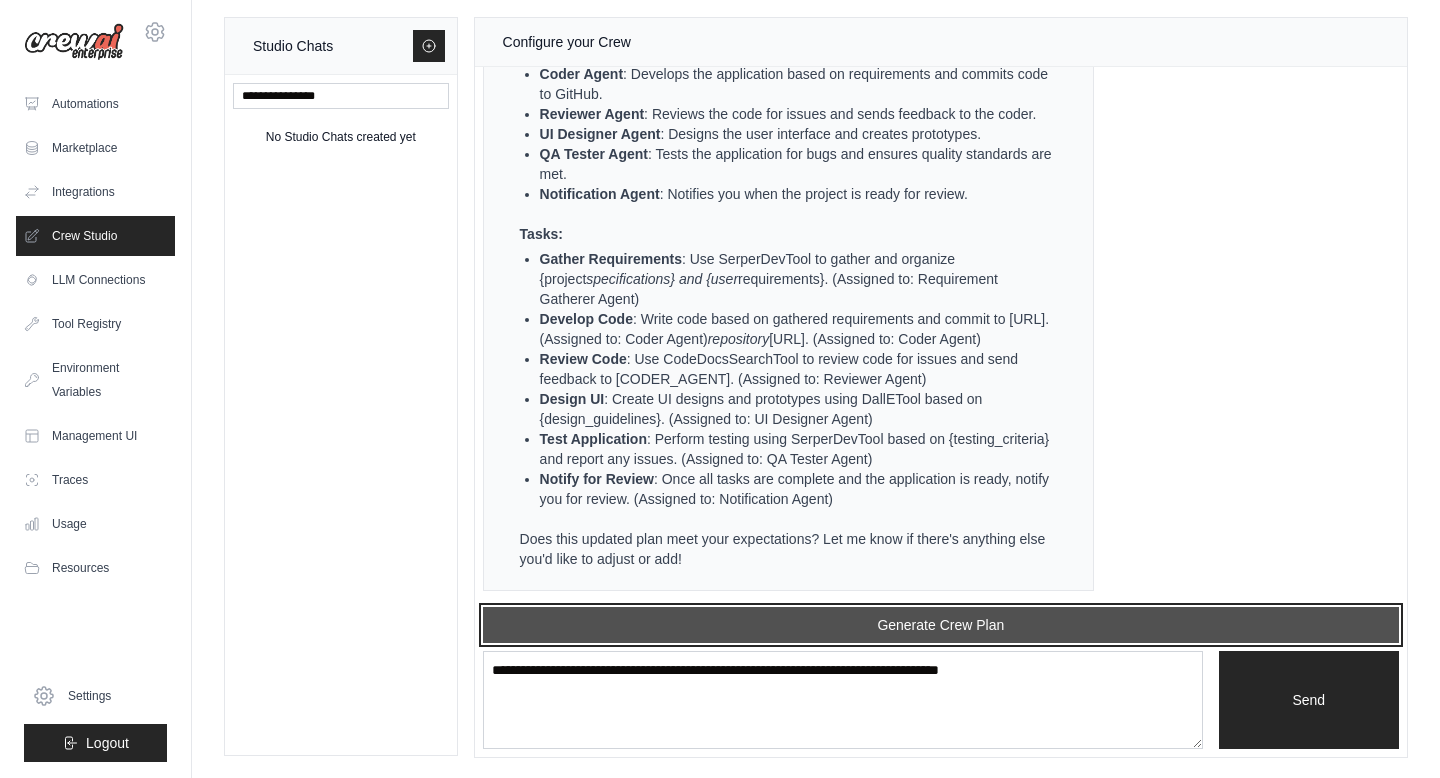 click on "Generate Crew Plan" at bounding box center (941, 625) 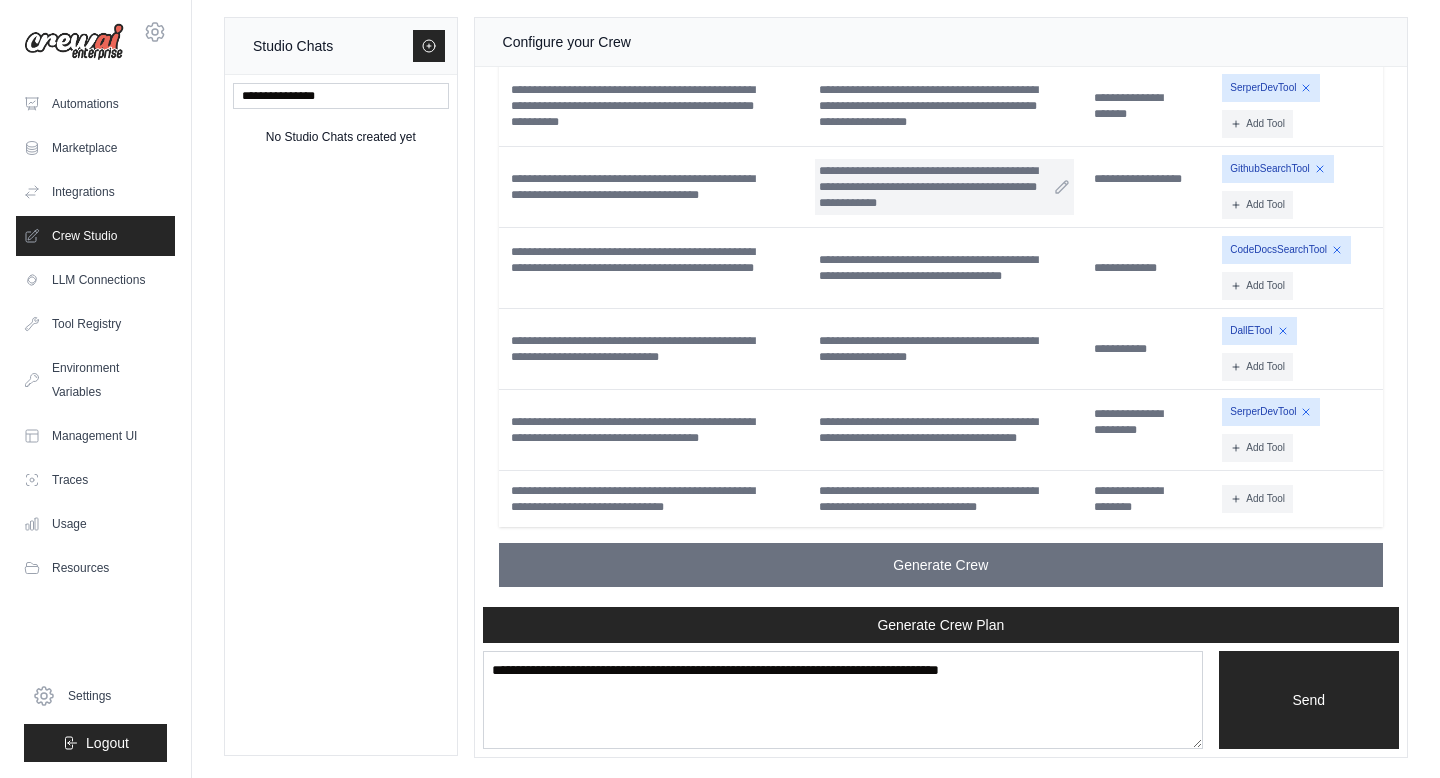 scroll, scrollTop: 3525, scrollLeft: 0, axis: vertical 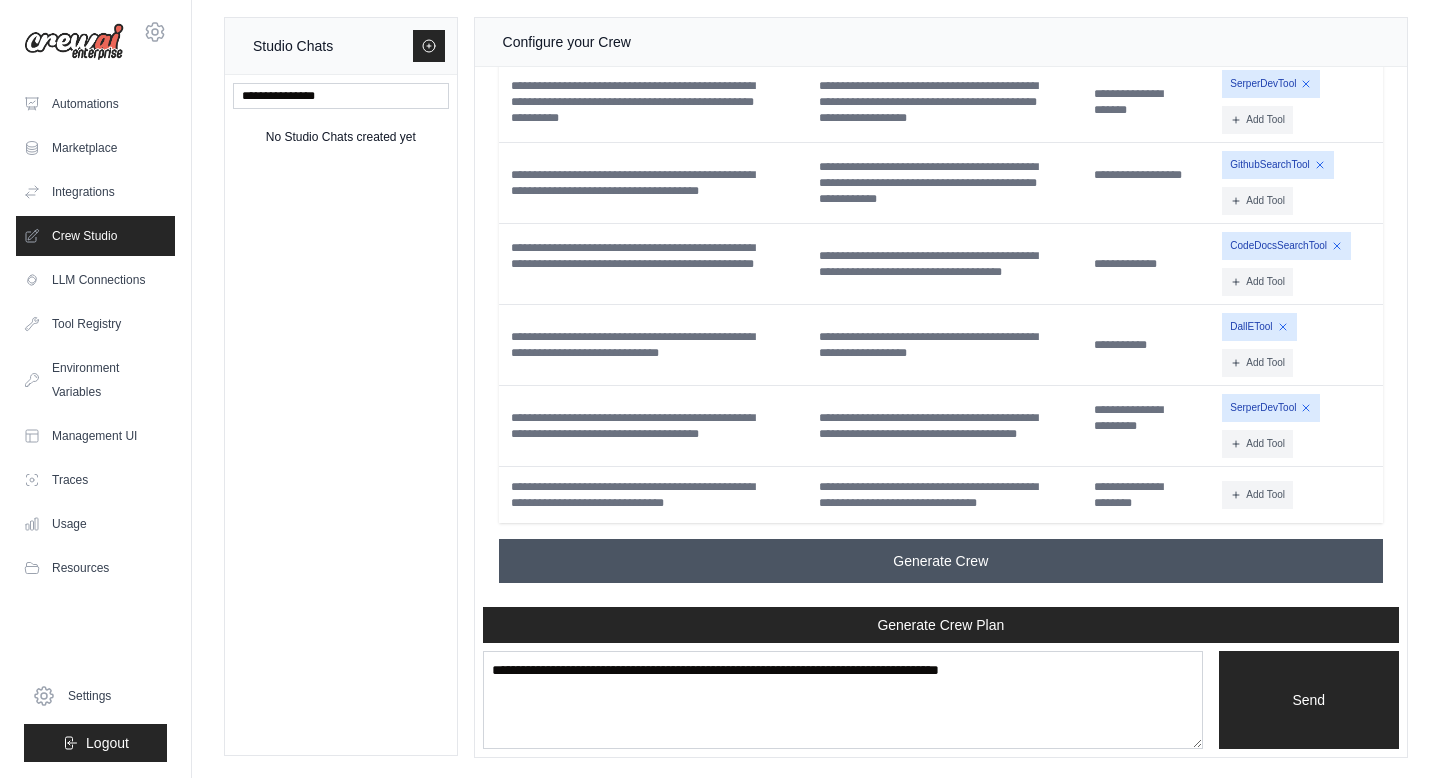 click on "Generate Crew" at bounding box center (940, 561) 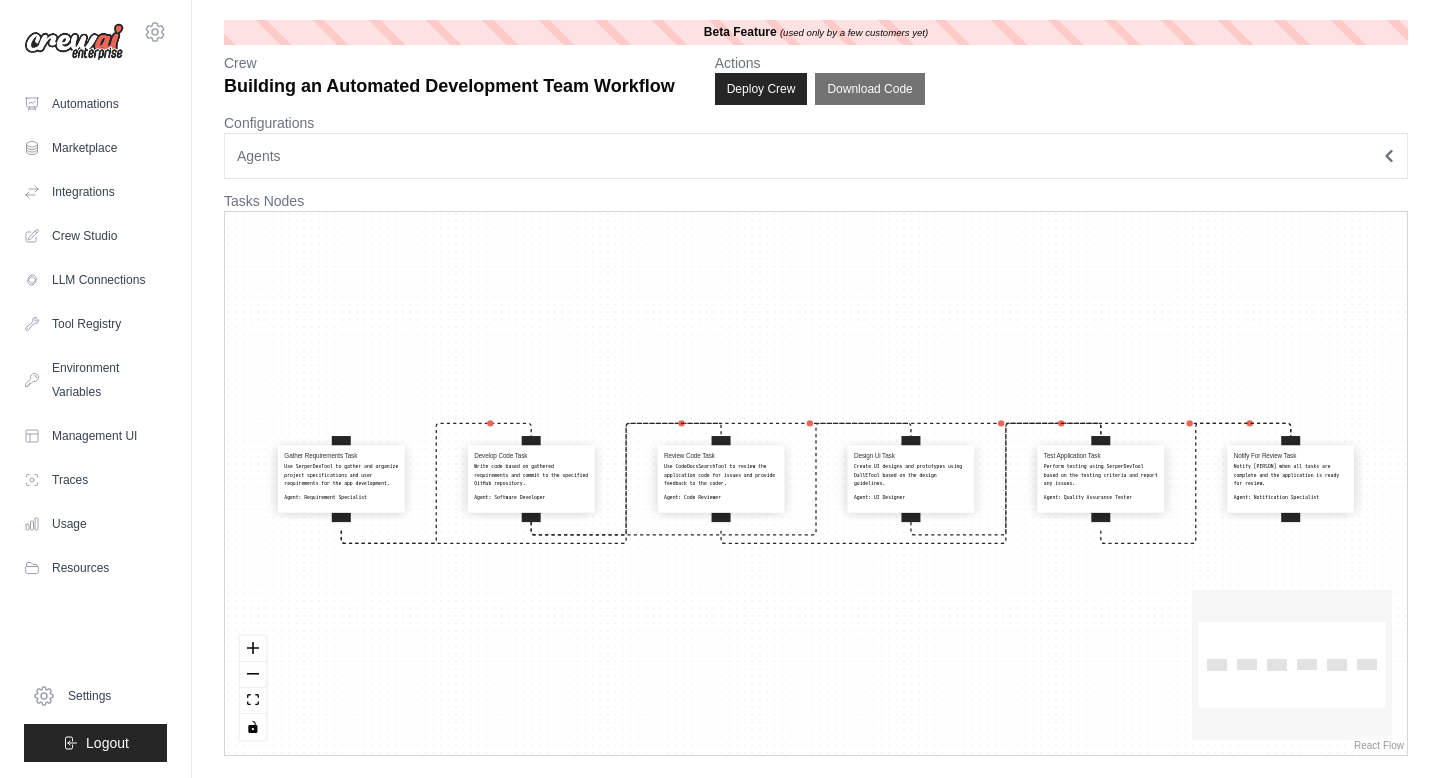 scroll, scrollTop: 0, scrollLeft: 0, axis: both 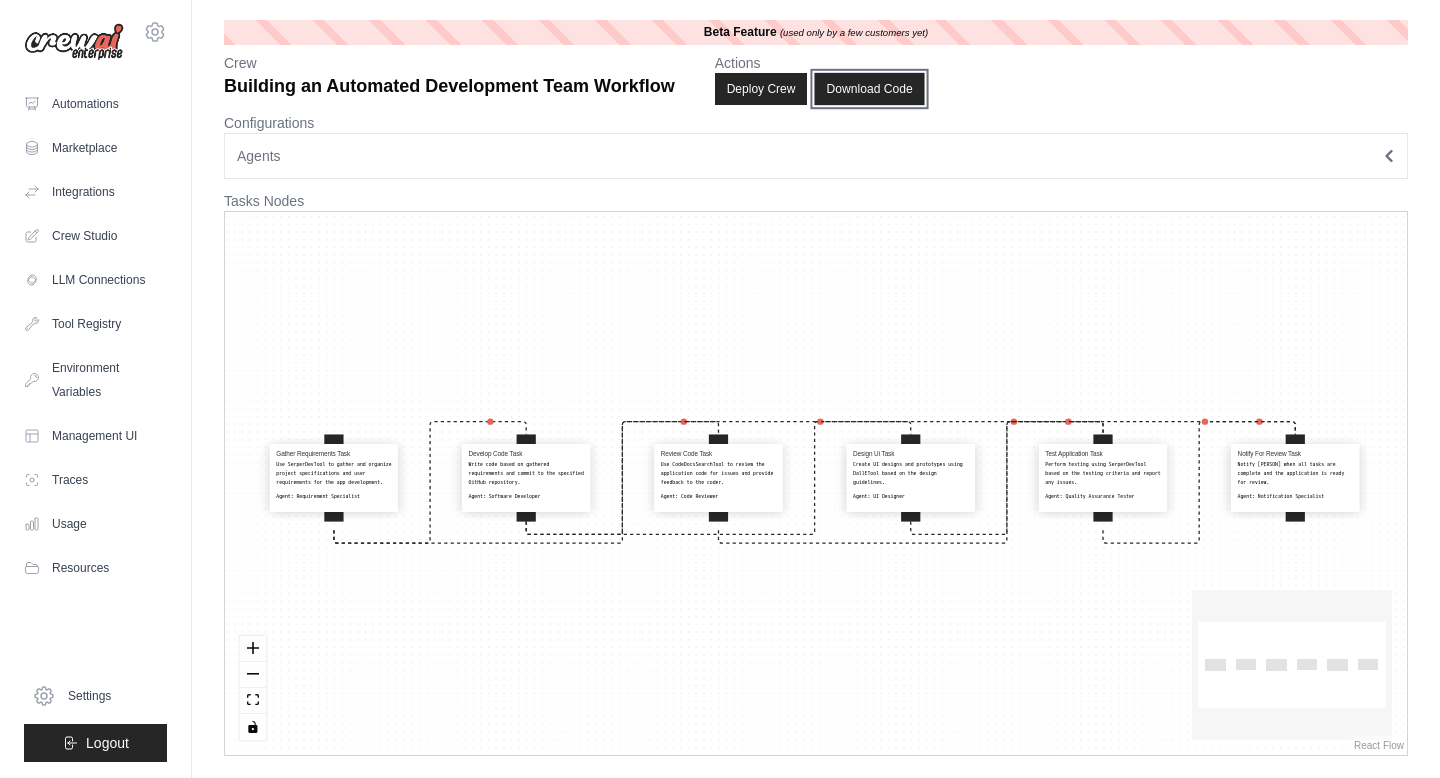 click on "Download Code" at bounding box center (870, 89) 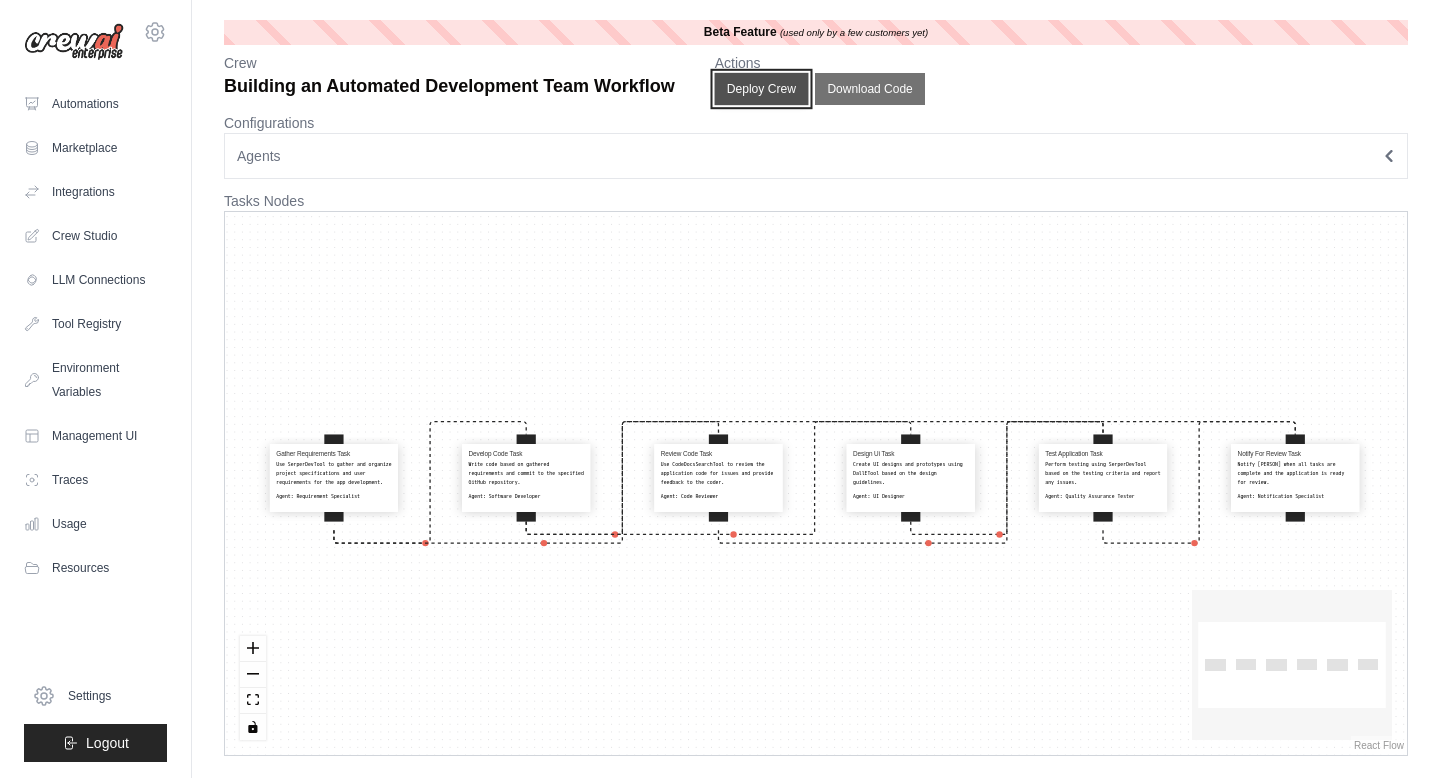 click on "Deploy Crew" at bounding box center (761, 89) 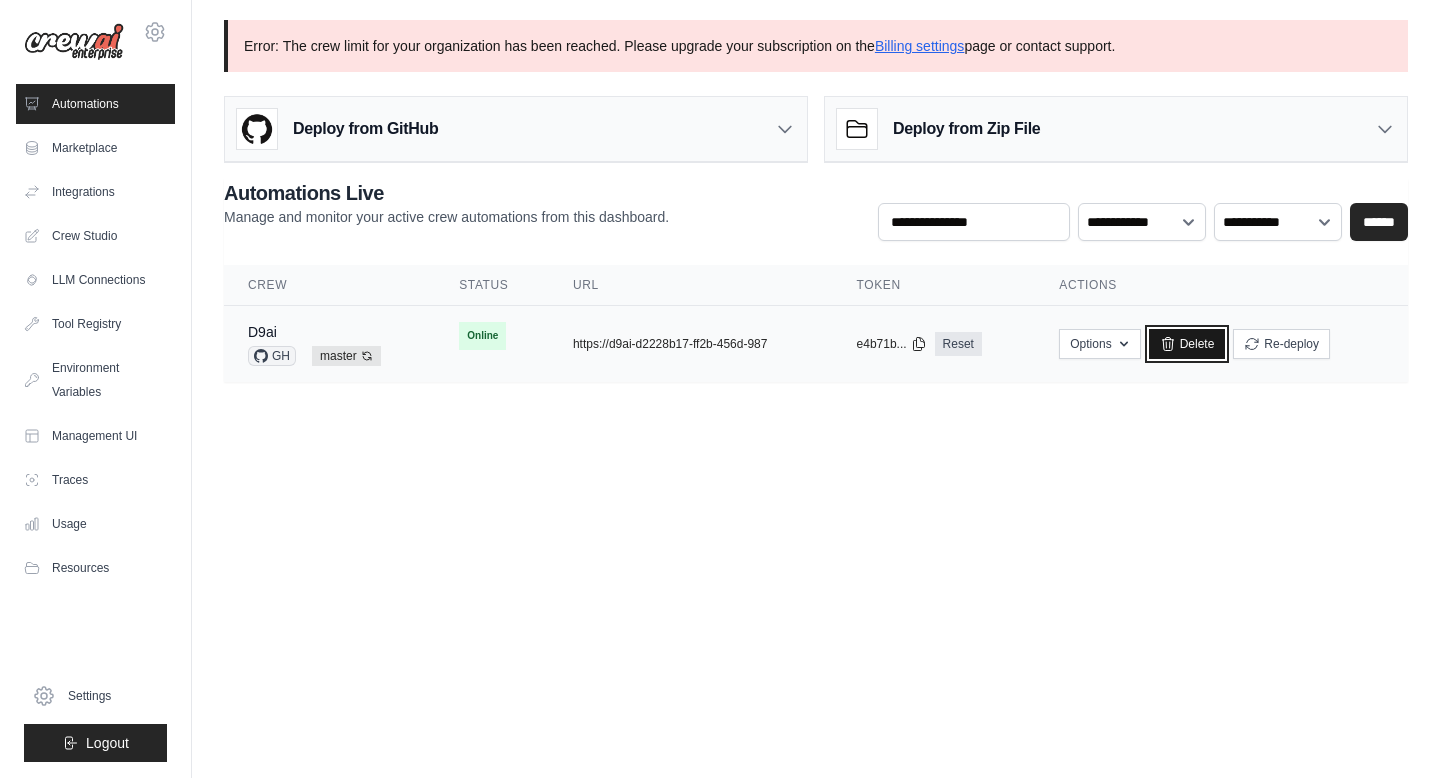 click on "Delete" at bounding box center [1187, 344] 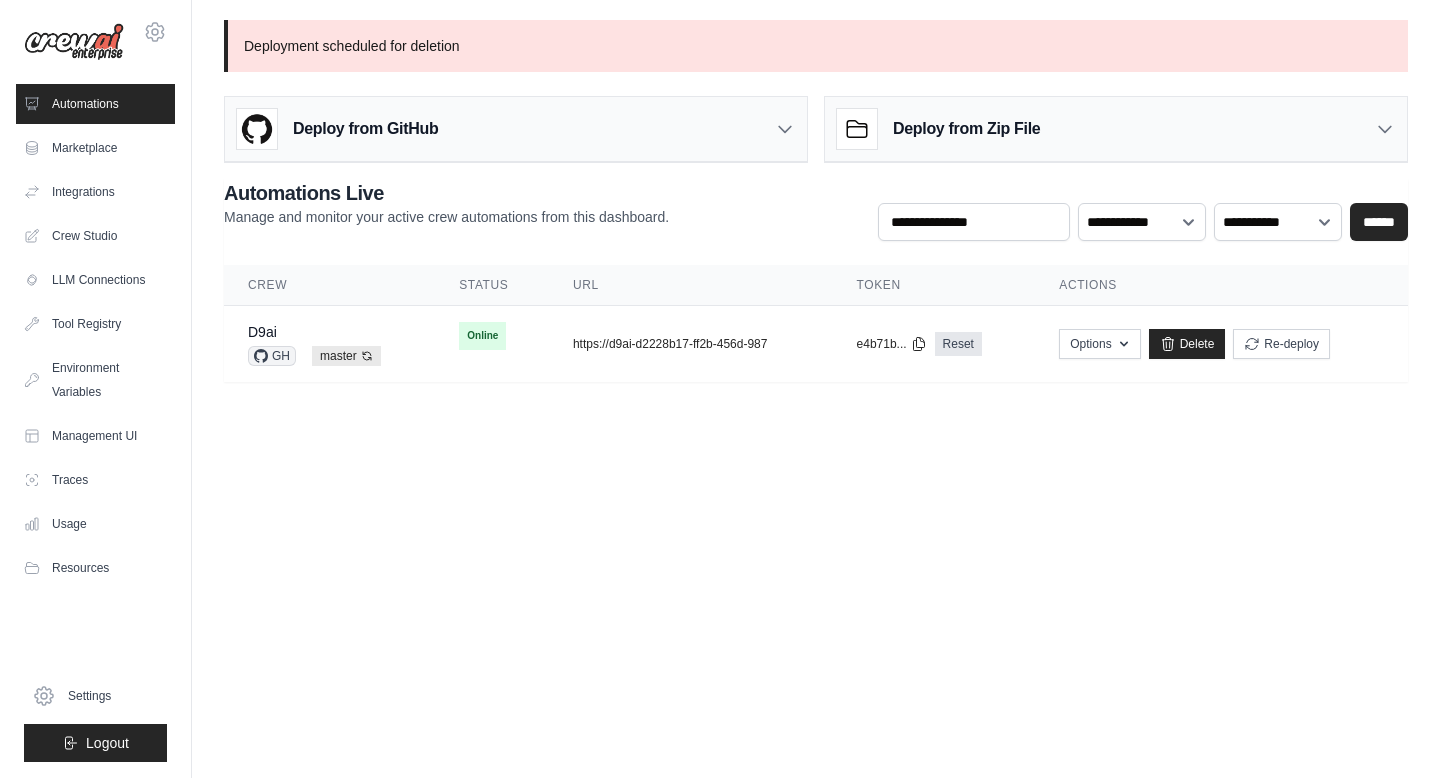 scroll, scrollTop: 0, scrollLeft: 0, axis: both 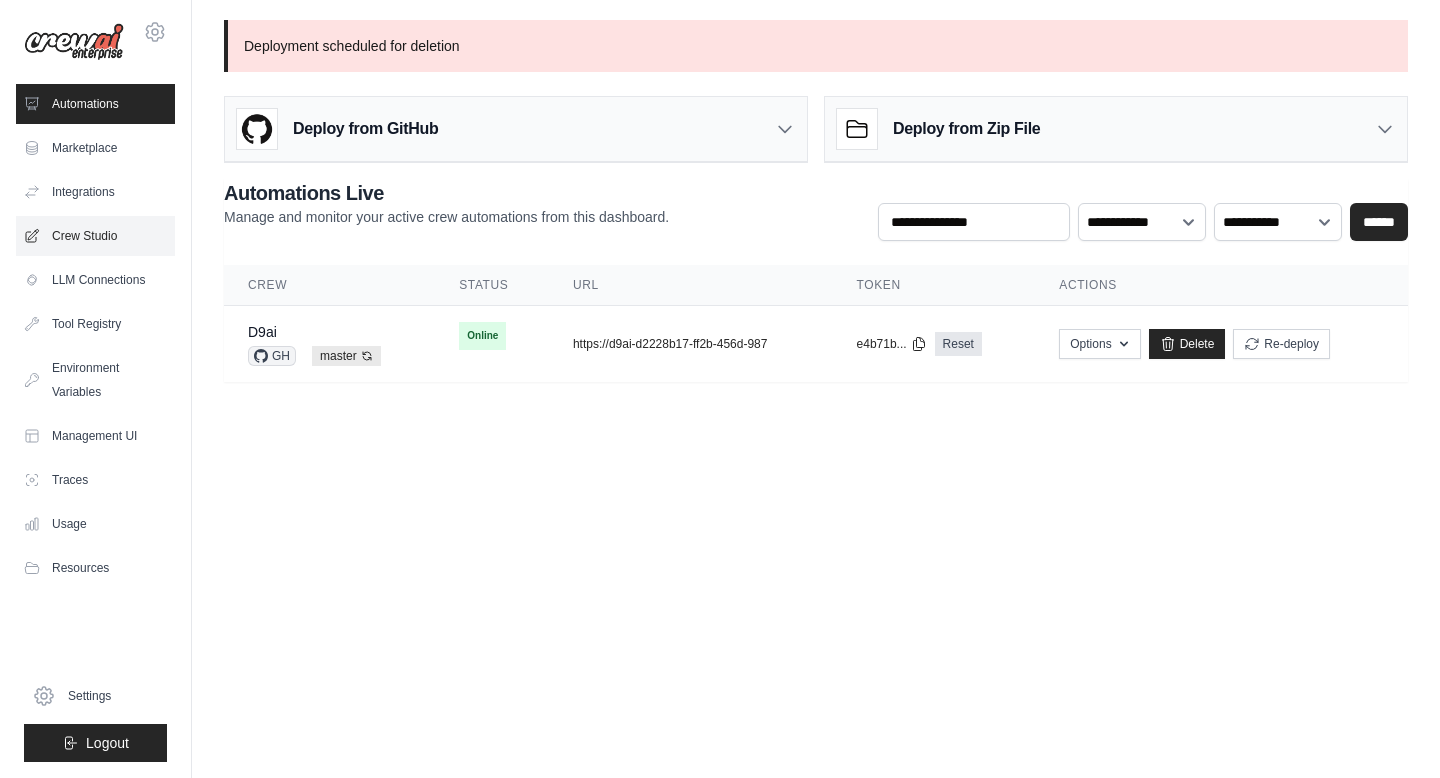 click on "Crew Studio" at bounding box center [95, 236] 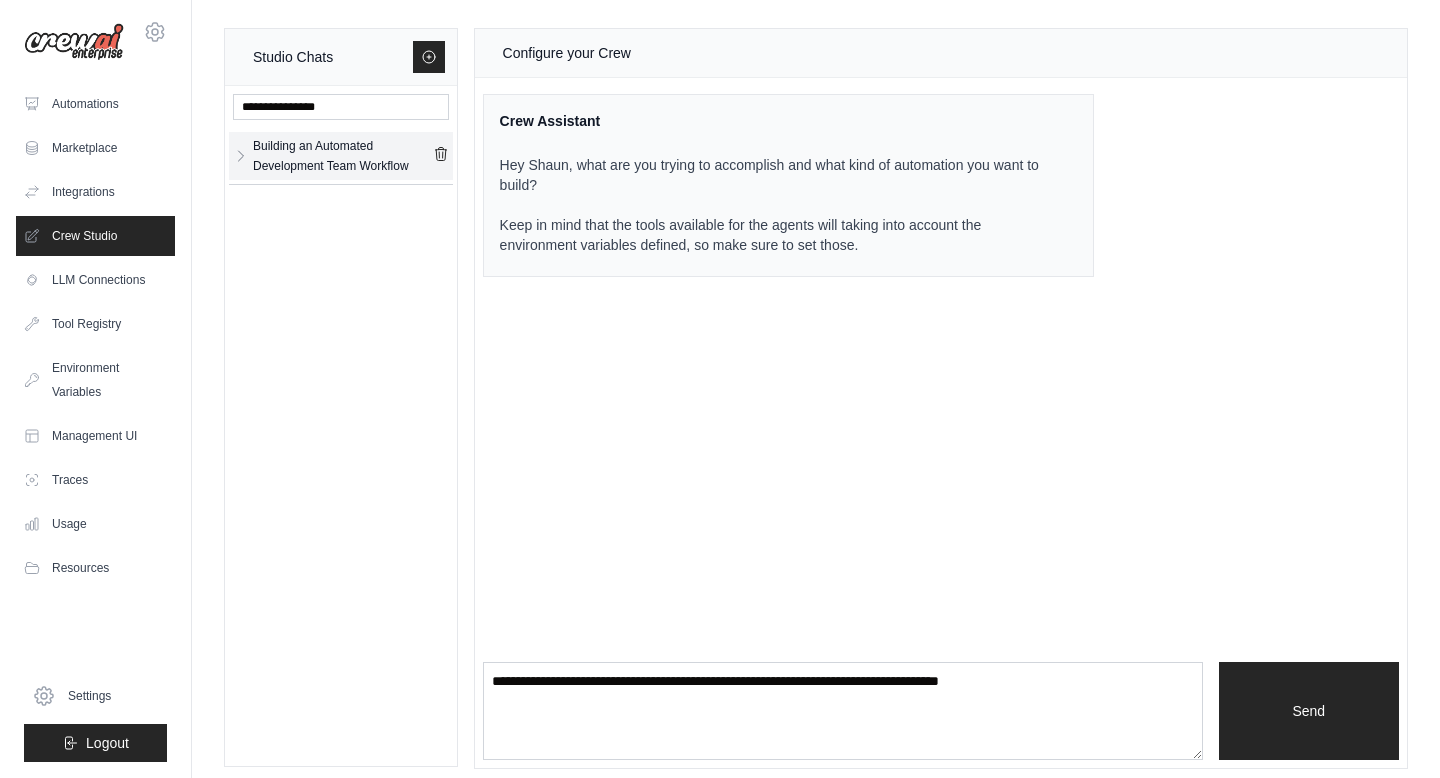 click on "Building an Automated Development Team Workflow" at bounding box center [343, 156] 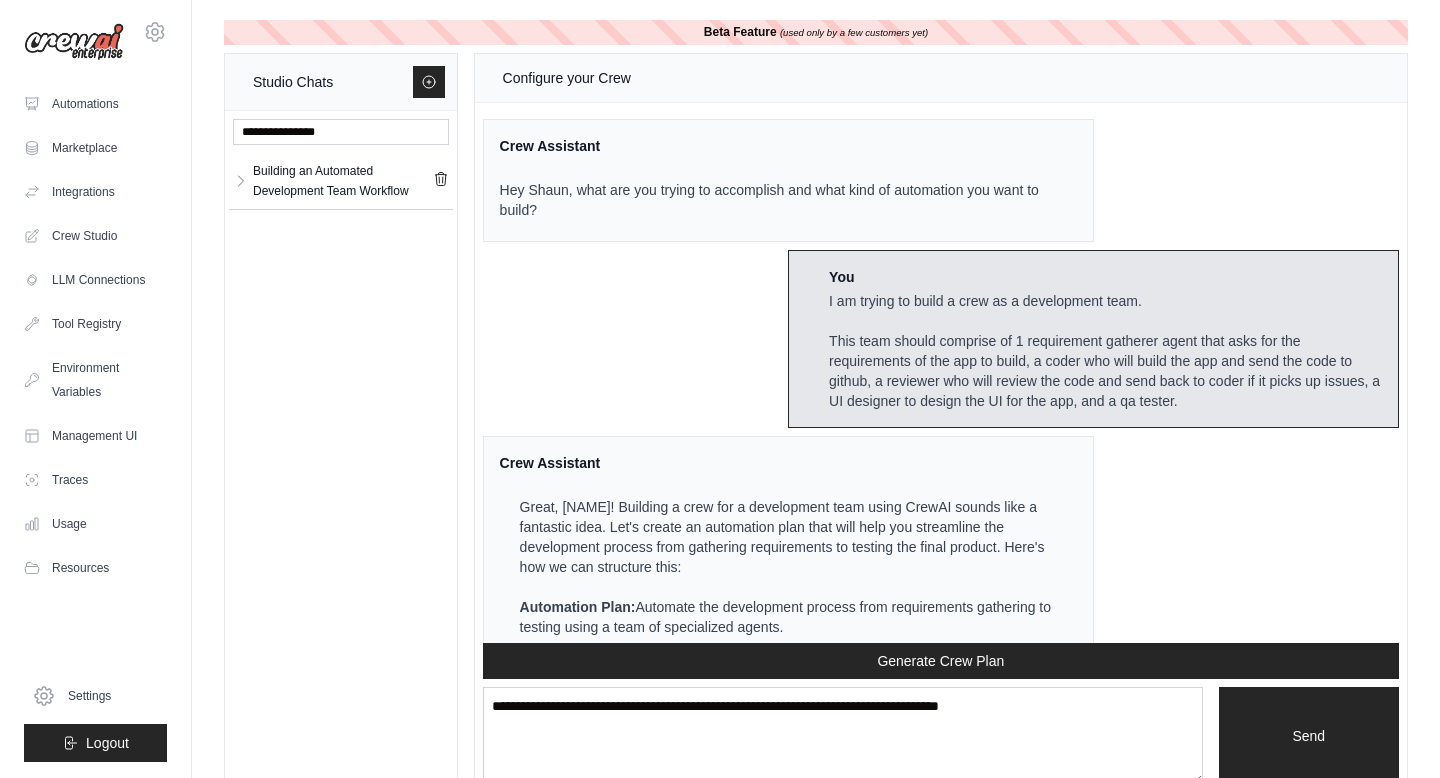 scroll, scrollTop: 3465, scrollLeft: 0, axis: vertical 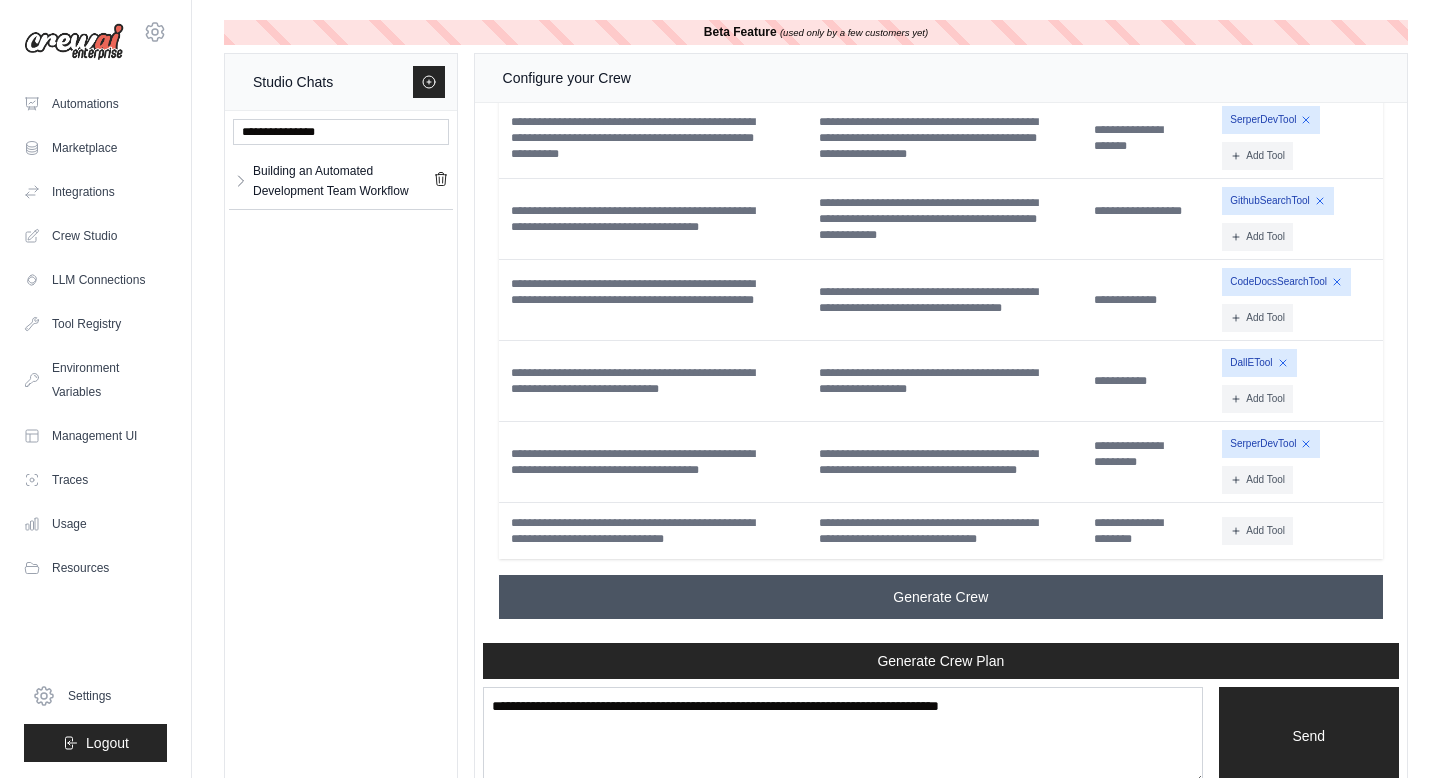 click on "Generate Crew" at bounding box center (940, 597) 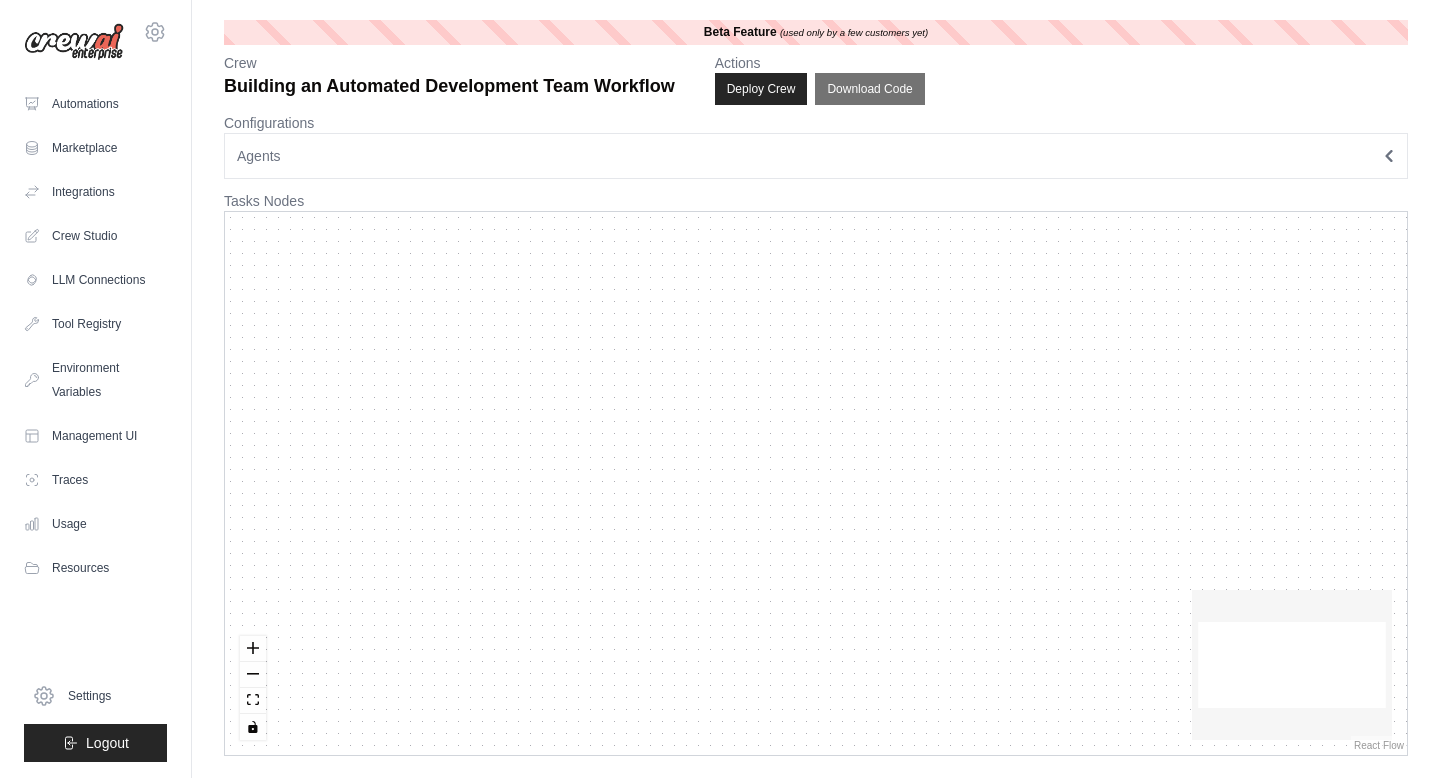 scroll, scrollTop: 0, scrollLeft: 0, axis: both 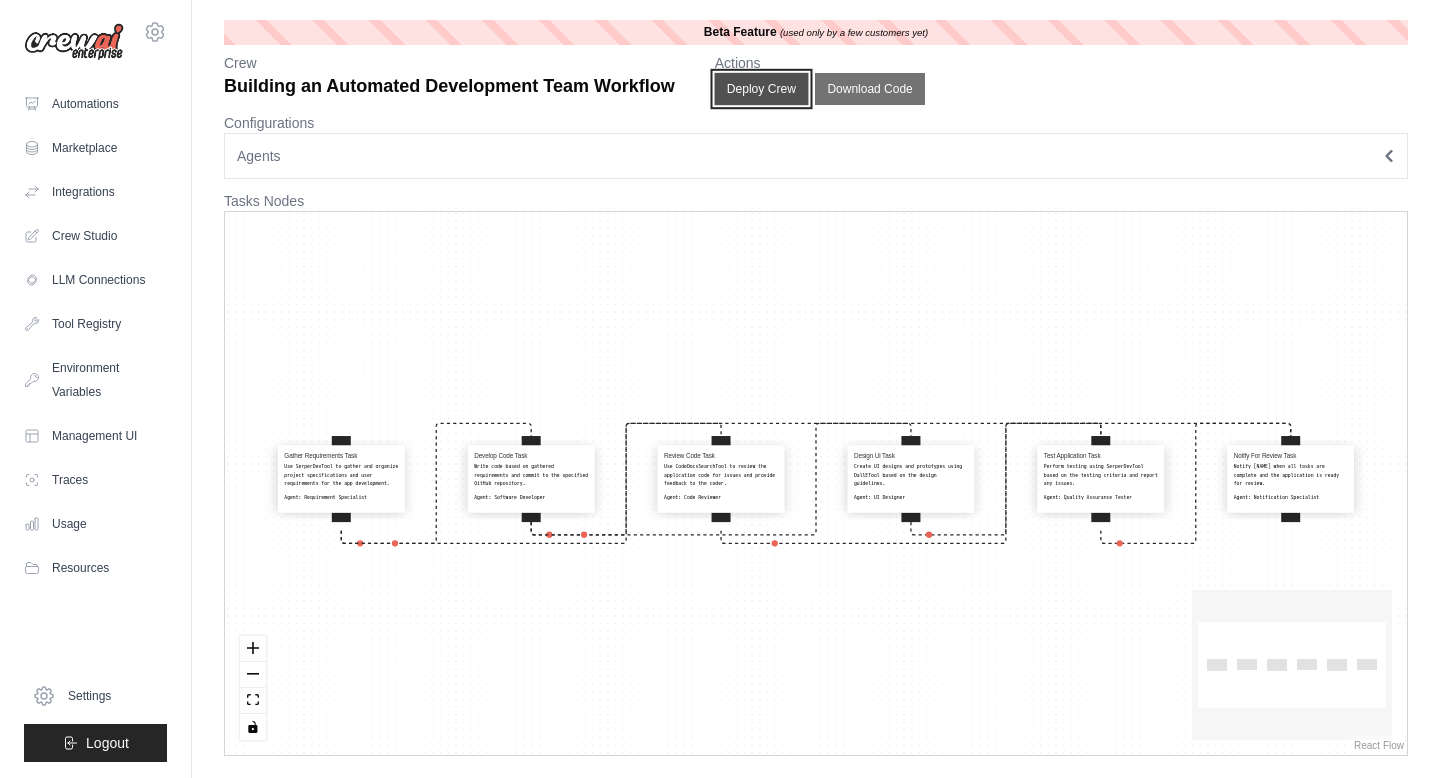click on "Deploy Crew" at bounding box center [761, 89] 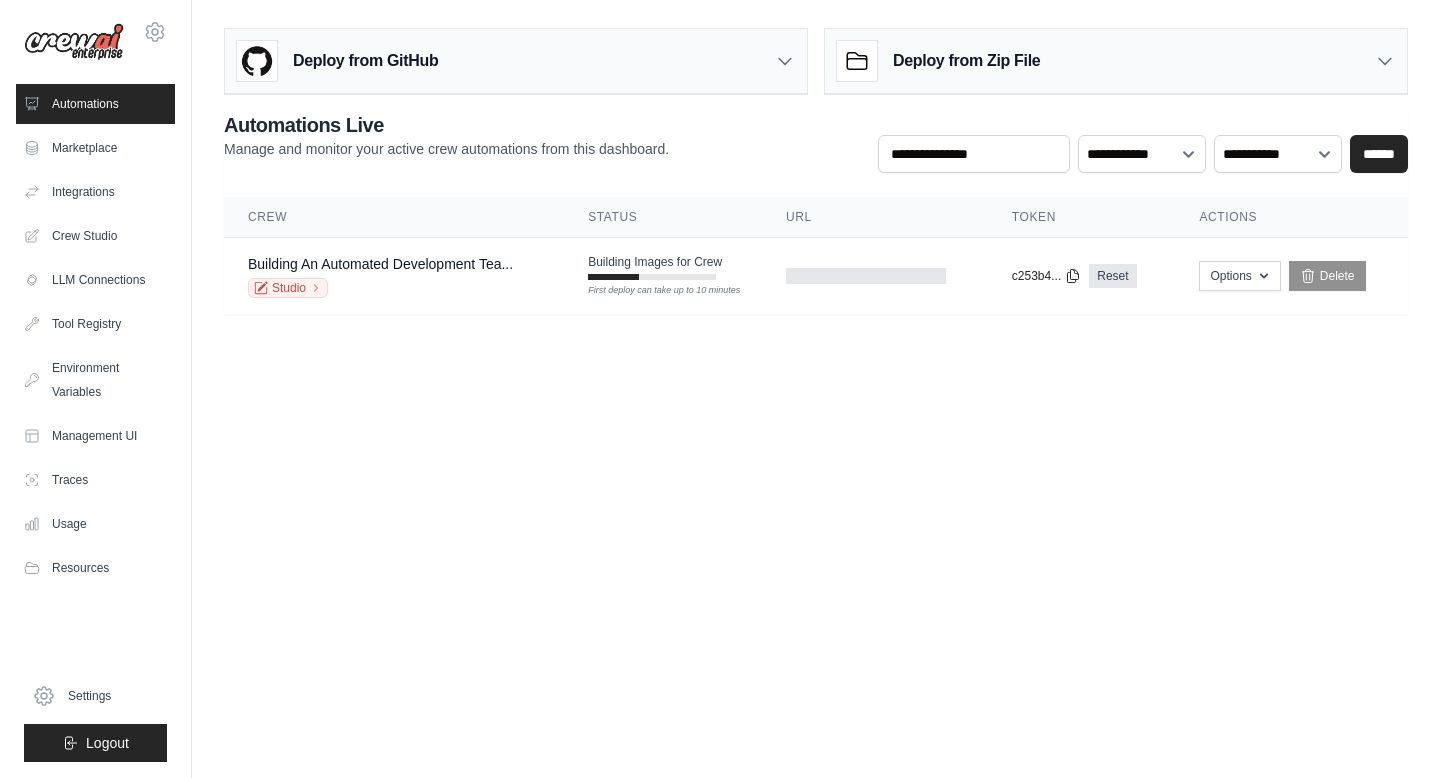 scroll, scrollTop: 0, scrollLeft: 0, axis: both 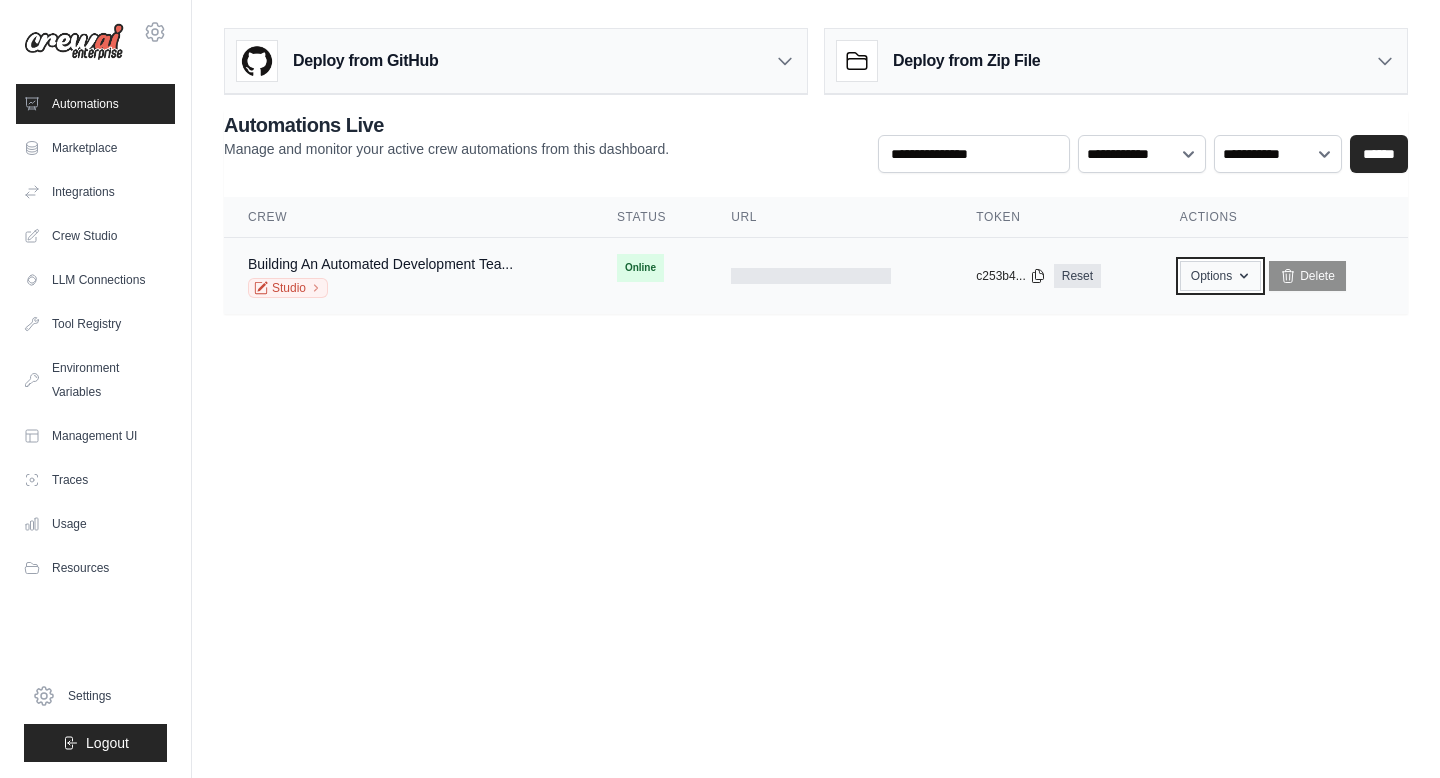 click on "Options" at bounding box center [1220, 276] 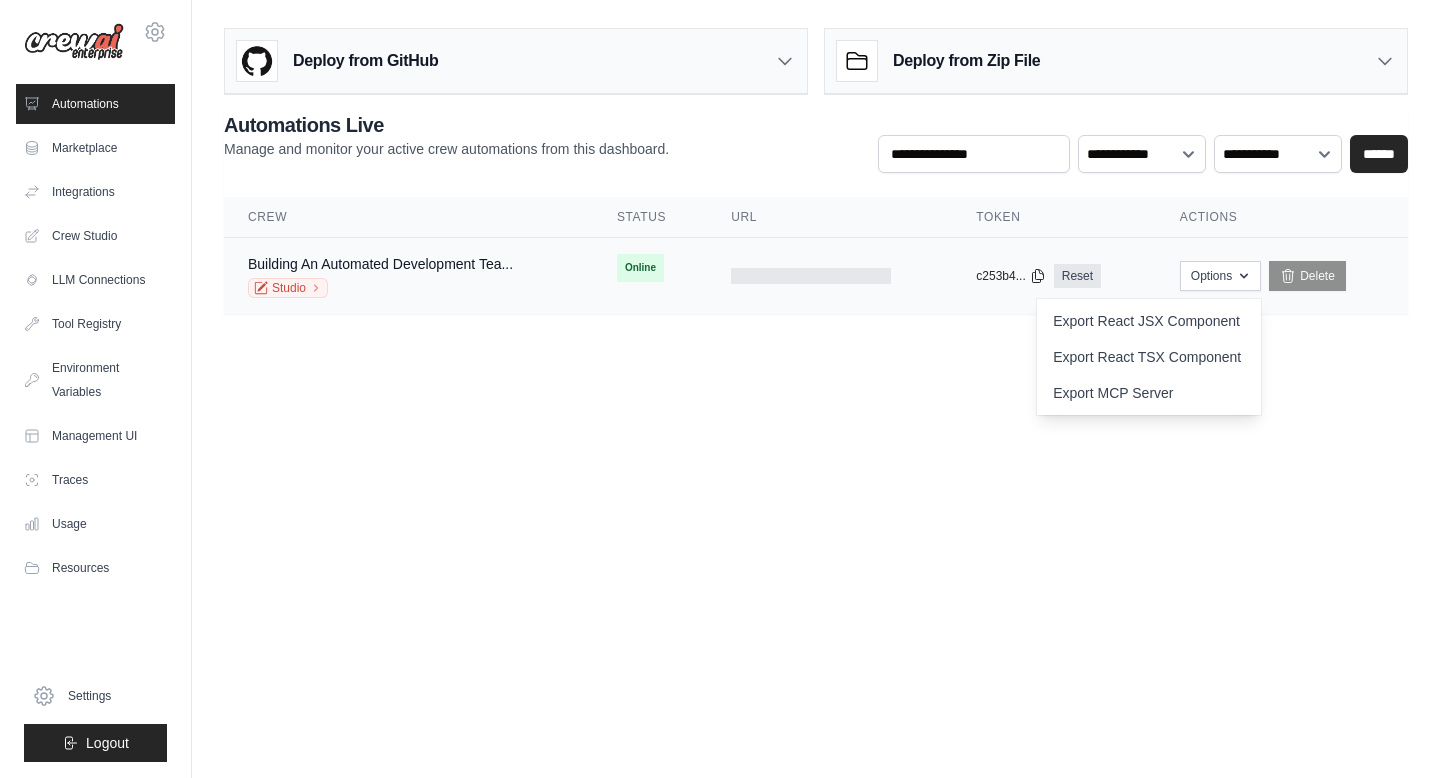 click on "Building An Automated Development Tea...
Studio" at bounding box center (408, 276) 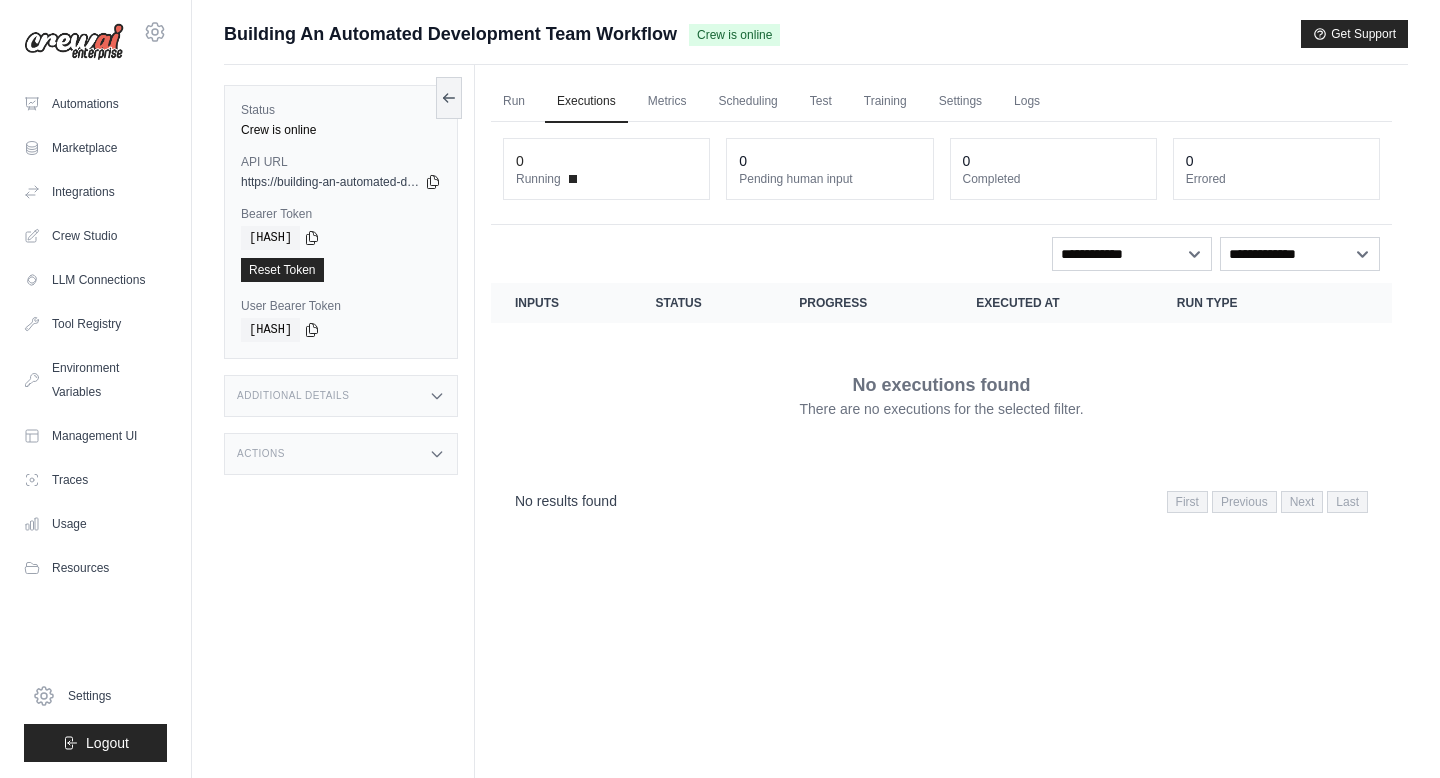 scroll, scrollTop: 0, scrollLeft: 0, axis: both 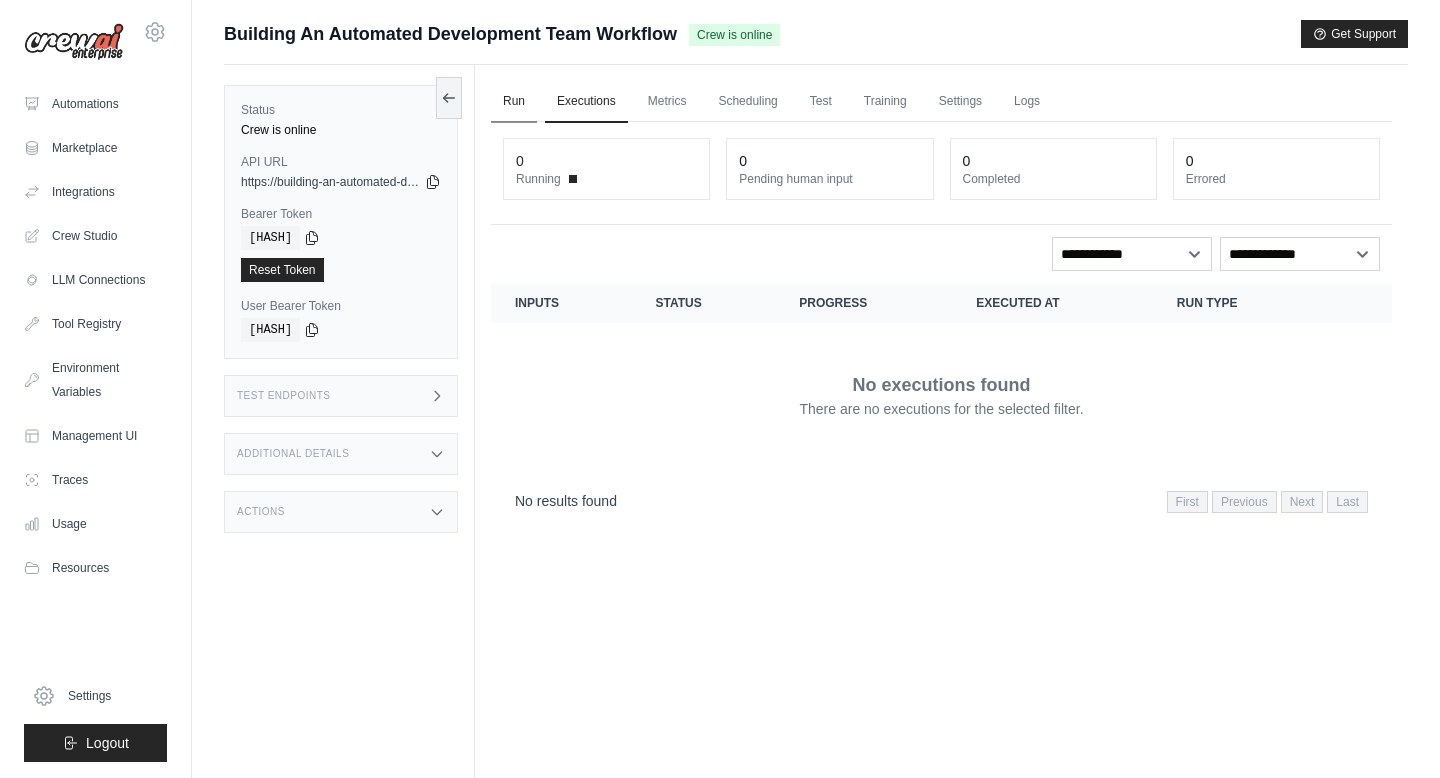 click on "Run" at bounding box center (514, 102) 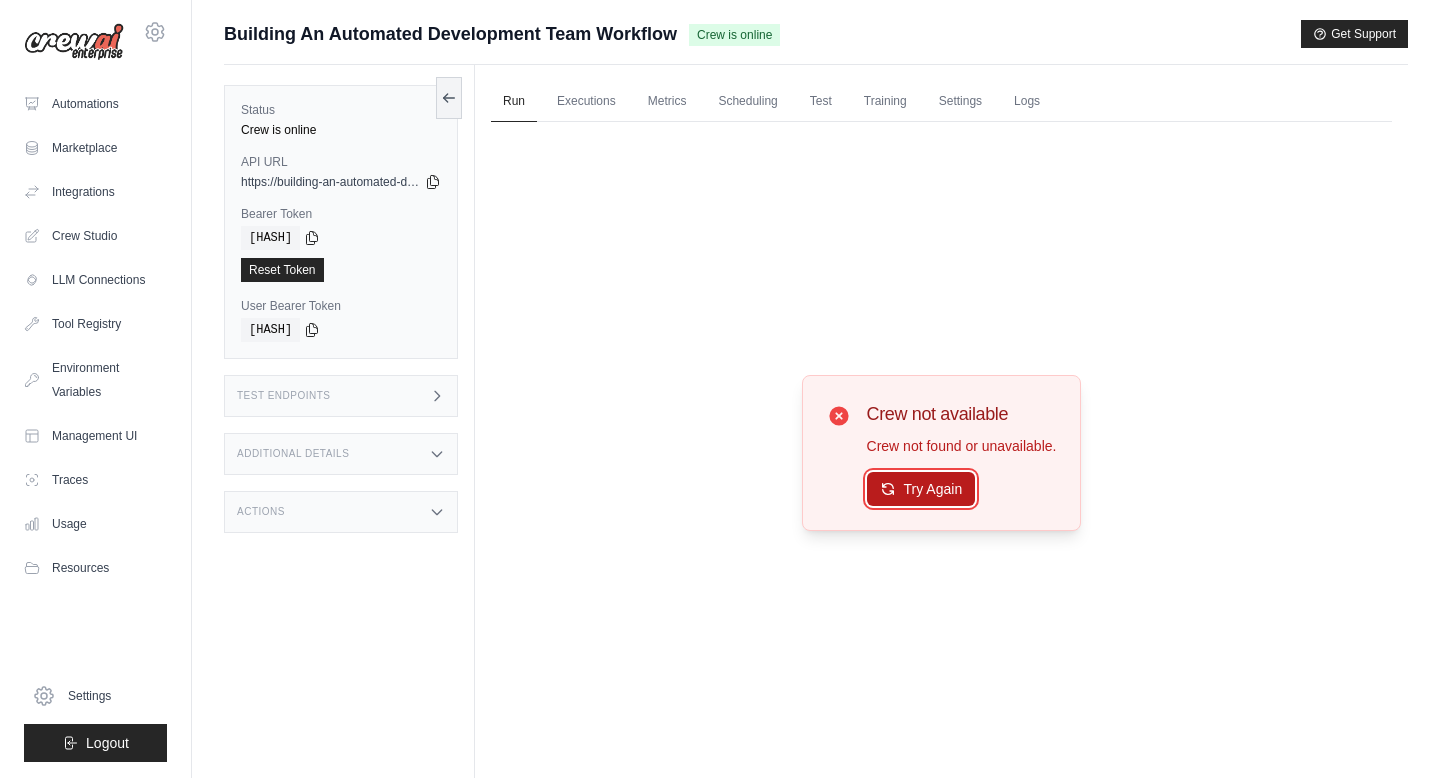click on "Try Again" at bounding box center (921, 489) 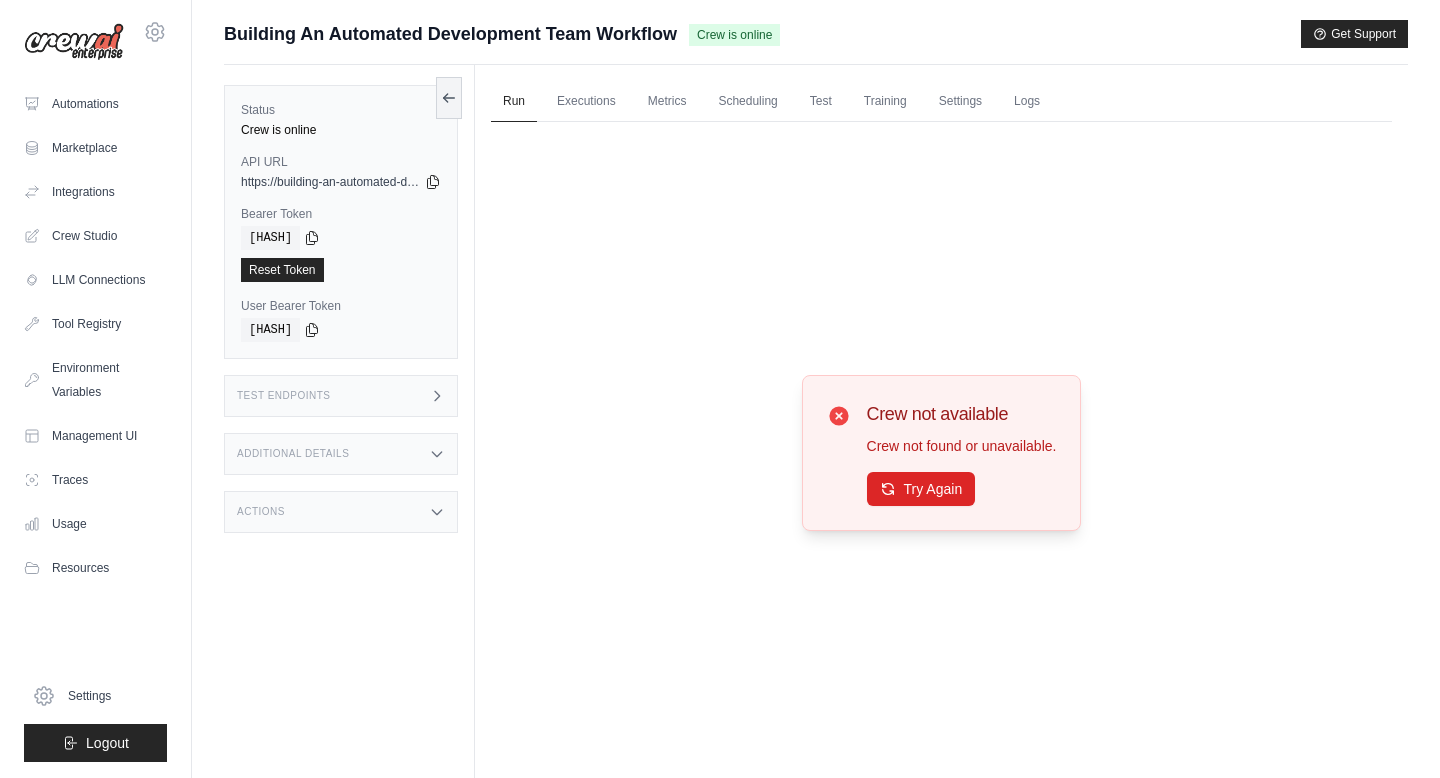 click 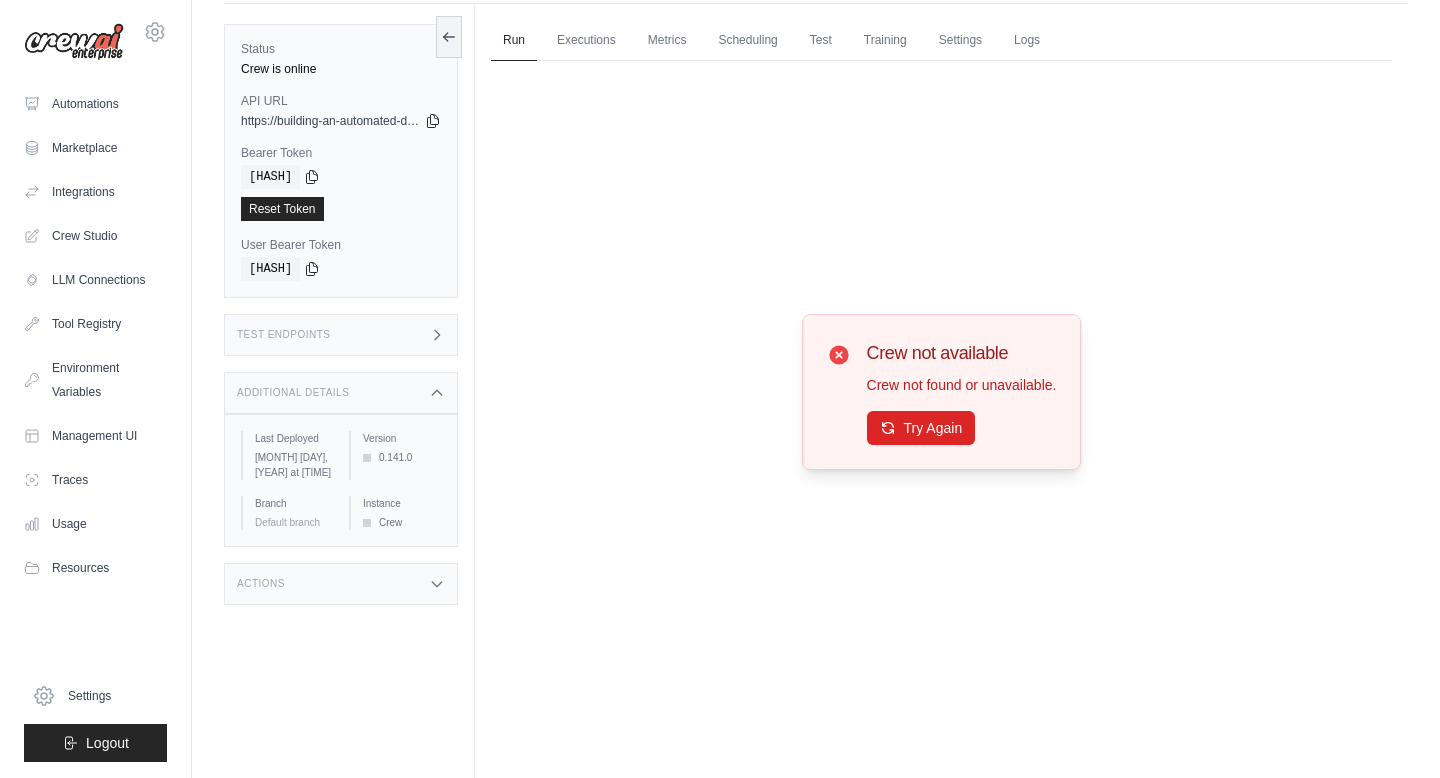 scroll, scrollTop: 60, scrollLeft: 0, axis: vertical 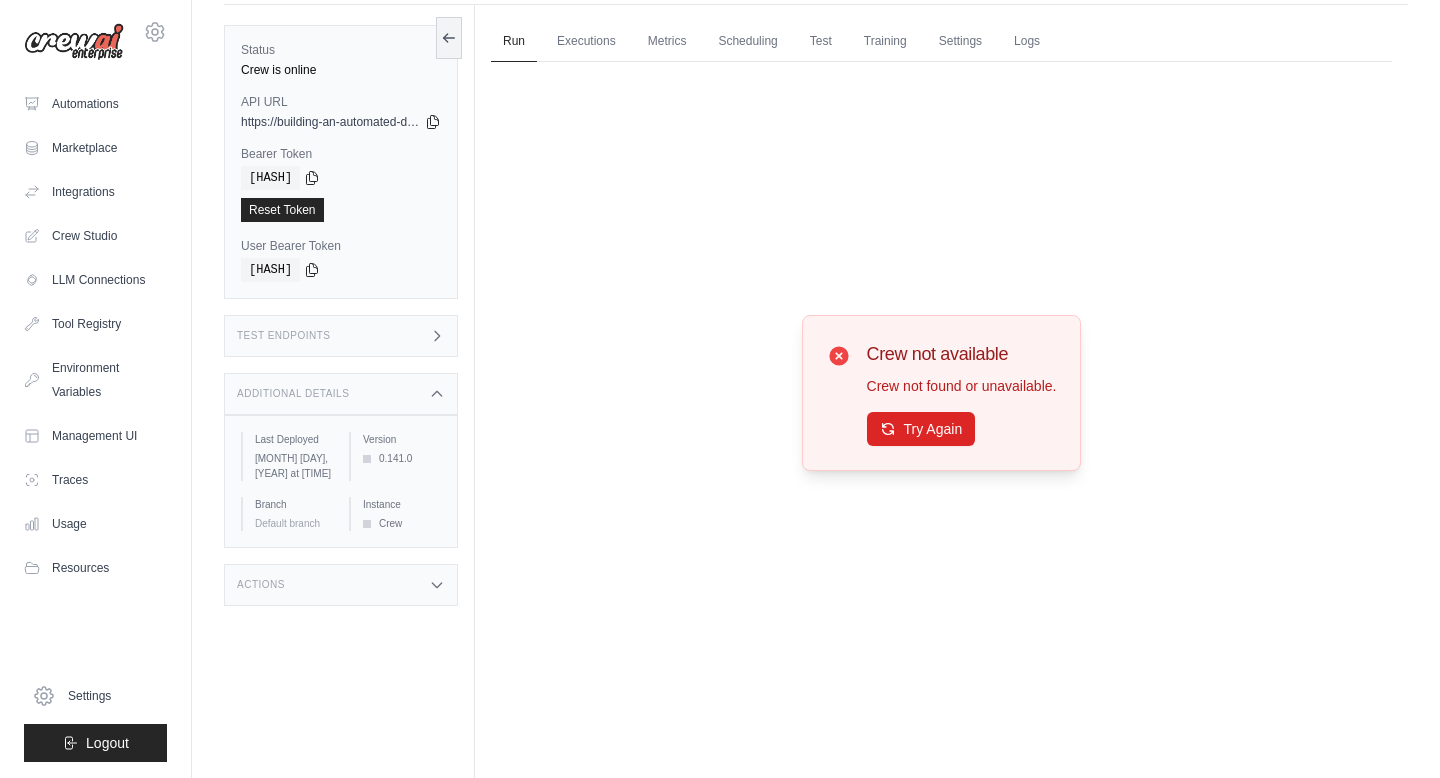 click at bounding box center [367, 524] 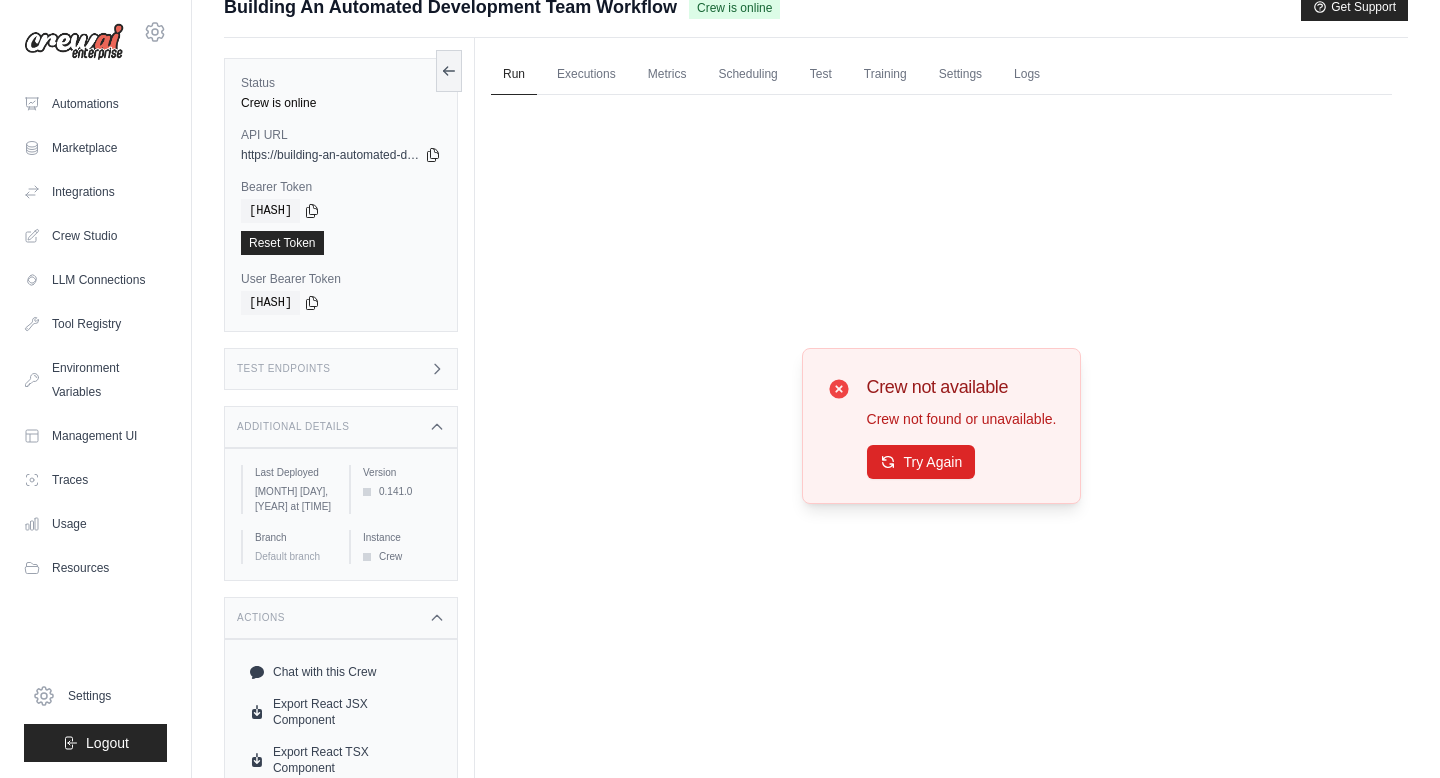 scroll, scrollTop: 0, scrollLeft: 0, axis: both 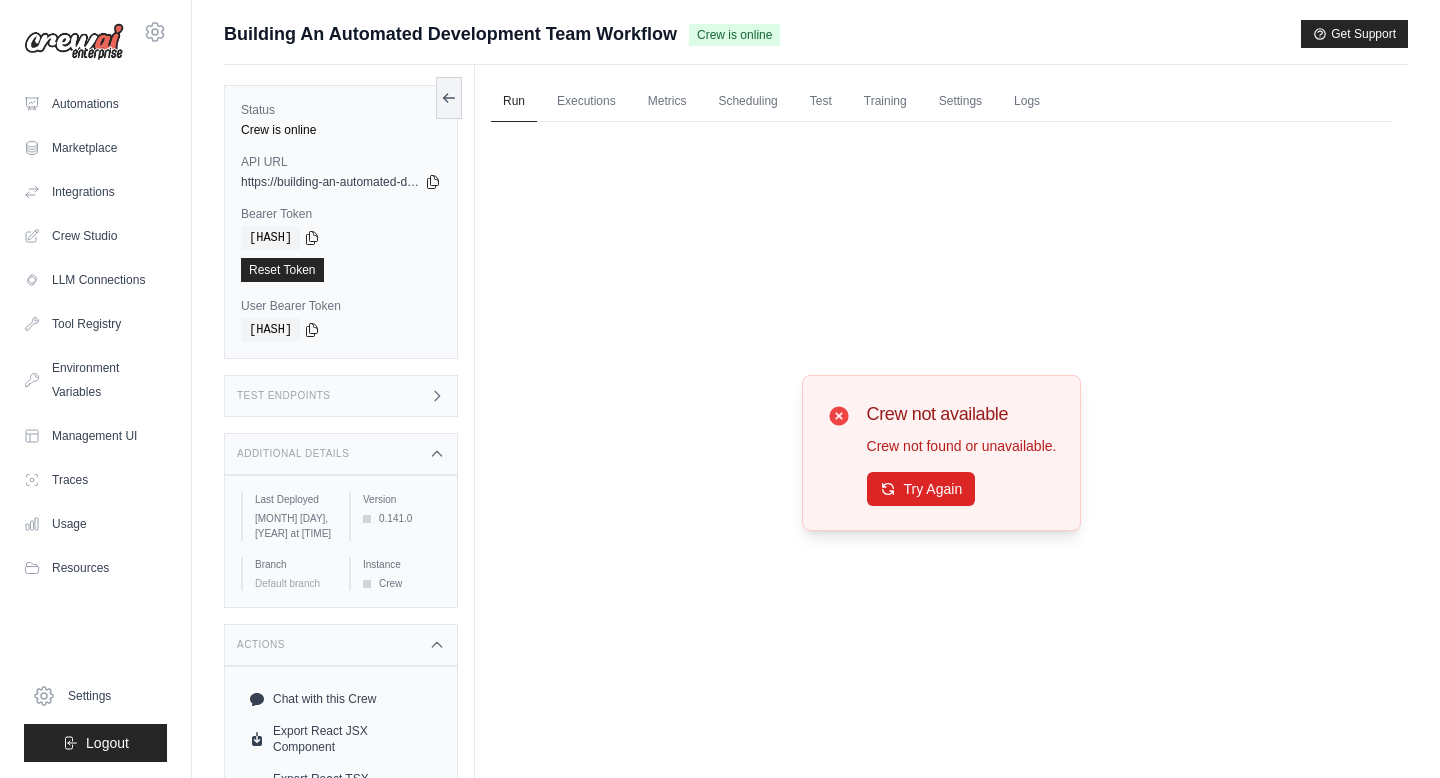 click on "Test Endpoints" at bounding box center (341, 396) 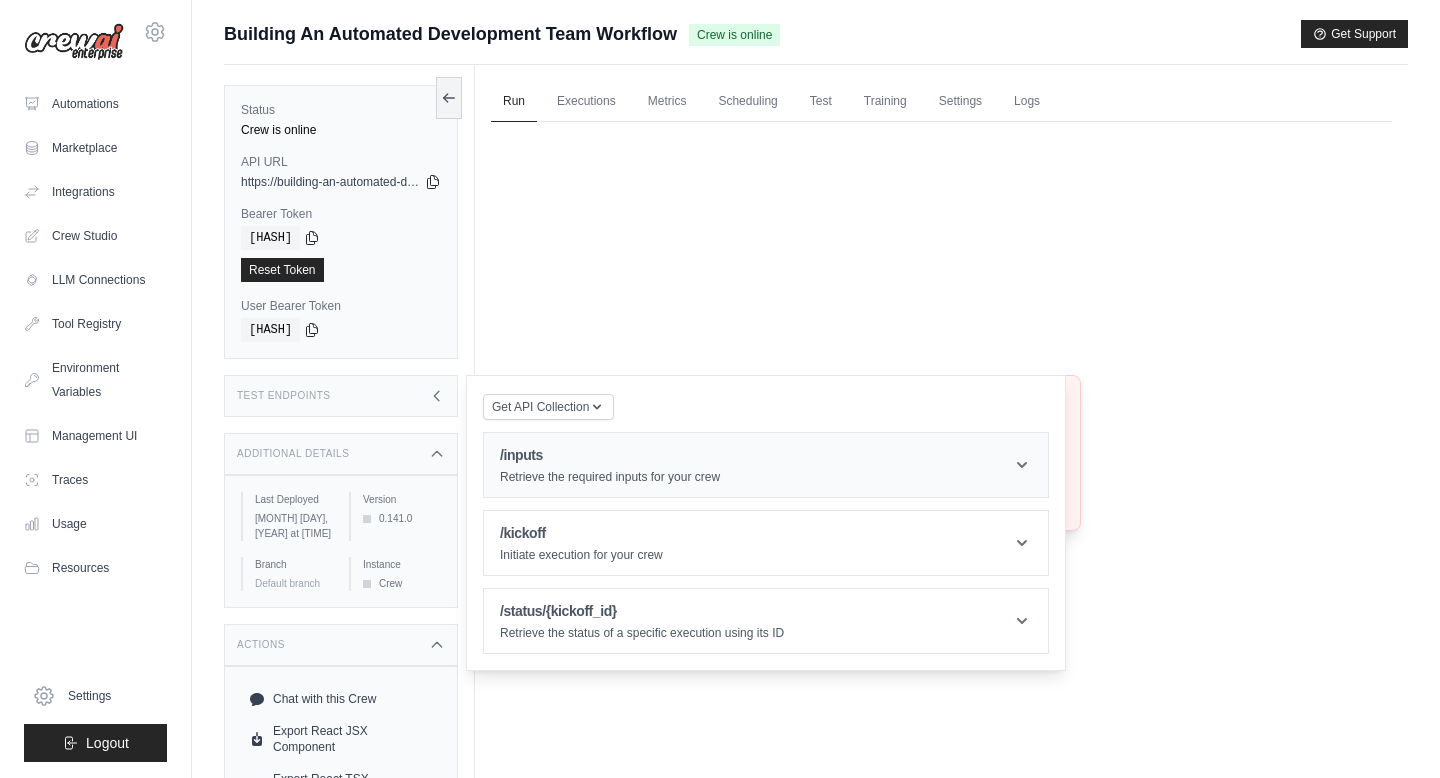 click on "/inputs" at bounding box center (610, 455) 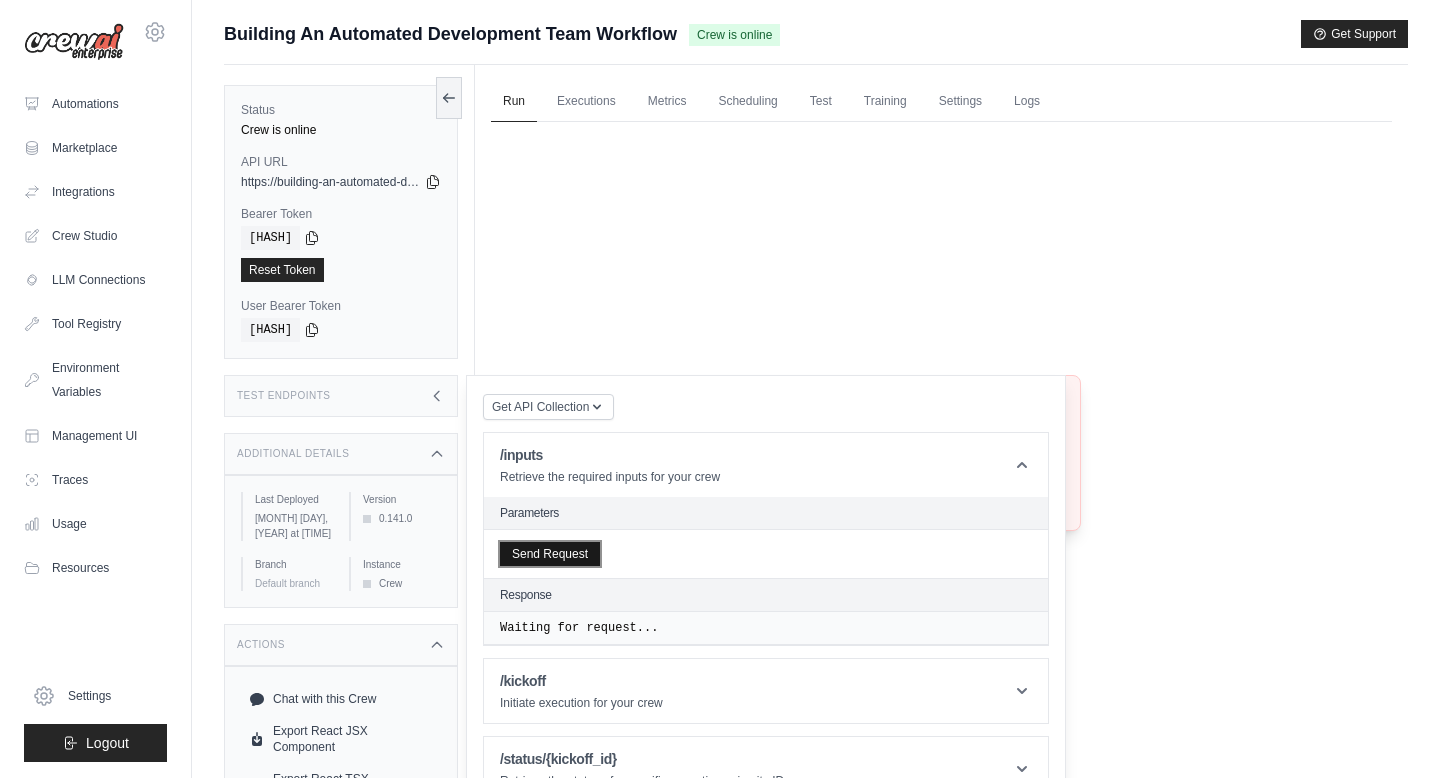 click on "Send Request" at bounding box center (550, 554) 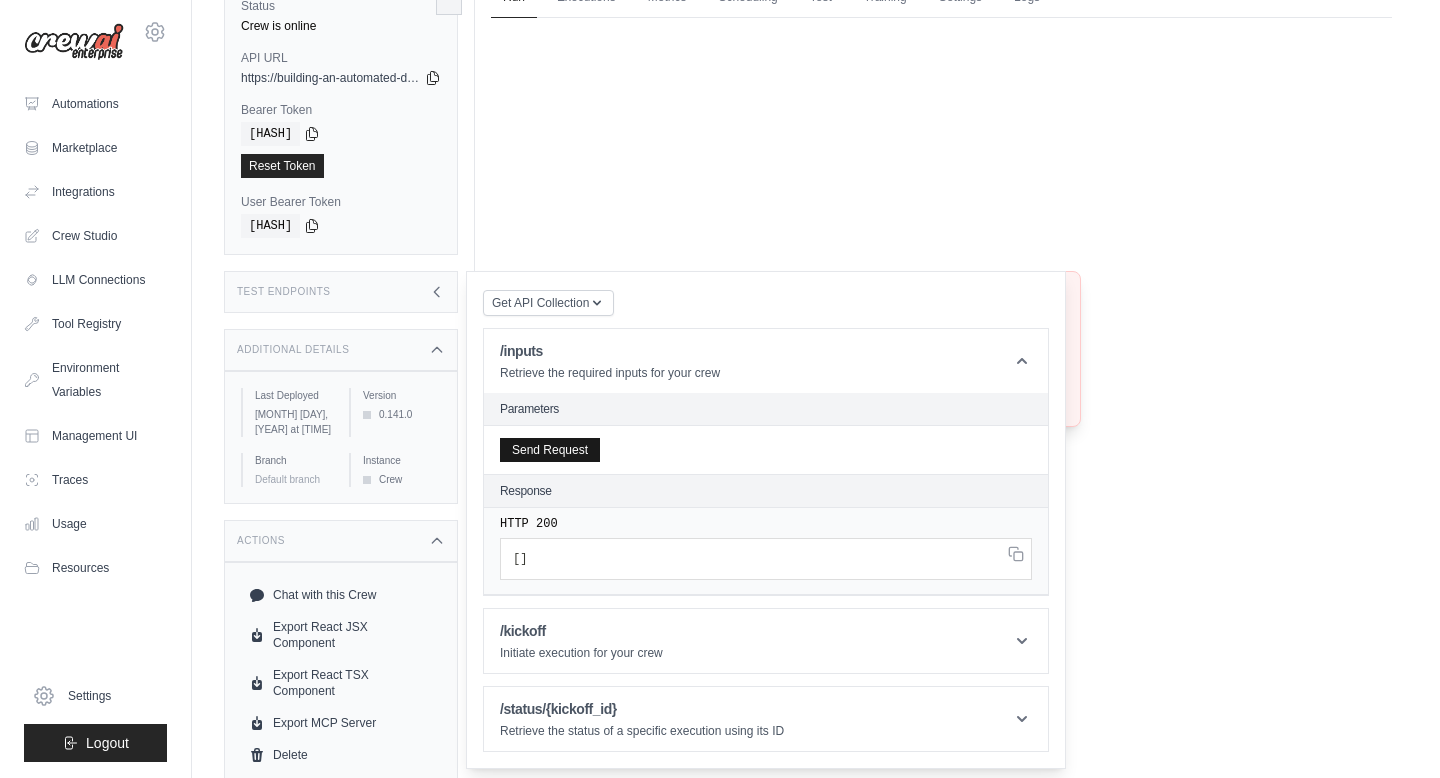 scroll, scrollTop: 114, scrollLeft: 0, axis: vertical 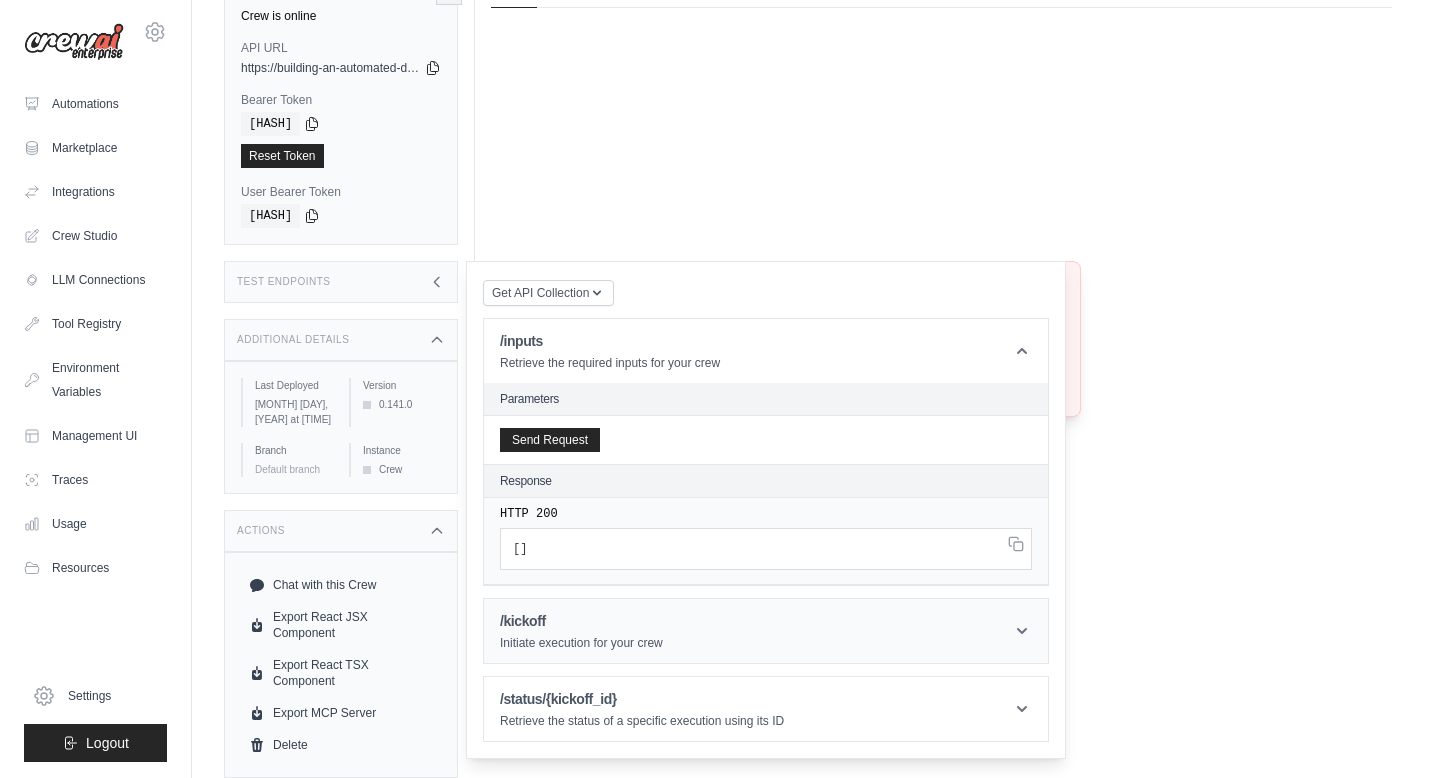click on "/kickoff" at bounding box center [581, 621] 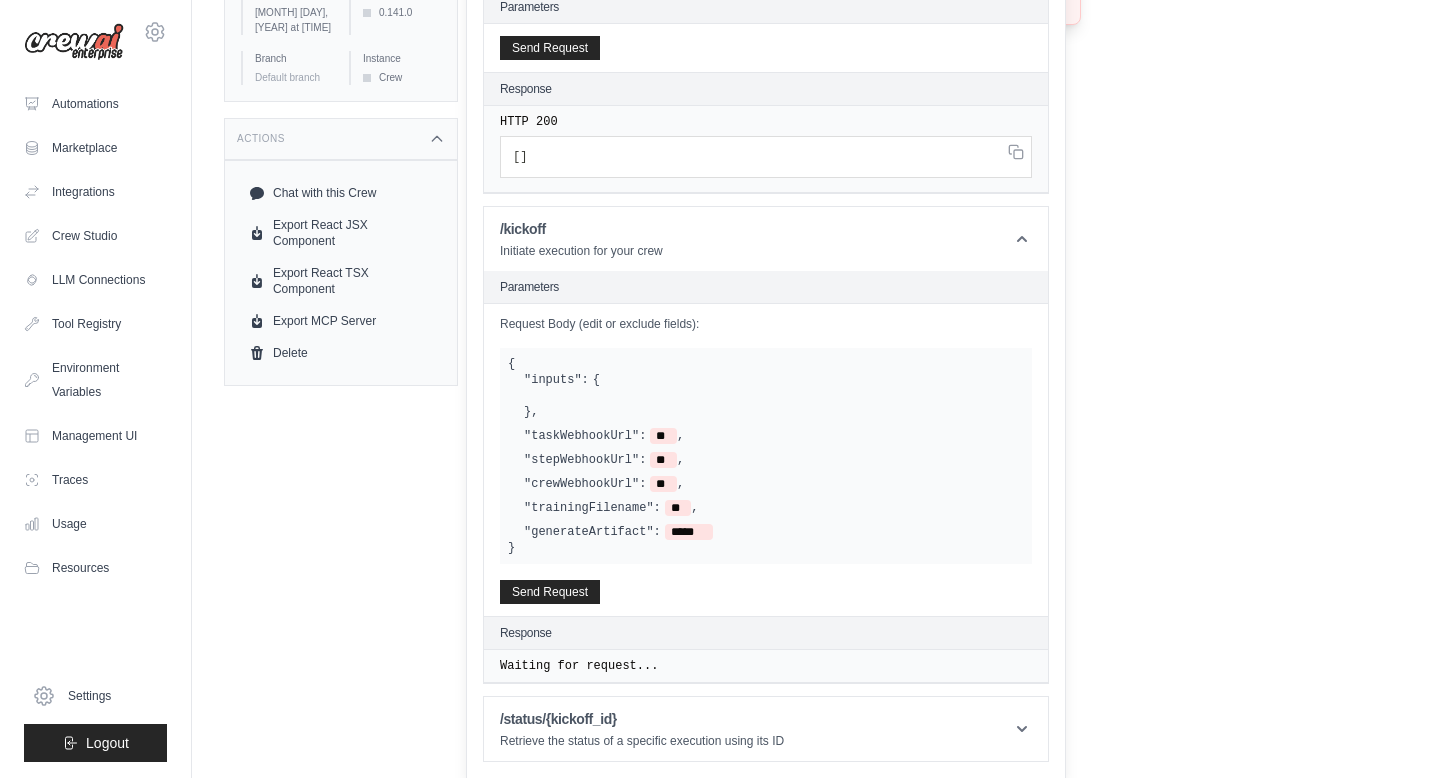 scroll, scrollTop: 507, scrollLeft: 0, axis: vertical 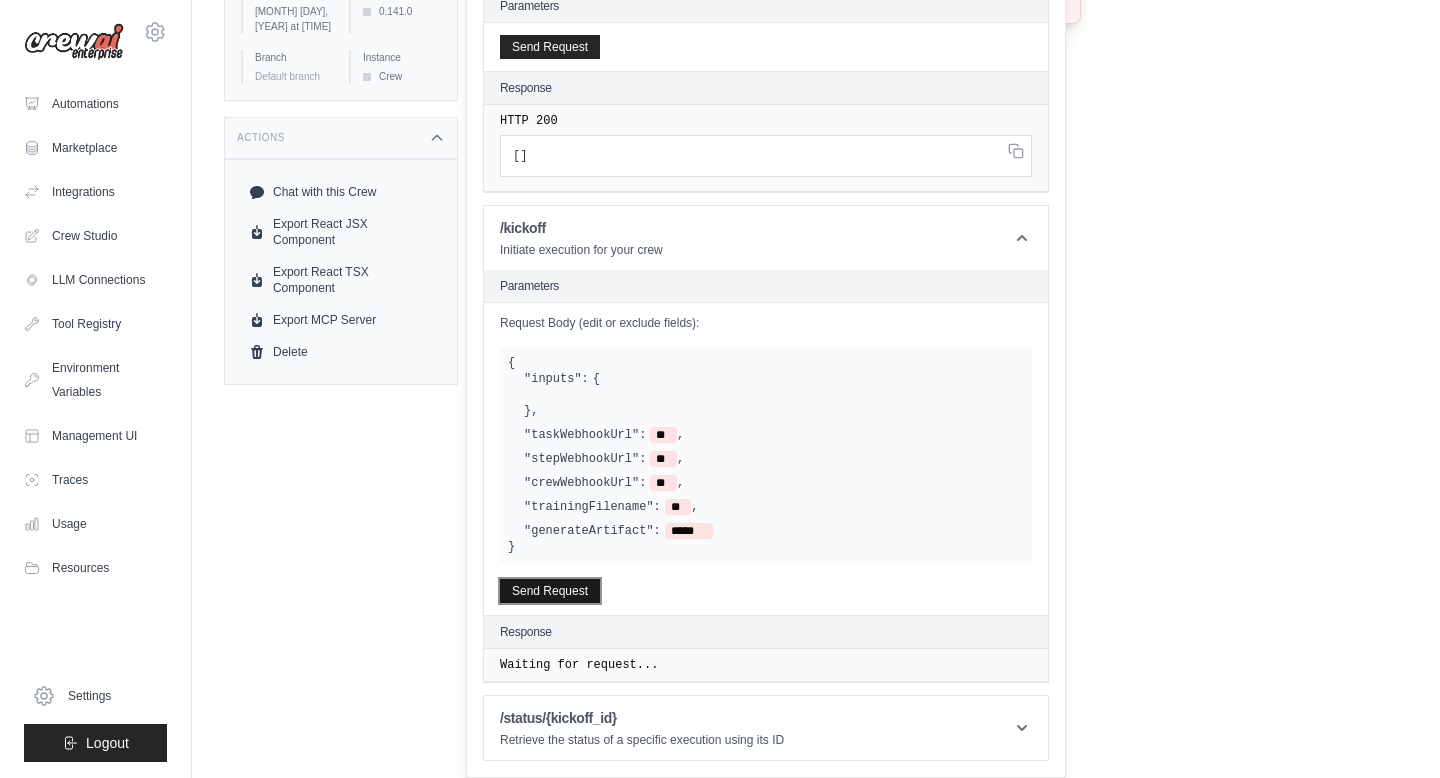 click on "Send Request" at bounding box center (550, 591) 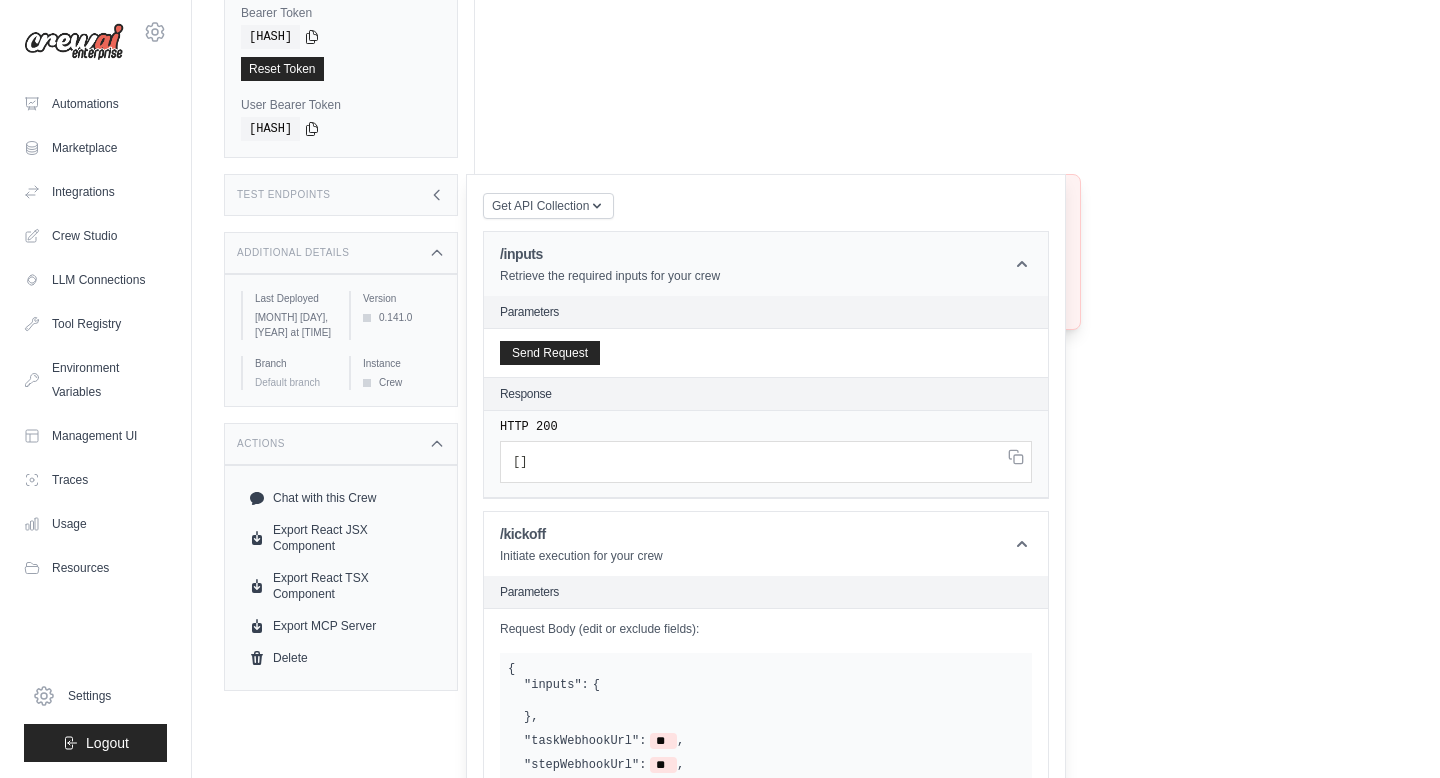 scroll, scrollTop: 0, scrollLeft: 0, axis: both 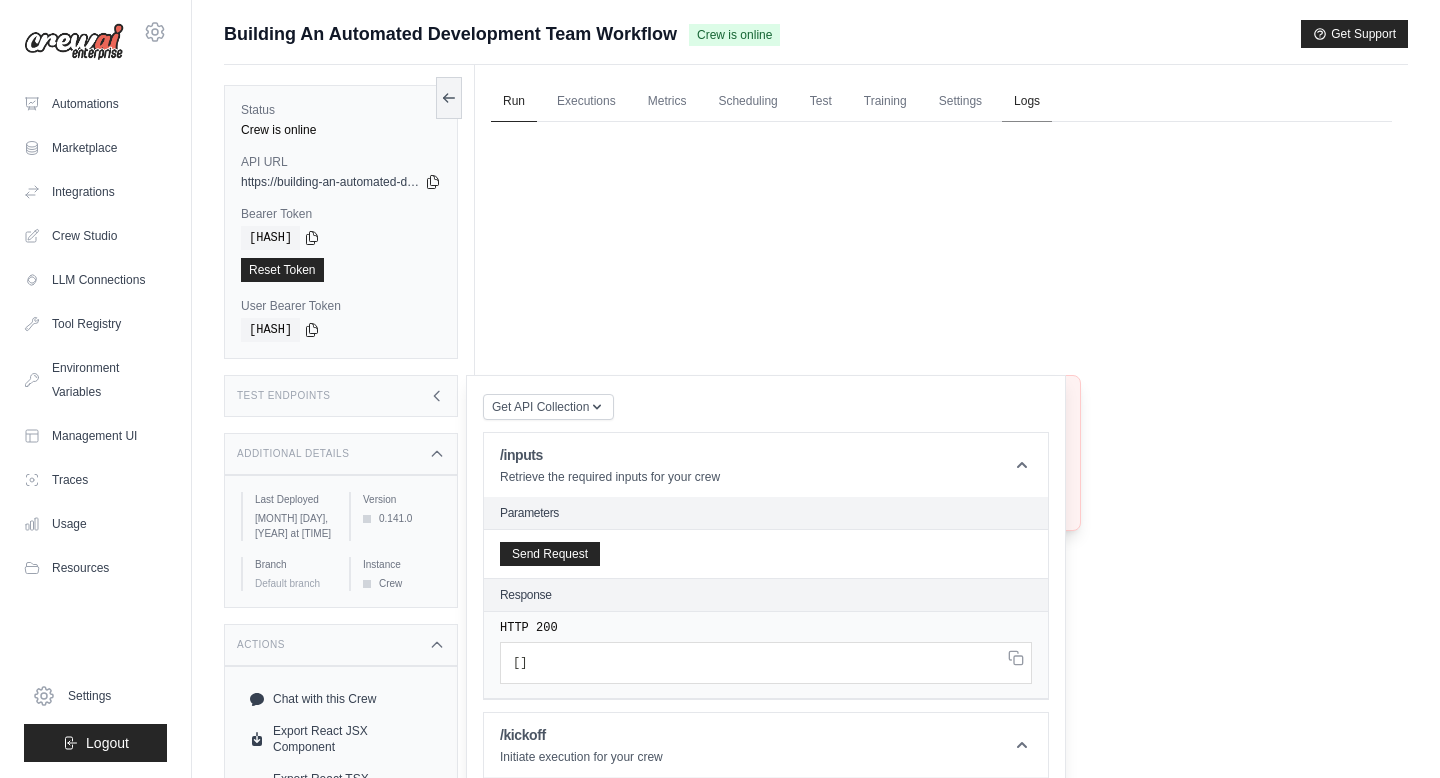 click on "Logs" at bounding box center [1027, 102] 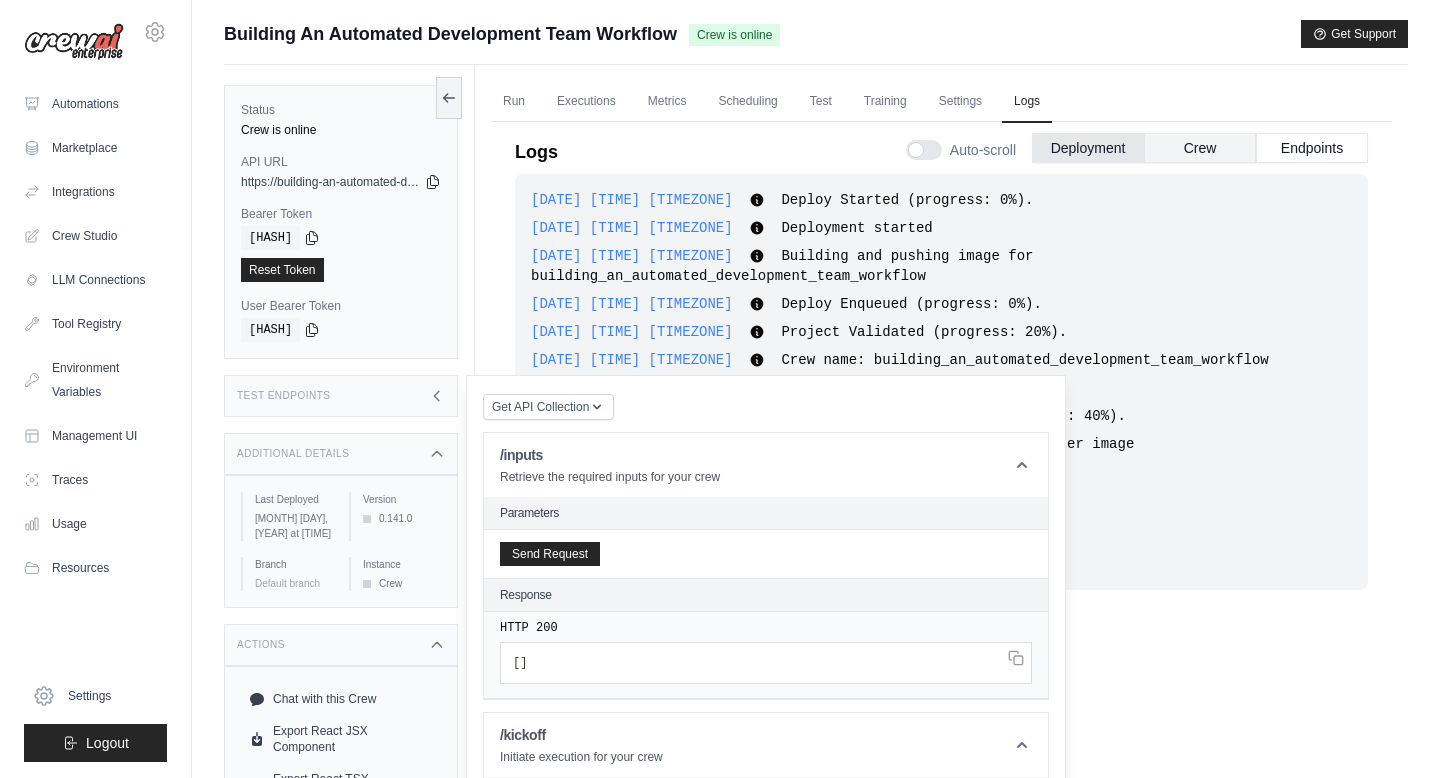 click on "Crew" at bounding box center [1200, 148] 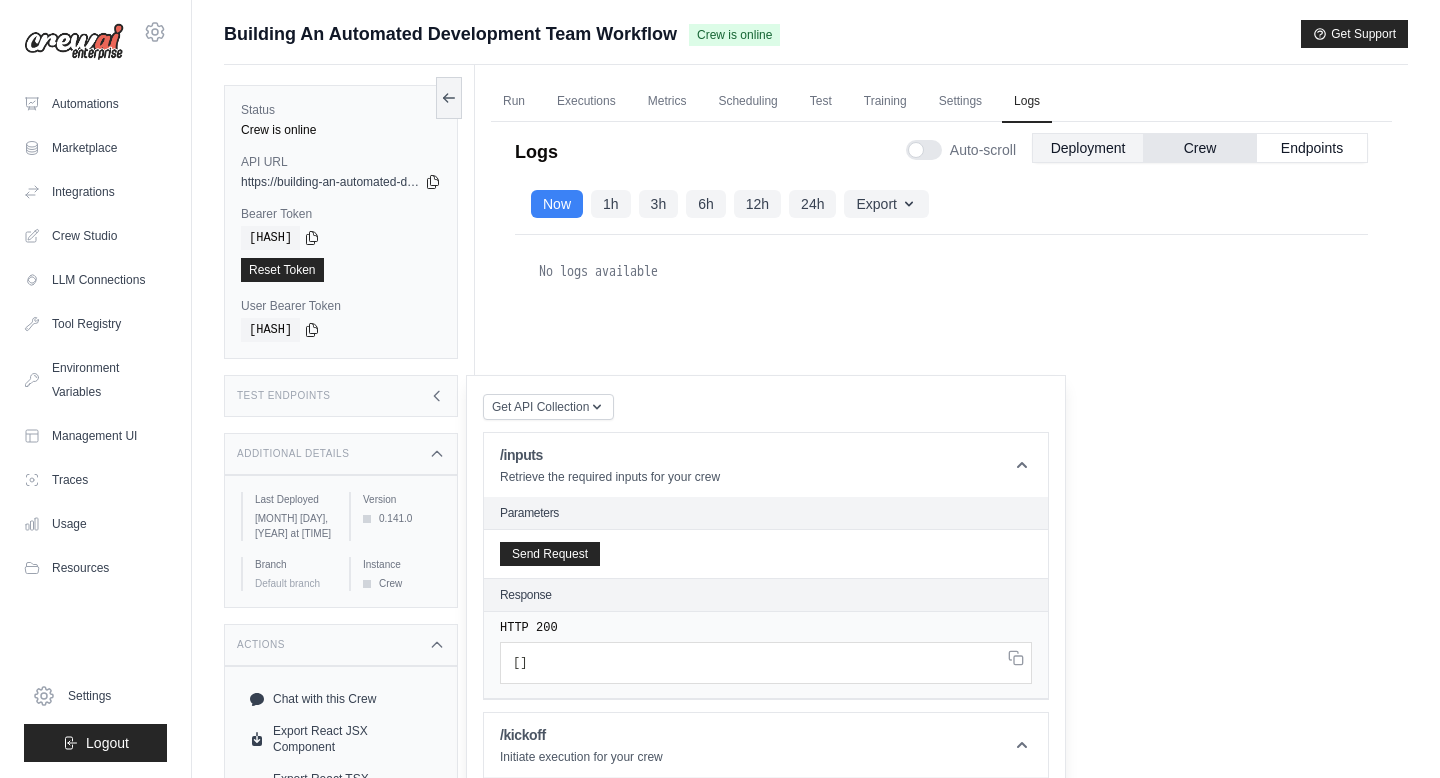 click on "Deployment" at bounding box center (1088, 148) 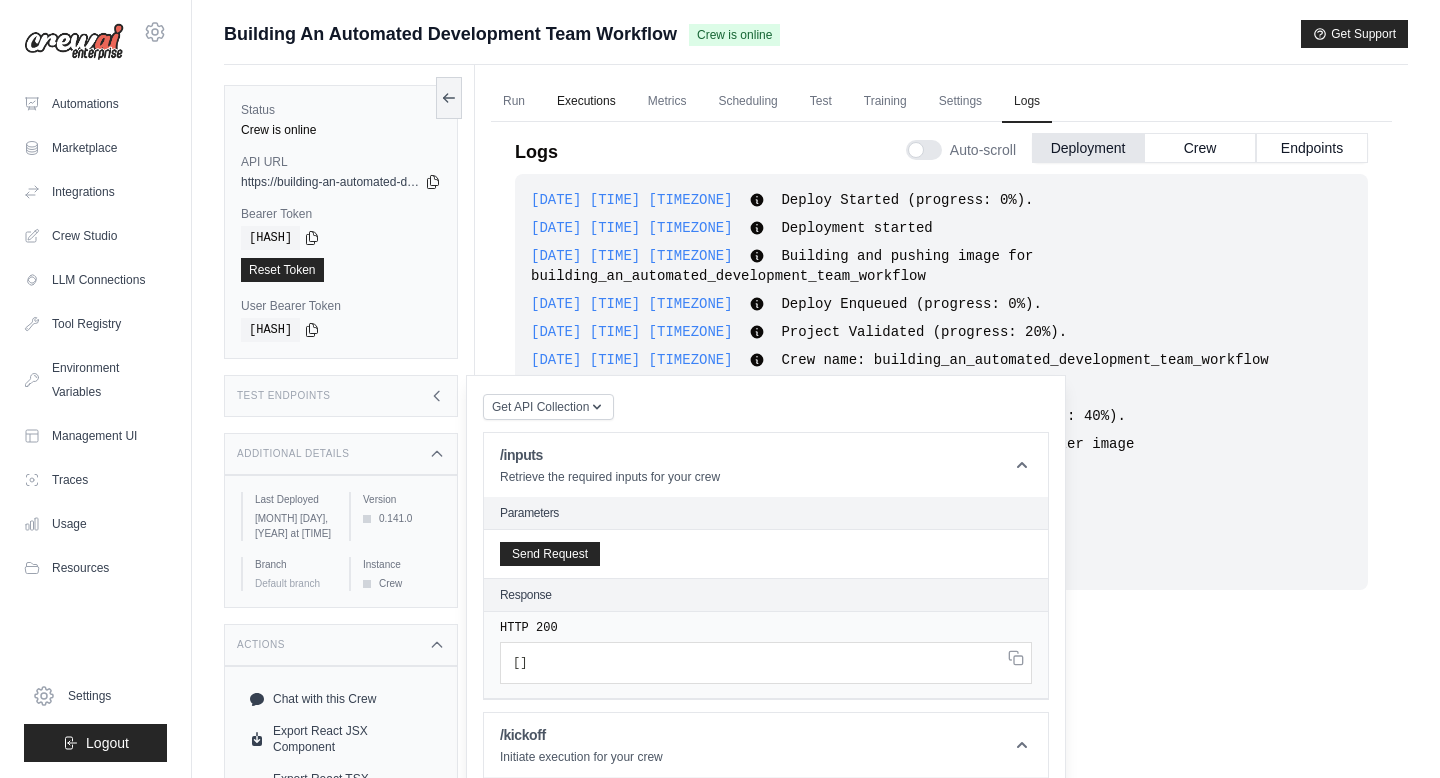 click on "Executions" at bounding box center (586, 102) 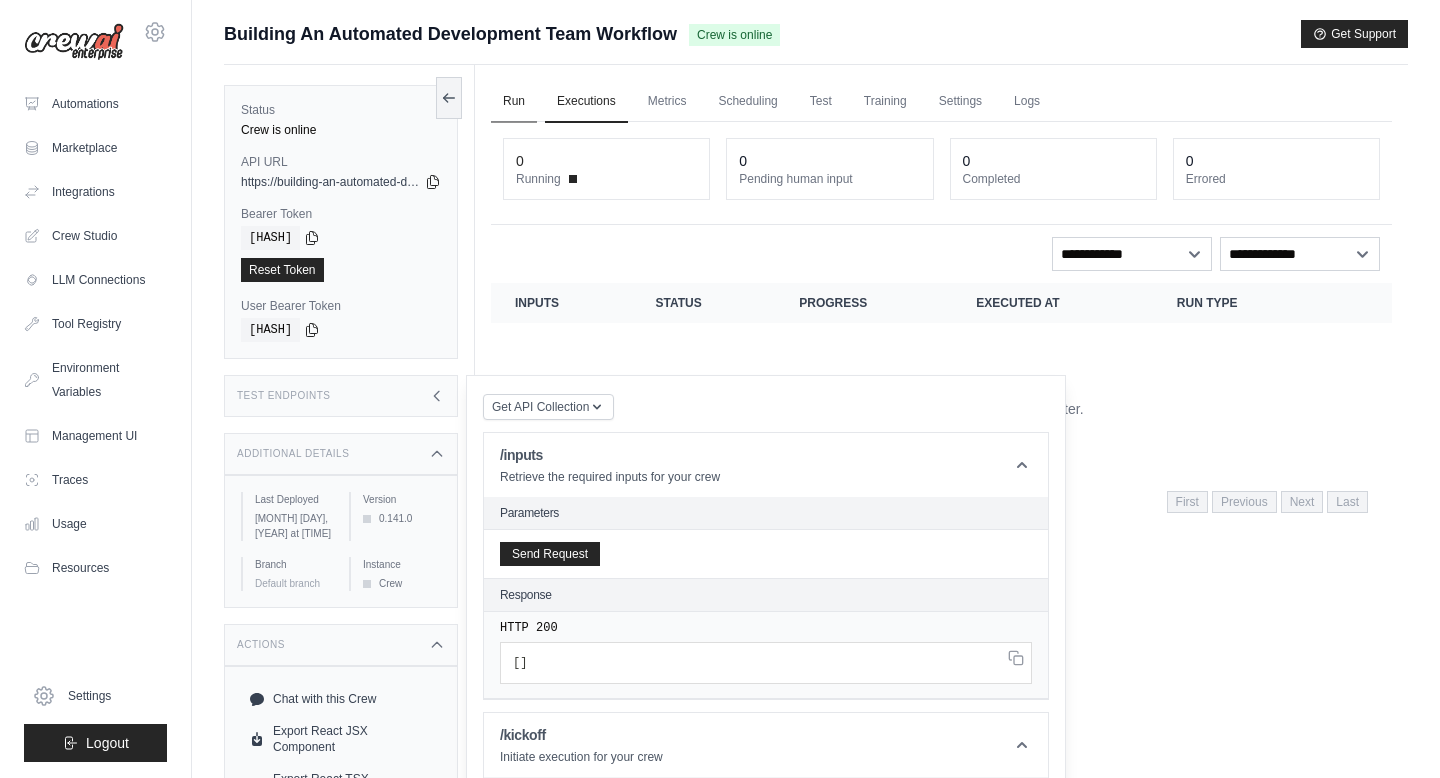 click on "Run" at bounding box center [514, 102] 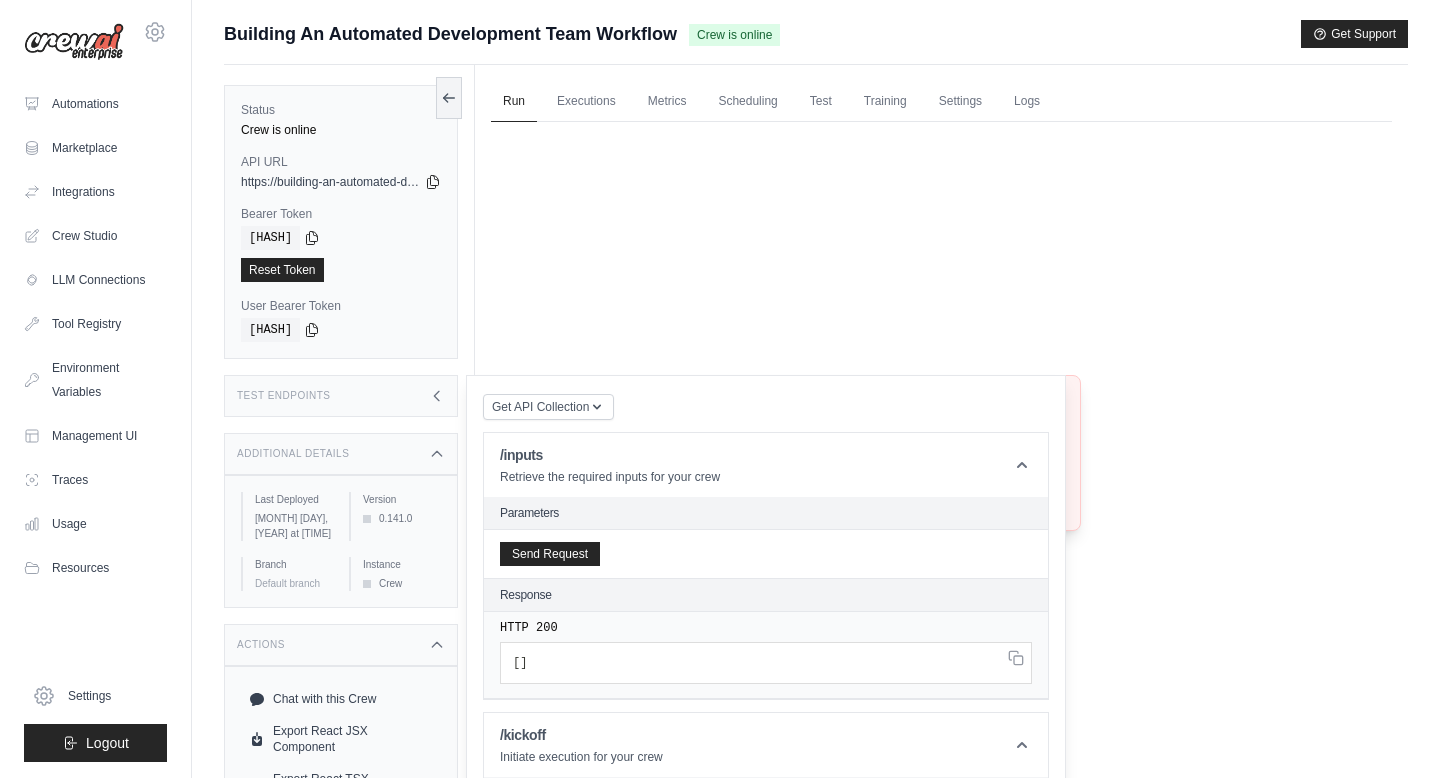 click on "Crew not available Crew not found or unavailable. Try Again" at bounding box center (941, 452) 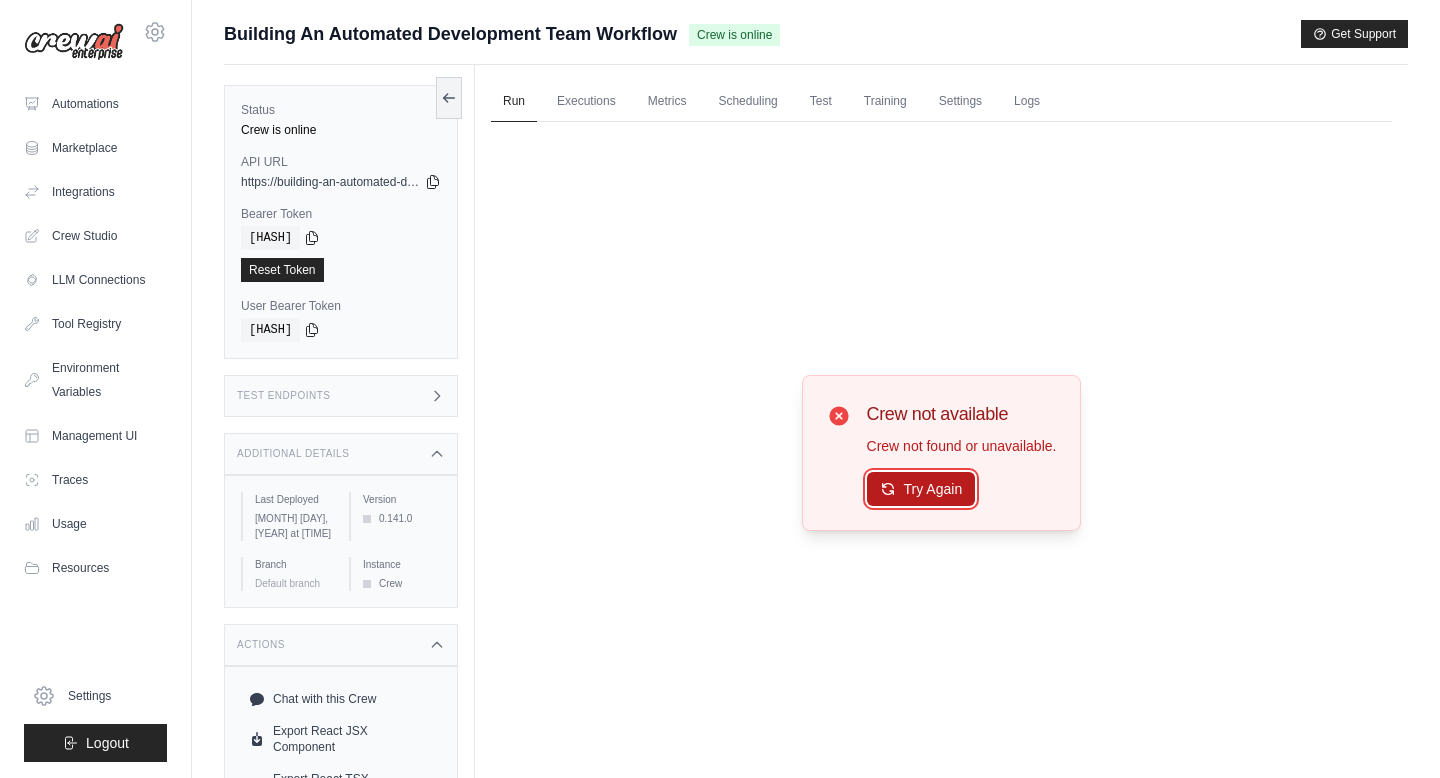 click on "Try Again" at bounding box center [921, 489] 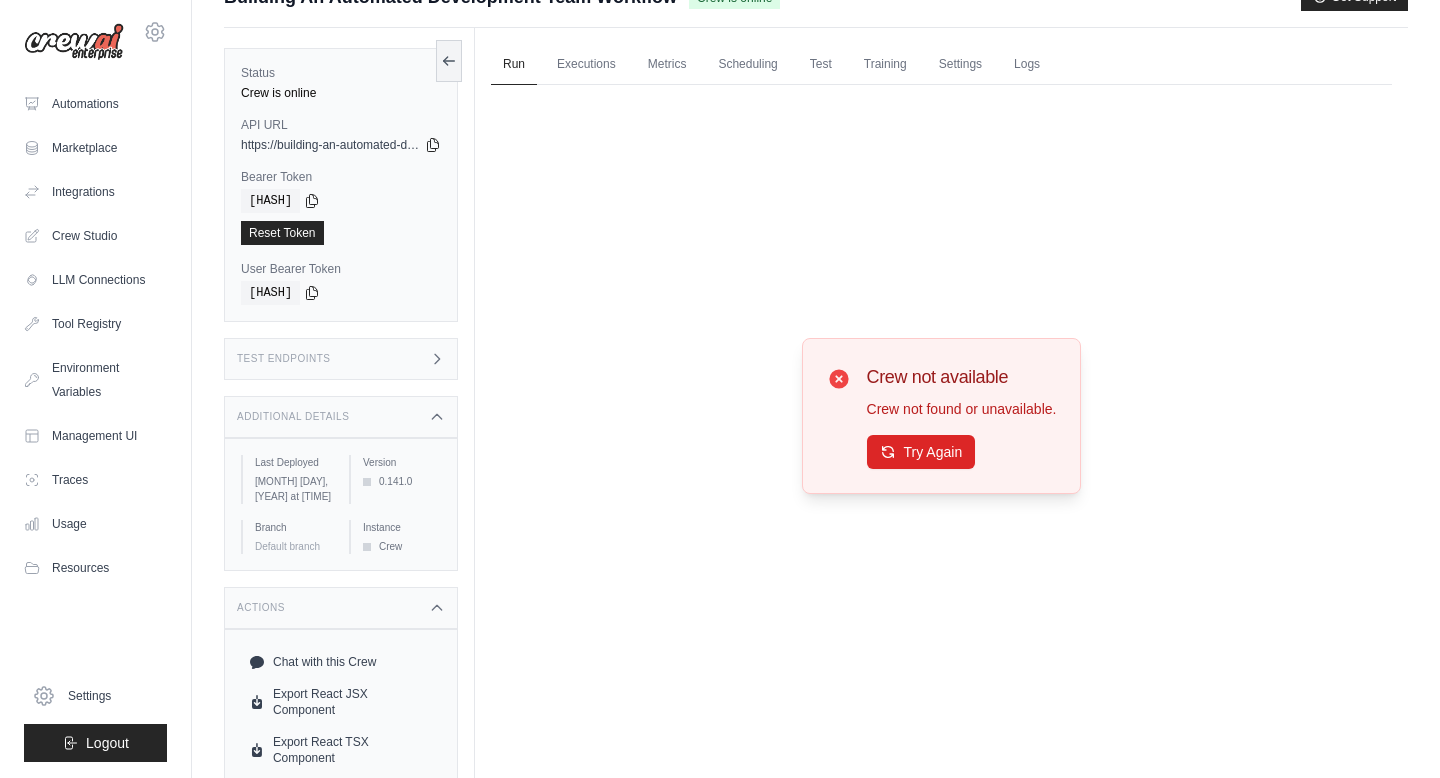 scroll, scrollTop: 49, scrollLeft: 0, axis: vertical 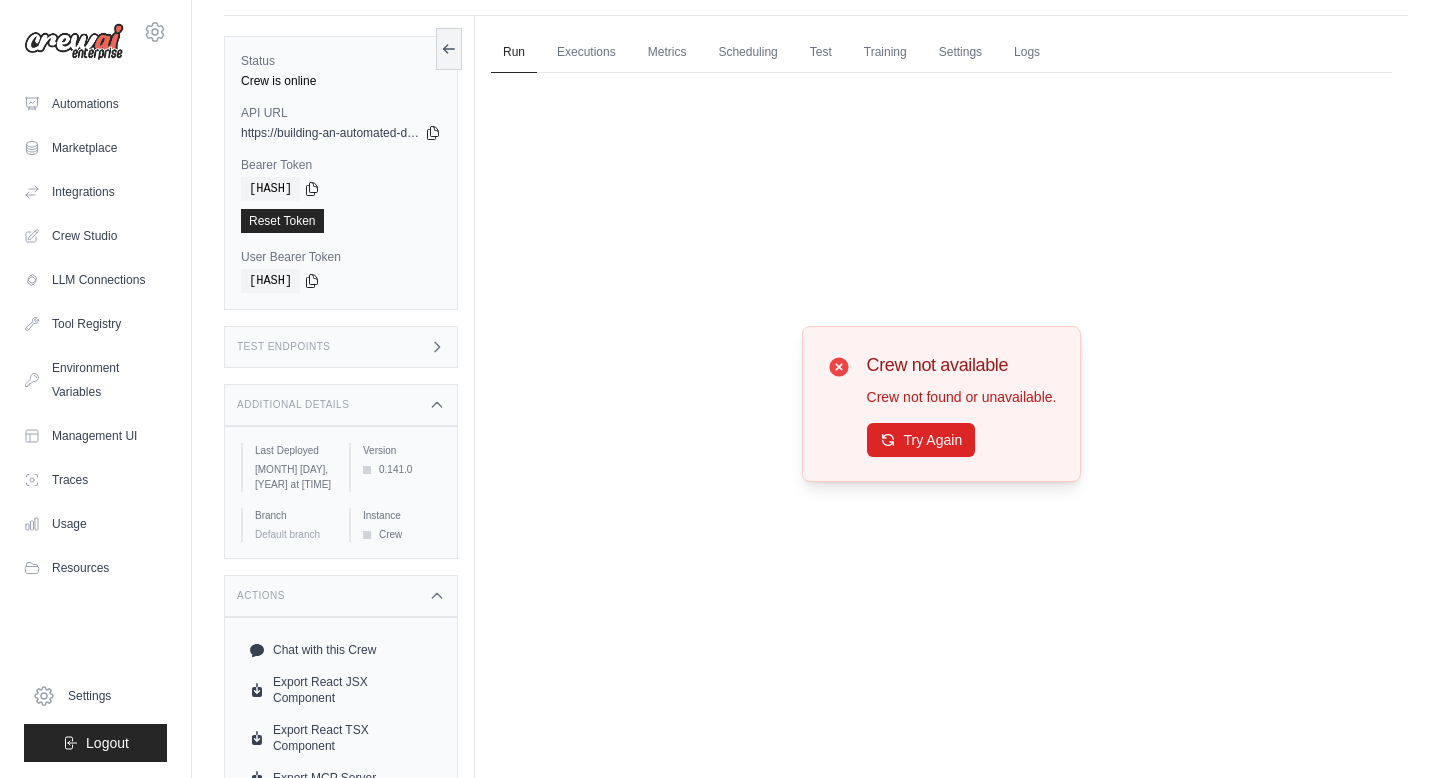 click at bounding box center [367, 535] 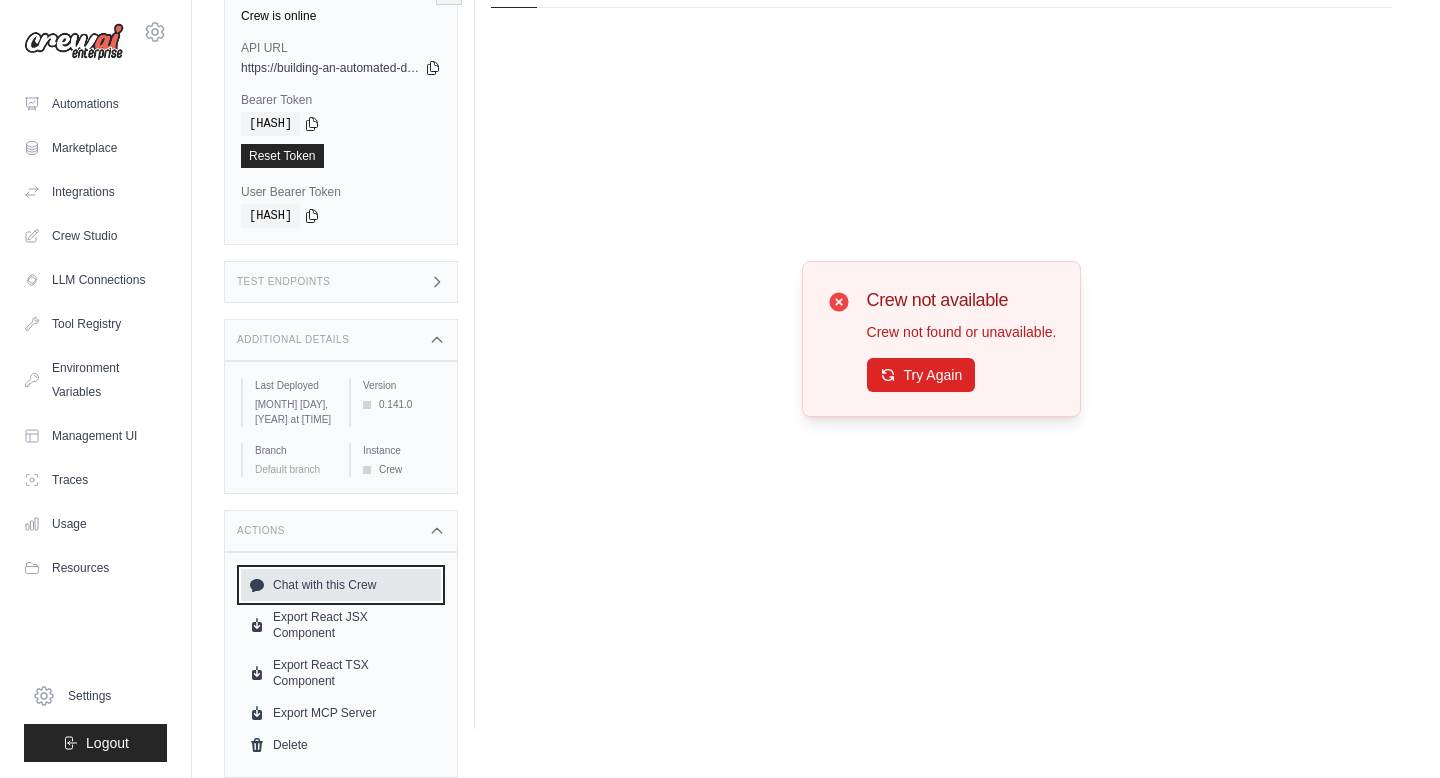 click on "Chat with this
Crew" at bounding box center (341, 585) 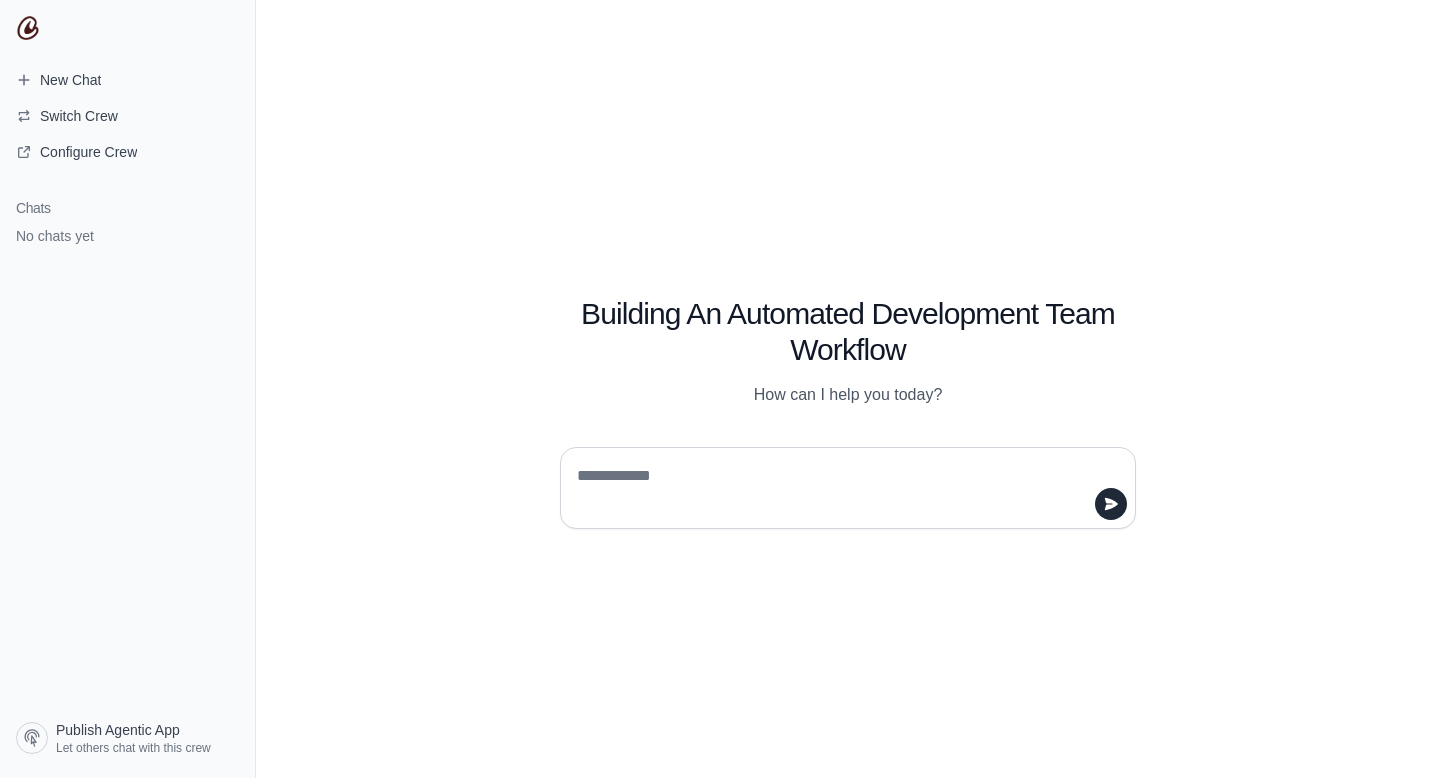 scroll, scrollTop: 0, scrollLeft: 0, axis: both 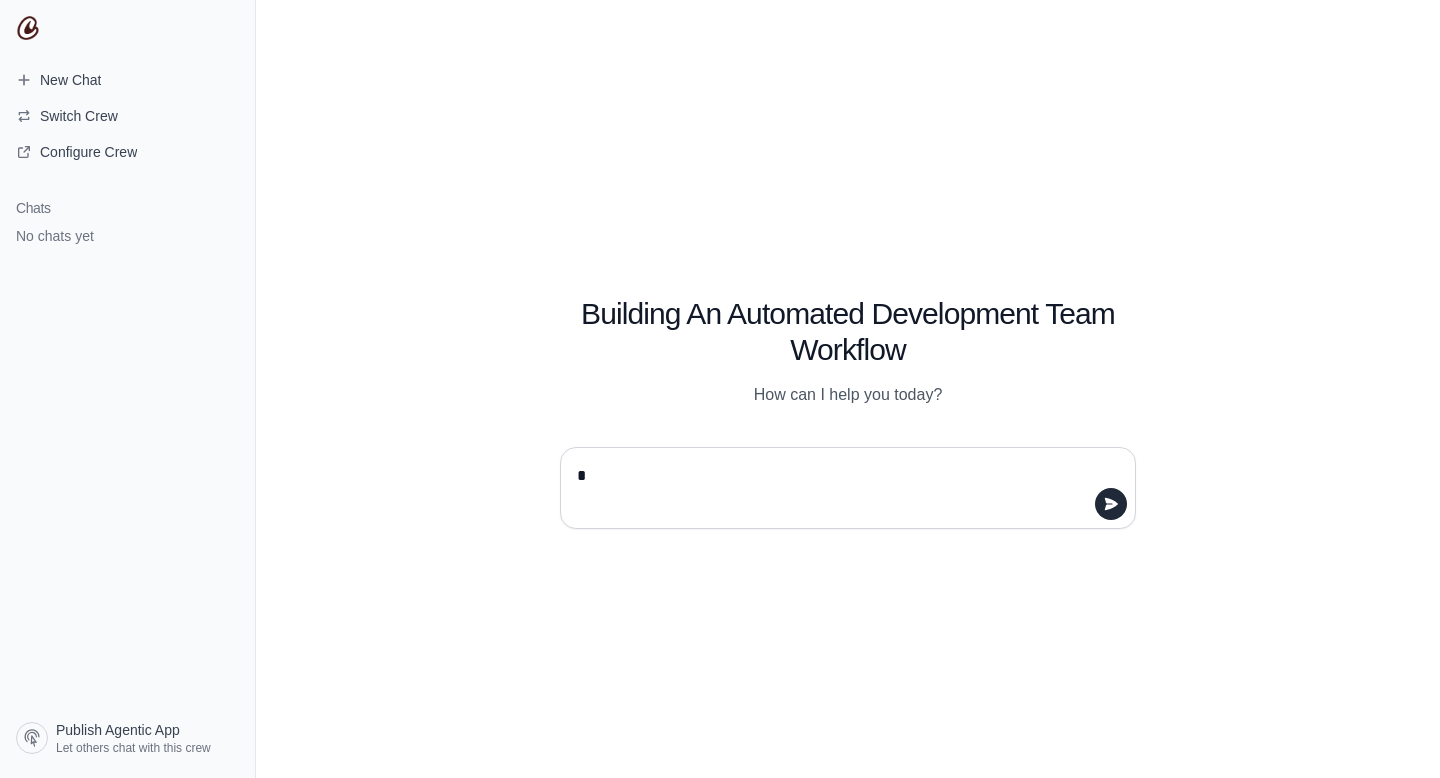 type on "**" 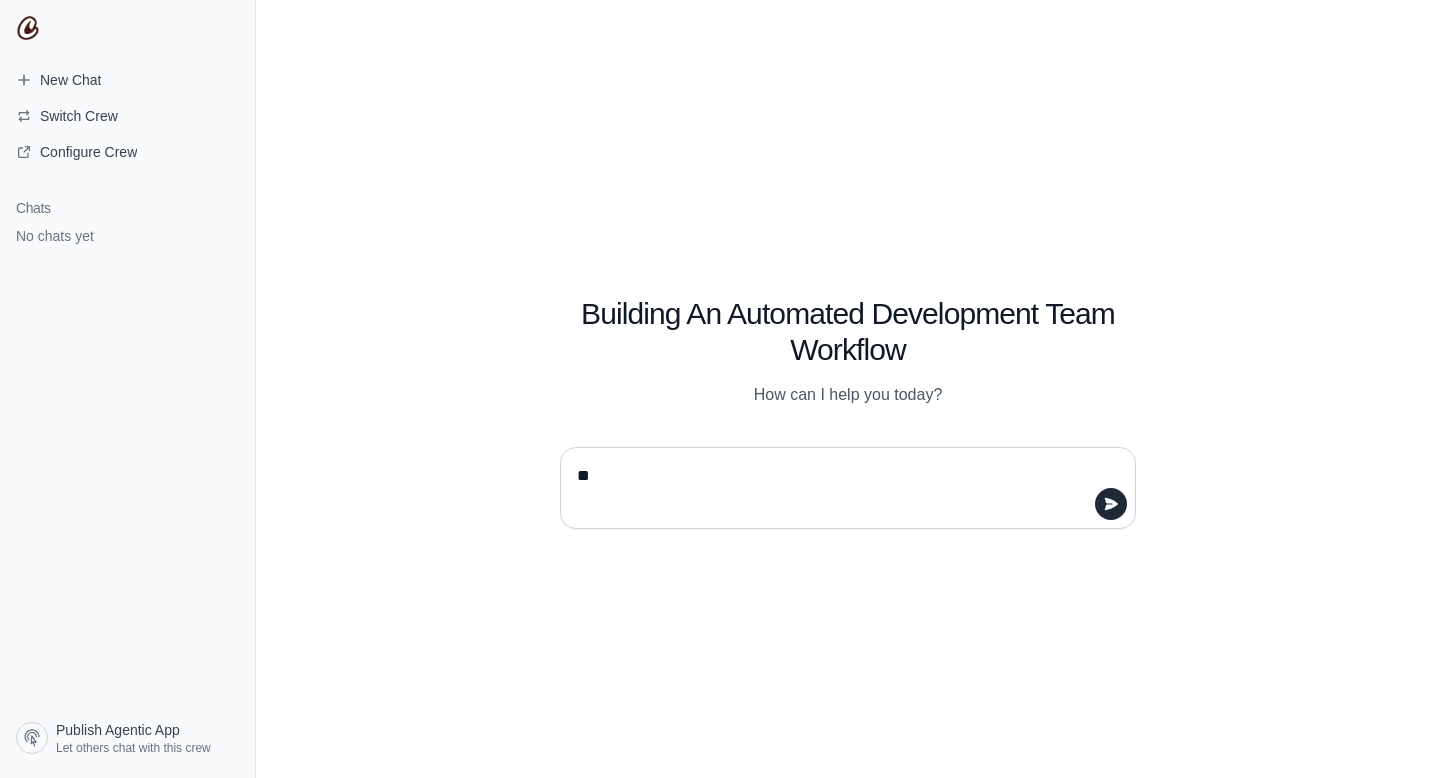 type 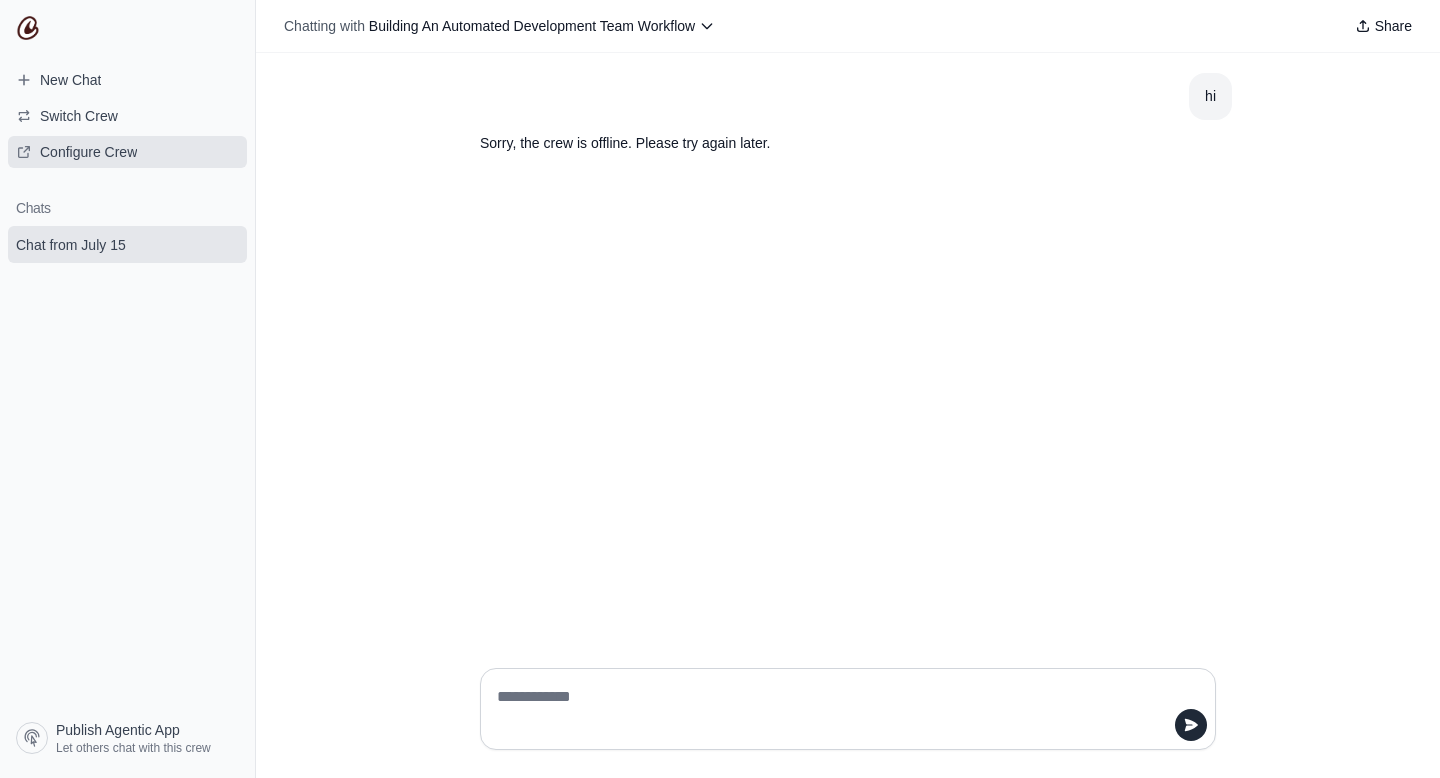 click on "Configure
Crew" at bounding box center (88, 152) 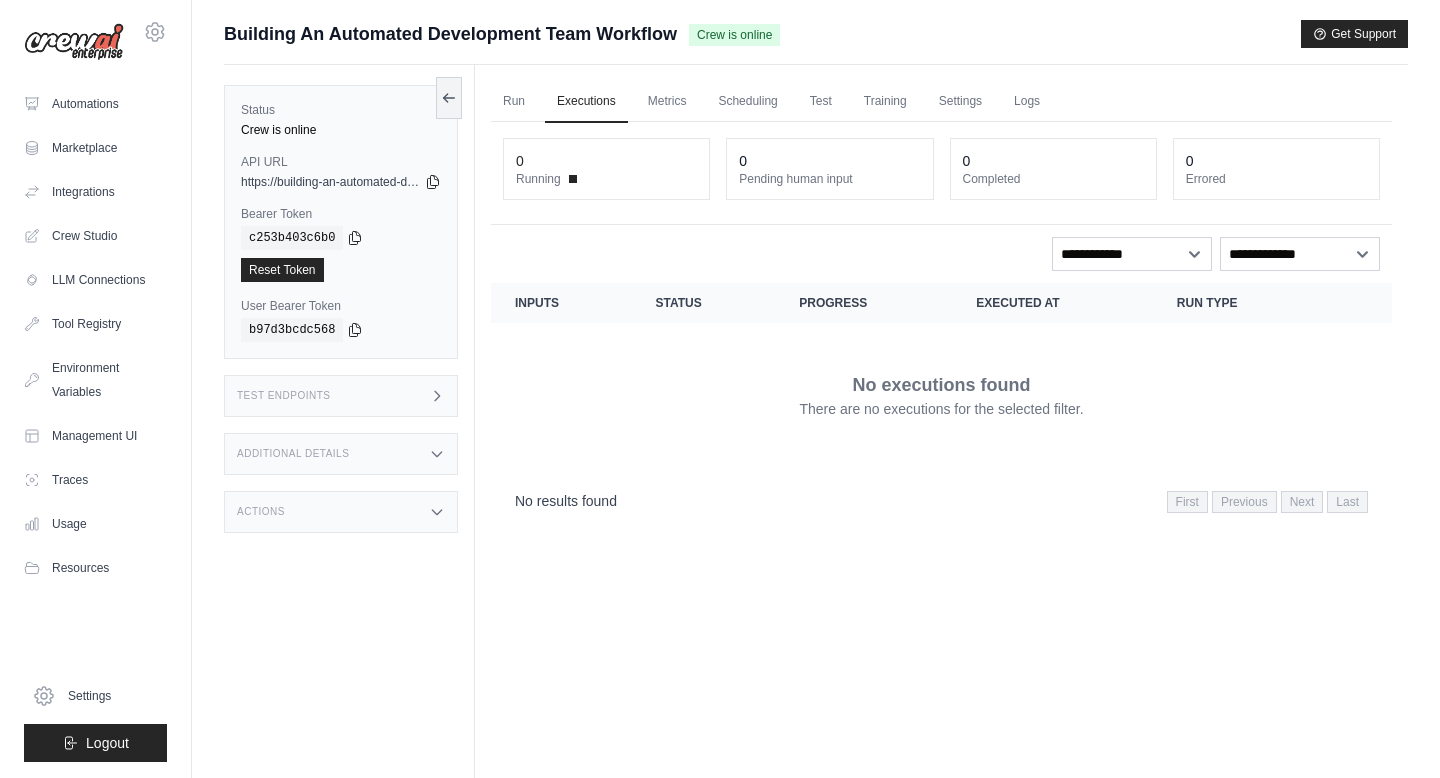 scroll, scrollTop: 0, scrollLeft: 0, axis: both 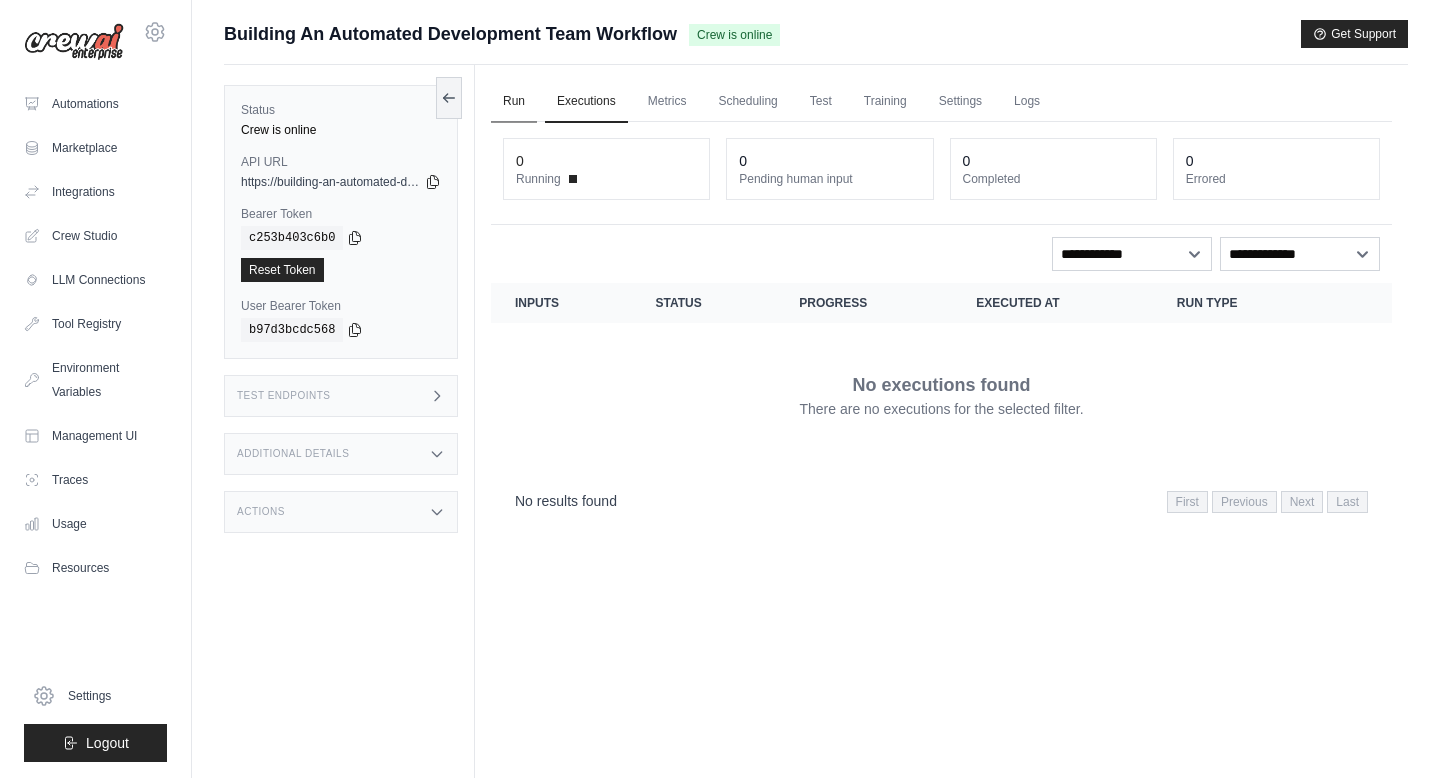 click on "Run" at bounding box center [514, 102] 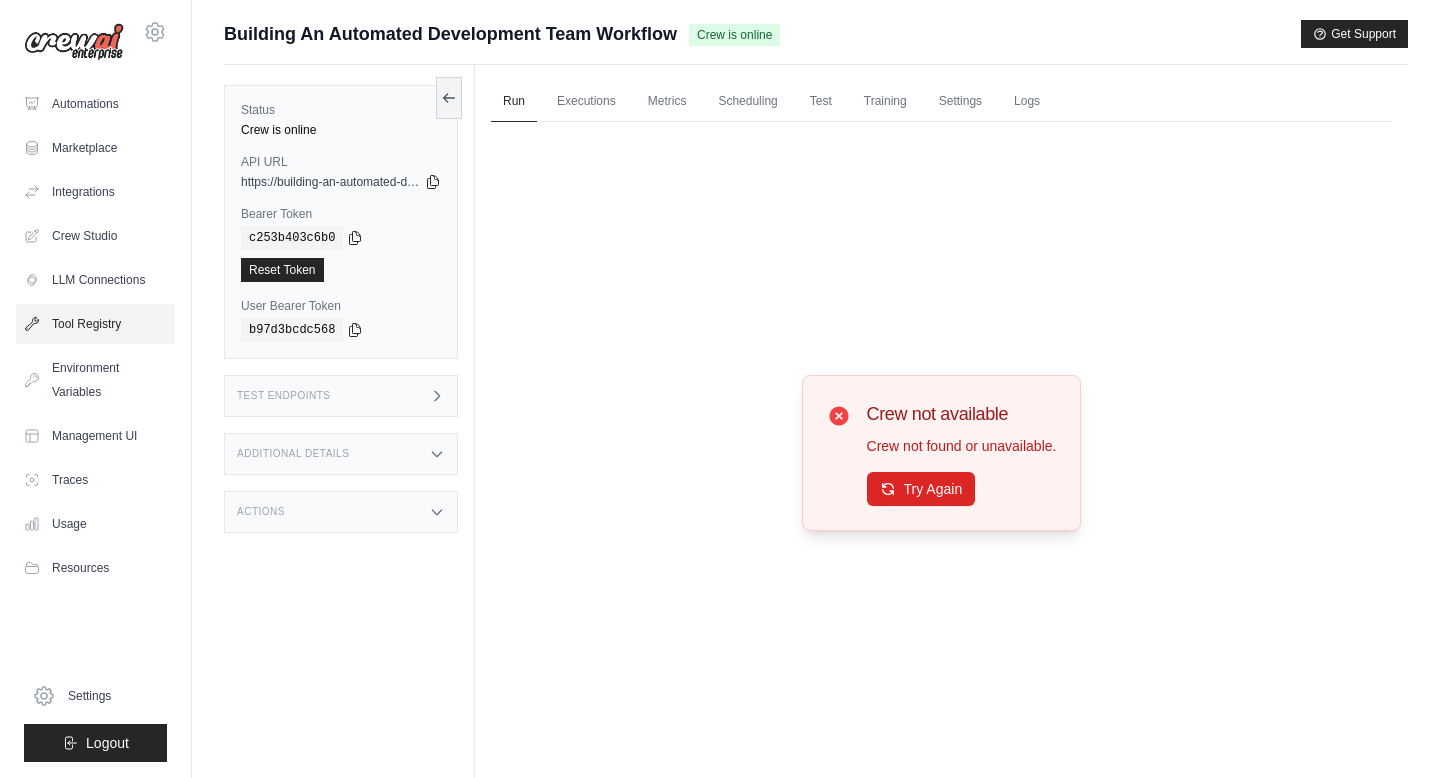 click on "Tool Registry" at bounding box center [95, 324] 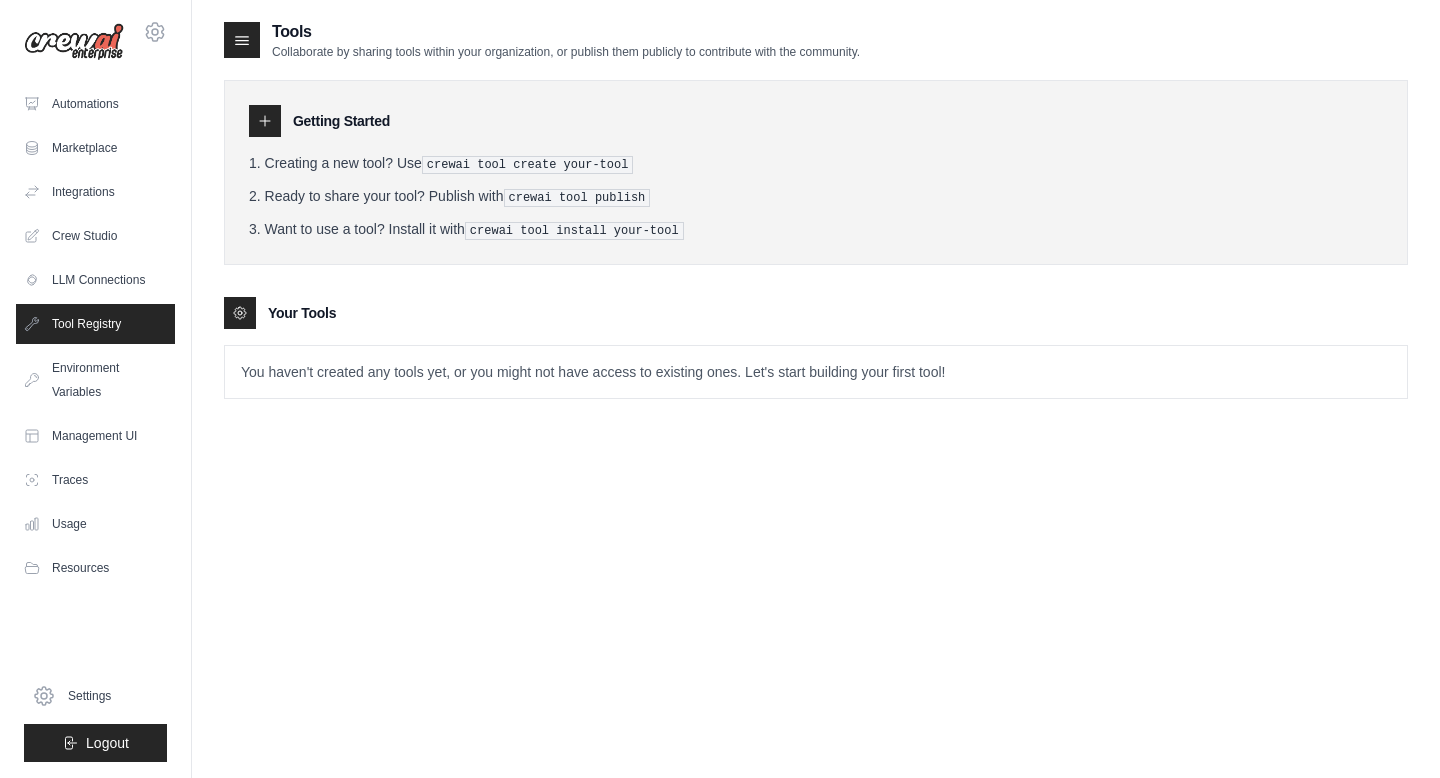 click on "You haven't created any tools yet, or you might not have access to
existing ones. Let's start building your first tool!" at bounding box center [816, 372] 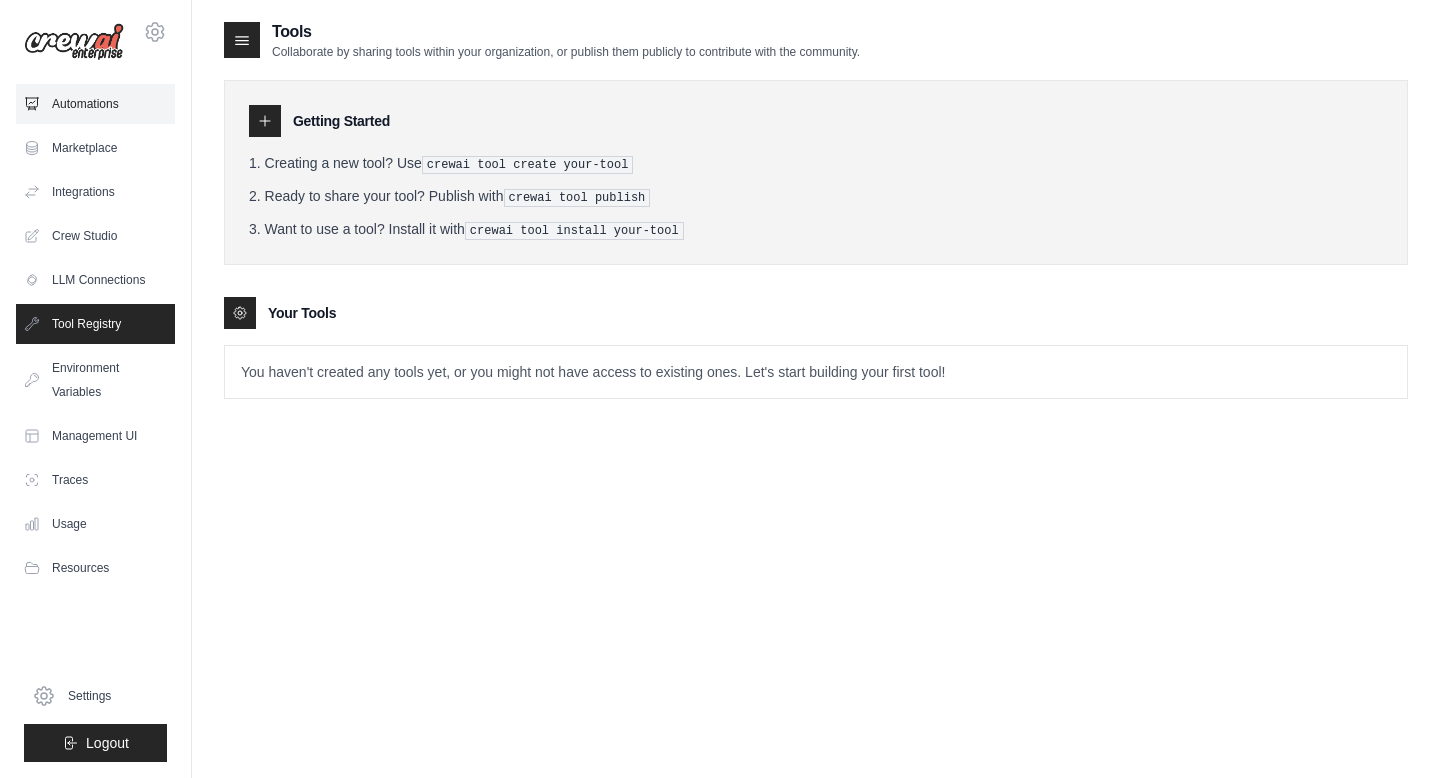 click on "Automations" at bounding box center [95, 104] 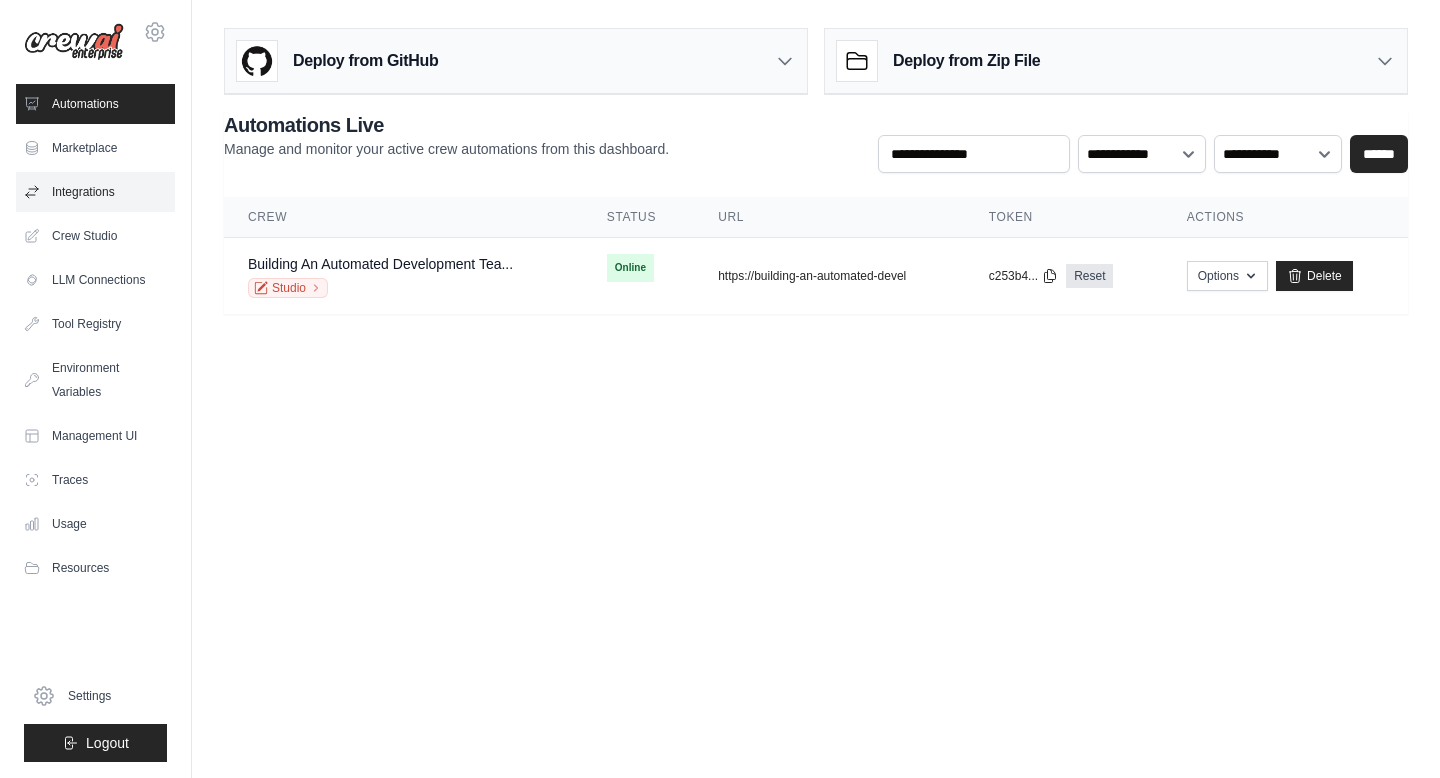 click on "Integrations" at bounding box center (95, 192) 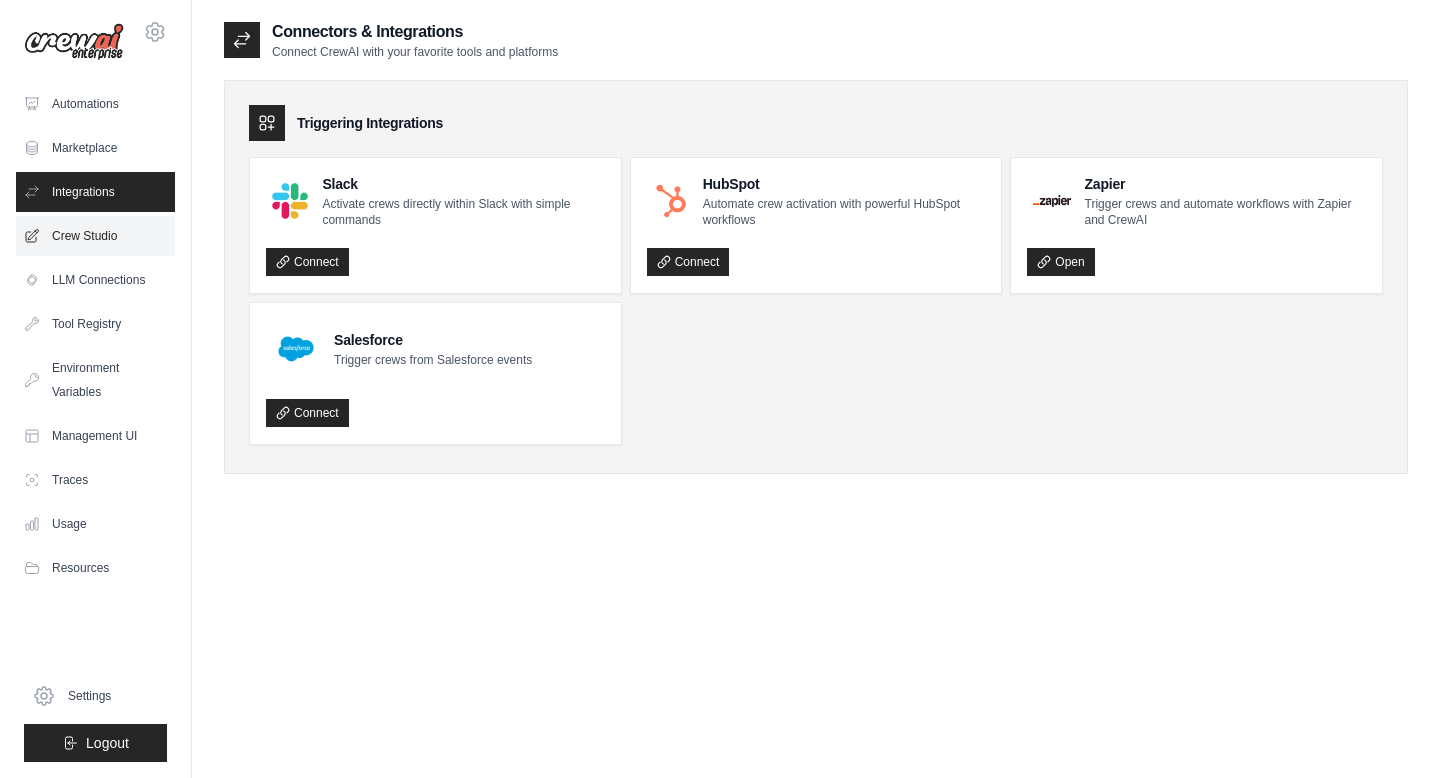 click on "Crew Studio" at bounding box center [95, 236] 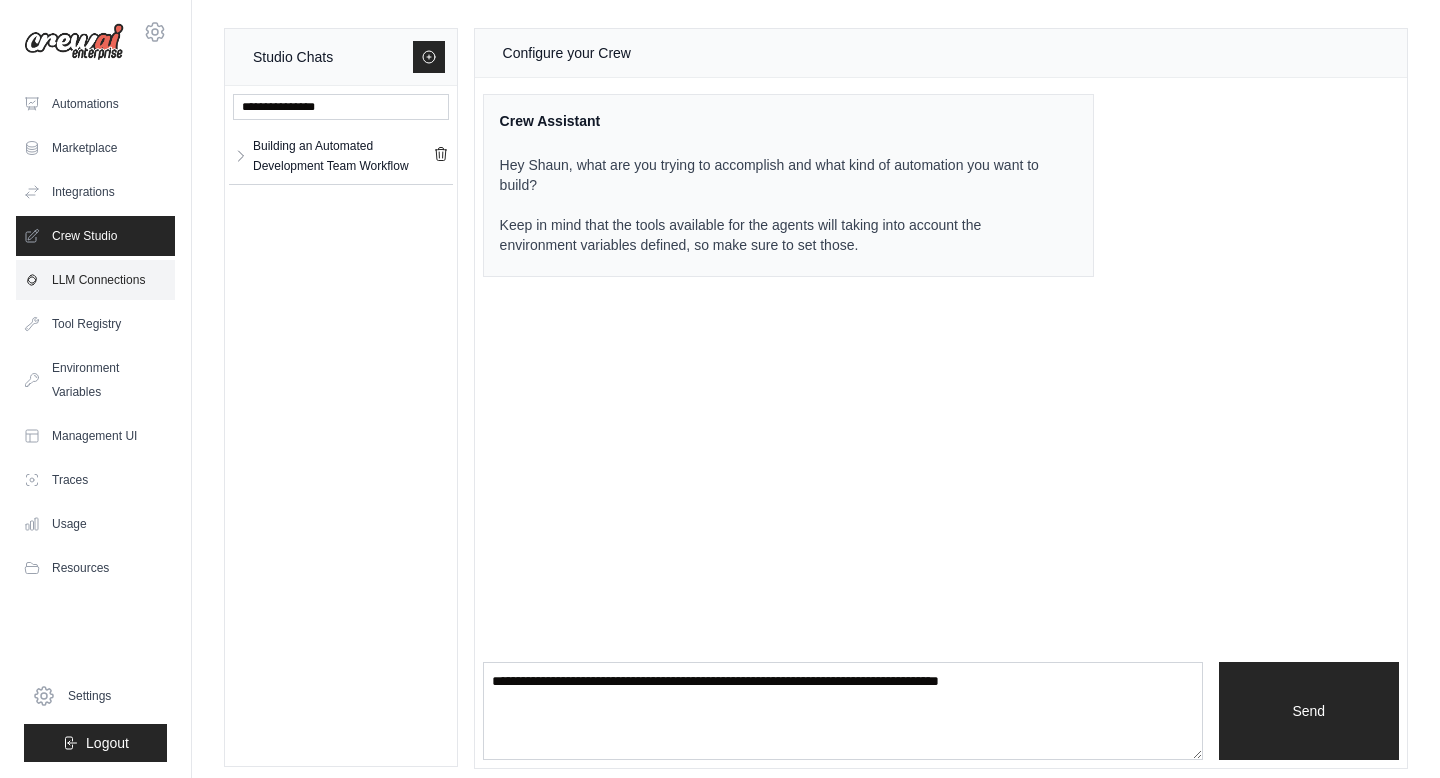 click on "LLM Connections" at bounding box center (95, 280) 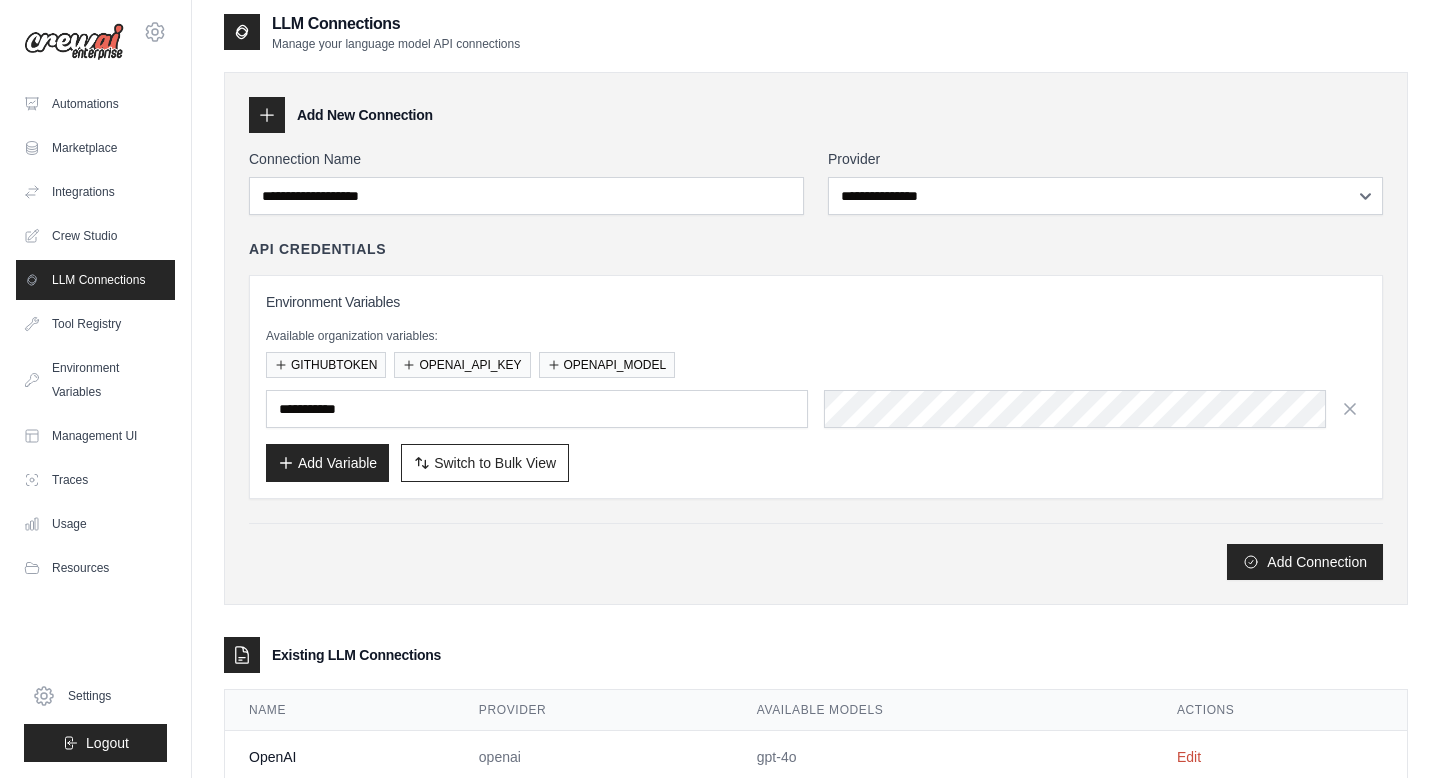 scroll, scrollTop: 0, scrollLeft: 0, axis: both 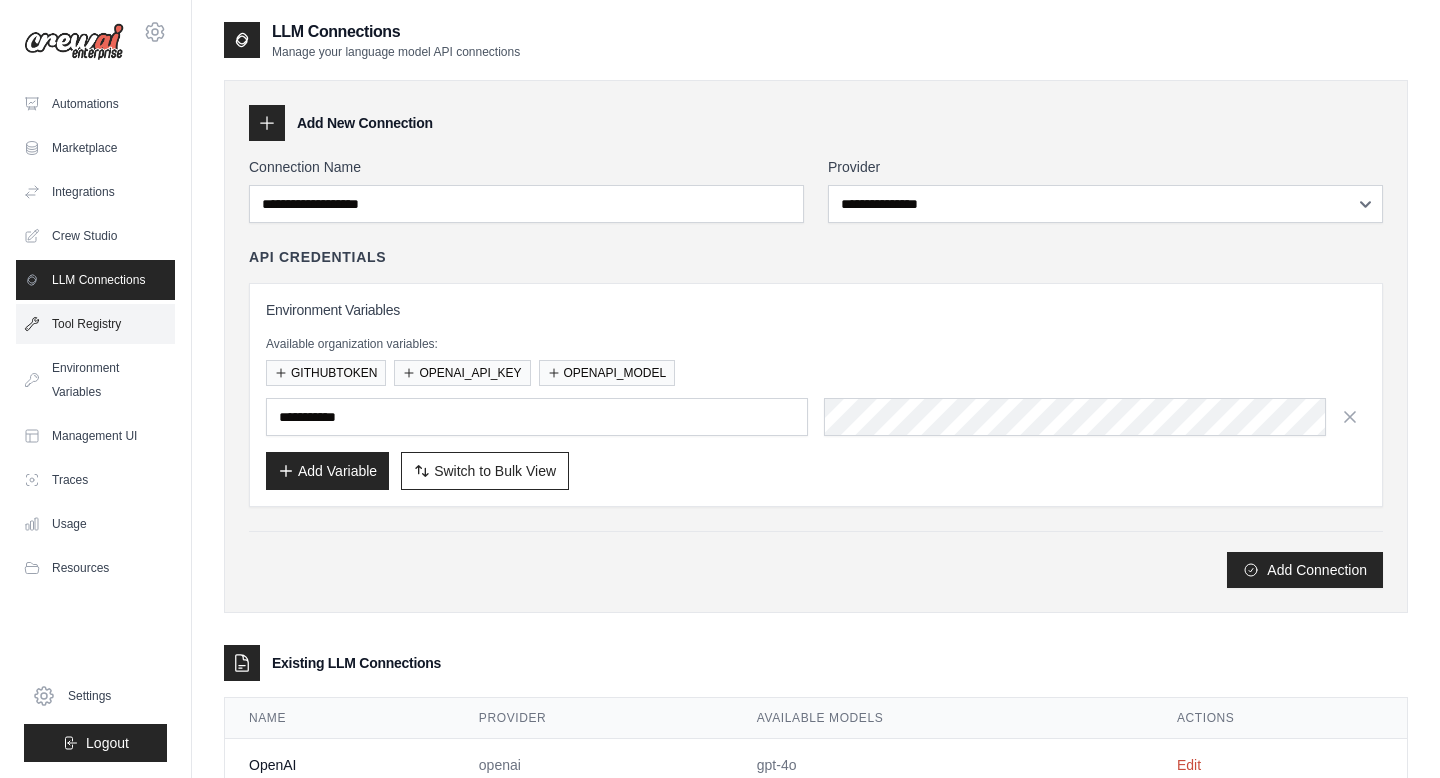 click on "Tool Registry" at bounding box center [95, 324] 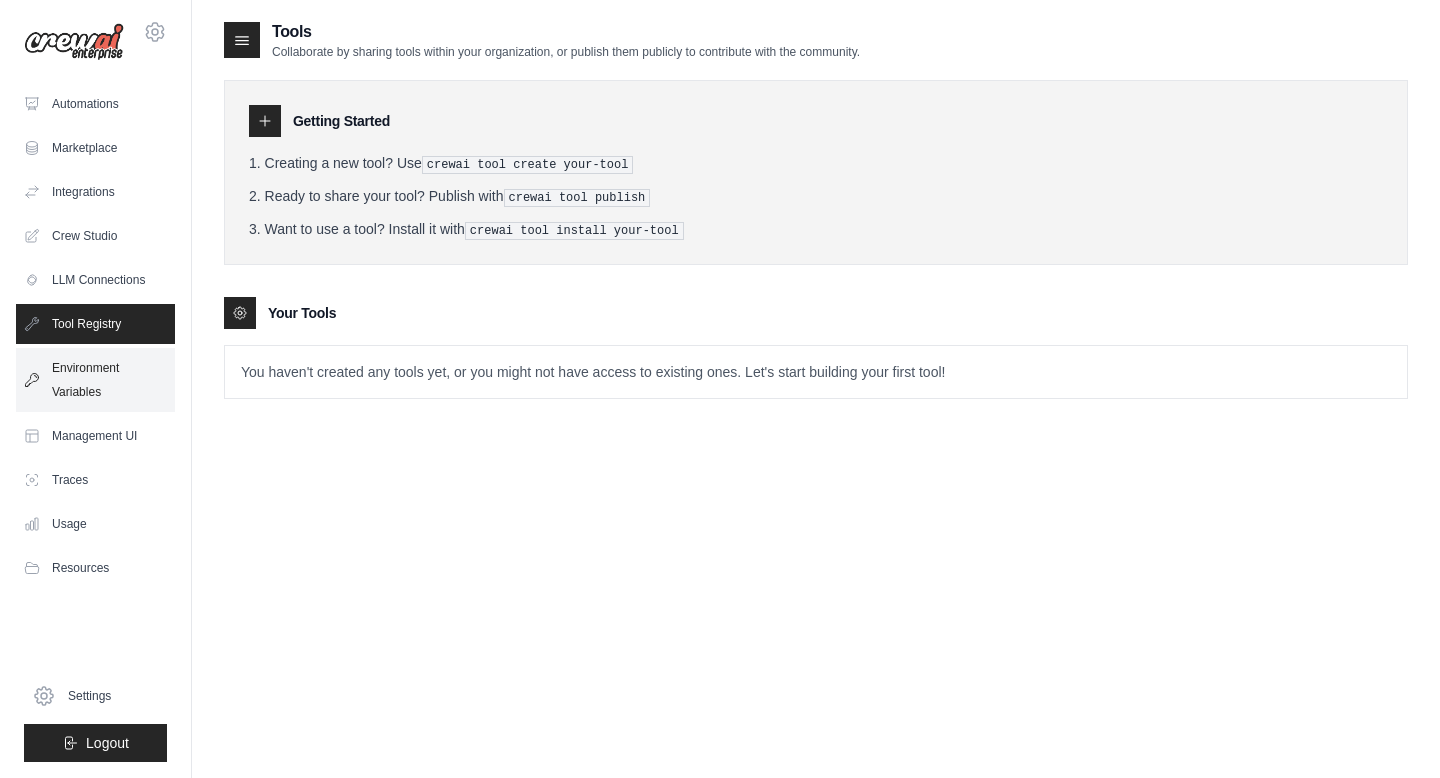 click on "Environment Variables" at bounding box center (95, 380) 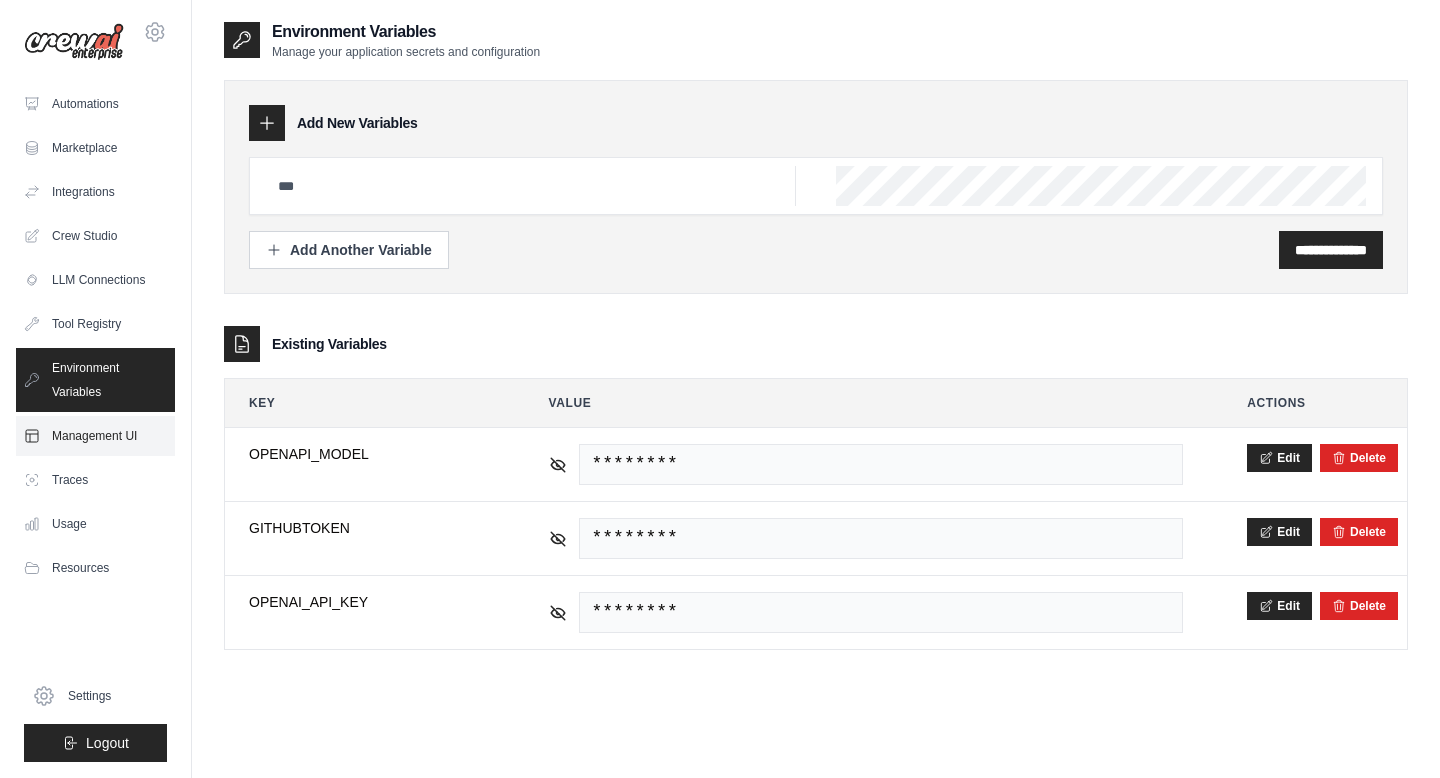 click on "Management UI" at bounding box center [95, 436] 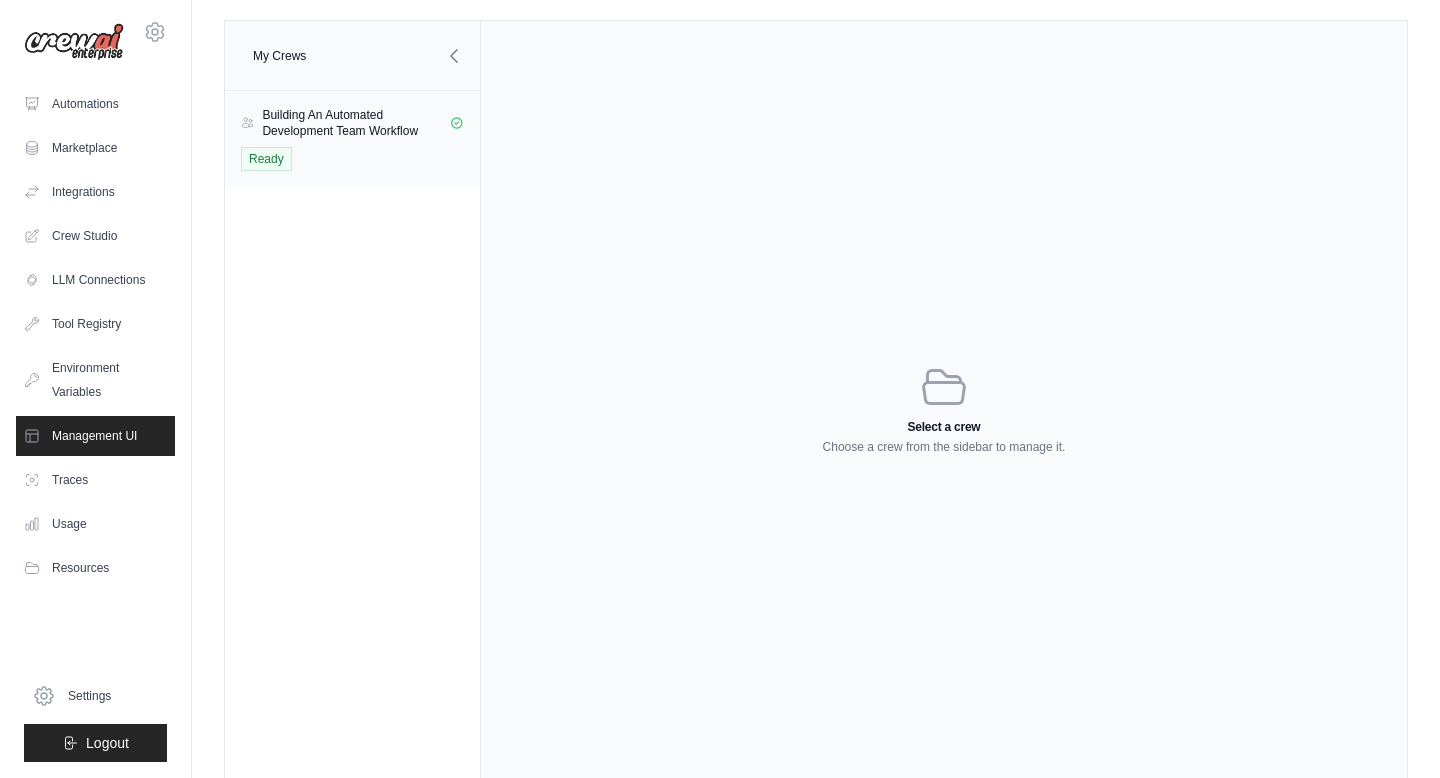click on "Building An Automated Development Team Workflow
Ready" at bounding box center [352, 139] 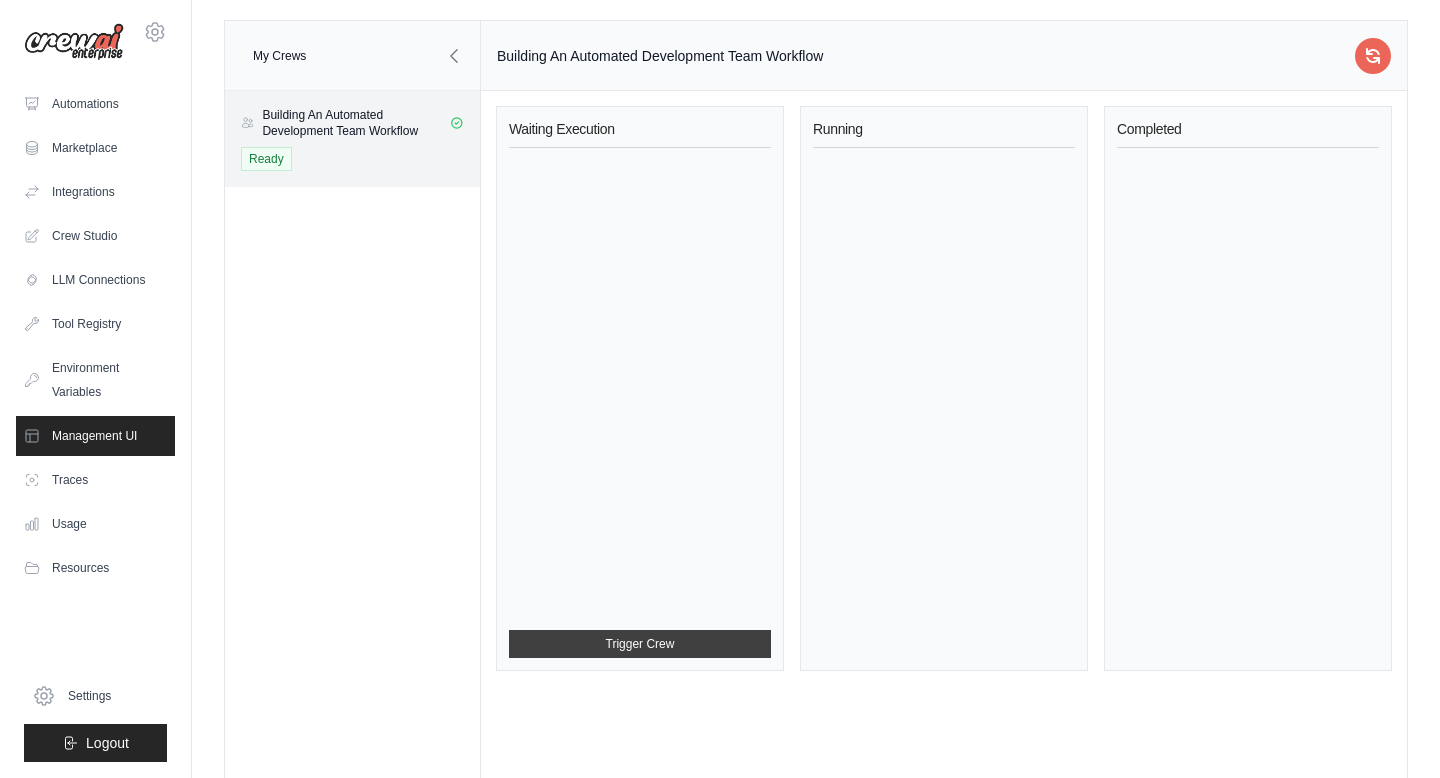 click on "Trigger Crew" at bounding box center (640, 644) 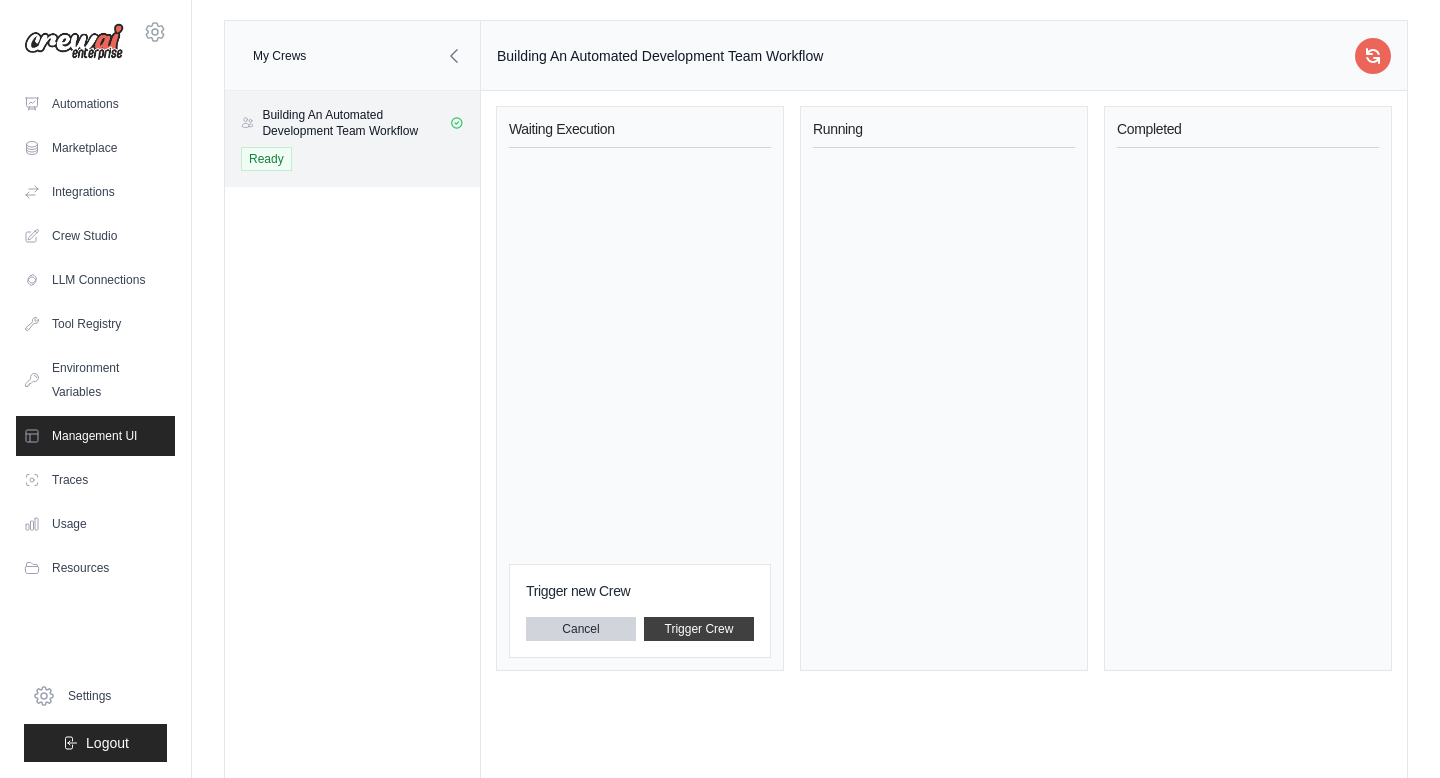 click on "Trigger Crew" at bounding box center [699, 629] 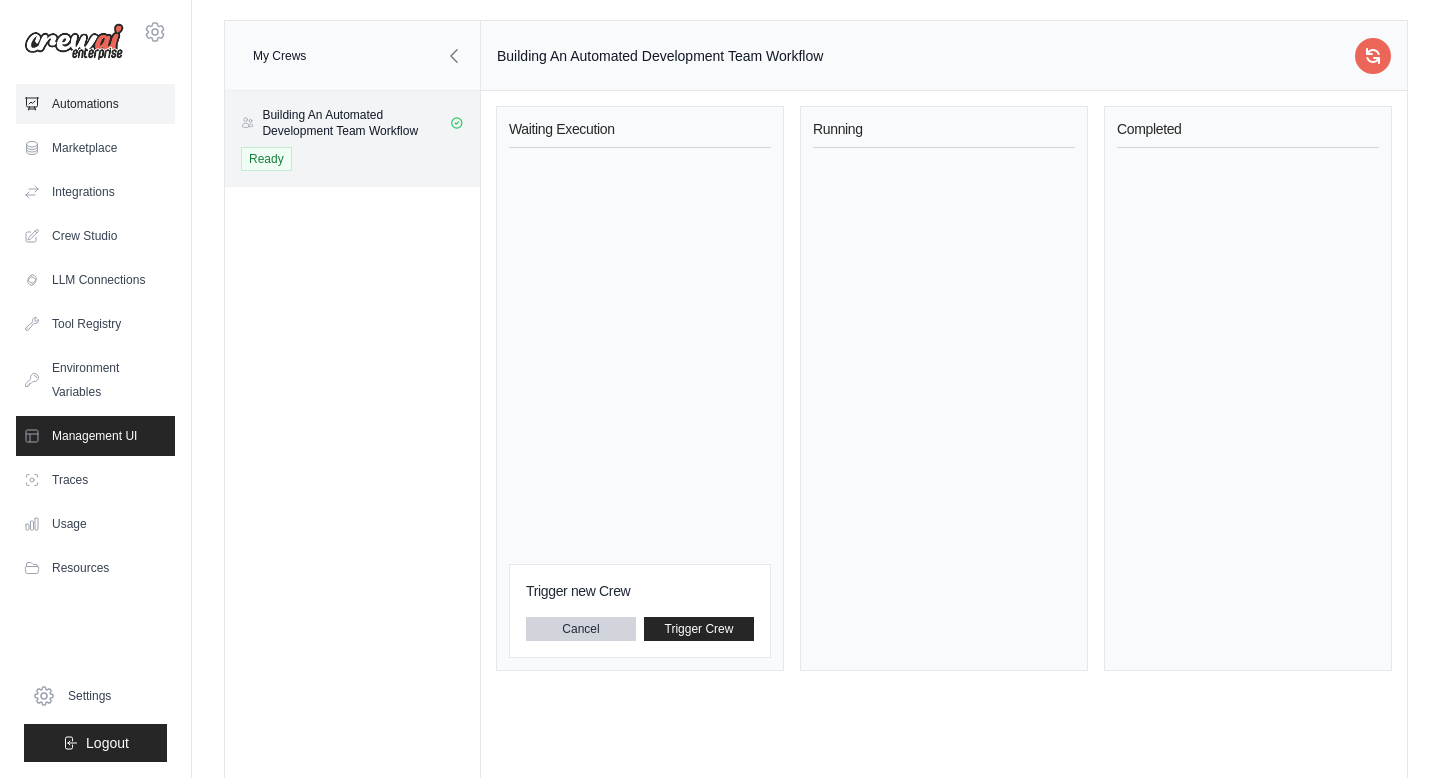 click on "Automations" at bounding box center (95, 104) 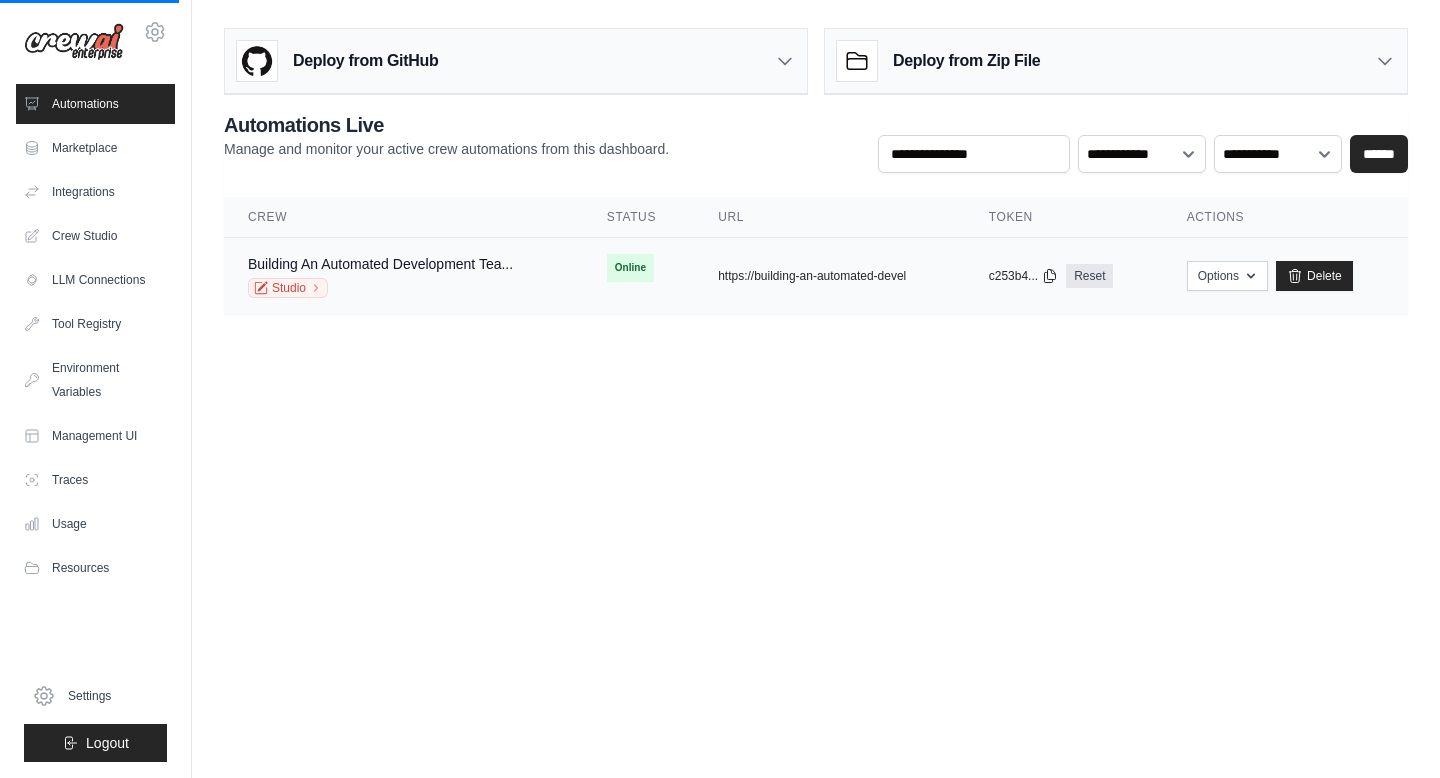 click on "Building An Automated Development Tea...
Studio" at bounding box center [403, 276] 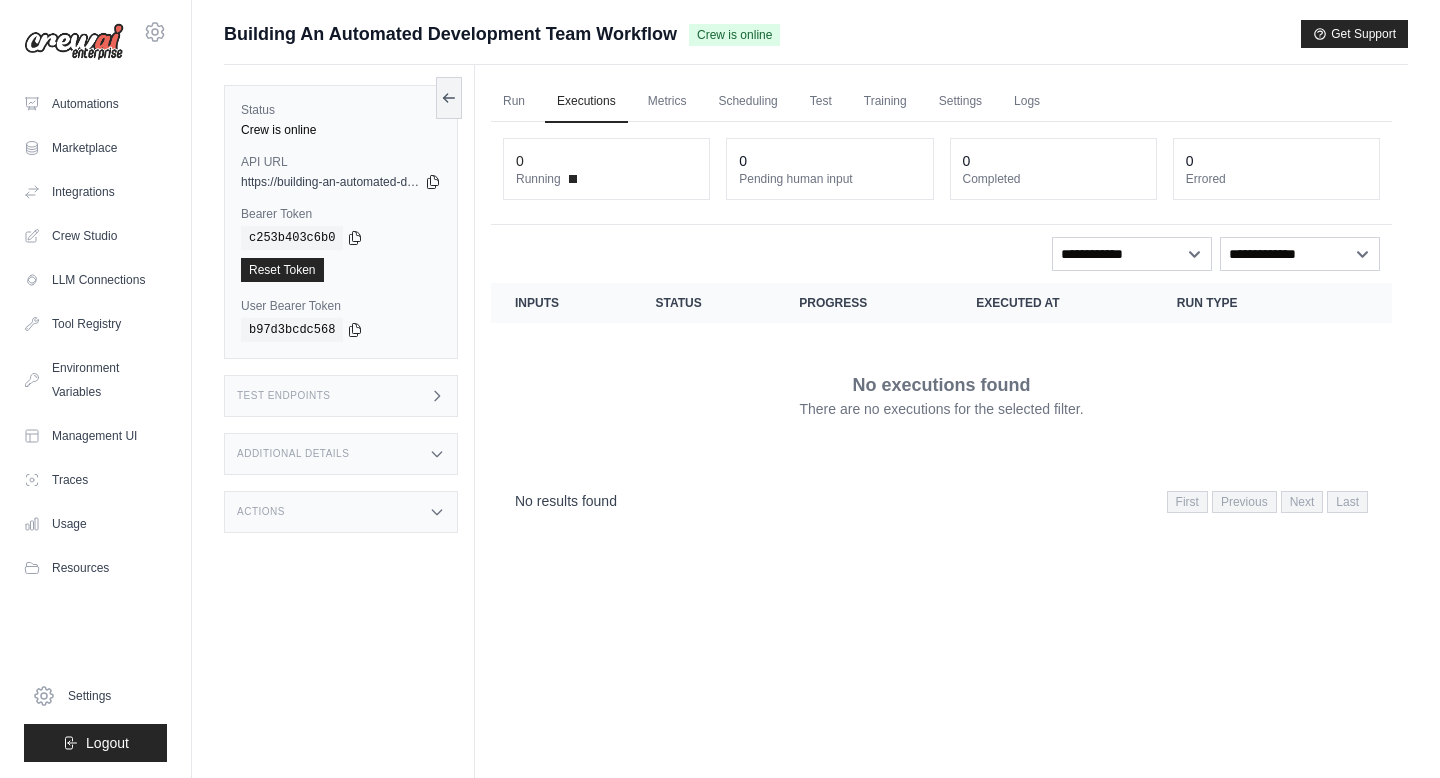 scroll, scrollTop: 0, scrollLeft: 0, axis: both 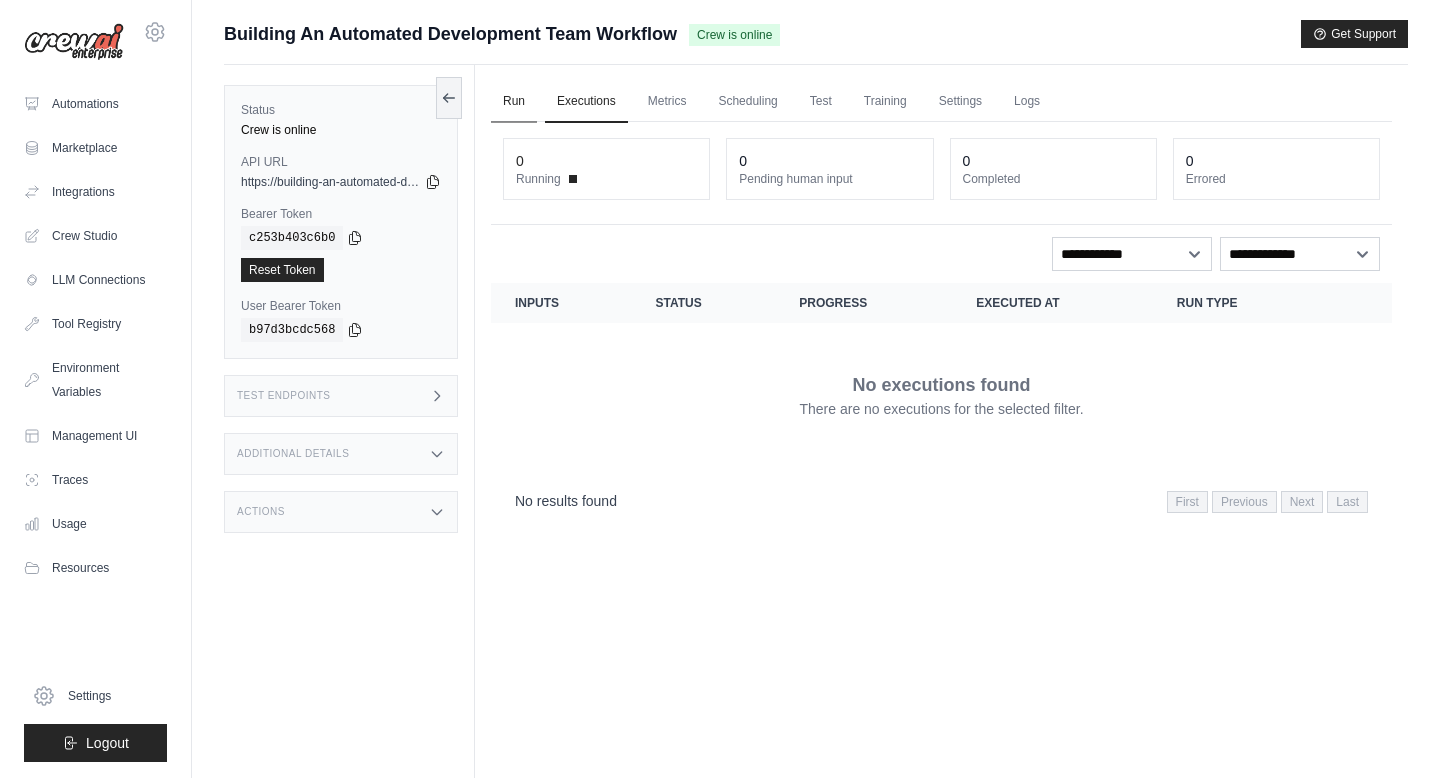 click on "Run" at bounding box center [514, 102] 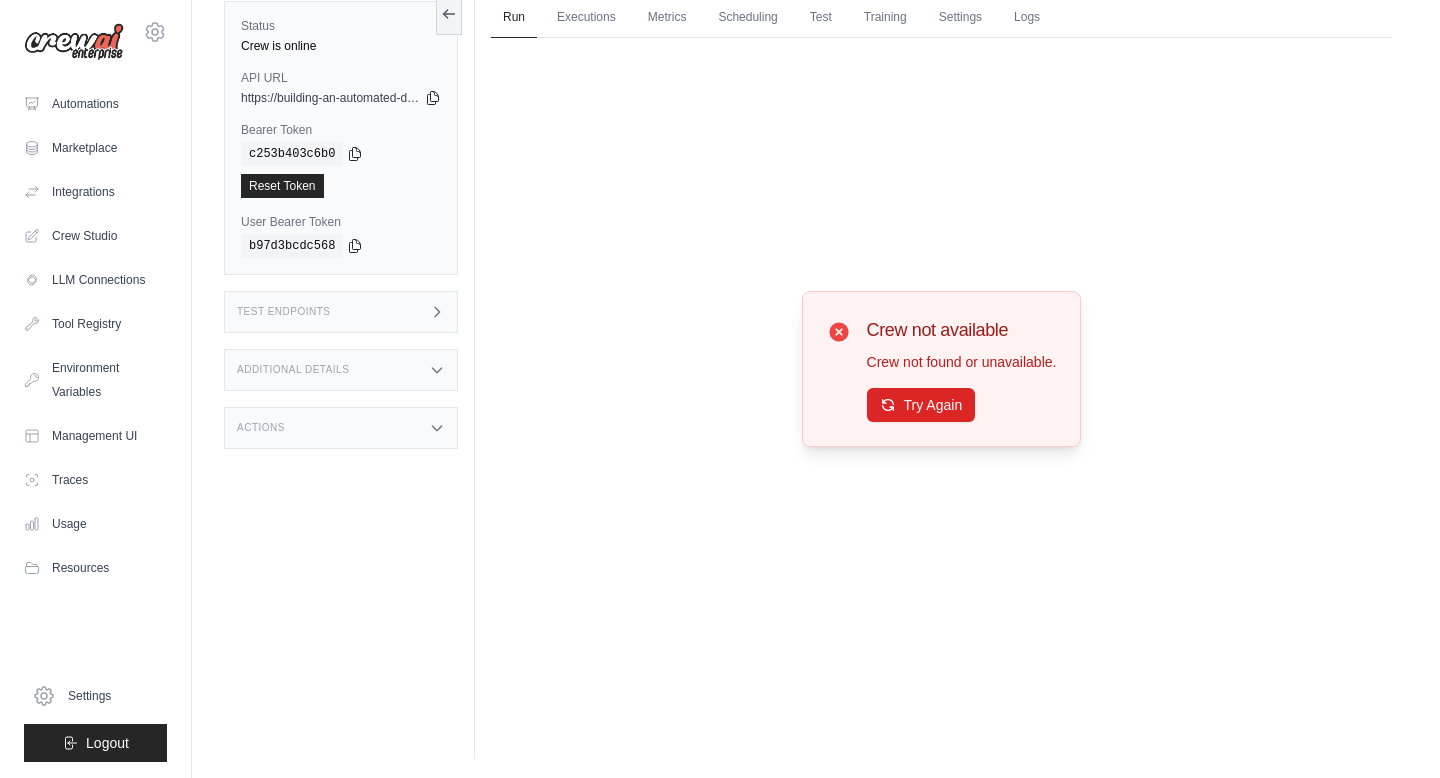 scroll, scrollTop: 62, scrollLeft: 0, axis: vertical 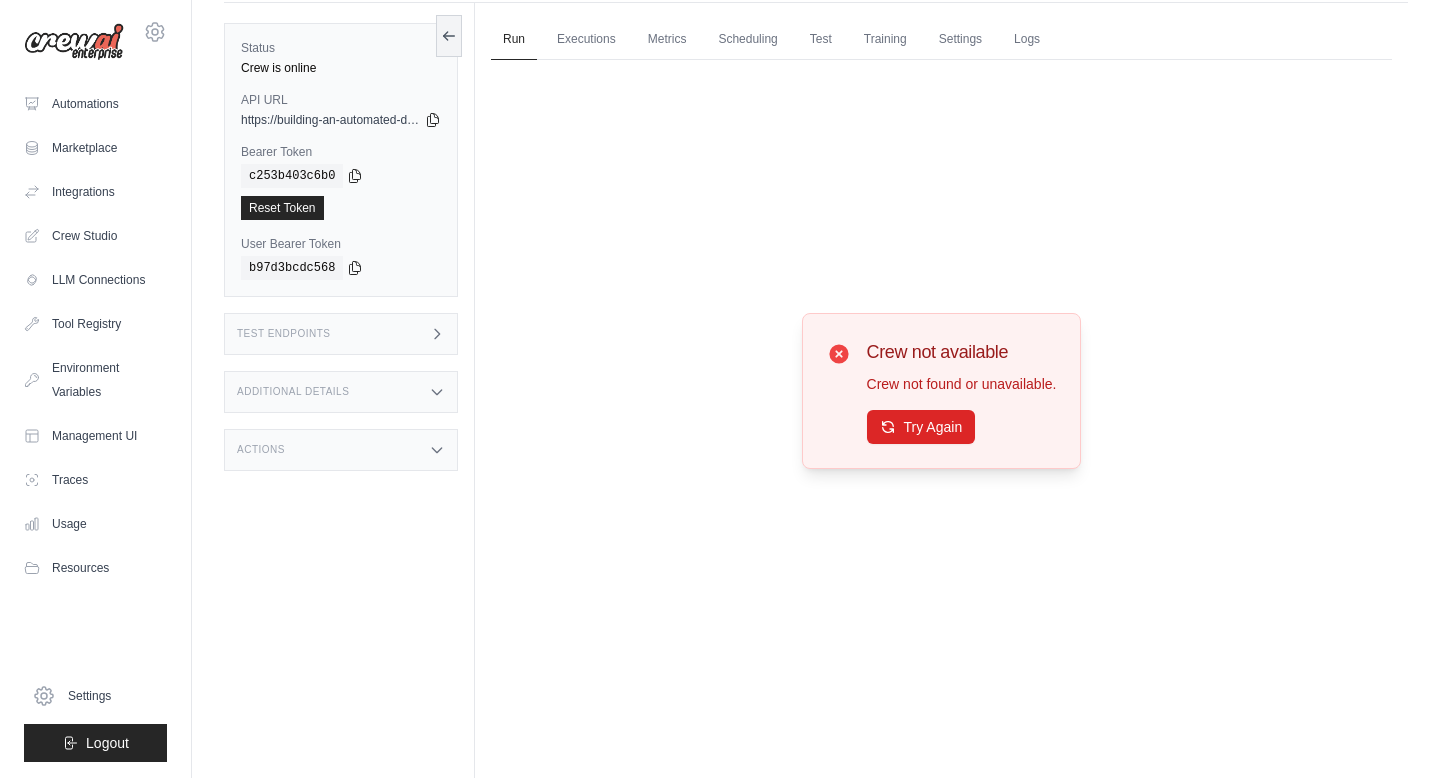 click on "Additional Details" at bounding box center [341, 392] 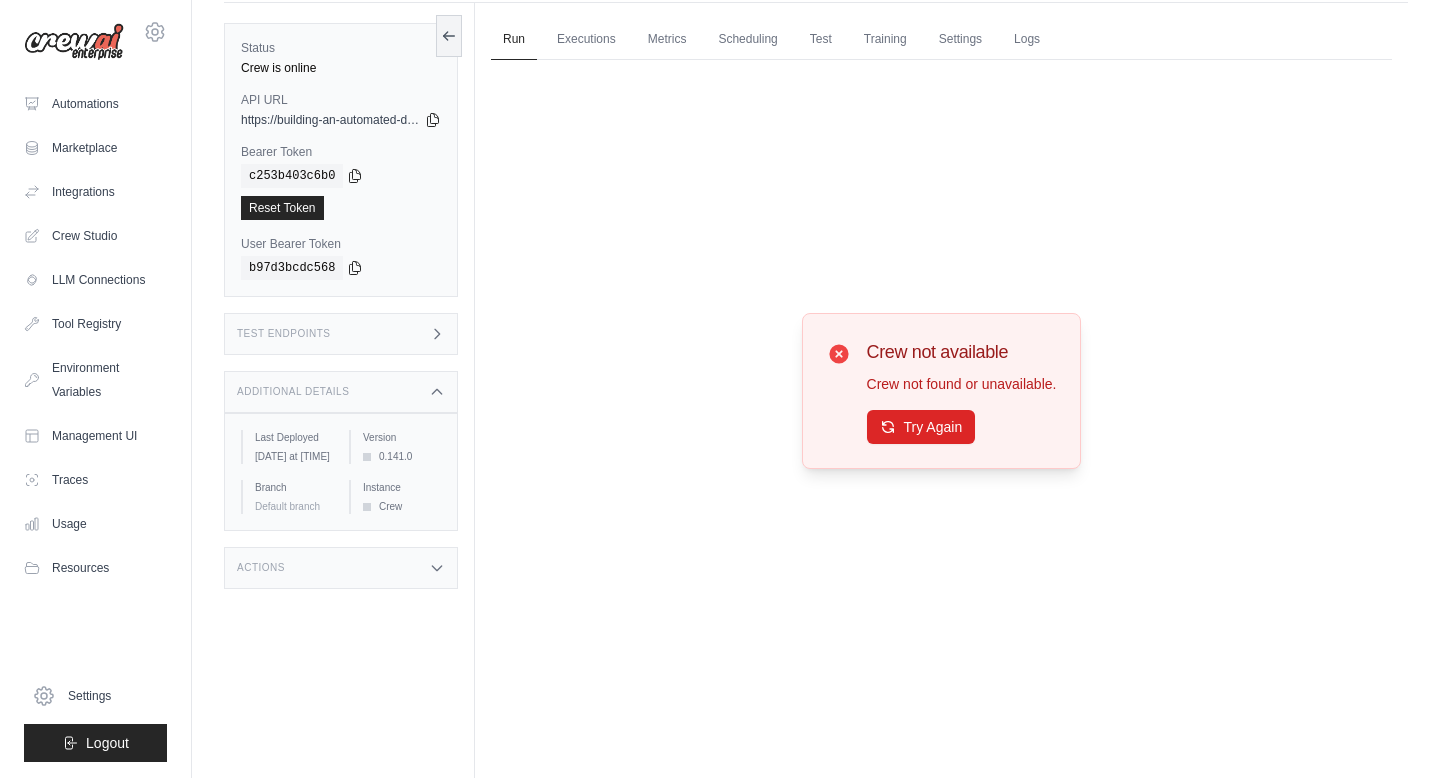 click 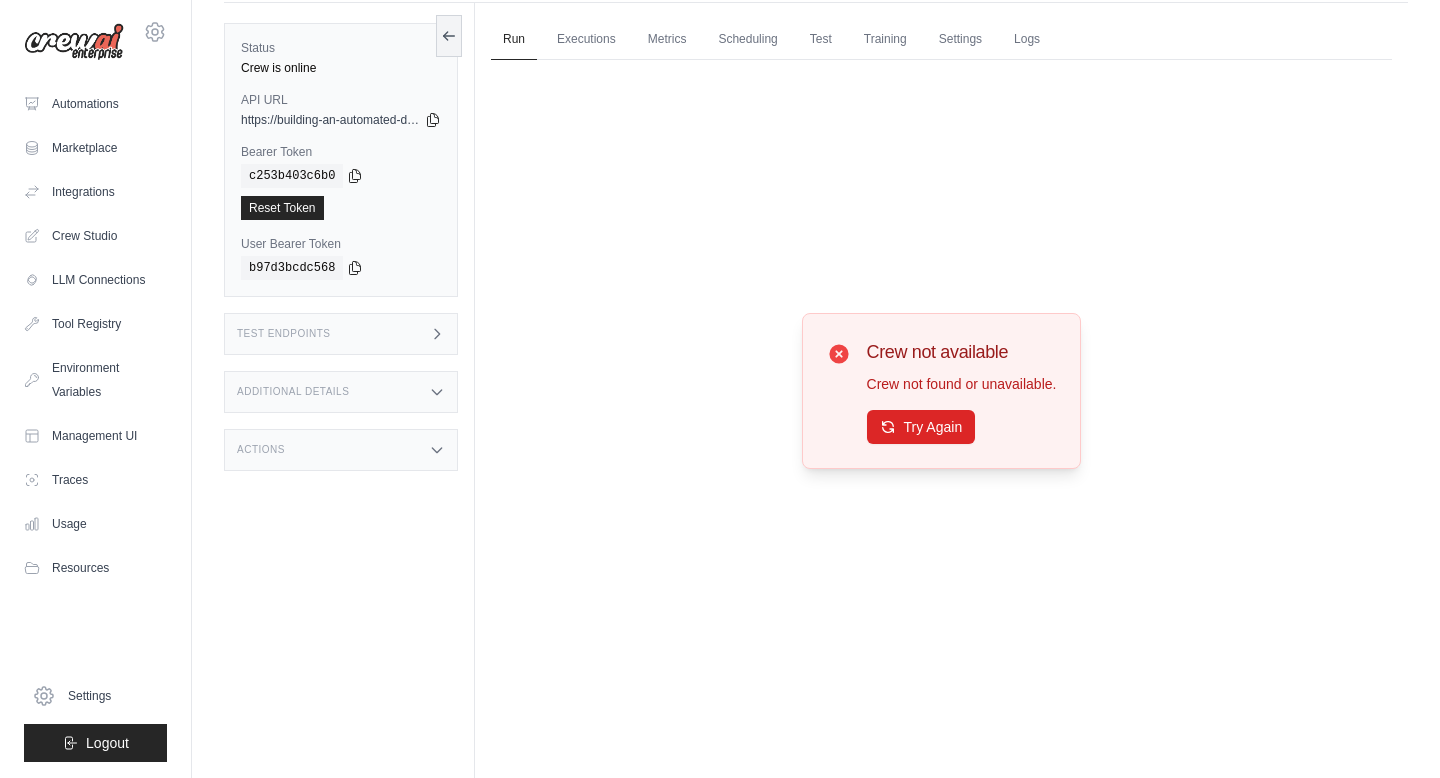click on "Test Endpoints" at bounding box center [341, 334] 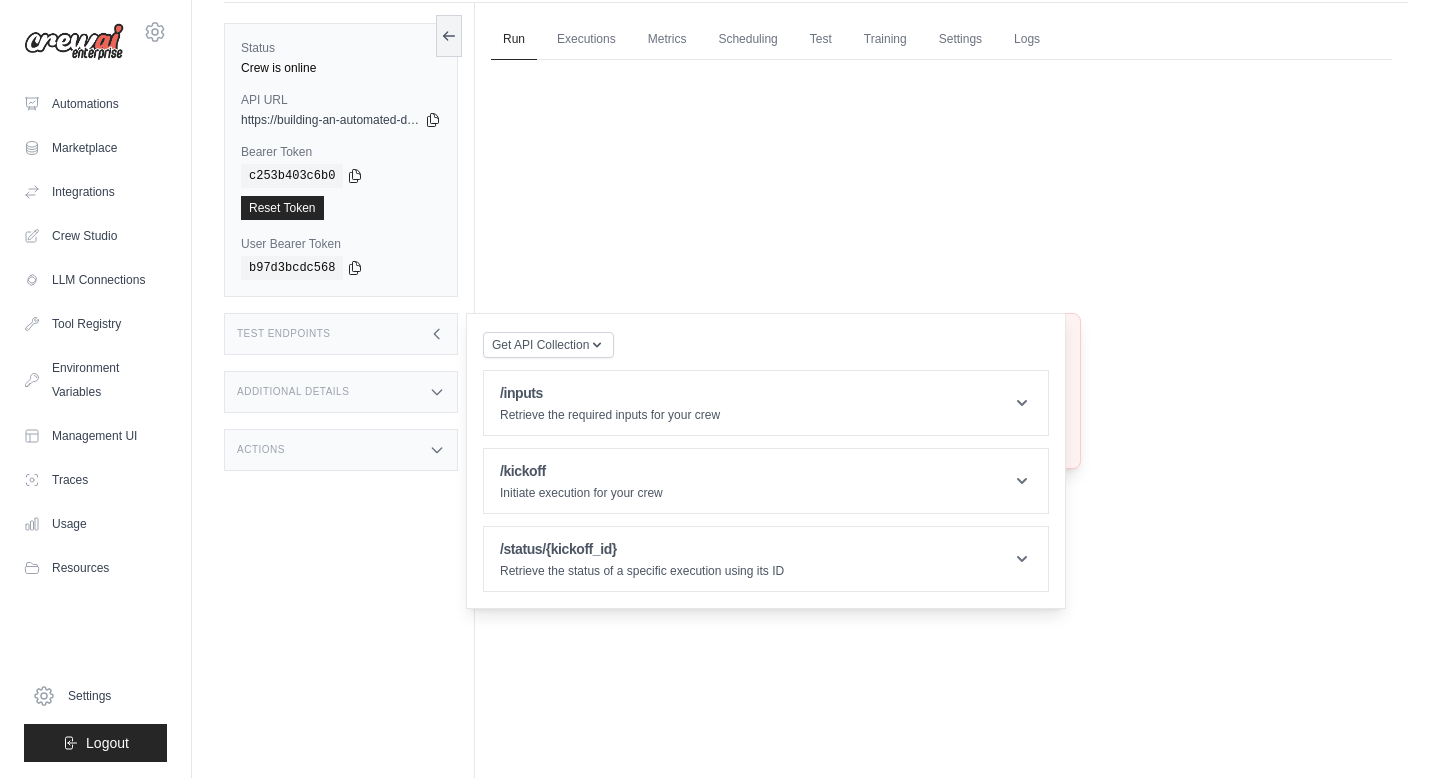 click on "Test Endpoints" at bounding box center (341, 334) 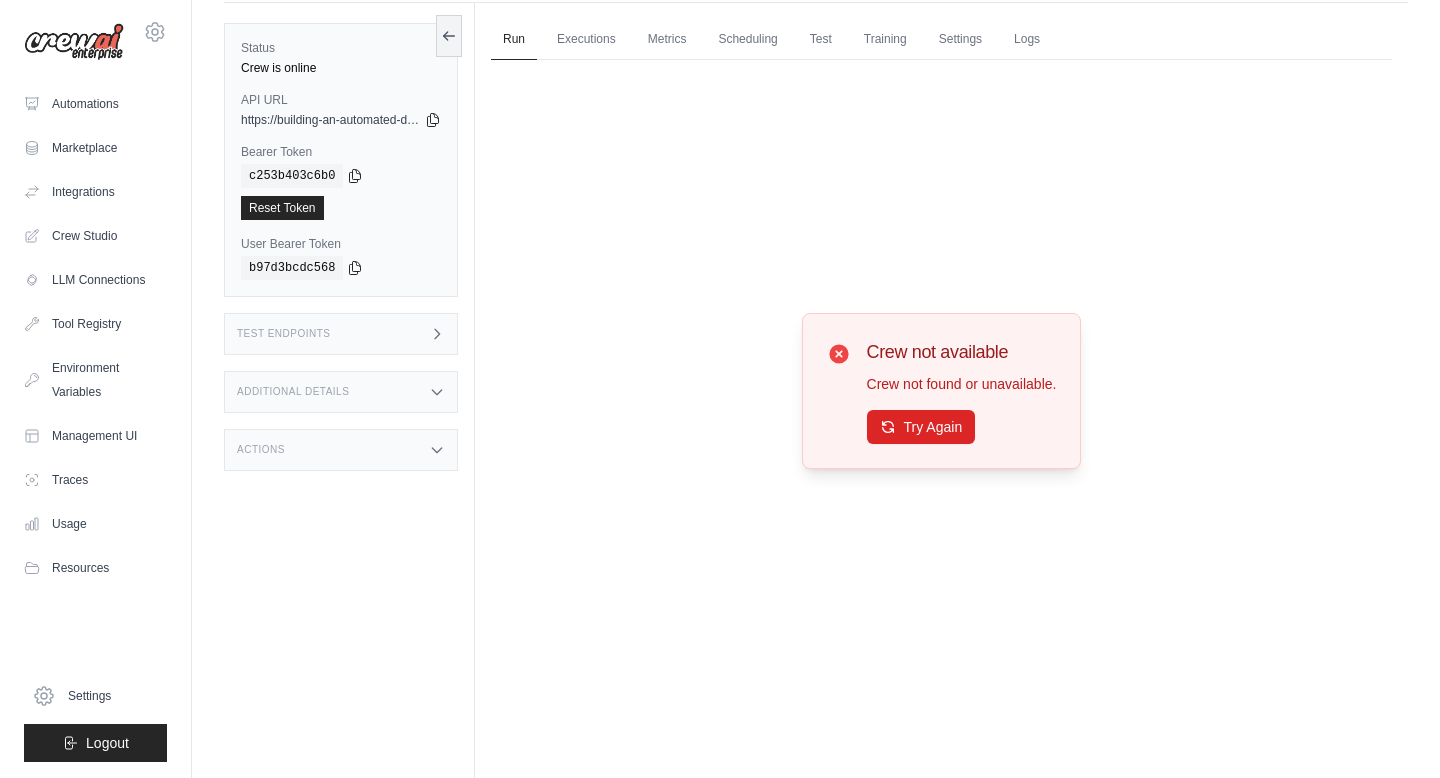 click on "Actions" at bounding box center (341, 450) 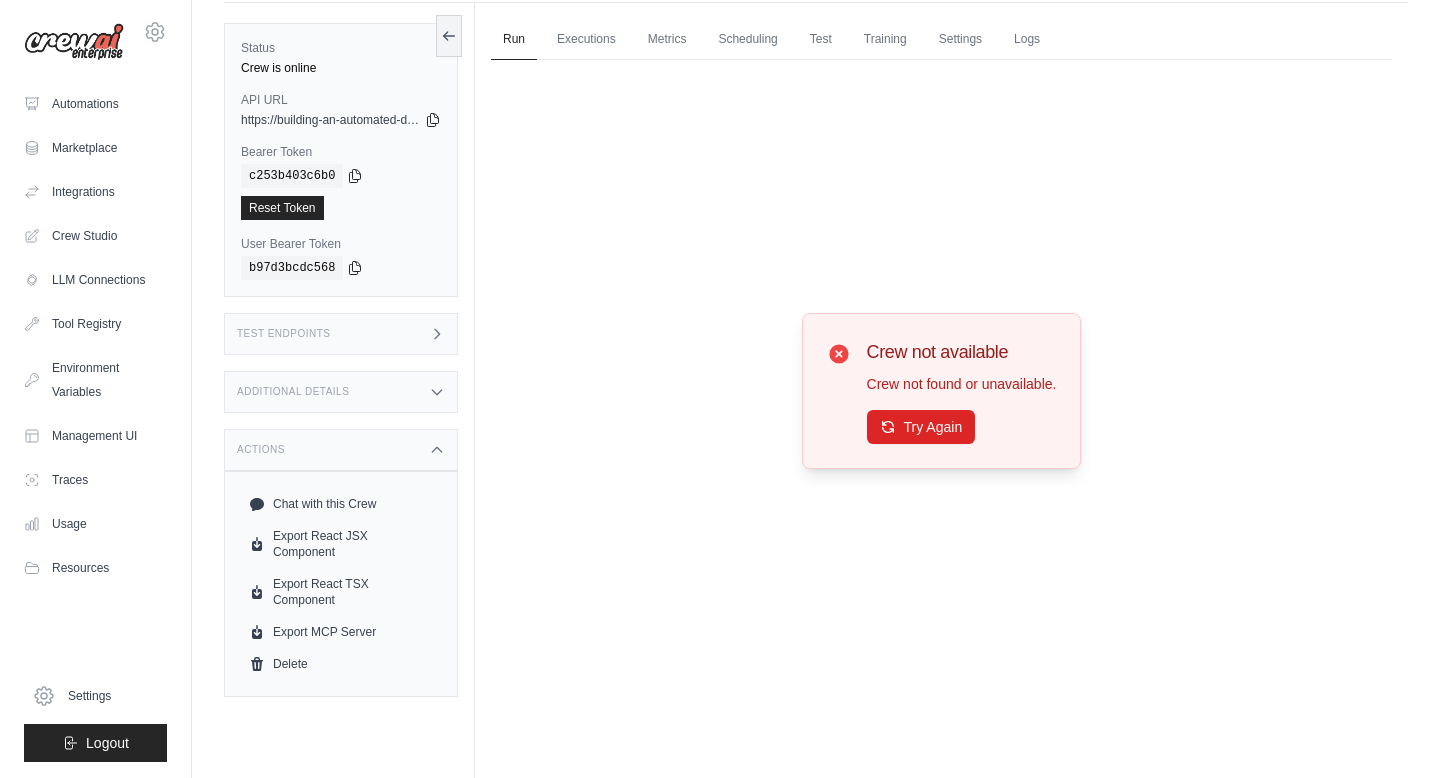 click on "Actions" at bounding box center (341, 450) 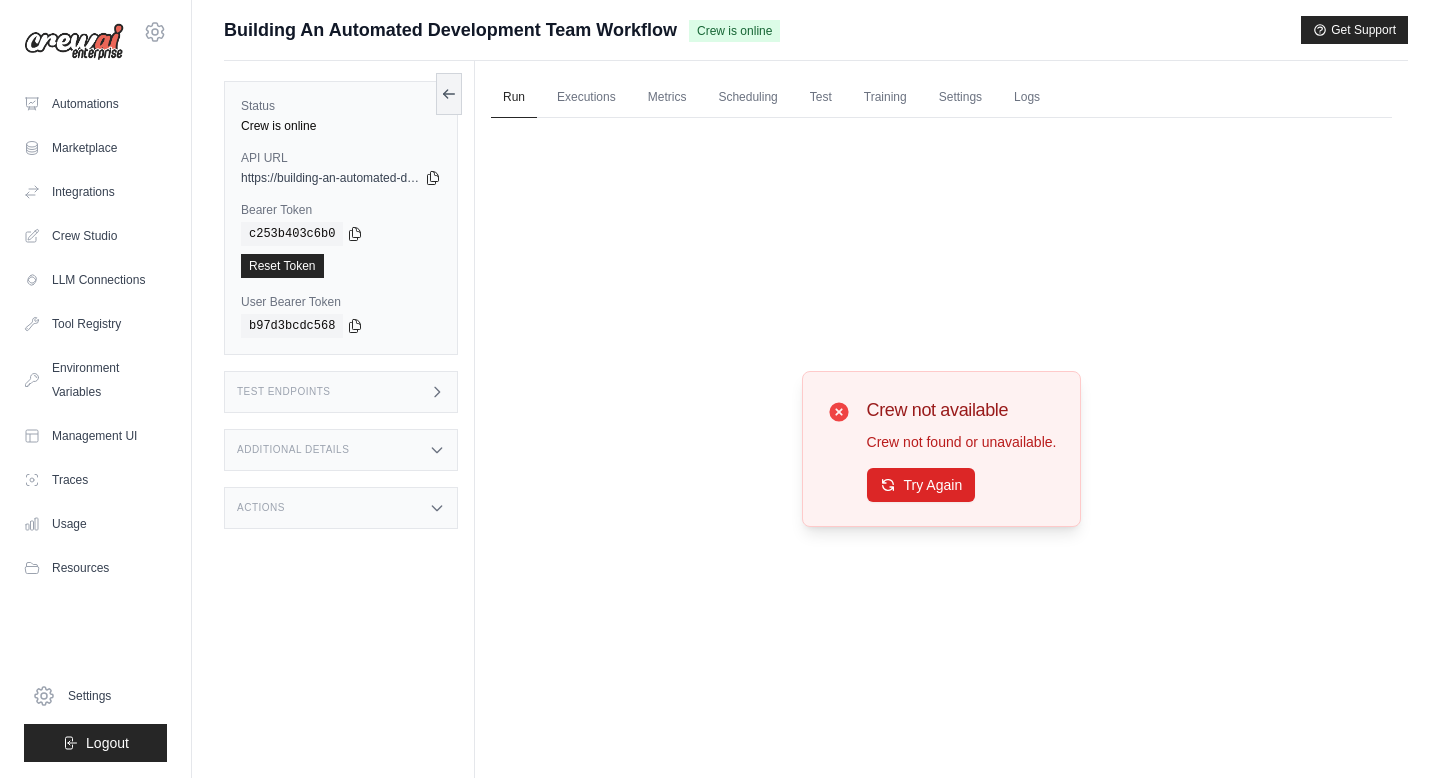 scroll, scrollTop: 0, scrollLeft: 0, axis: both 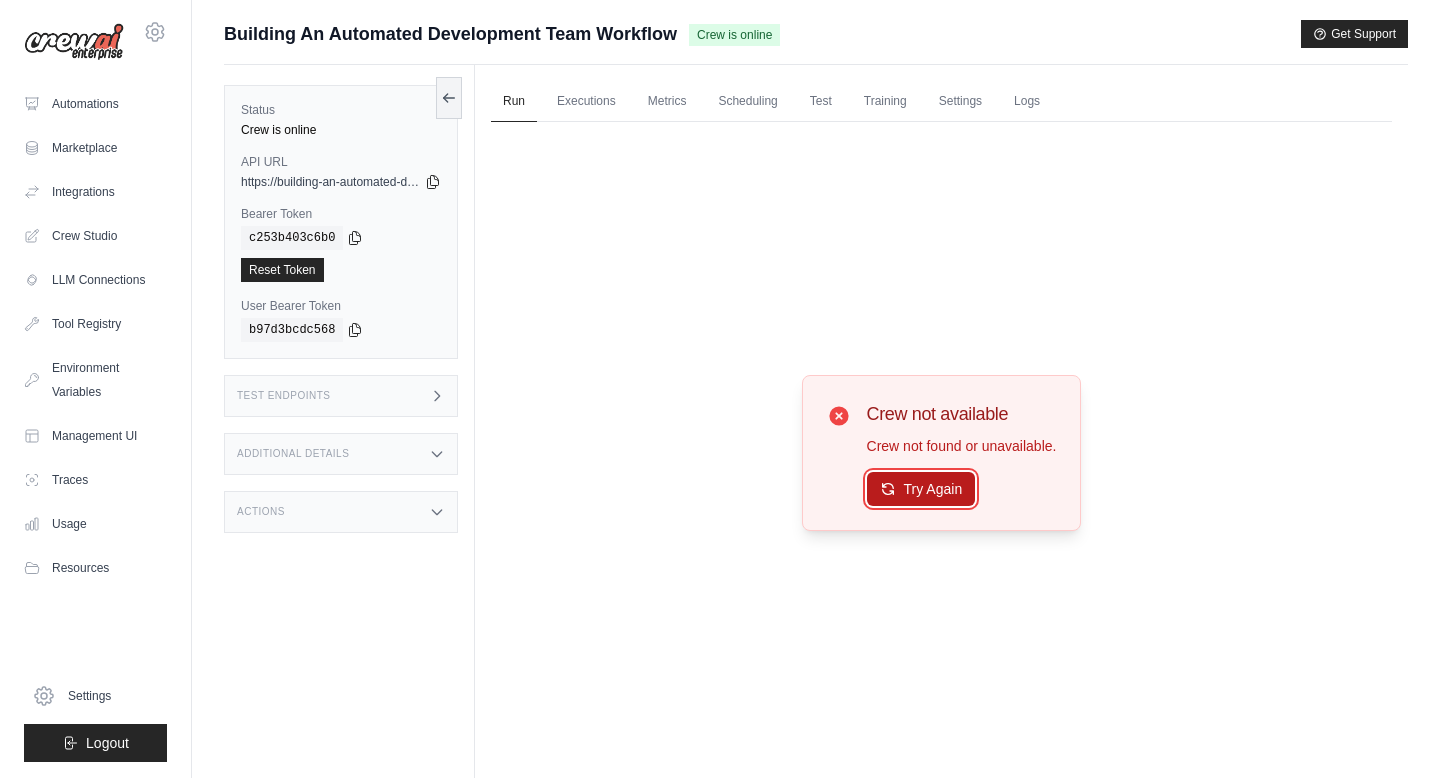 click on "Try Again" at bounding box center [921, 489] 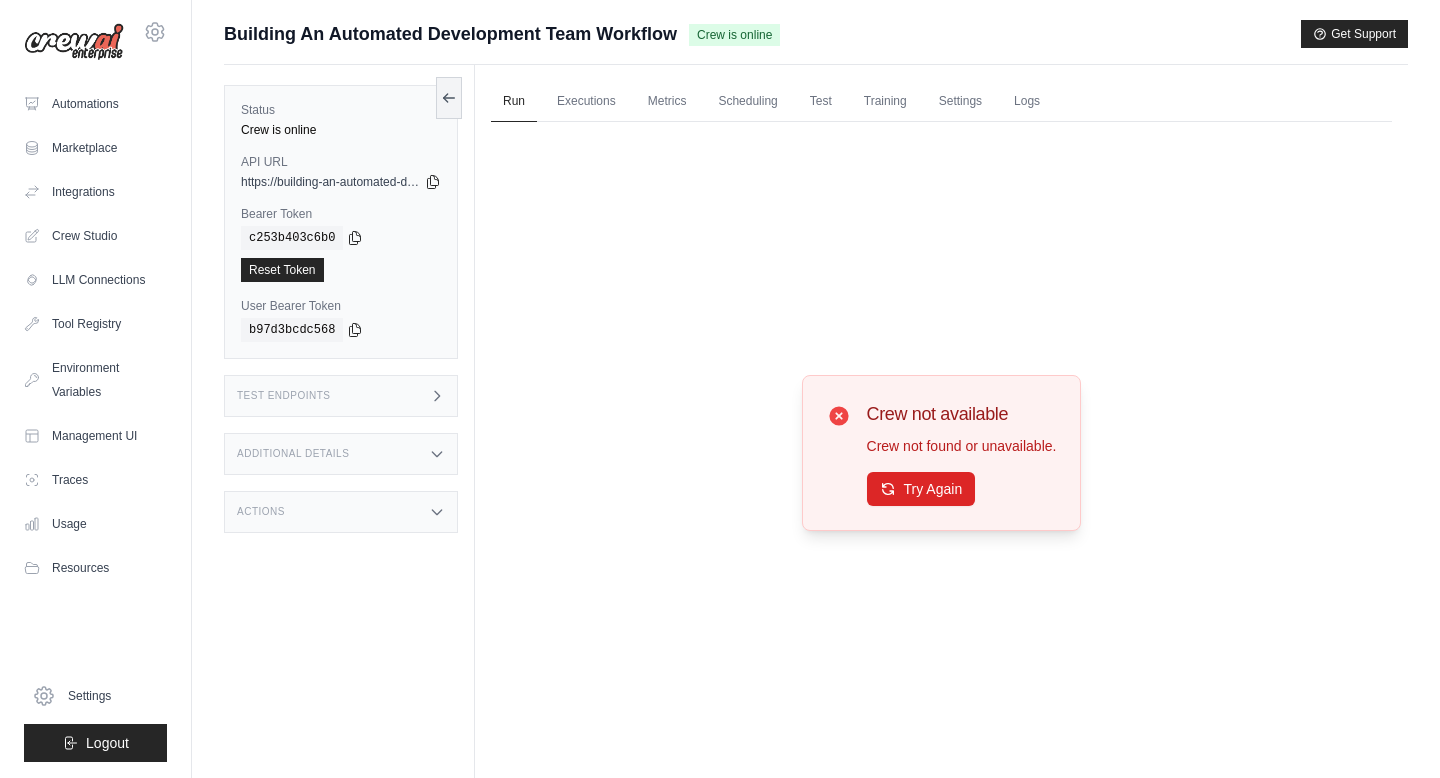 click on "Test Endpoints" at bounding box center [341, 396] 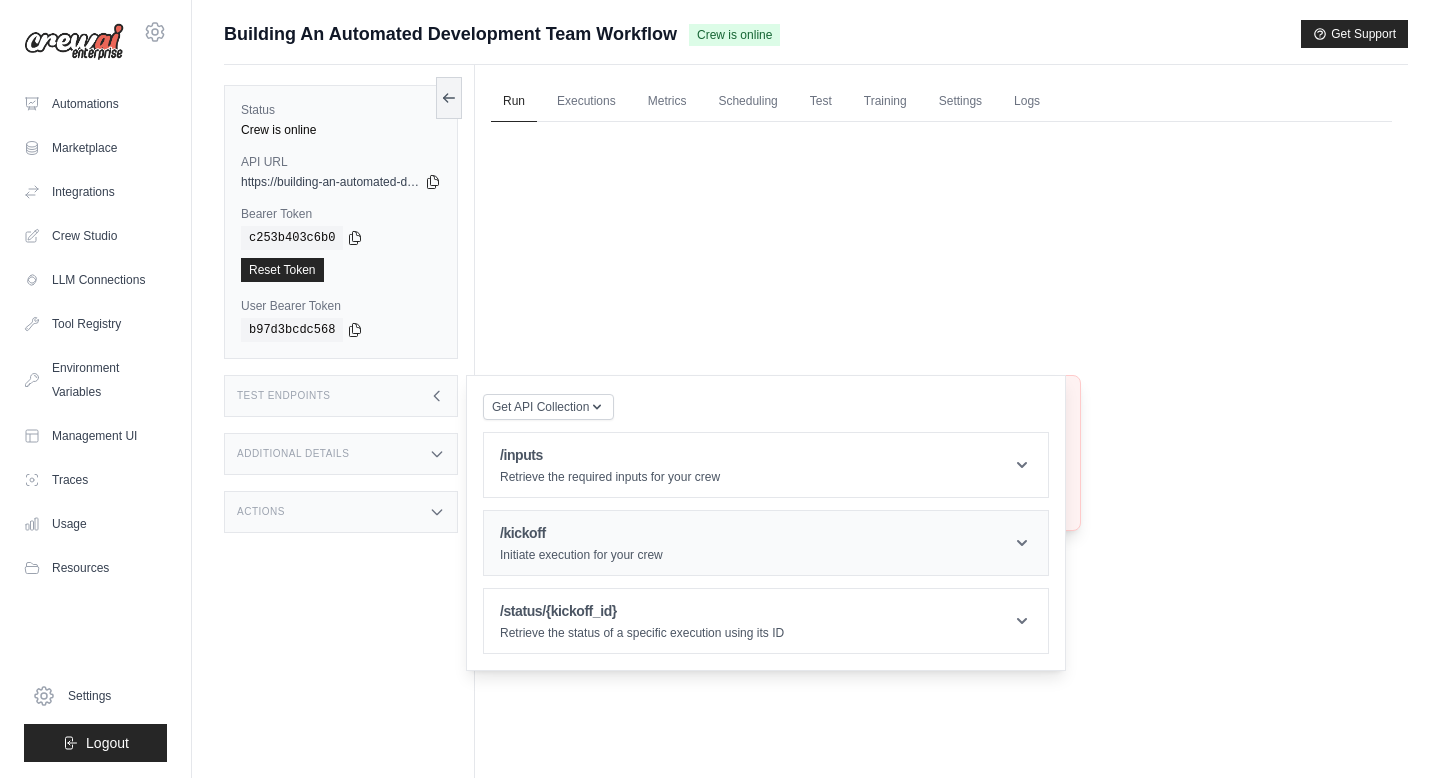 click on "/kickoff
Initiate execution for your crew" at bounding box center (581, 543) 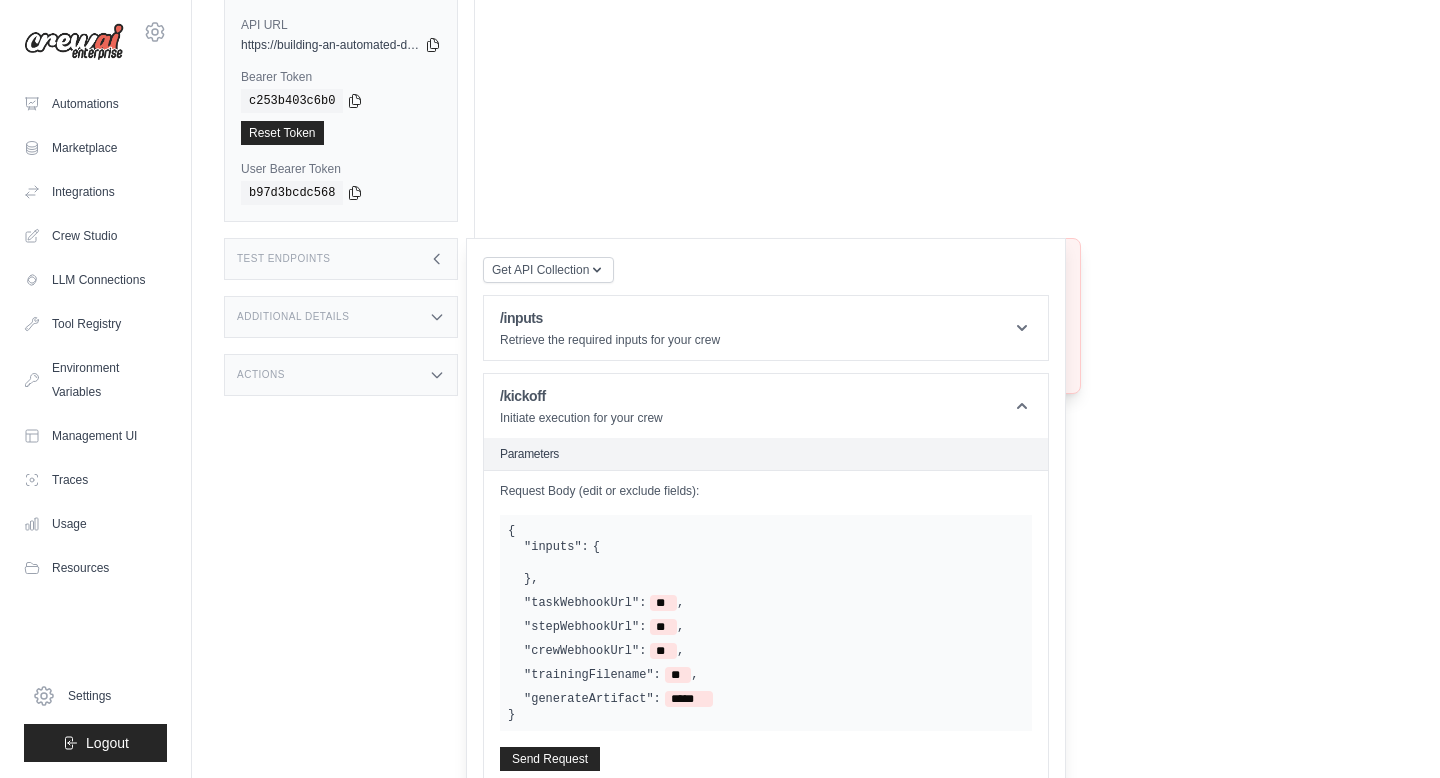 scroll, scrollTop: 204, scrollLeft: 0, axis: vertical 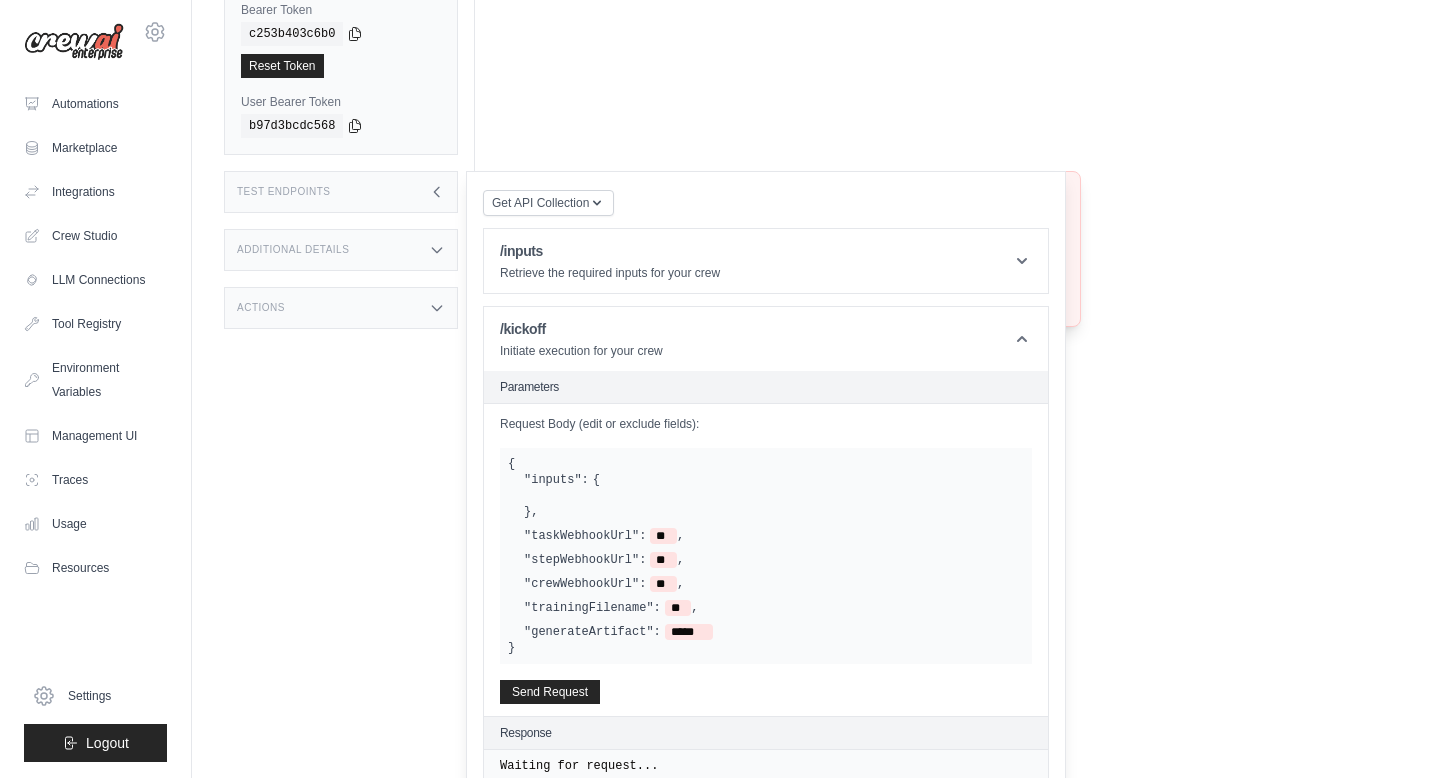 drag, startPoint x: 715, startPoint y: 623, endPoint x: 625, endPoint y: 616, distance: 90.27181 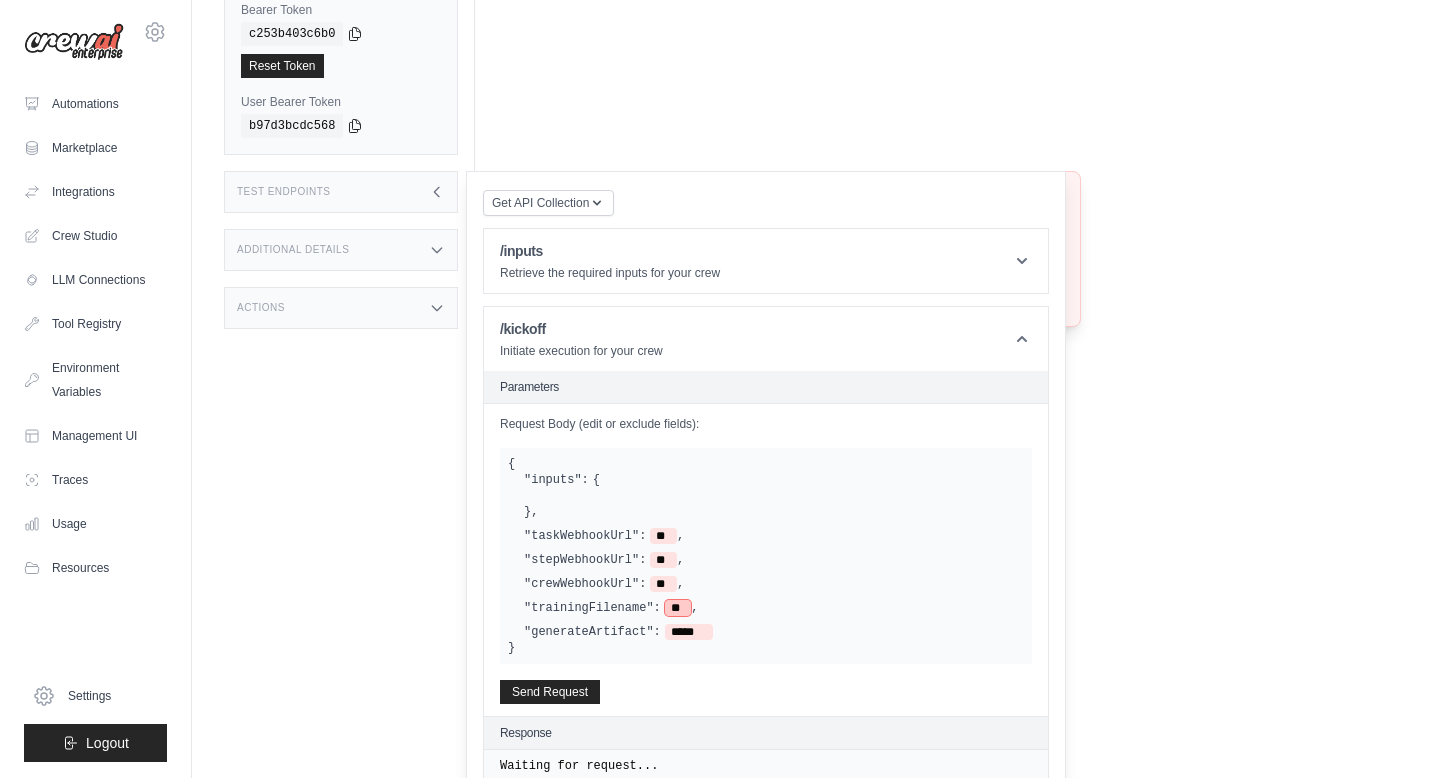 click on "**" at bounding box center [678, 608] 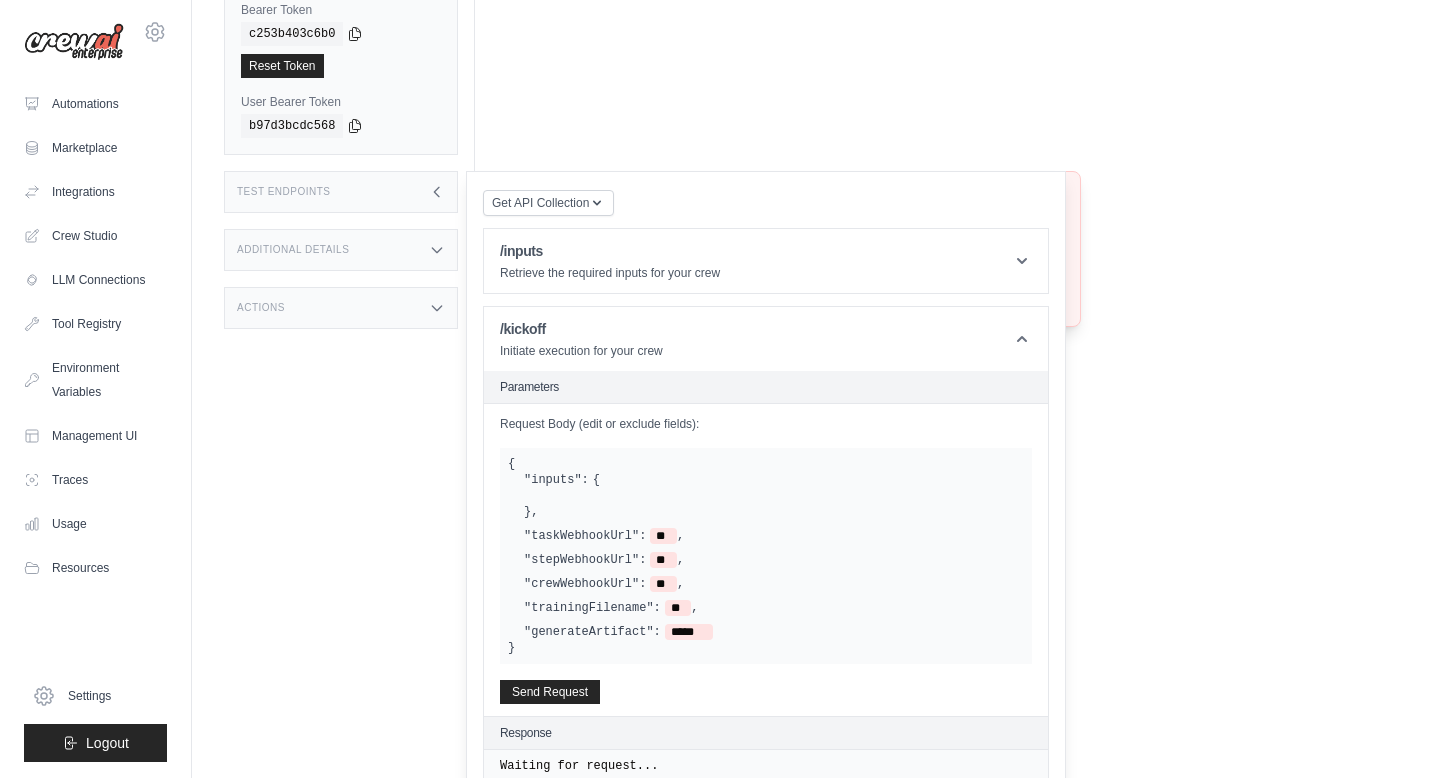 click on ""trainingFilename":
**
," at bounding box center [774, 608] 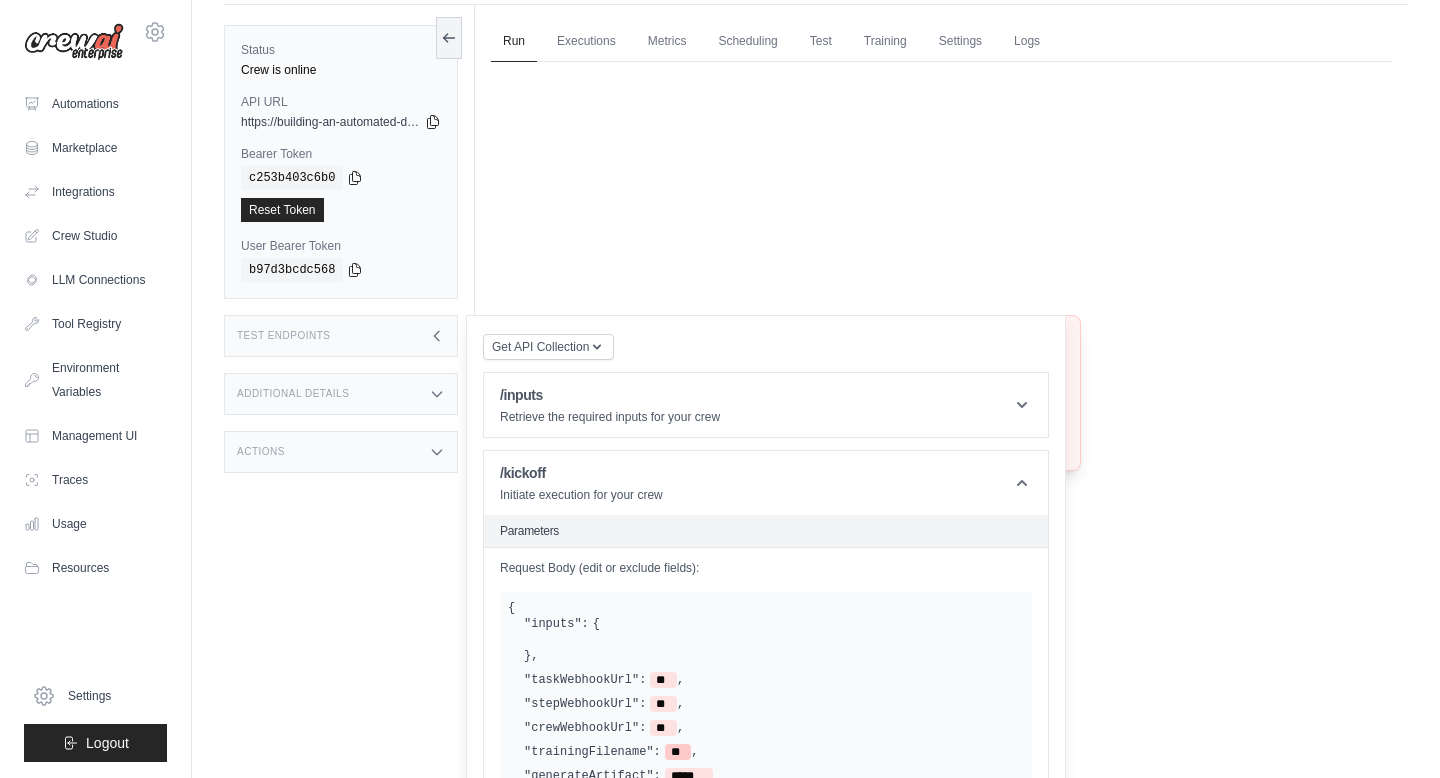 scroll, scrollTop: 0, scrollLeft: 0, axis: both 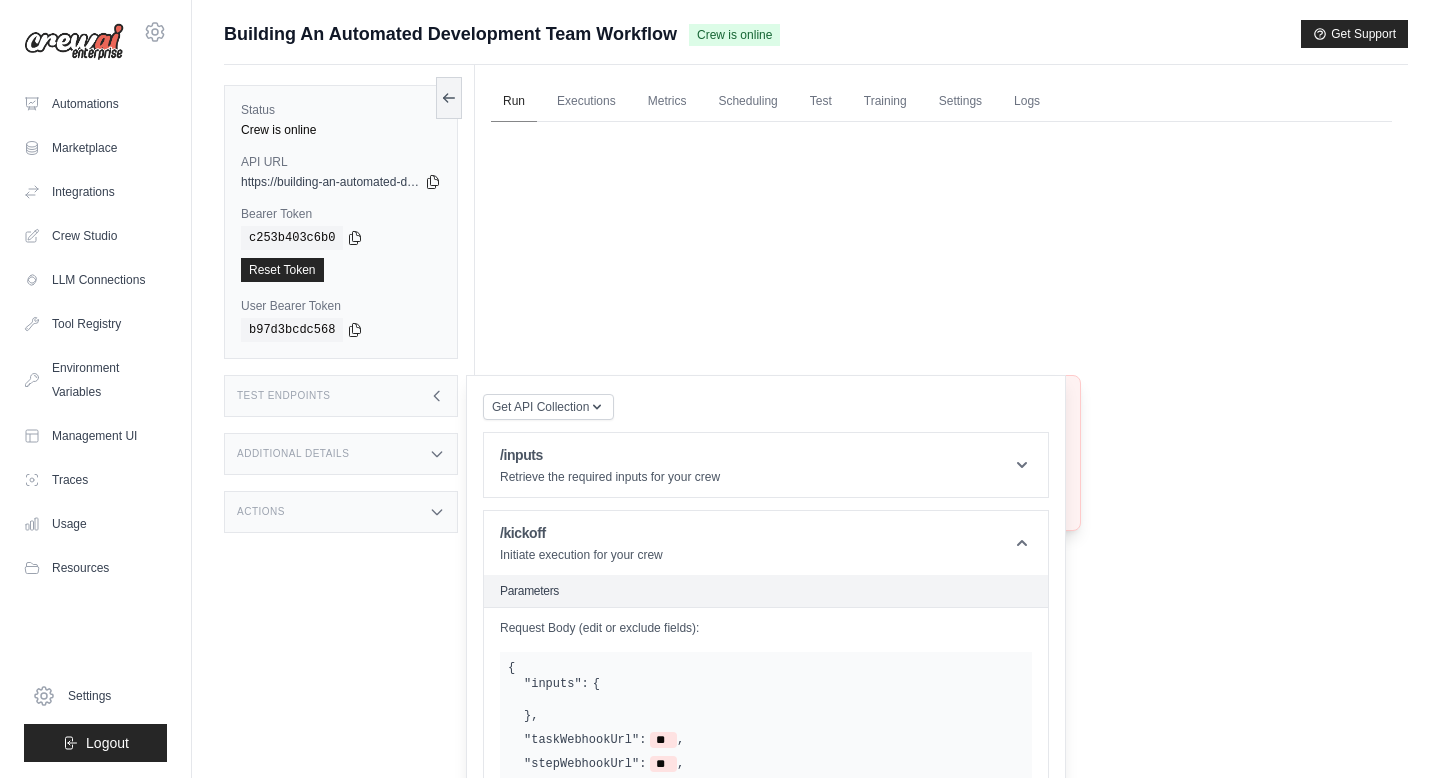 click on "Run" at bounding box center (514, 102) 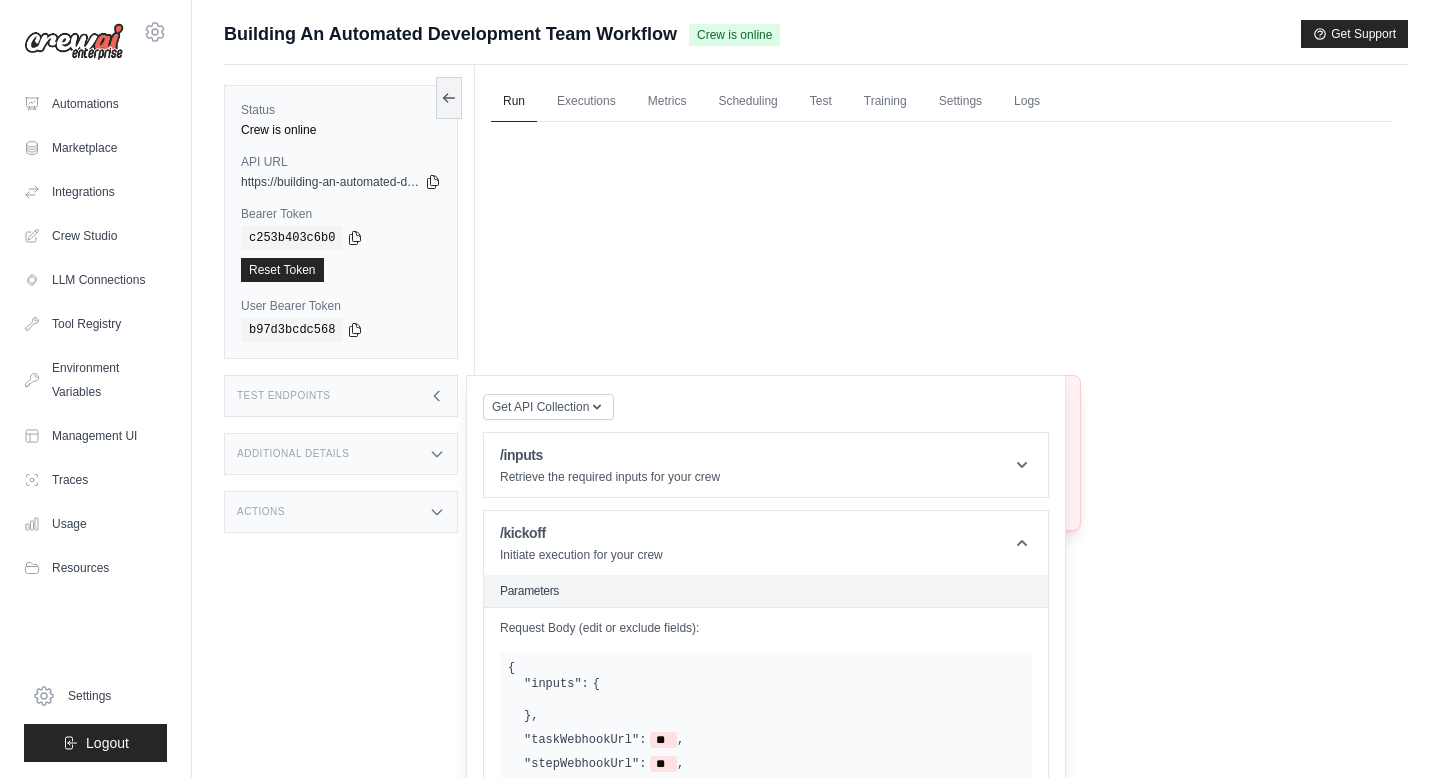 click 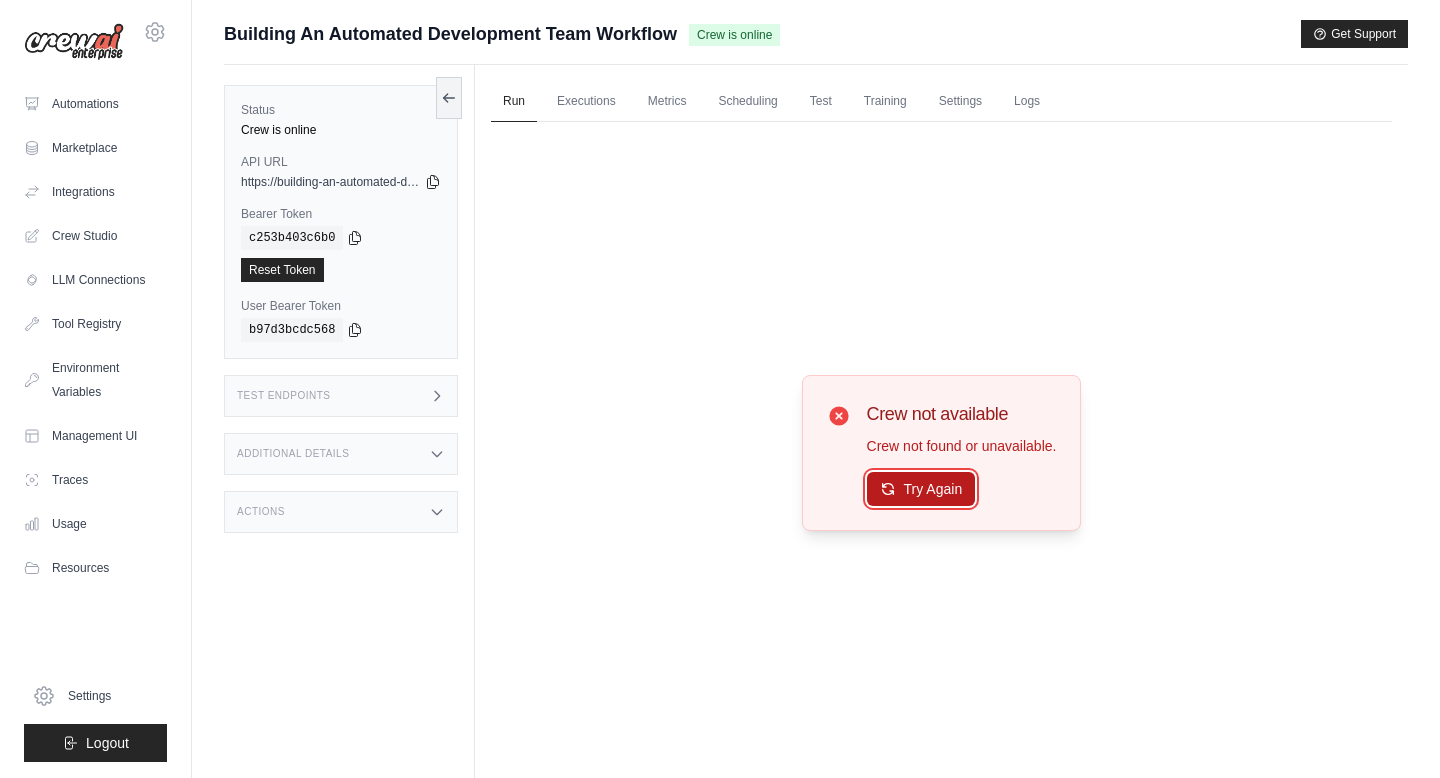 click on "Try Again" at bounding box center [921, 489] 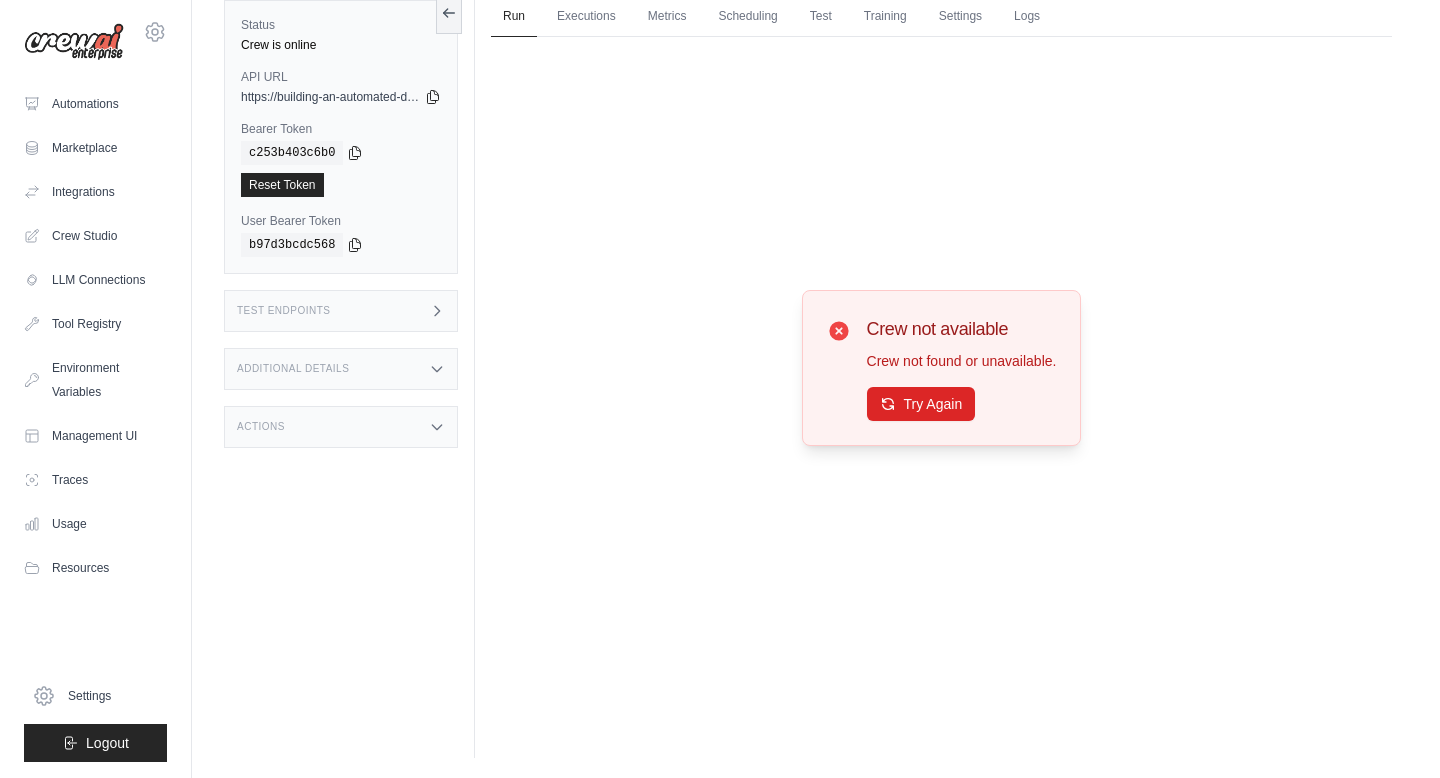 scroll, scrollTop: 0, scrollLeft: 0, axis: both 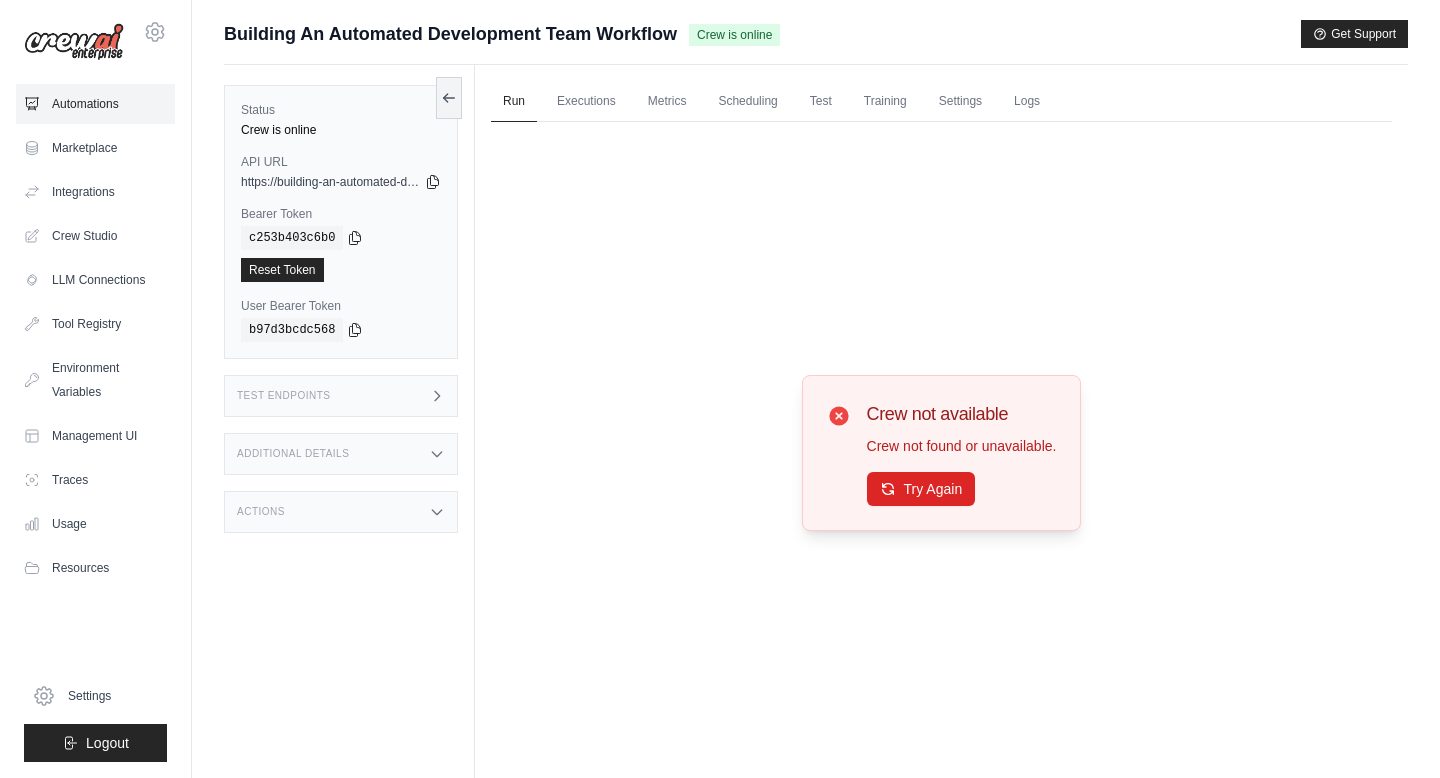 click on "Automations" at bounding box center (95, 104) 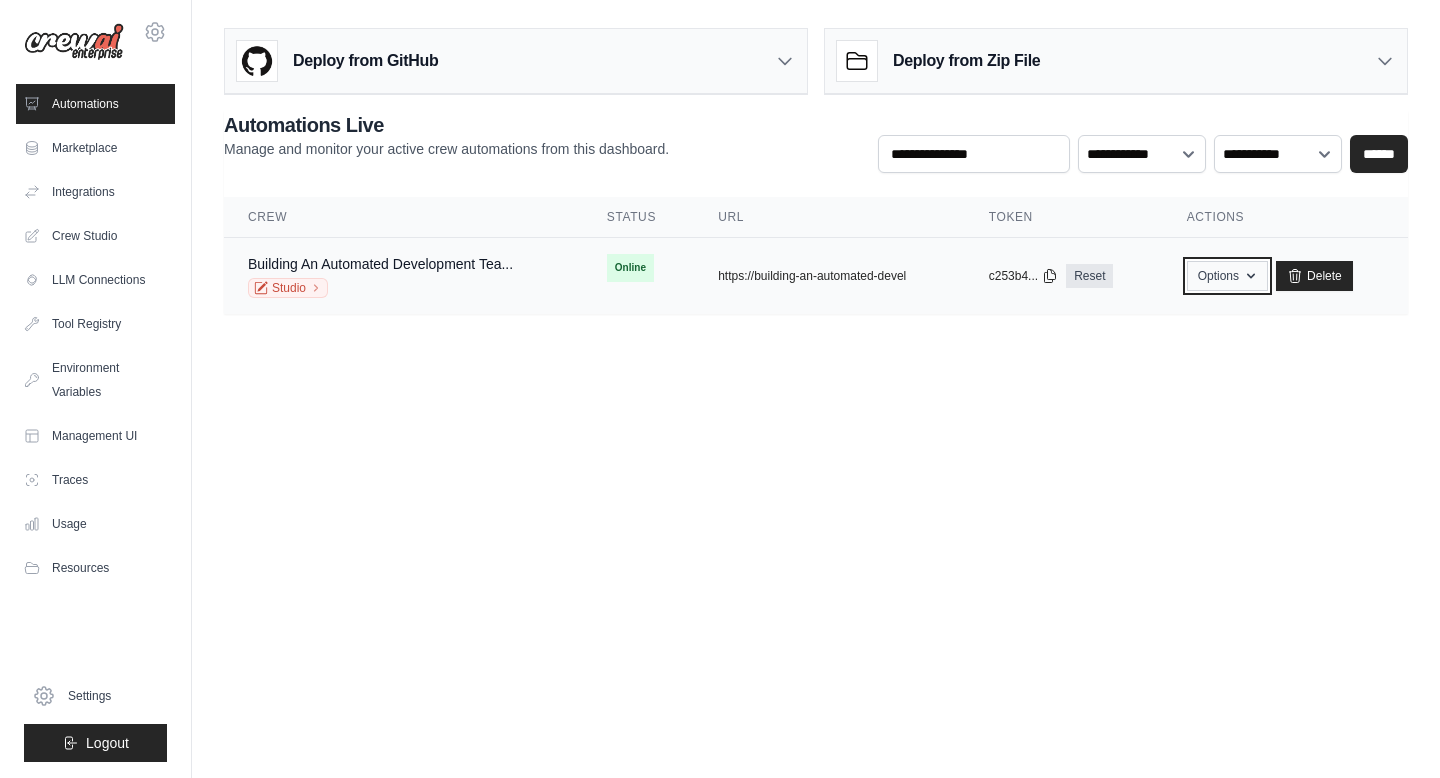 click on "Options" at bounding box center [1227, 276] 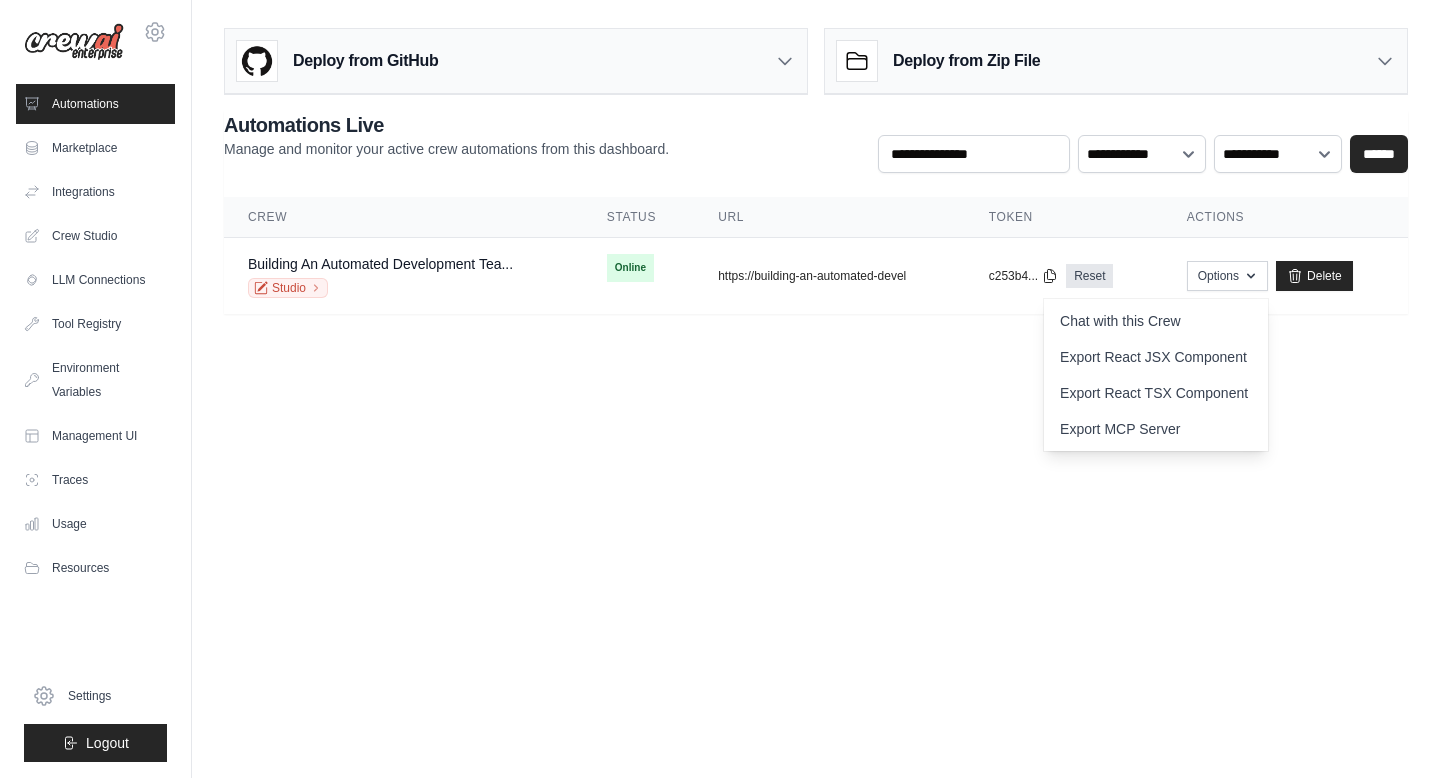 click on "Token" at bounding box center [1064, 217] 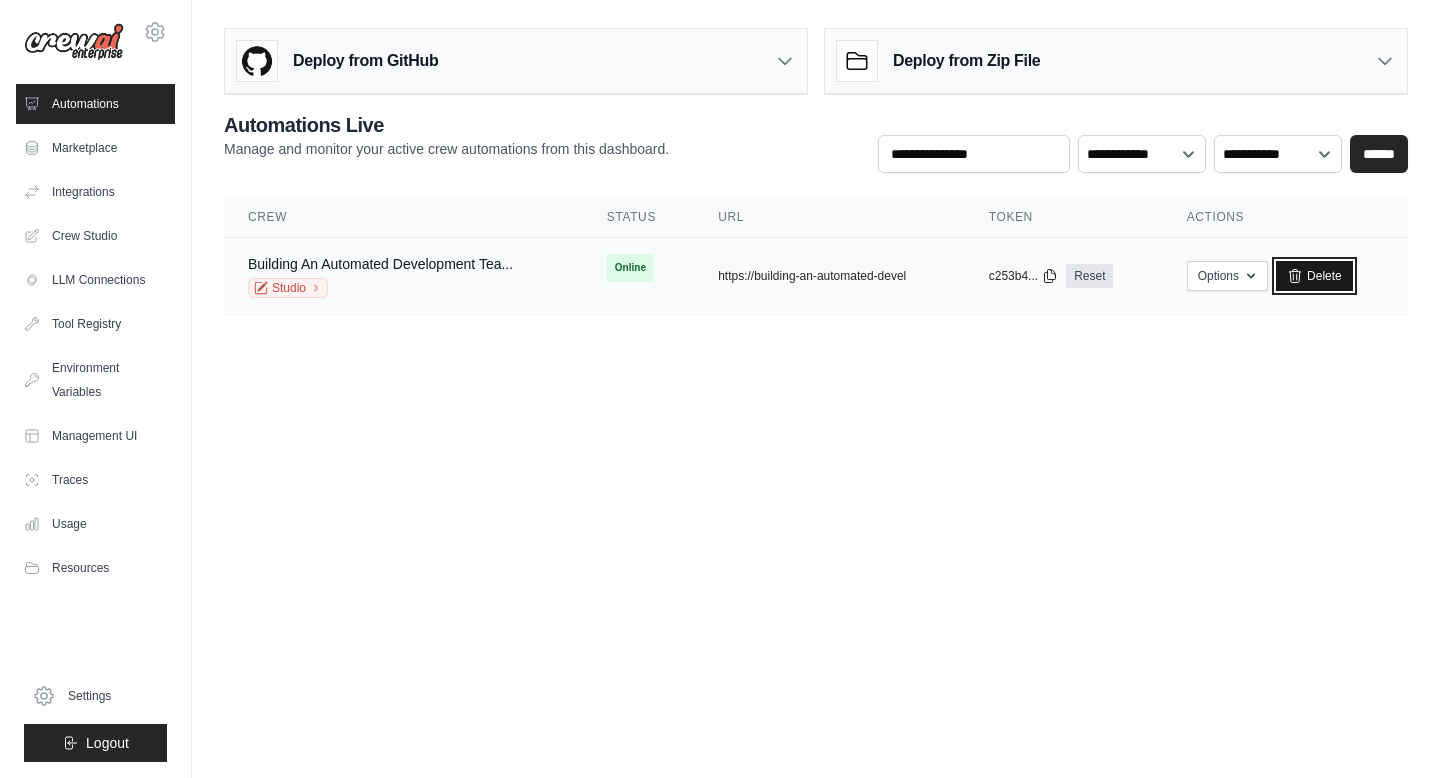 click on "Delete" at bounding box center [1314, 276] 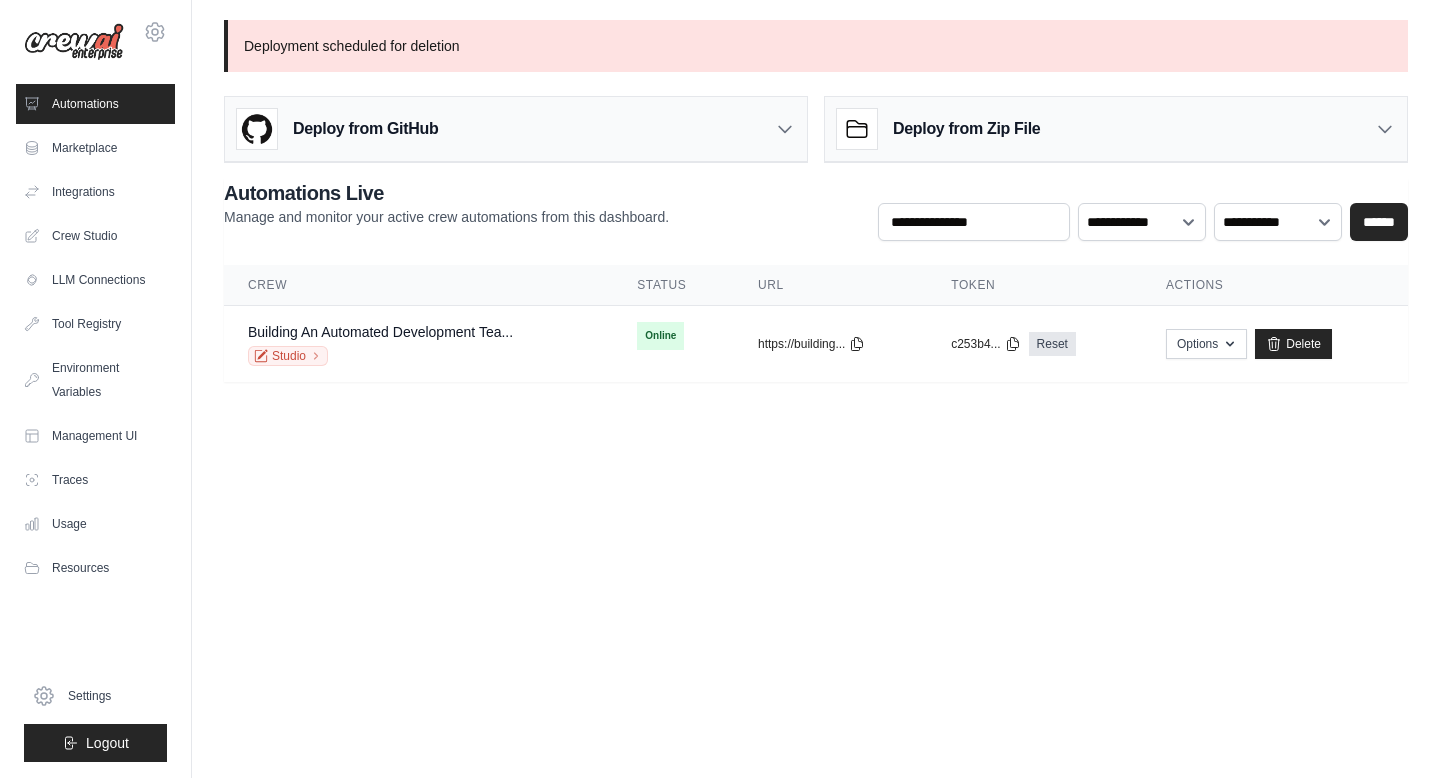 scroll, scrollTop: 0, scrollLeft: 0, axis: both 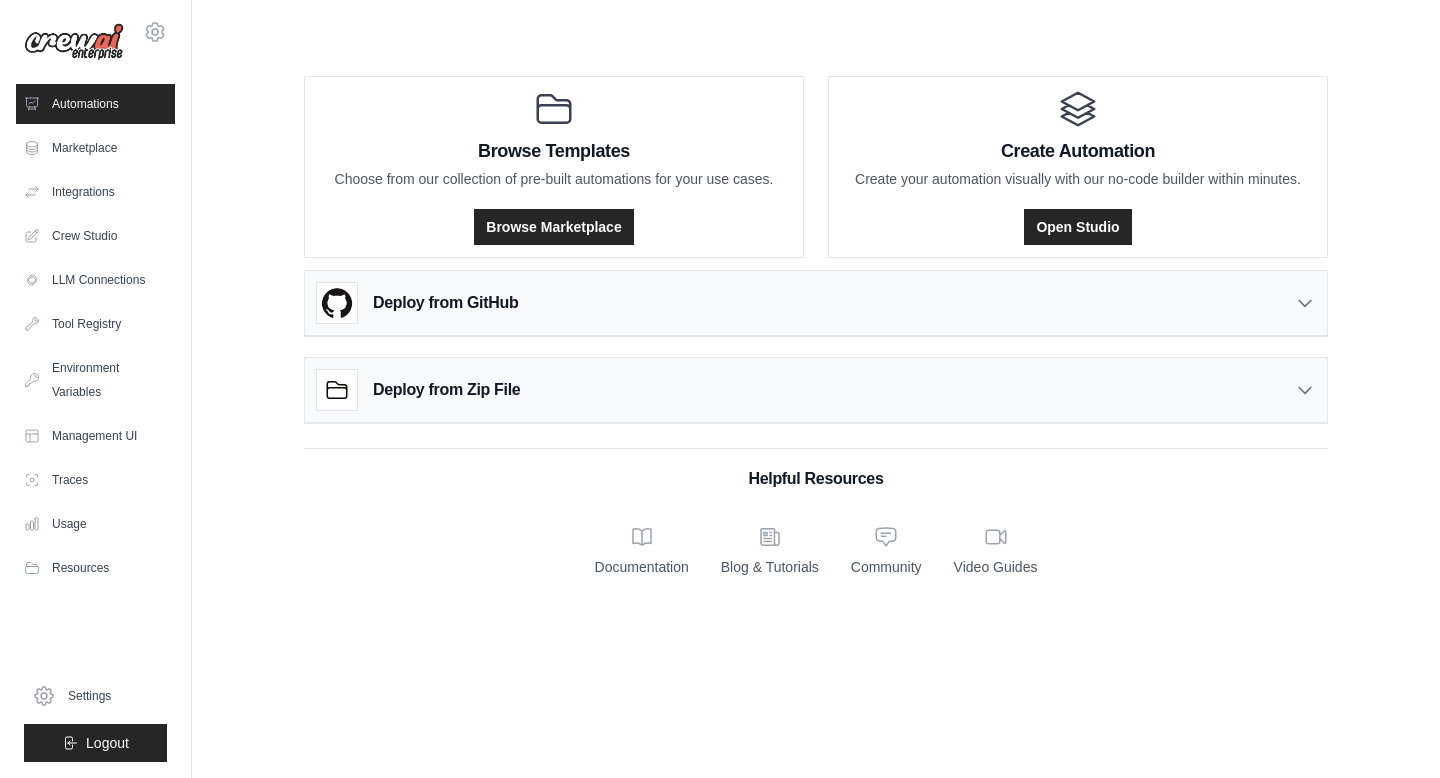 click on "Deploy from GitHub" at bounding box center (445, 303) 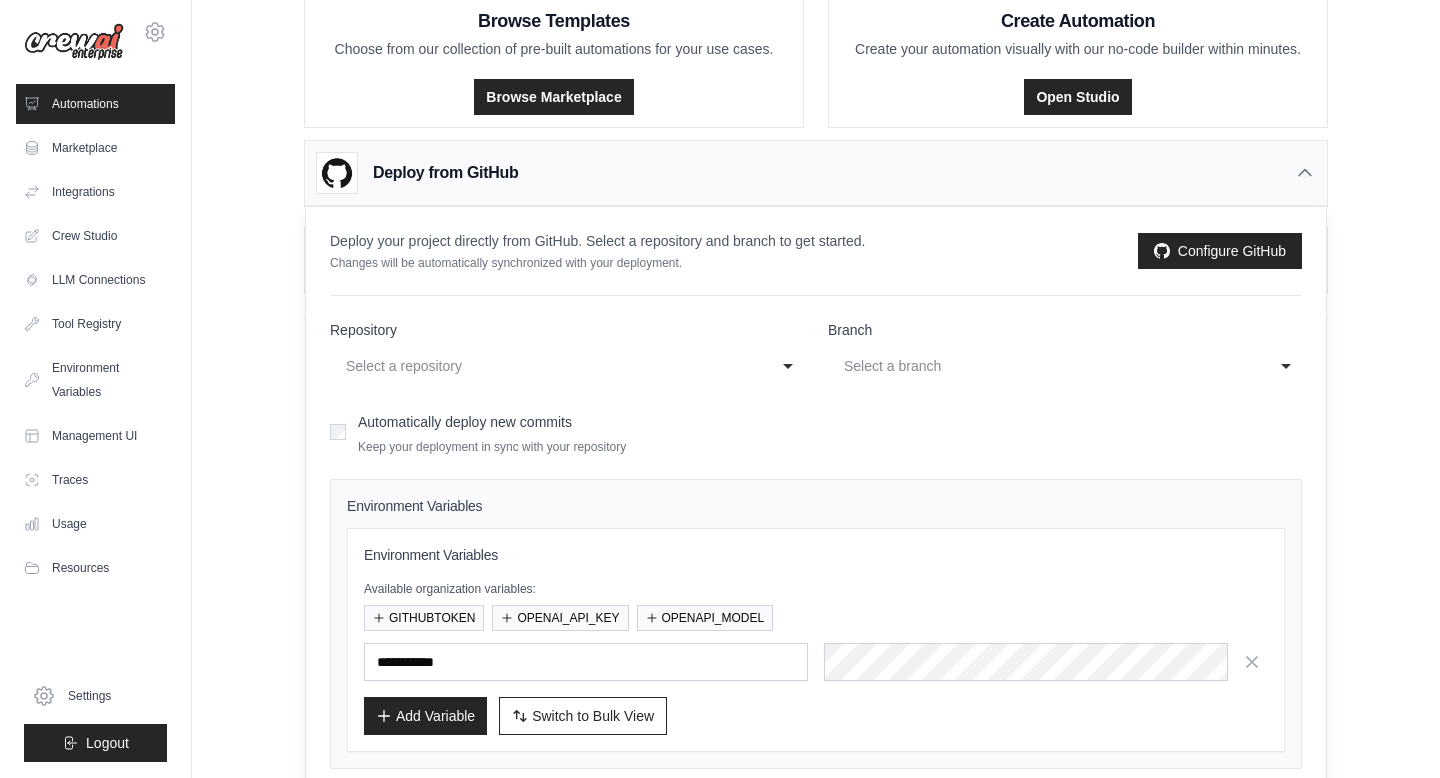 scroll, scrollTop: 166, scrollLeft: 0, axis: vertical 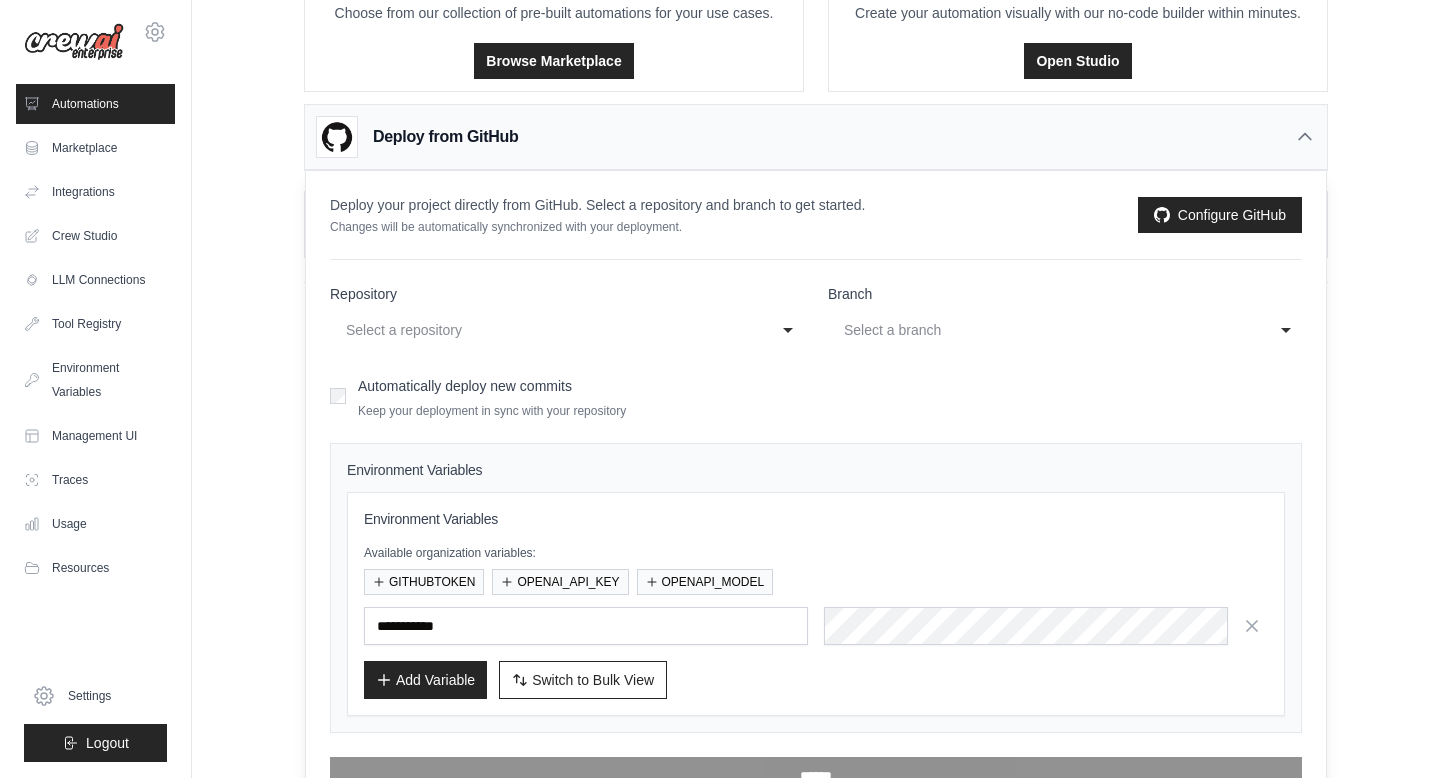 click on "Select a repository" at bounding box center (547, 330) 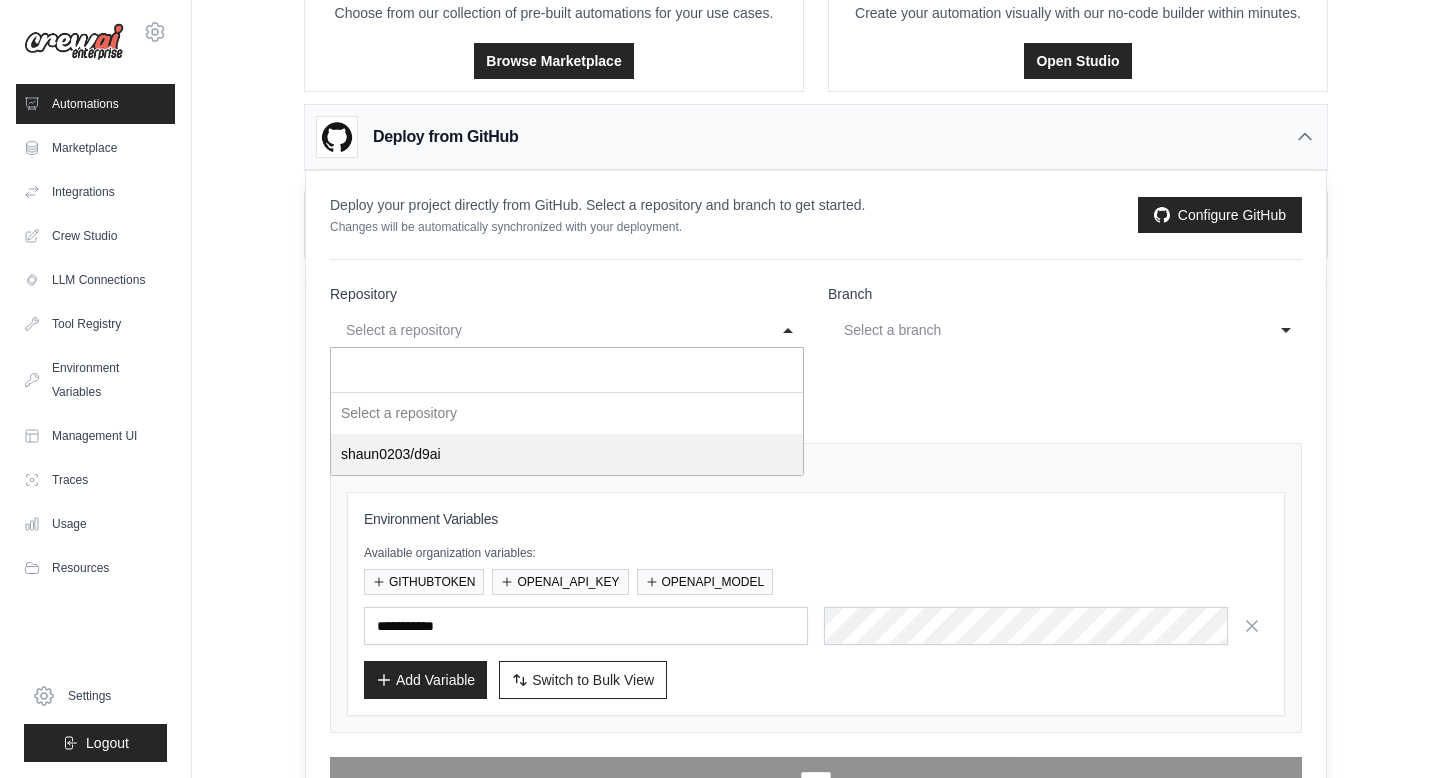 select on "**********" 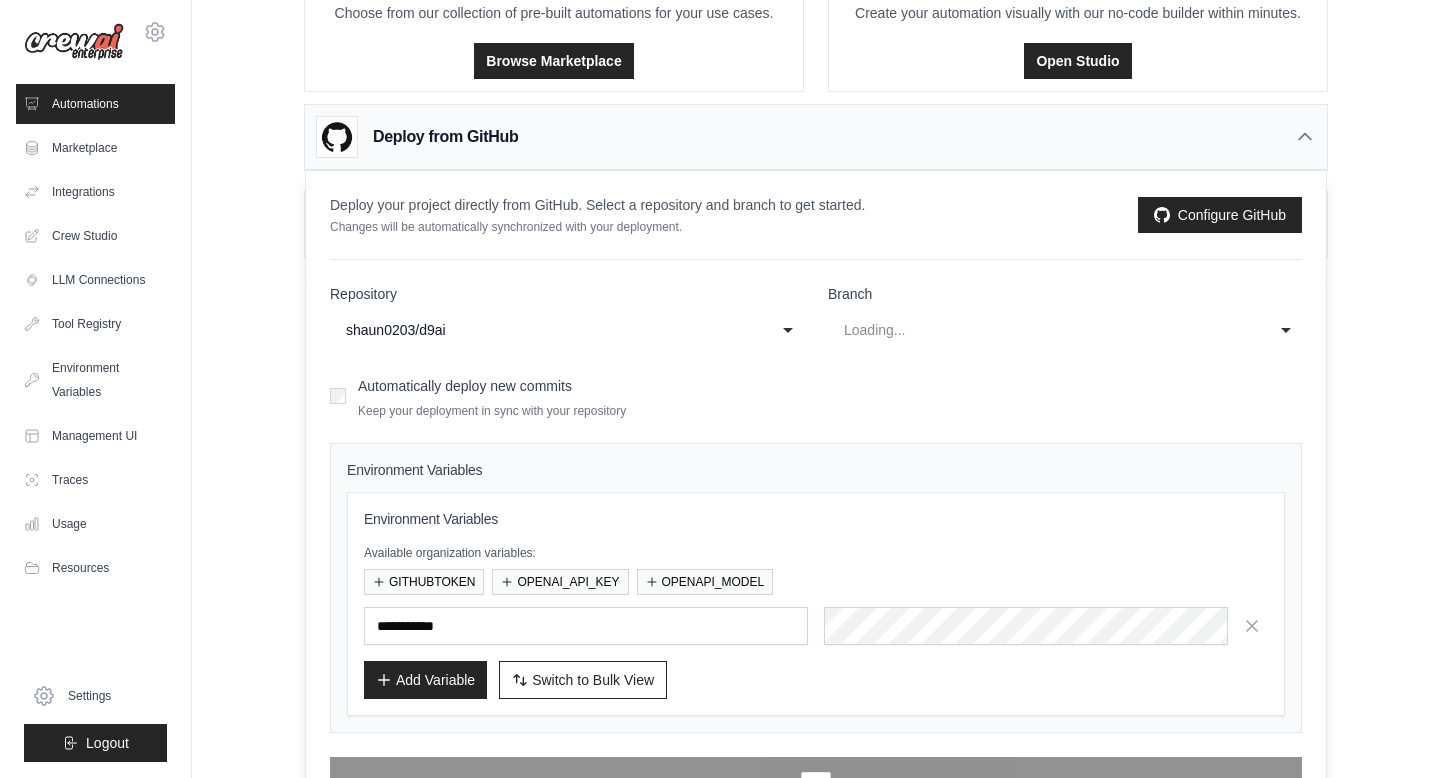 select on "******" 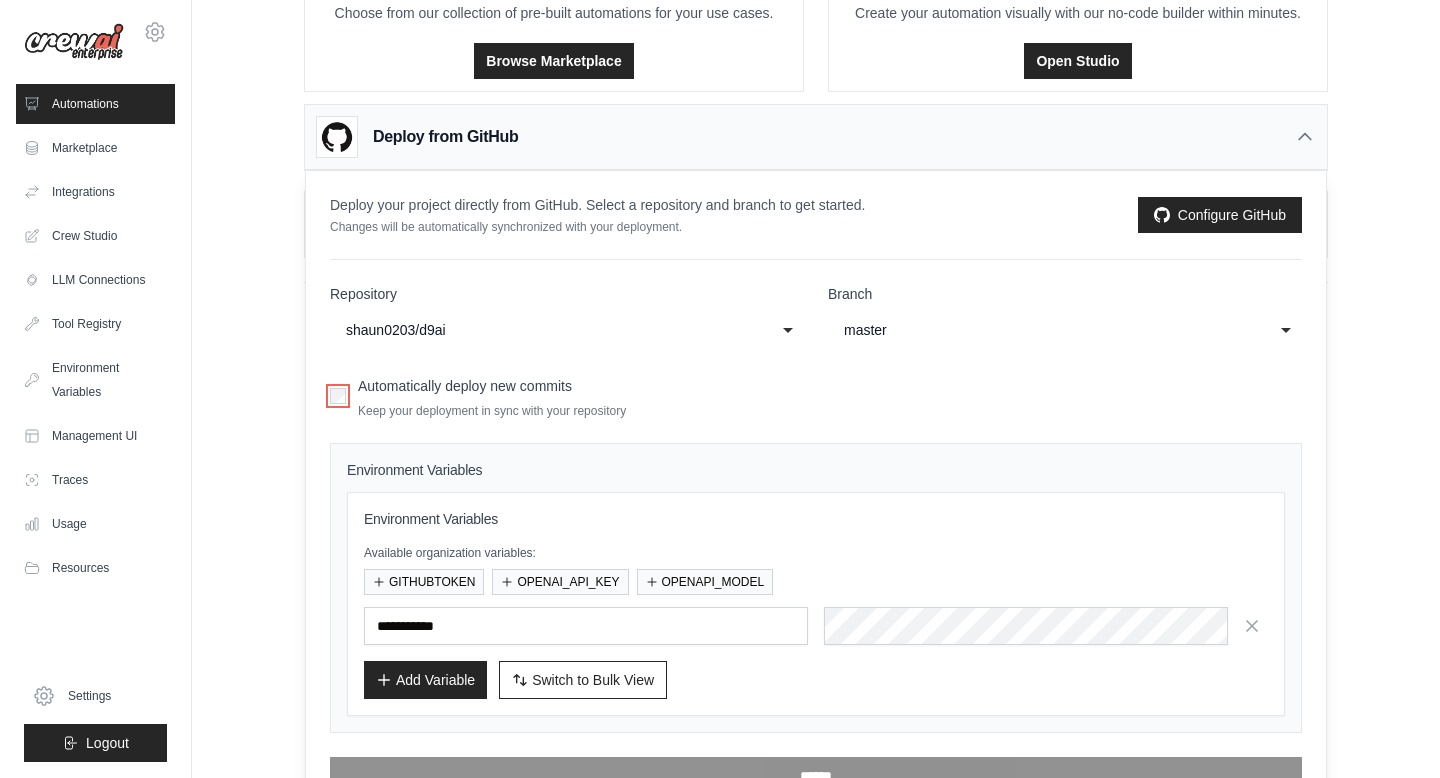 scroll, scrollTop: 208, scrollLeft: 0, axis: vertical 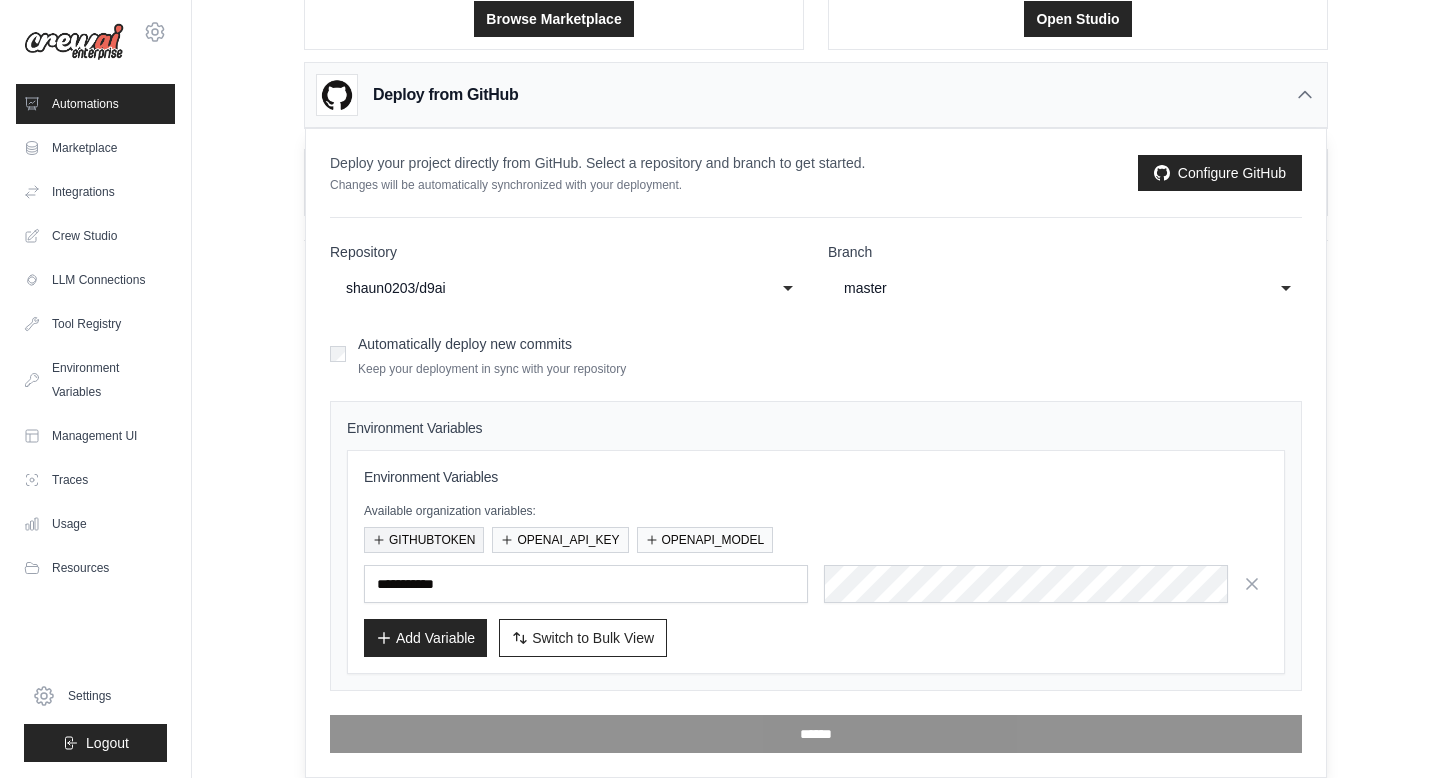 click on "GITHUBTOKEN" at bounding box center (424, 540) 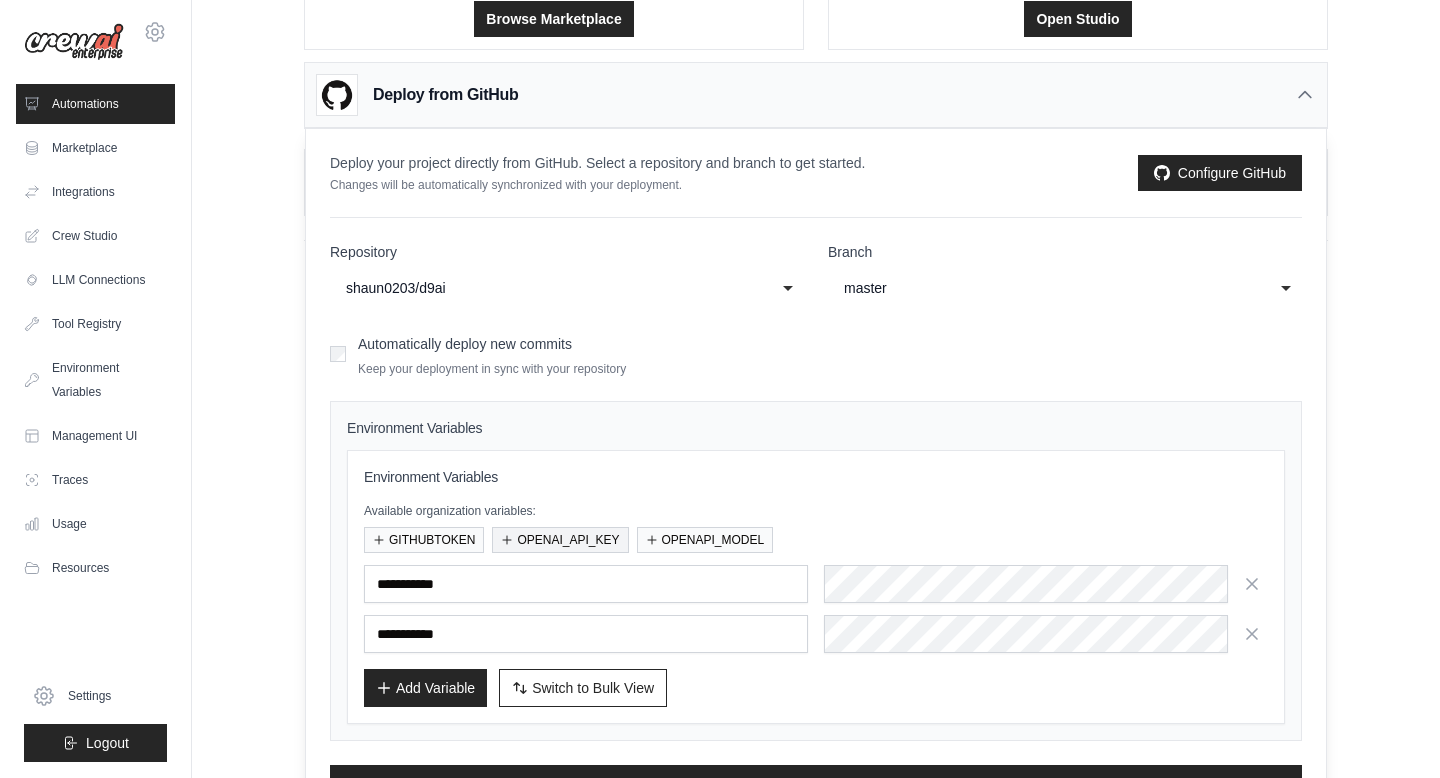 click on "OPENAI_API_KEY" at bounding box center [560, 540] 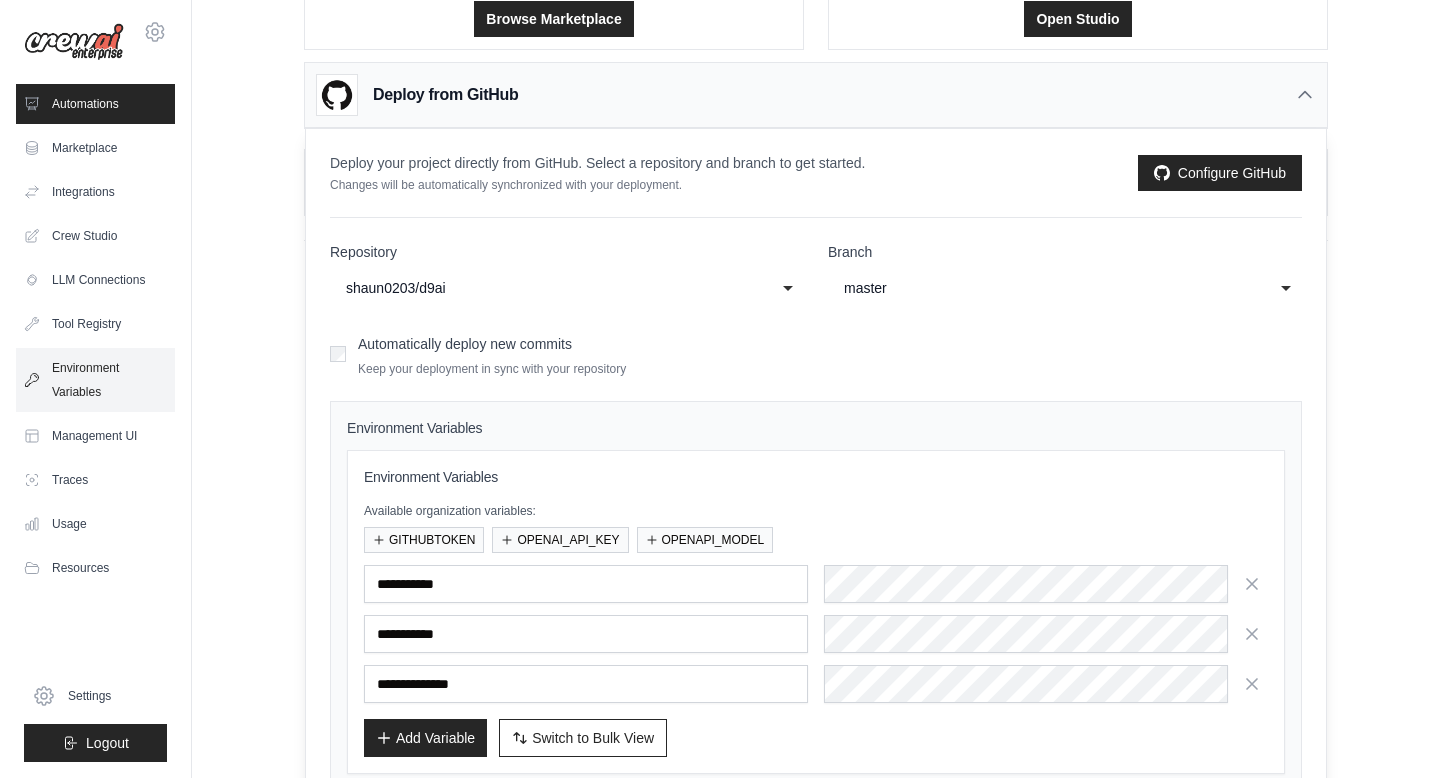 click on "Environment Variables" at bounding box center [95, 380] 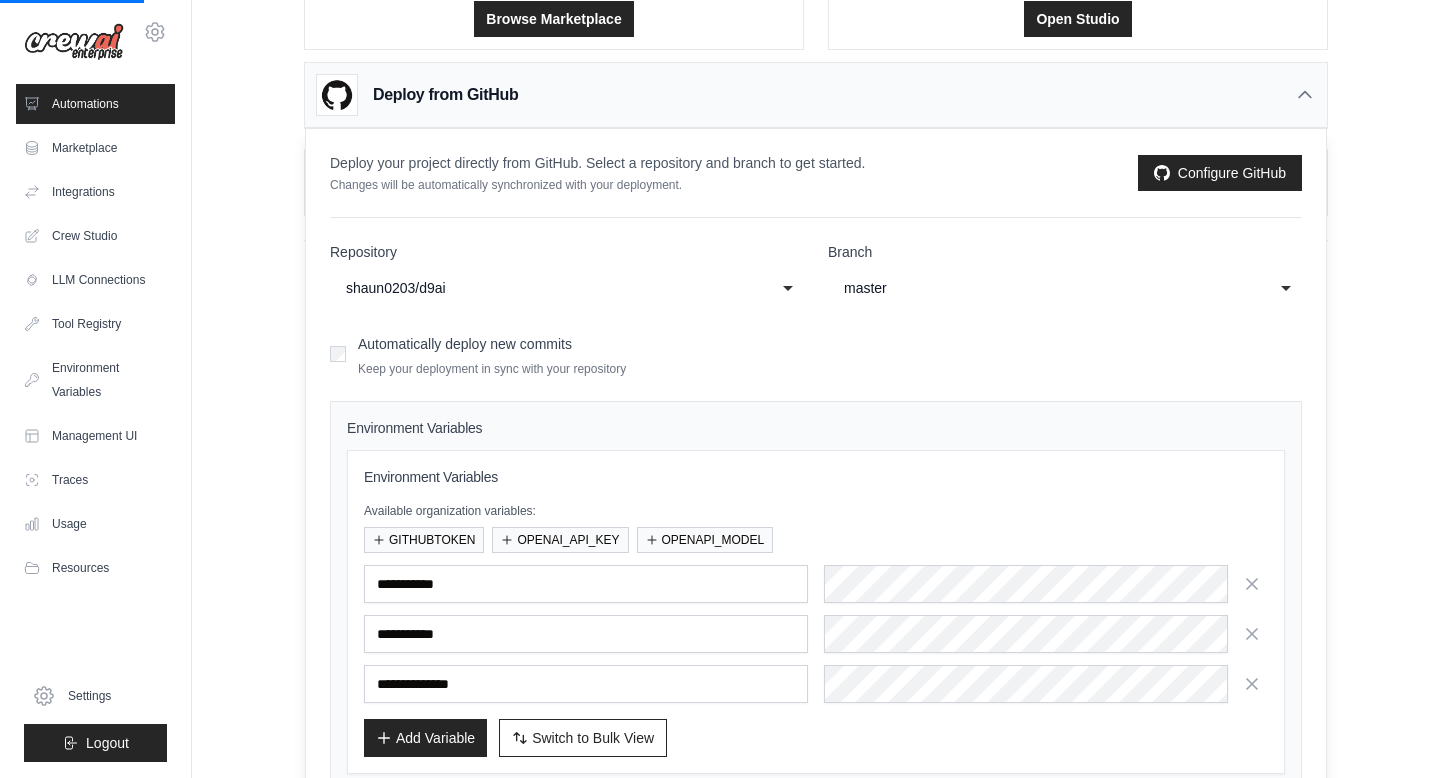 scroll, scrollTop: 0, scrollLeft: 0, axis: both 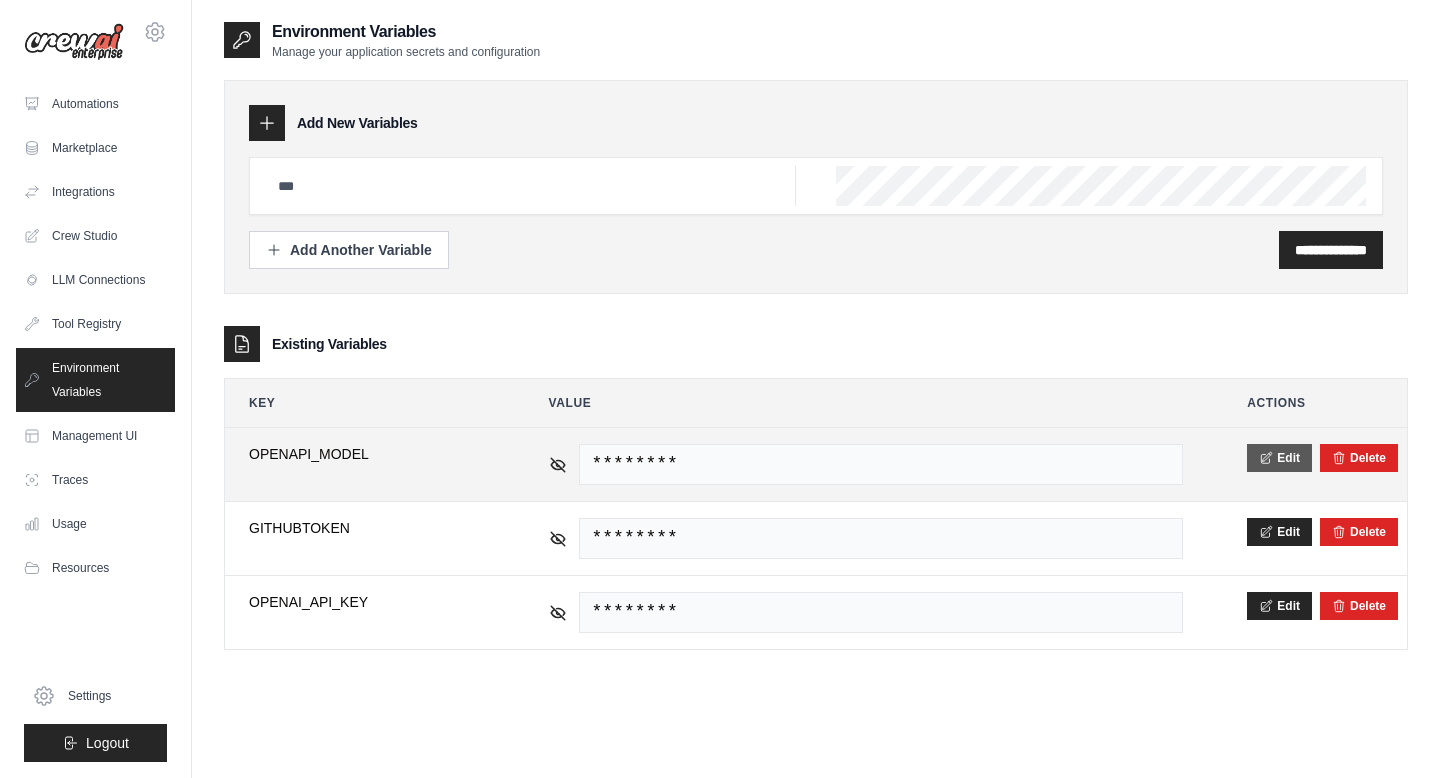 click on "Edit" at bounding box center [1279, 458] 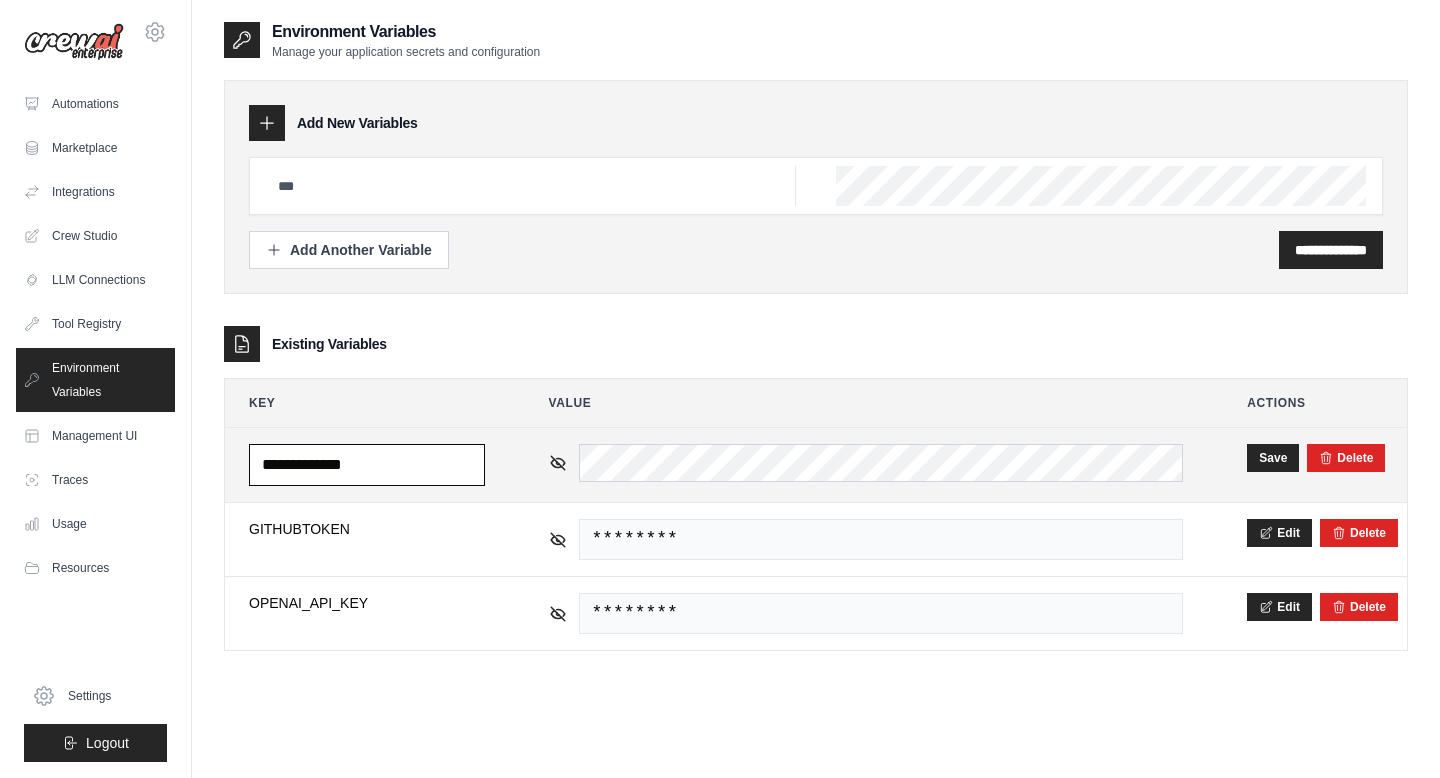 click on "**********" at bounding box center [367, 465] 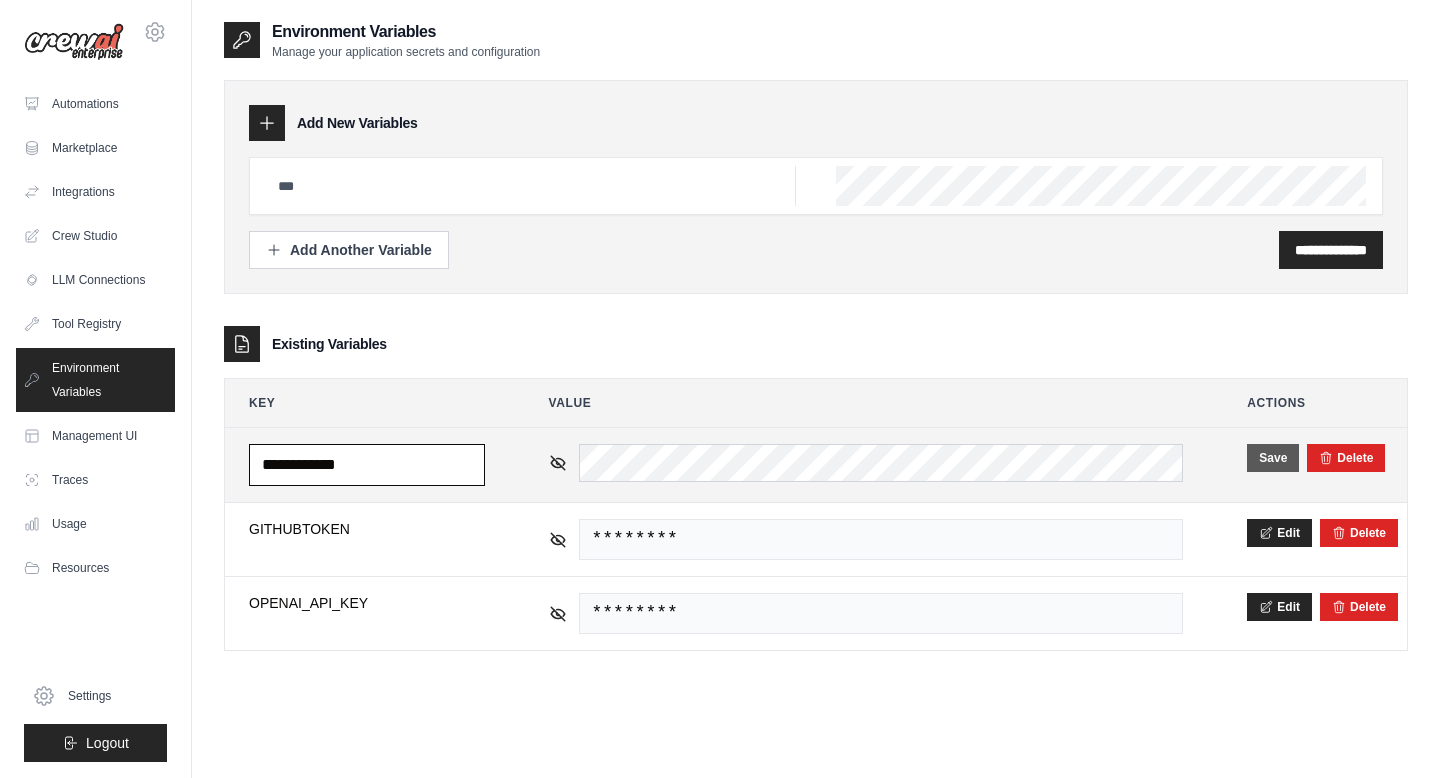 type on "**********" 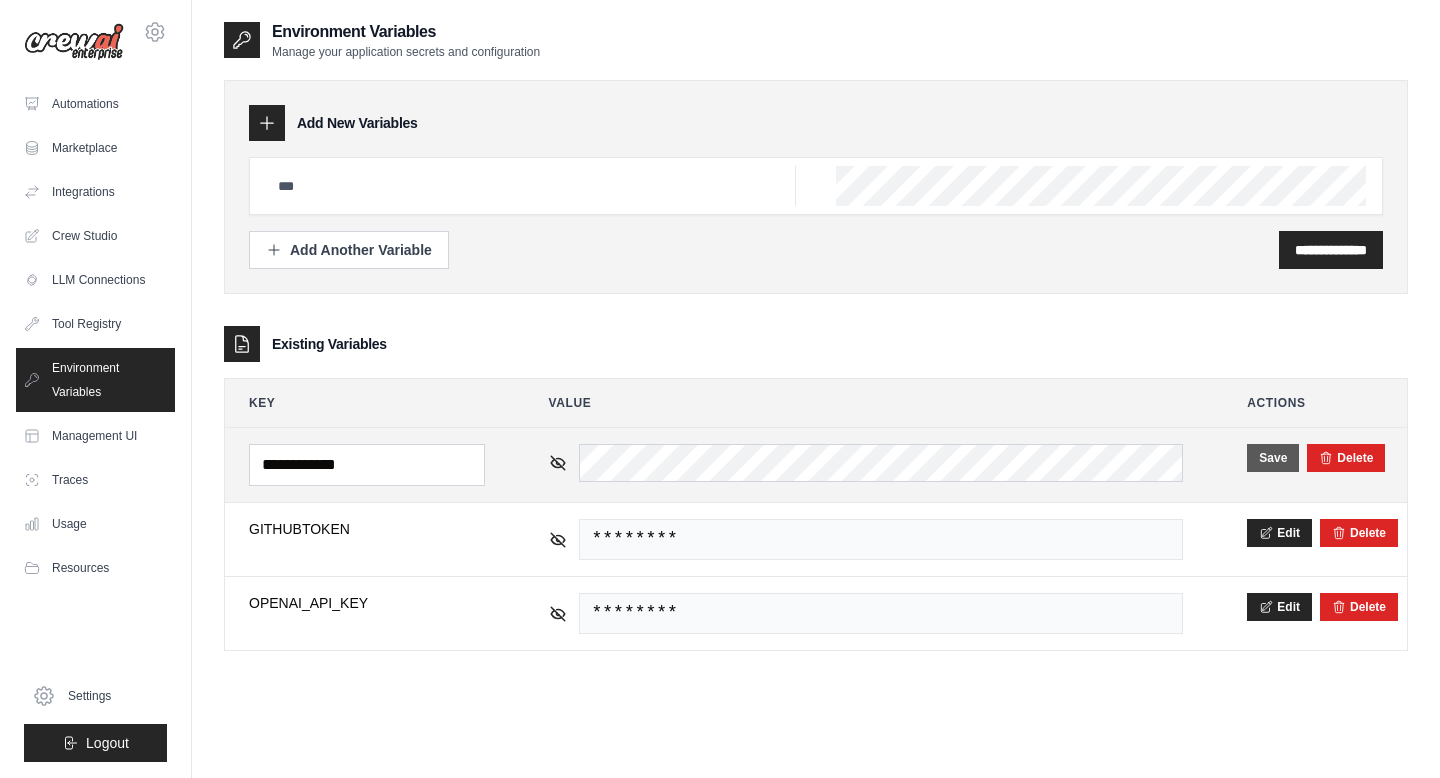 click on "Save" at bounding box center [1273, 458] 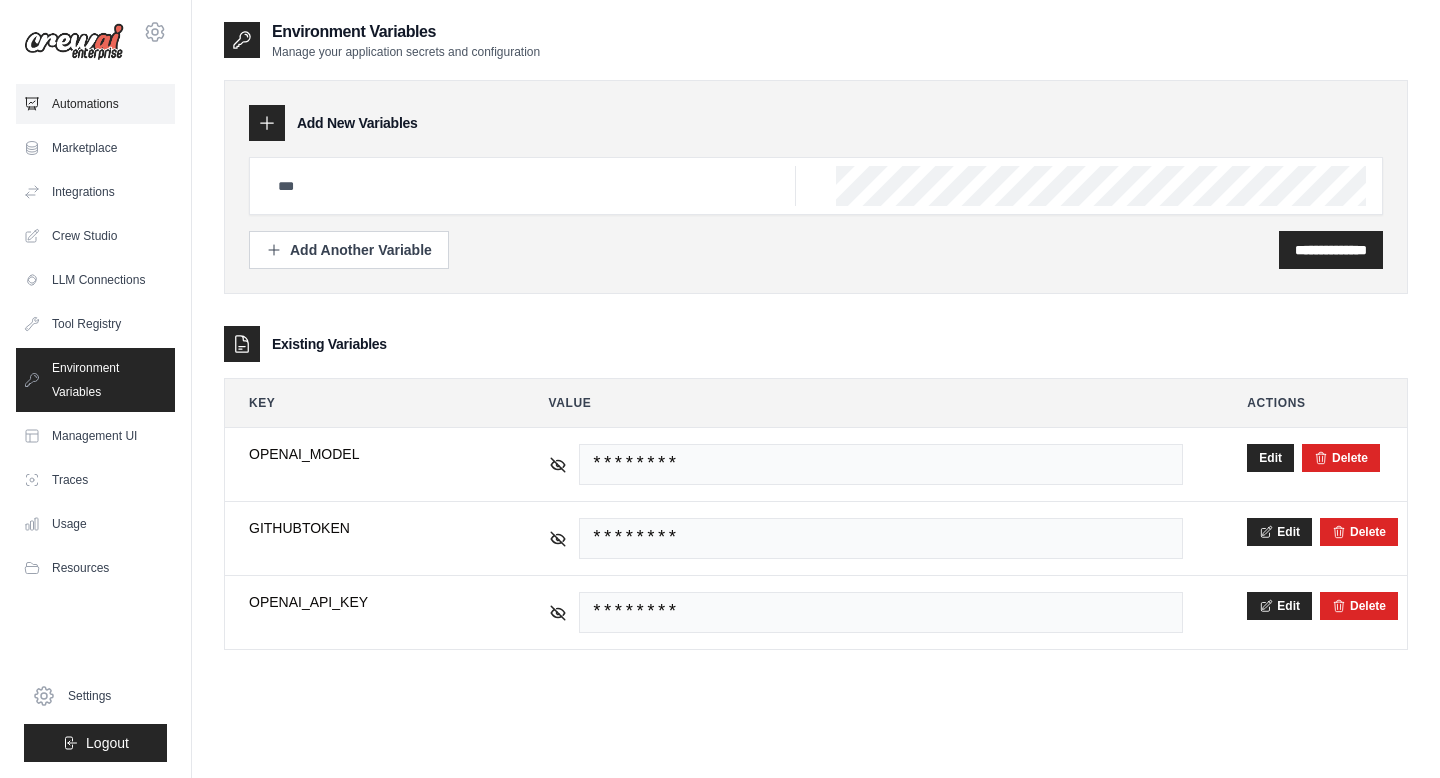 click on "Automations" at bounding box center (95, 104) 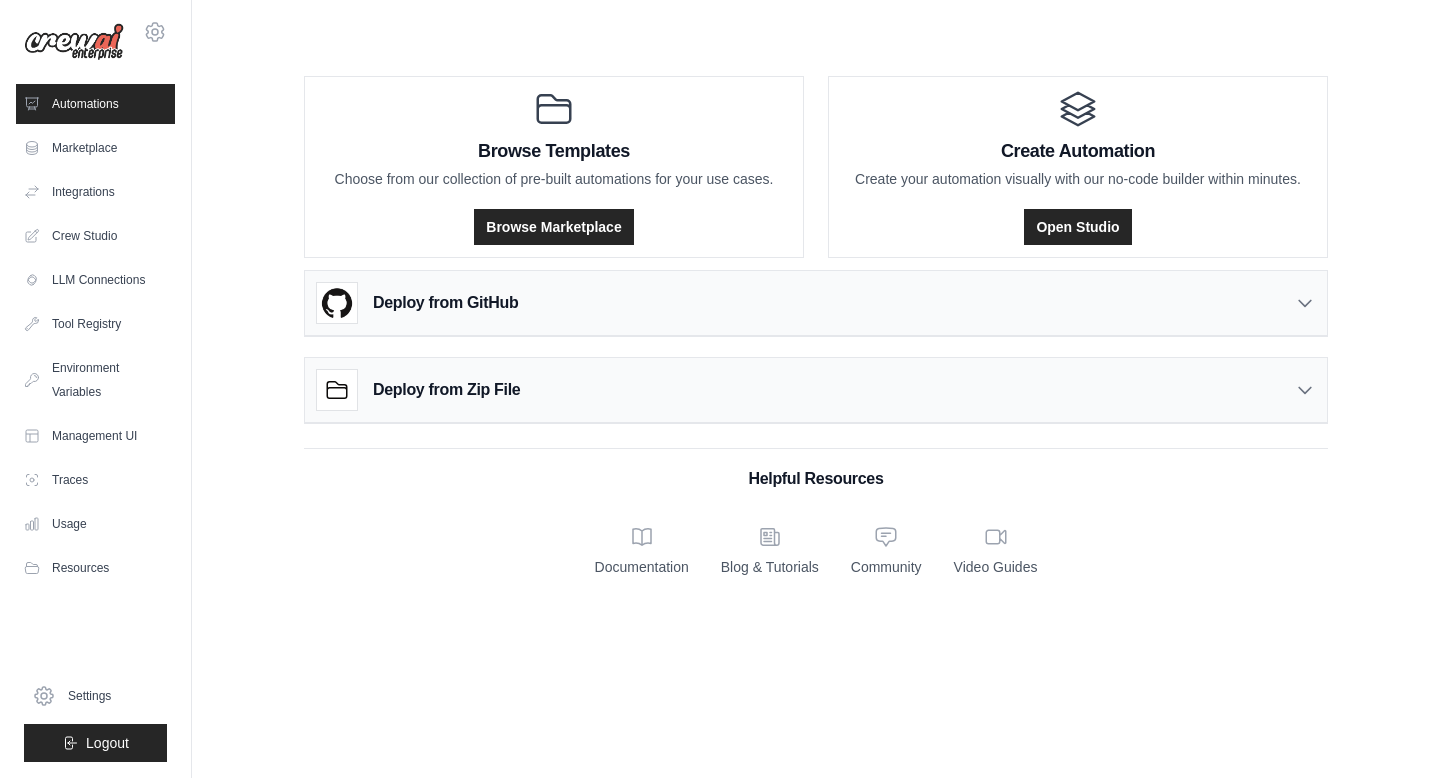 click on "Deploy from GitHub" at bounding box center [816, 303] 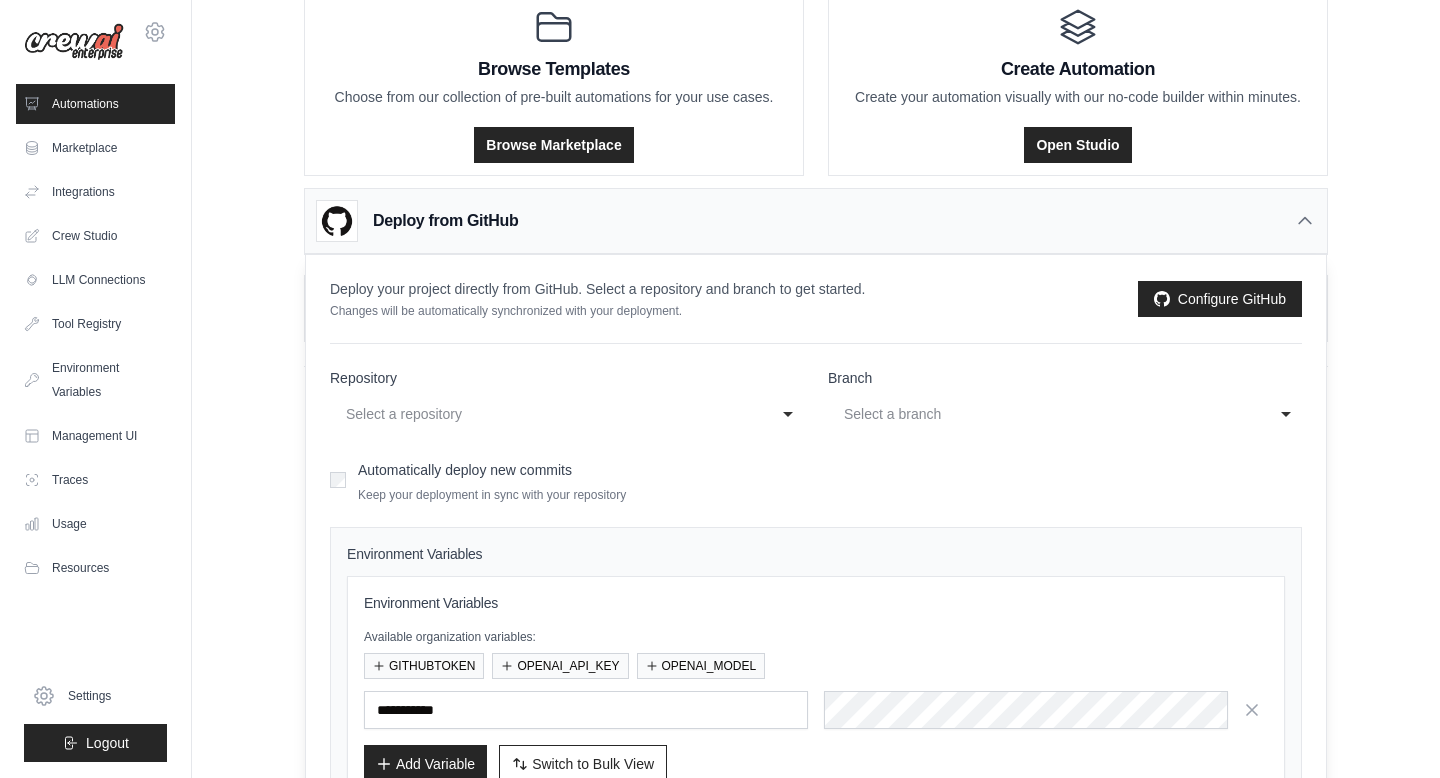 scroll, scrollTop: 92, scrollLeft: 0, axis: vertical 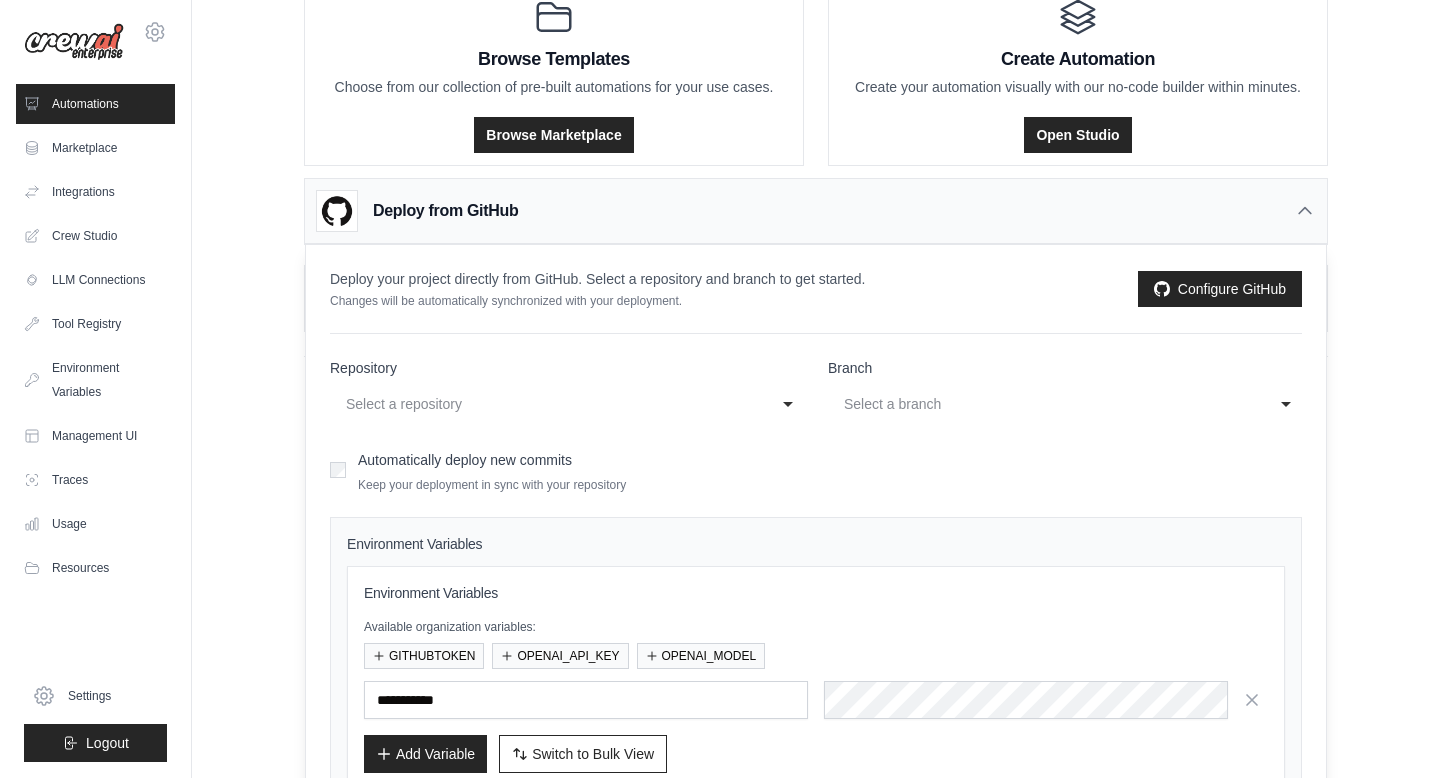 click on "Select a repository" at bounding box center [547, 404] 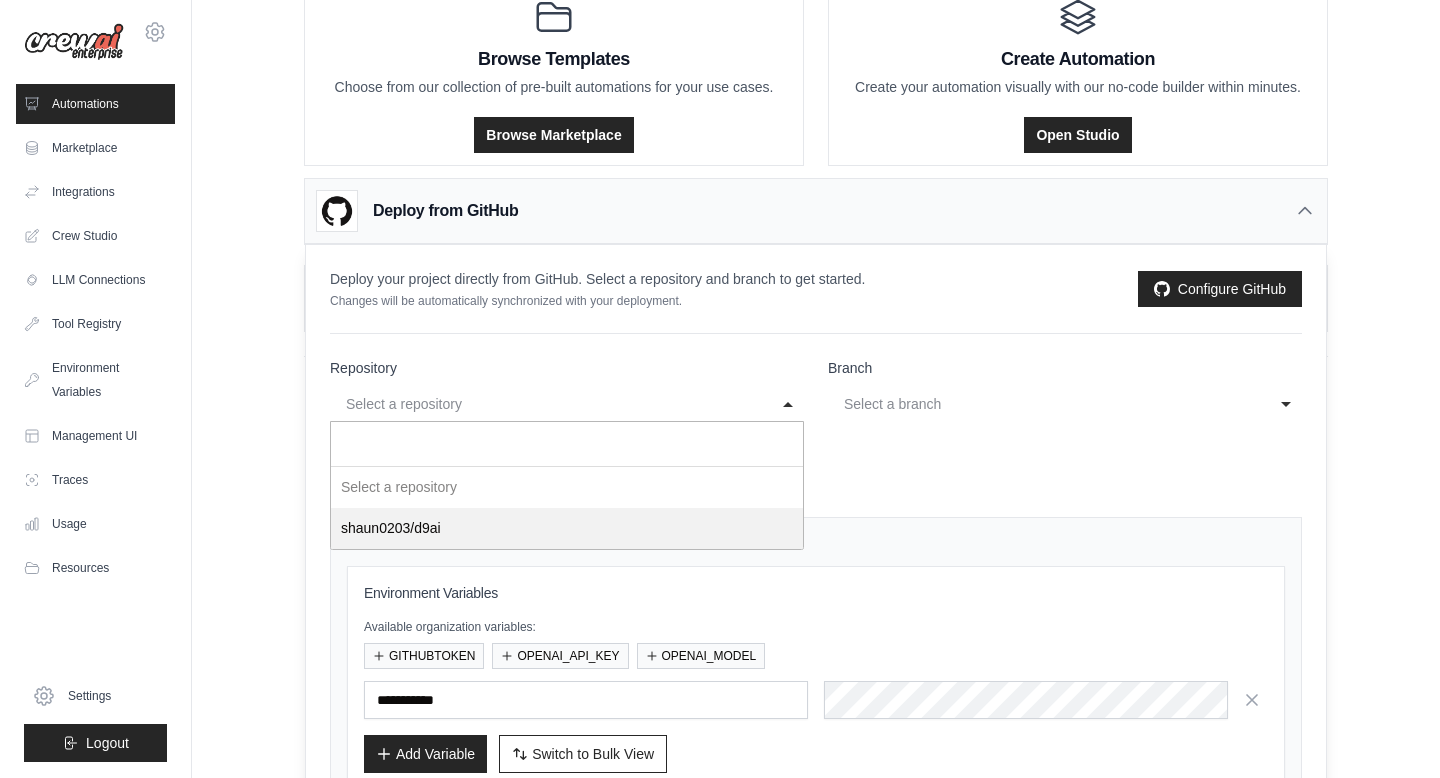 select on "**********" 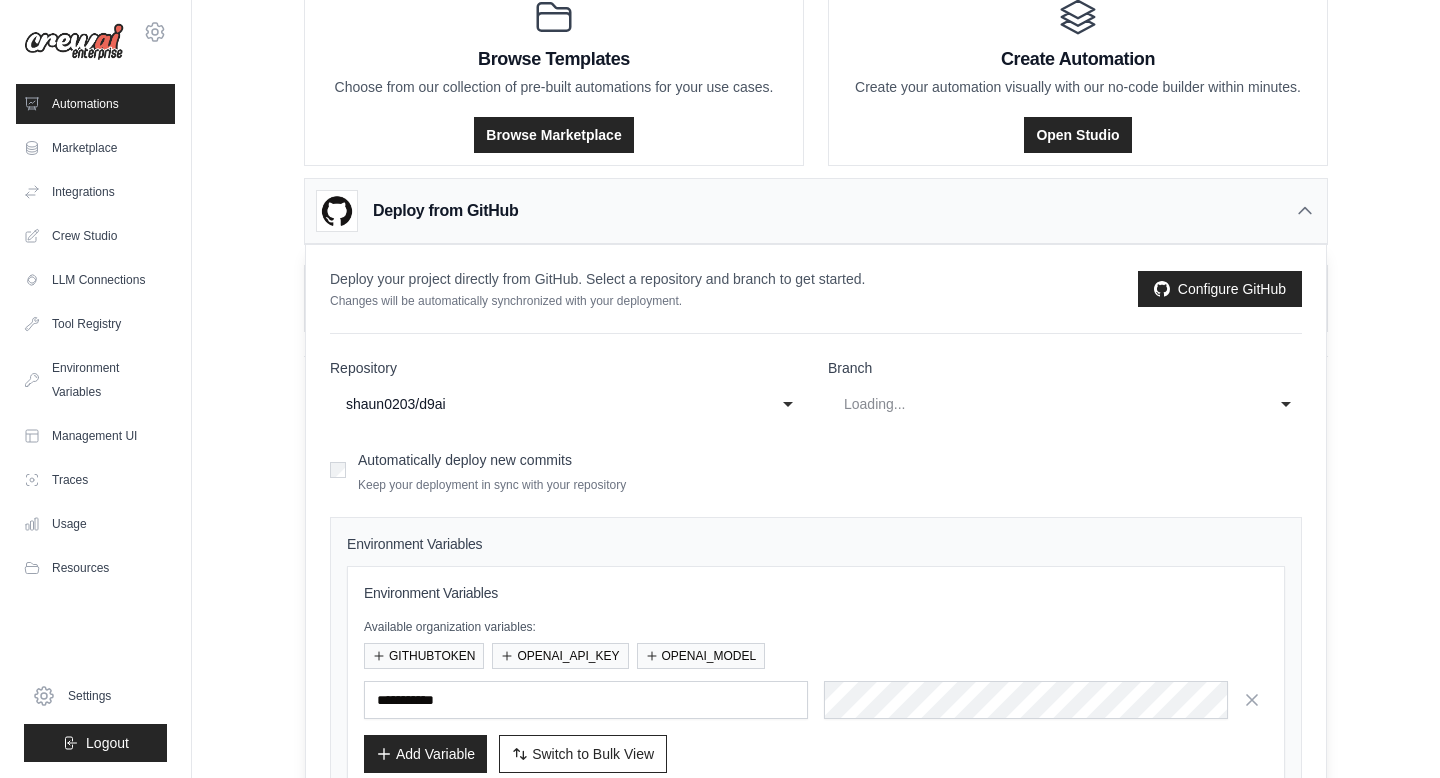 select on "******" 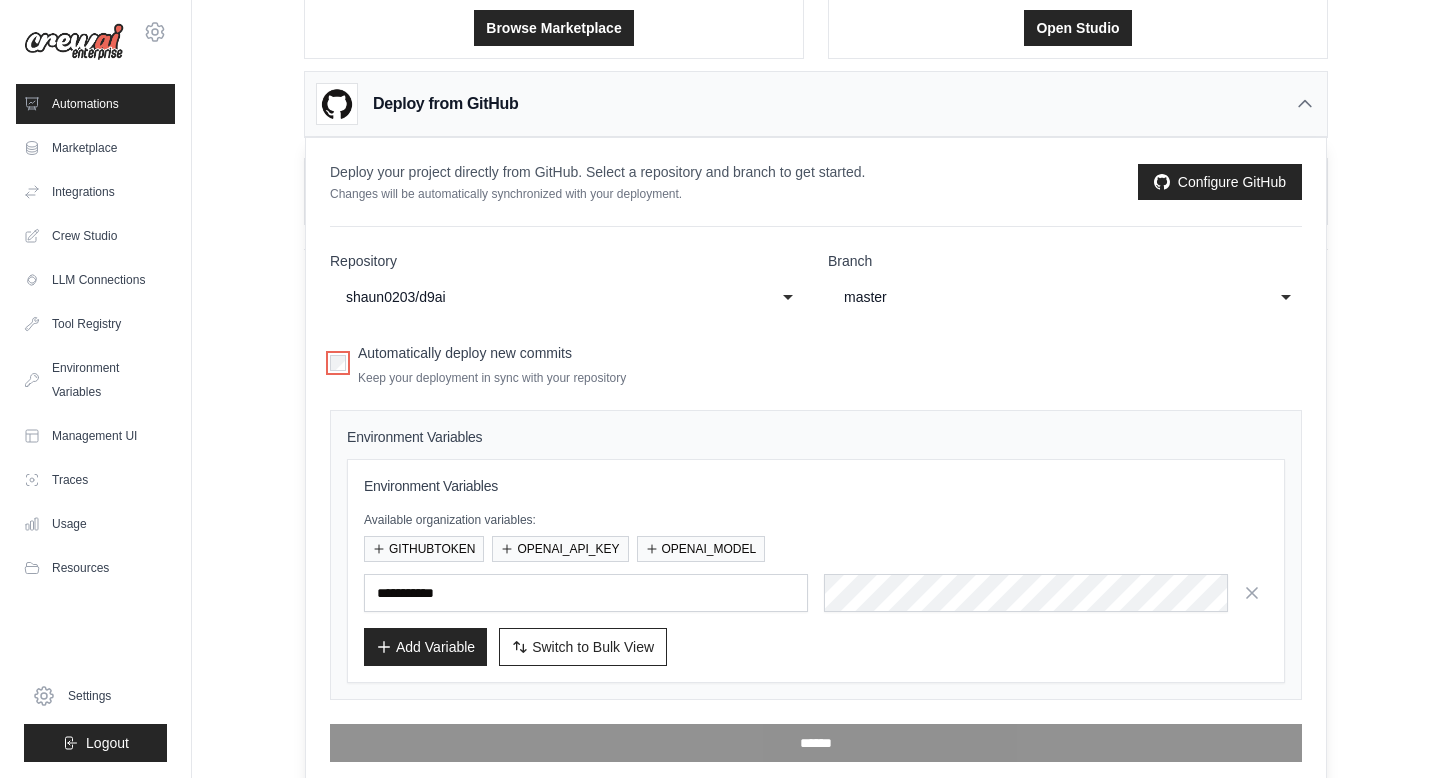 scroll, scrollTop: 208, scrollLeft: 0, axis: vertical 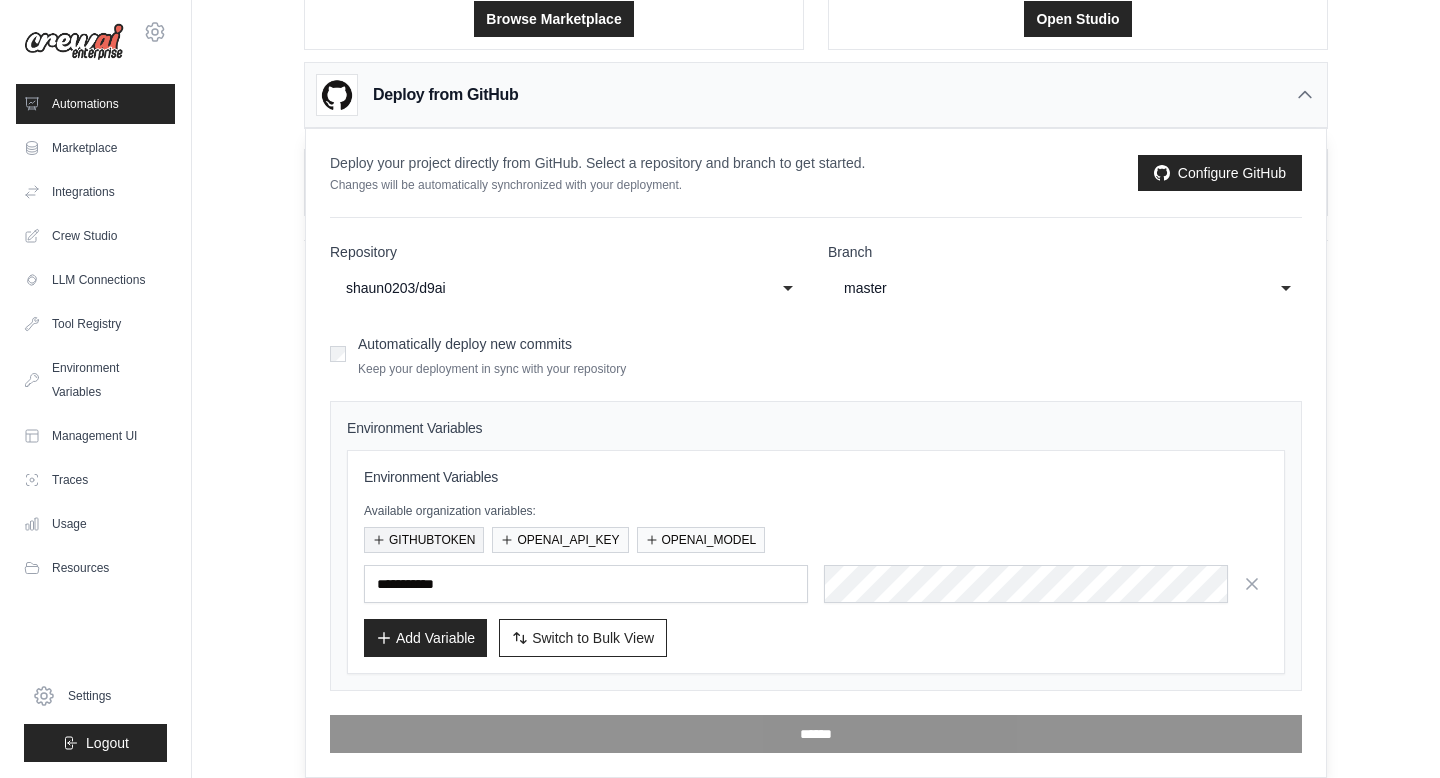 click on "GITHUBTOKEN" at bounding box center [424, 540] 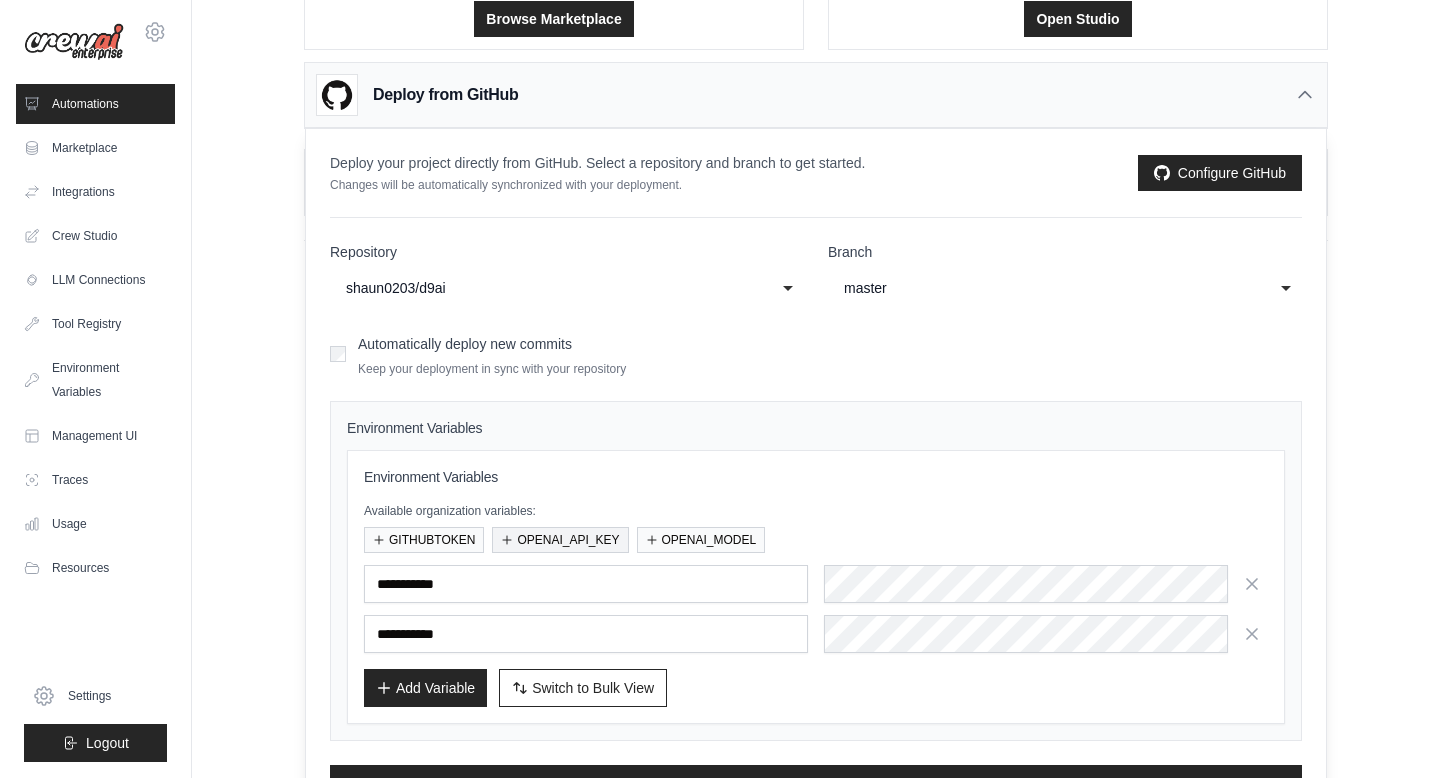 click on "OPENAI_API_KEY" at bounding box center [560, 540] 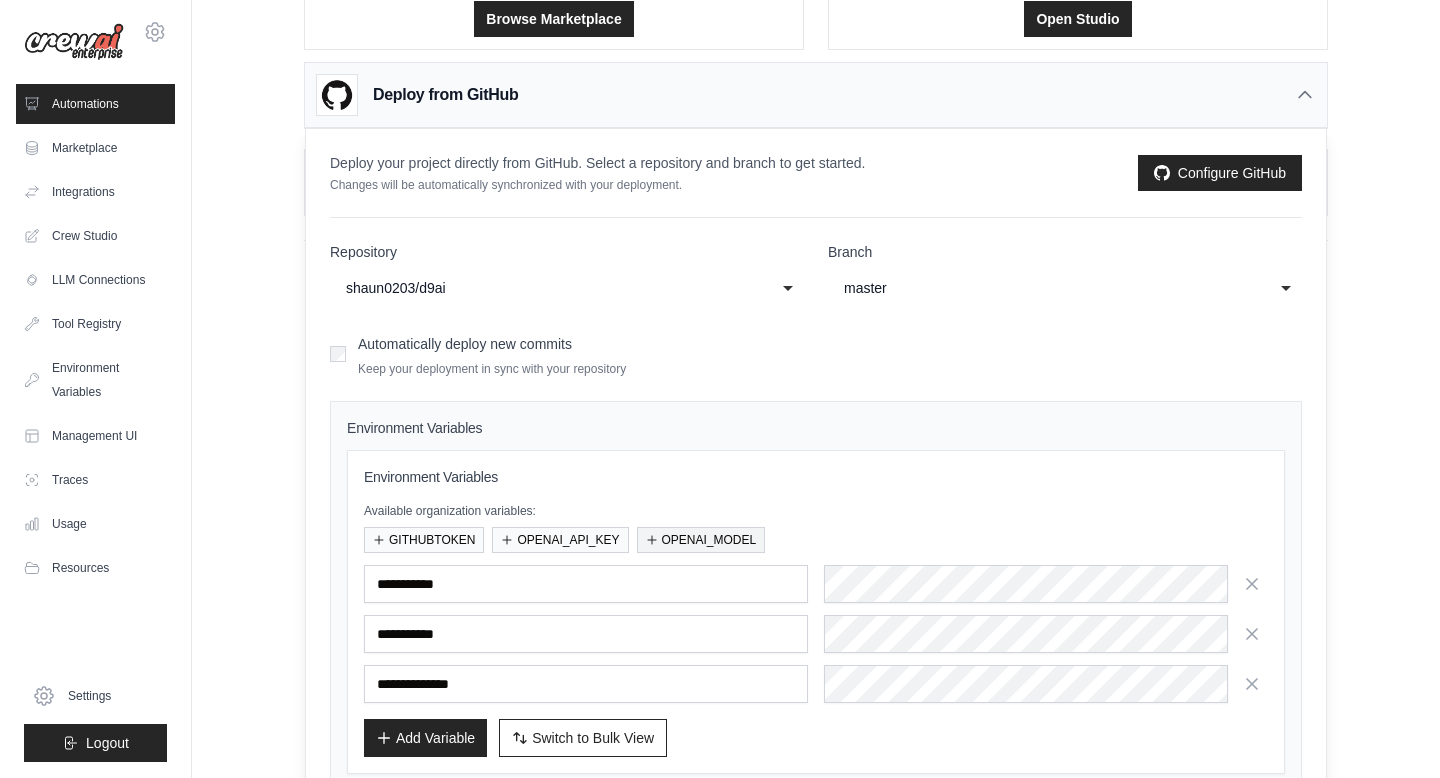 click on "OPENAI_MODEL" at bounding box center [701, 540] 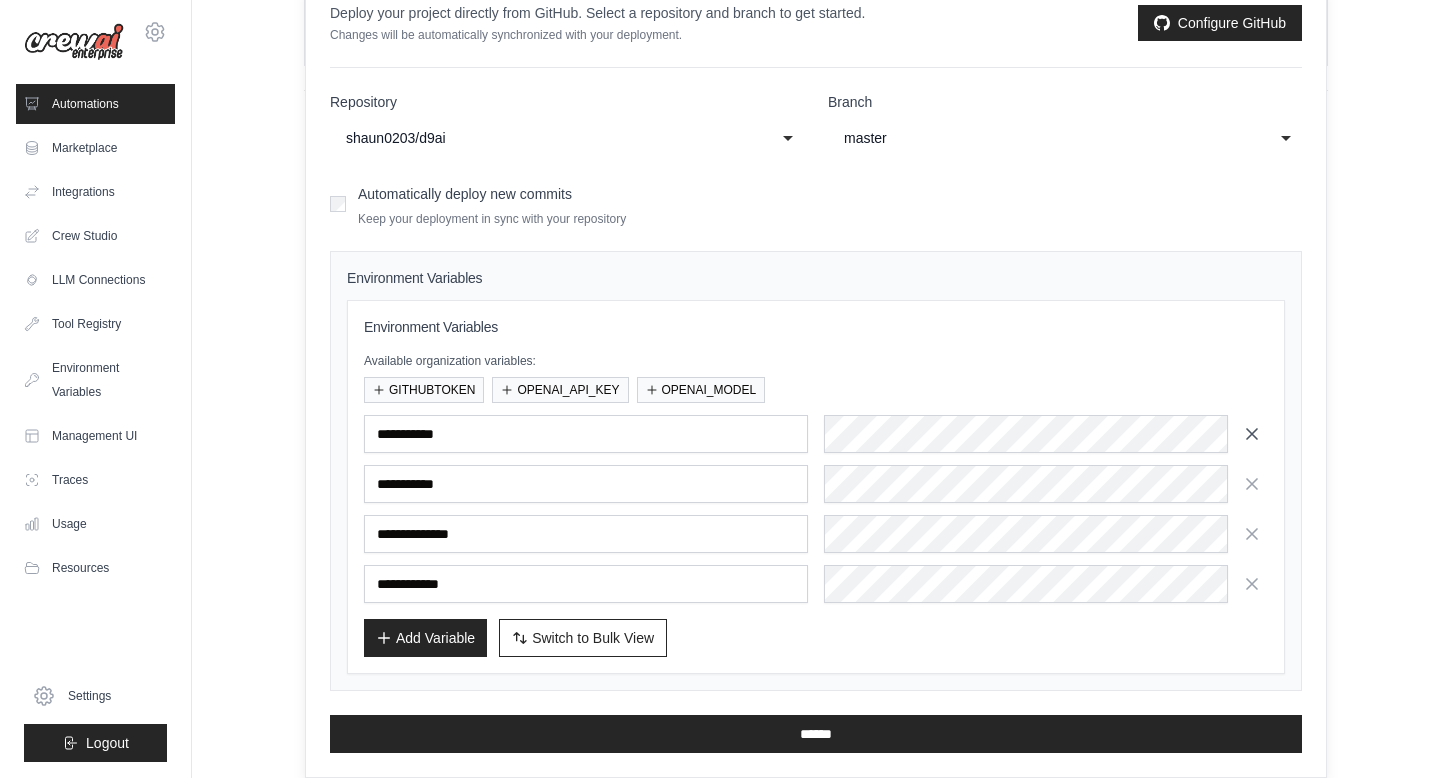 click 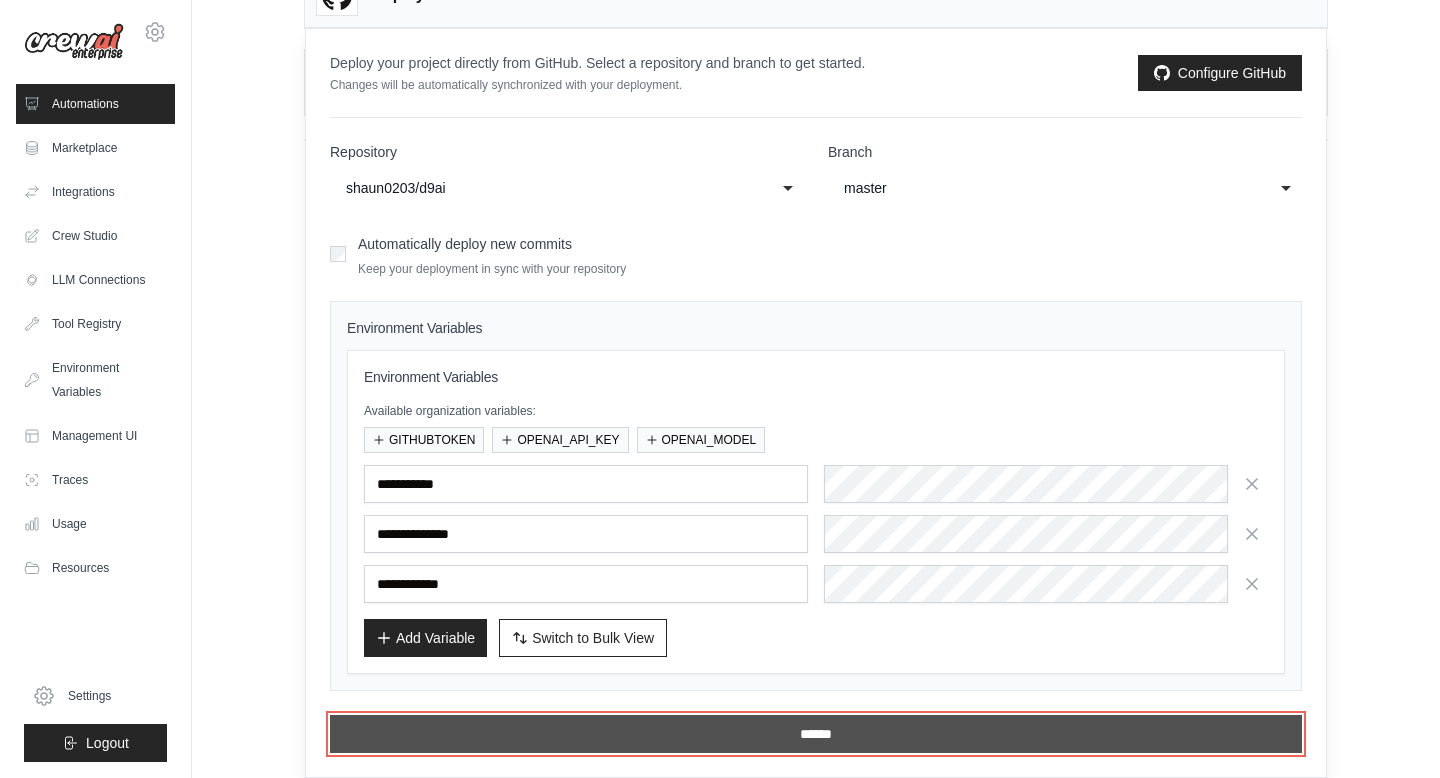 click on "******" at bounding box center [816, 734] 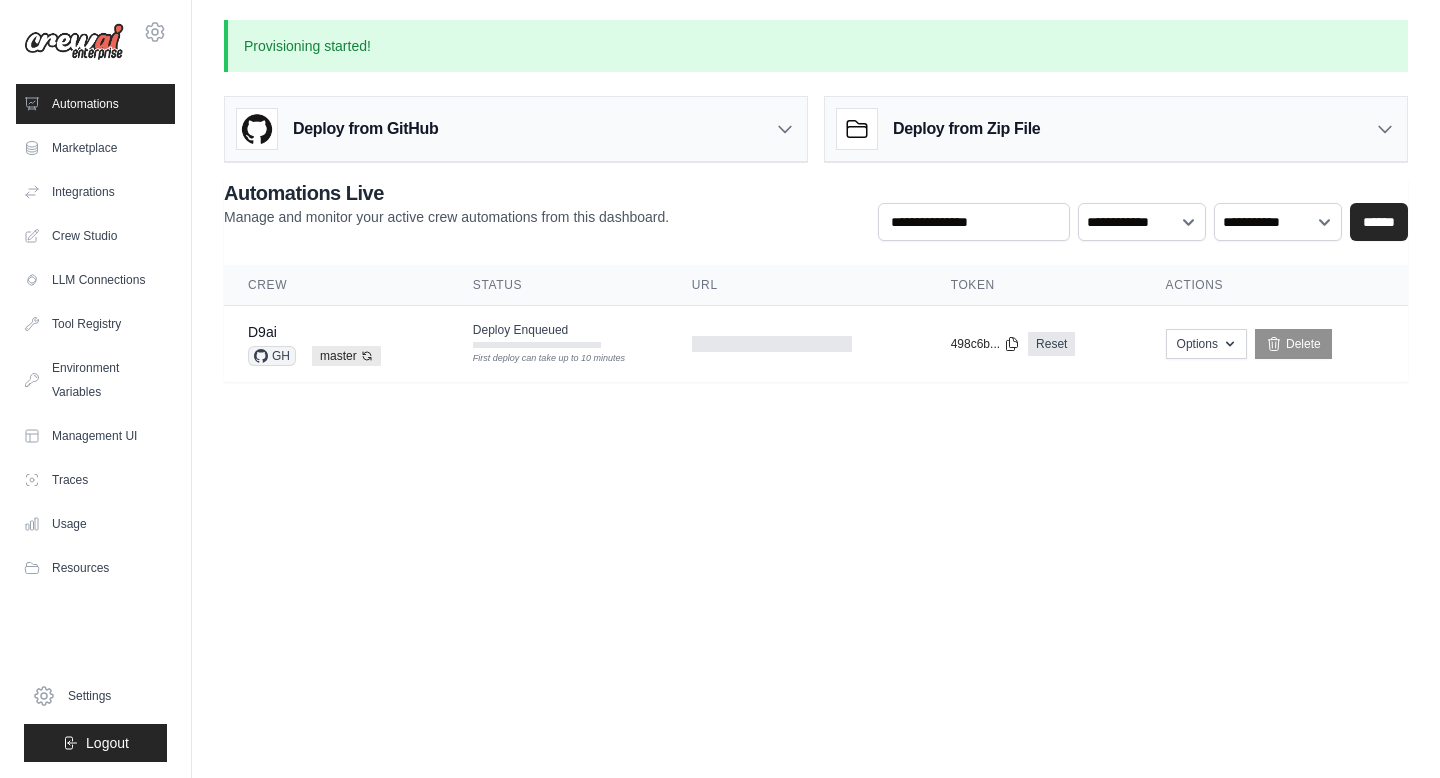 scroll, scrollTop: 0, scrollLeft: 0, axis: both 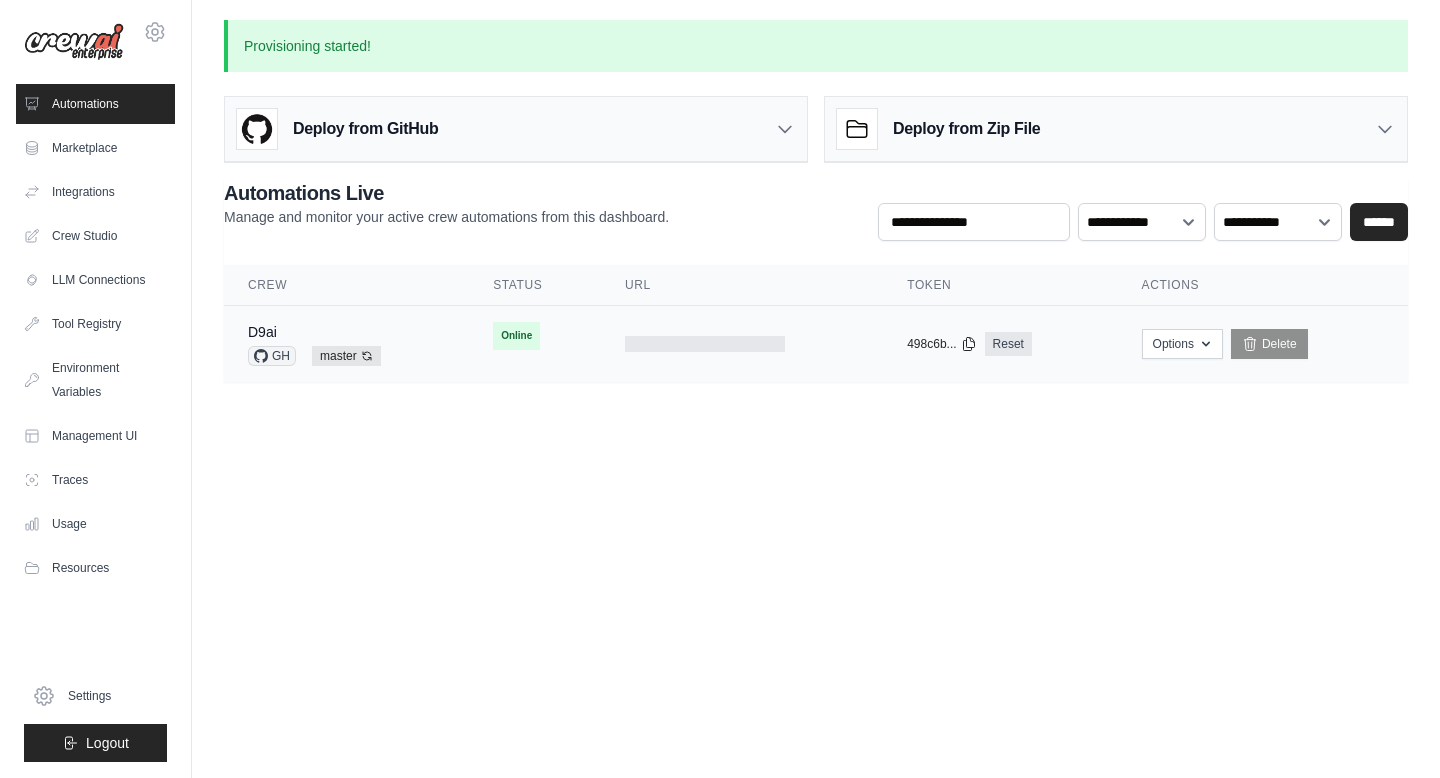 click on "D9ai
GH
master
Auto-deploy enabled" at bounding box center [346, 344] 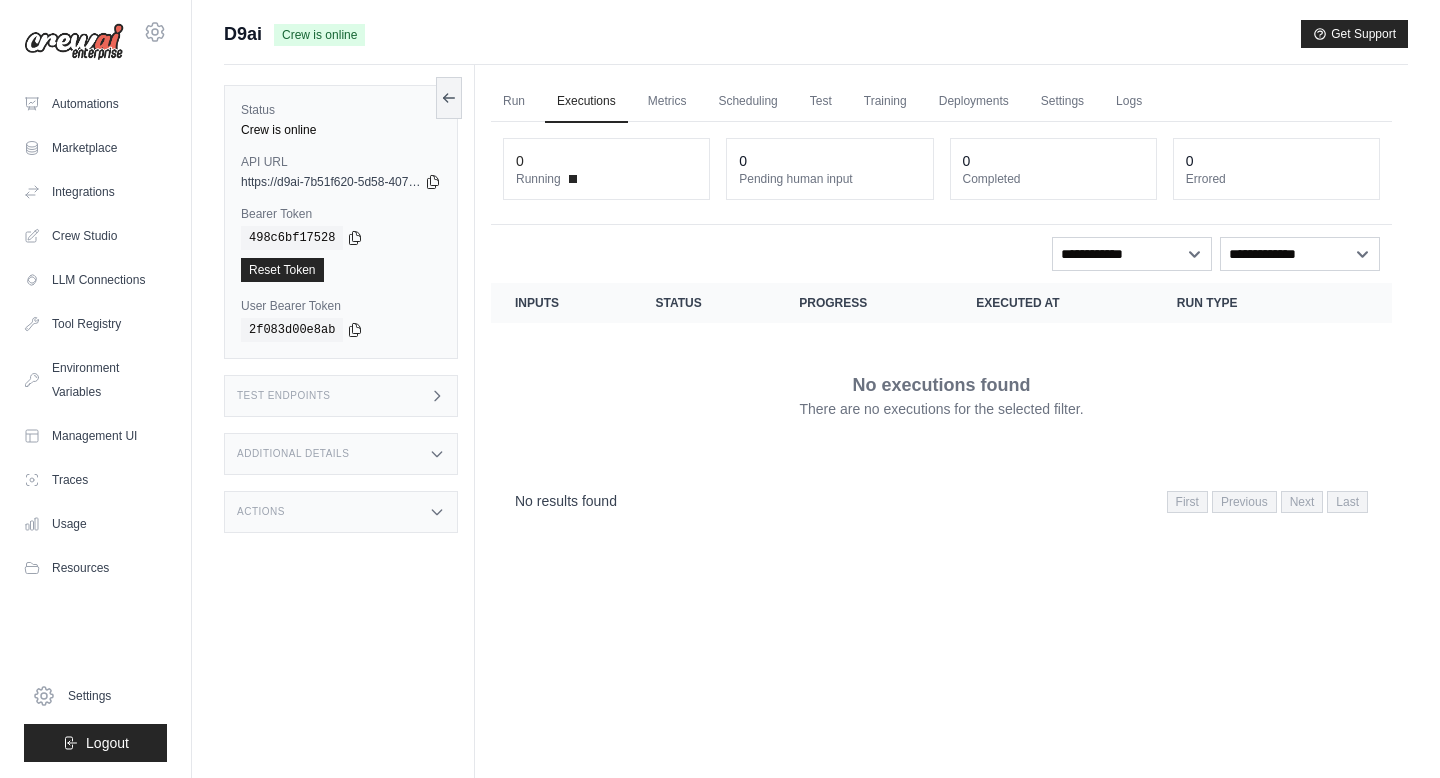 scroll, scrollTop: 0, scrollLeft: 0, axis: both 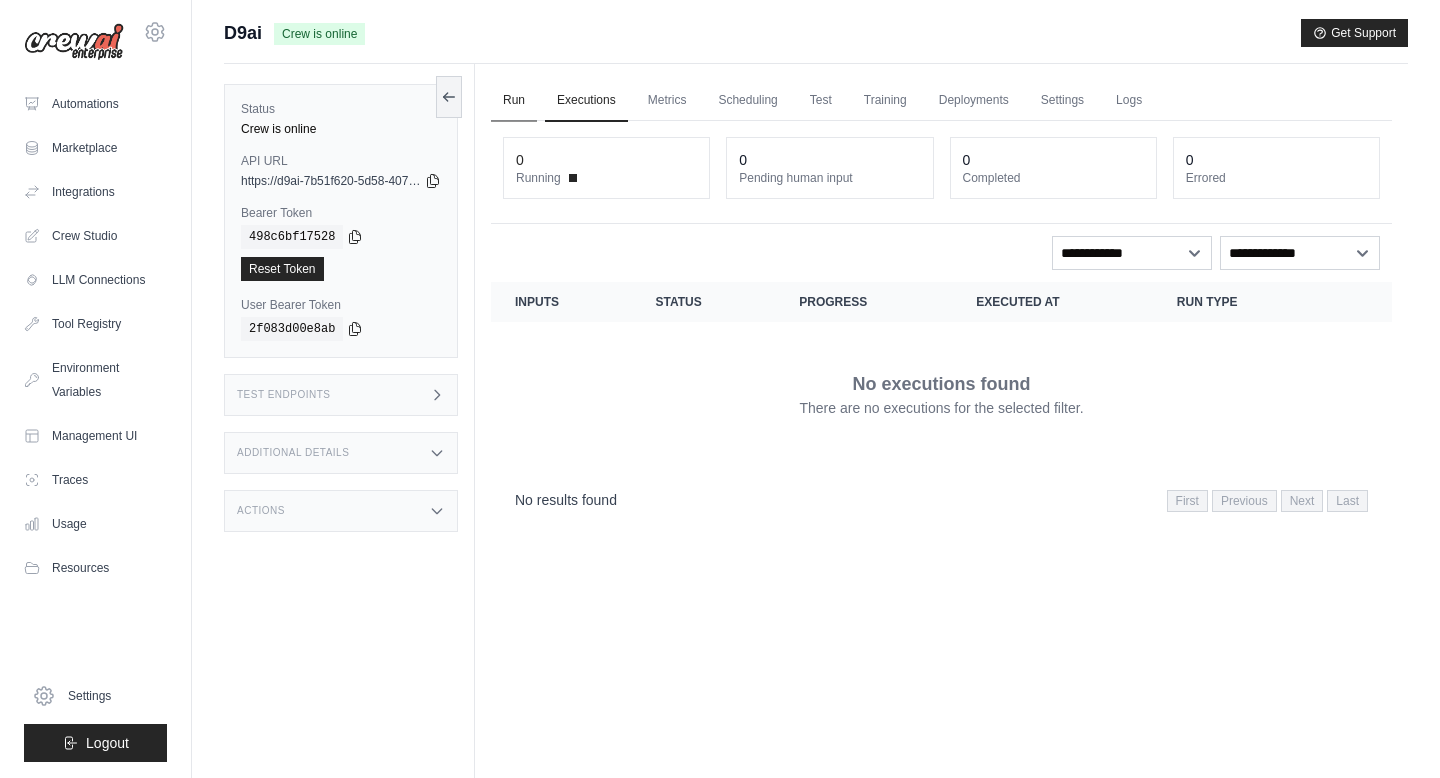 click on "Run" at bounding box center [514, 101] 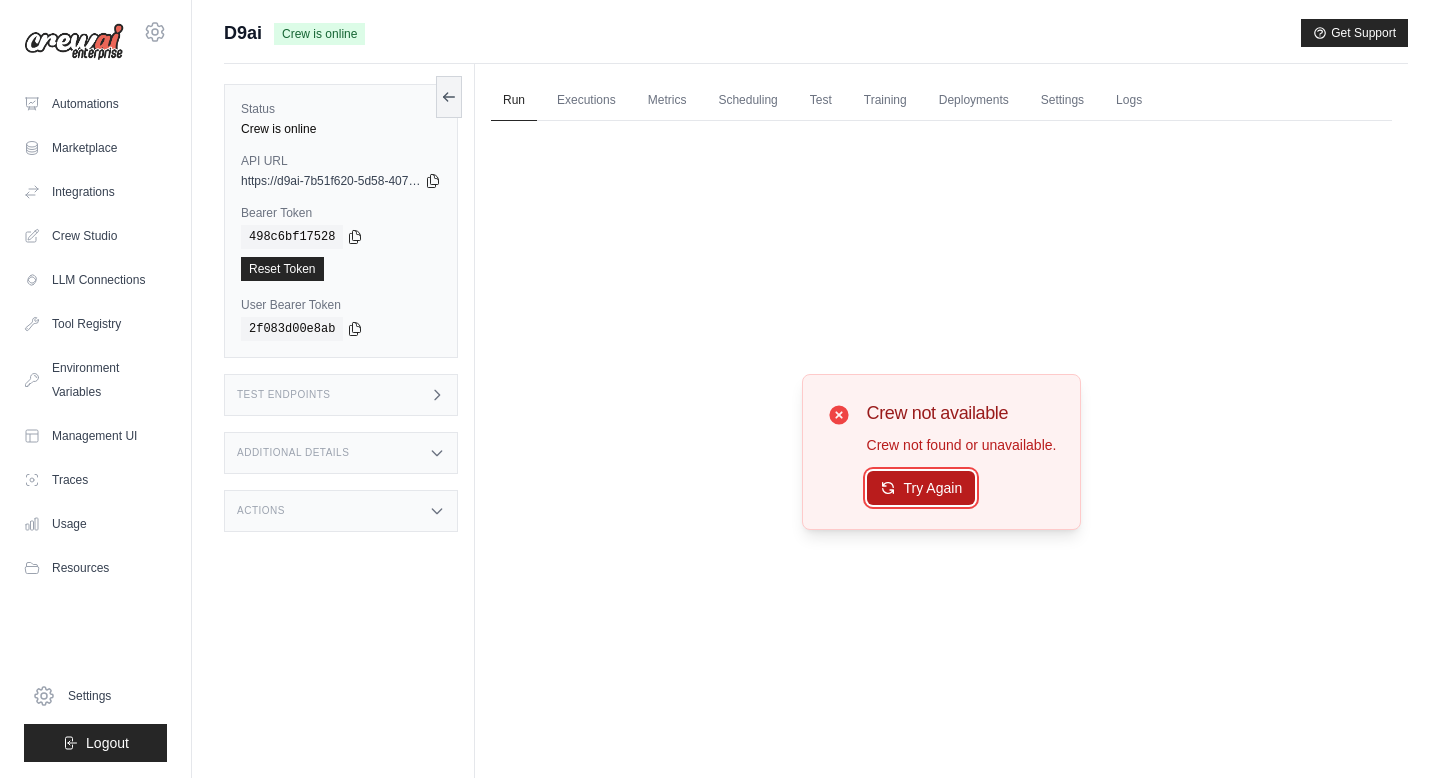 click on "Try Again" at bounding box center (921, 488) 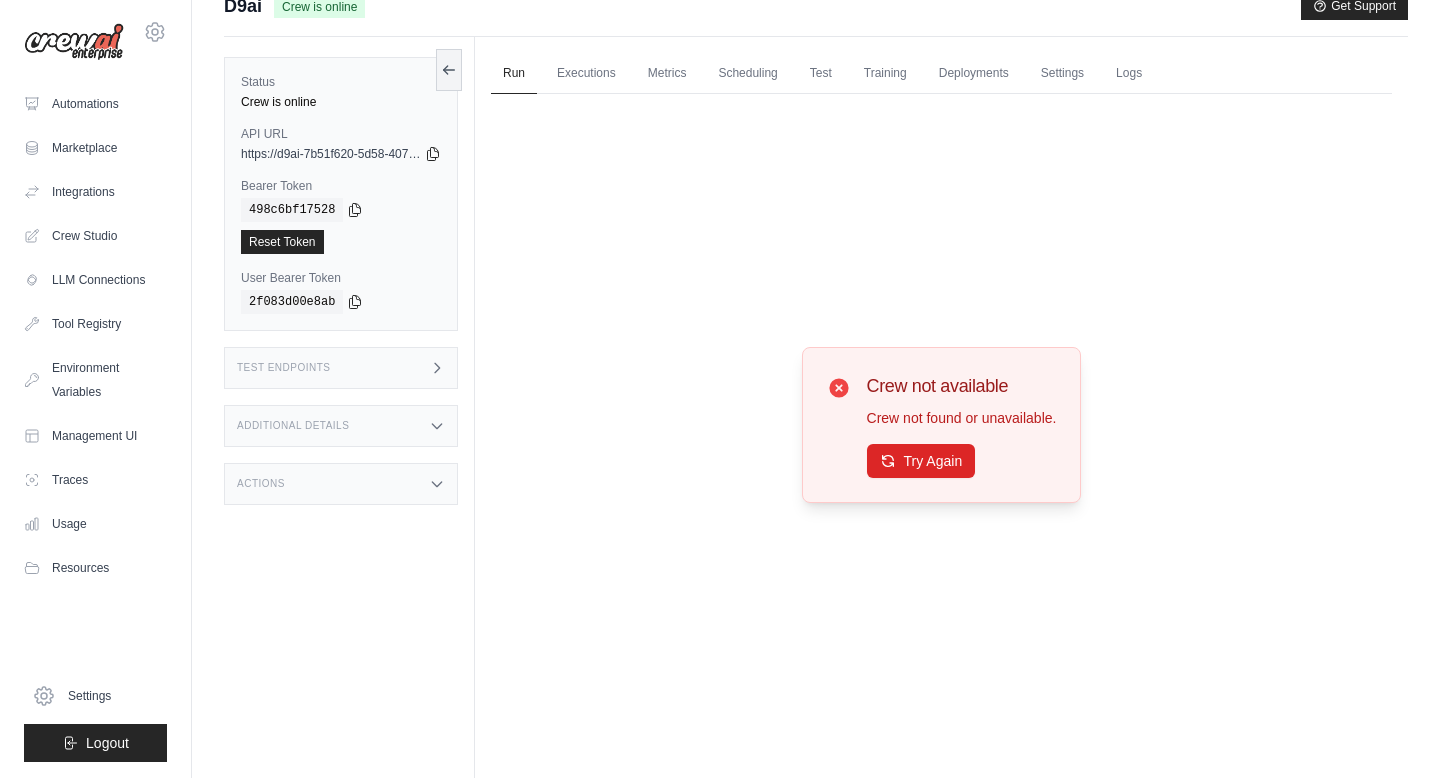 scroll, scrollTop: 0, scrollLeft: 0, axis: both 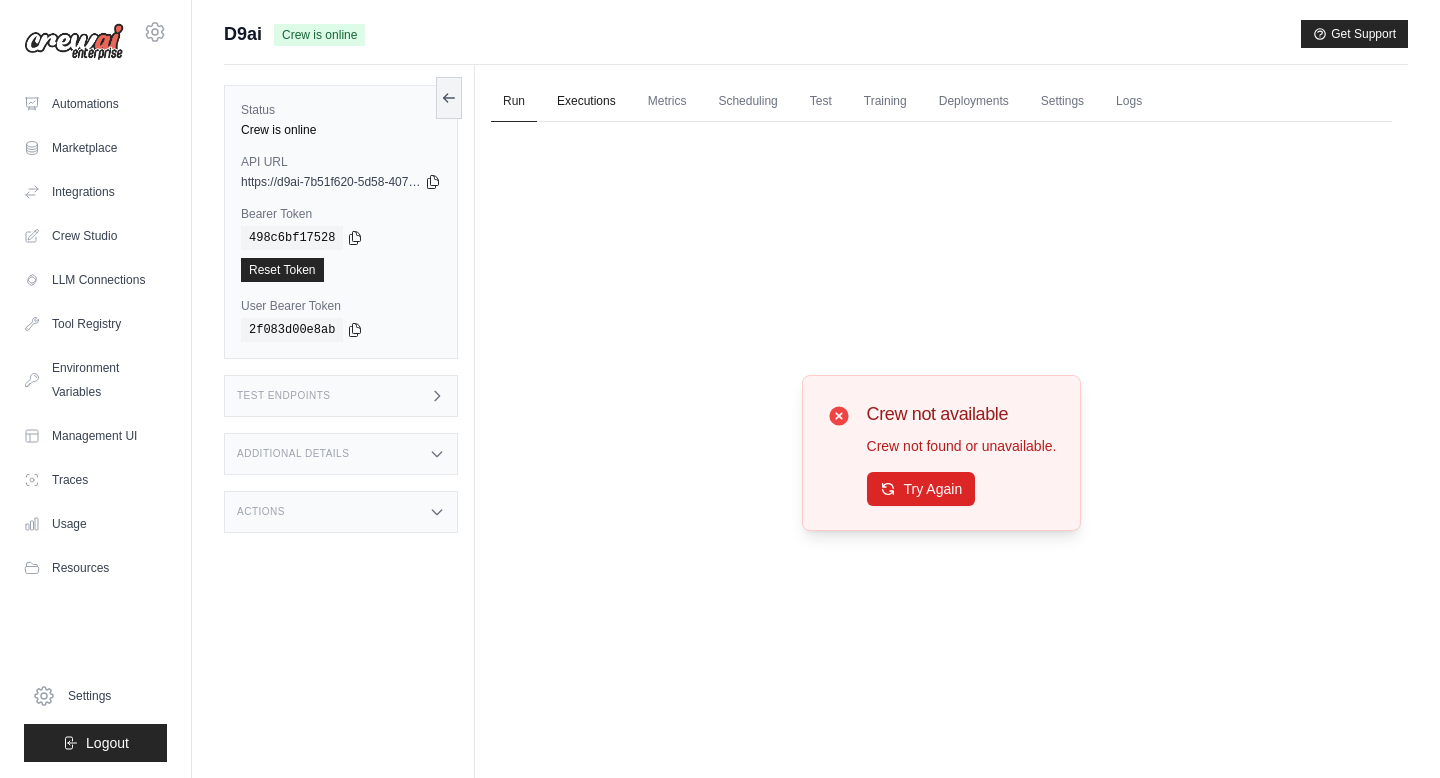 click on "Executions" at bounding box center (586, 102) 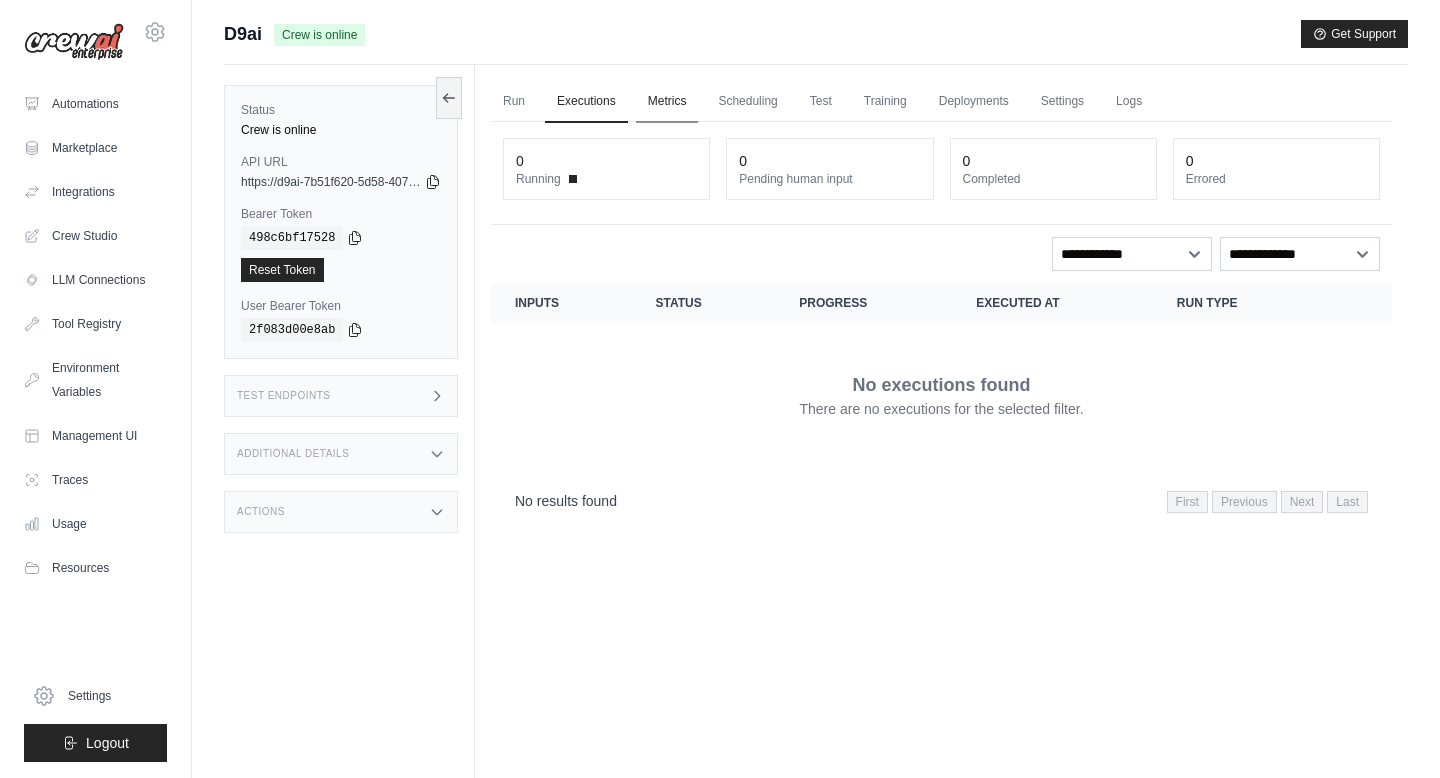 click on "Metrics" at bounding box center [667, 102] 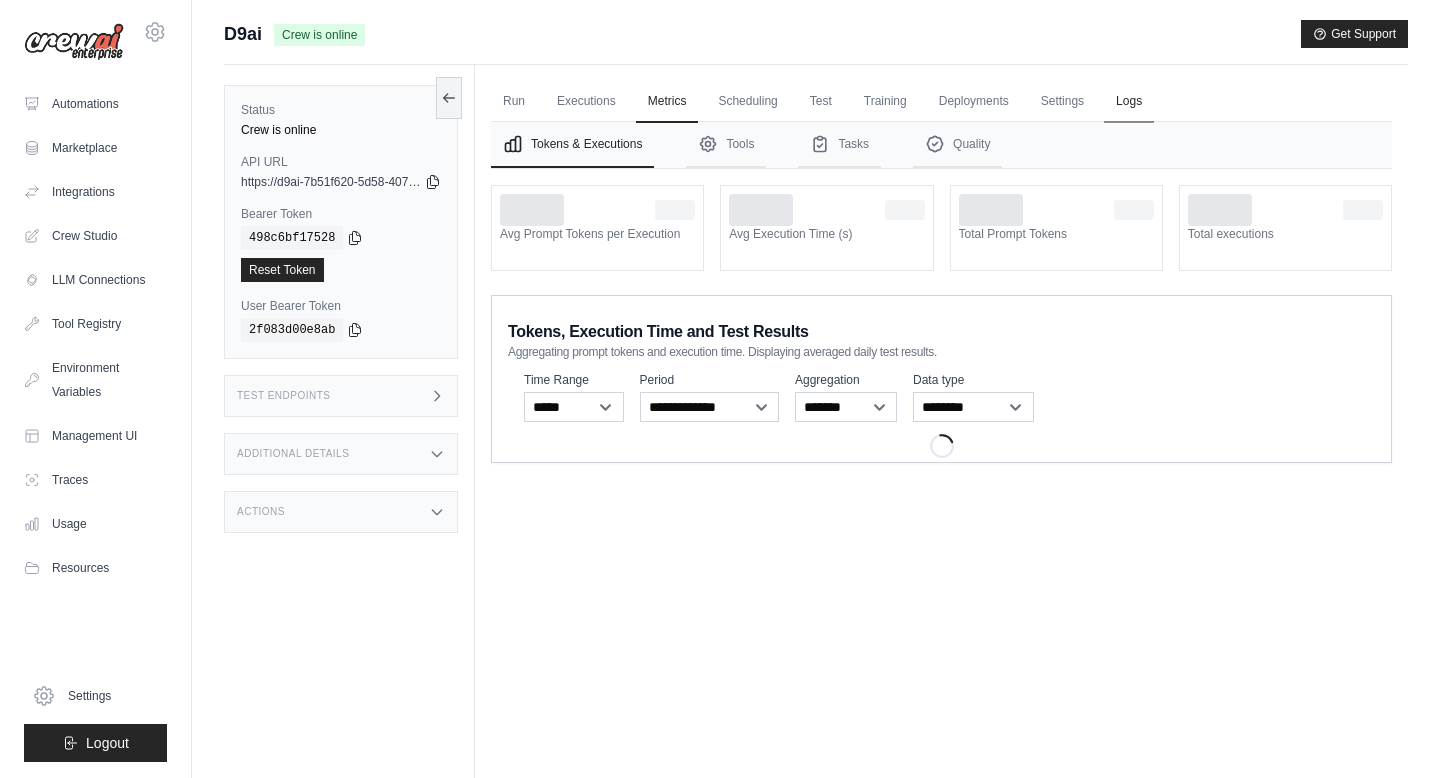 click on "Logs" at bounding box center [1129, 102] 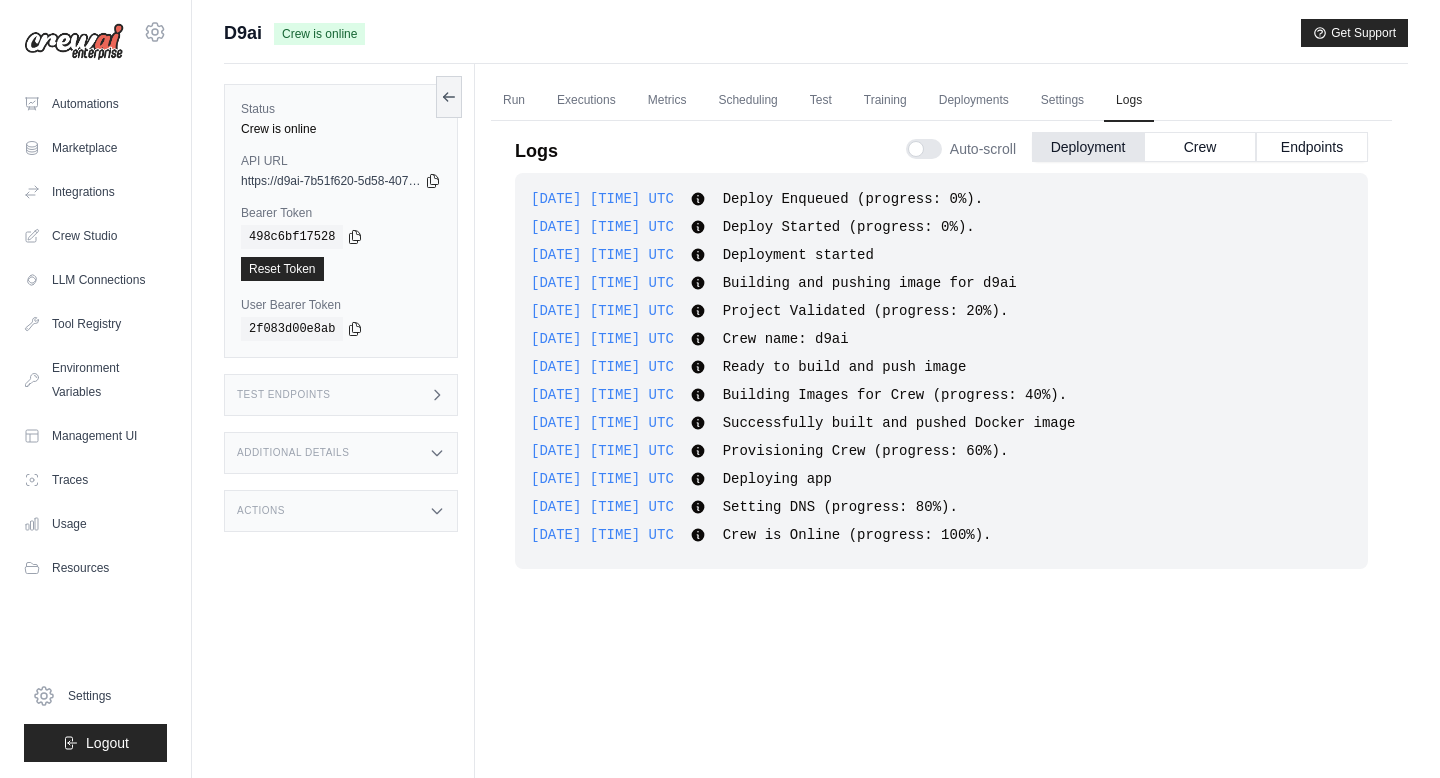 scroll, scrollTop: 0, scrollLeft: 0, axis: both 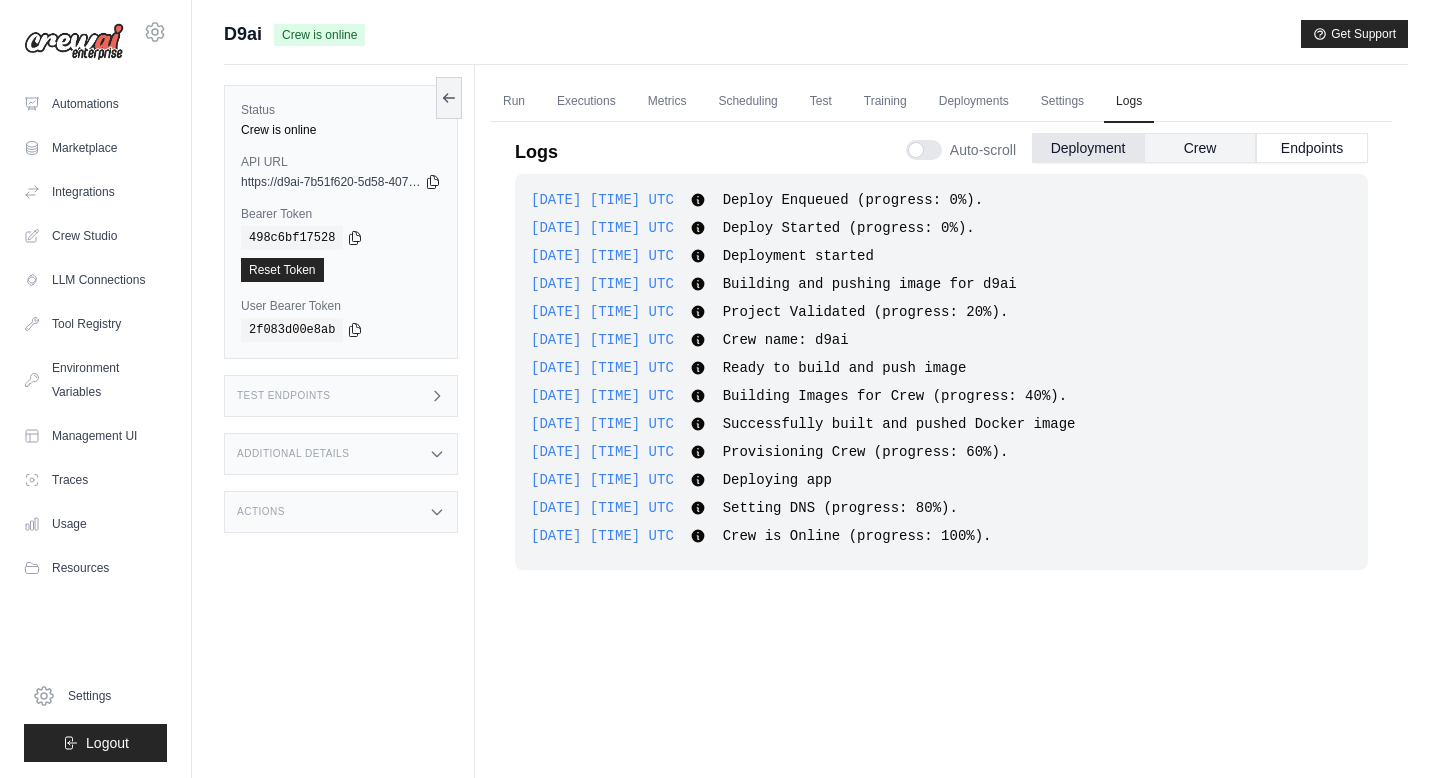 click on "Crew" at bounding box center (1200, 148) 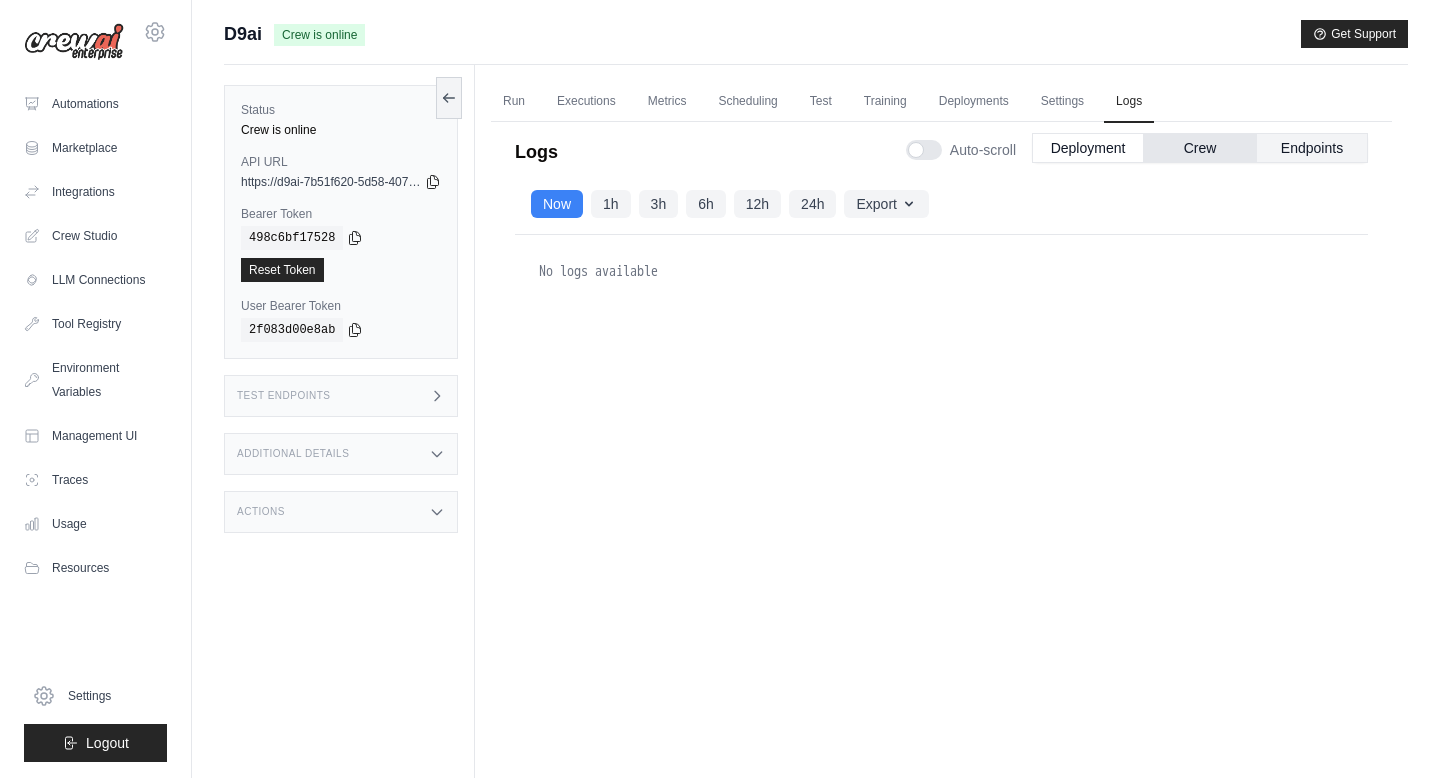 click on "Endpoints" at bounding box center (1312, 148) 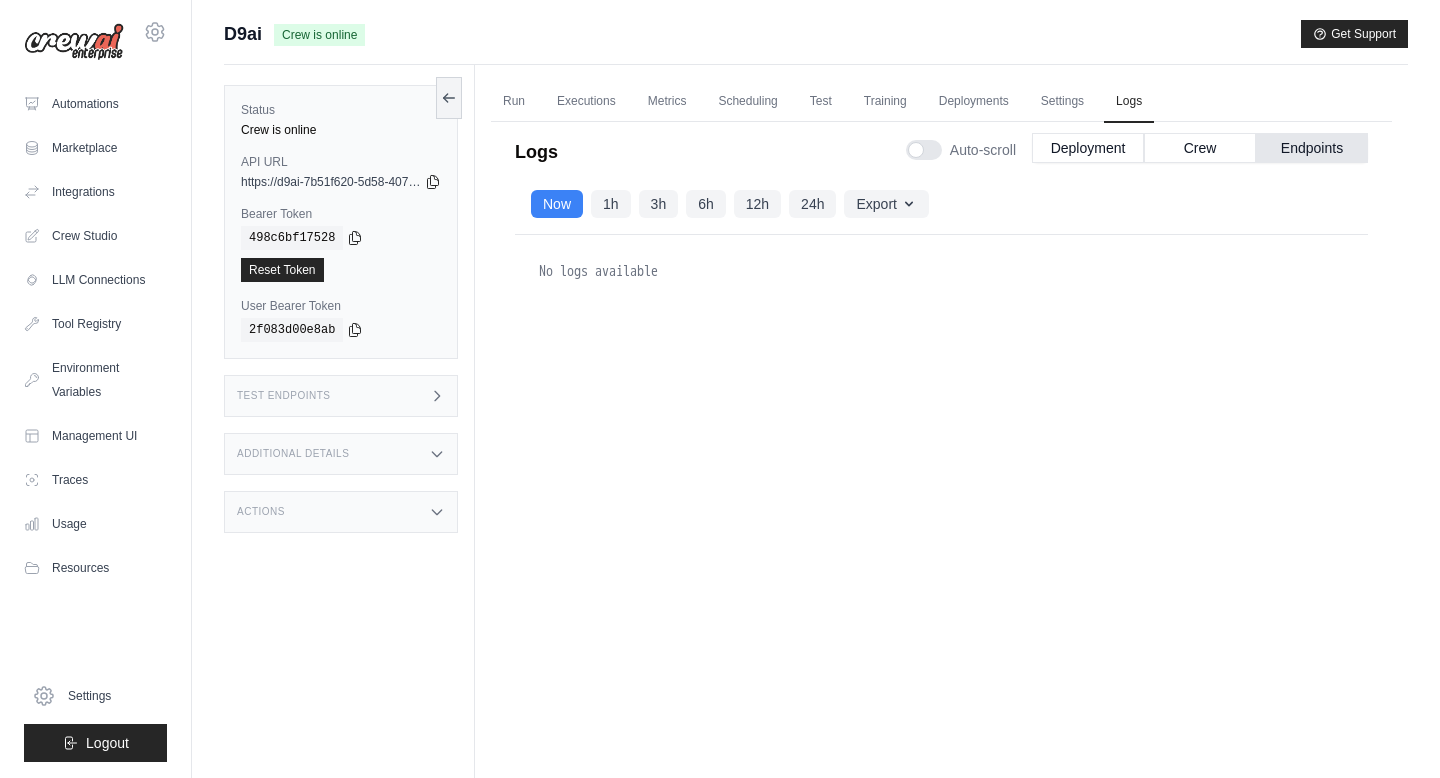 click 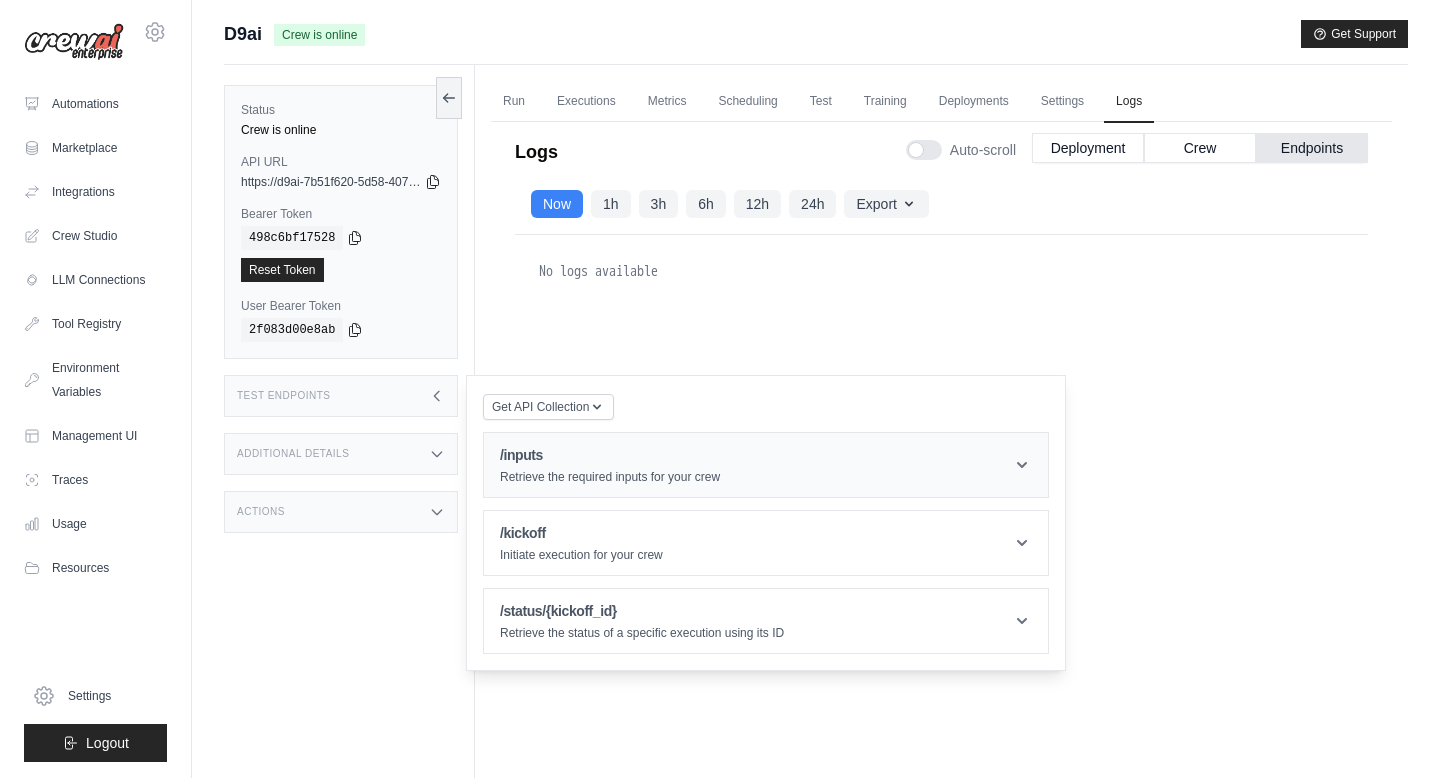 click on "Retrieve the required inputs for your crew" at bounding box center (610, 477) 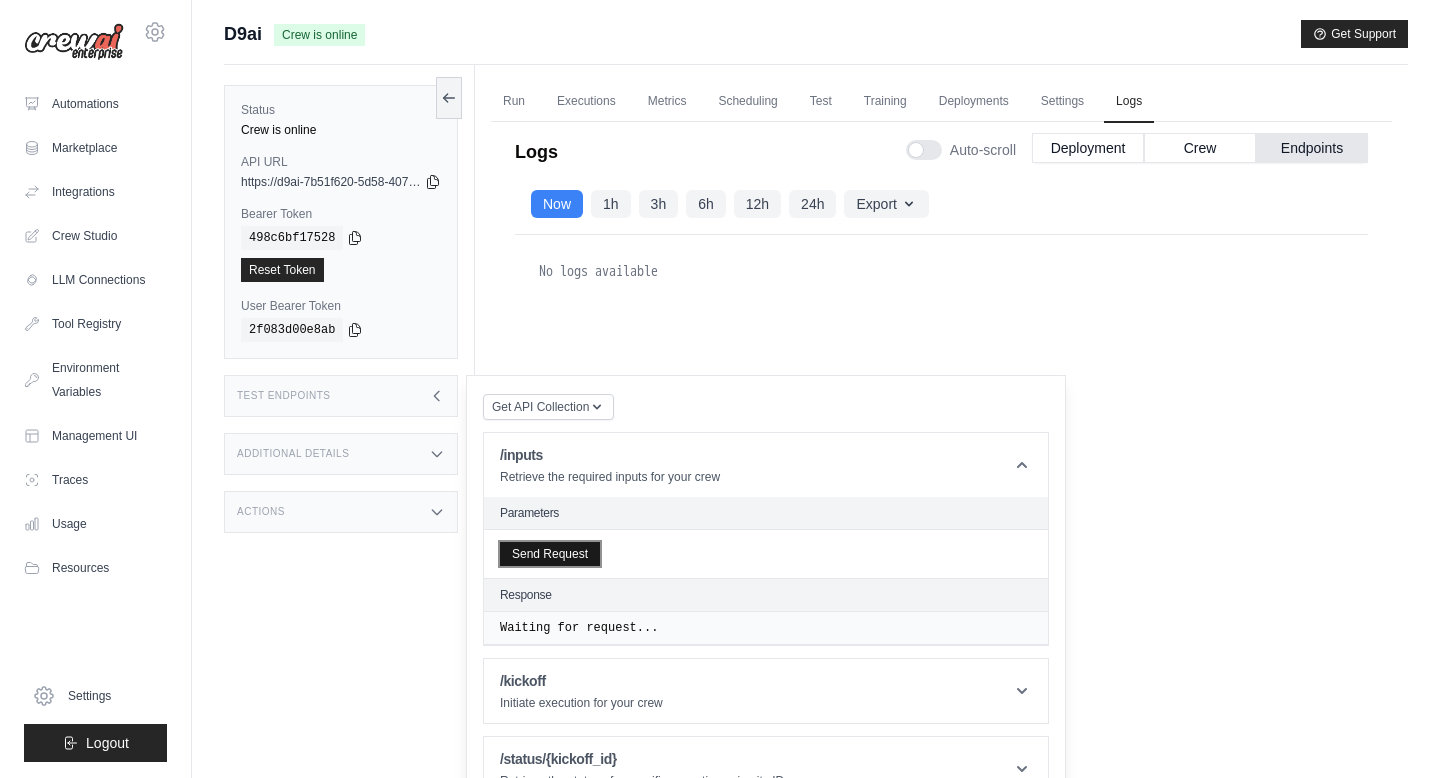 click on "Send Request" at bounding box center [550, 554] 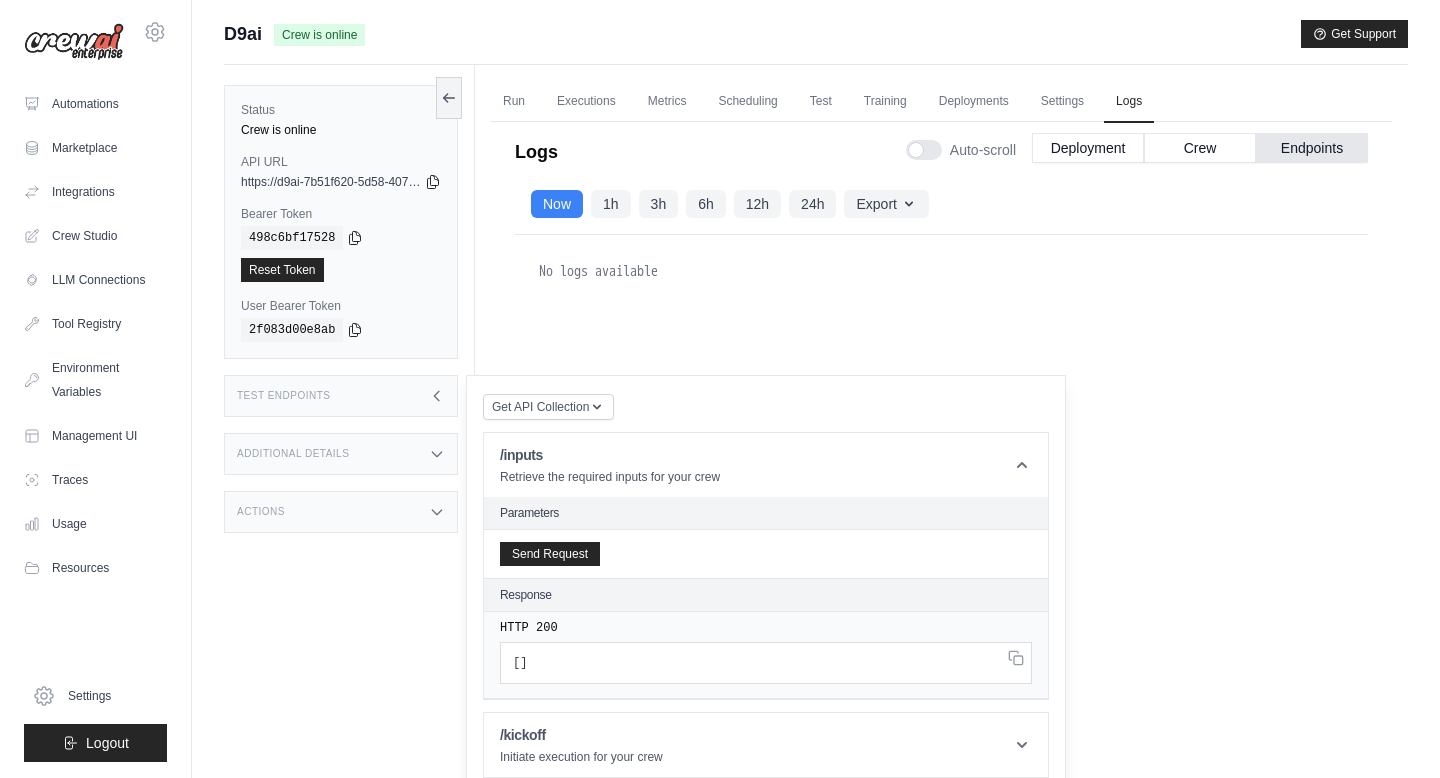 click at bounding box center [941, 251] 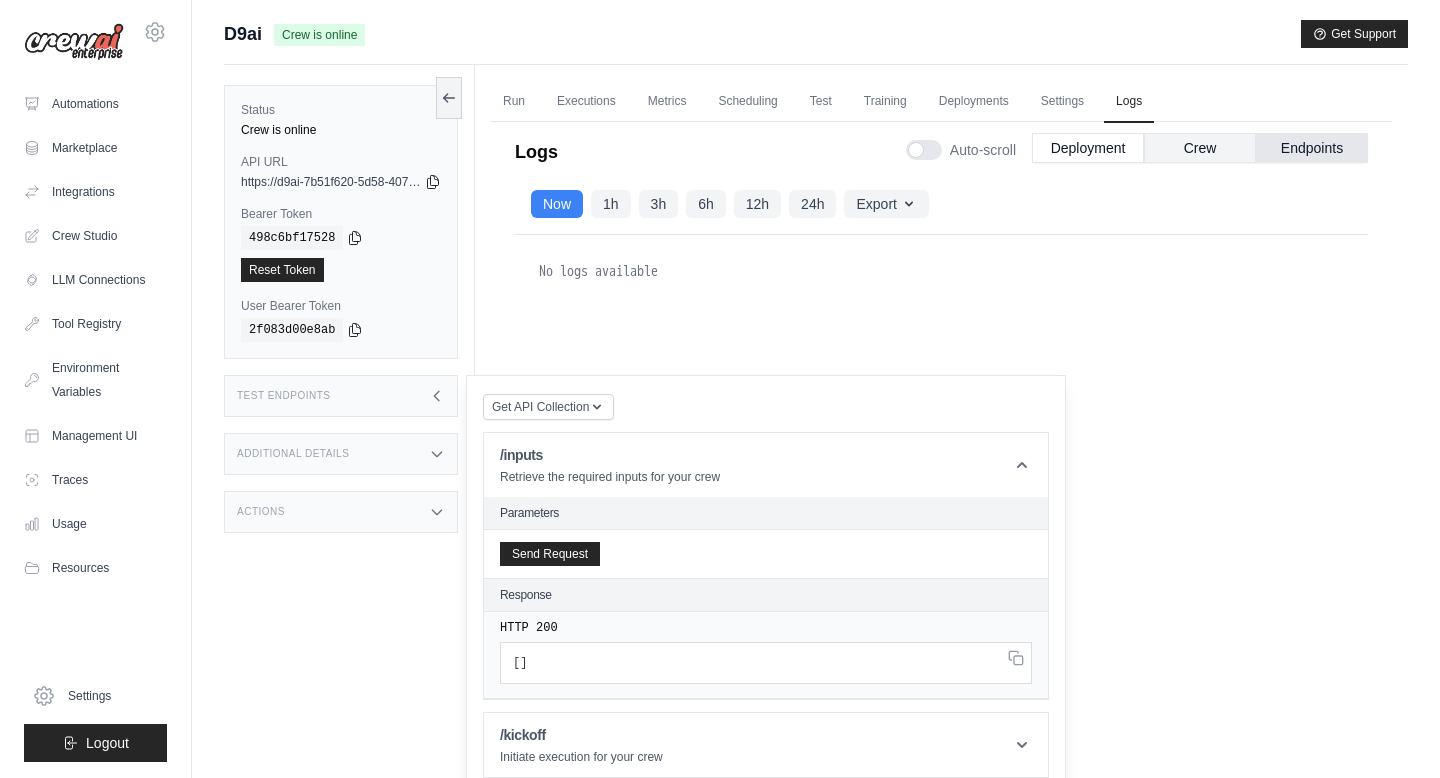 click on "Crew" at bounding box center (1200, 148) 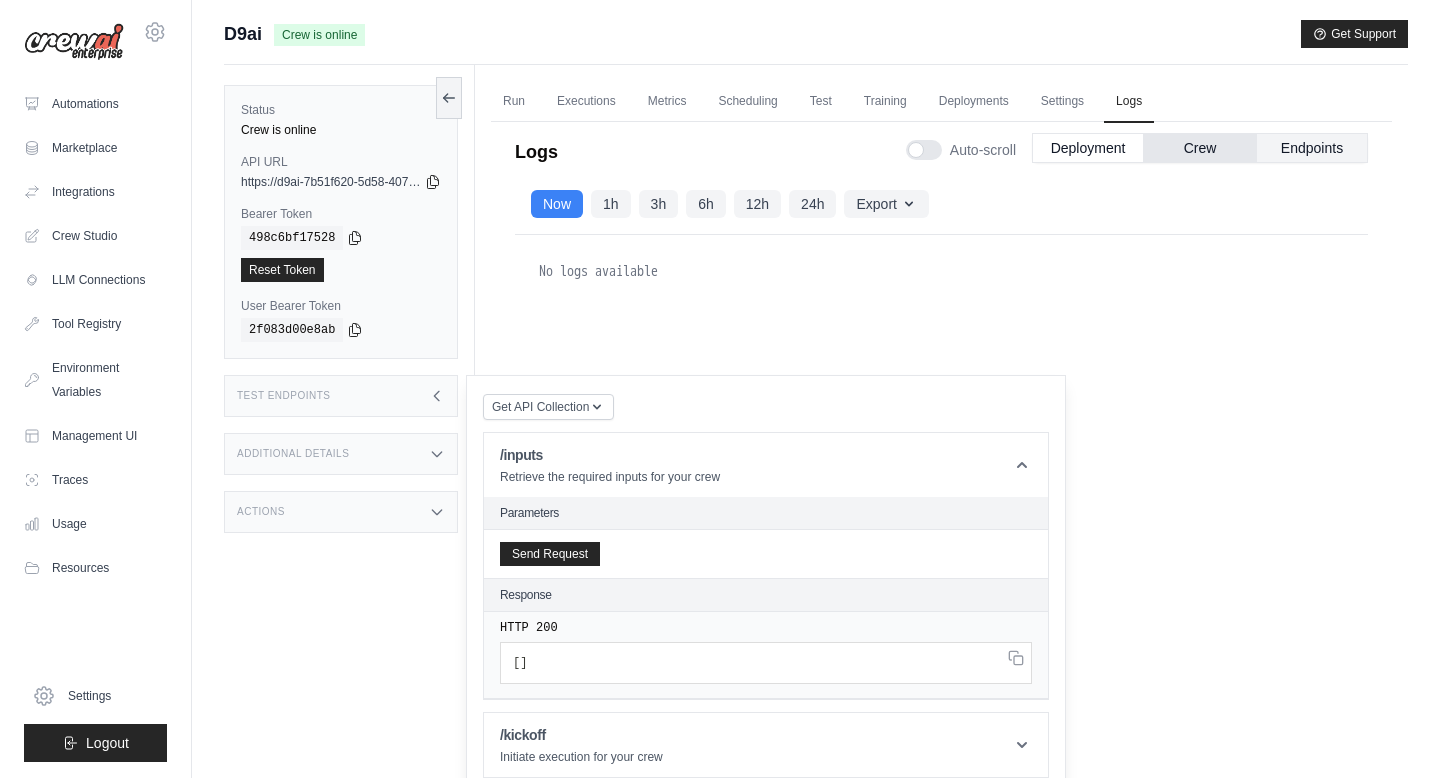 click on "Endpoints" at bounding box center [1312, 148] 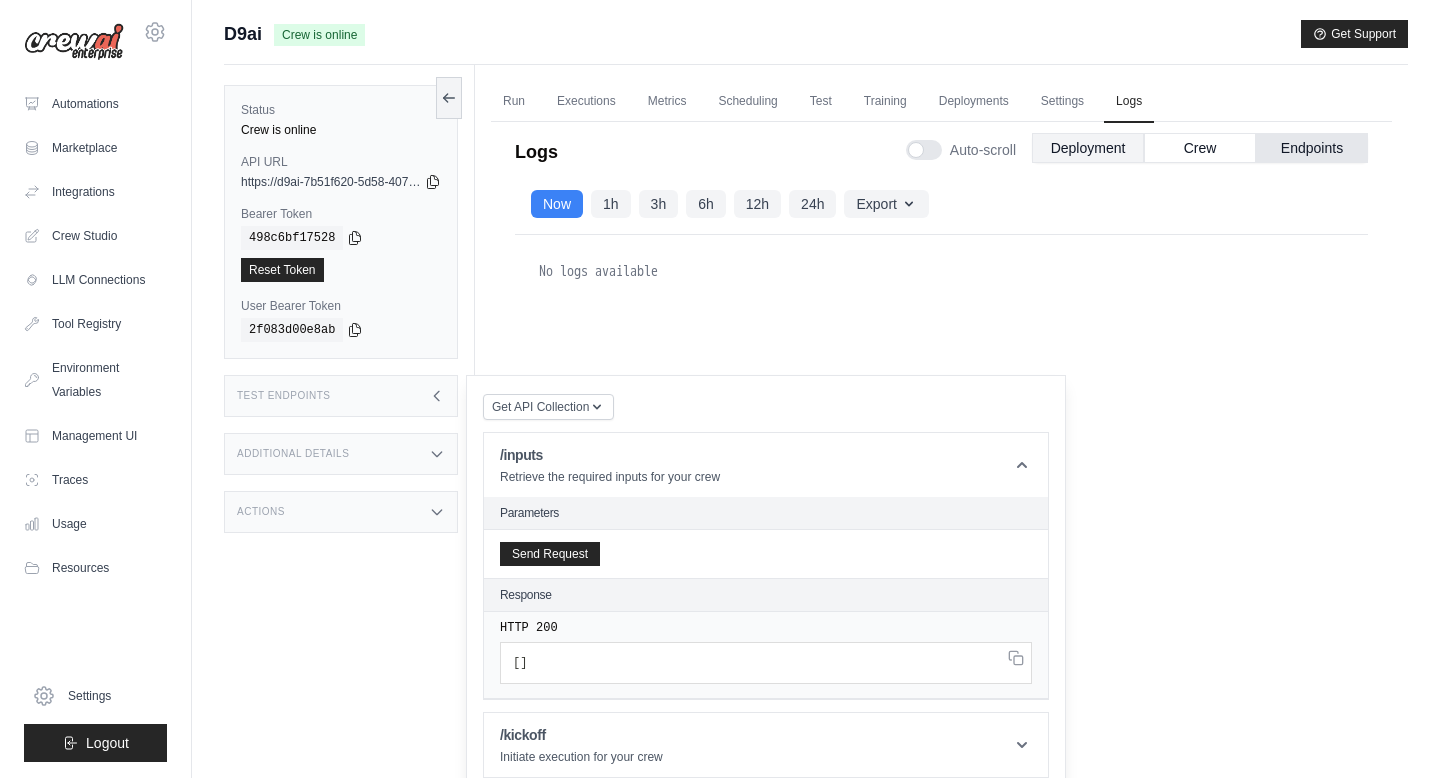click on "Deployment" at bounding box center [1088, 148] 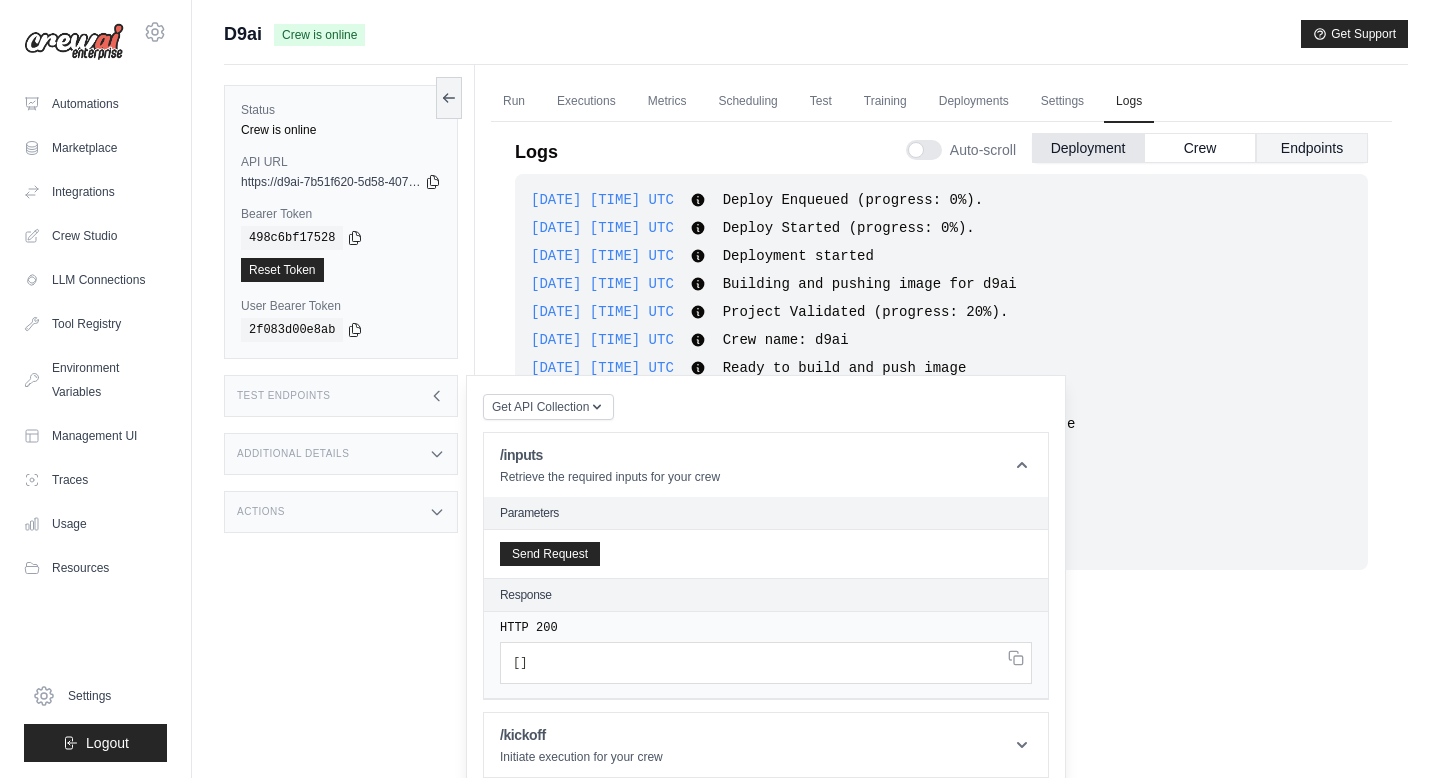 click on "Endpoints" at bounding box center [1312, 148] 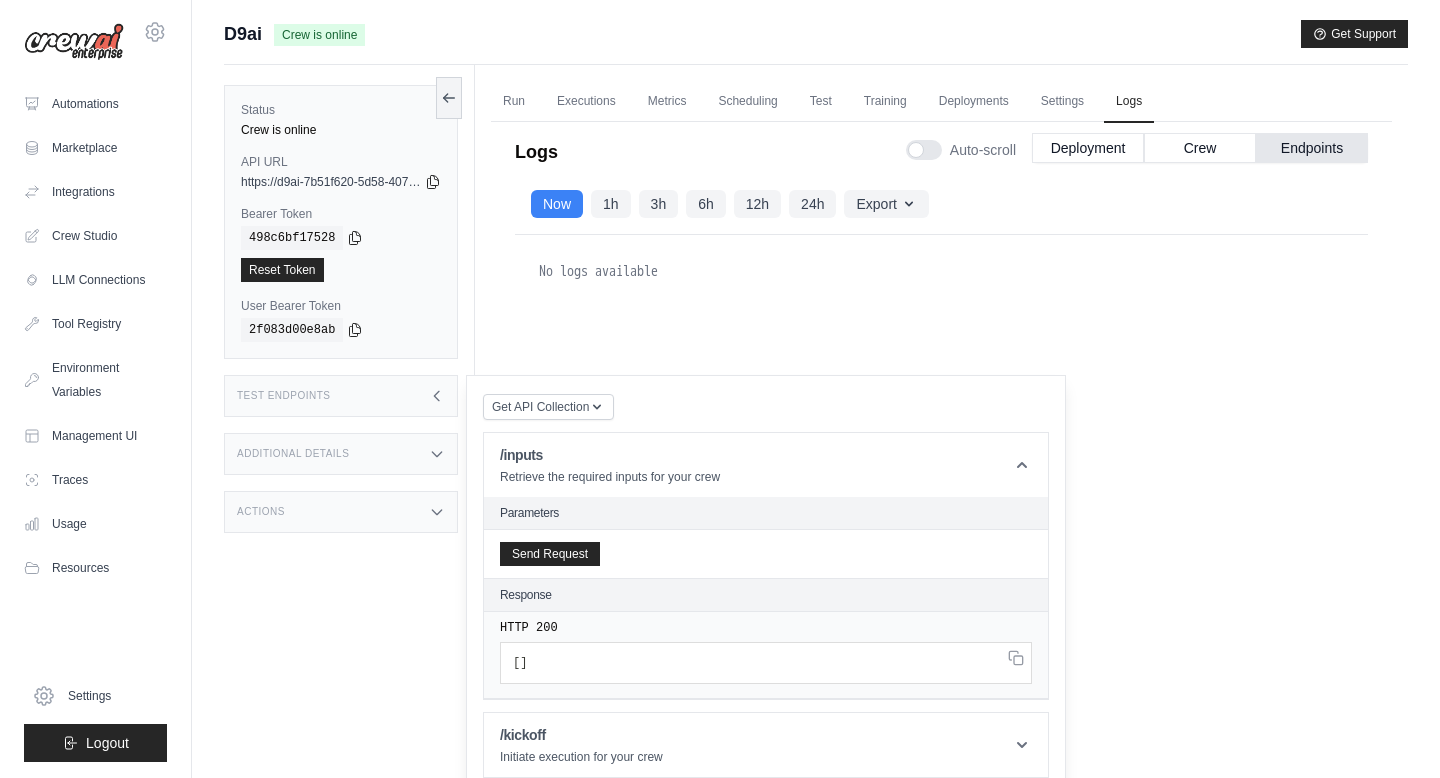click on "1h" at bounding box center (611, 204) 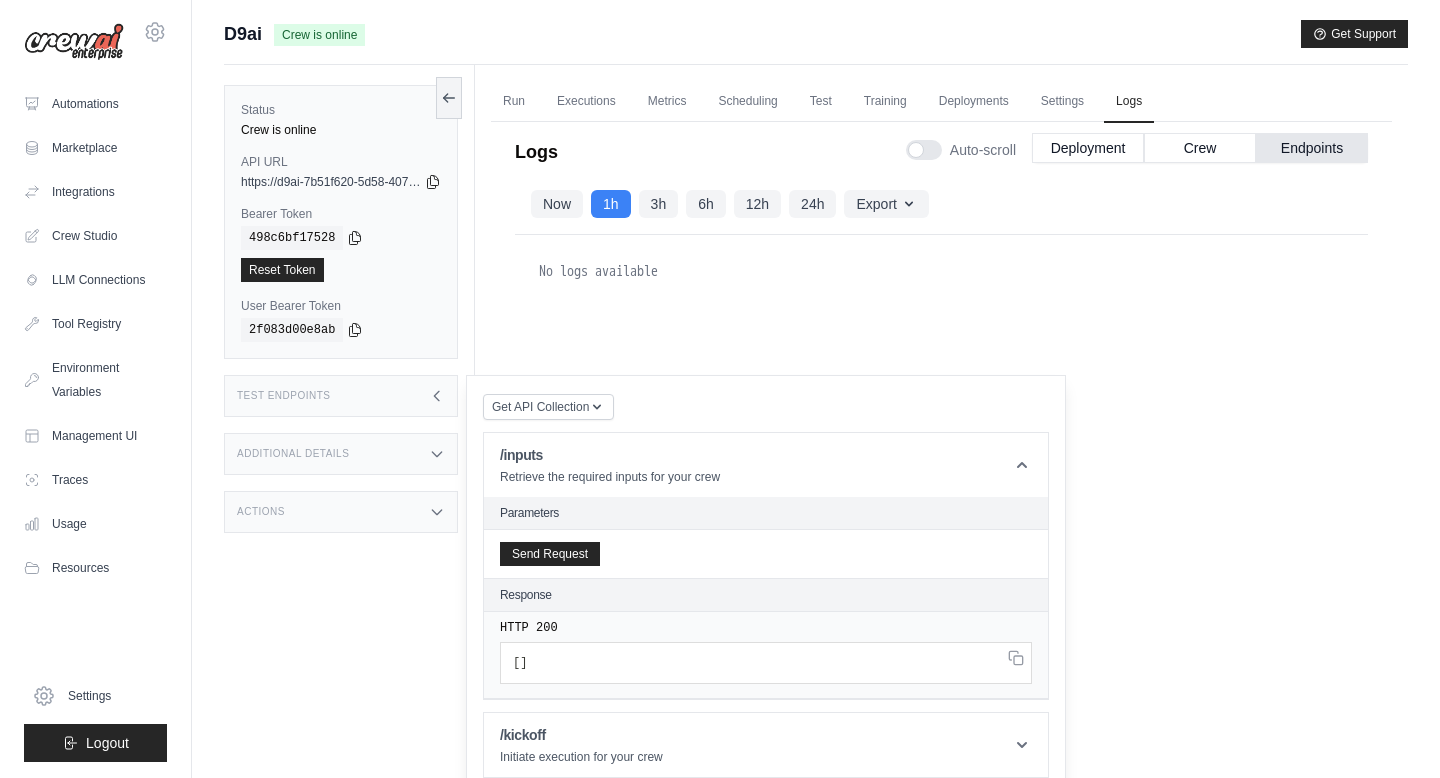 click on "Now" at bounding box center [557, 204] 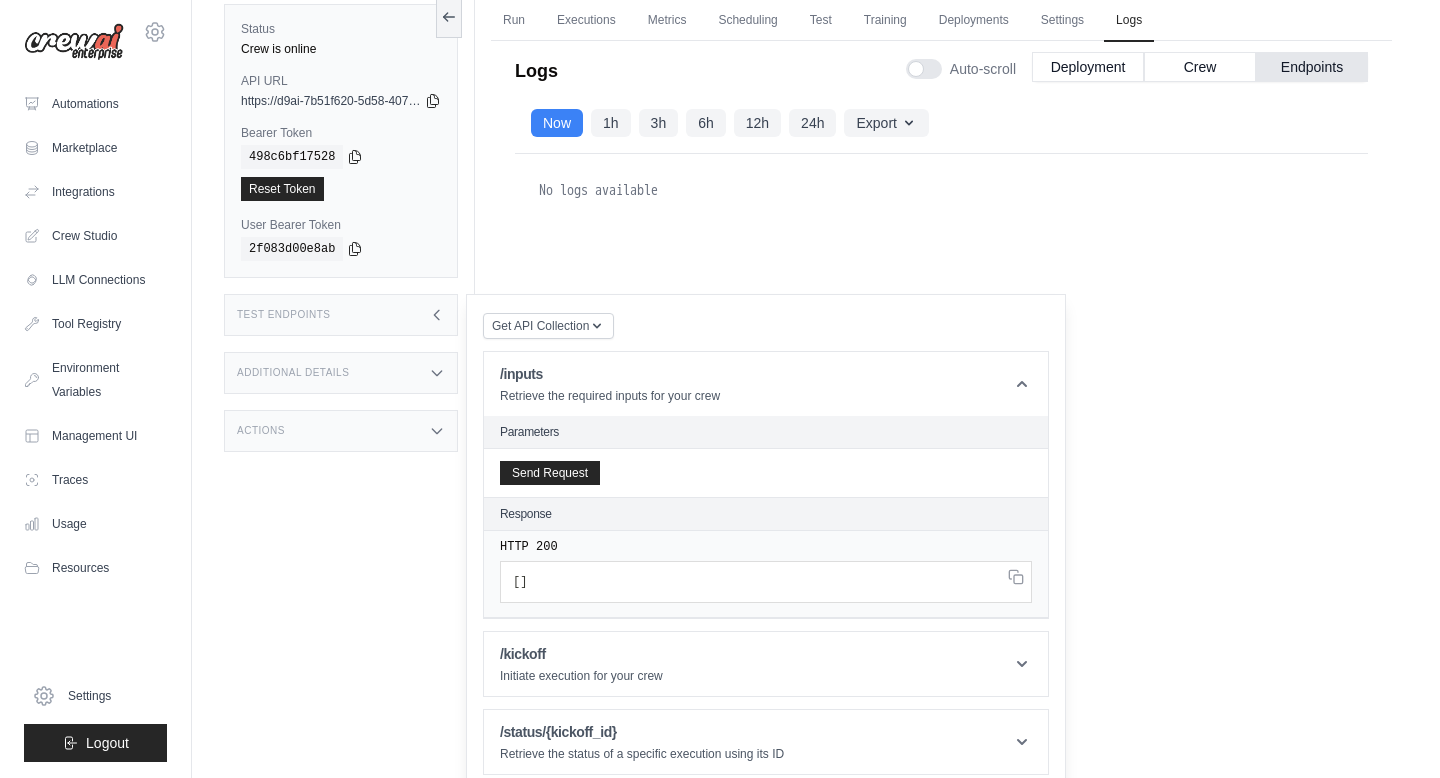 scroll, scrollTop: 95, scrollLeft: 0, axis: vertical 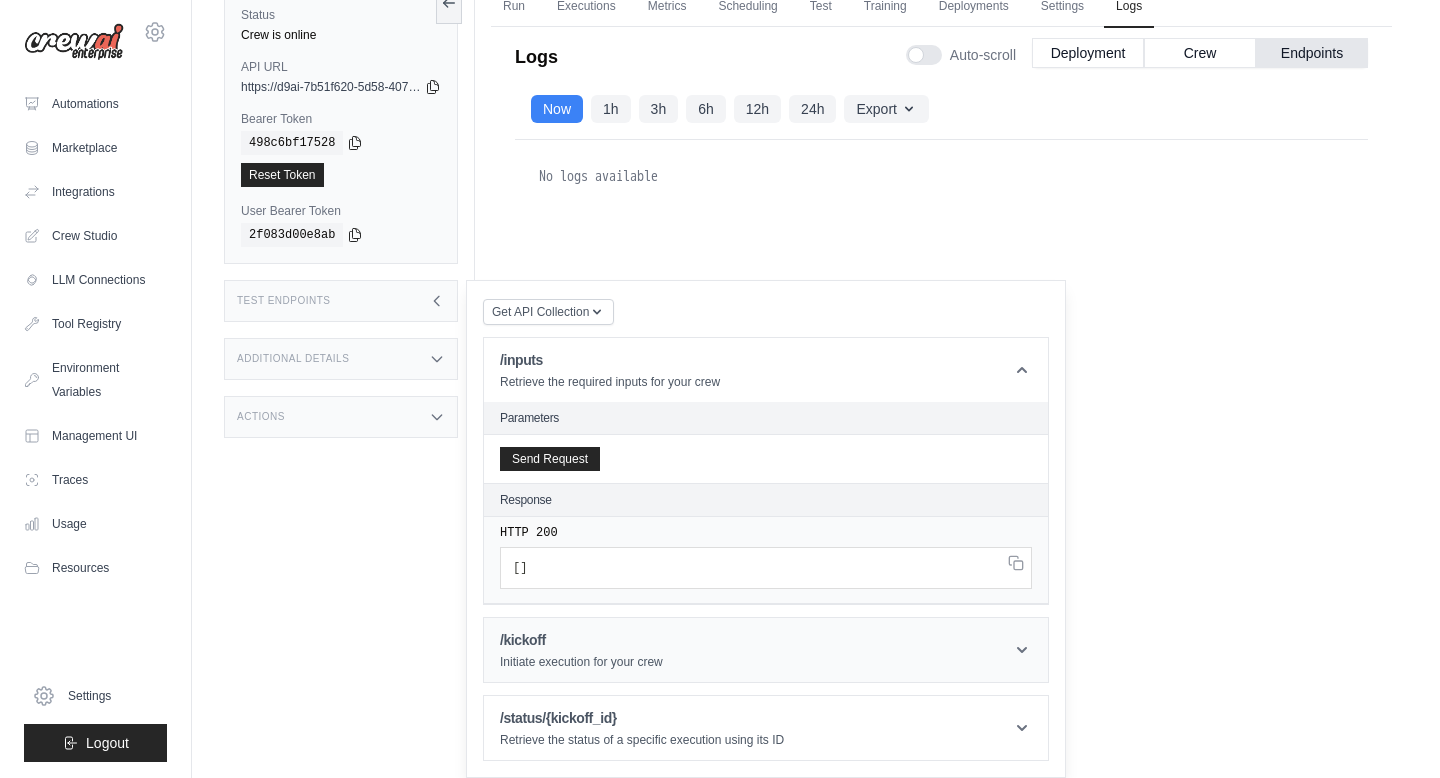 click on "/kickoff" at bounding box center [581, 640] 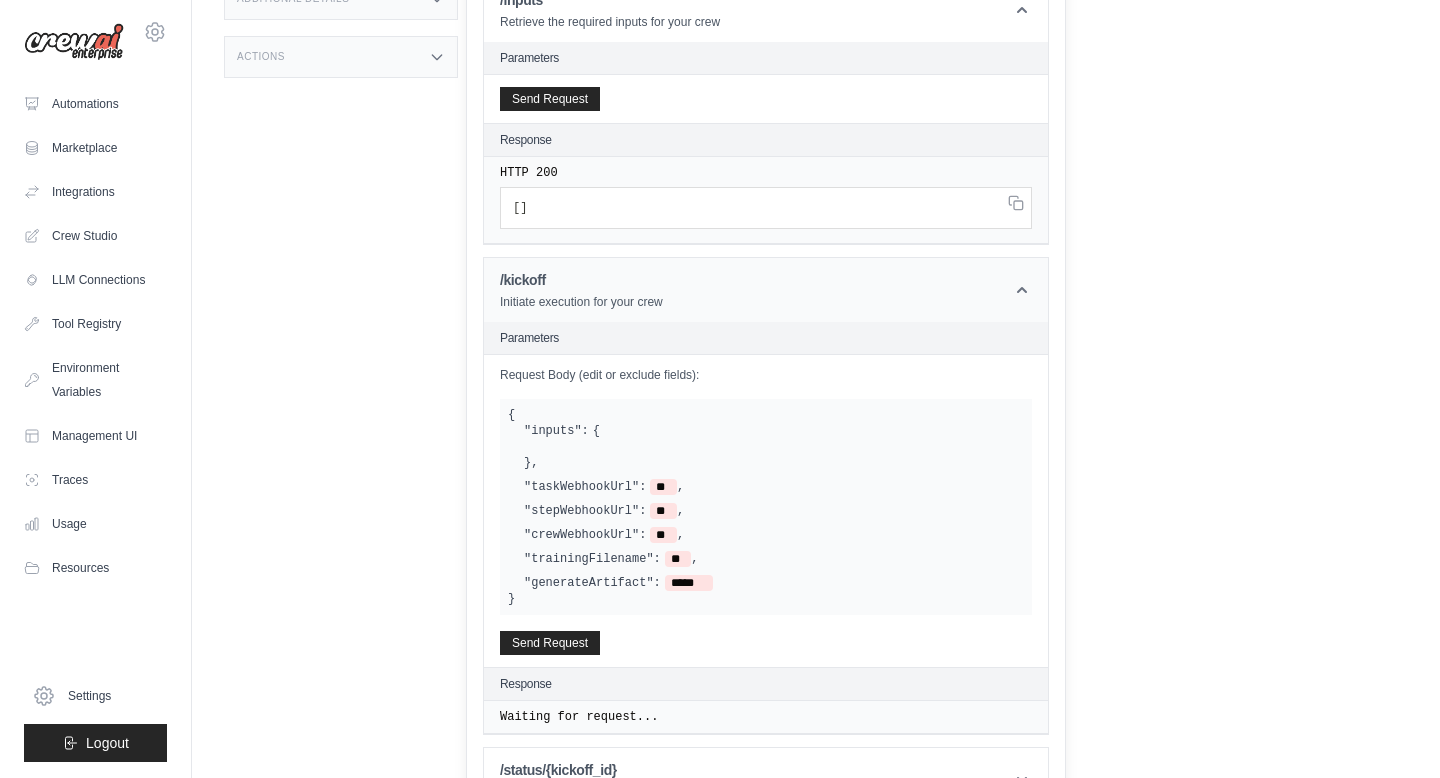 scroll, scrollTop: 463, scrollLeft: 0, axis: vertical 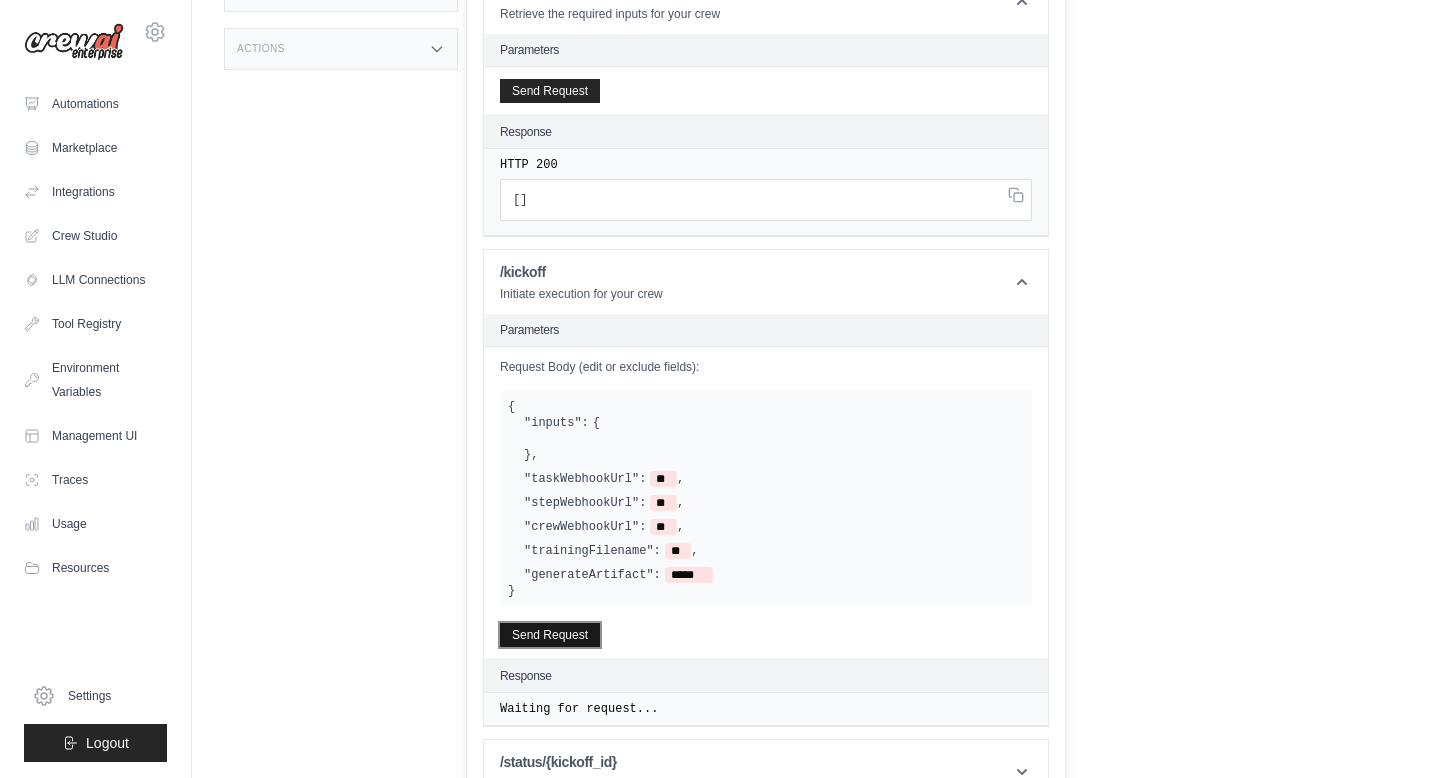 click on "Send Request" at bounding box center (550, 635) 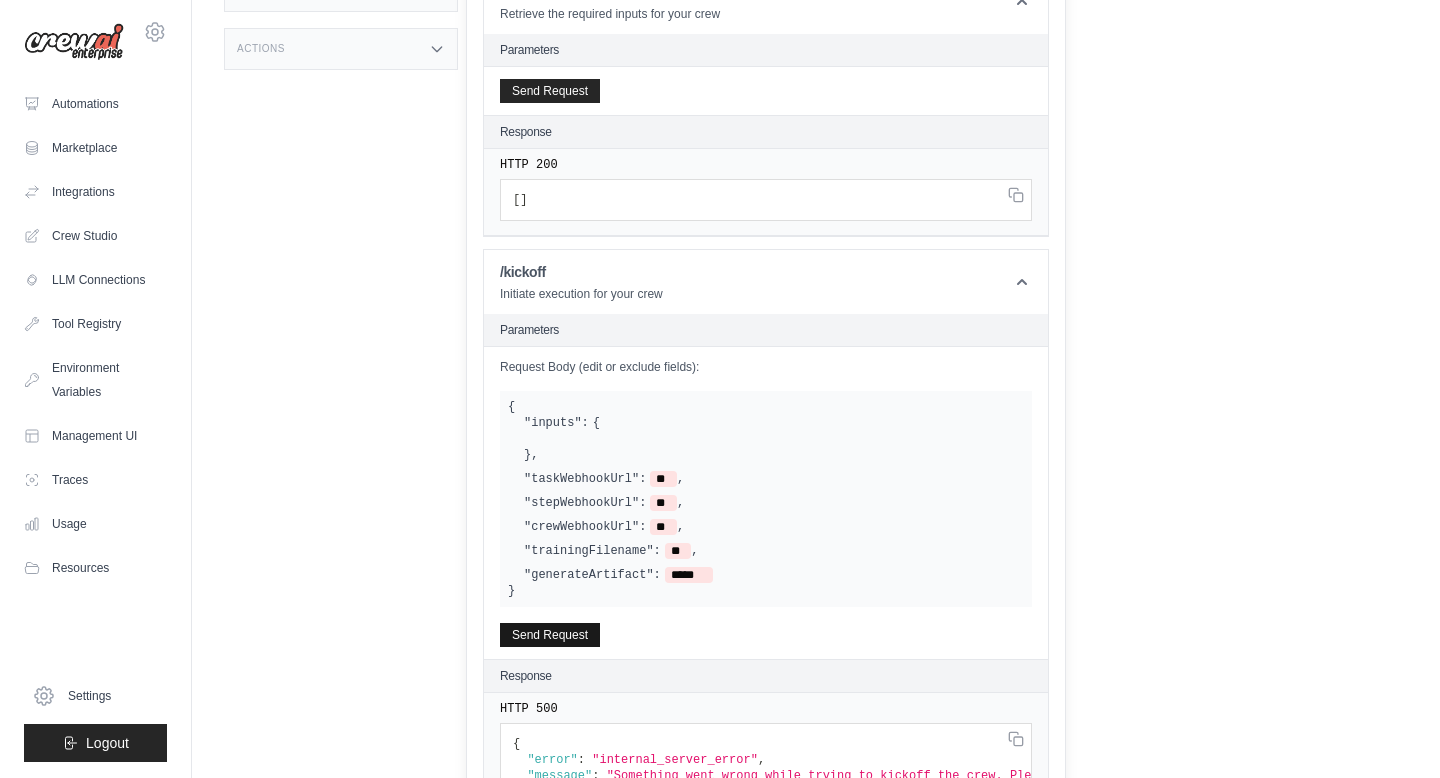 scroll, scrollTop: 609, scrollLeft: 0, axis: vertical 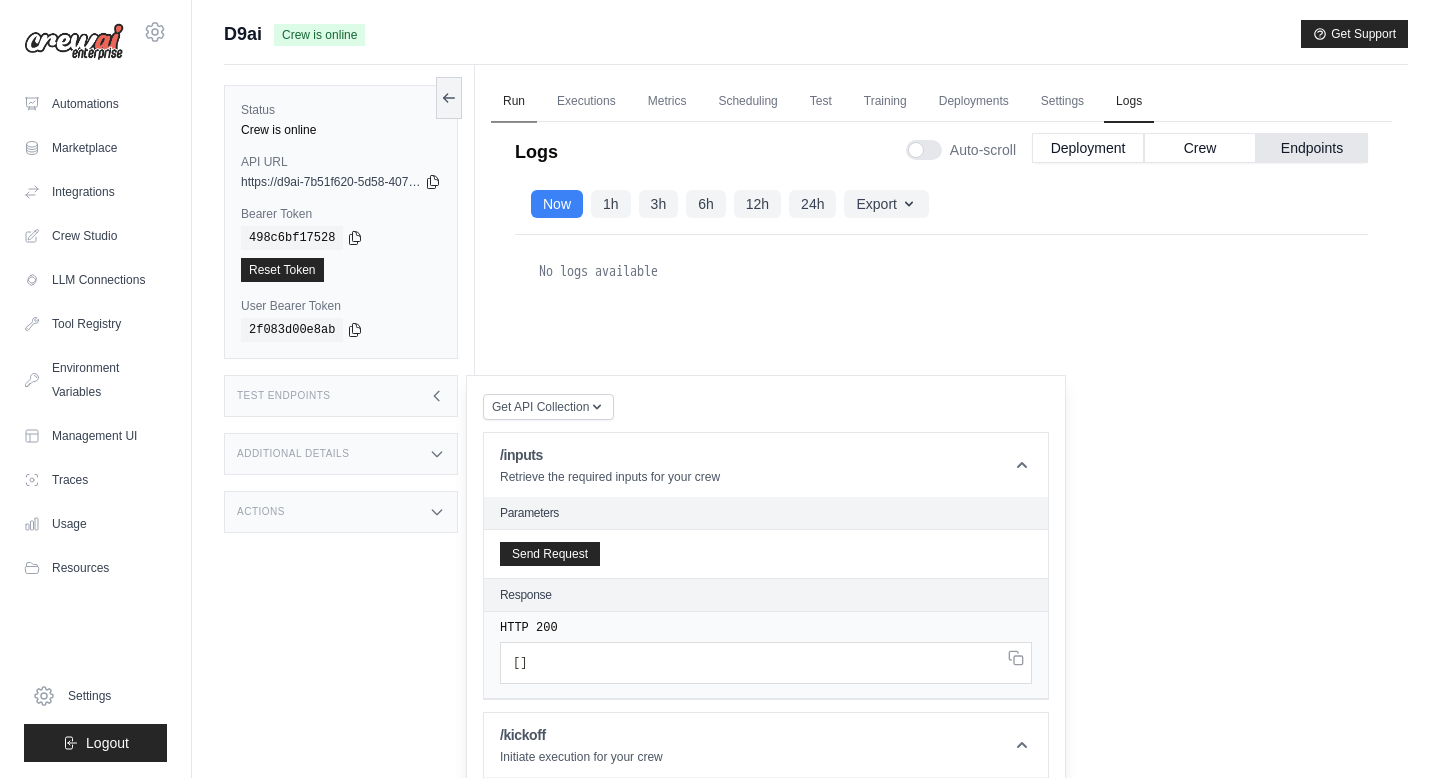 click on "Run" at bounding box center [514, 102] 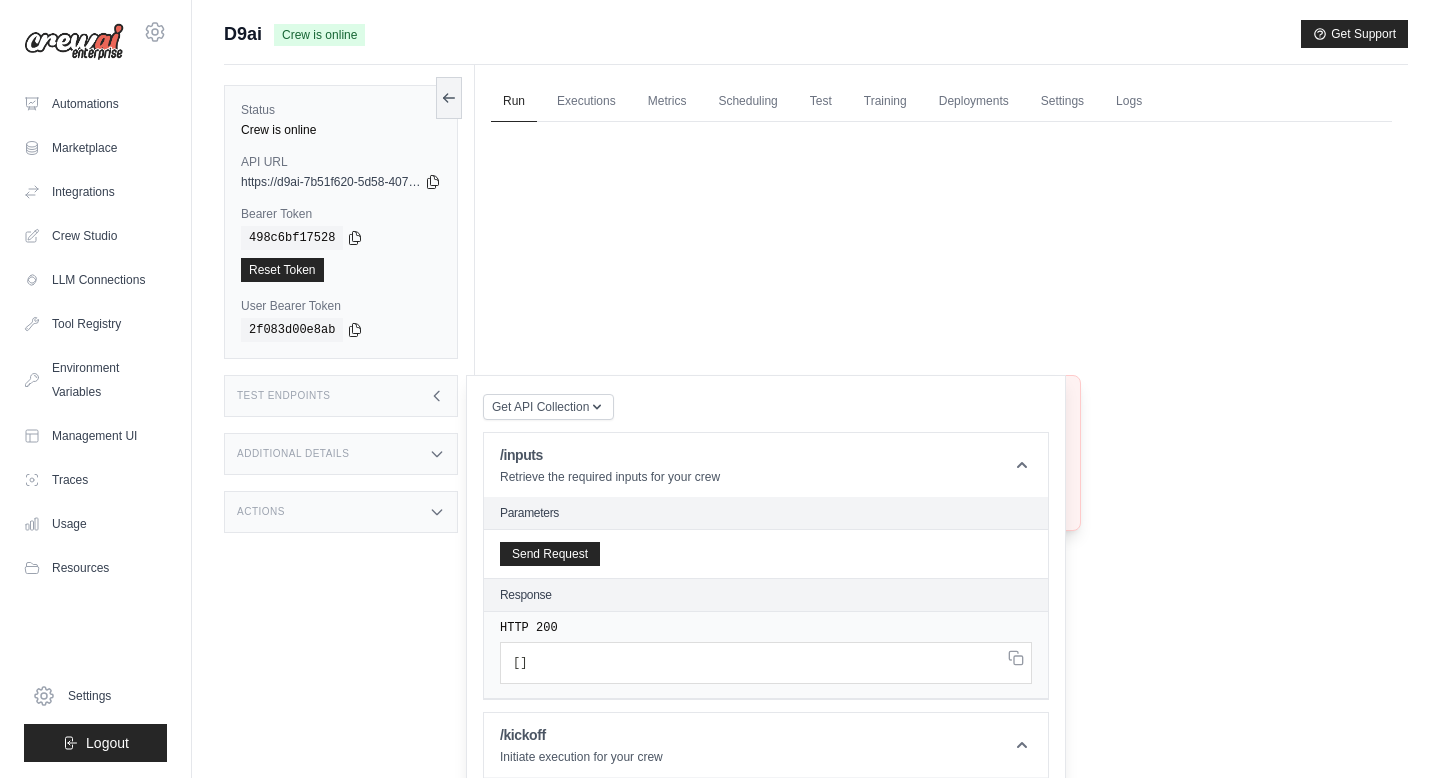 click on "Crew not available Crew not found or unavailable. Try Again" at bounding box center [941, 452] 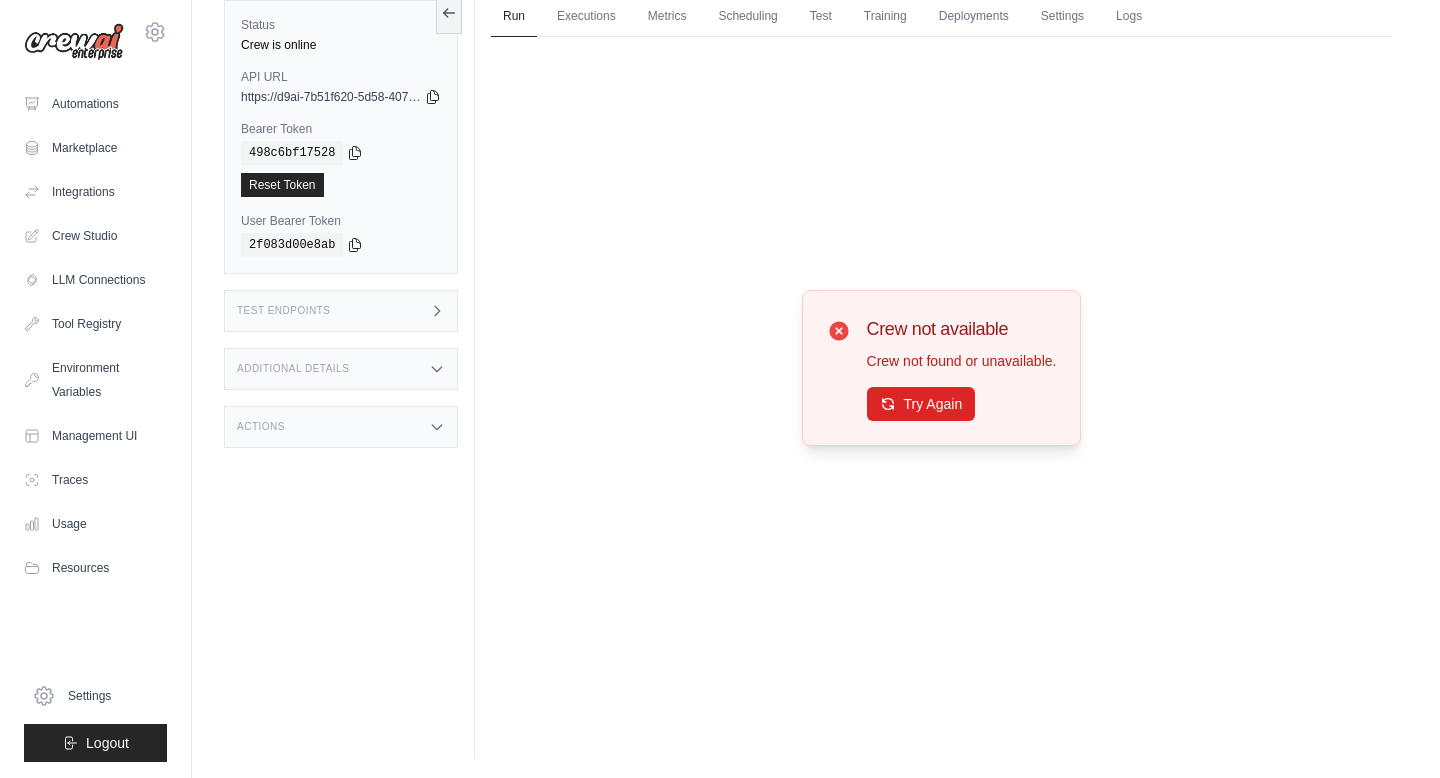 scroll, scrollTop: 0, scrollLeft: 0, axis: both 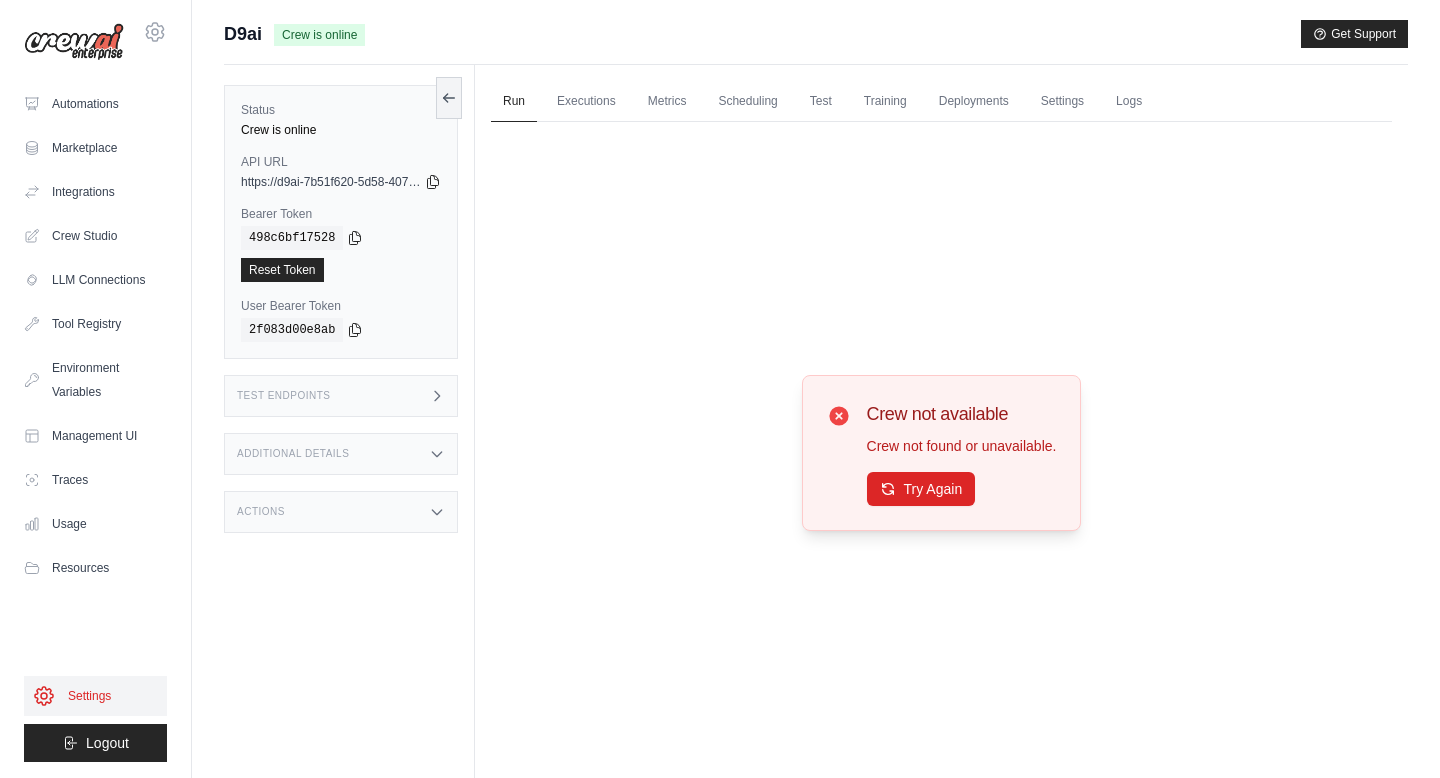 click on "Settings" at bounding box center (95, 696) 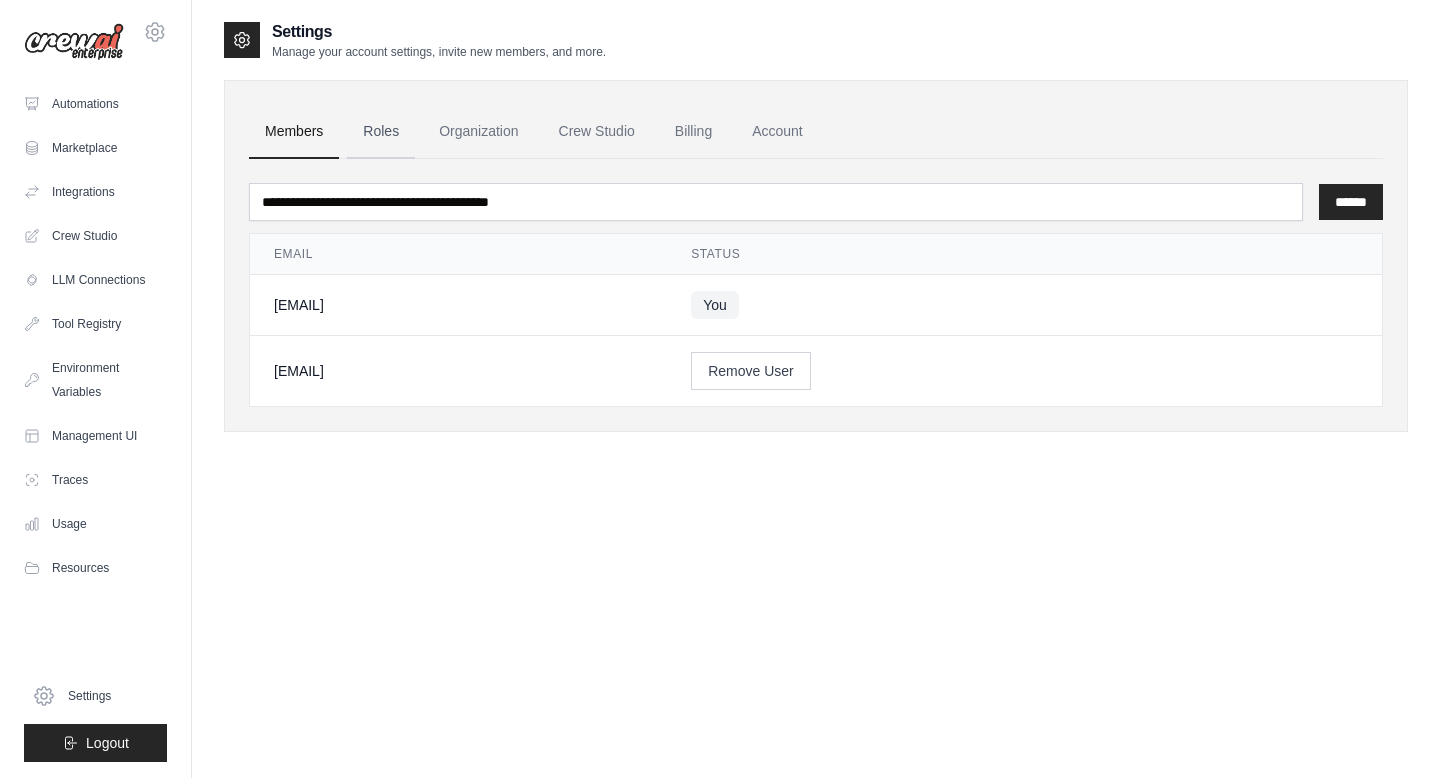 click on "Roles" at bounding box center (381, 132) 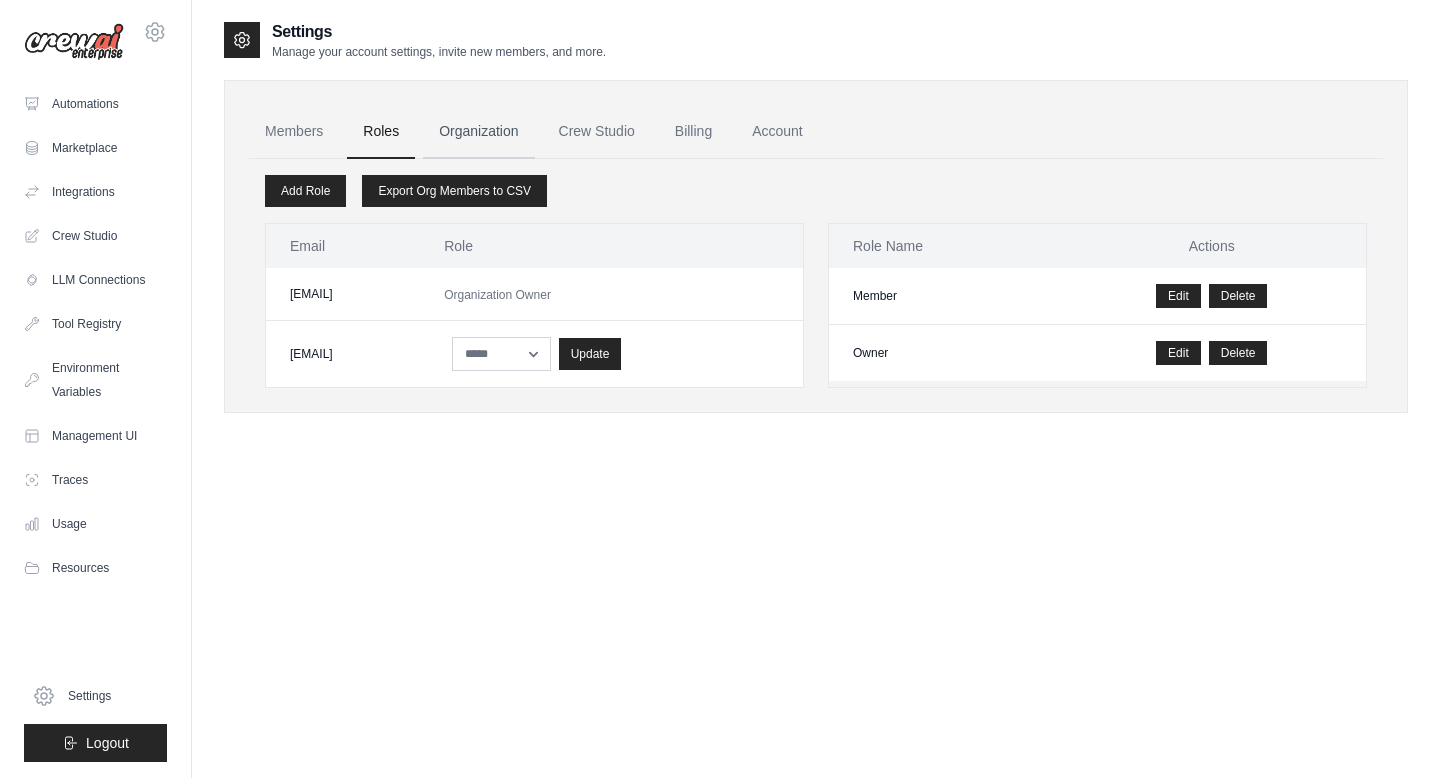 click on "Organization" at bounding box center [478, 132] 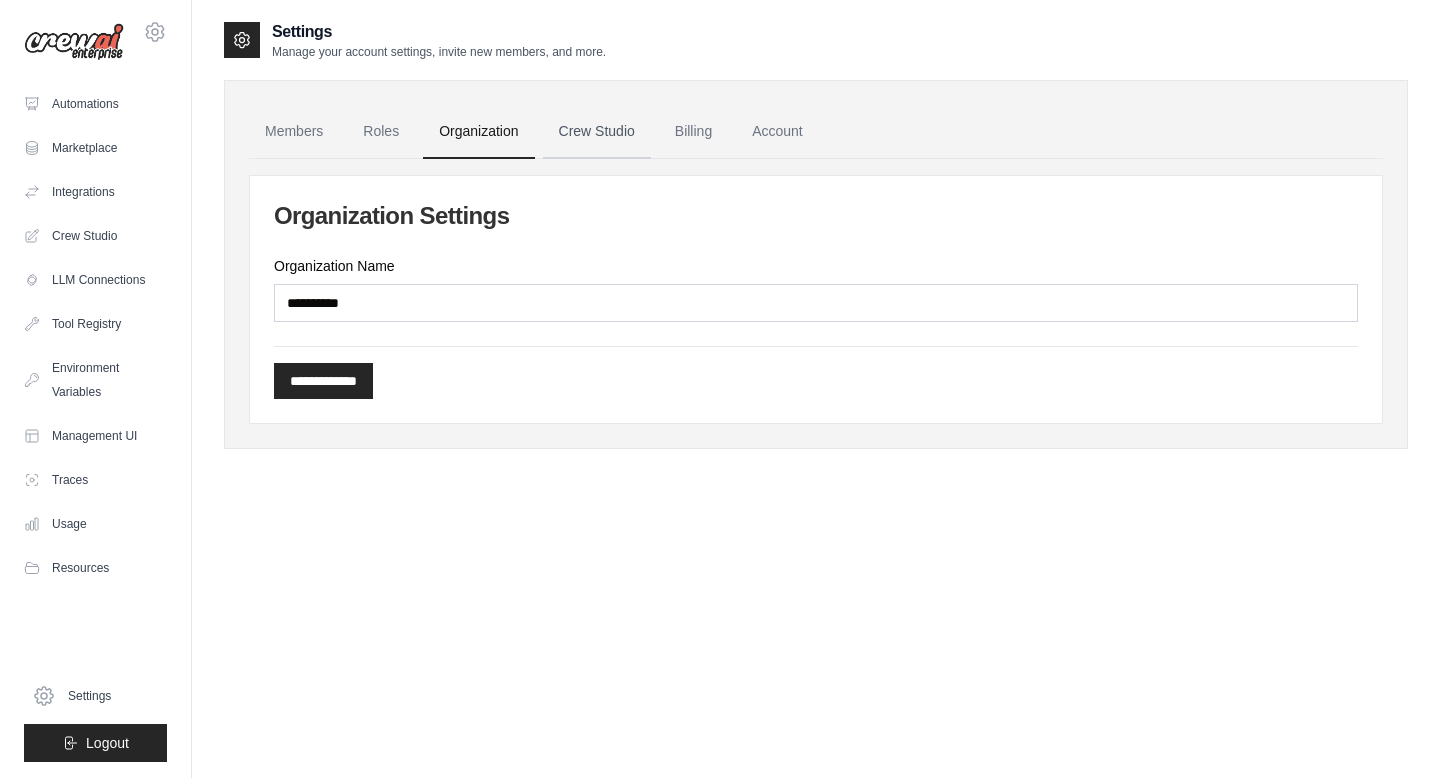 click on "Crew Studio" at bounding box center (597, 132) 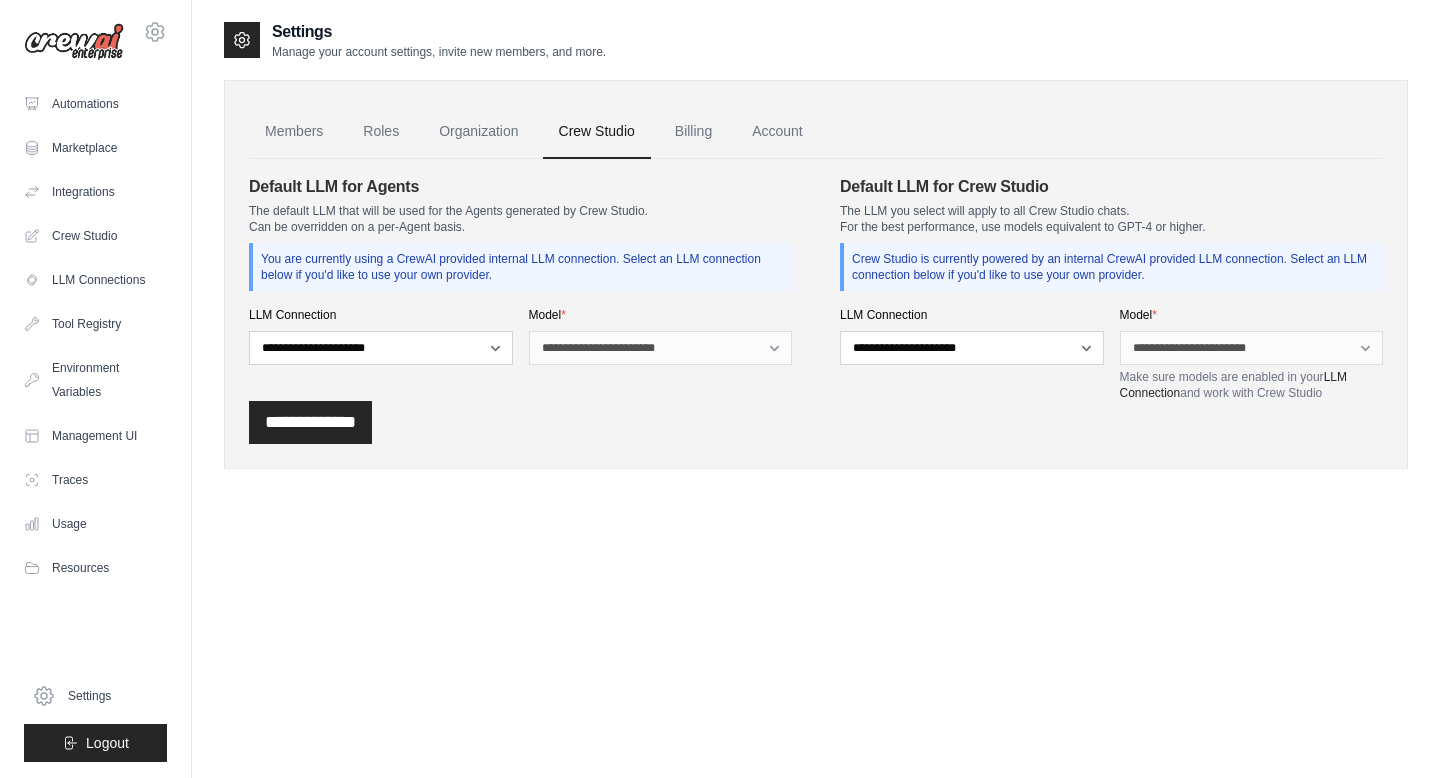 scroll, scrollTop: 0, scrollLeft: 0, axis: both 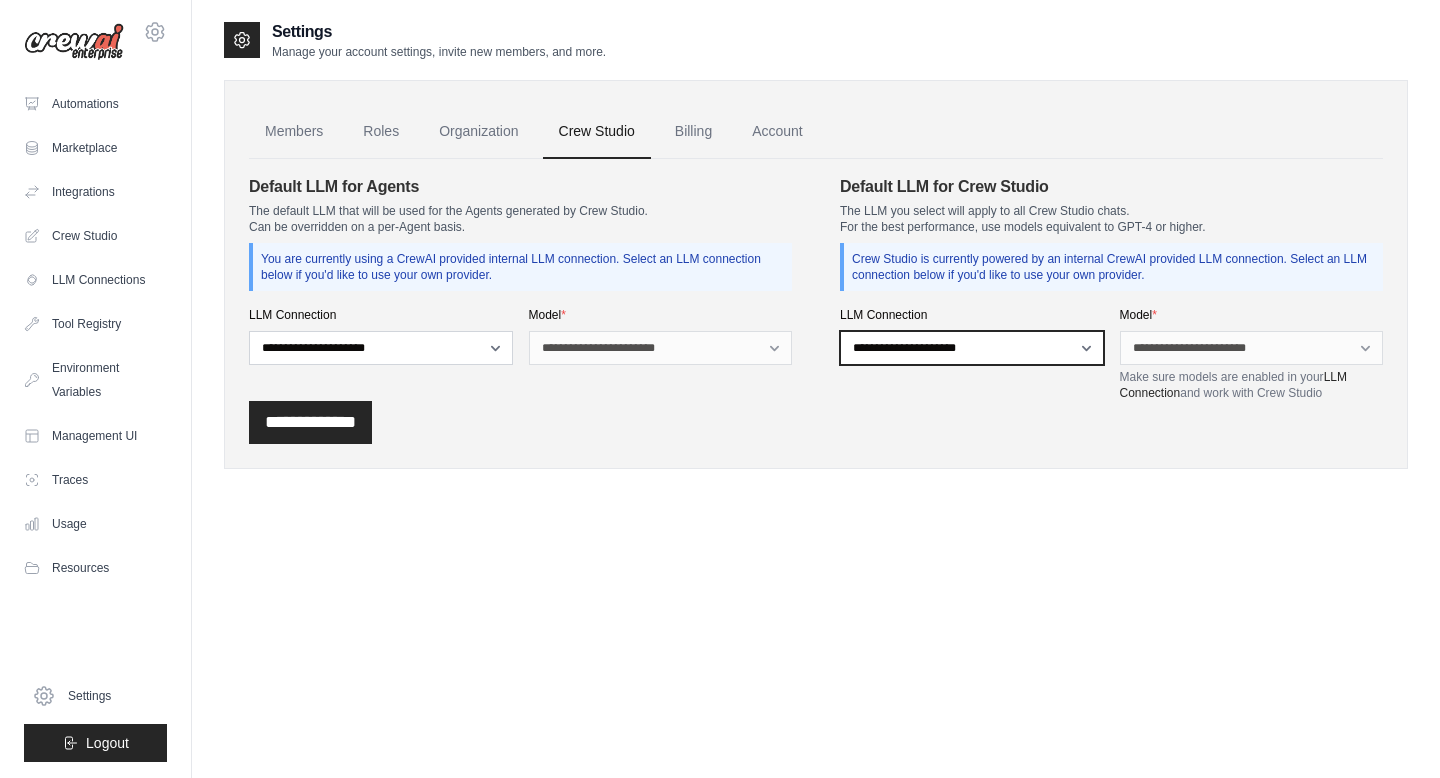 click on "**********" at bounding box center (972, 348) 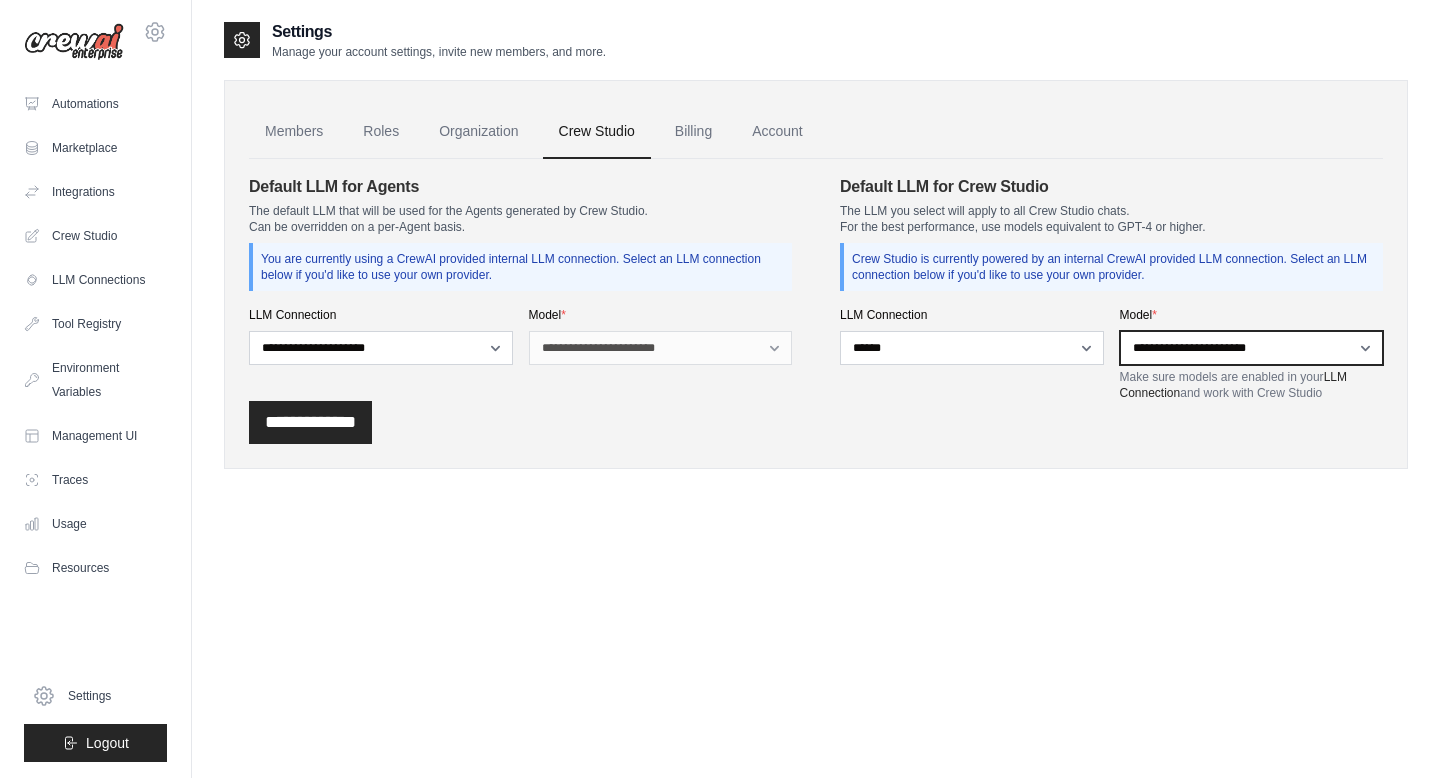 click on "**********" at bounding box center [1252, 348] 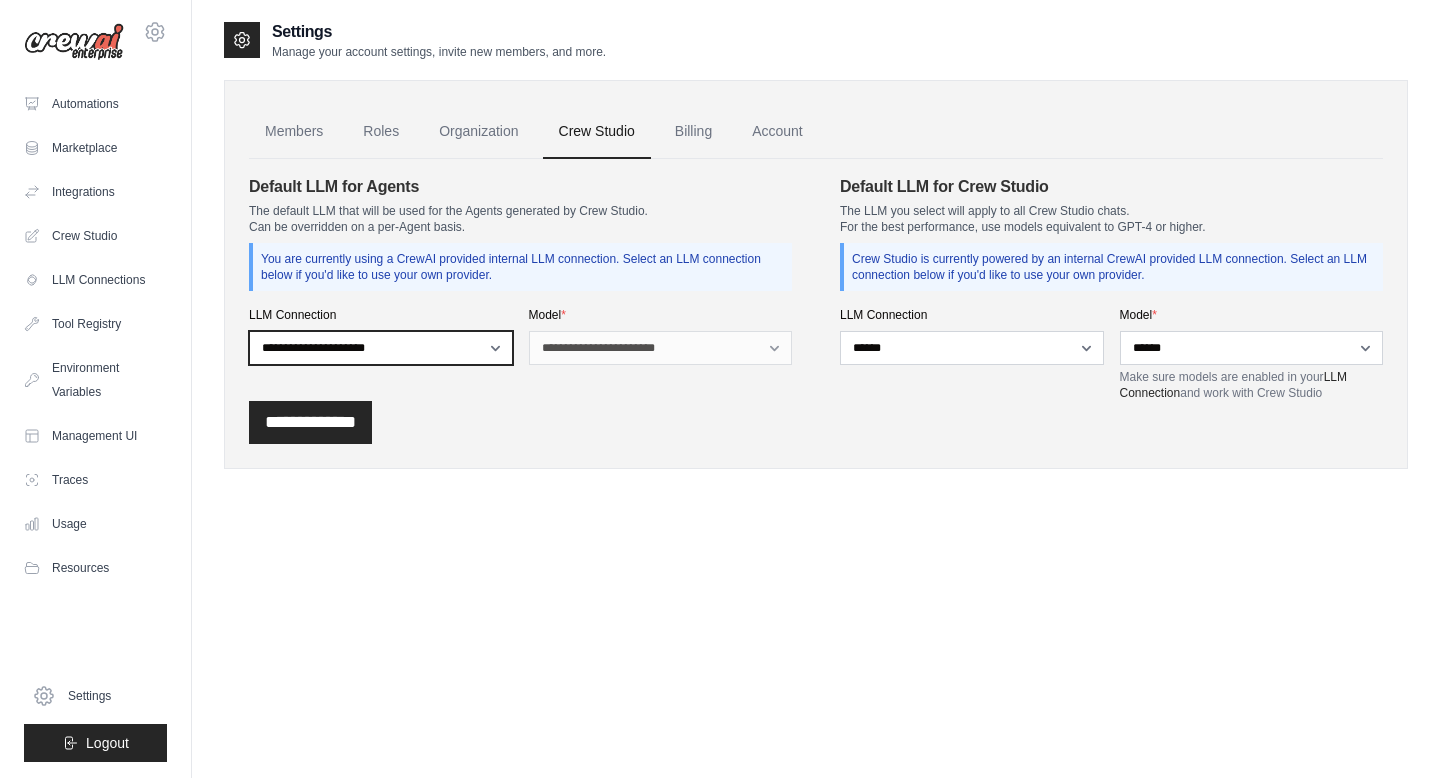 click on "**********" at bounding box center (381, 348) 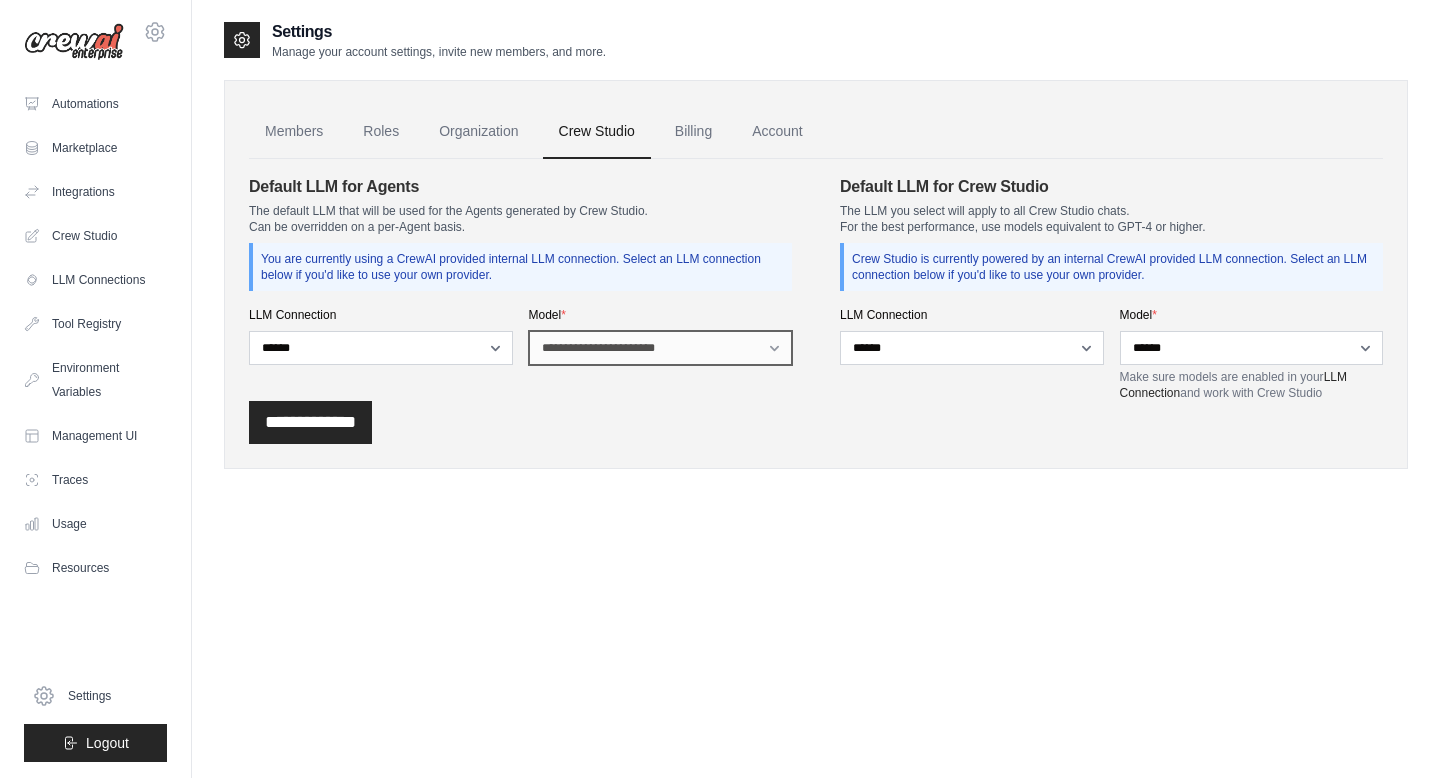 click on "**********" at bounding box center (661, 348) 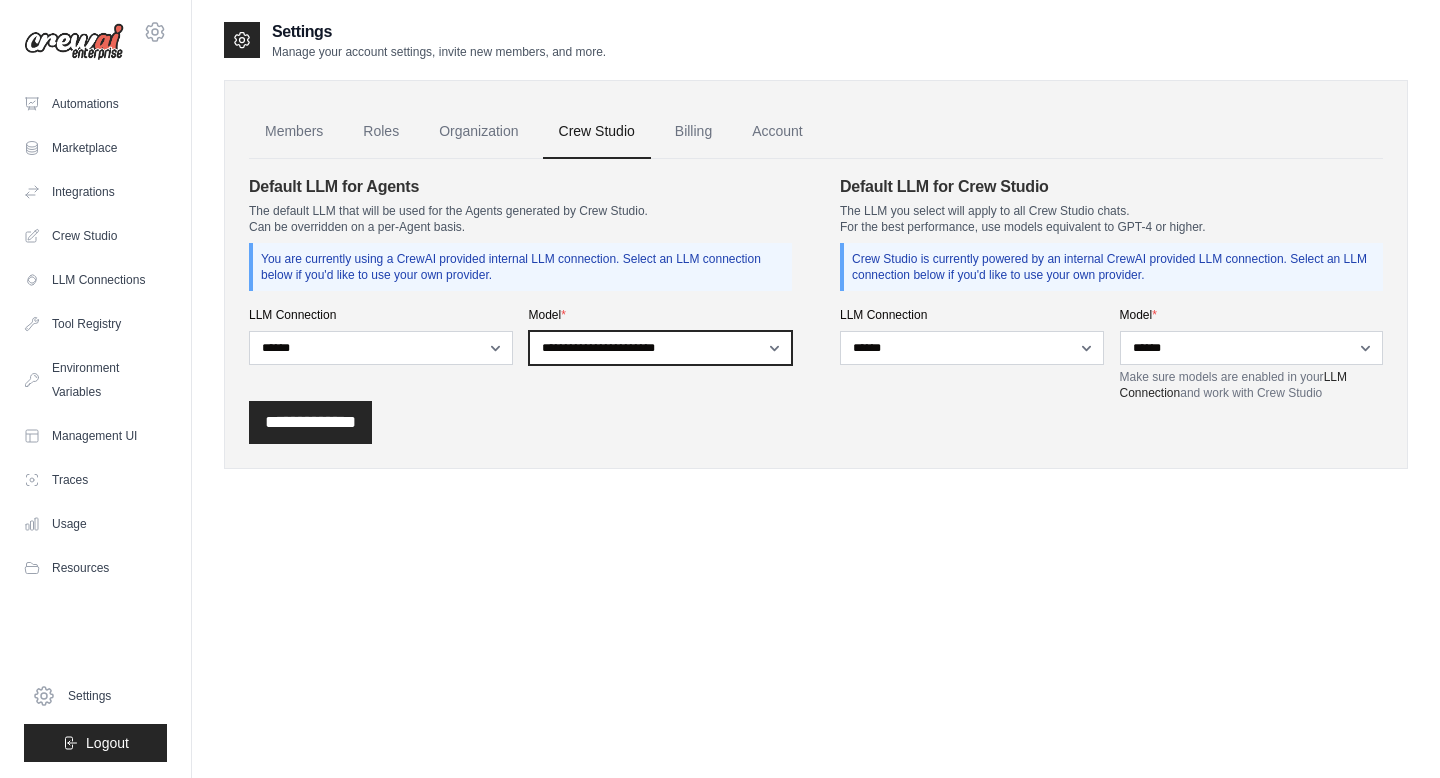 select on "******" 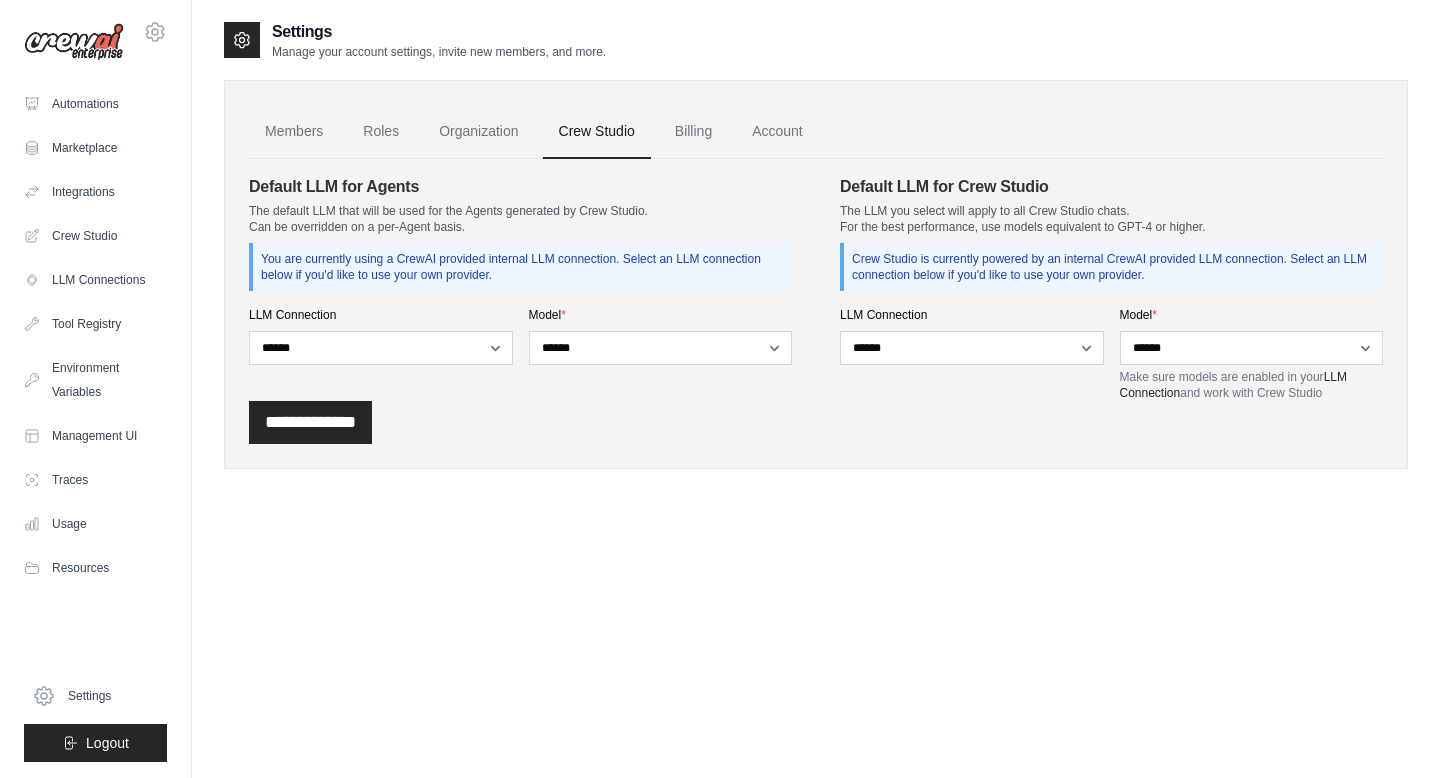 click on "**********" at bounding box center (520, 288) 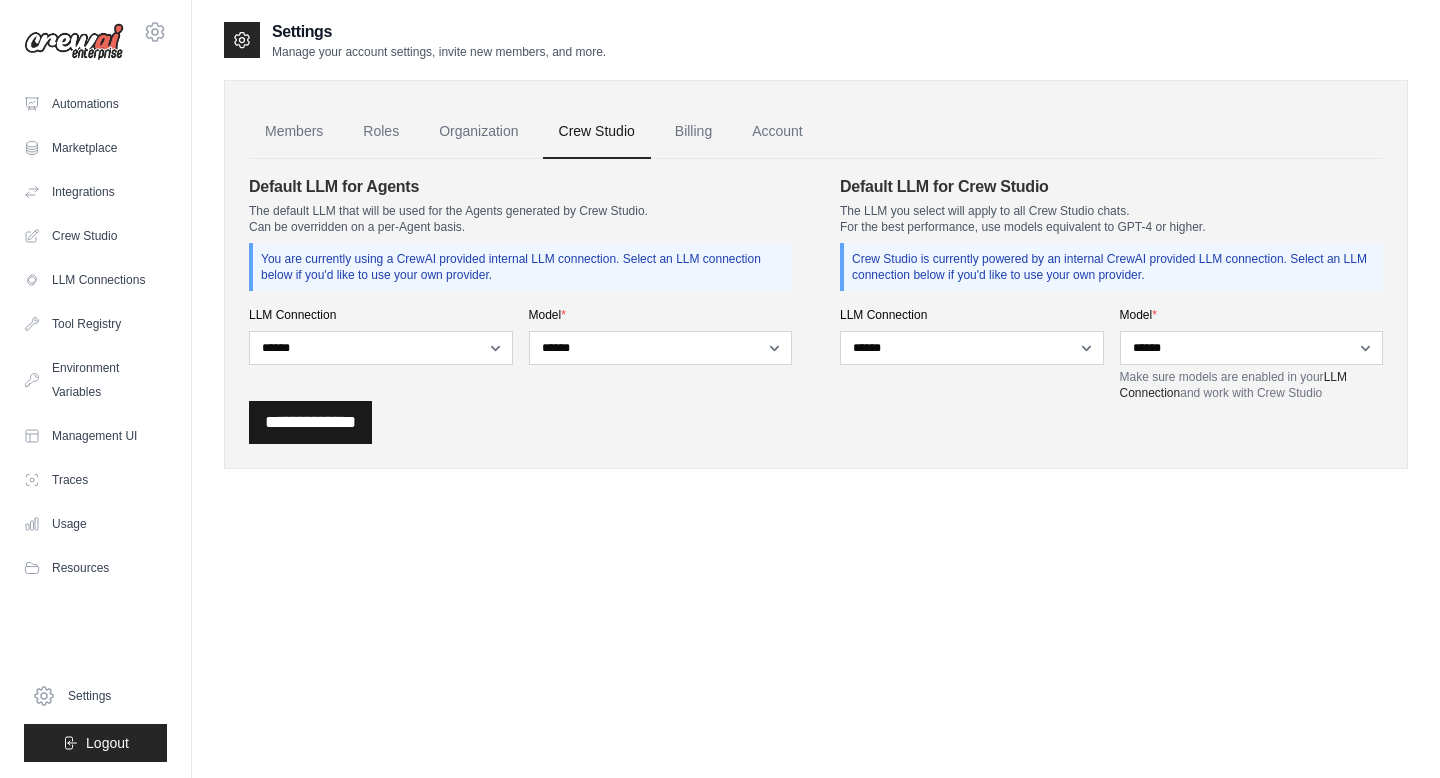 click on "**********" at bounding box center (310, 422) 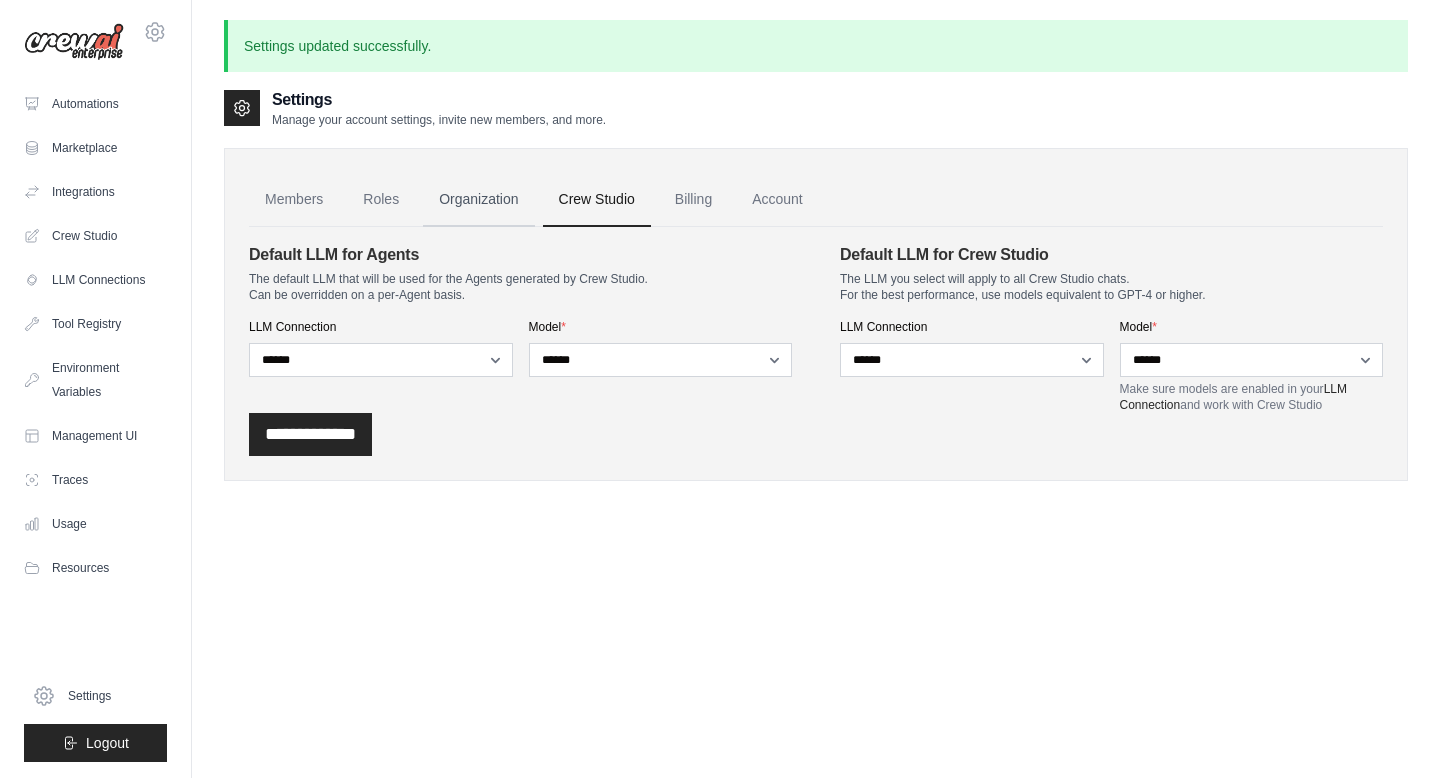 click on "Organization" at bounding box center [478, 200] 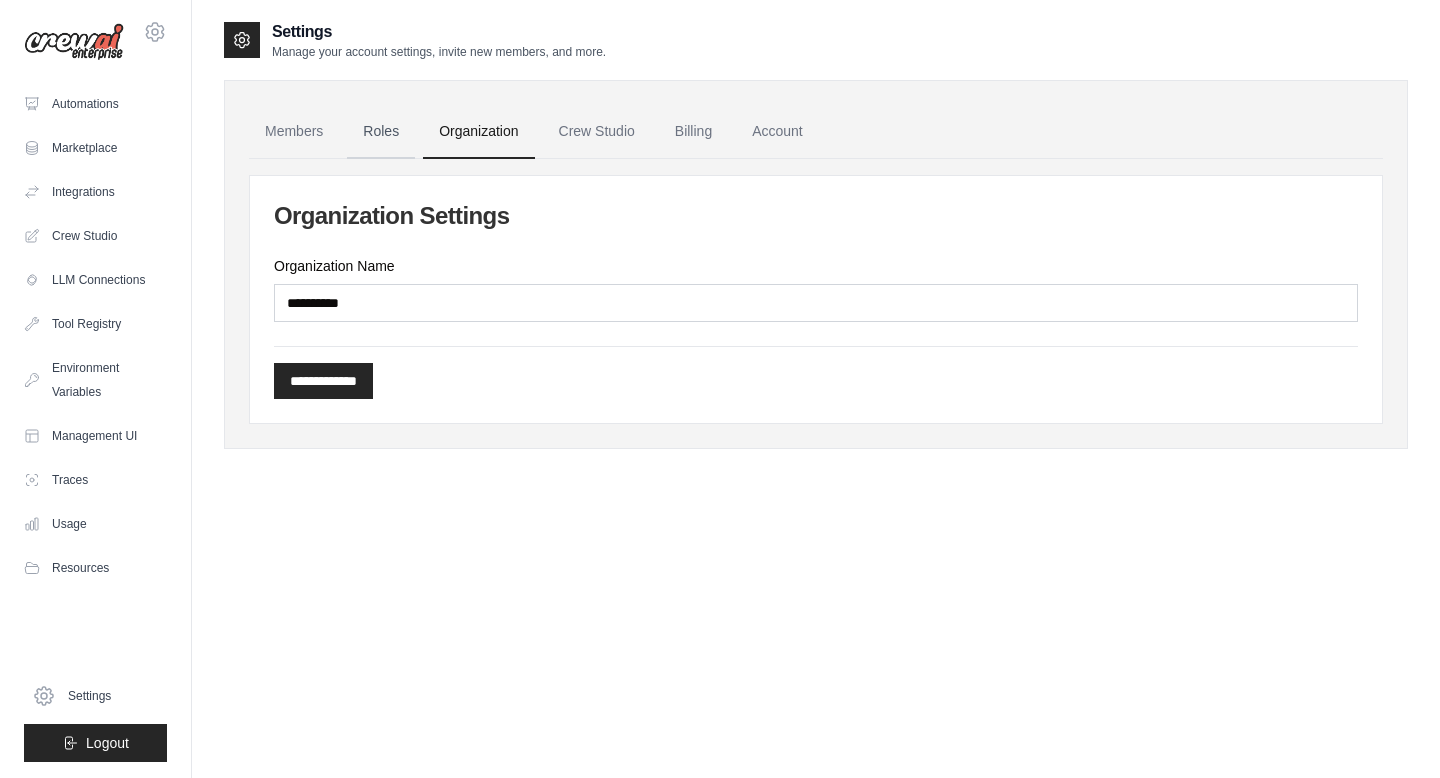 click on "Roles" at bounding box center [381, 132] 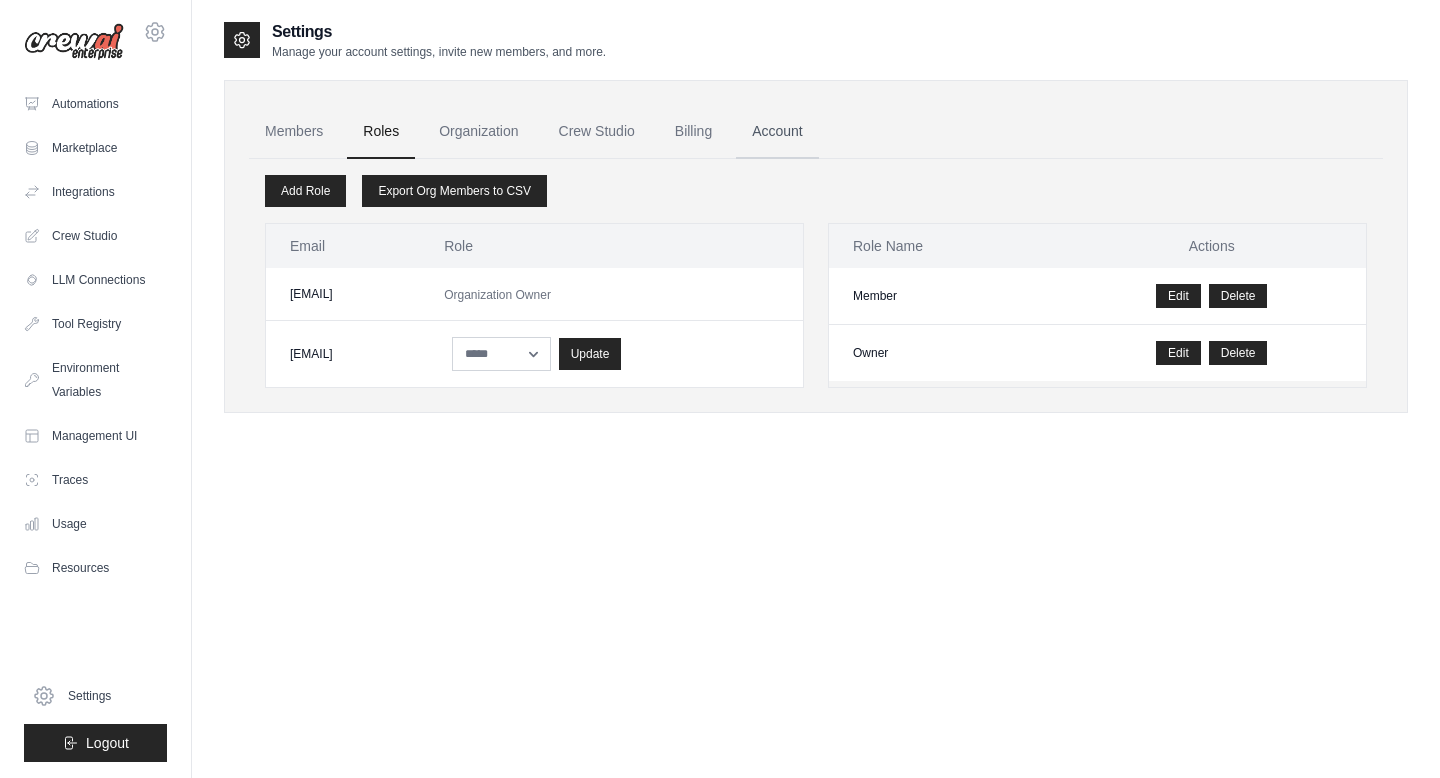 click on "Account" at bounding box center (777, 132) 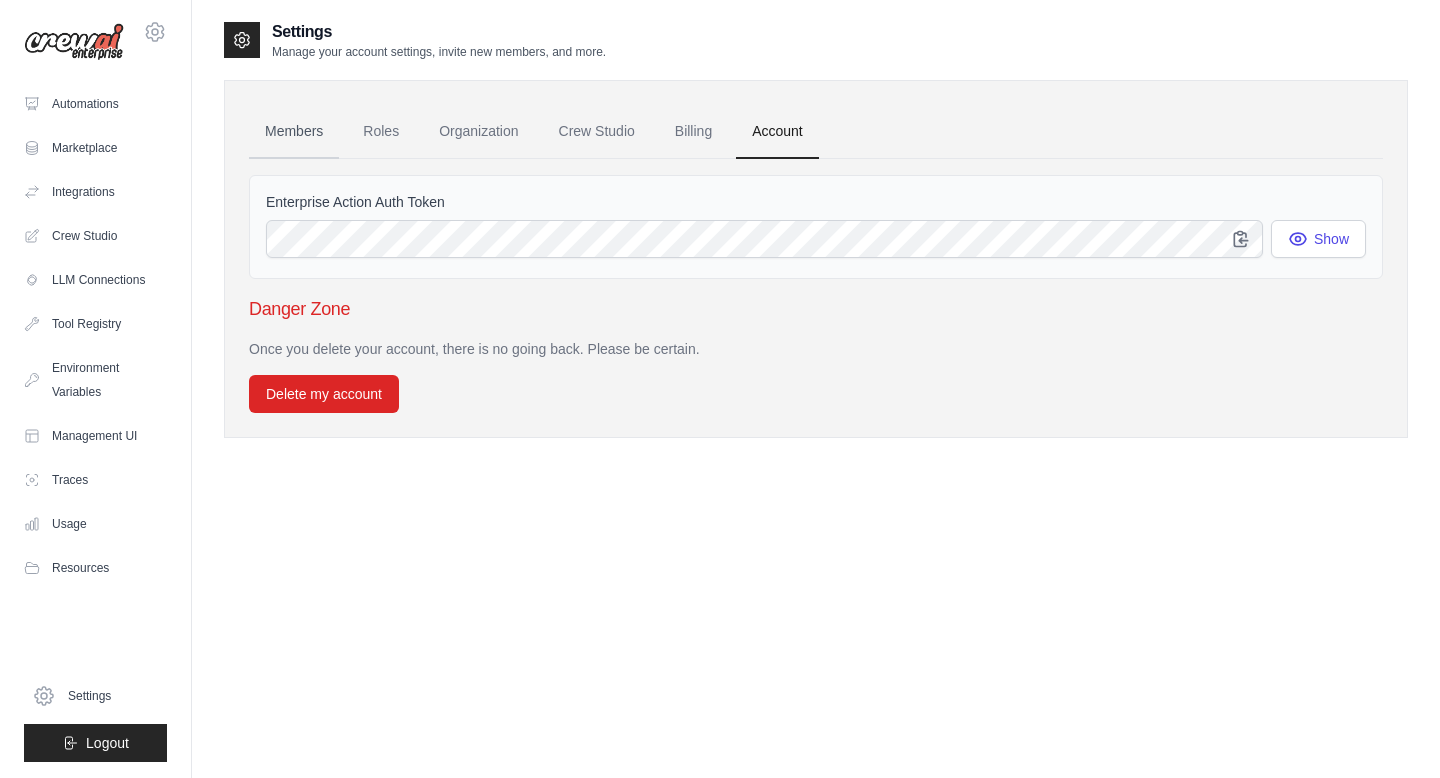 click on "Members" at bounding box center [294, 132] 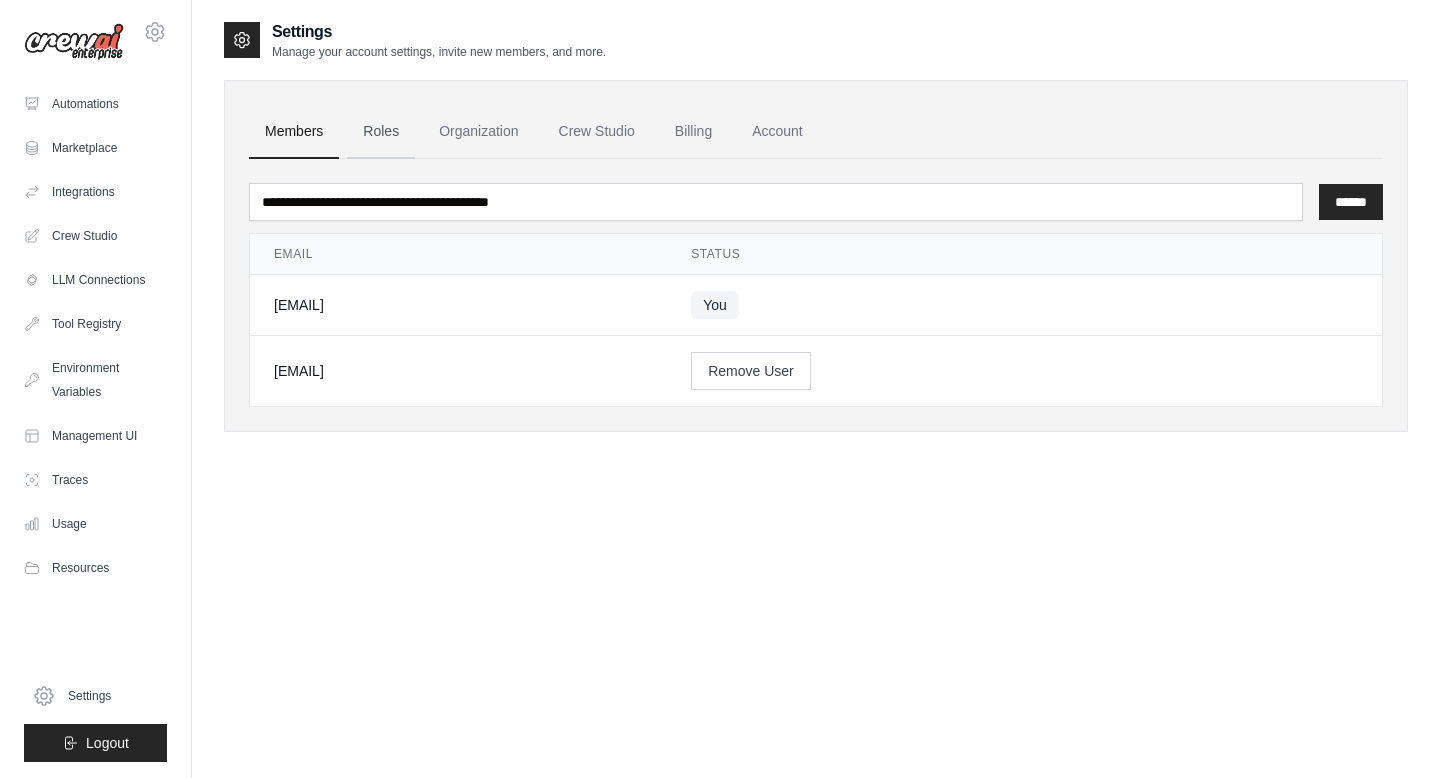click on "Roles" at bounding box center (381, 132) 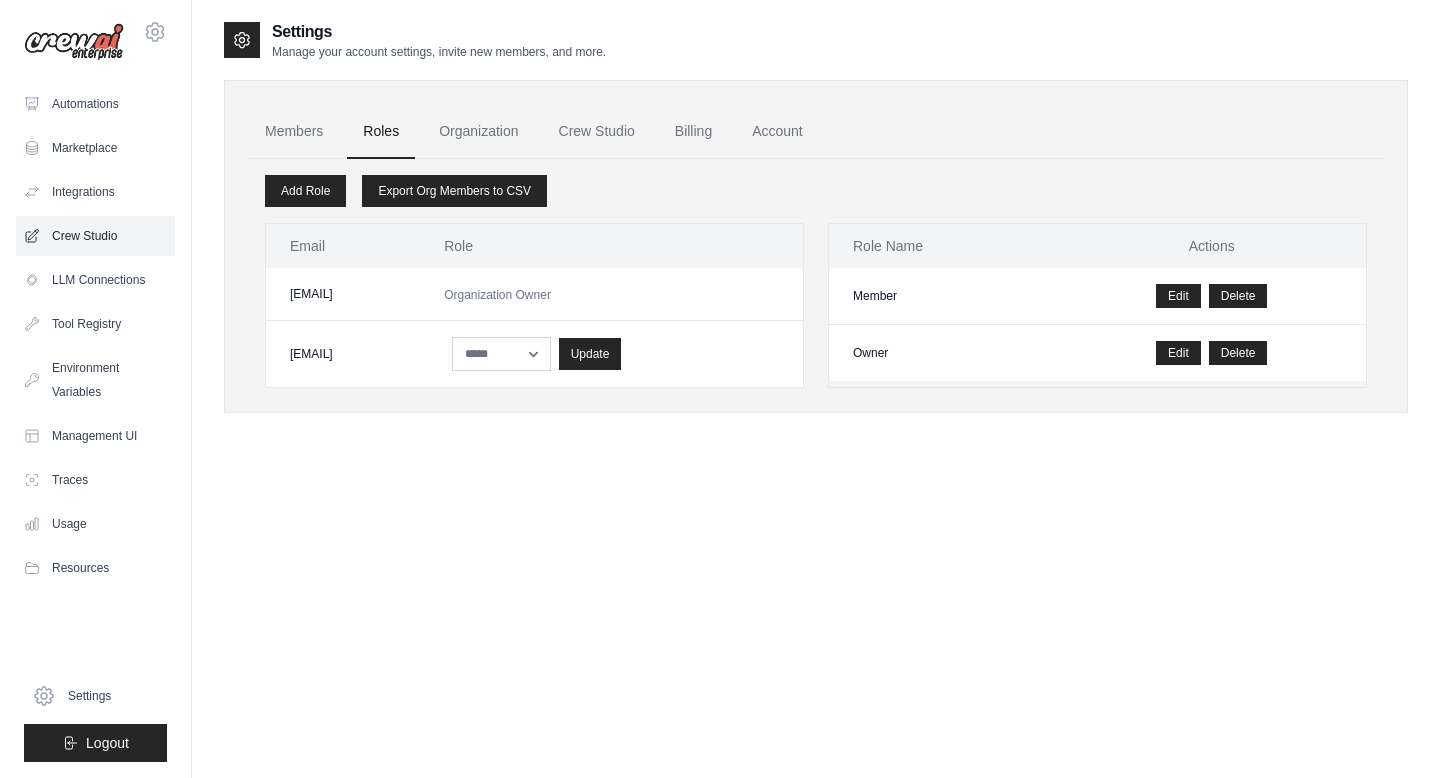 click on "Crew Studio" at bounding box center (95, 236) 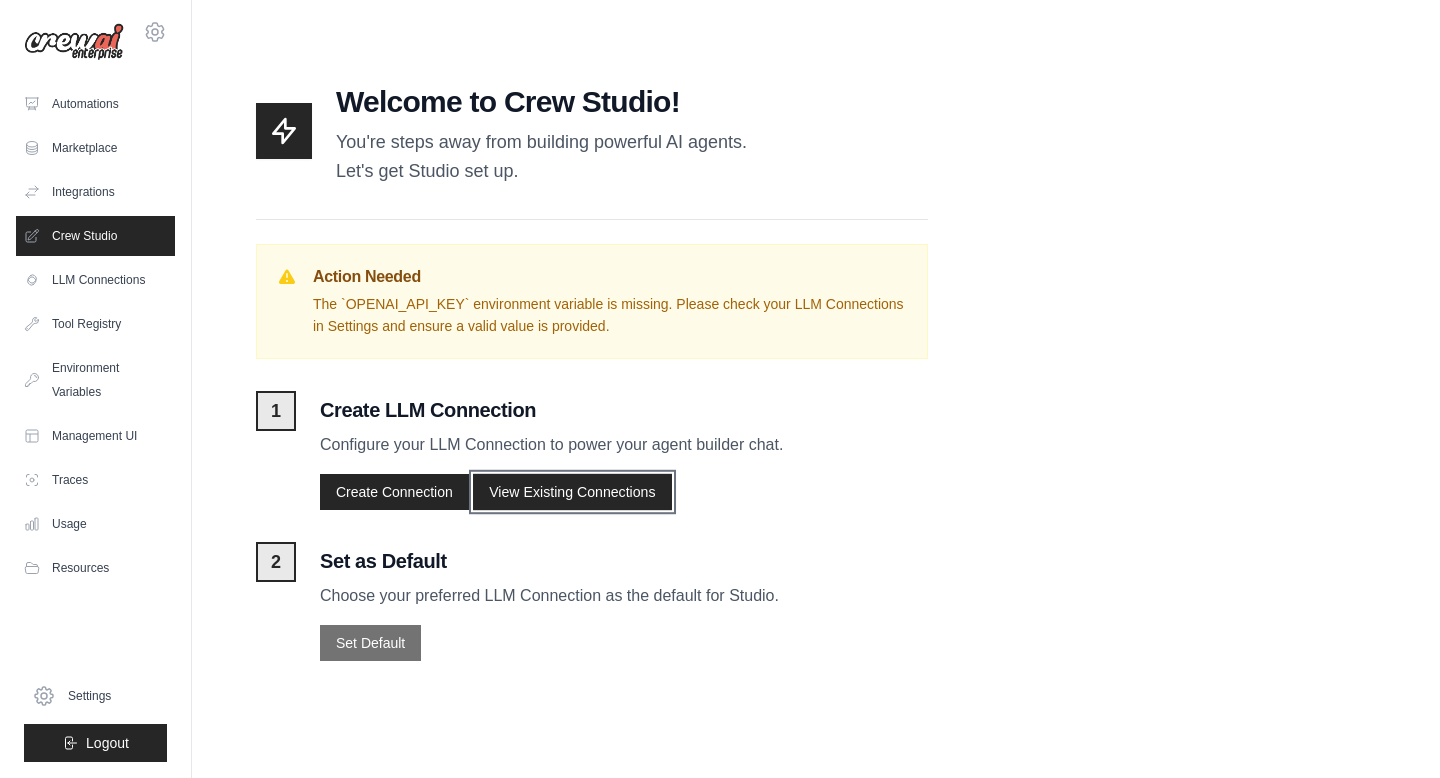 click on "View Existing Connections" at bounding box center [572, 492] 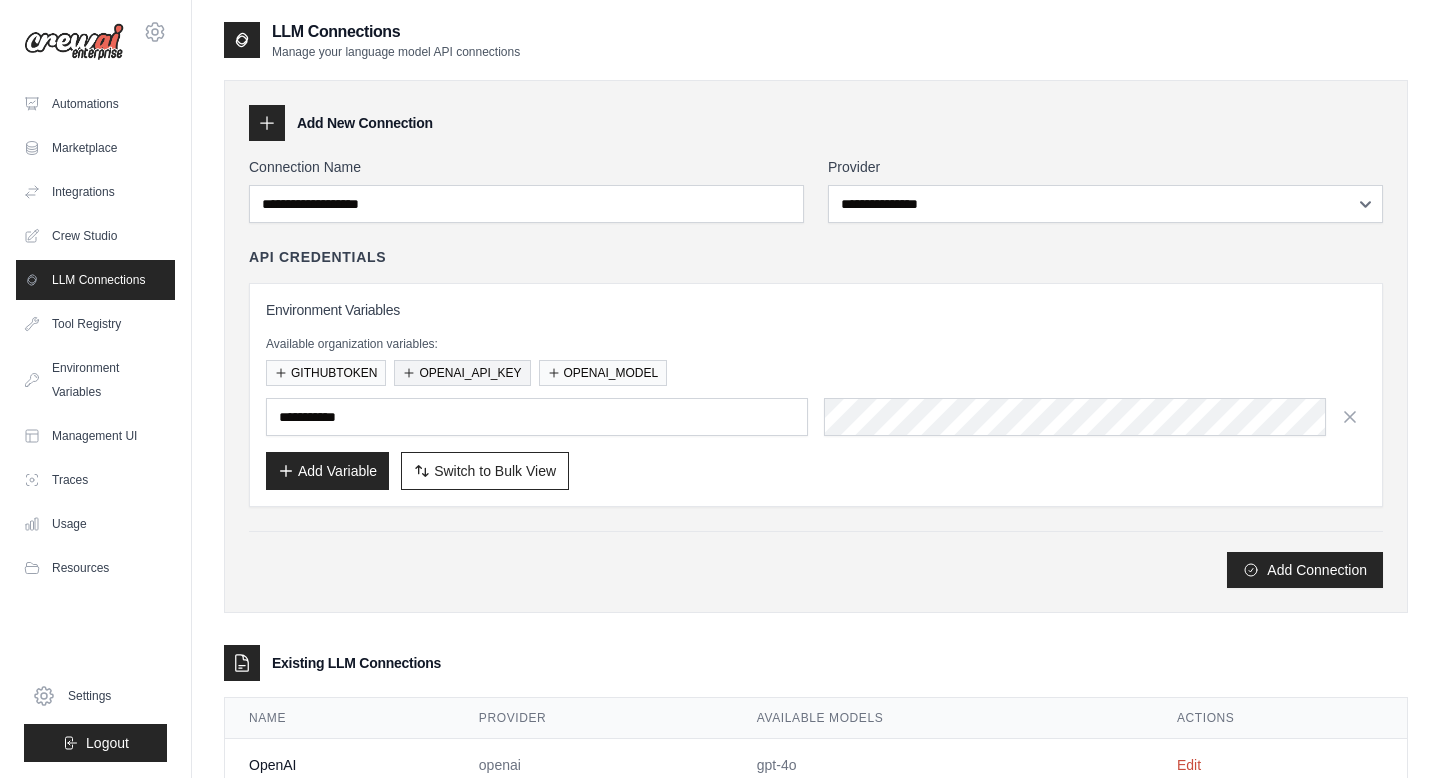 scroll, scrollTop: 66, scrollLeft: 0, axis: vertical 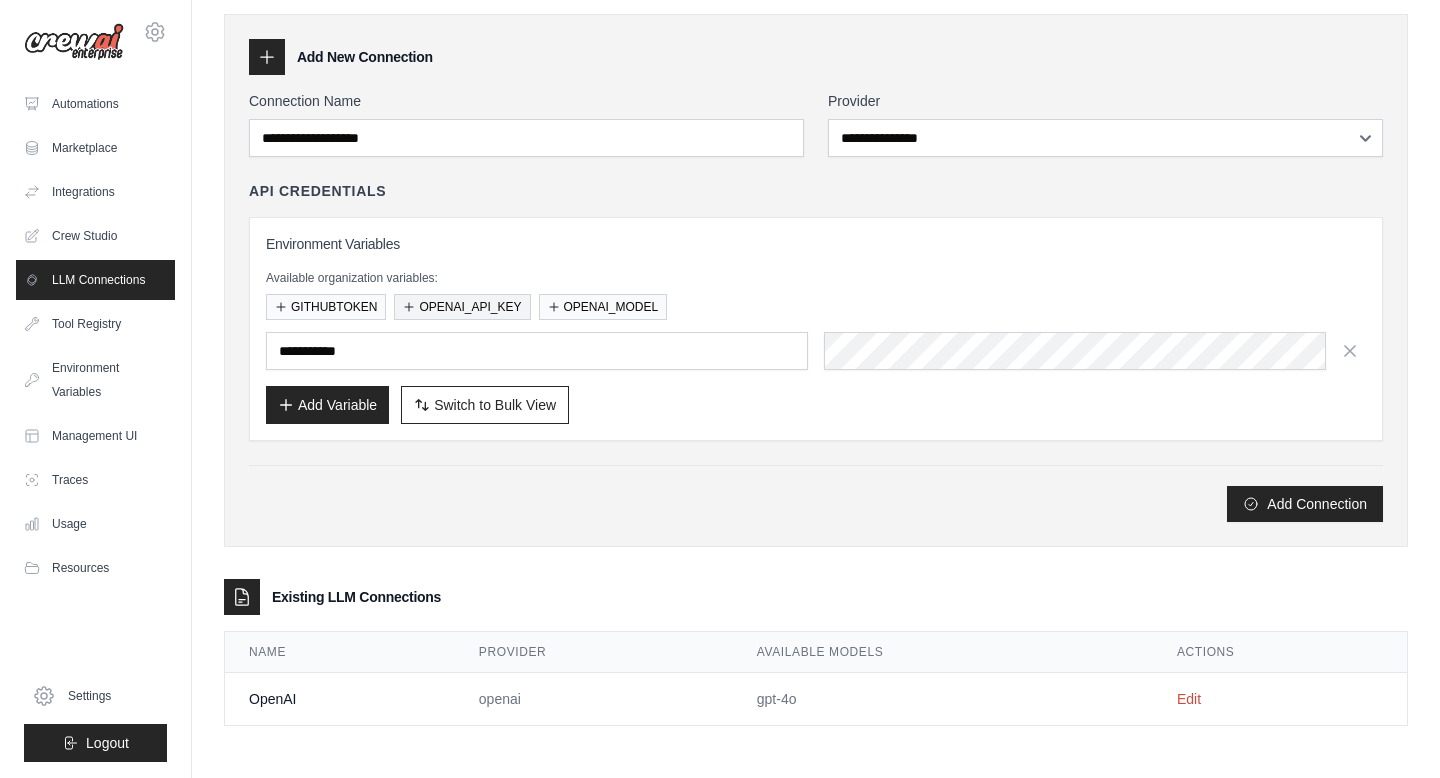click on "OPENAI_API_KEY" at bounding box center (462, 307) 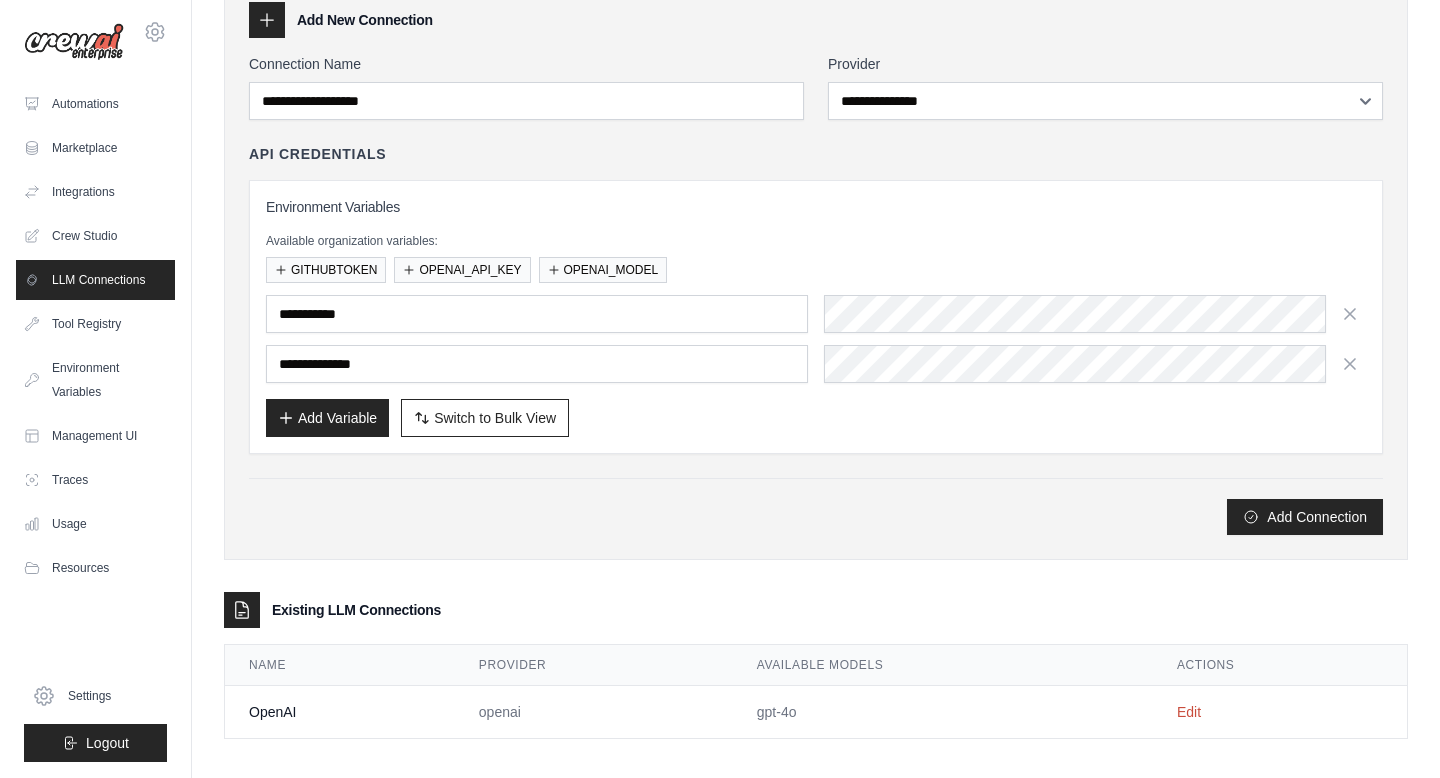 scroll, scrollTop: 116, scrollLeft: 0, axis: vertical 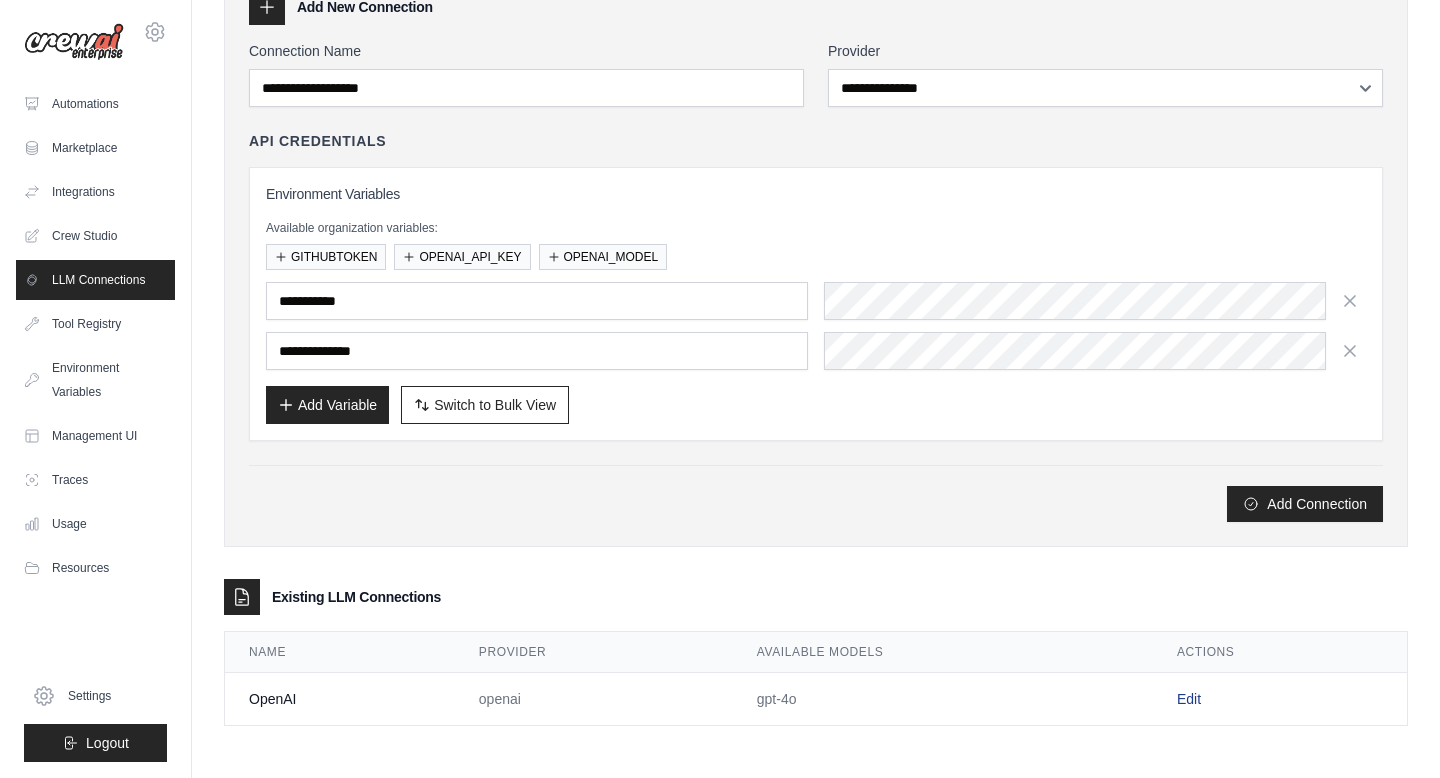 click on "Edit" at bounding box center (1189, 699) 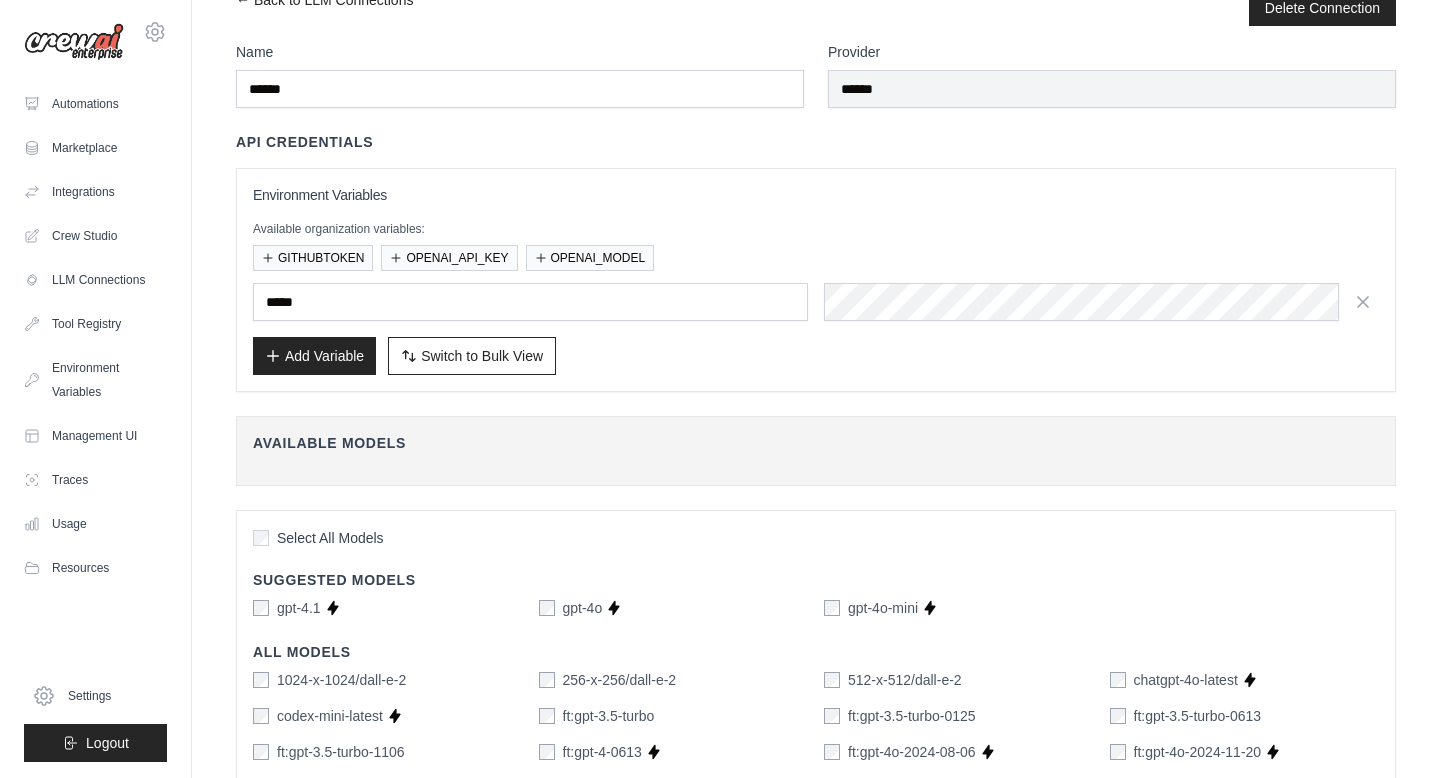 scroll, scrollTop: 56, scrollLeft: 0, axis: vertical 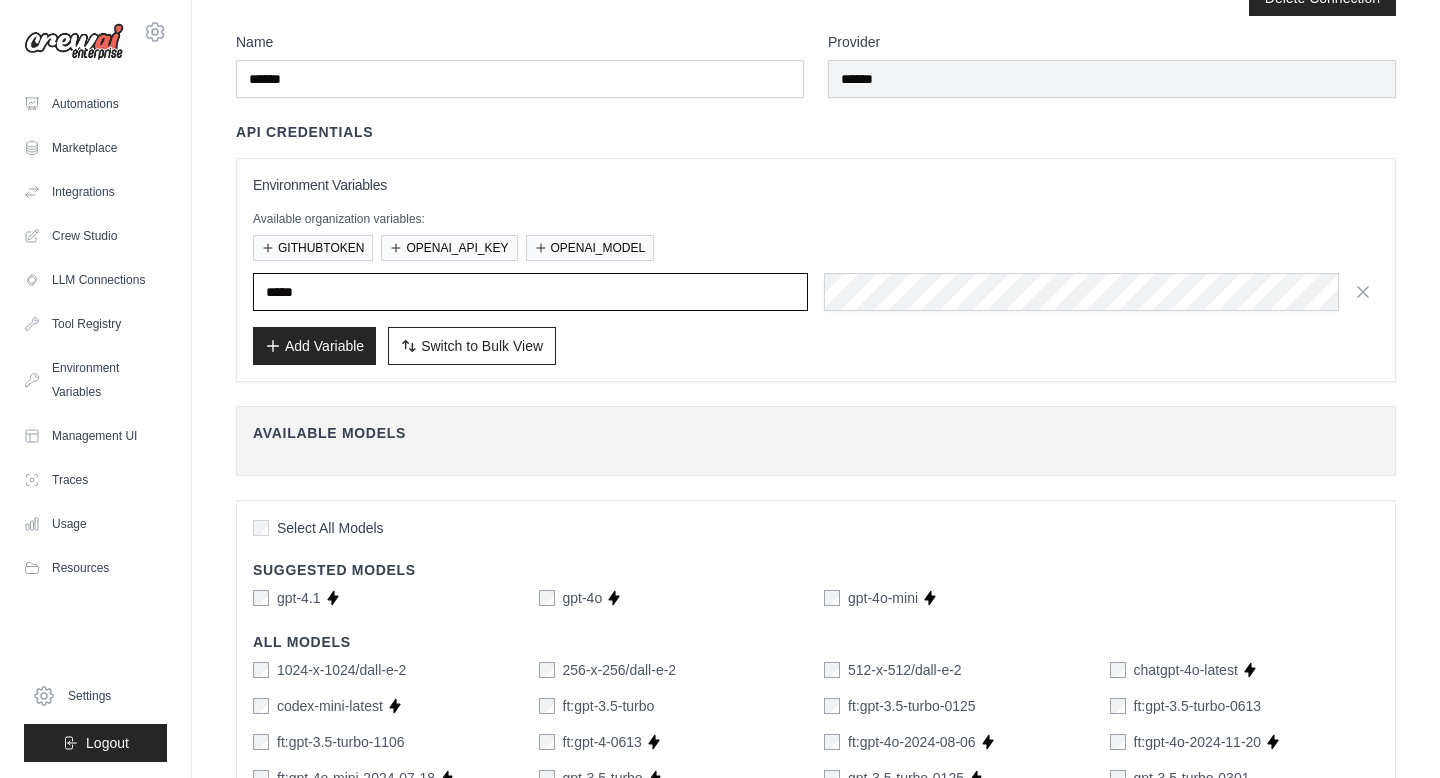 click on "*****" at bounding box center [530, 292] 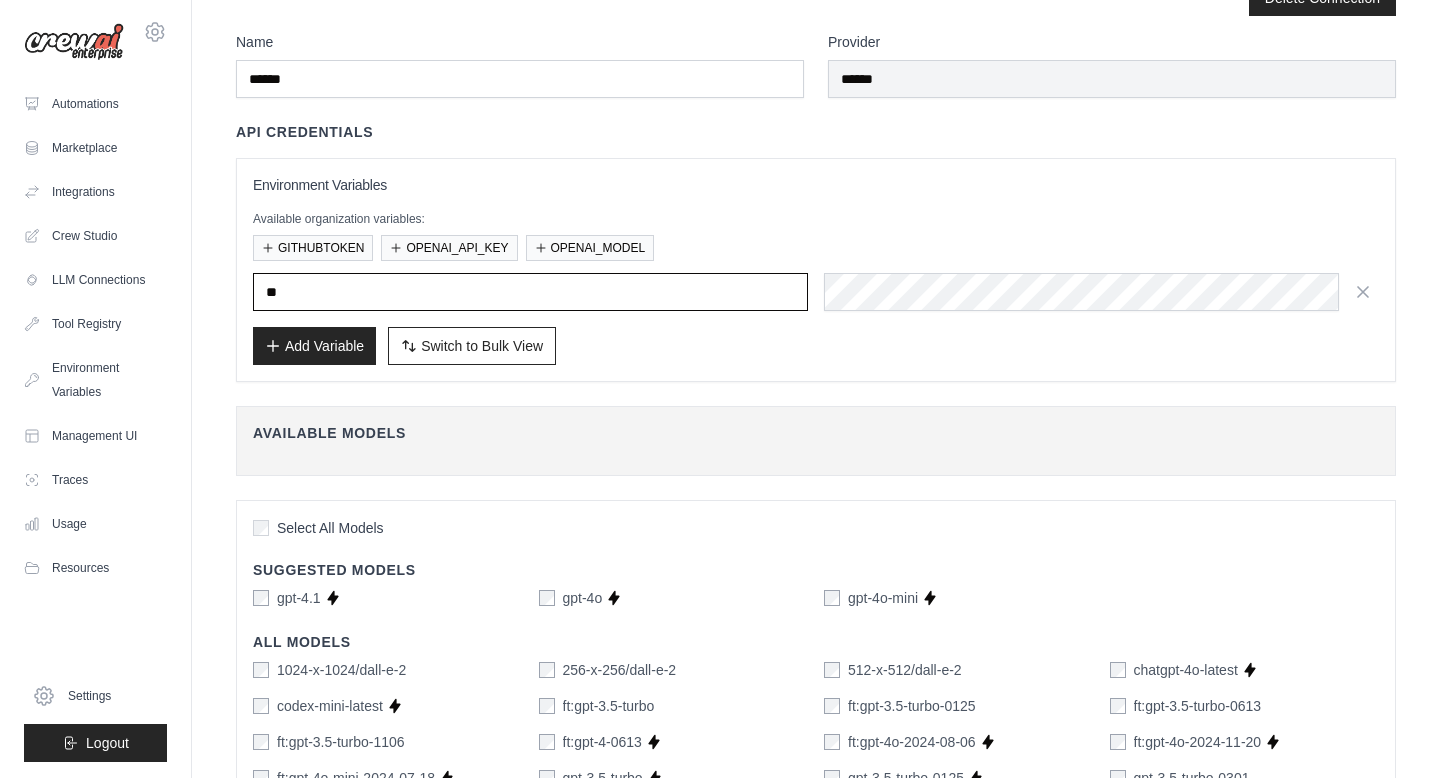 type on "*" 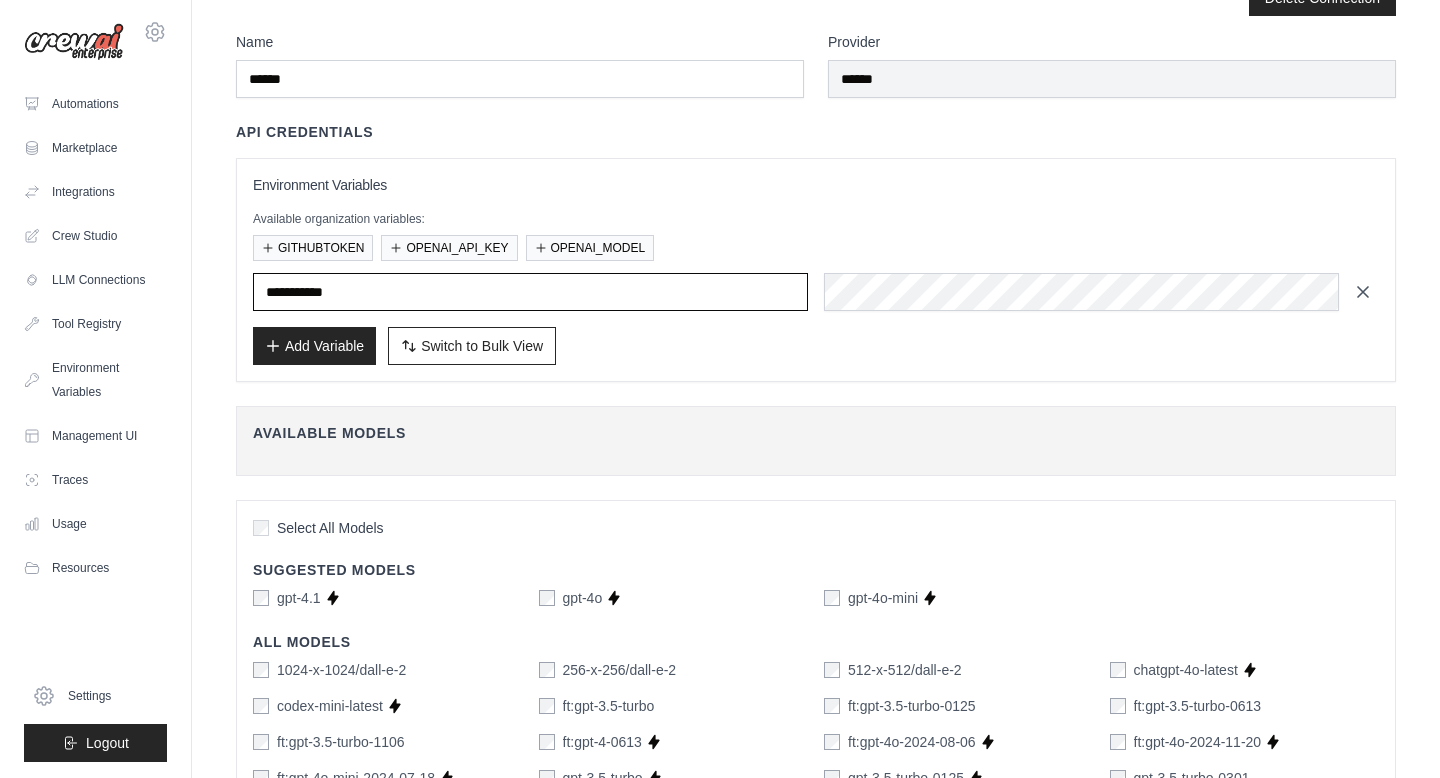 type 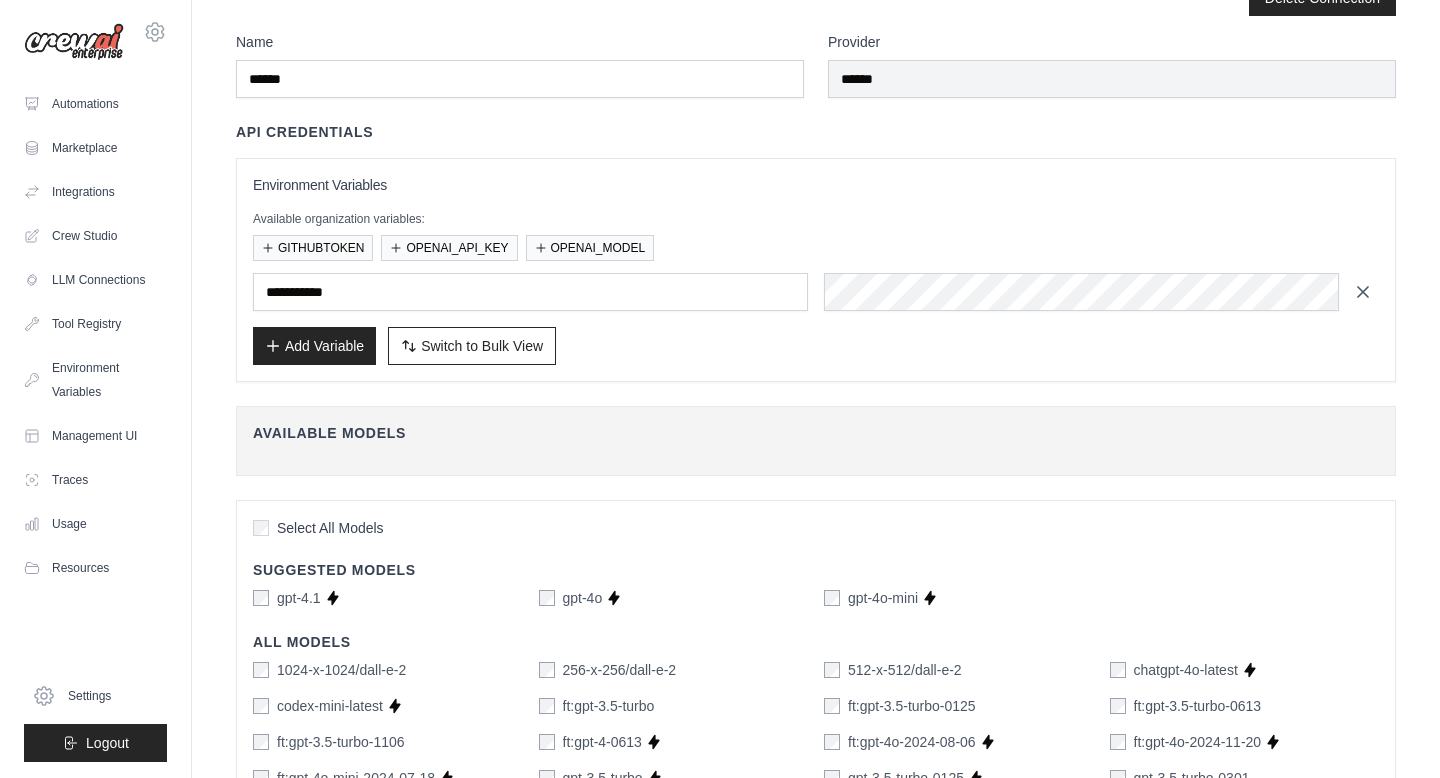 click 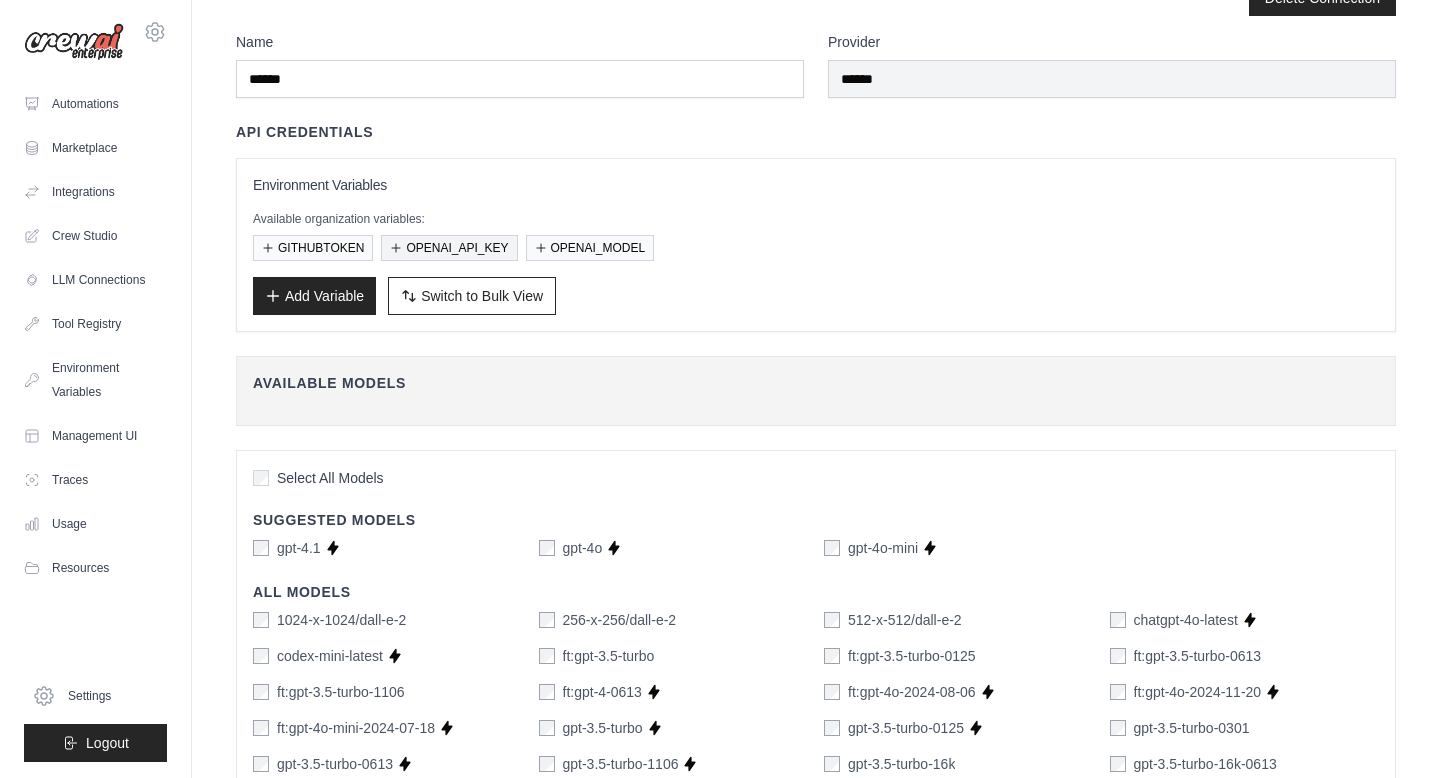 click on "OPENAI_API_KEY" at bounding box center [449, 248] 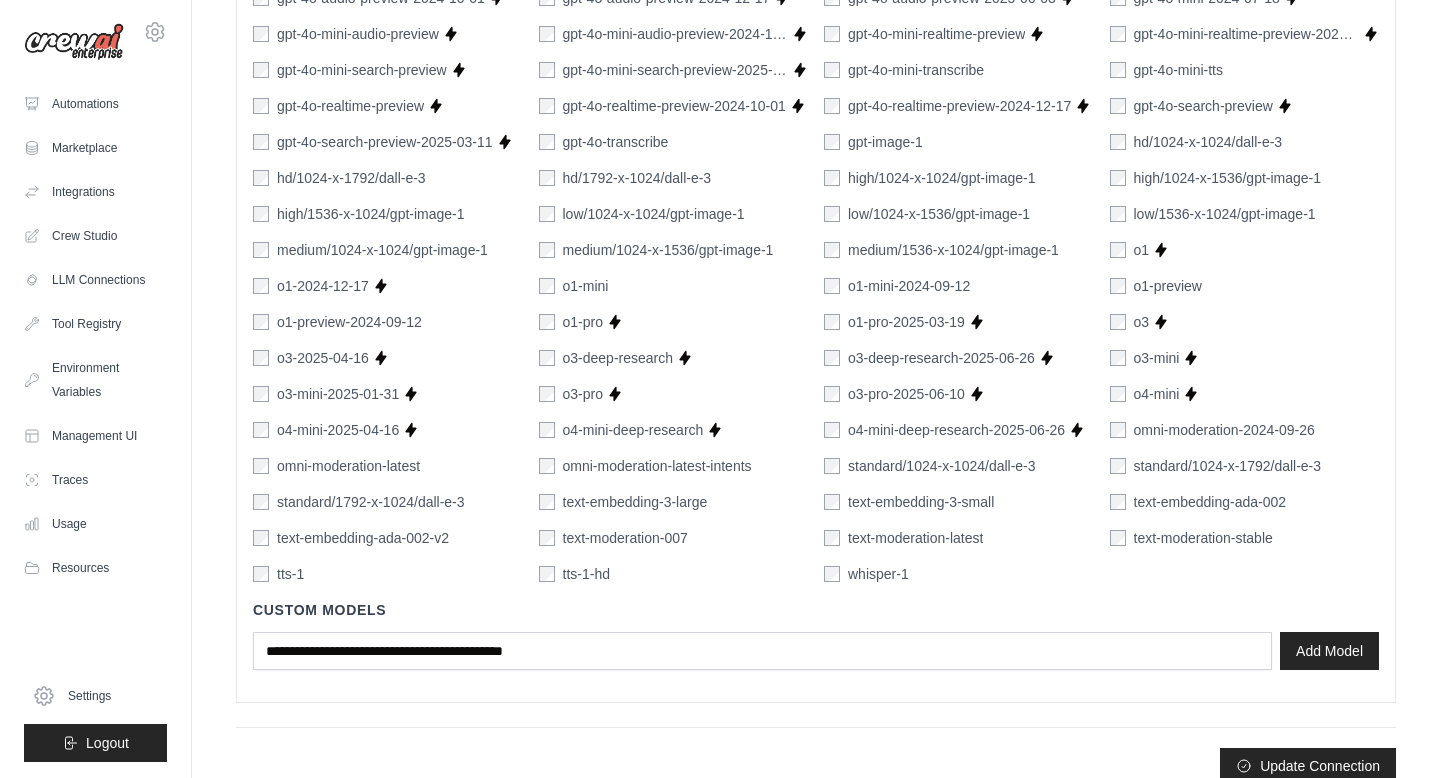 scroll, scrollTop: 1150, scrollLeft: 0, axis: vertical 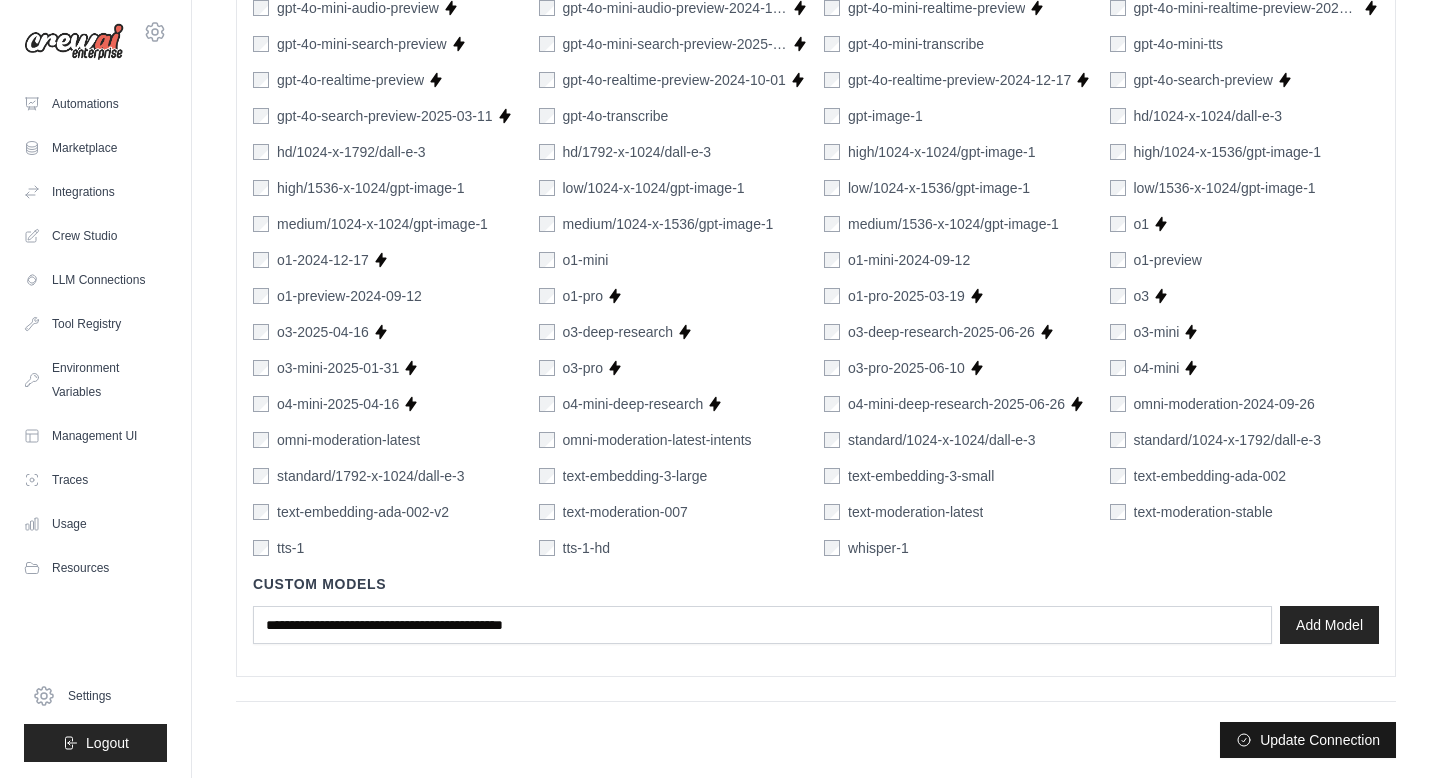 click on "Update Connection" at bounding box center (1308, 740) 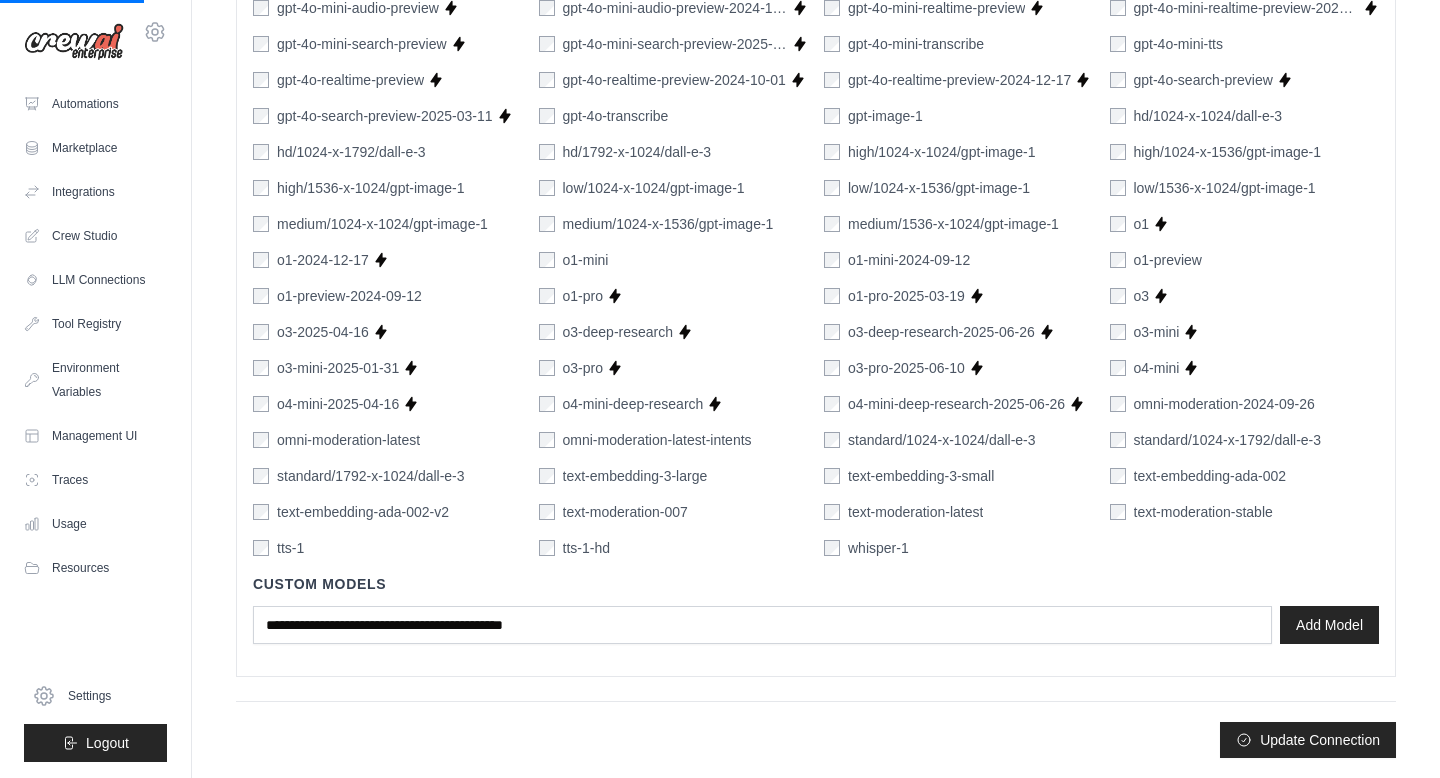 scroll, scrollTop: 0, scrollLeft: 0, axis: both 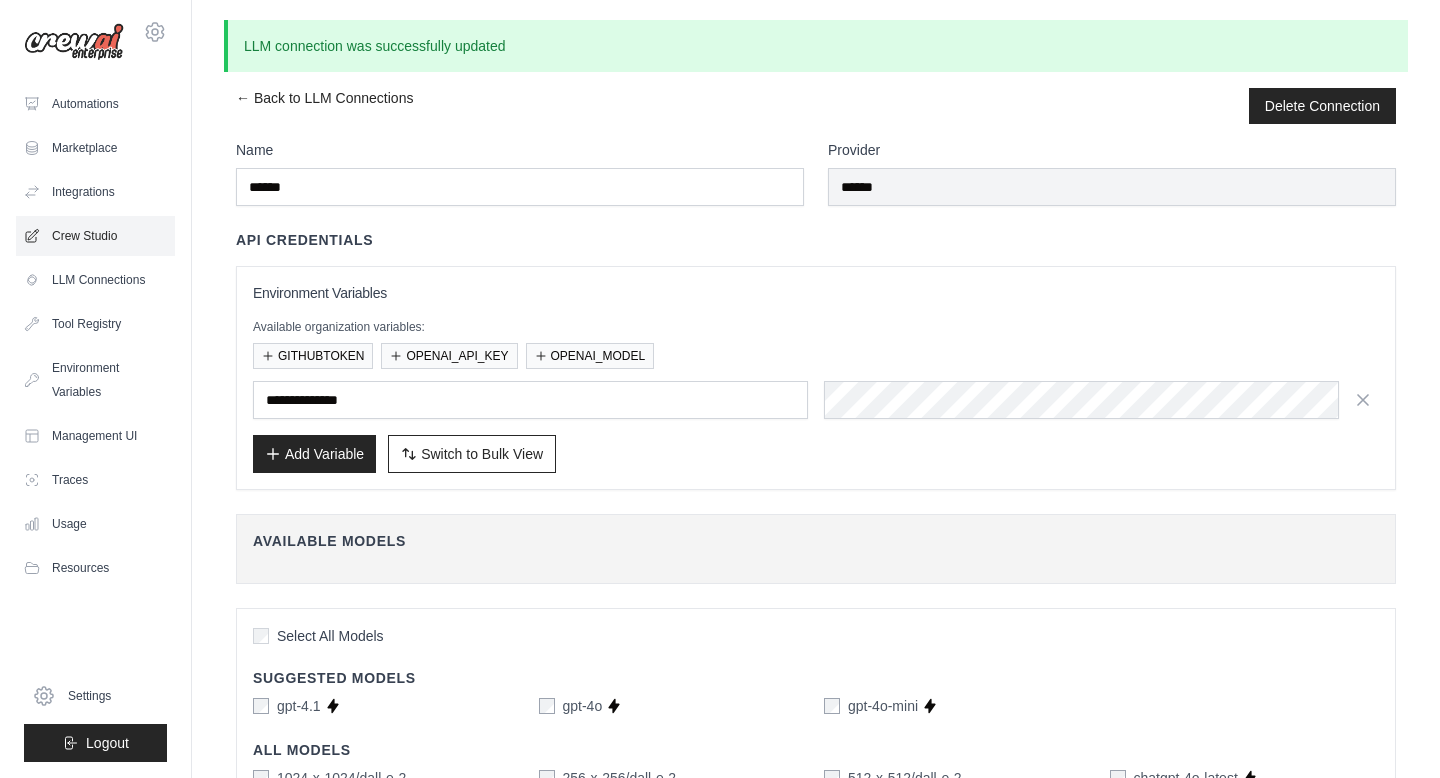 click on "Crew Studio" at bounding box center (95, 236) 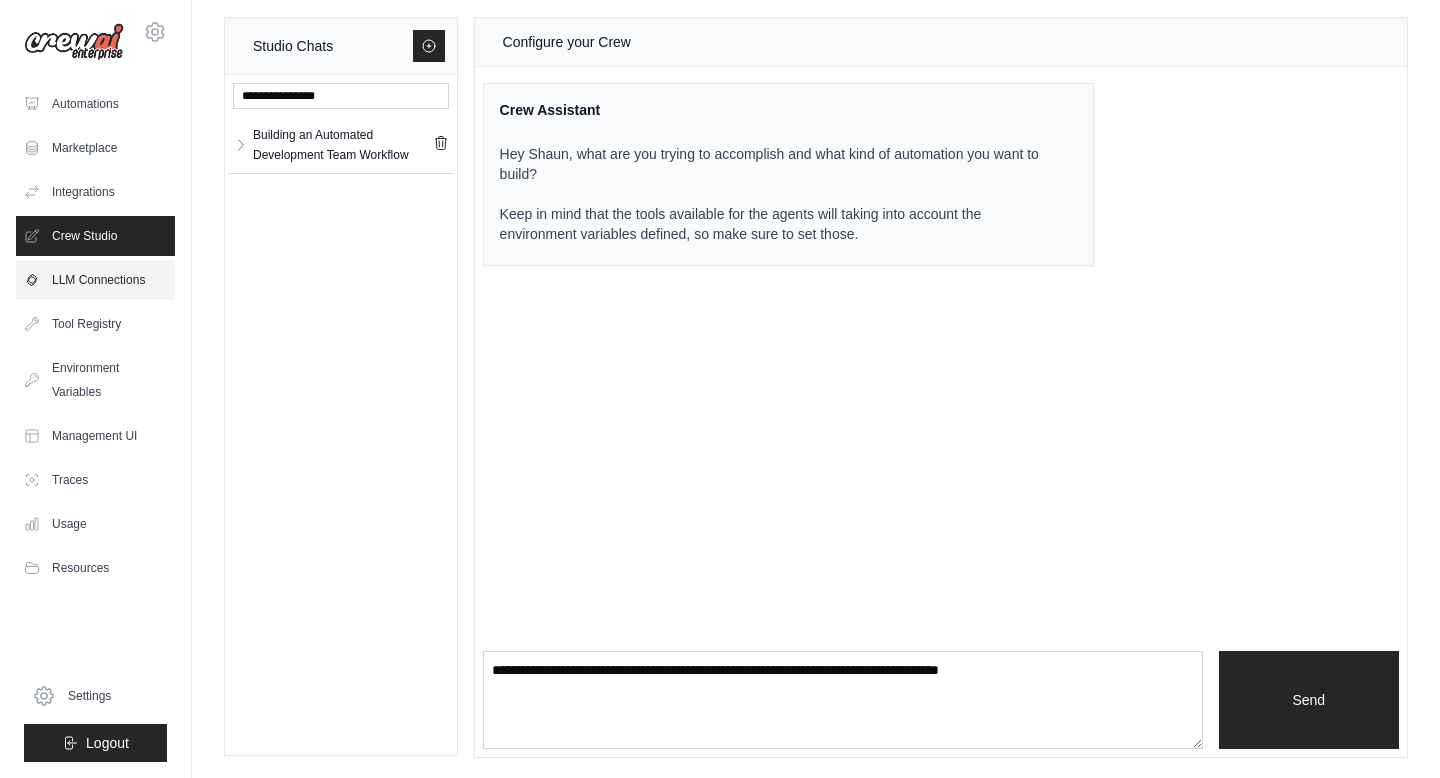 scroll, scrollTop: 0, scrollLeft: 0, axis: both 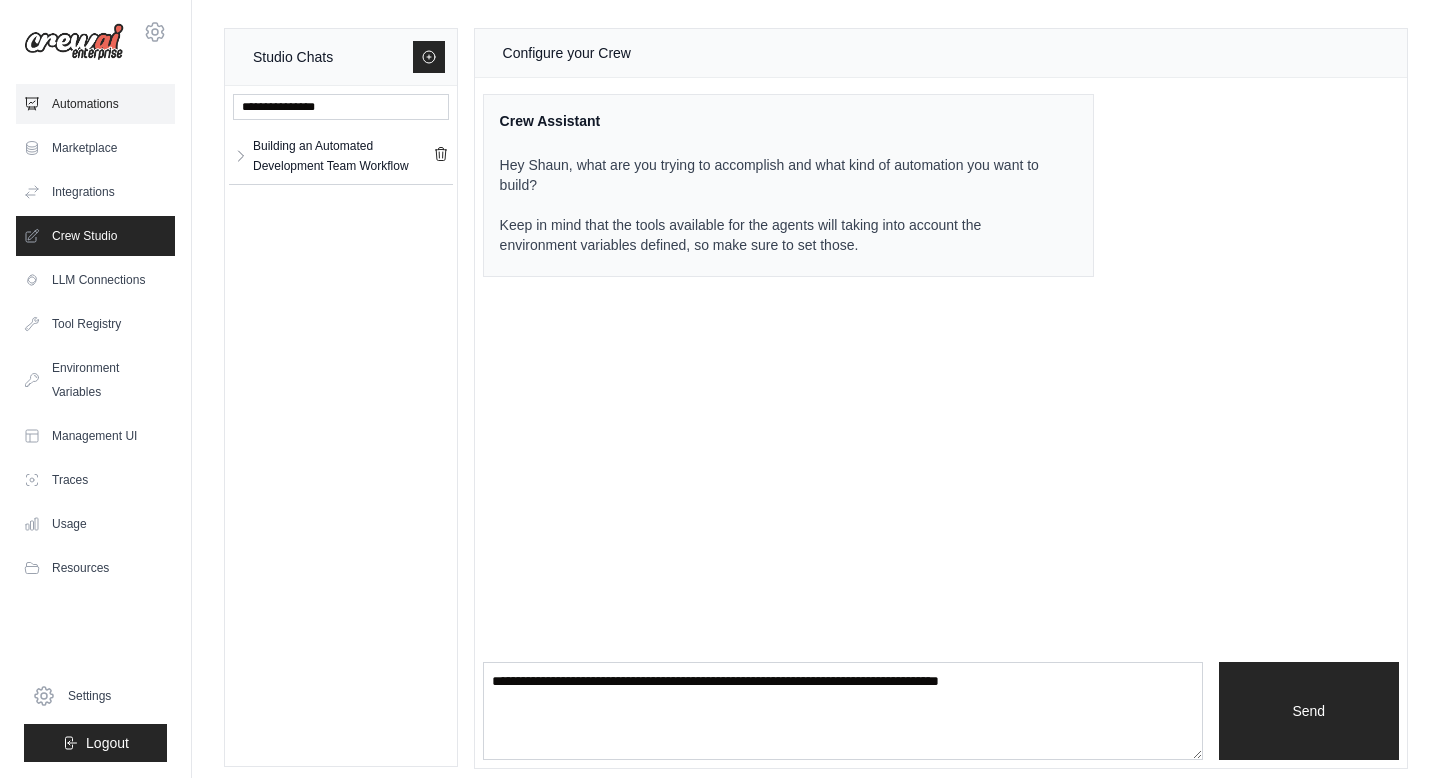 click on "Automations" at bounding box center [95, 104] 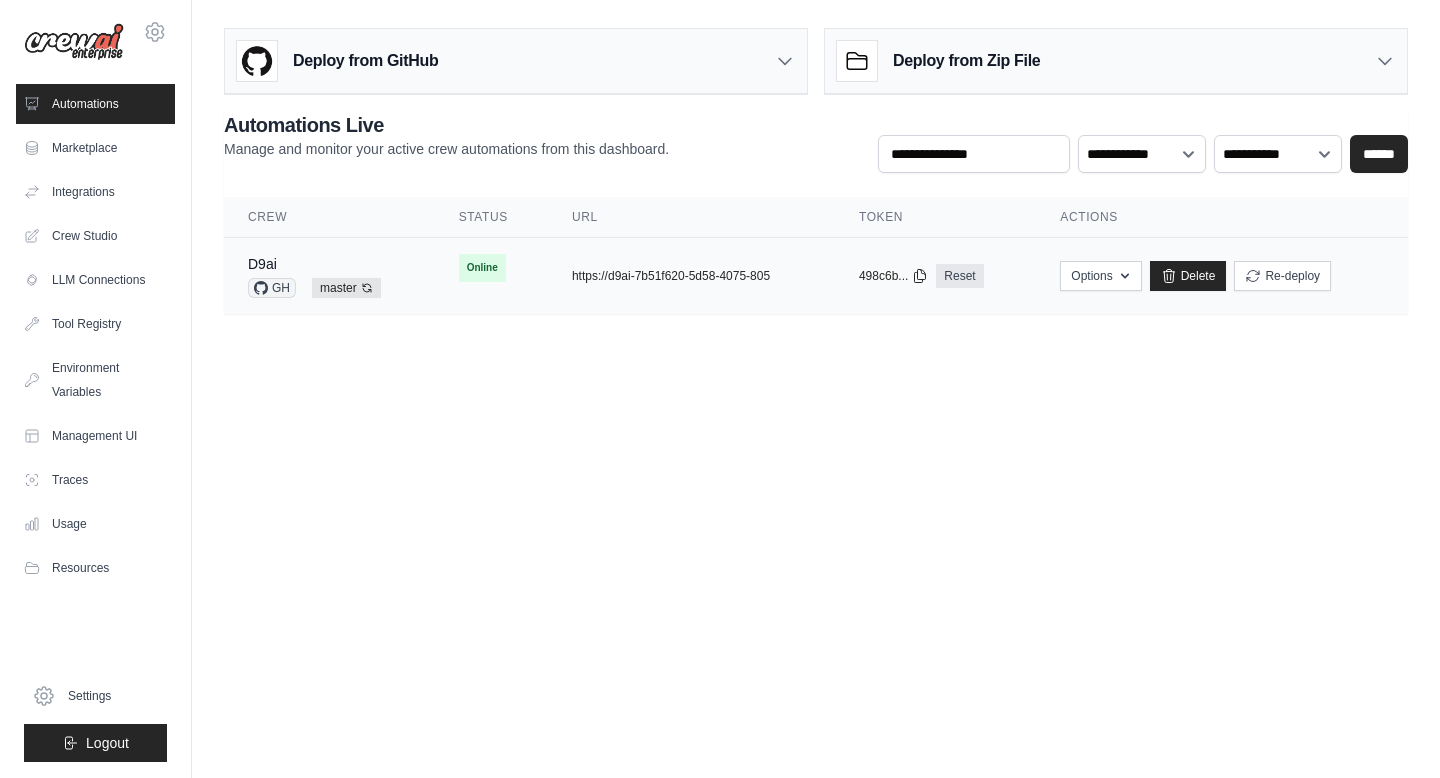 click on "copied
https://d9ai-7b51f620-5d58-4075-805" at bounding box center [691, 276] 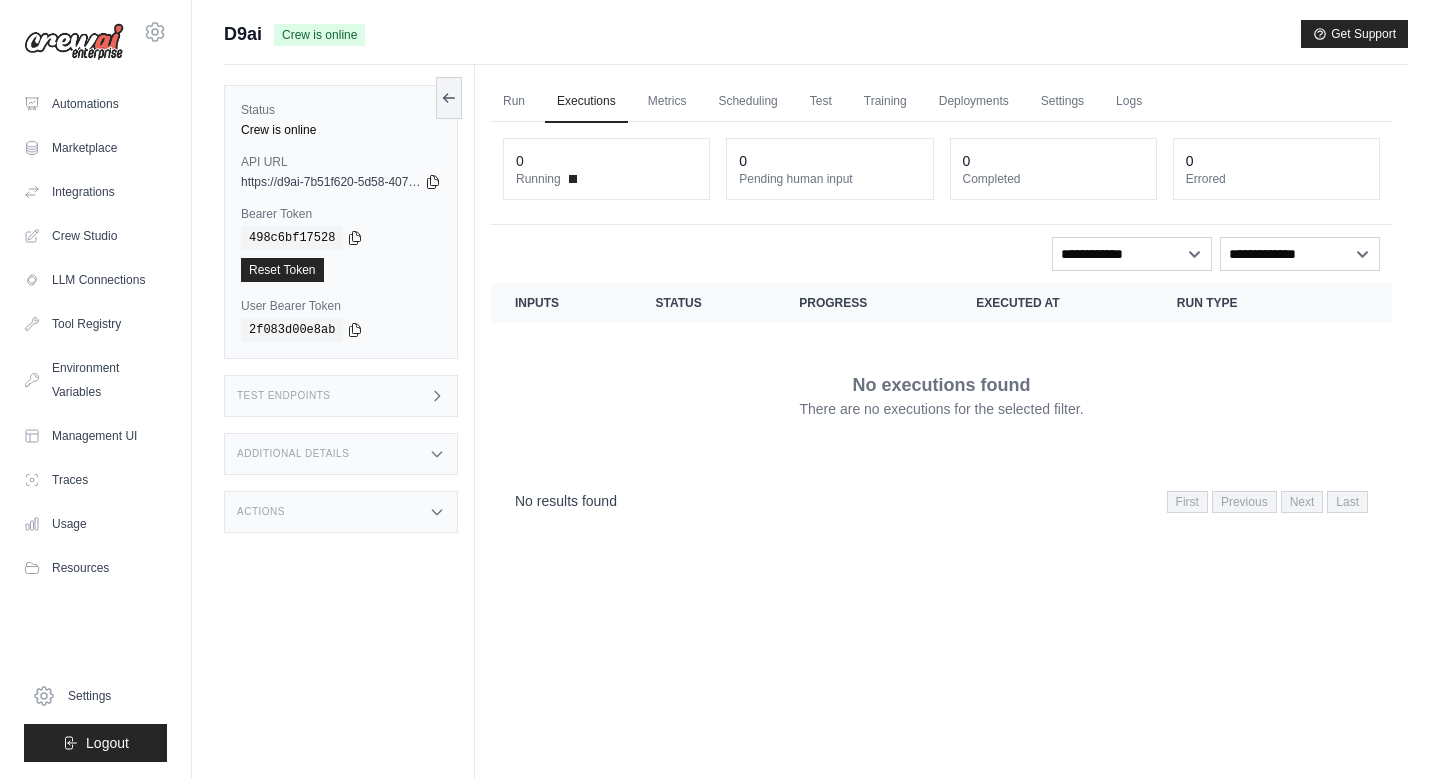 scroll, scrollTop: 0, scrollLeft: 0, axis: both 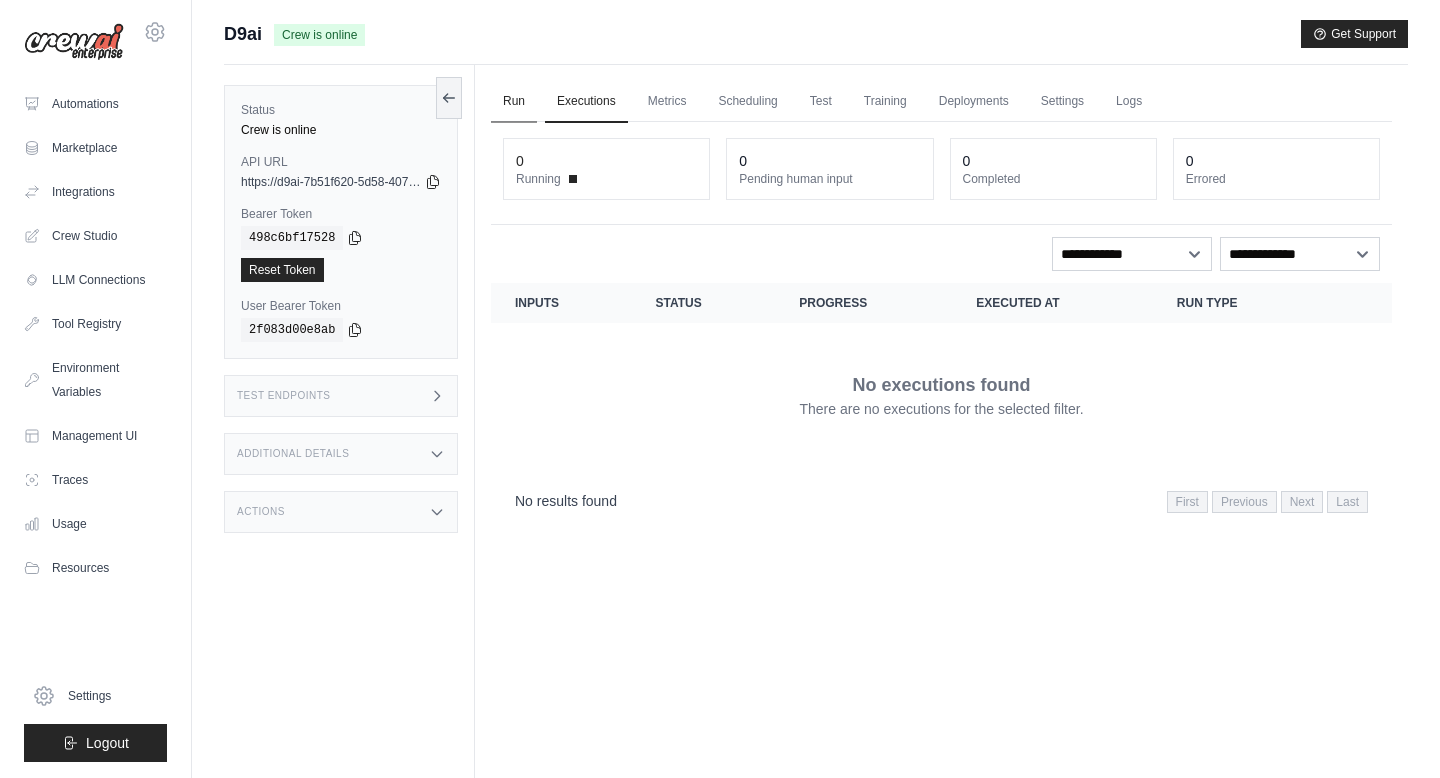 click on "Run" at bounding box center (514, 102) 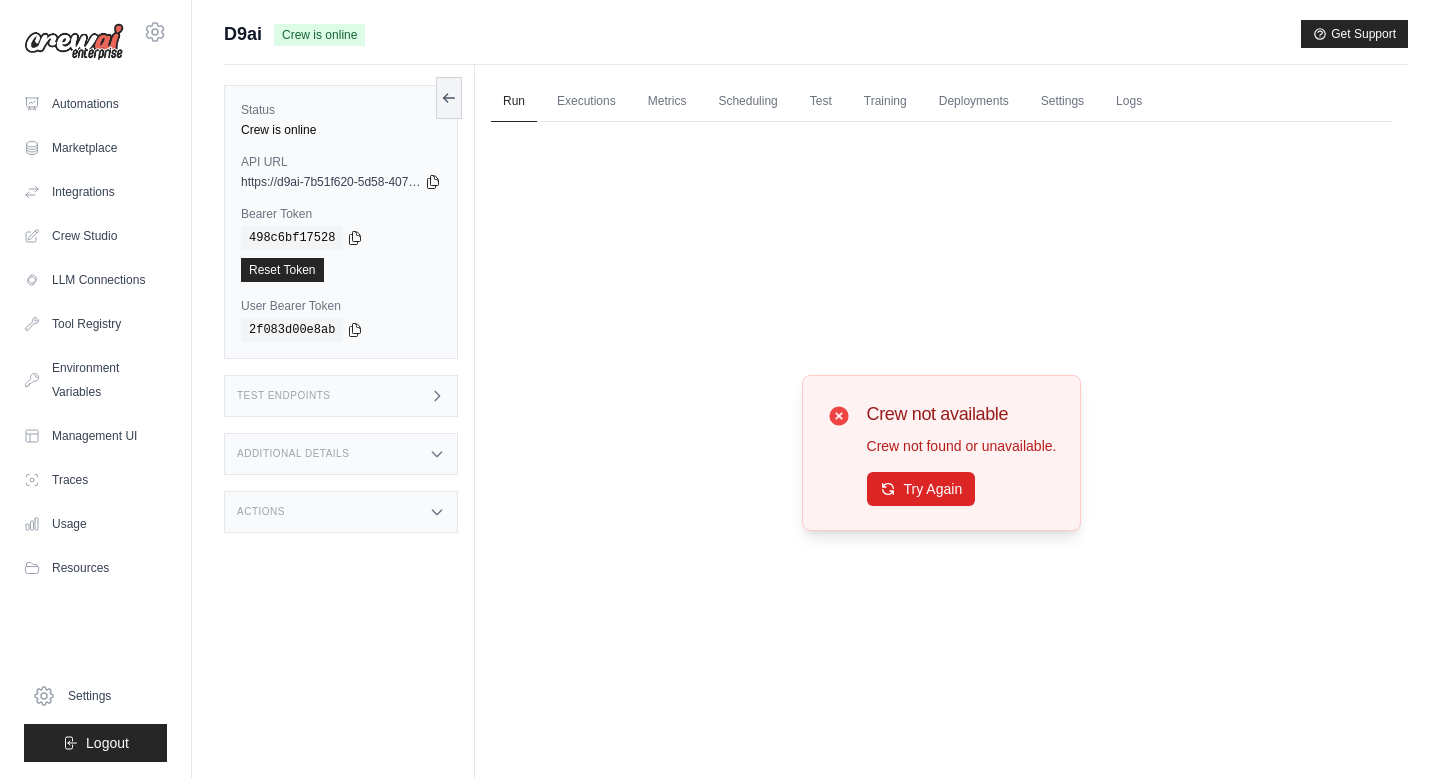 click on "Crew not available Crew not found or unavailable. Try Again" at bounding box center [941, 452] 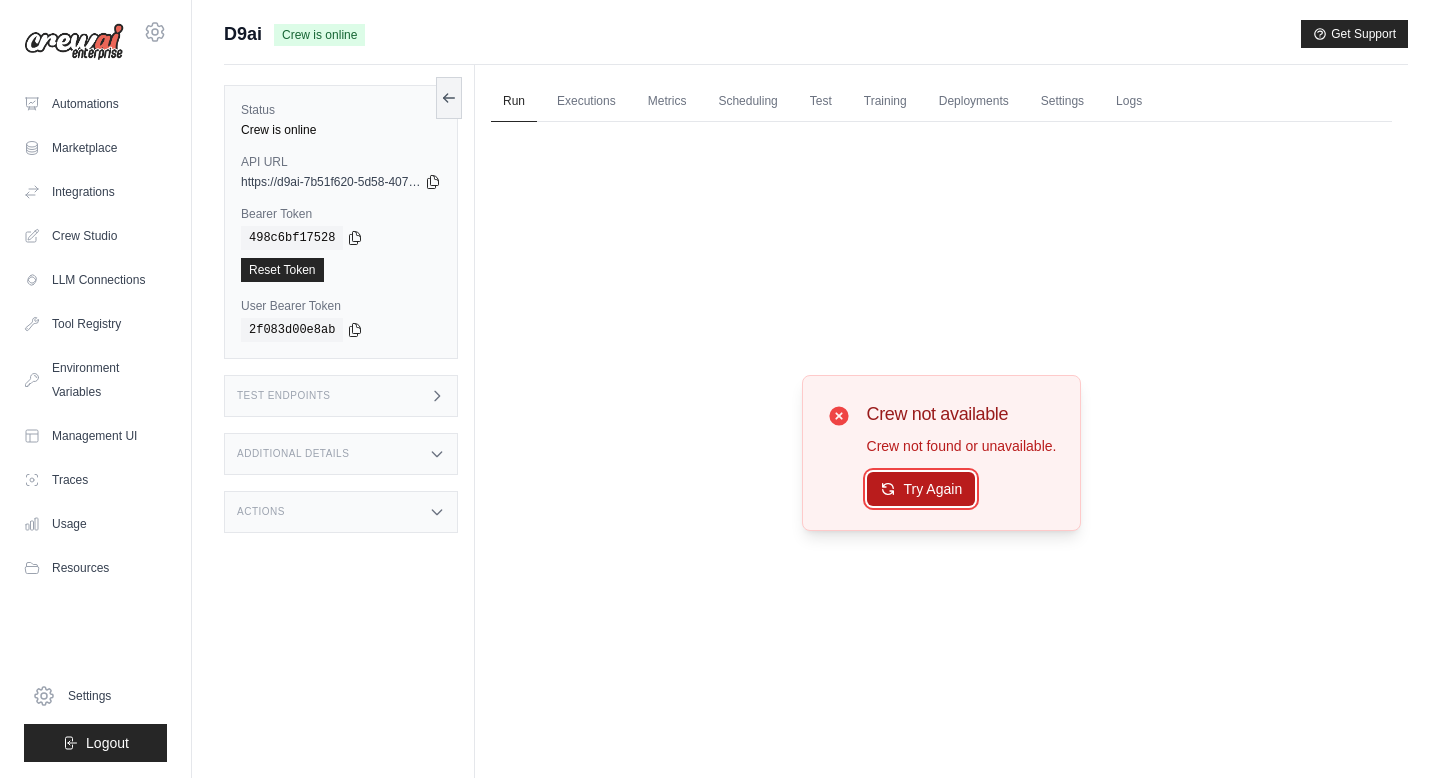 click on "Try Again" at bounding box center [921, 489] 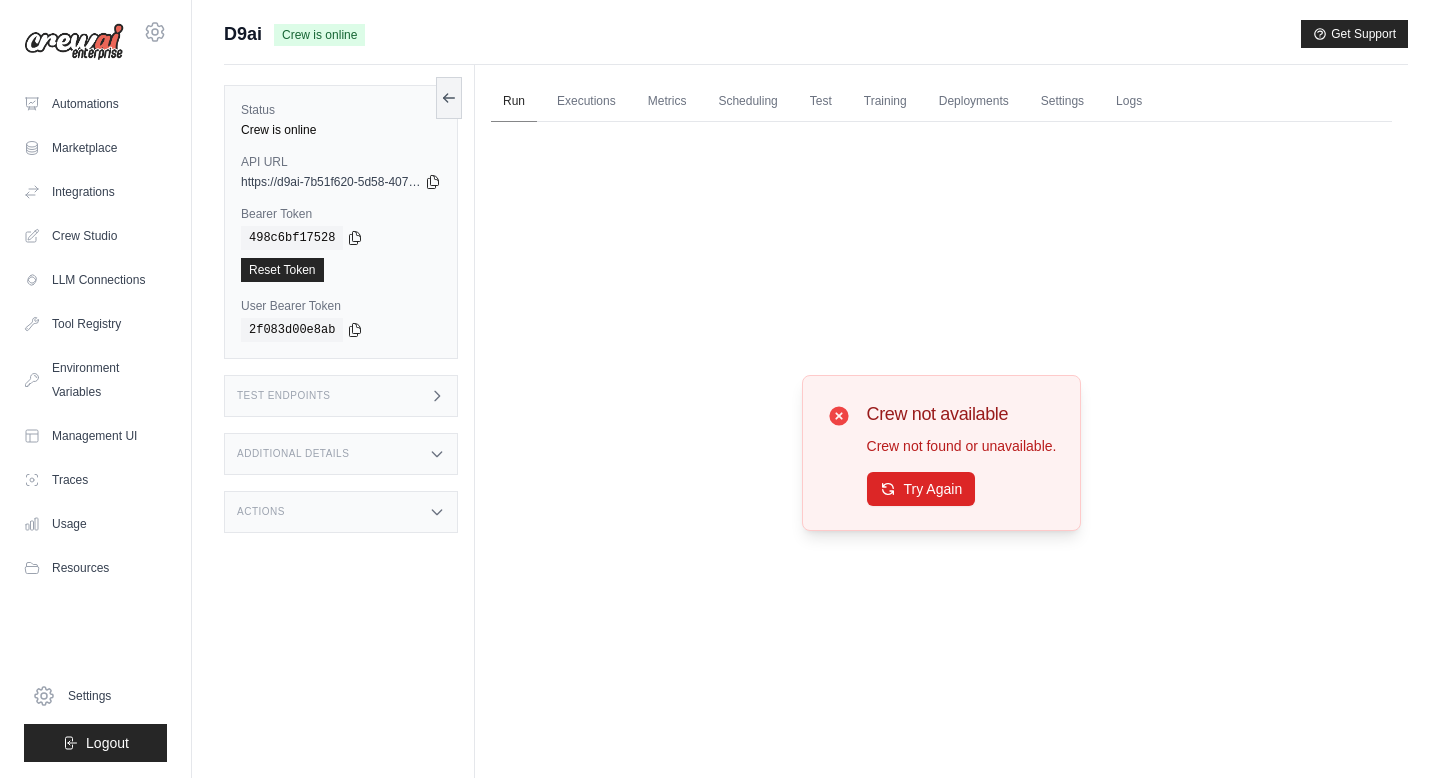 click on "Run" at bounding box center [514, 102] 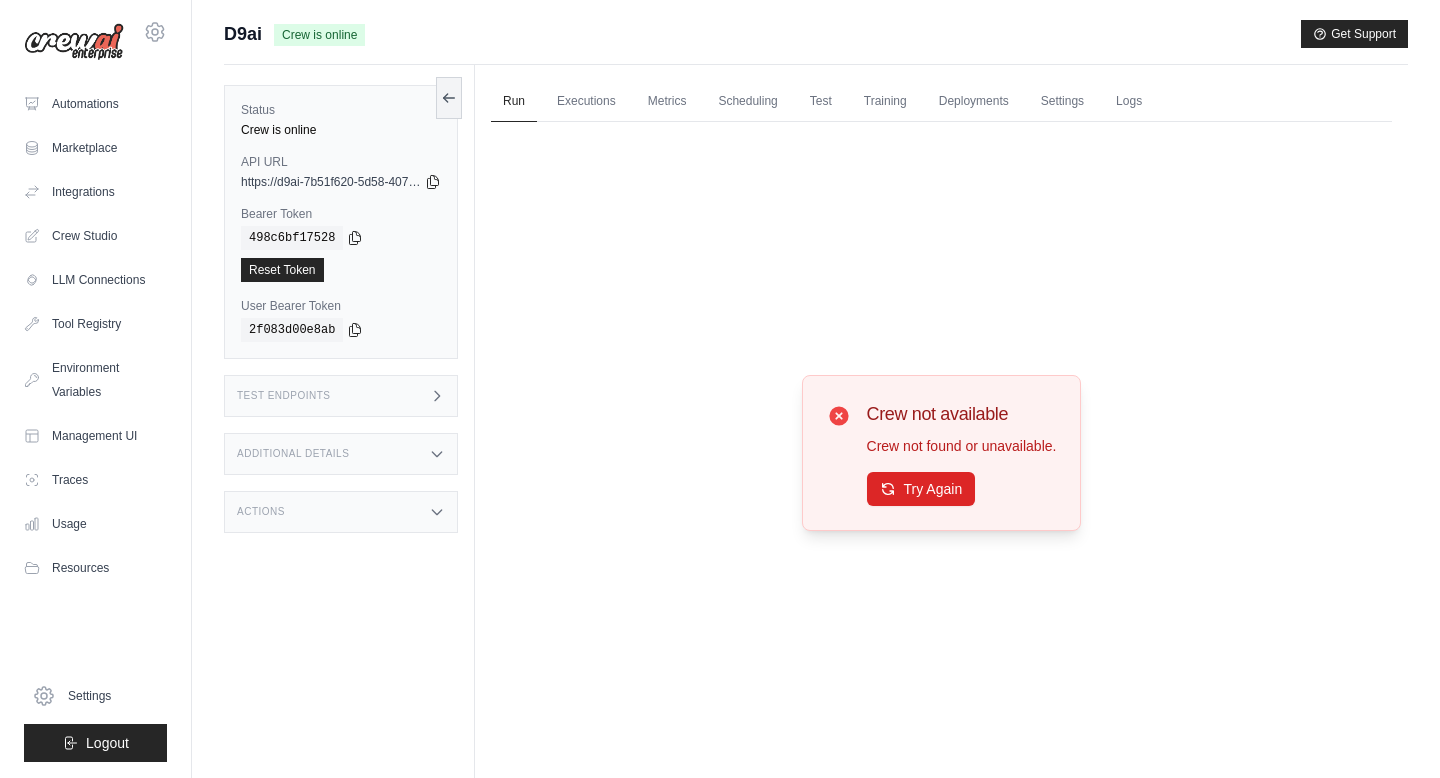 click on "Crew not available Crew not found or unavailable. Try Again" at bounding box center [941, 452] 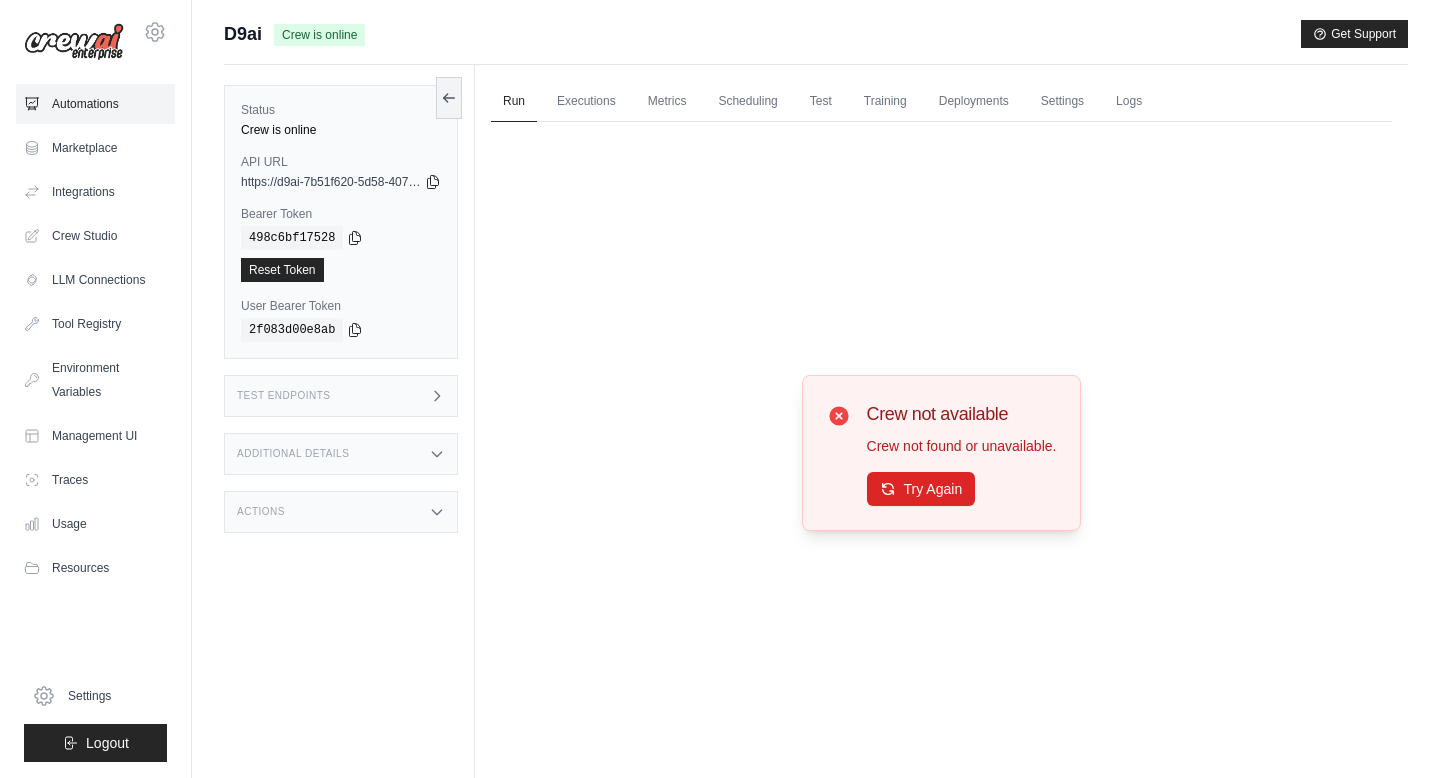 click on "Automations" at bounding box center [95, 104] 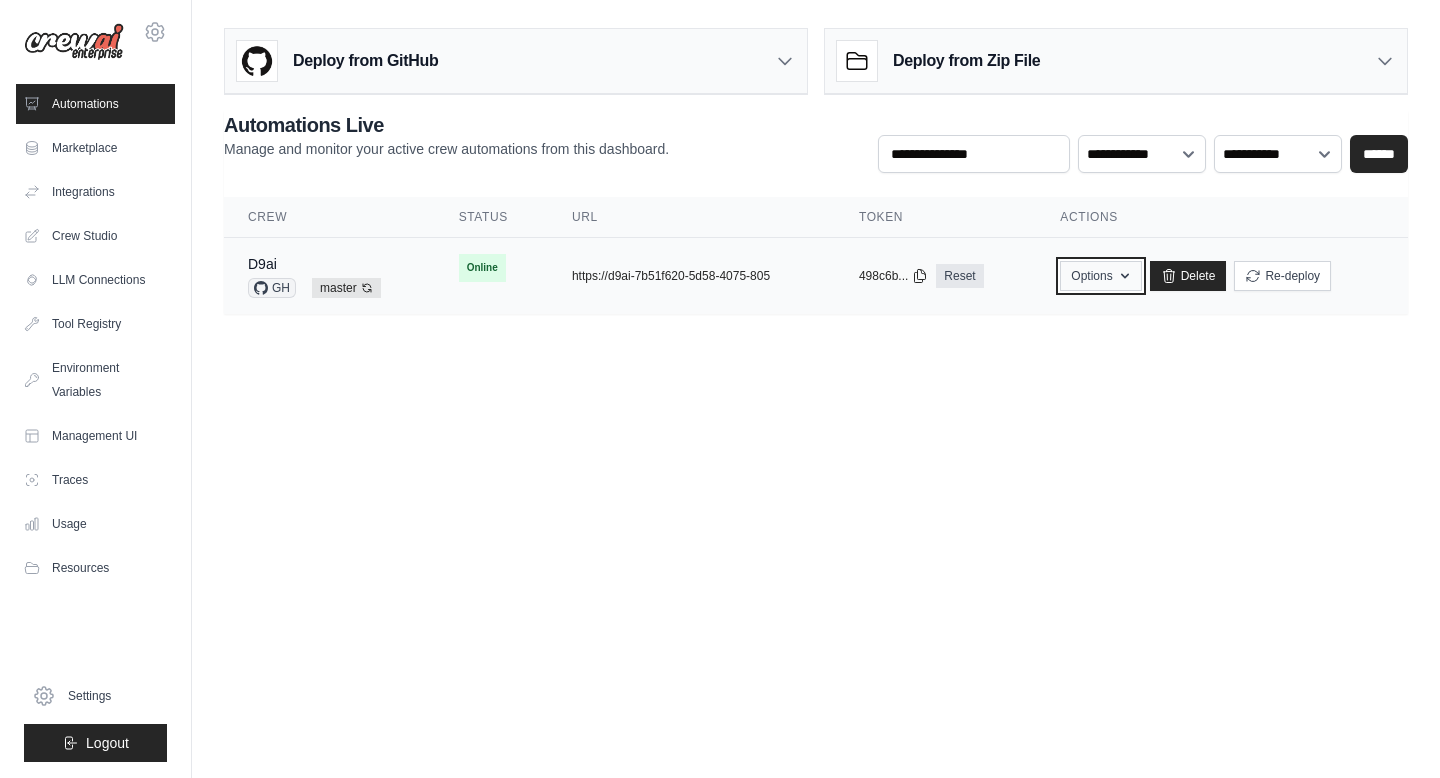 click on "Options" at bounding box center [1100, 276] 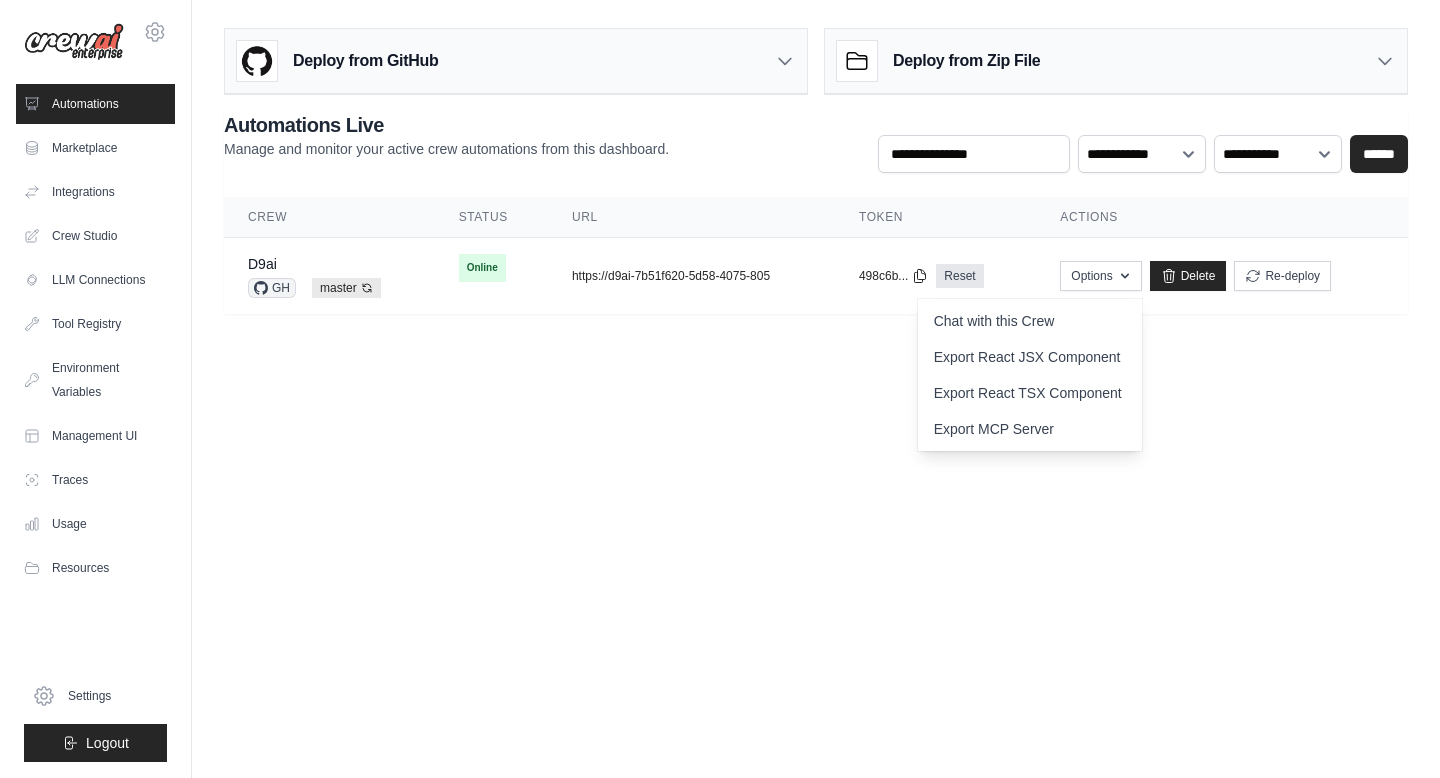 click on "**********" at bounding box center [816, 179] 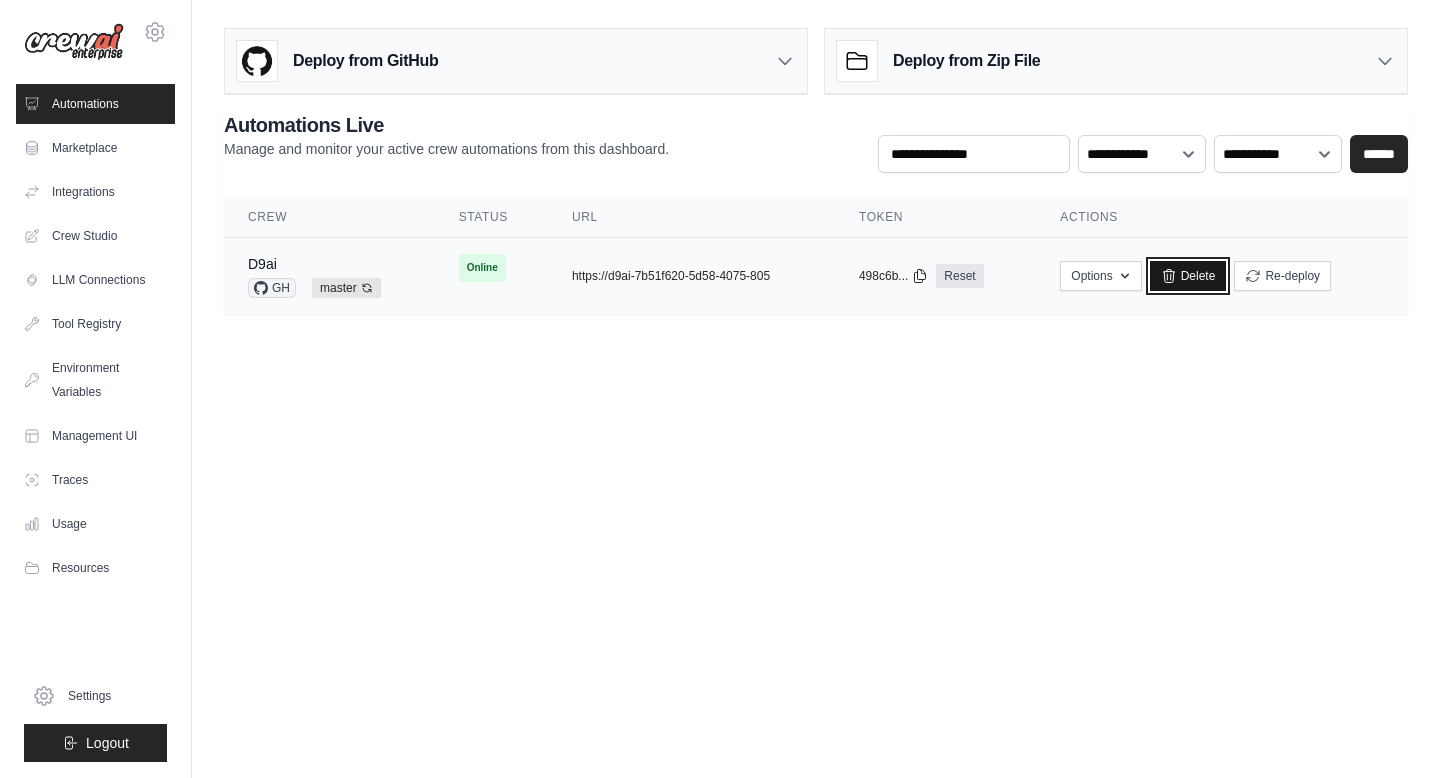 click on "Delete" at bounding box center (1188, 276) 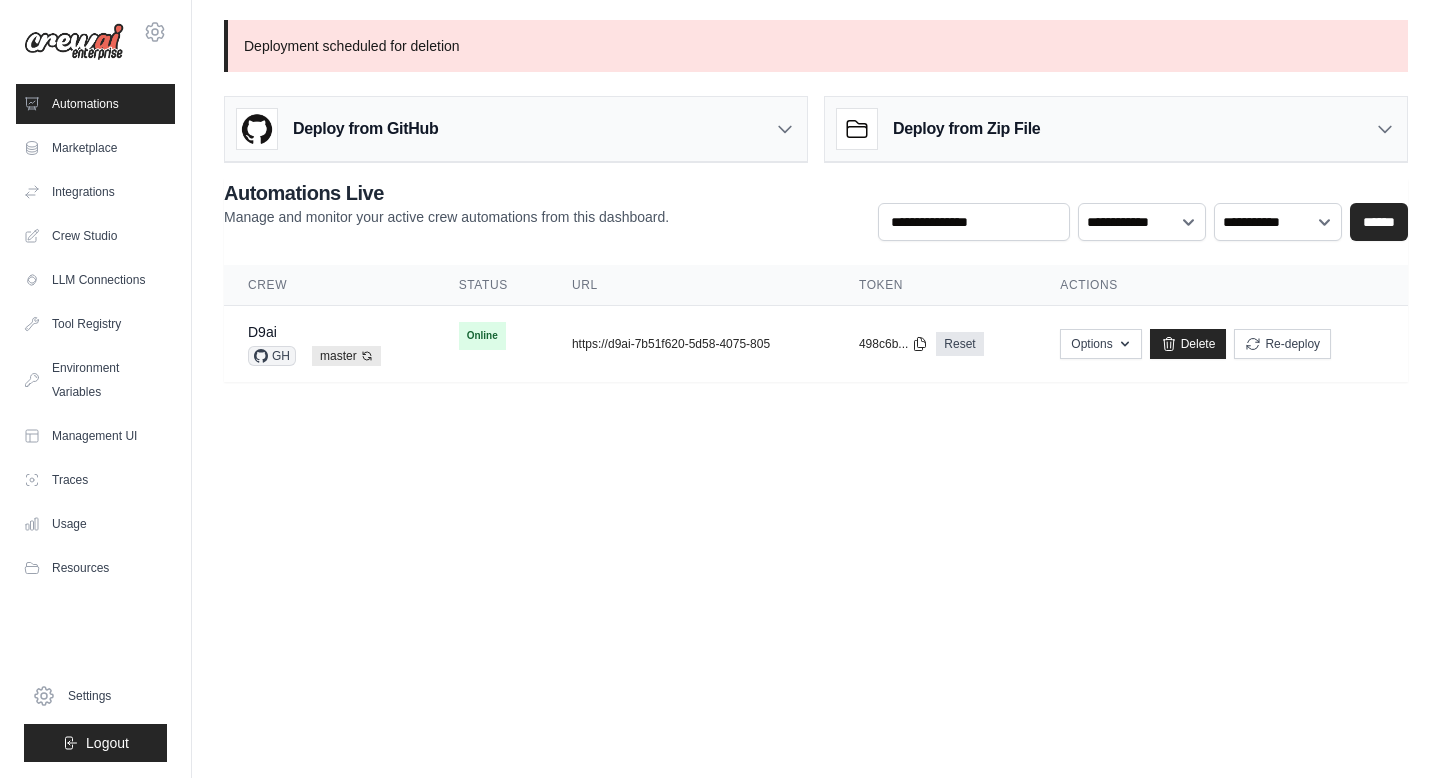 scroll, scrollTop: 0, scrollLeft: 0, axis: both 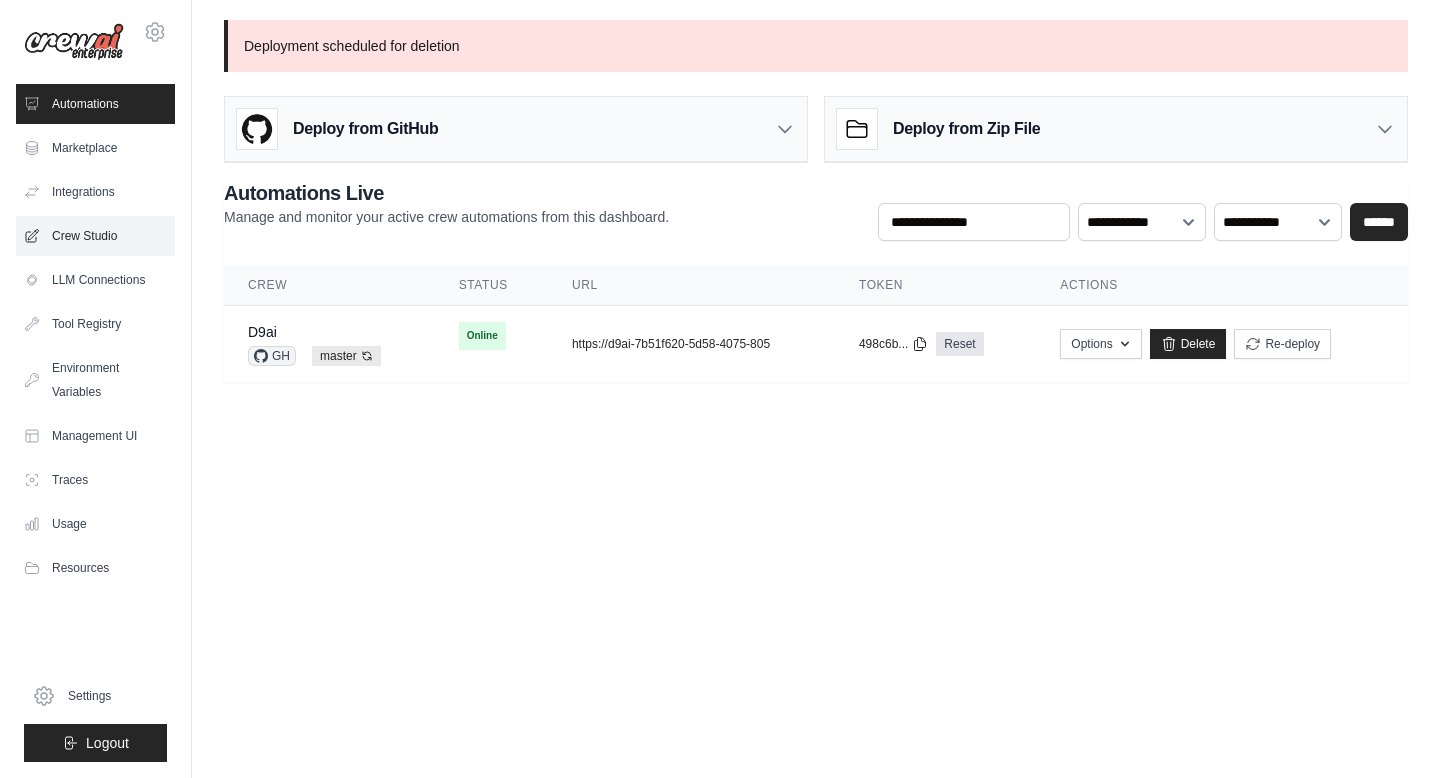 click on "Crew Studio" at bounding box center [95, 236] 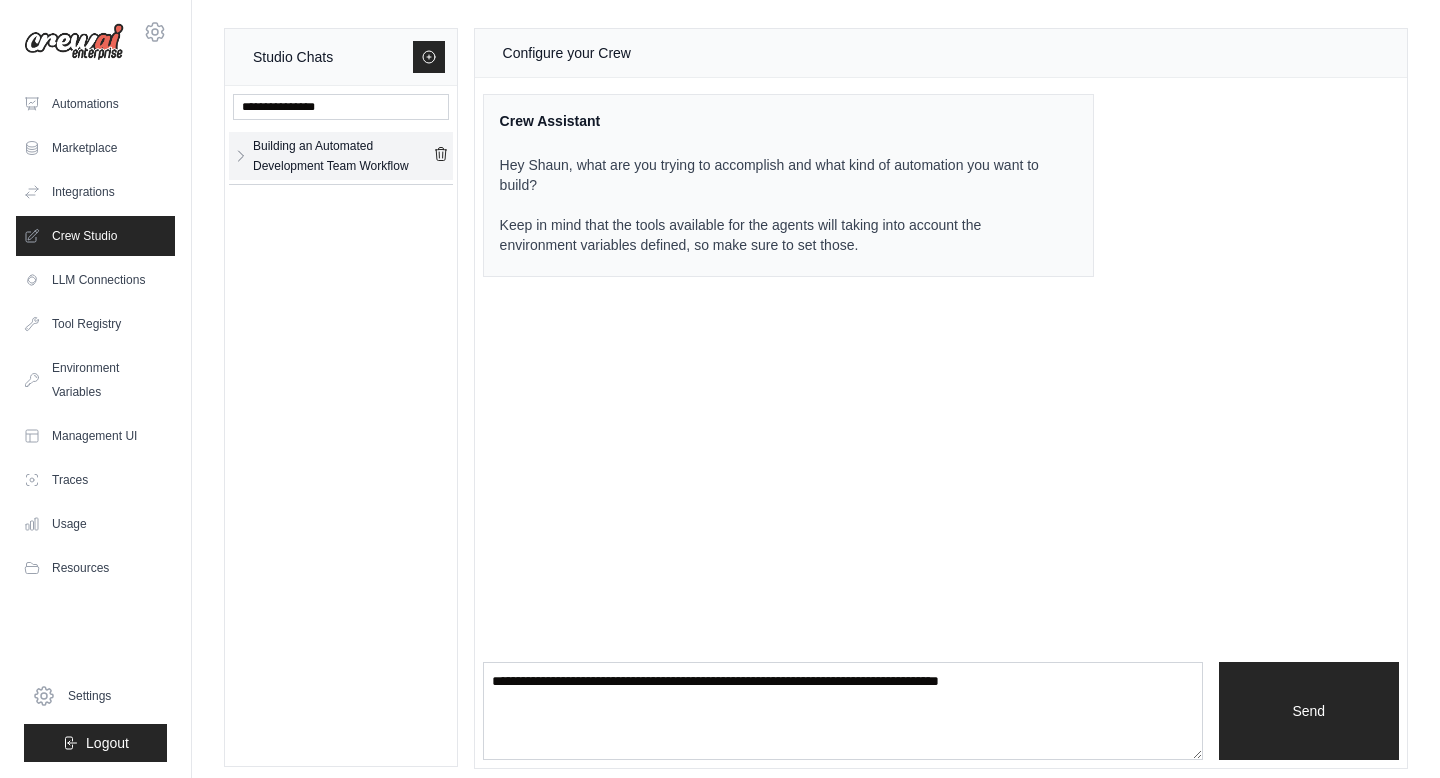 click on "Building an Automated Development Team Workflow" at bounding box center [343, 156] 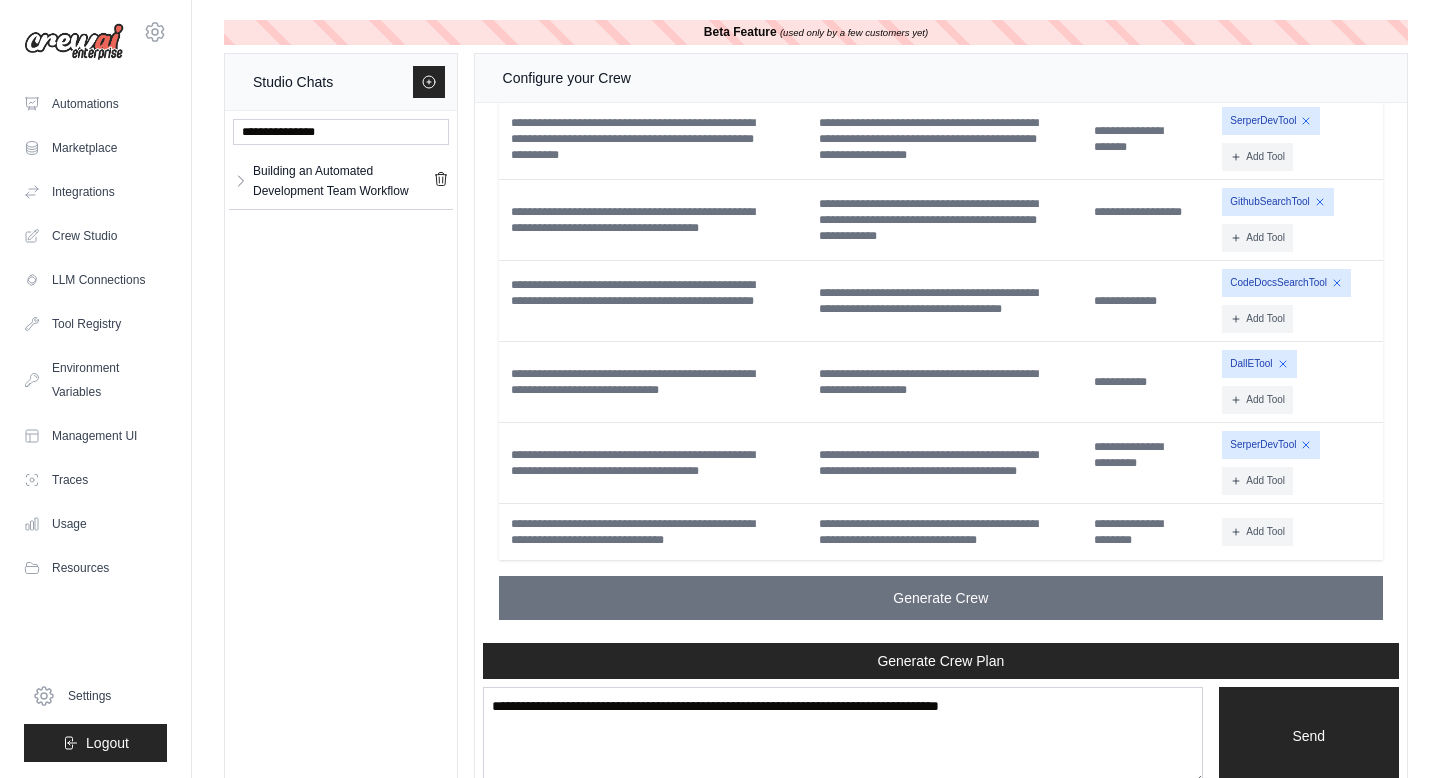 scroll, scrollTop: 3465, scrollLeft: 0, axis: vertical 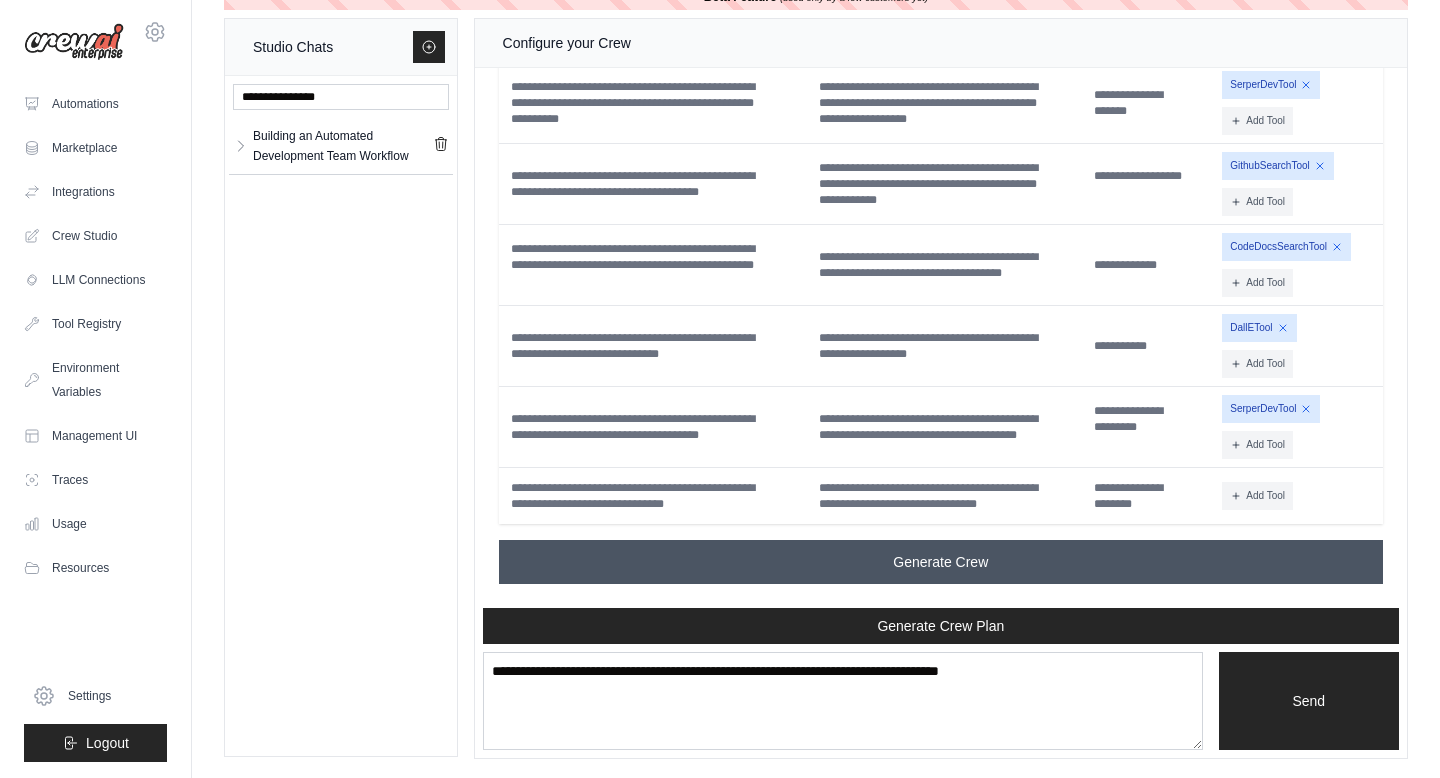 click on "Generate Crew" at bounding box center [940, 562] 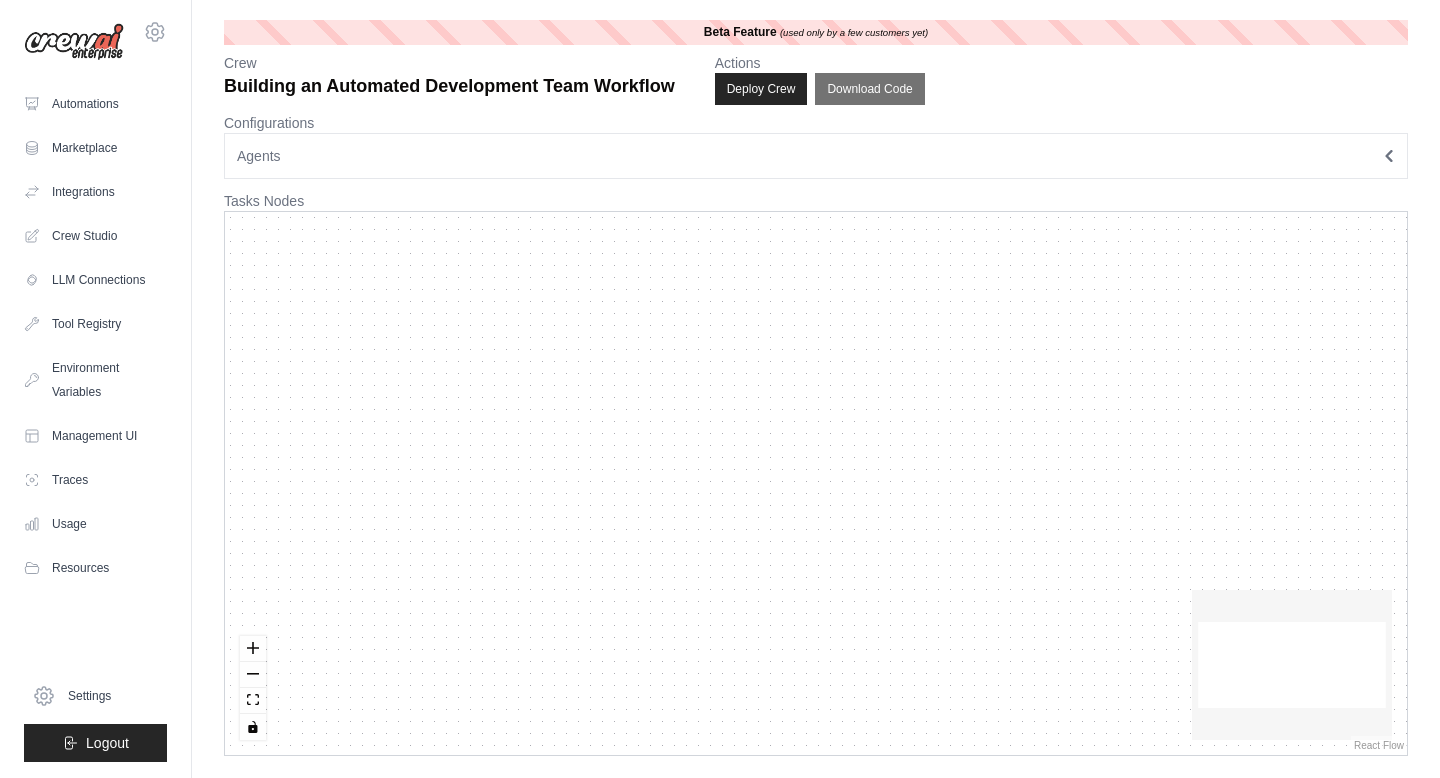 scroll, scrollTop: 0, scrollLeft: 0, axis: both 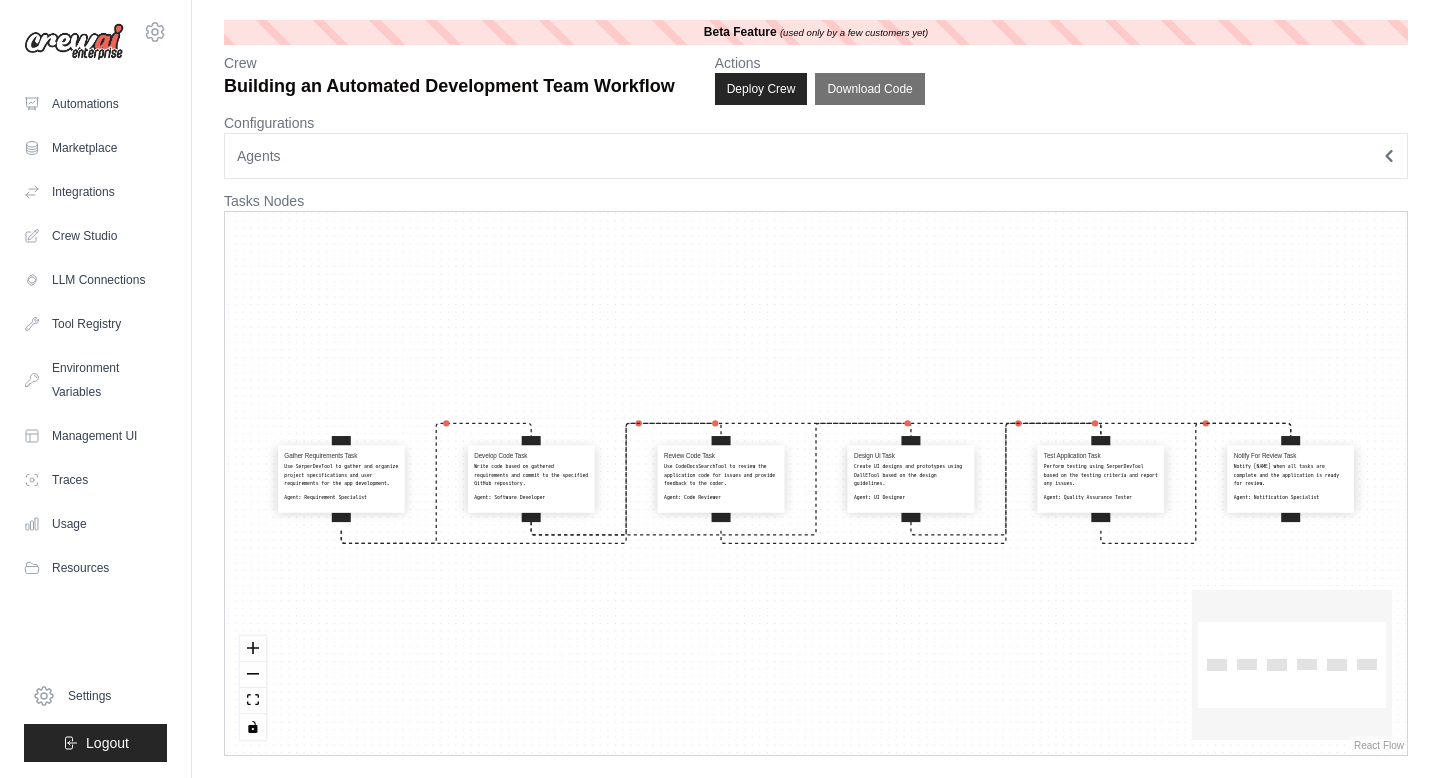 click on "Building an Automated Development Team Workflow" at bounding box center [449, 86] 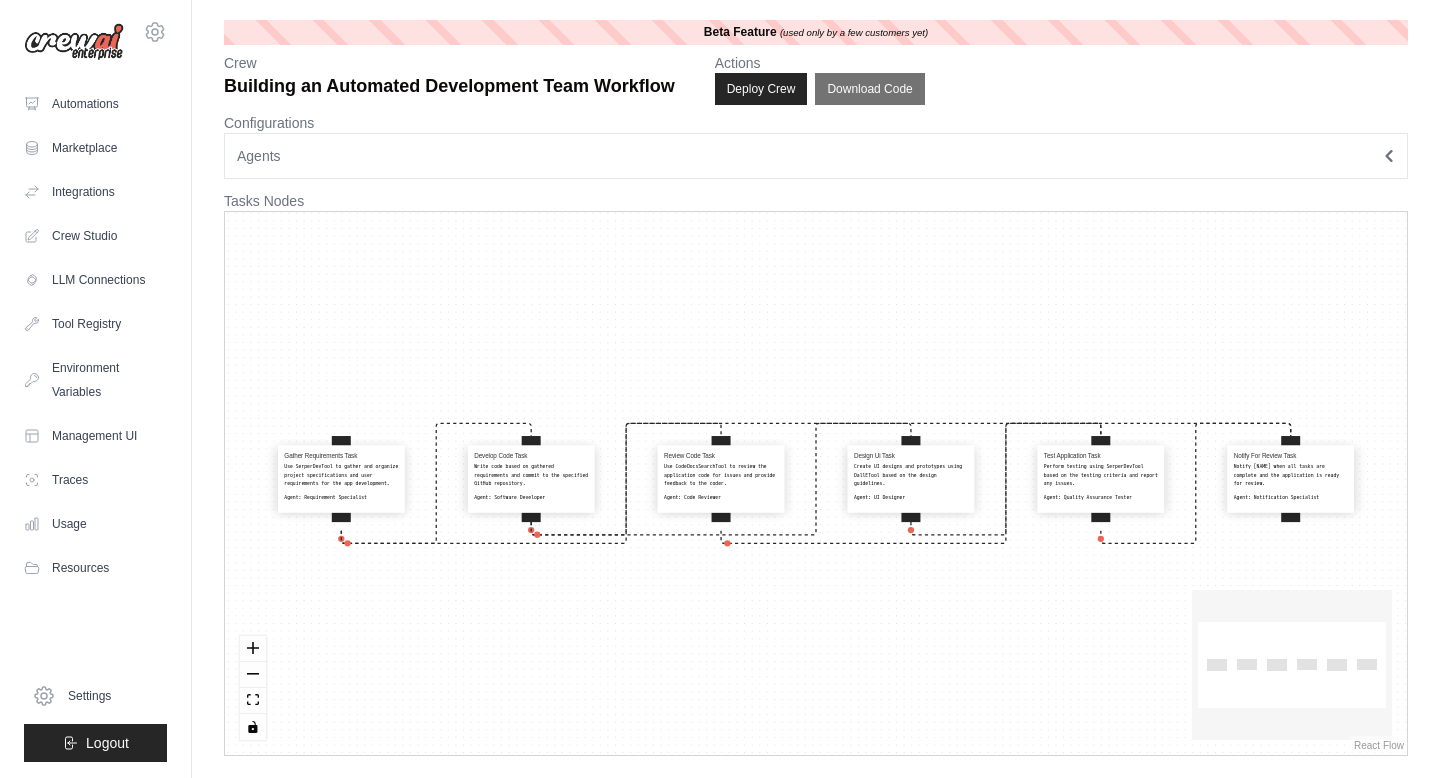 click on "Building an Automated Development Team Workflow" at bounding box center [449, 86] 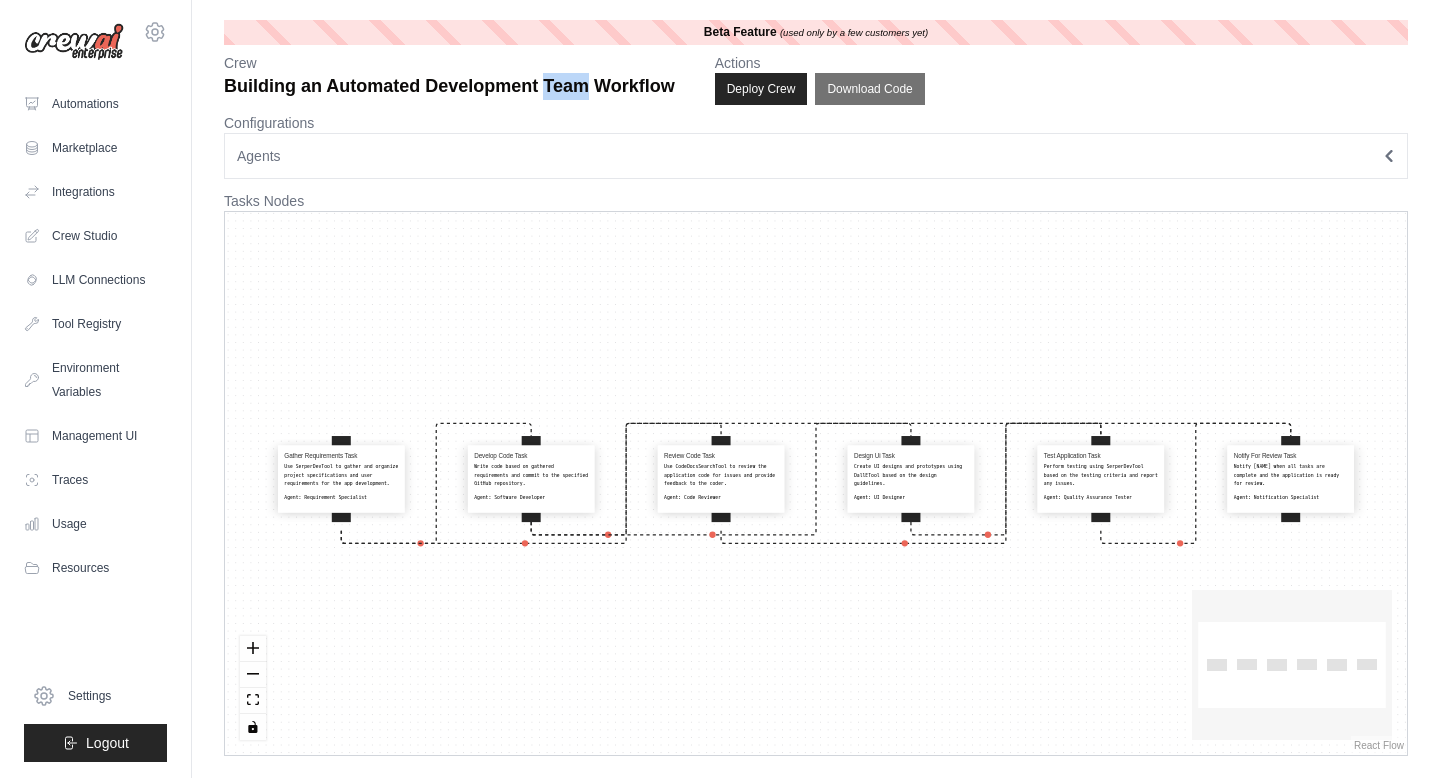 click on "Building an Automated Development Team Workflow" at bounding box center (449, 86) 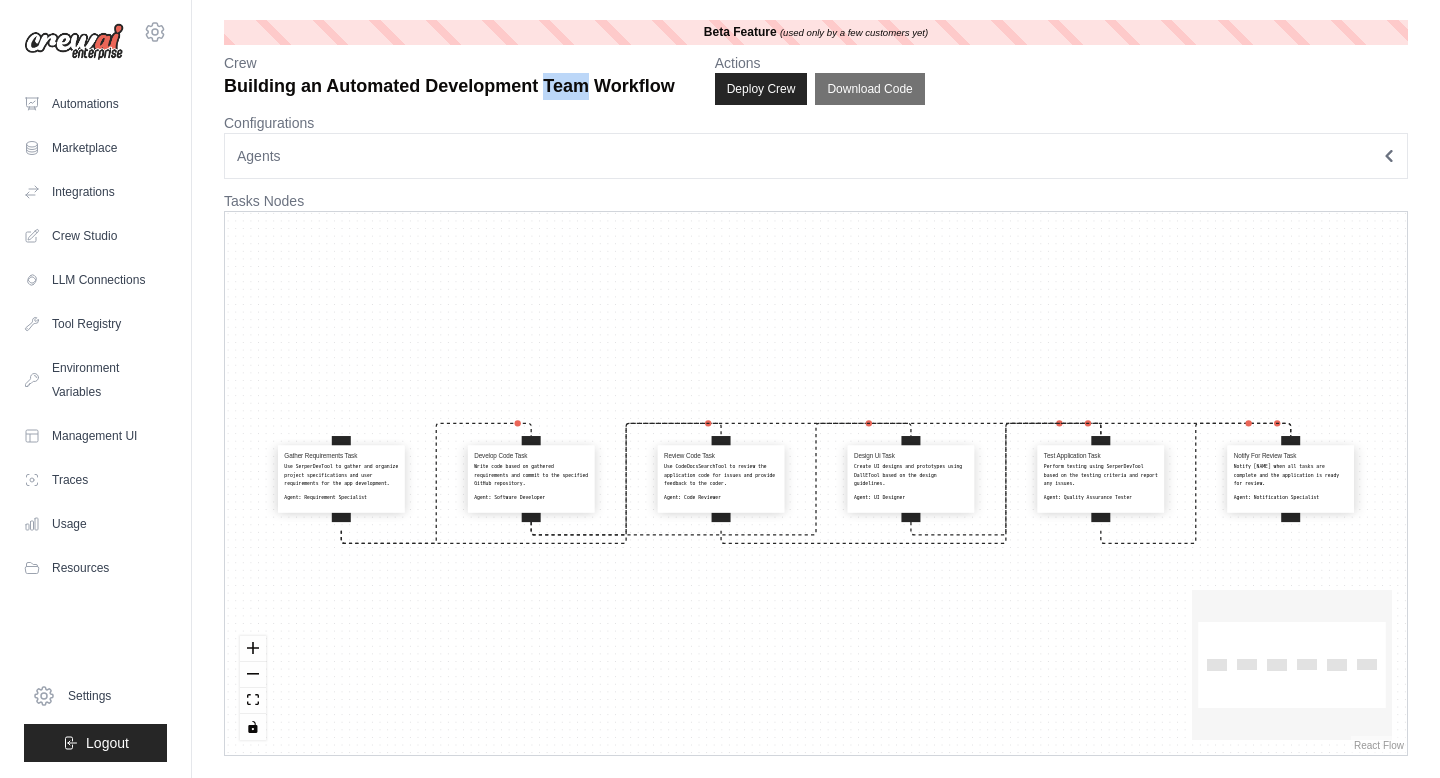 click on "Agents" at bounding box center (816, 156) 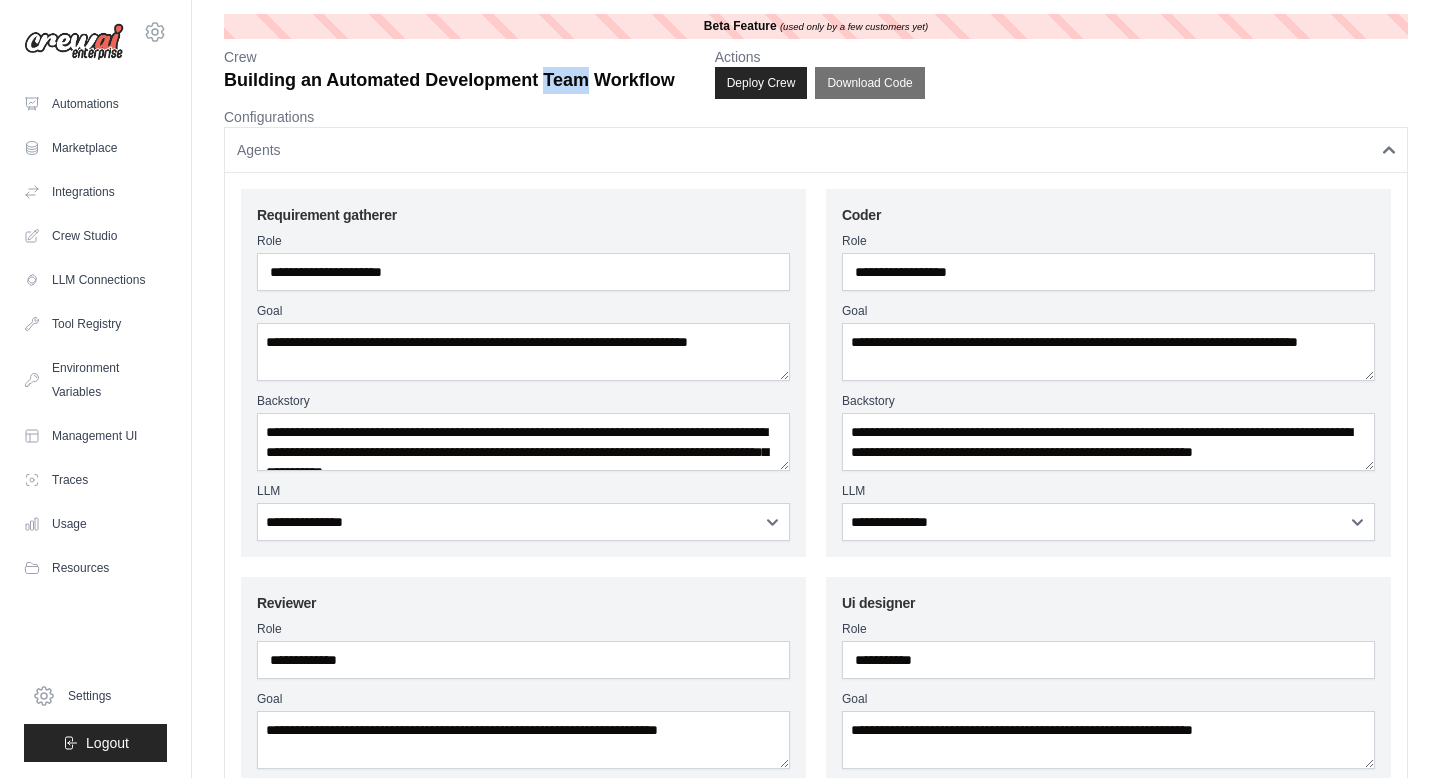 scroll, scrollTop: 0, scrollLeft: 0, axis: both 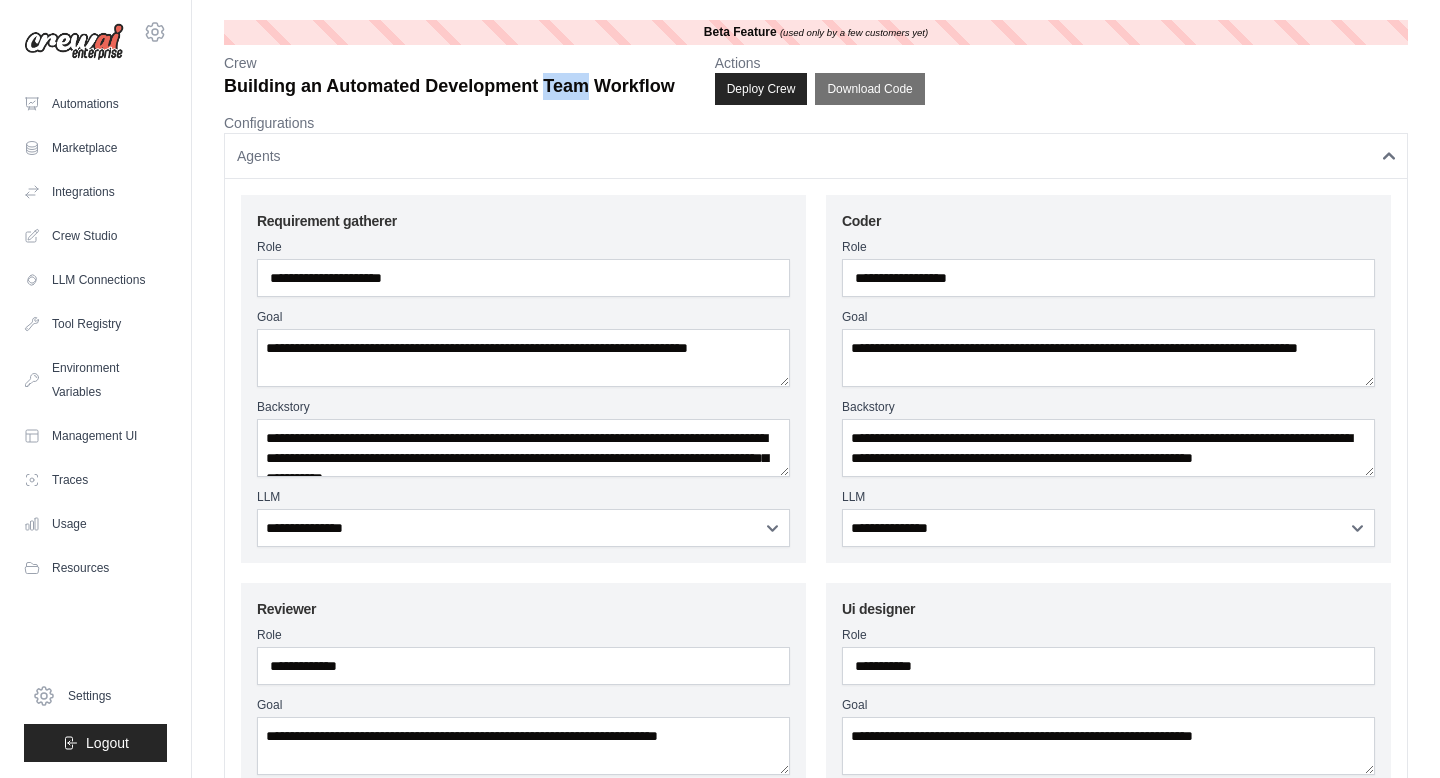 click on "Agents" at bounding box center (816, 156) 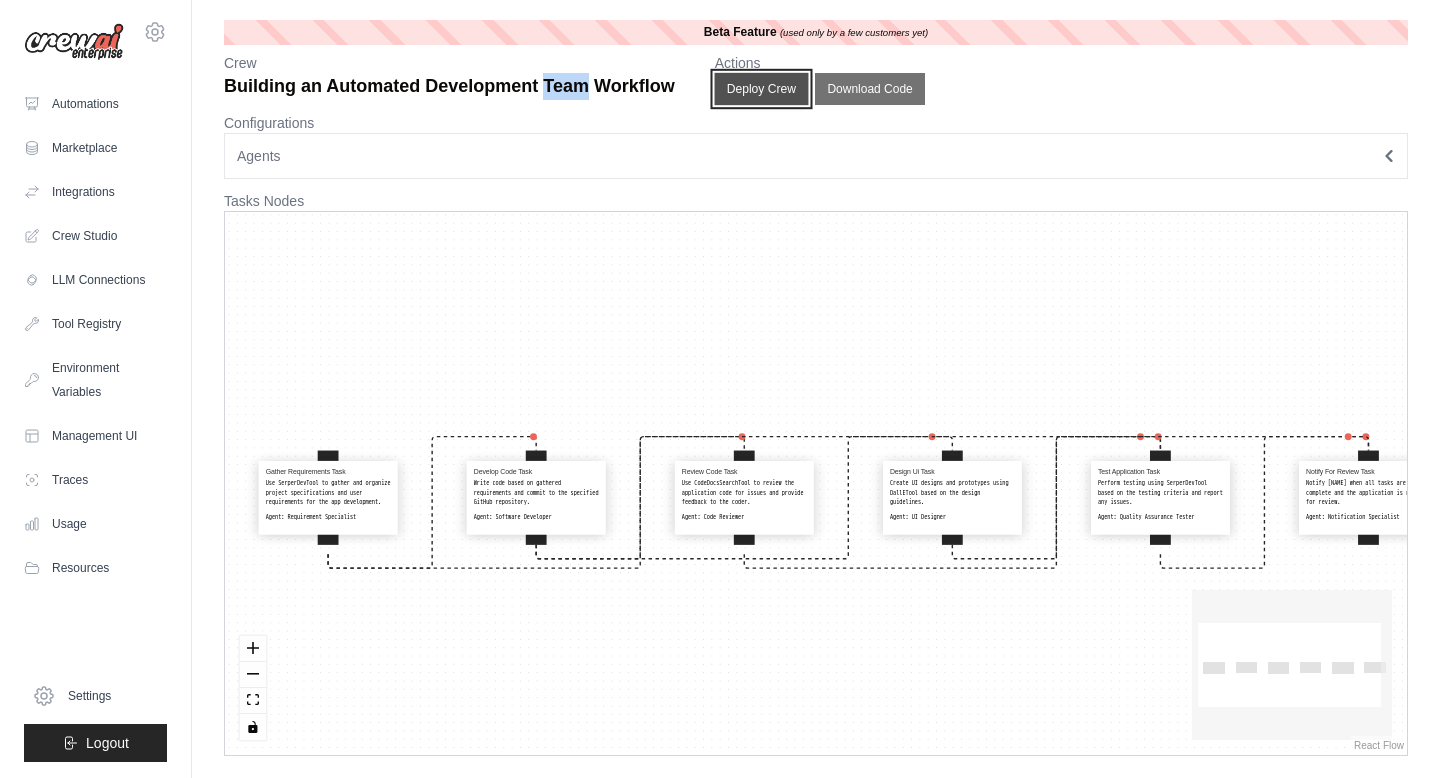 click on "Deploy Crew" at bounding box center [761, 89] 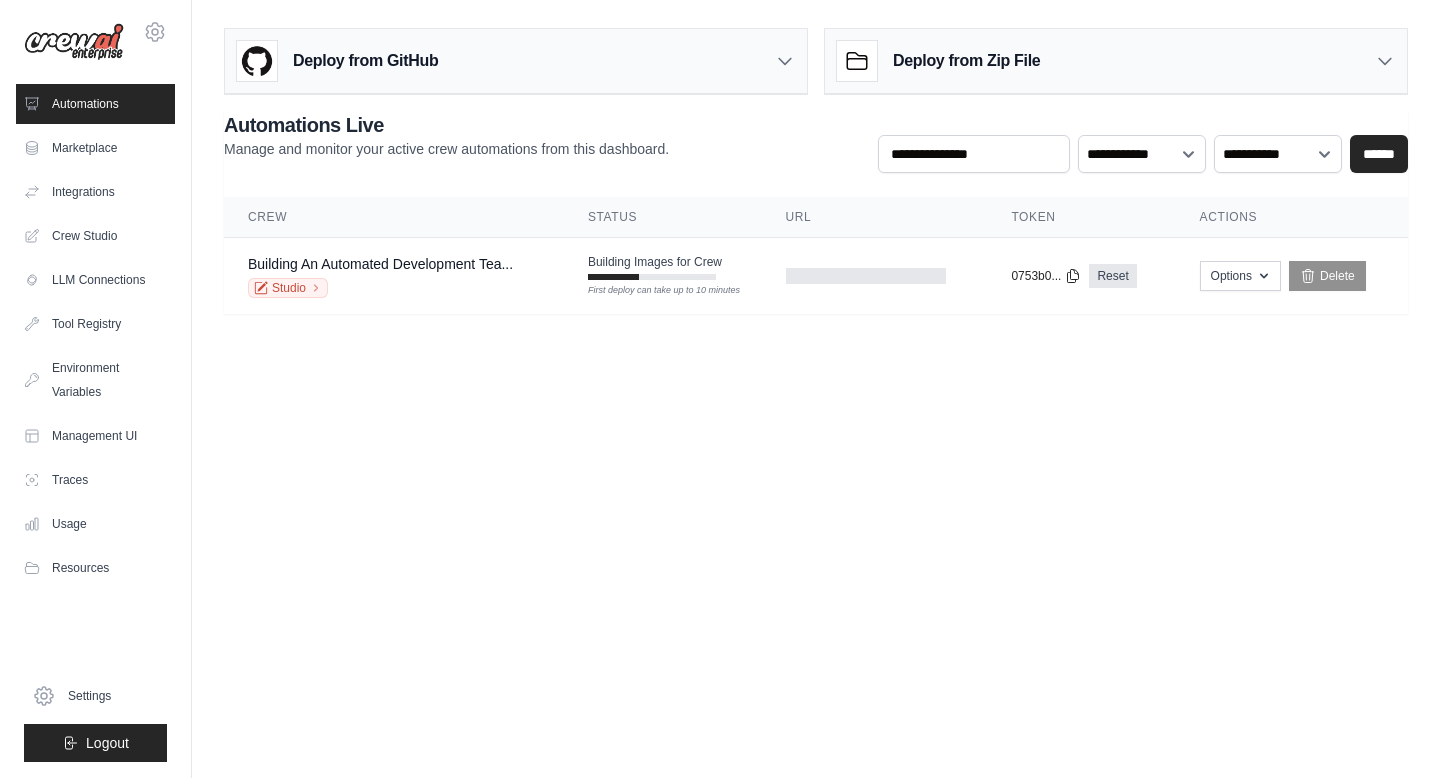 scroll, scrollTop: 0, scrollLeft: 0, axis: both 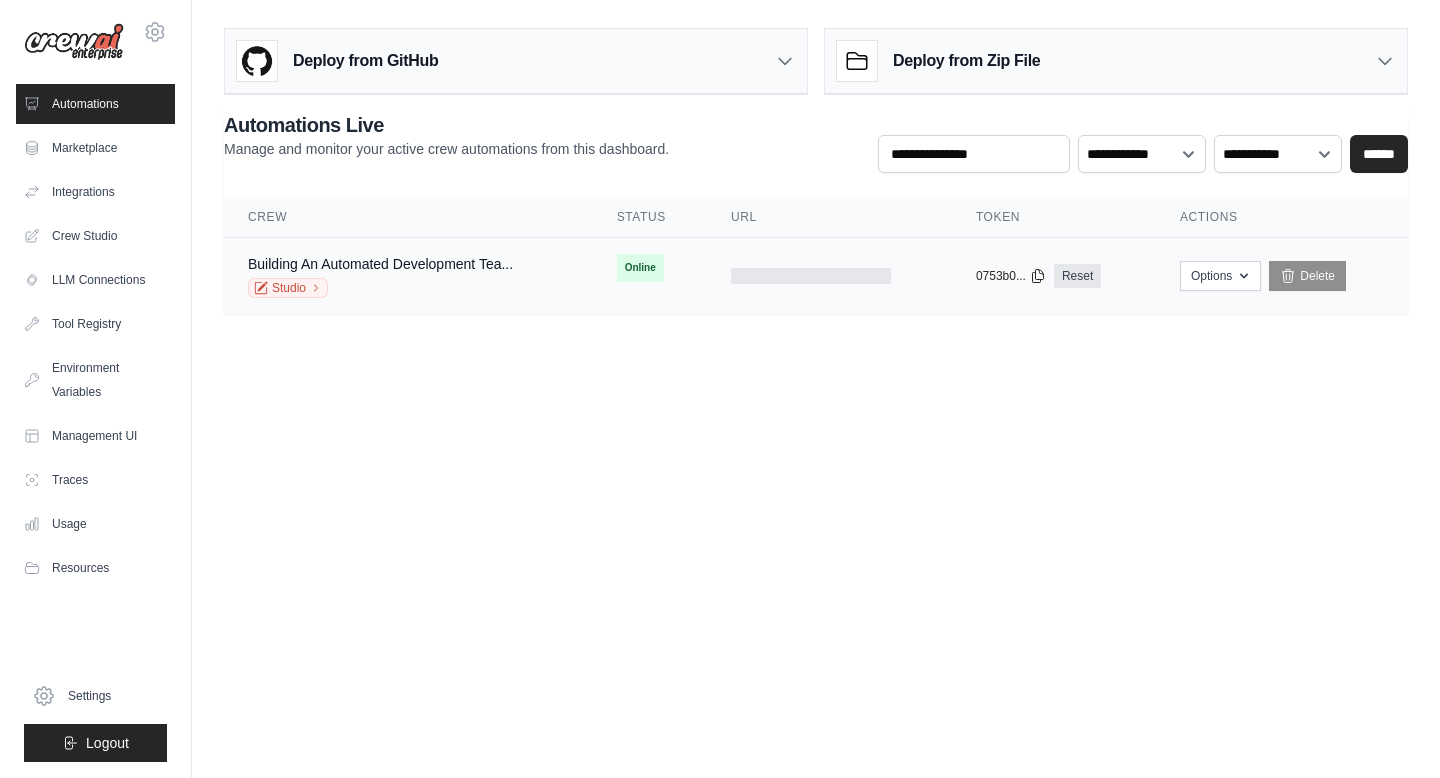 click on "Building An Automated Development Tea...
Studio" at bounding box center [408, 276] 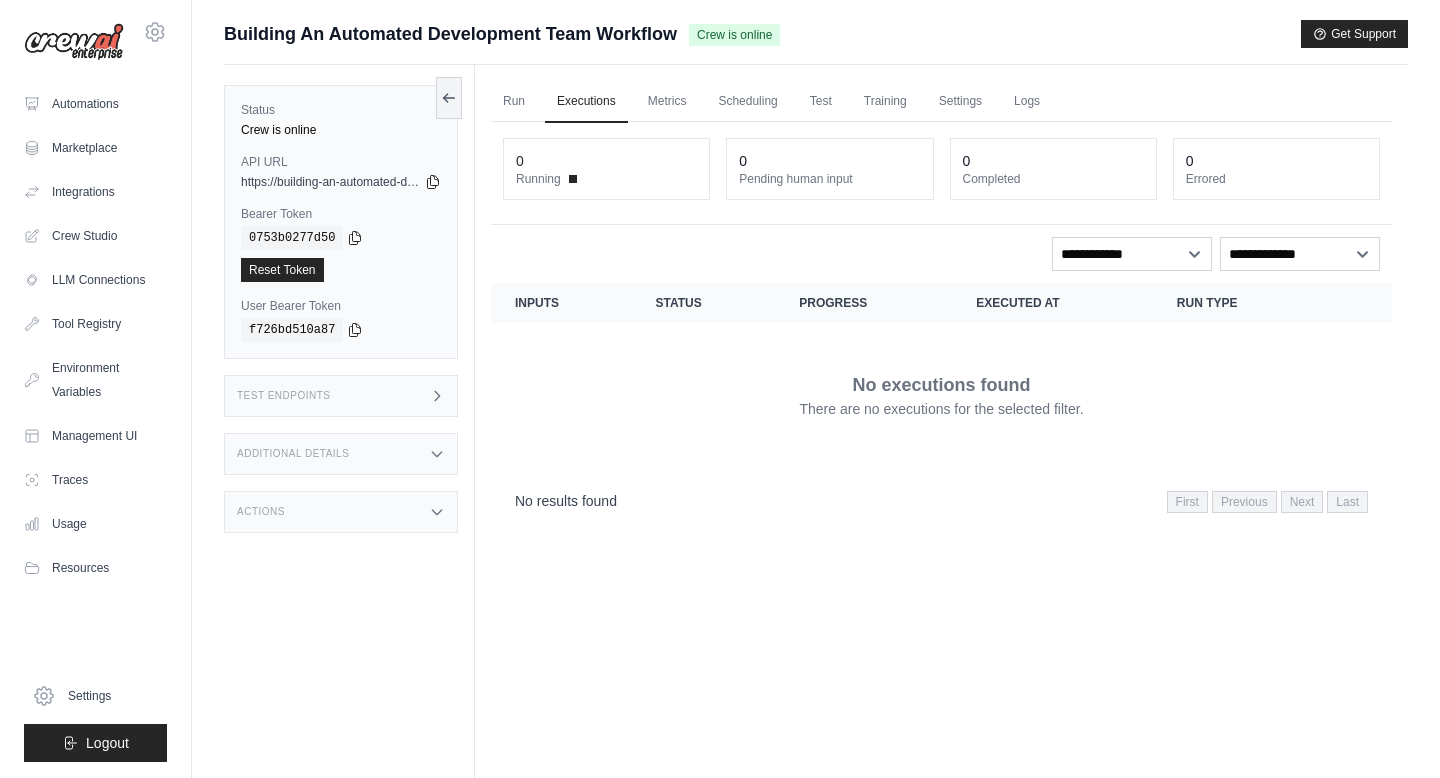 scroll, scrollTop: 0, scrollLeft: 0, axis: both 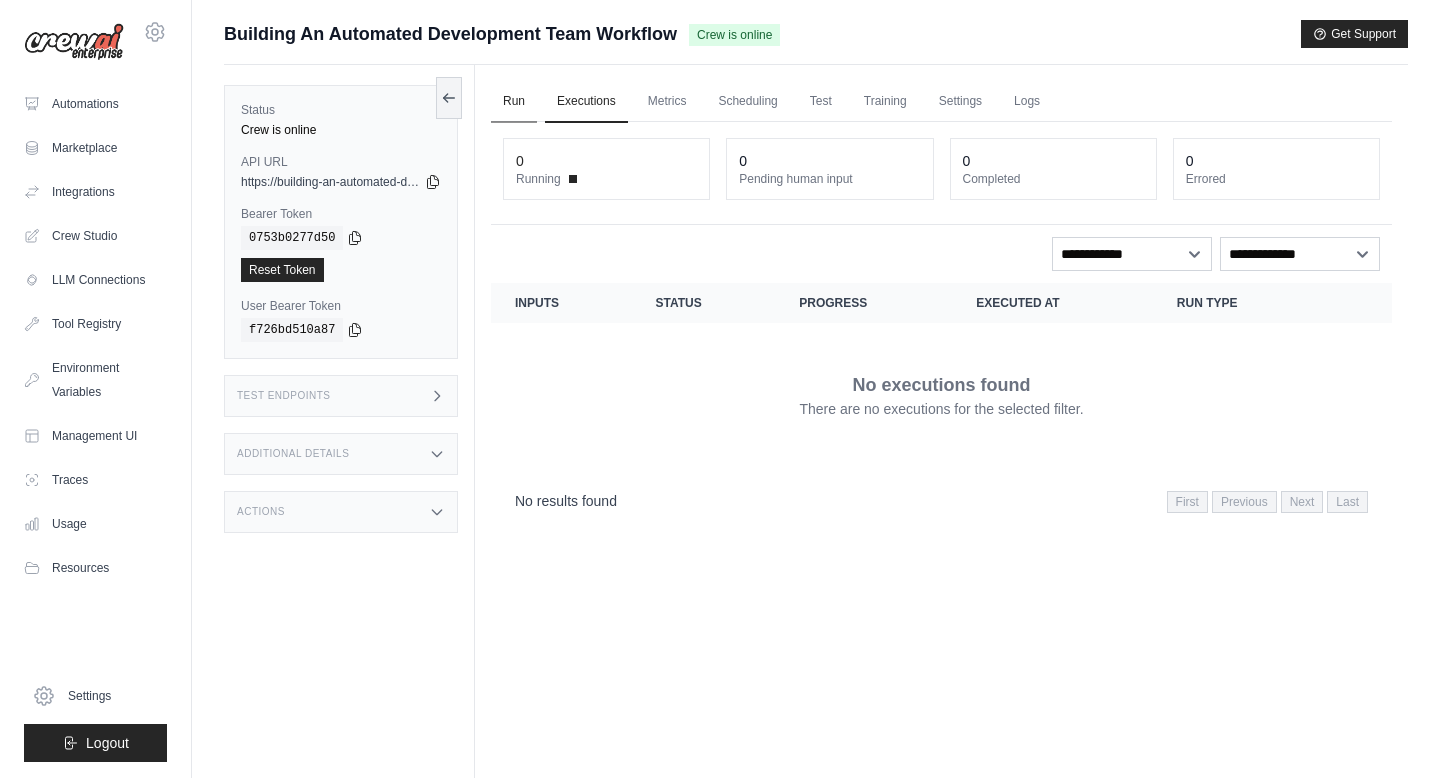 click on "Run" at bounding box center [514, 102] 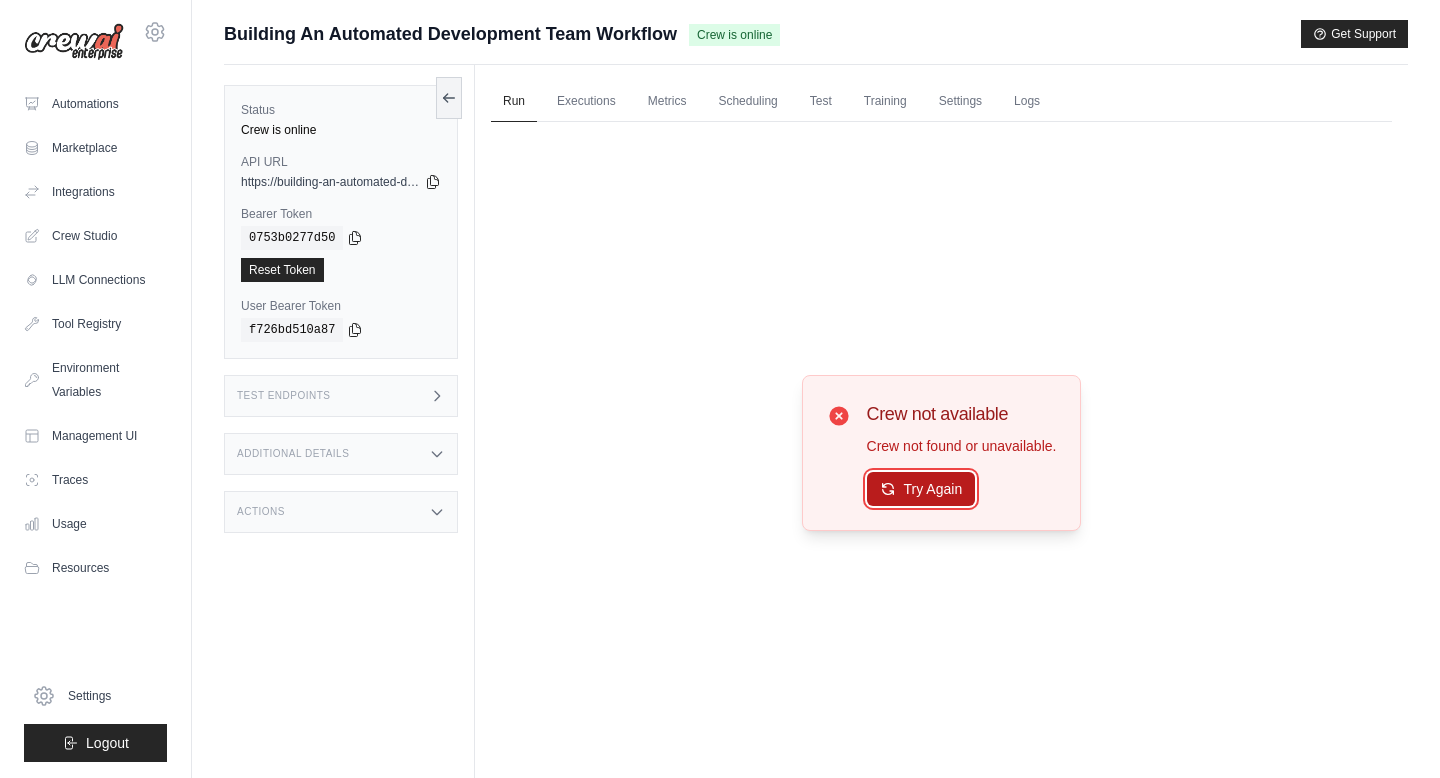 click on "Try Again" at bounding box center [921, 489] 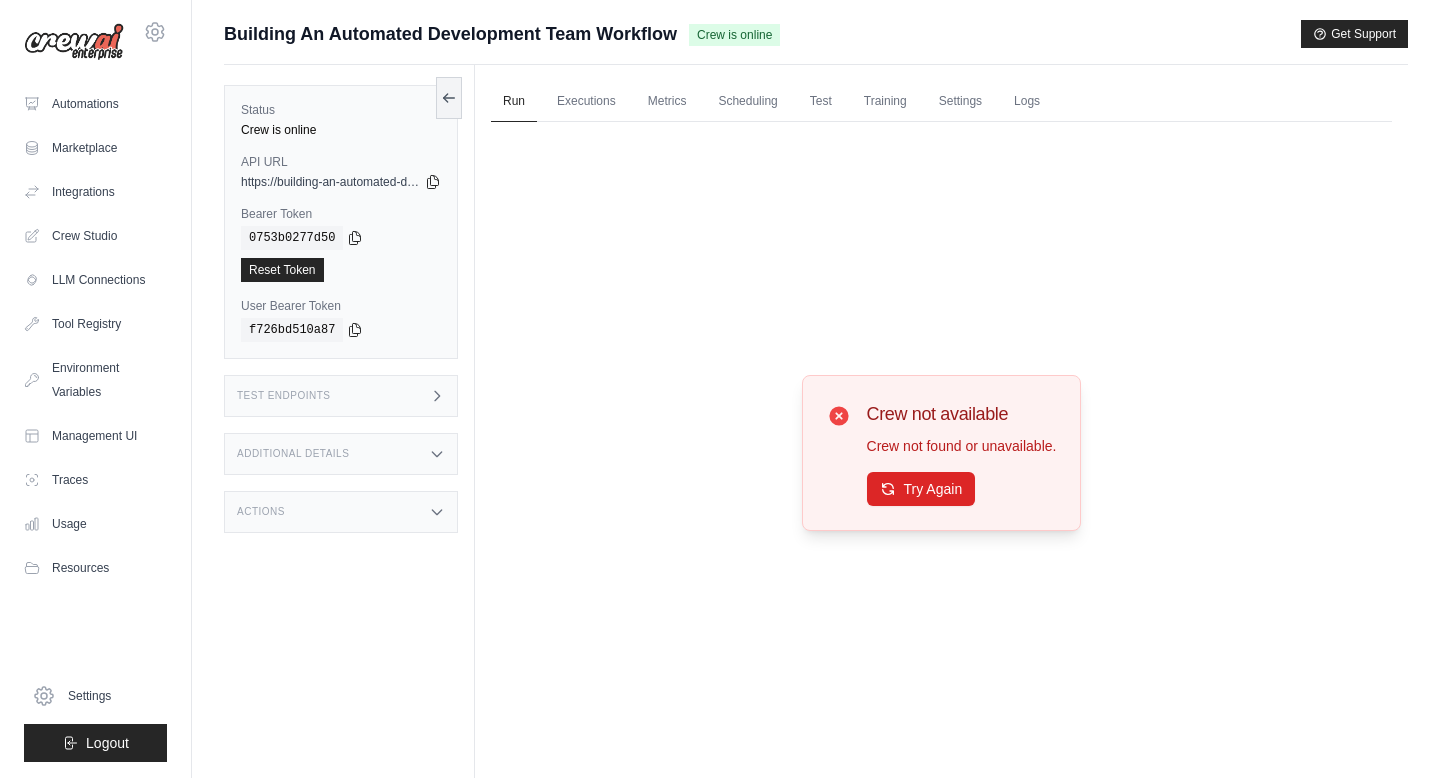 click on "Crew not available Crew not found or unavailable. Try Again" at bounding box center [941, 452] 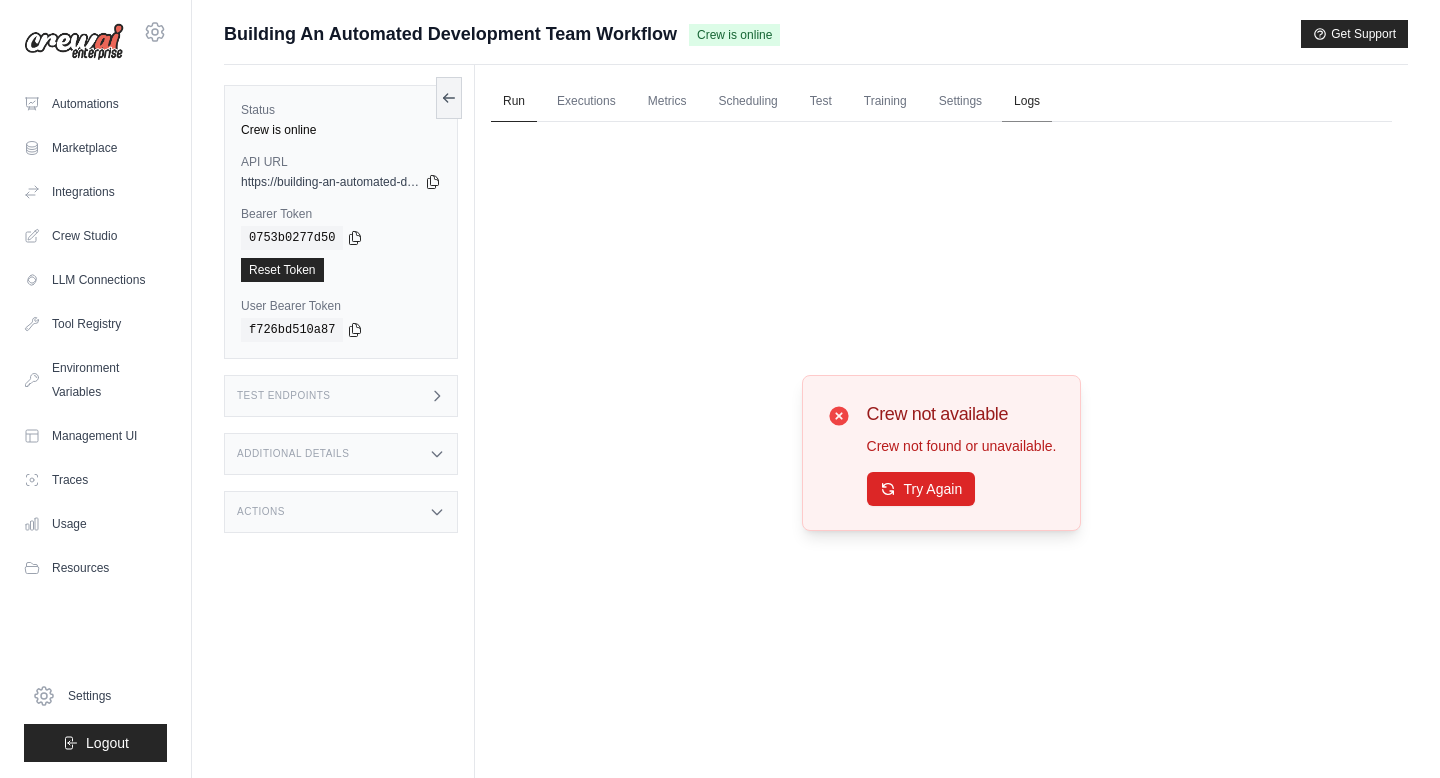 click on "Logs" at bounding box center (1027, 102) 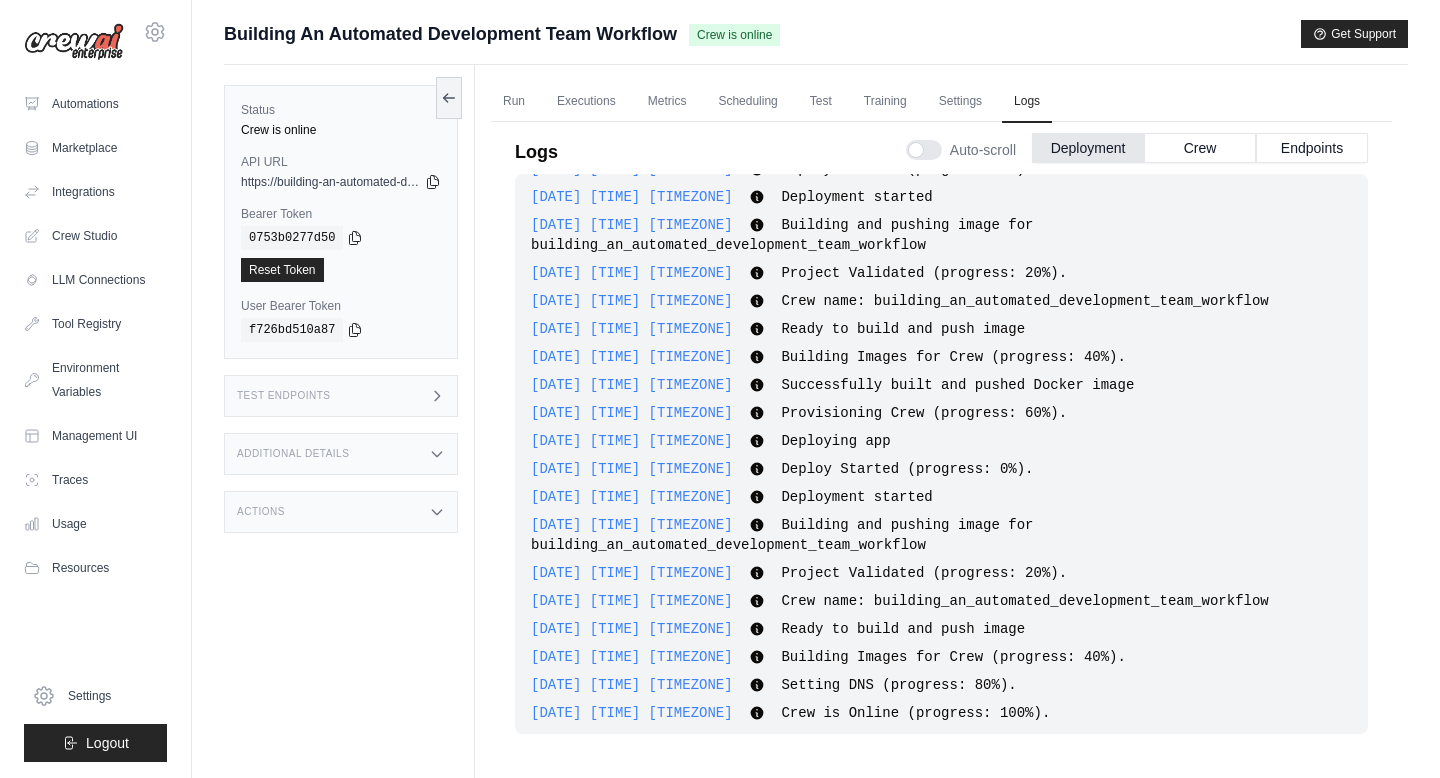 scroll, scrollTop: 372, scrollLeft: 0, axis: vertical 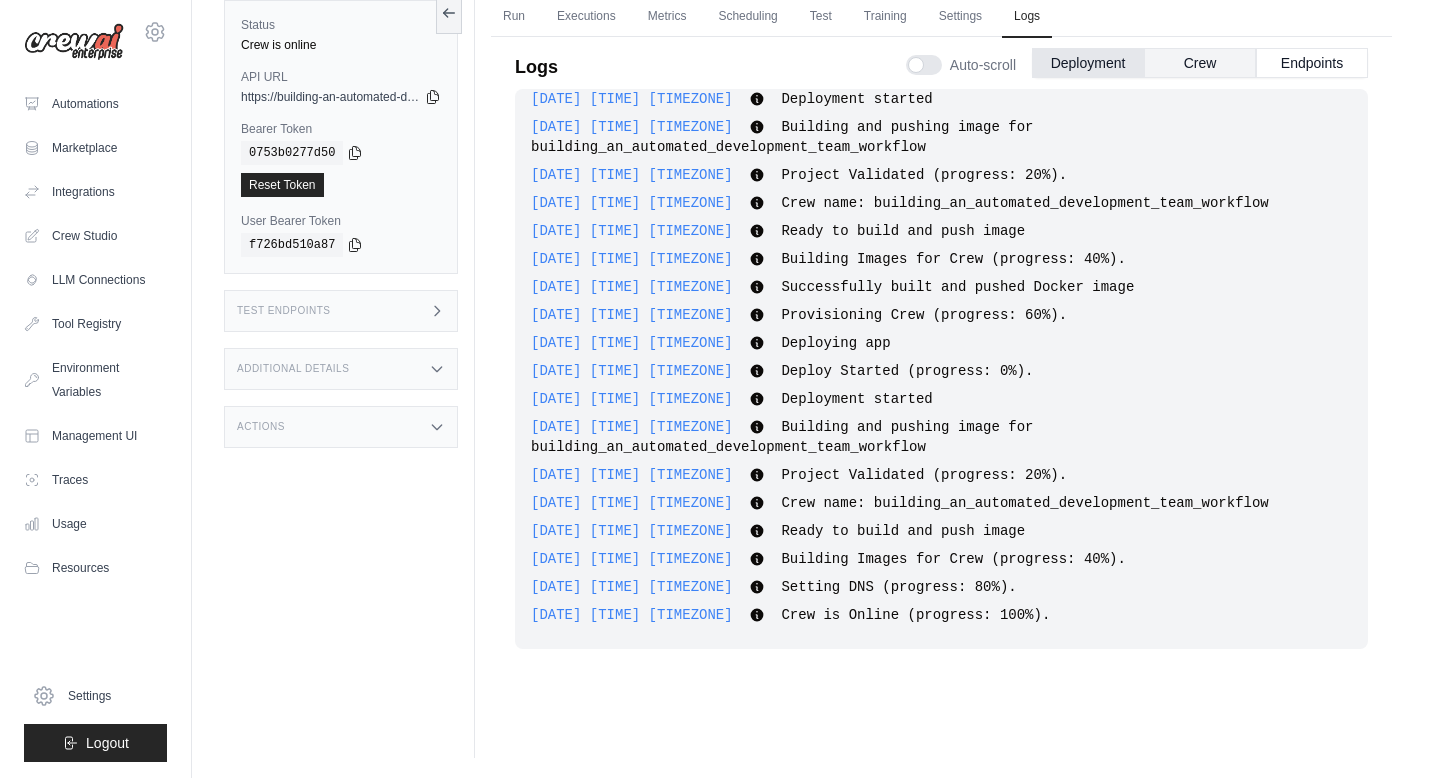 click on "Crew" at bounding box center (1200, 63) 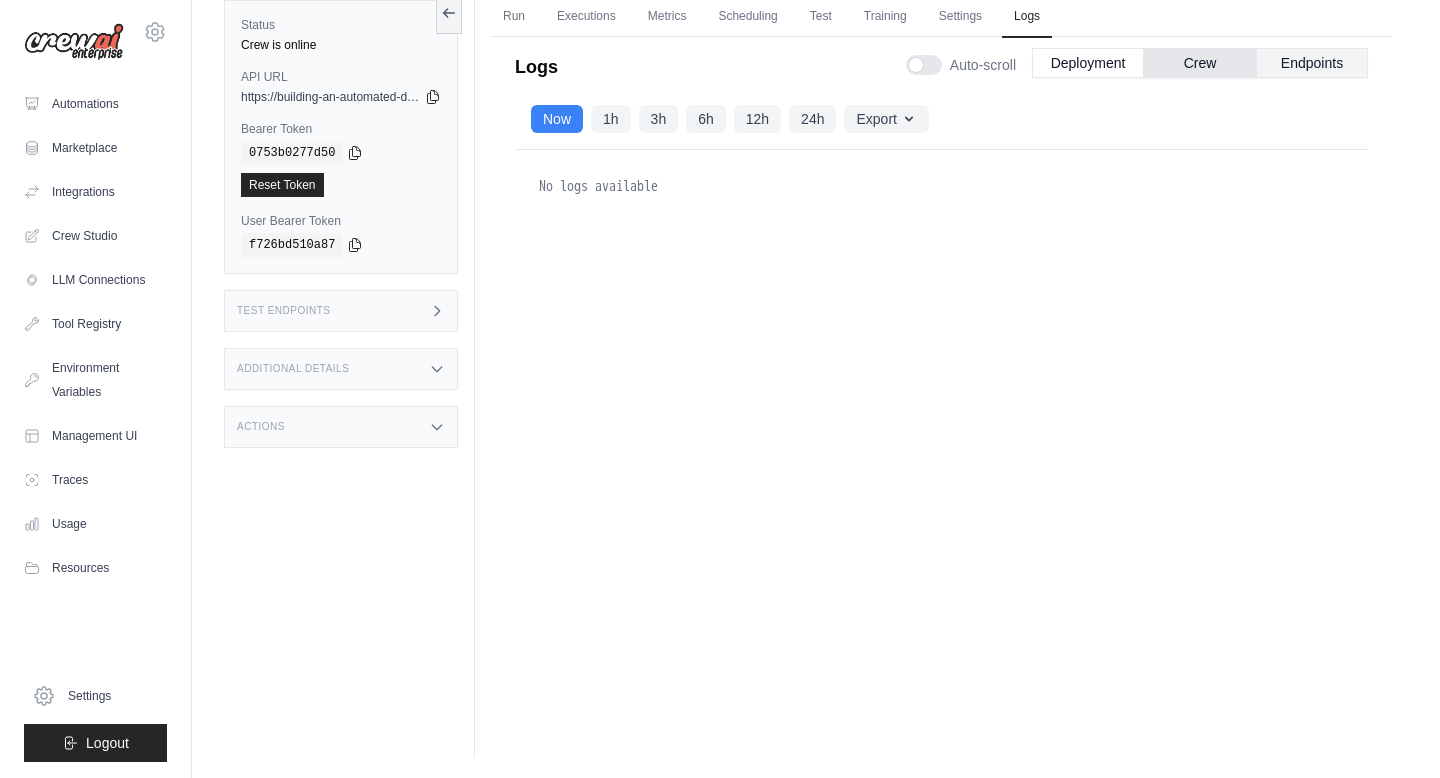 click on "Endpoints" at bounding box center (1312, 63) 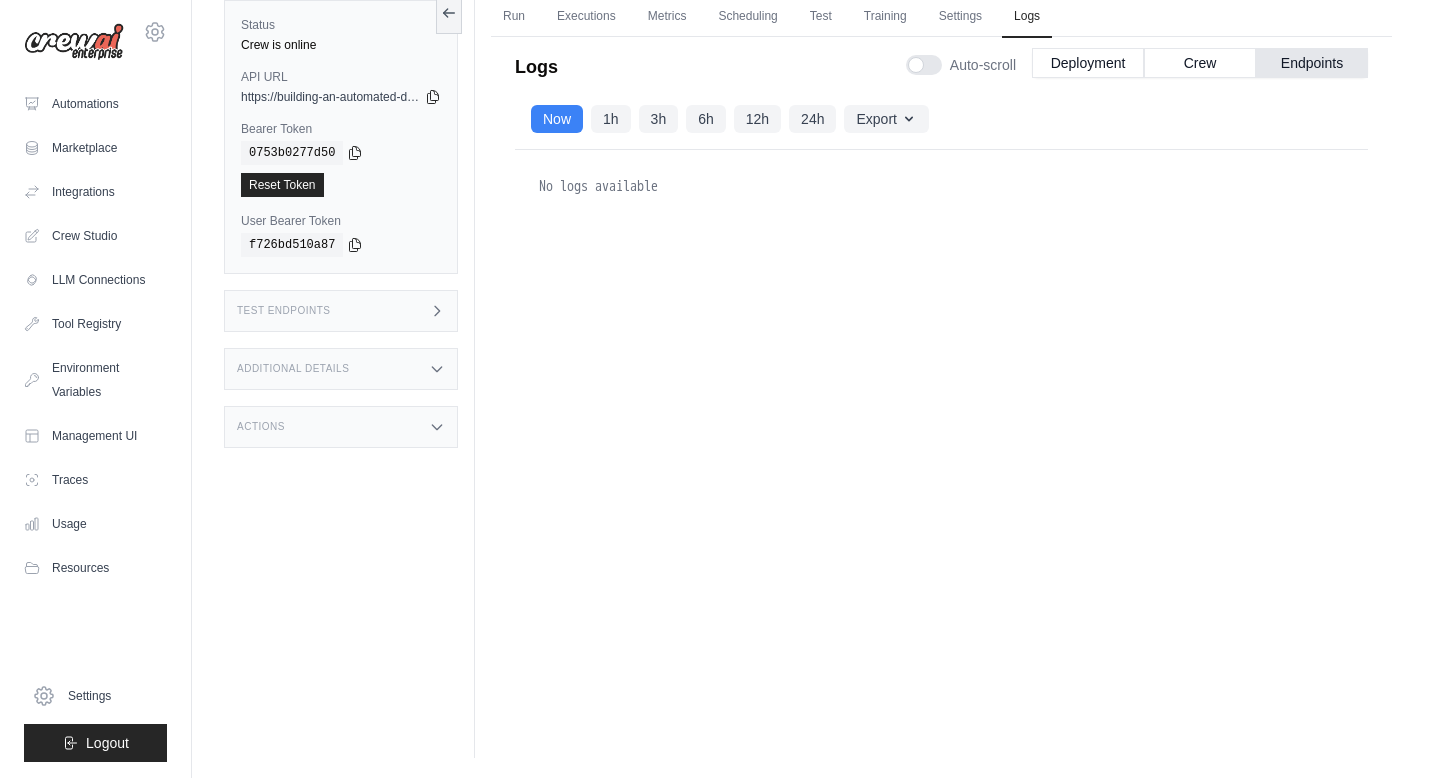 click 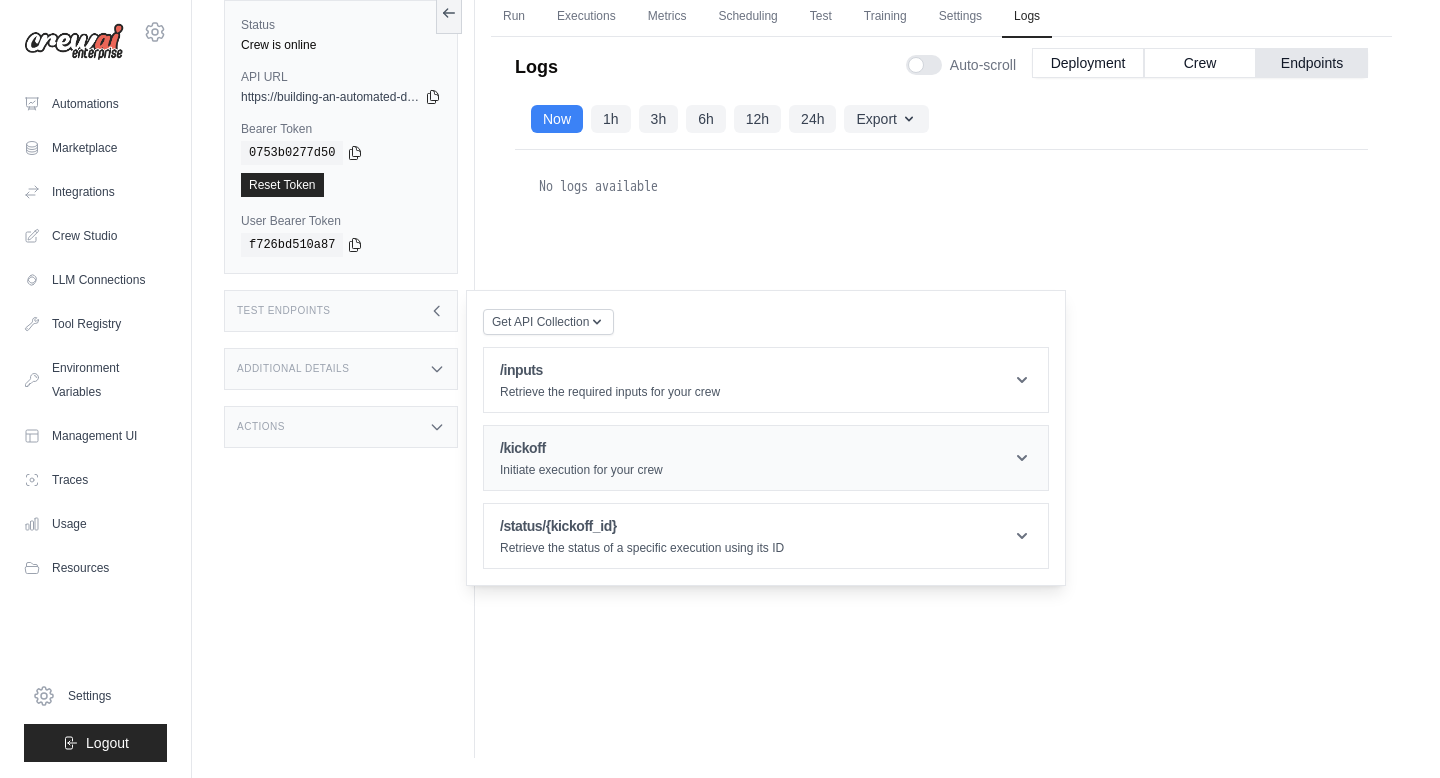 click on "Initiate execution for your crew" at bounding box center (581, 470) 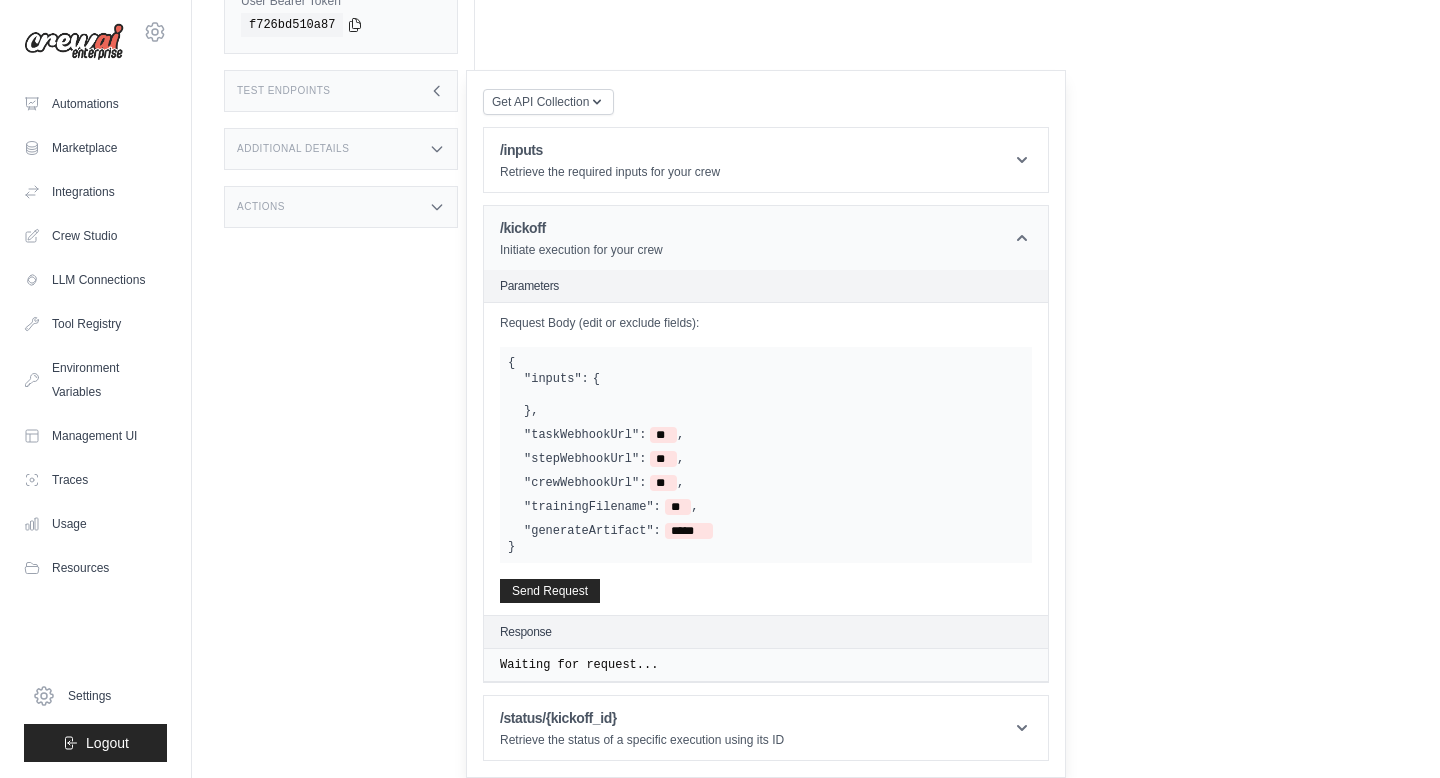 scroll, scrollTop: 305, scrollLeft: 0, axis: vertical 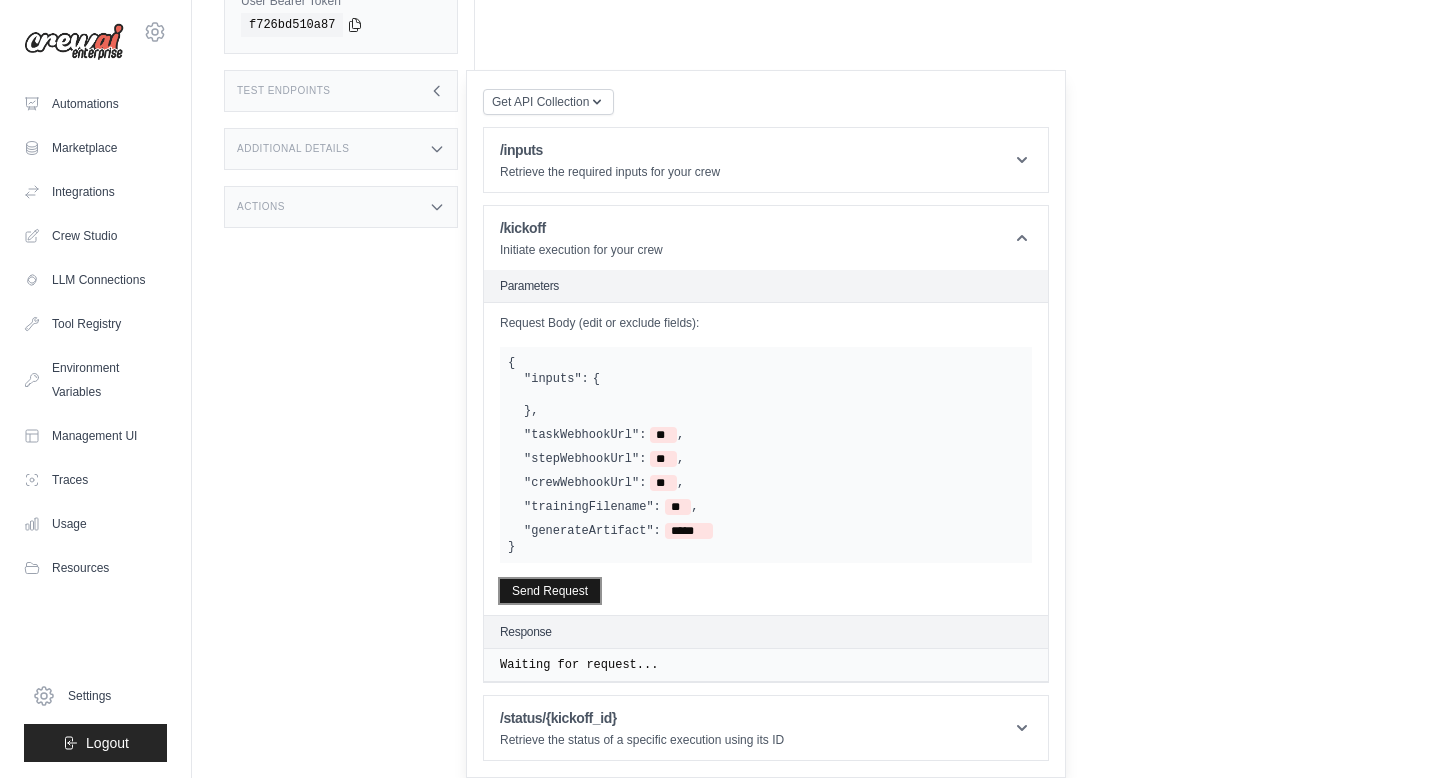 click on "Send Request" at bounding box center [550, 591] 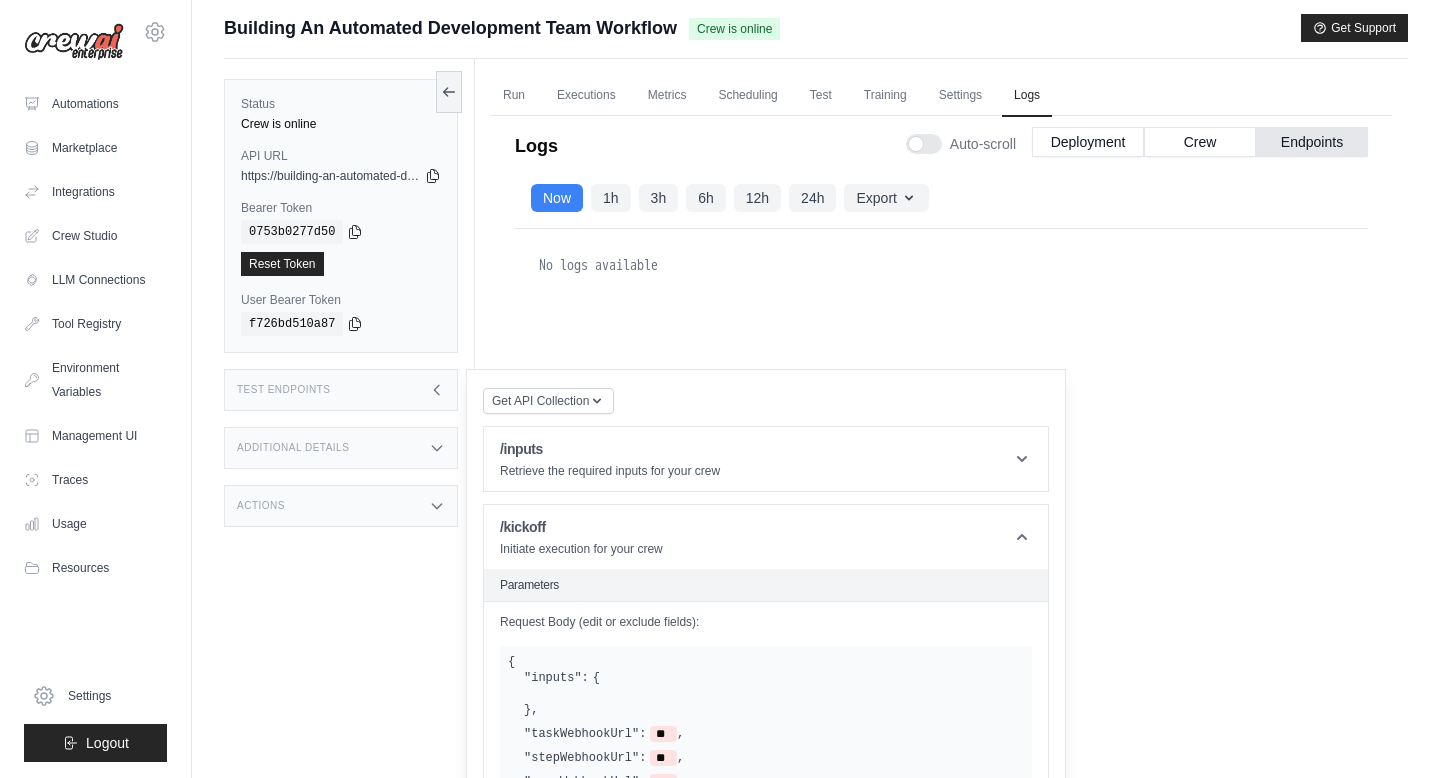 scroll, scrollTop: 0, scrollLeft: 0, axis: both 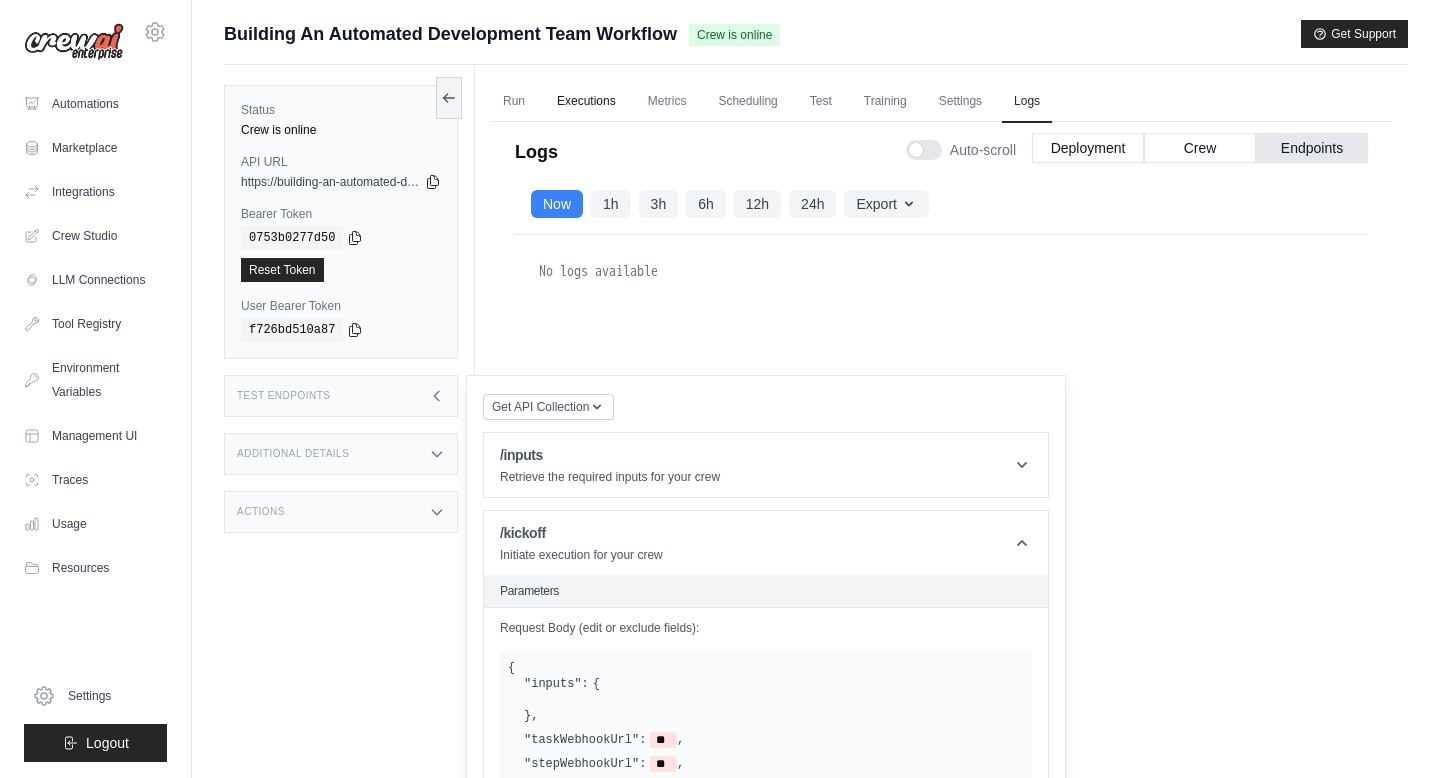 click on "Executions" at bounding box center [586, 102] 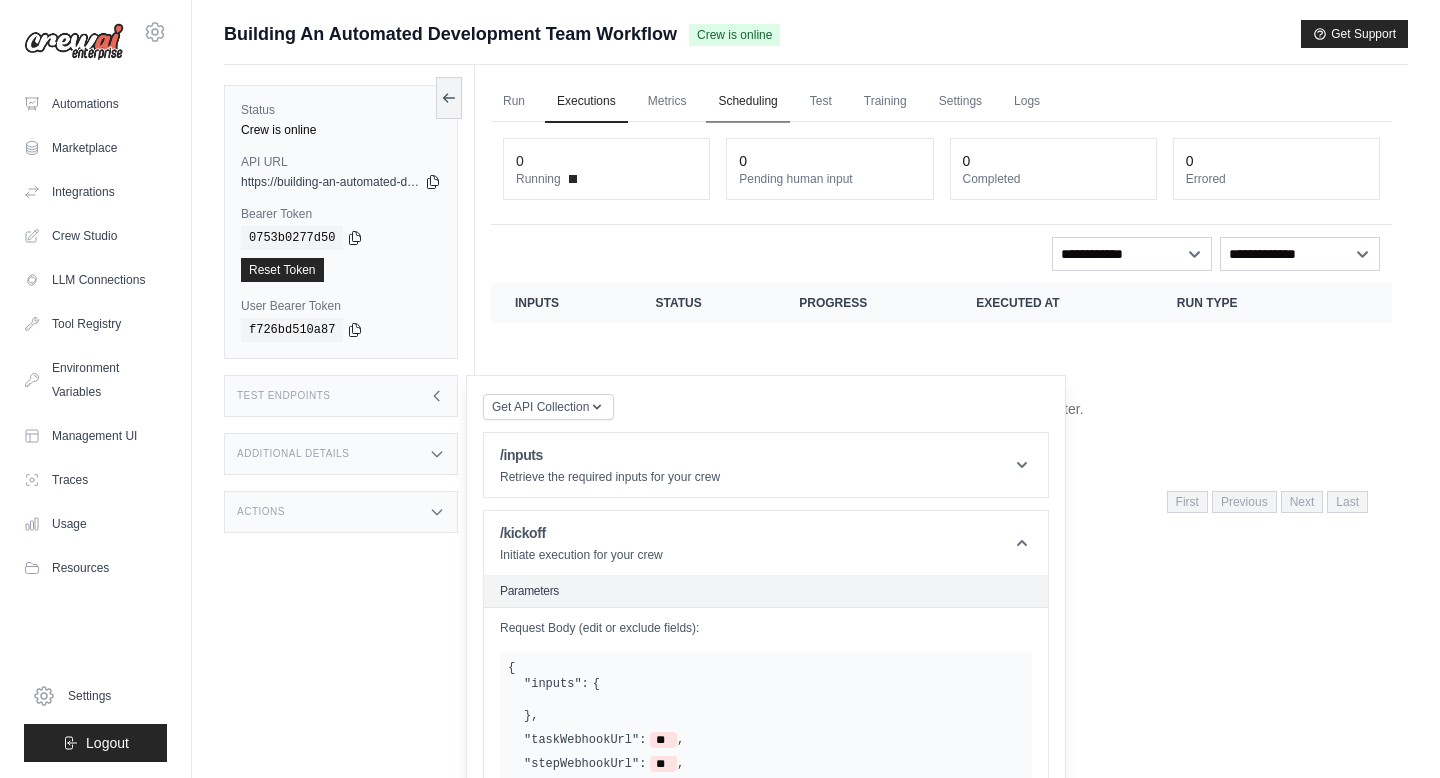 click on "Scheduling" at bounding box center (747, 102) 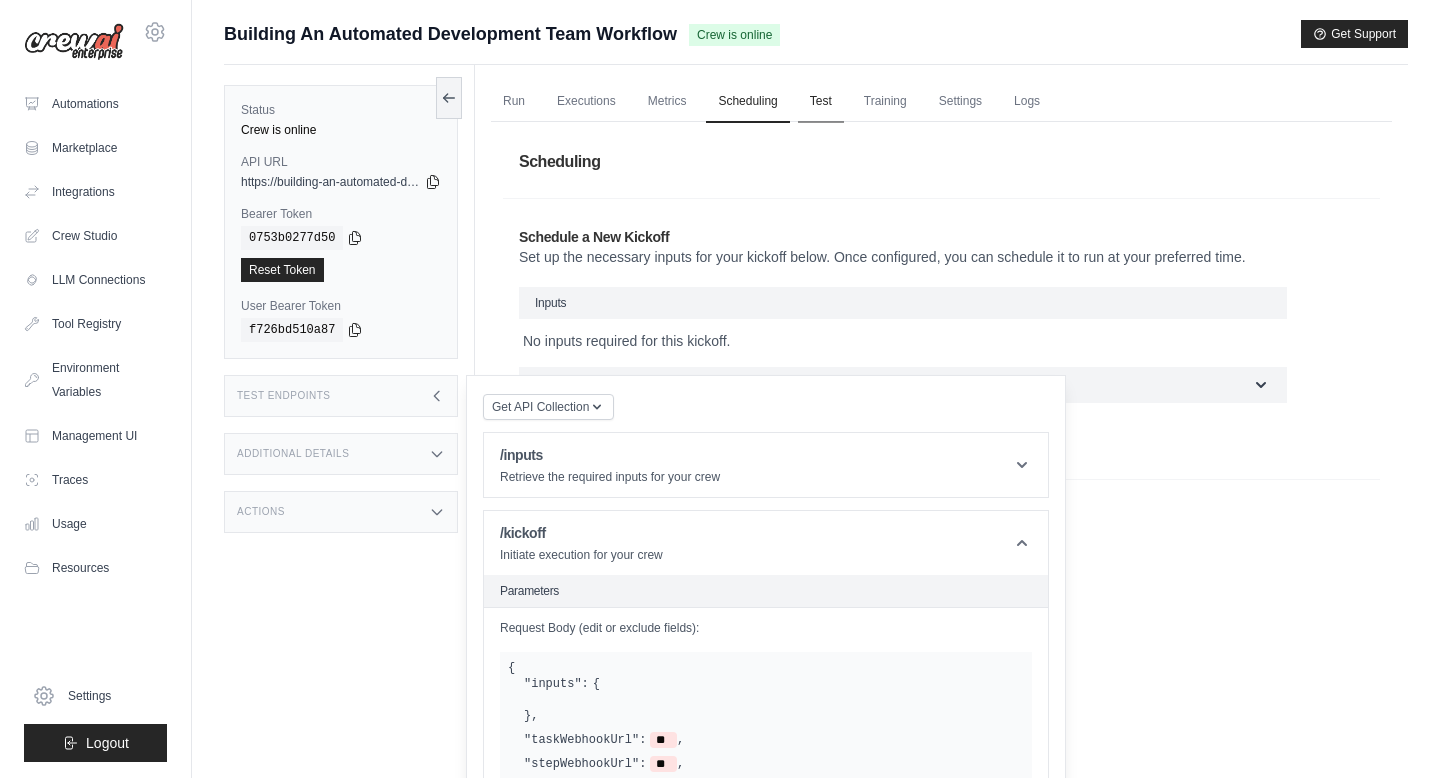 click on "Test" at bounding box center [821, 102] 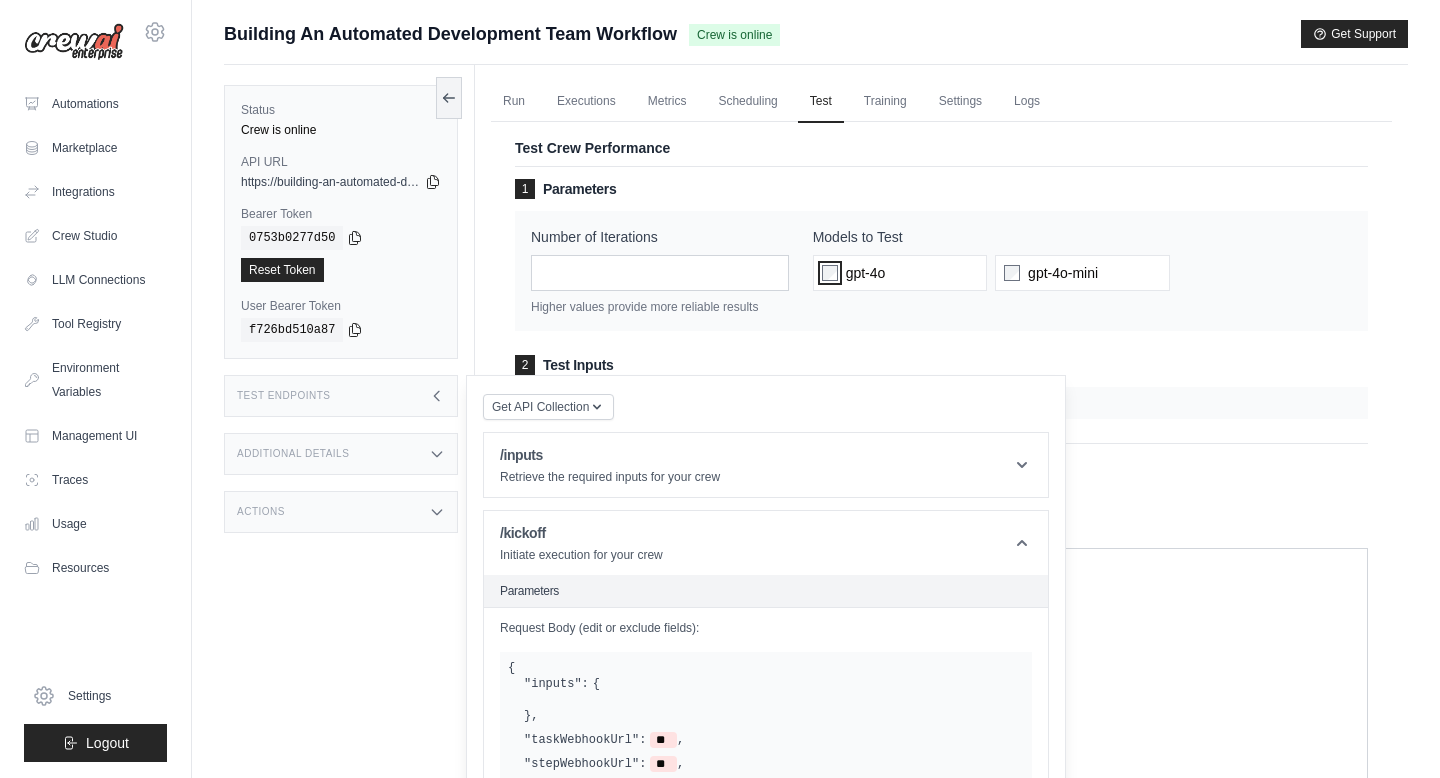 scroll, scrollTop: 50, scrollLeft: 0, axis: vertical 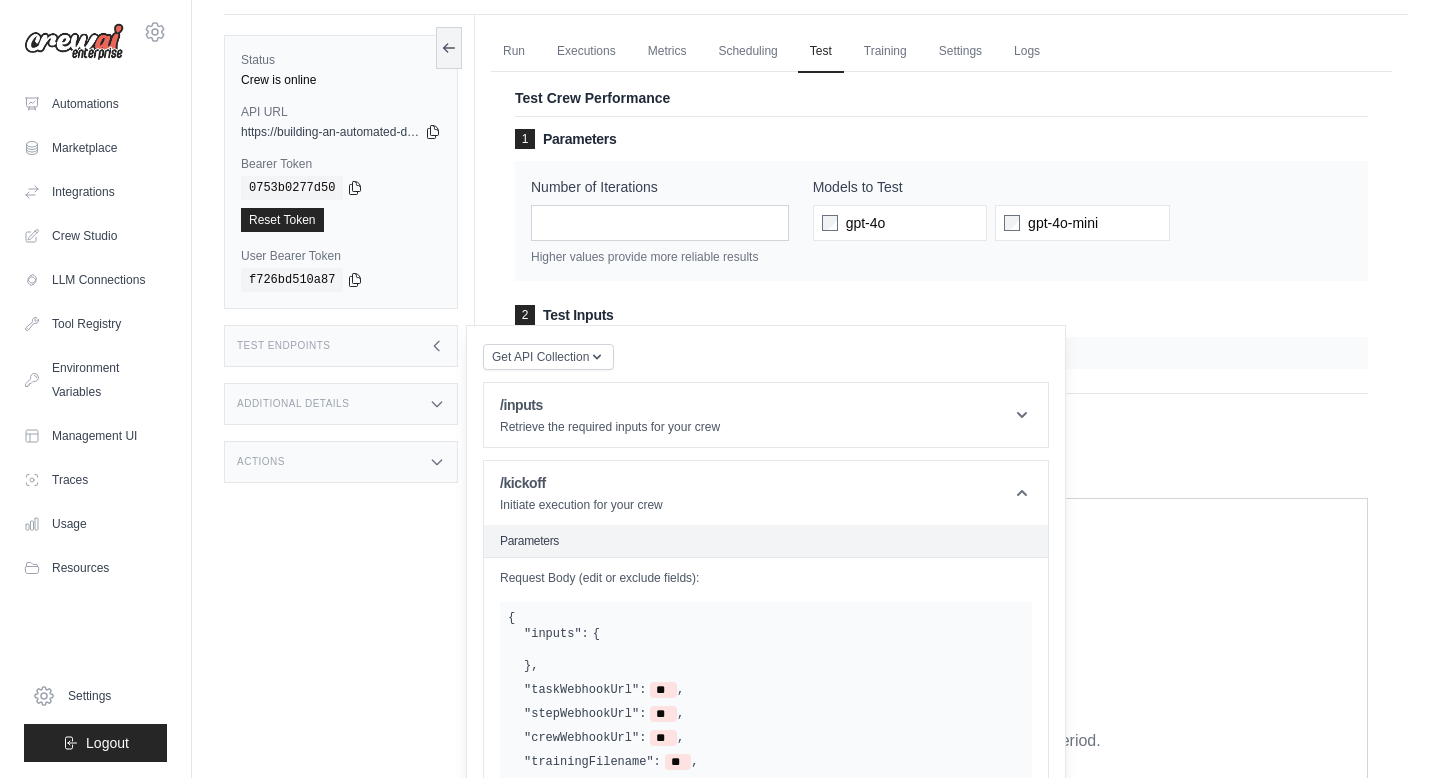click on "Test Endpoints" at bounding box center (341, 346) 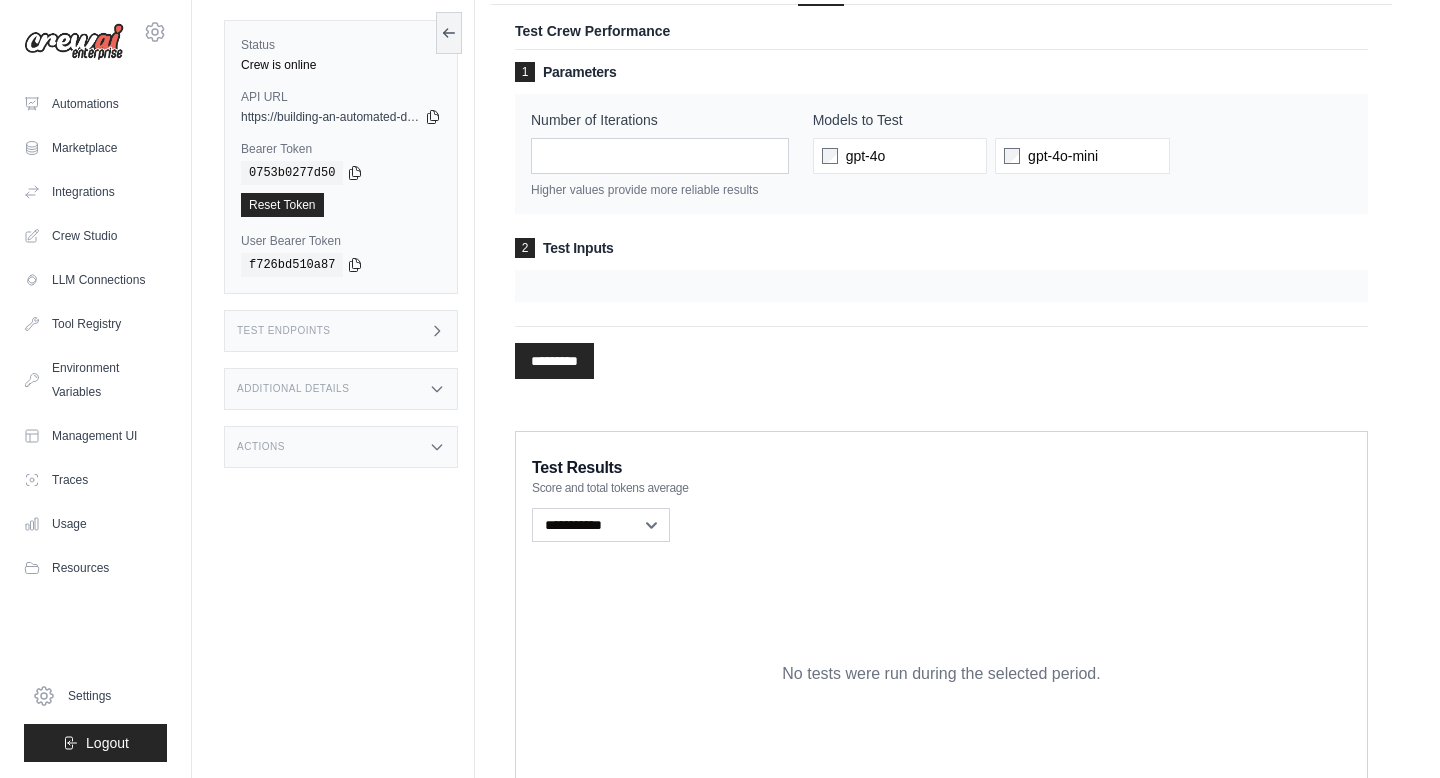 scroll, scrollTop: 127, scrollLeft: 0, axis: vertical 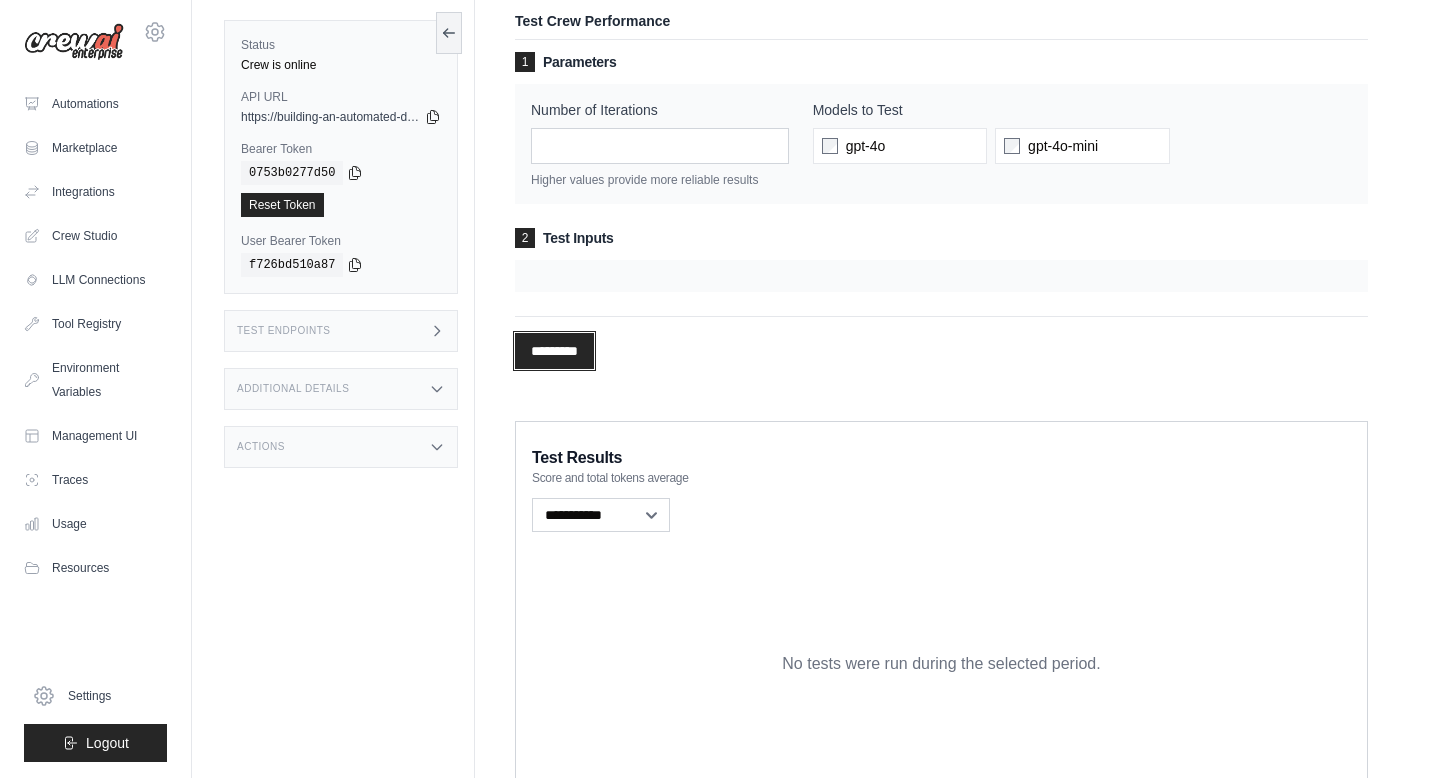 click on "*********" at bounding box center (554, 351) 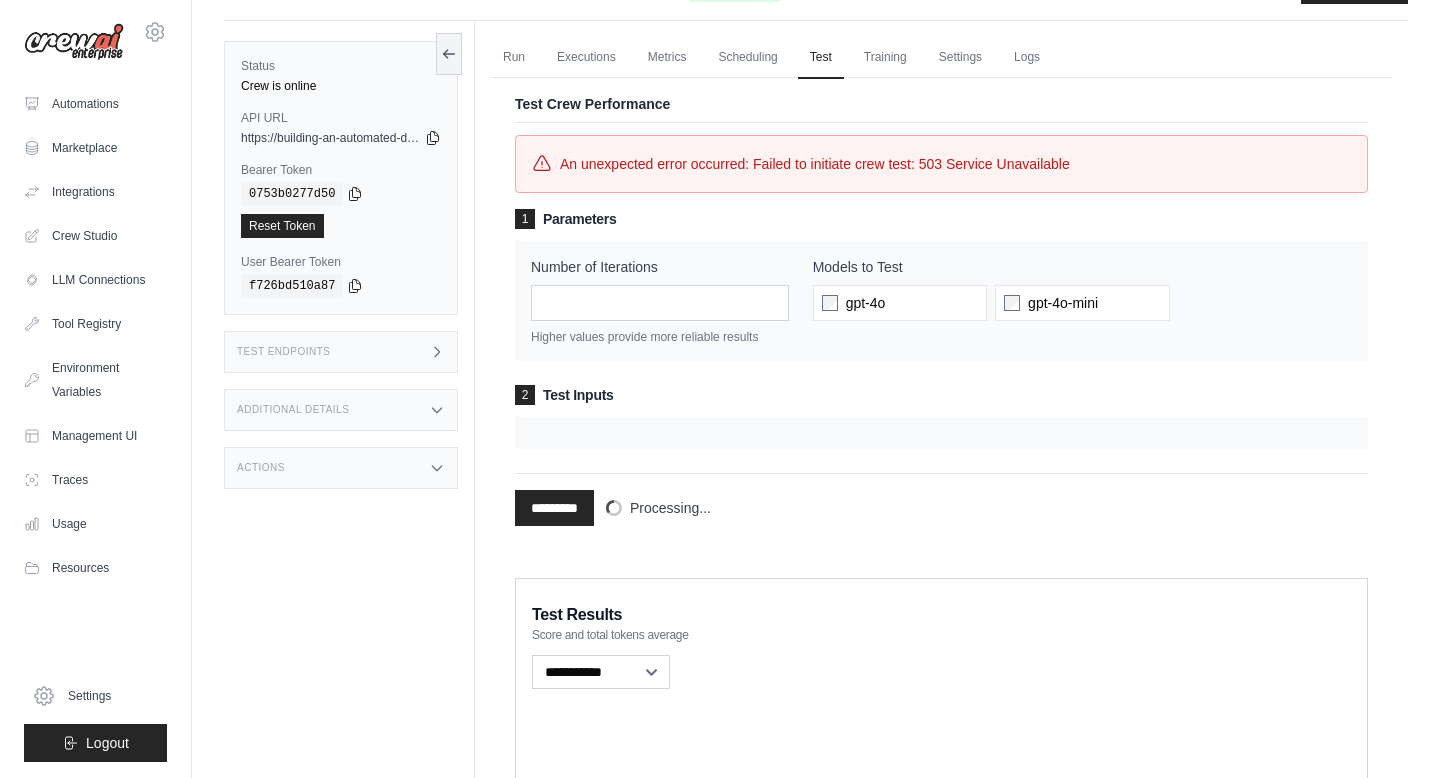 scroll, scrollTop: 0, scrollLeft: 0, axis: both 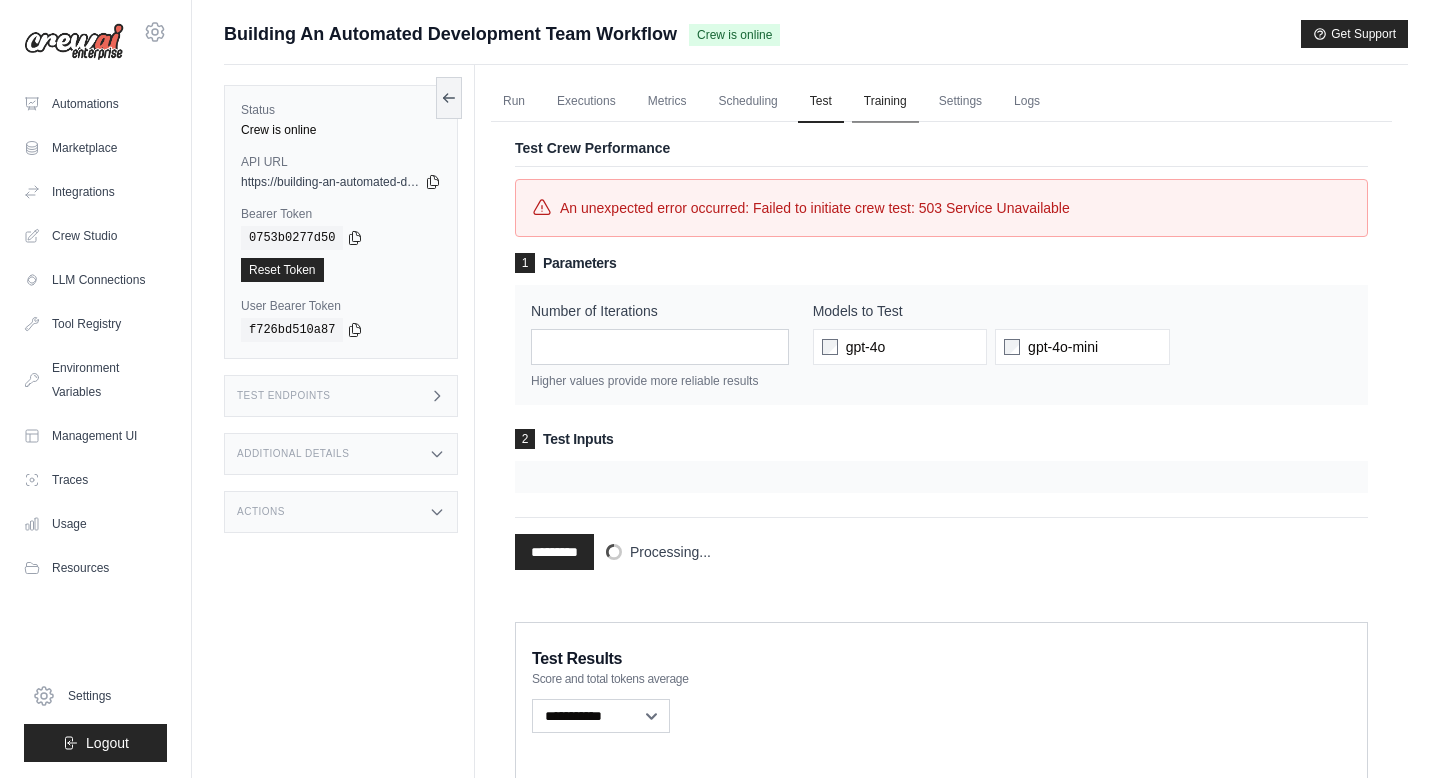click on "Training" at bounding box center [885, 102] 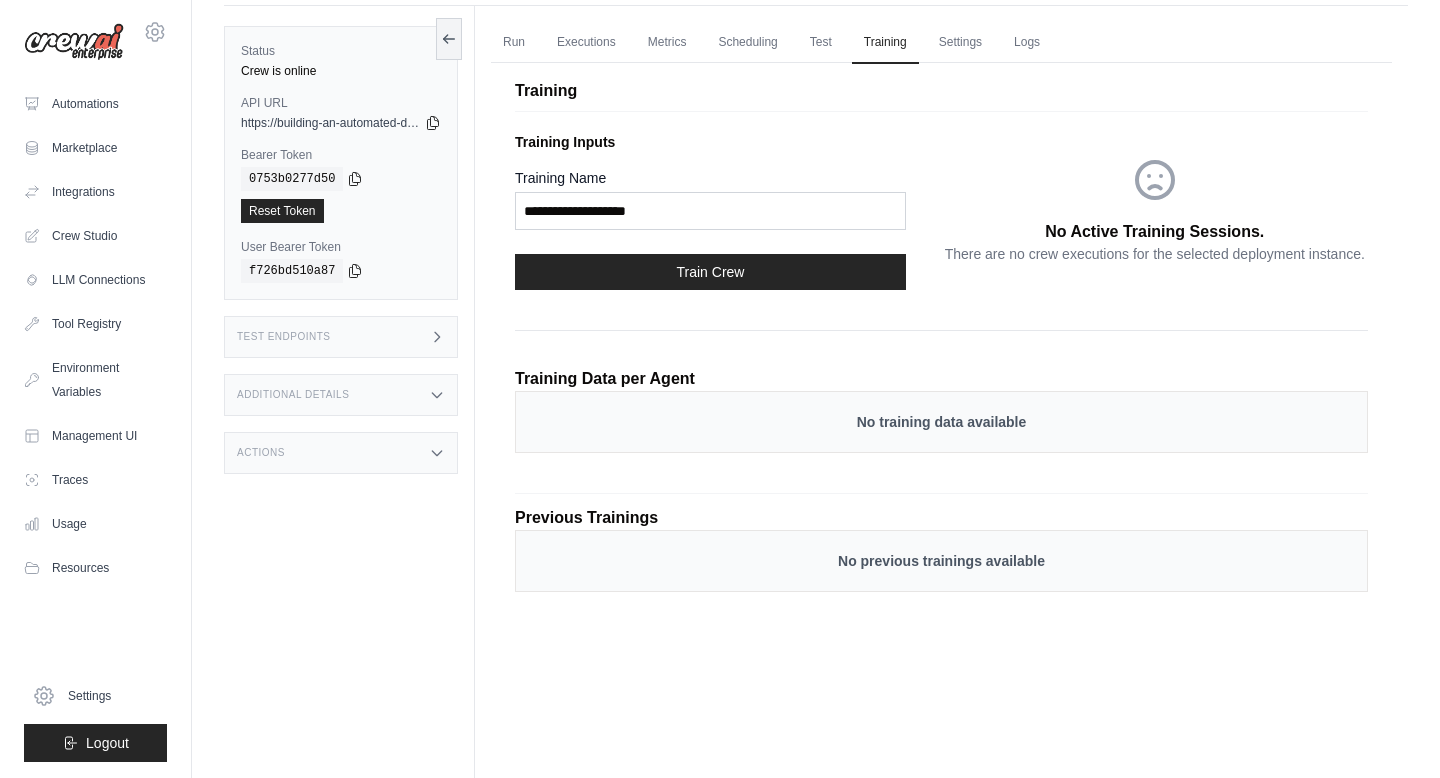 scroll, scrollTop: 58, scrollLeft: 0, axis: vertical 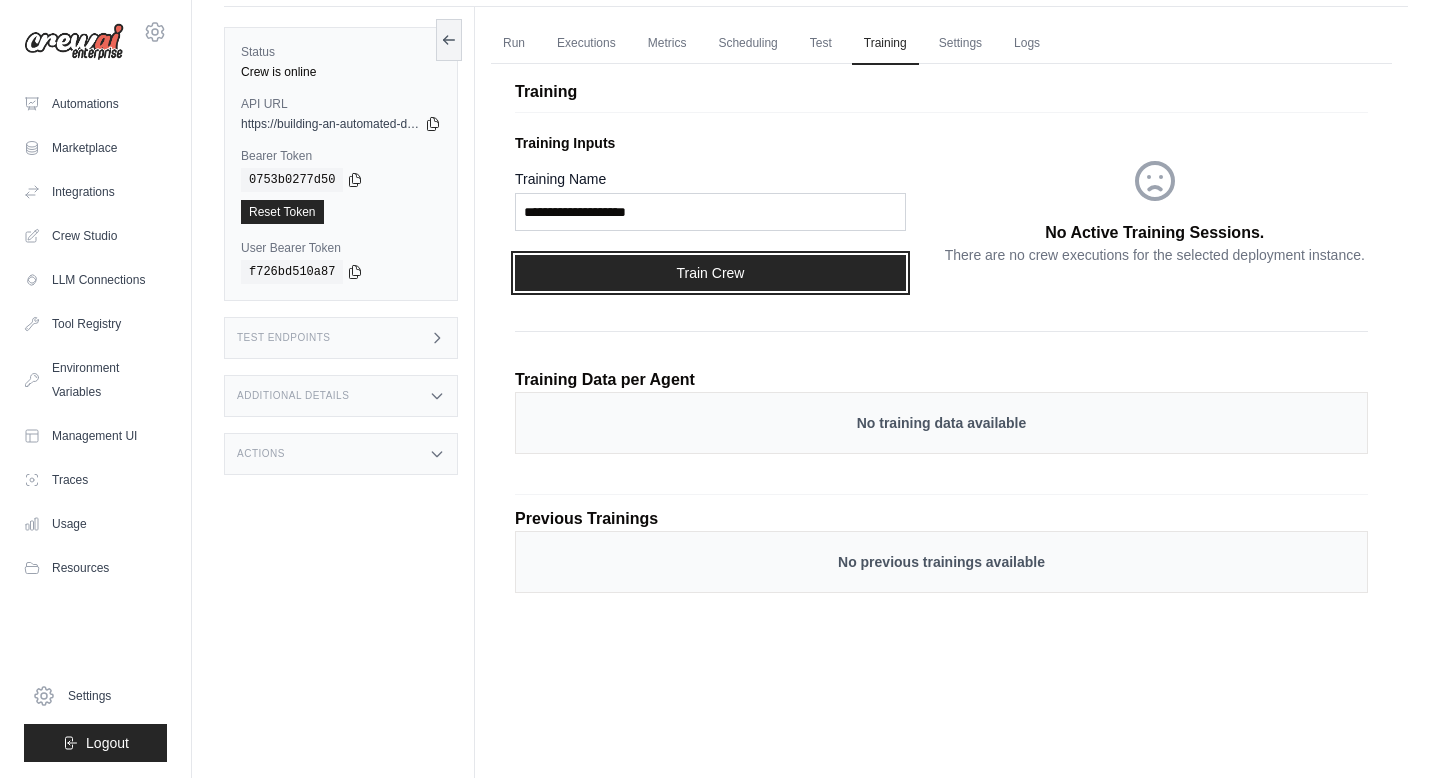 click on "Train Crew" at bounding box center (710, 273) 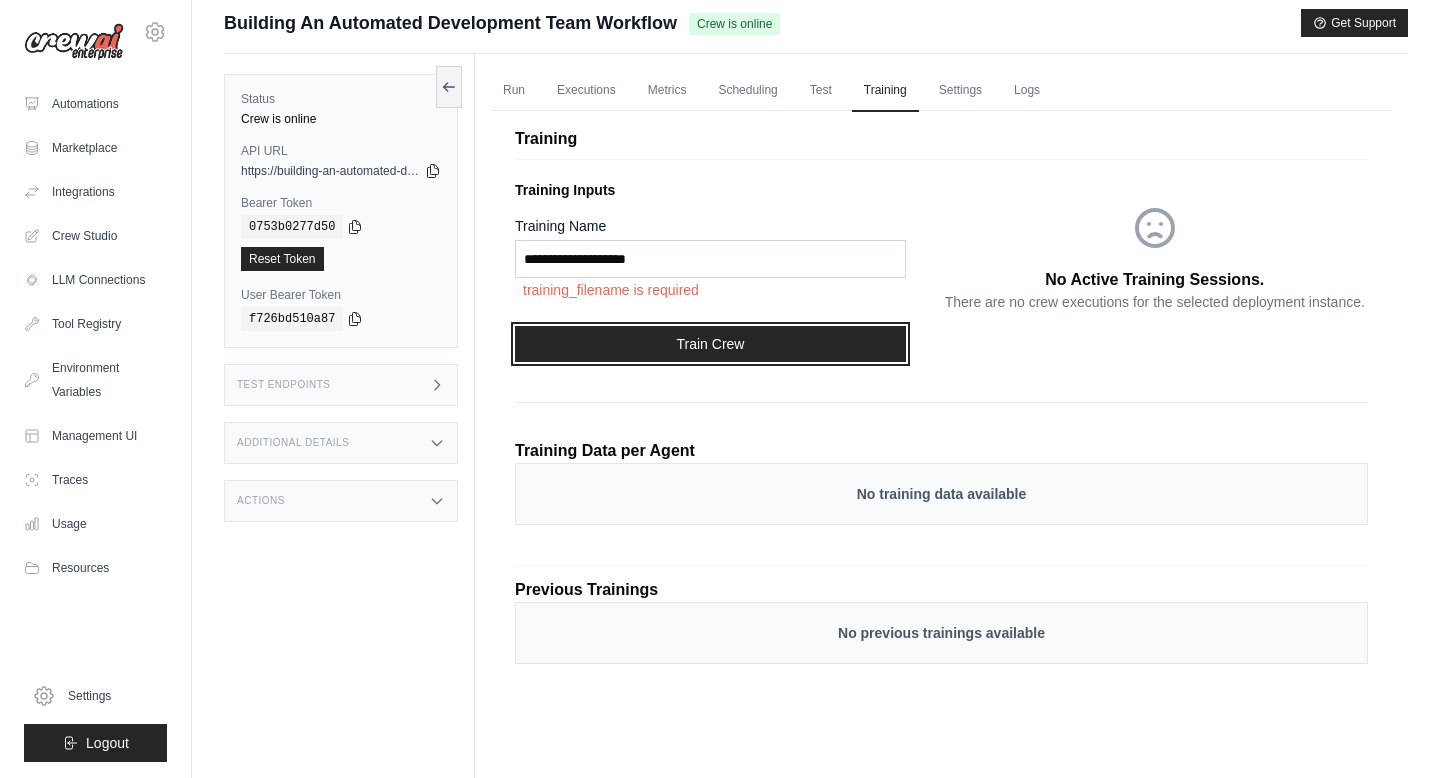 scroll, scrollTop: 0, scrollLeft: 0, axis: both 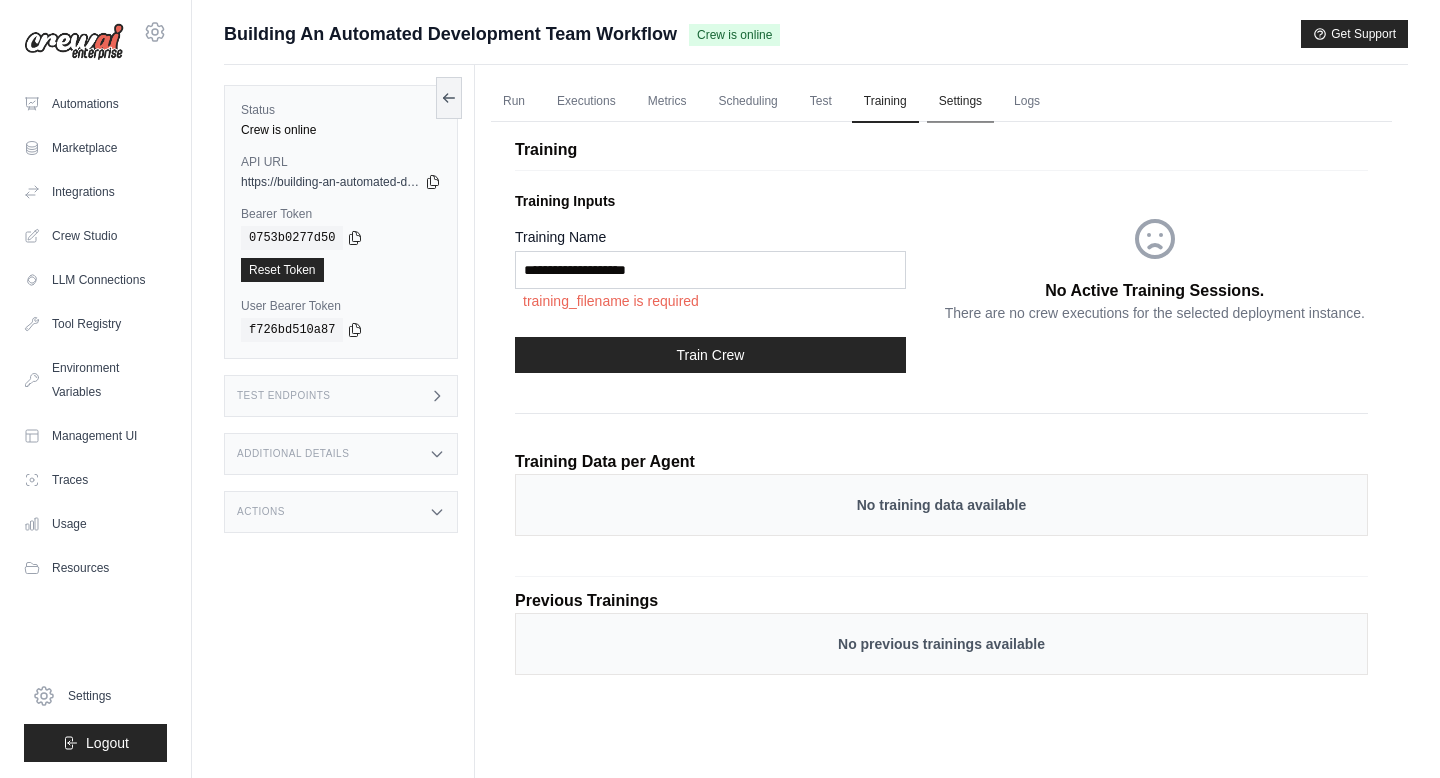 click on "Settings" at bounding box center [960, 102] 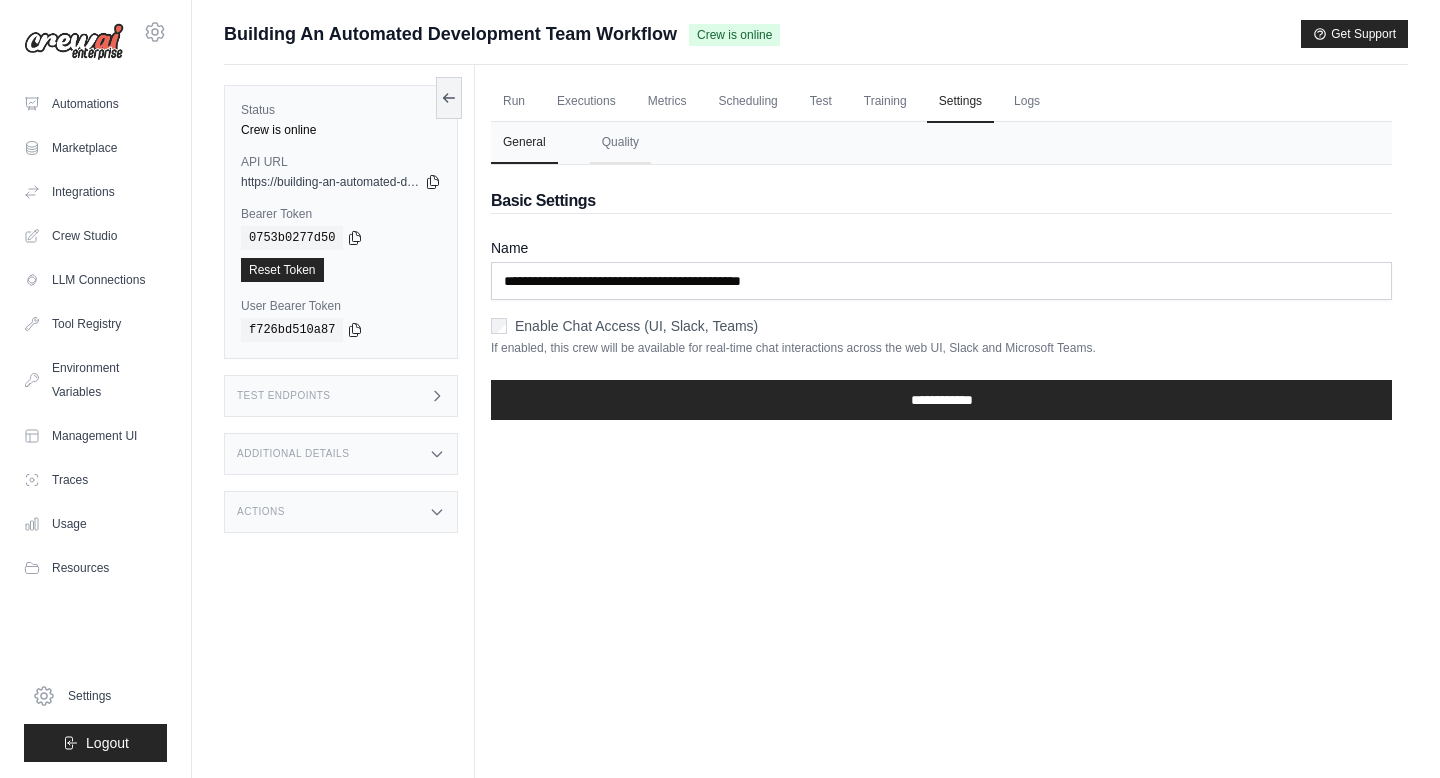 click on "Enable Chat Access (UI, Slack, Teams)" at bounding box center (636, 326) 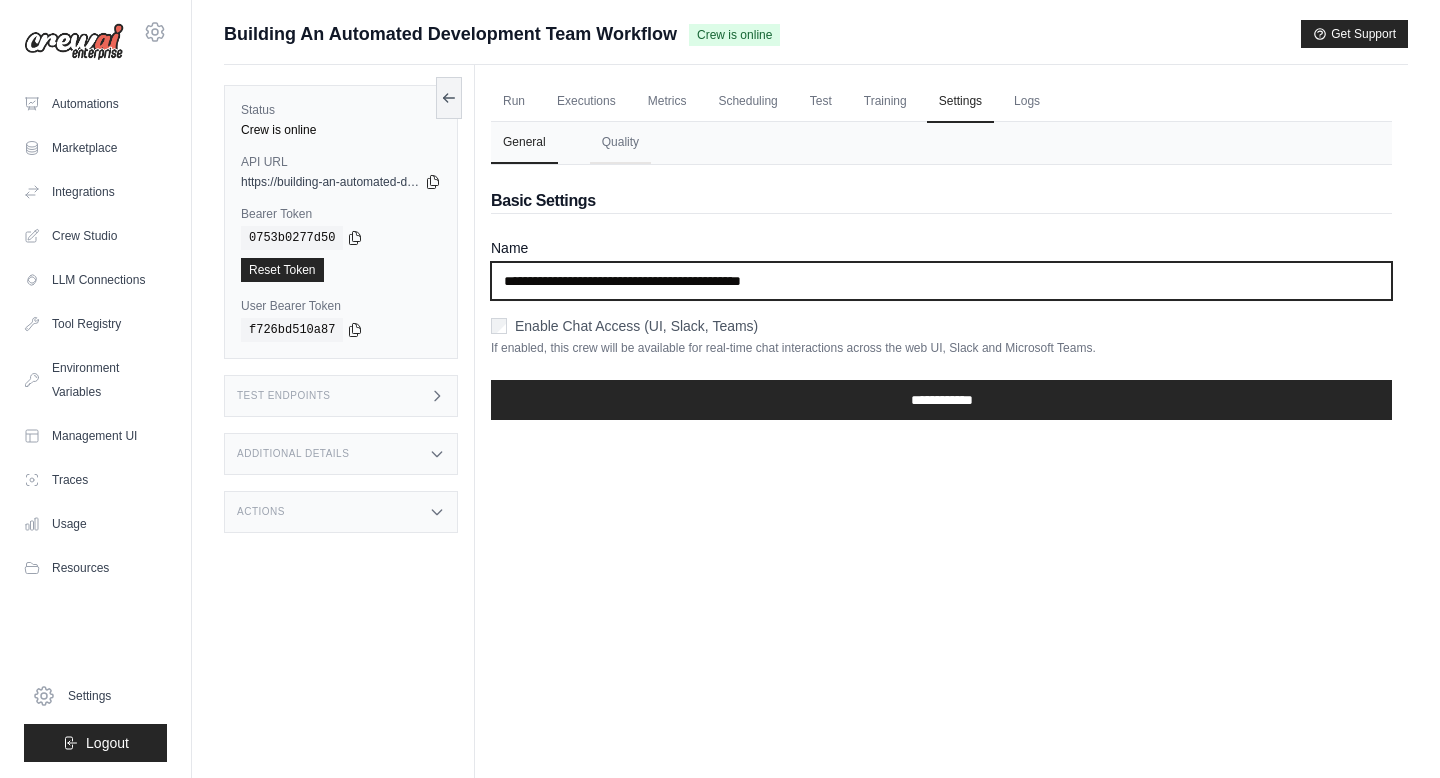 drag, startPoint x: 867, startPoint y: 283, endPoint x: 495, endPoint y: 280, distance: 372.0121 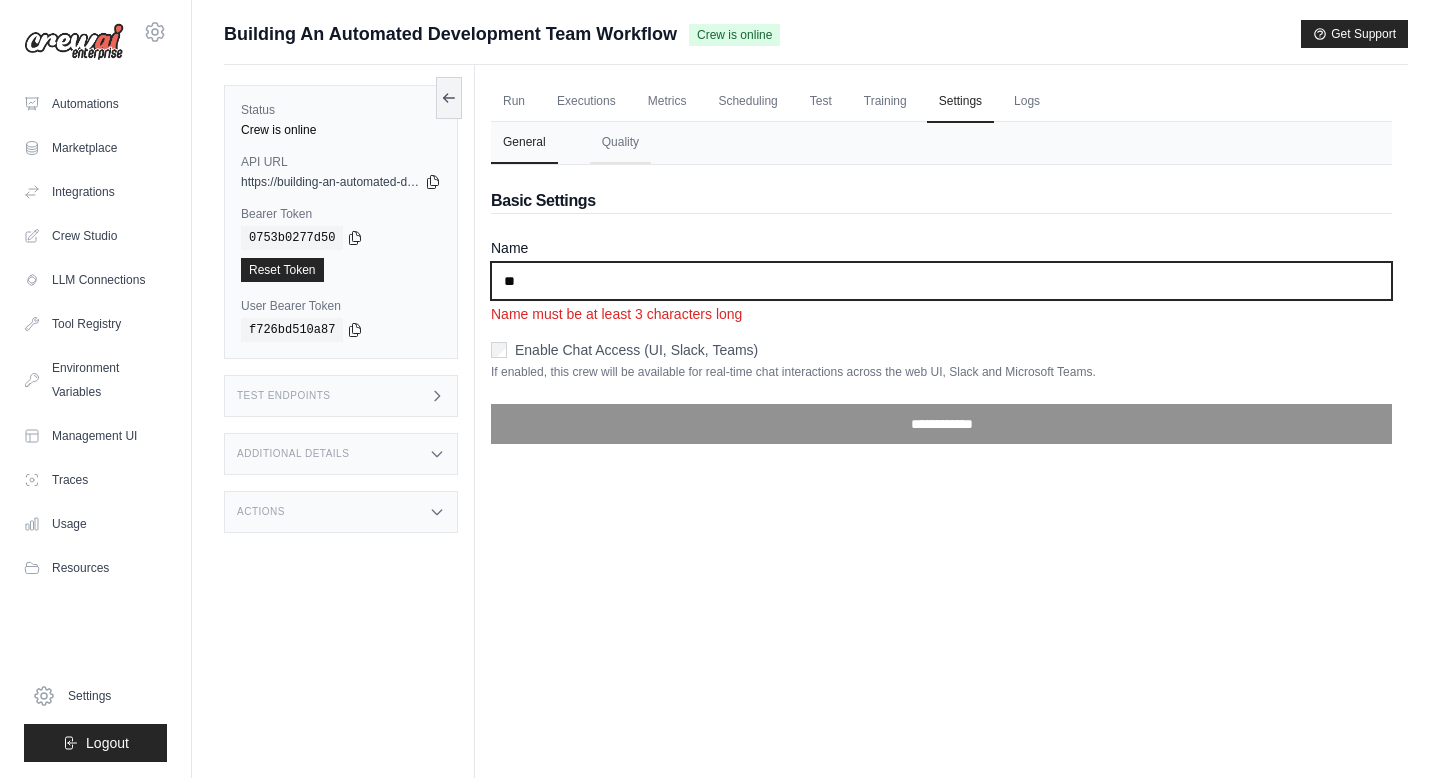 type on "*" 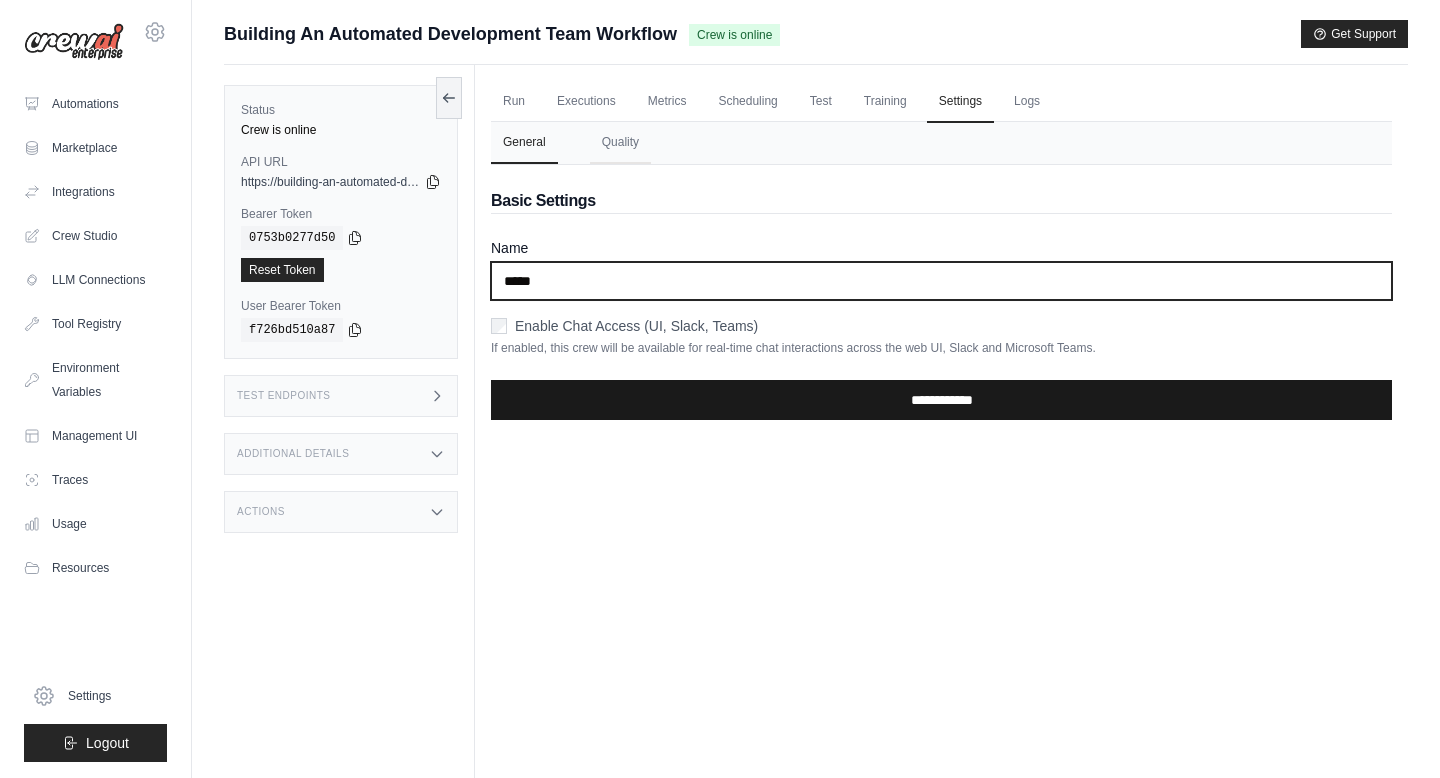 type on "*****" 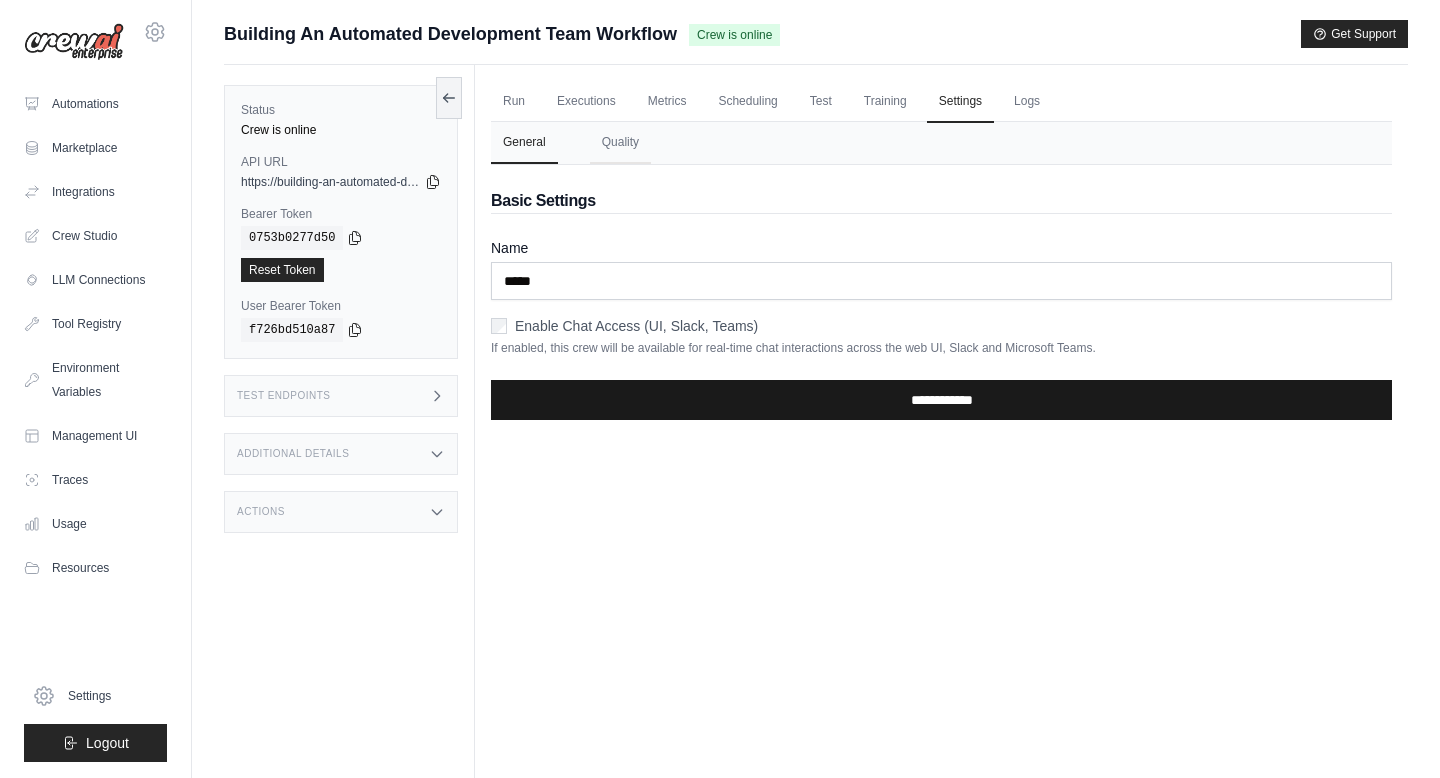 click on "**********" at bounding box center [941, 400] 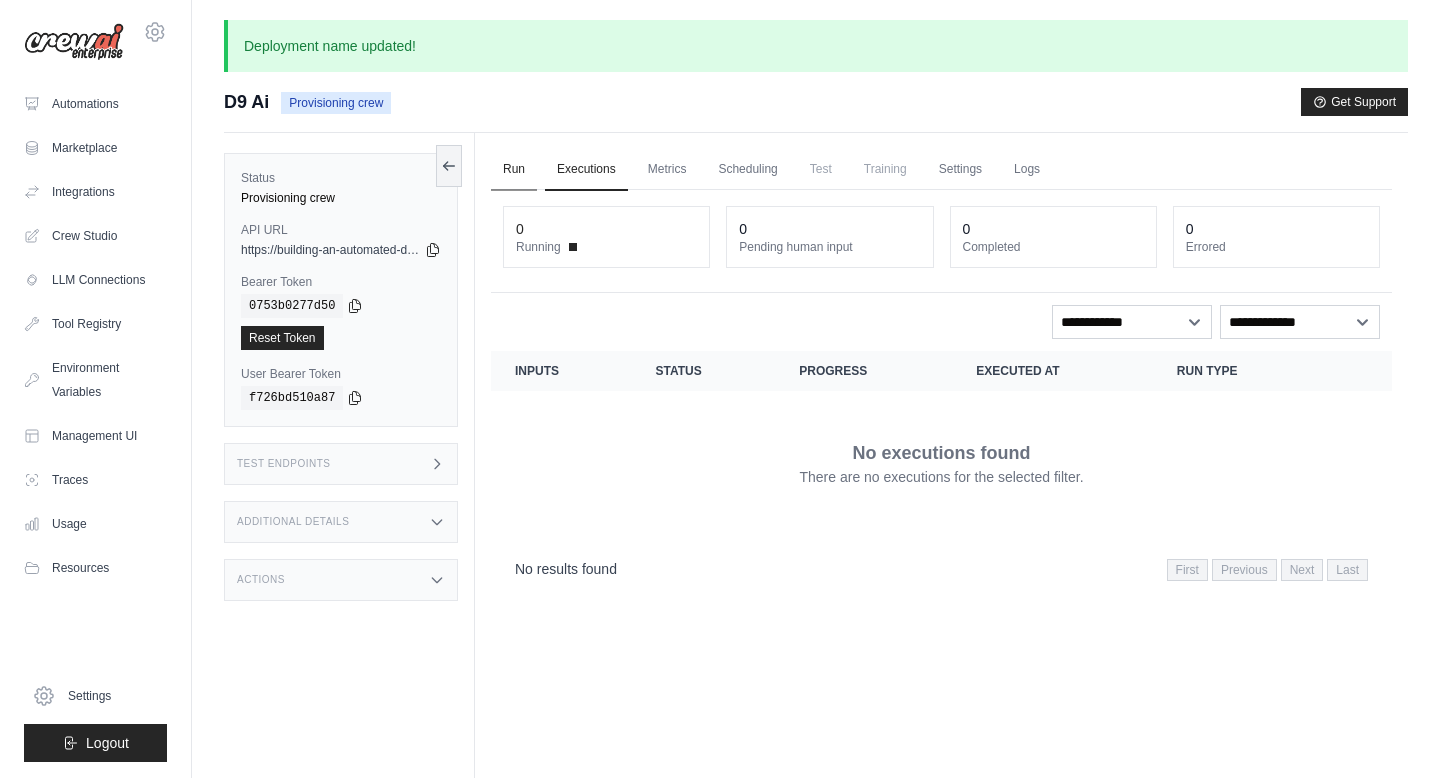 click on "Run" at bounding box center (514, 170) 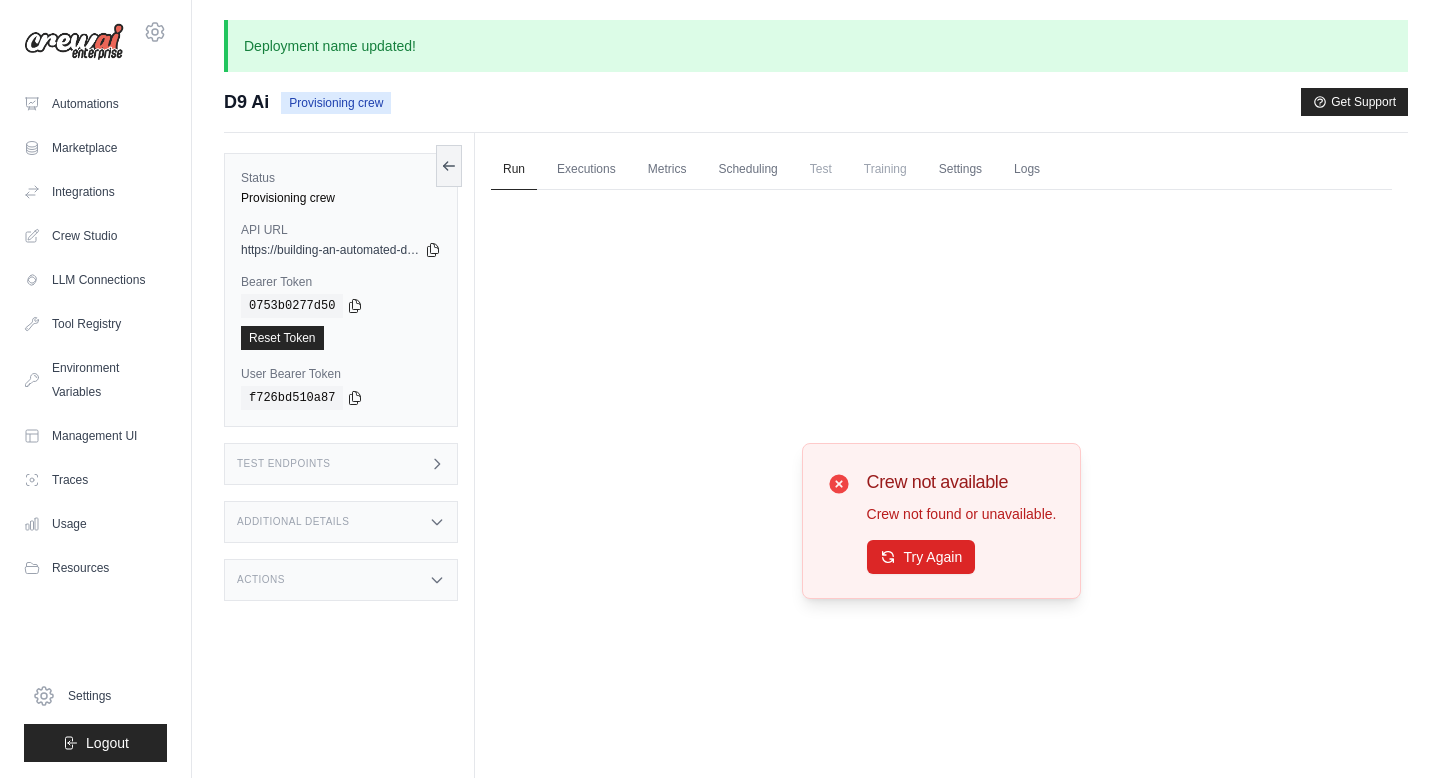click 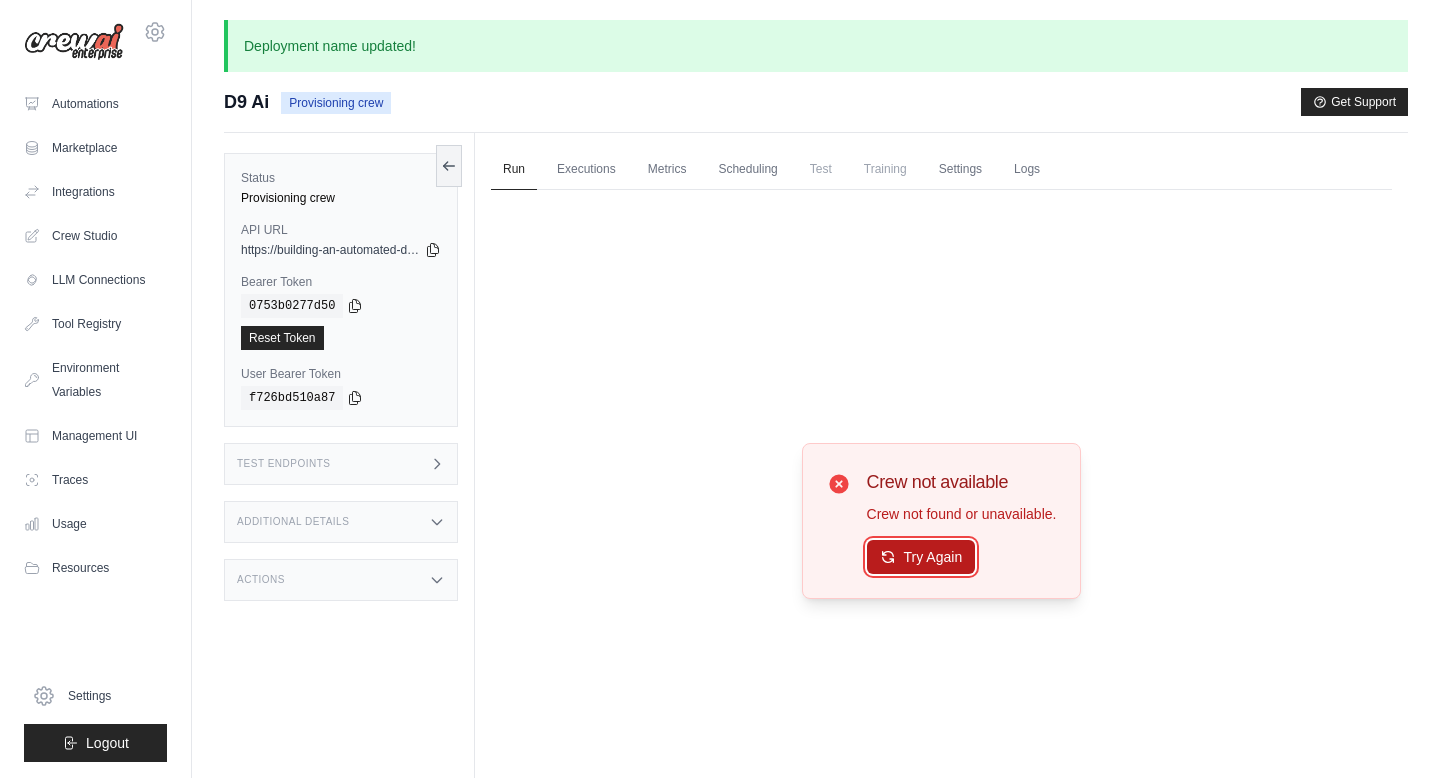 click on "Try Again" at bounding box center [921, 557] 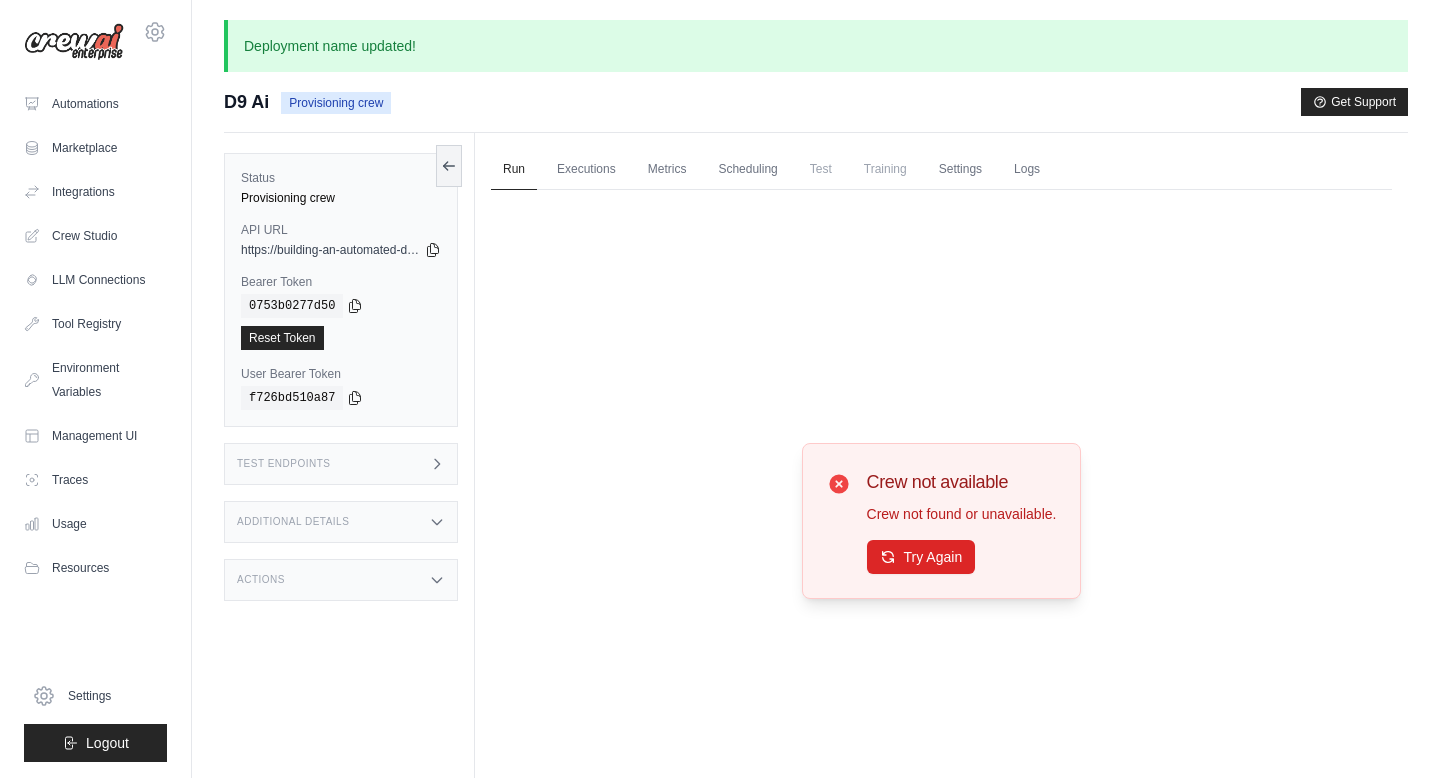 click on "Crew not available Crew not found or unavailable. Try Again" at bounding box center [941, 520] 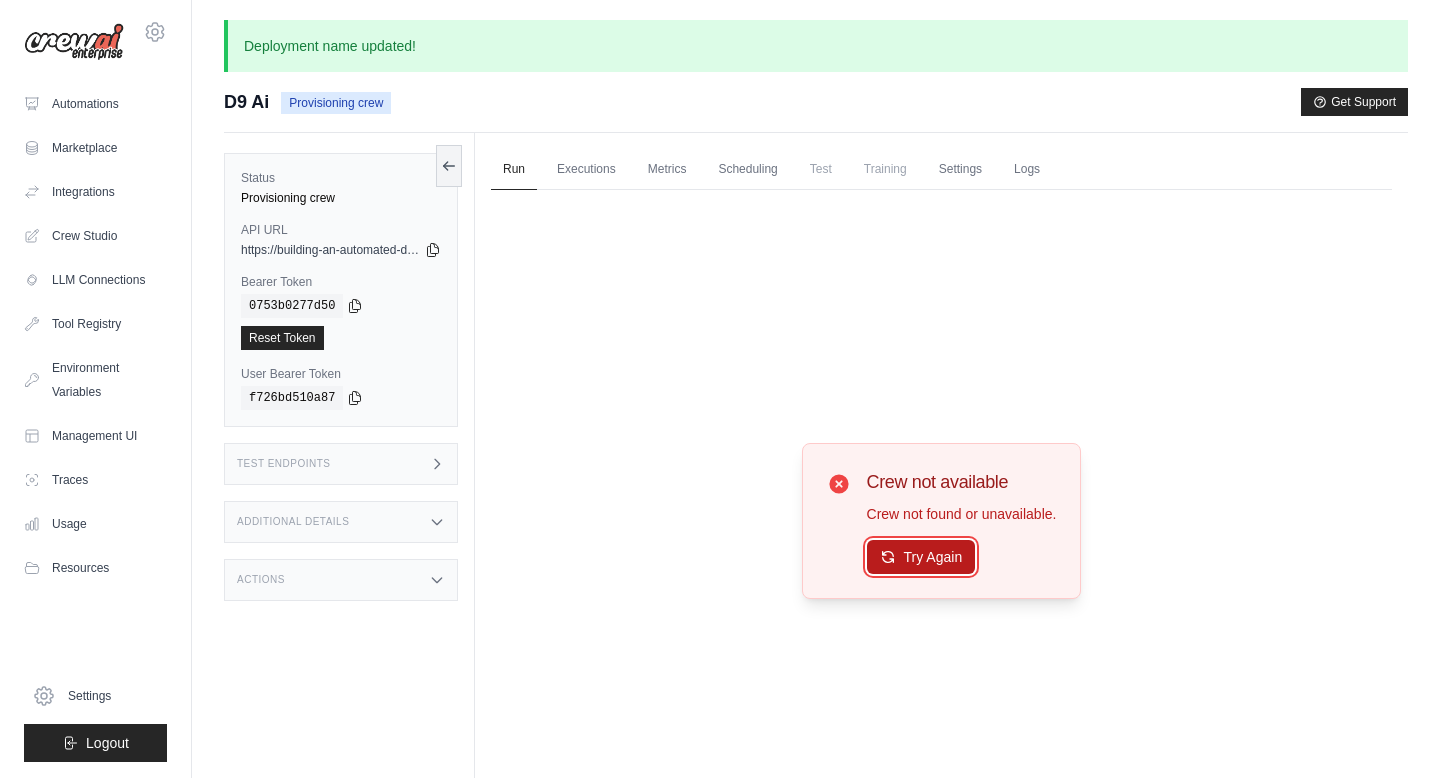 click on "Try Again" at bounding box center [921, 557] 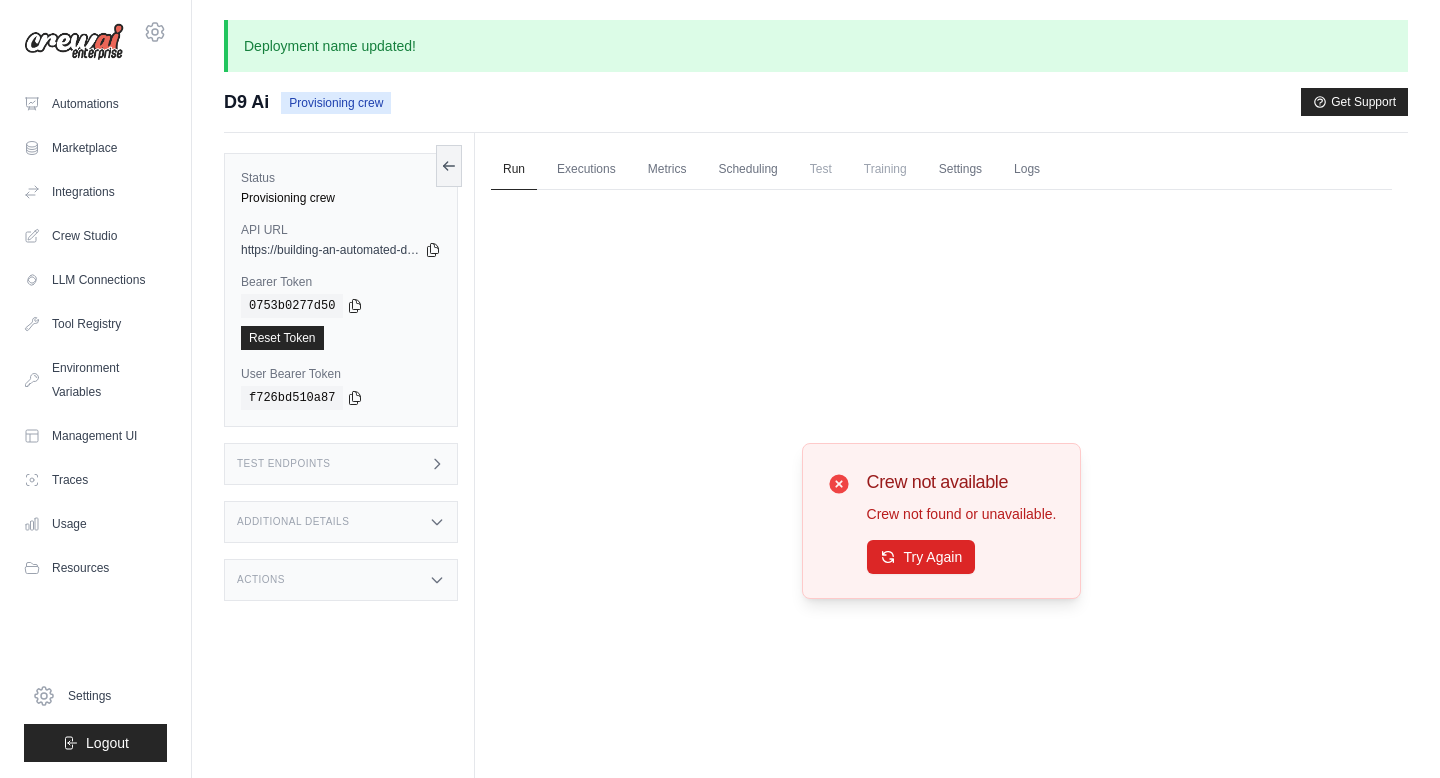 click on "Crew not available Crew not found or unavailable. Try Again" at bounding box center [941, 520] 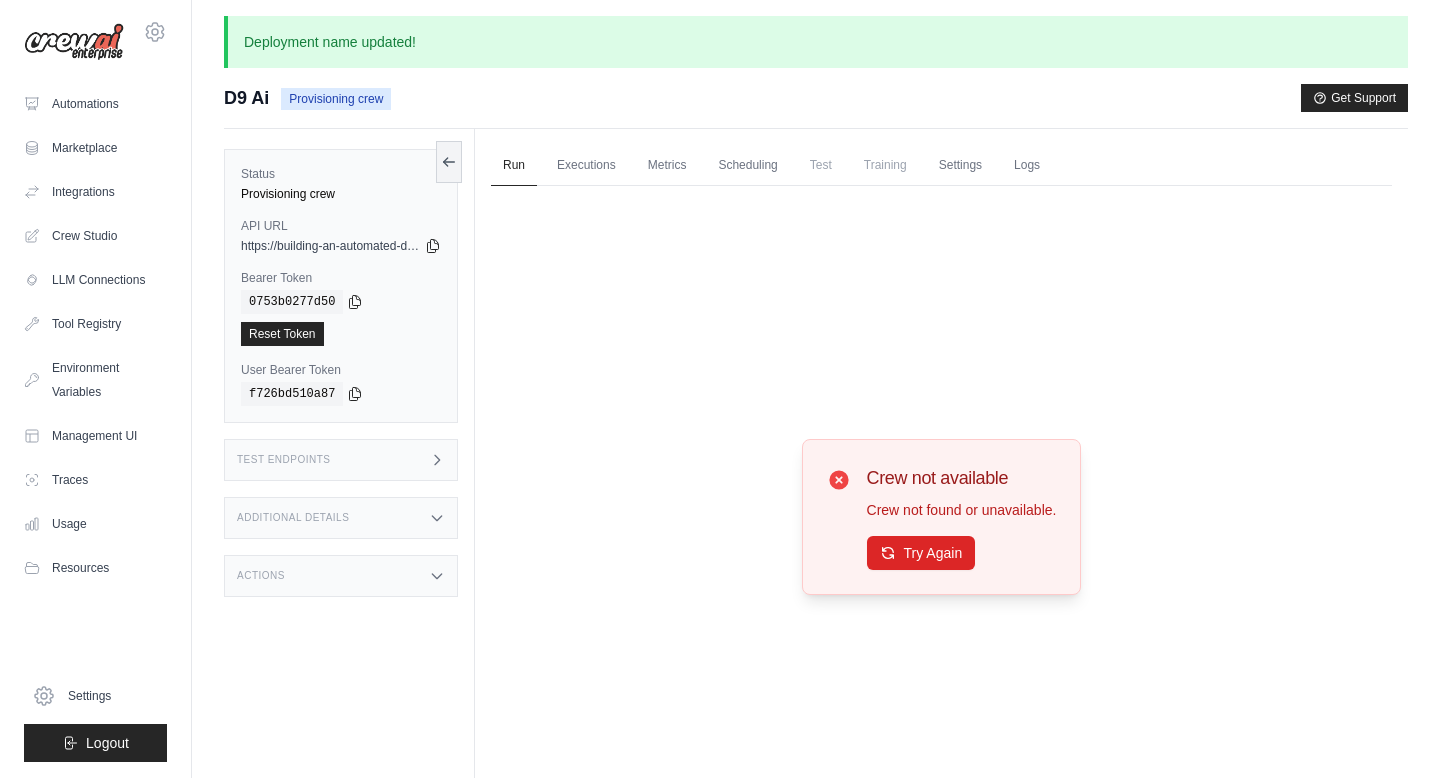 scroll, scrollTop: 0, scrollLeft: 0, axis: both 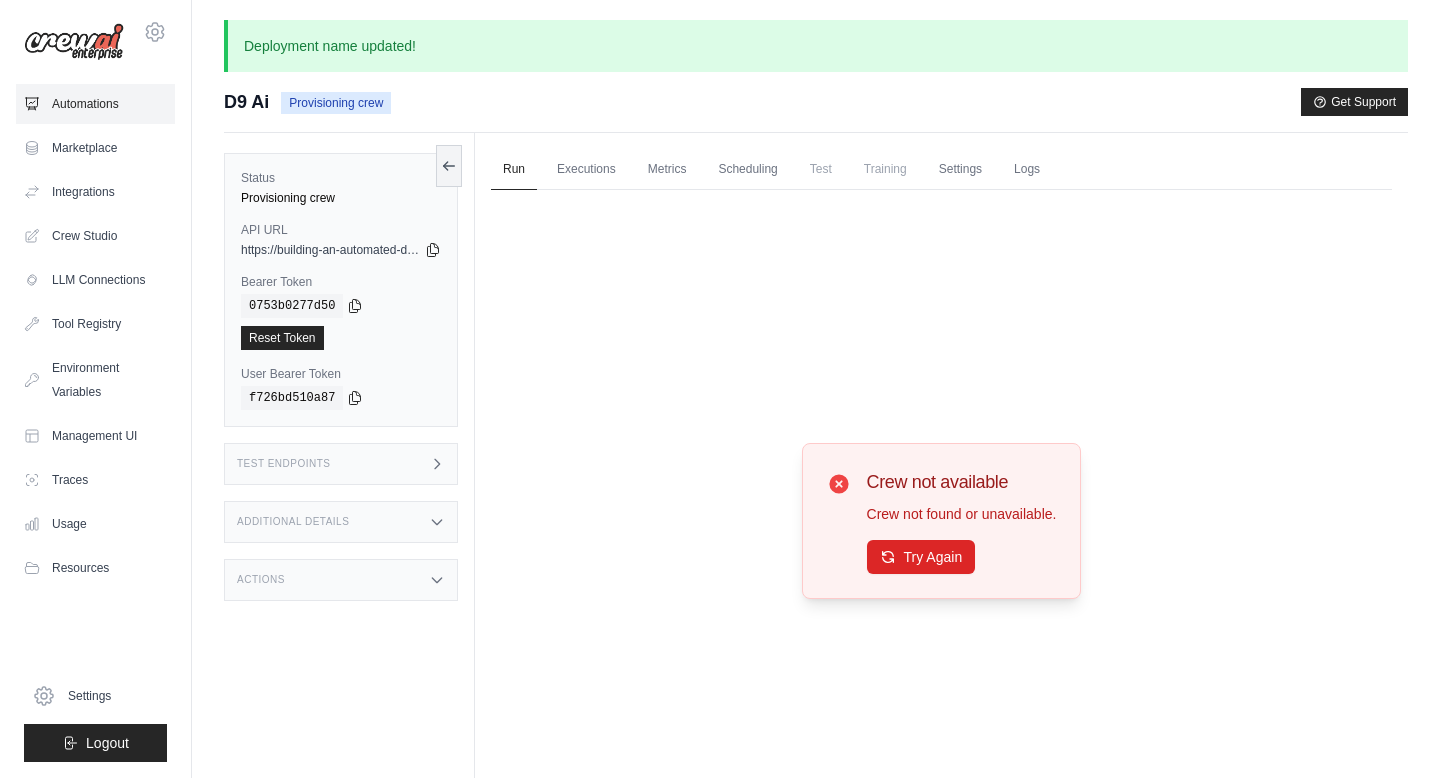 click on "Automations" at bounding box center (95, 104) 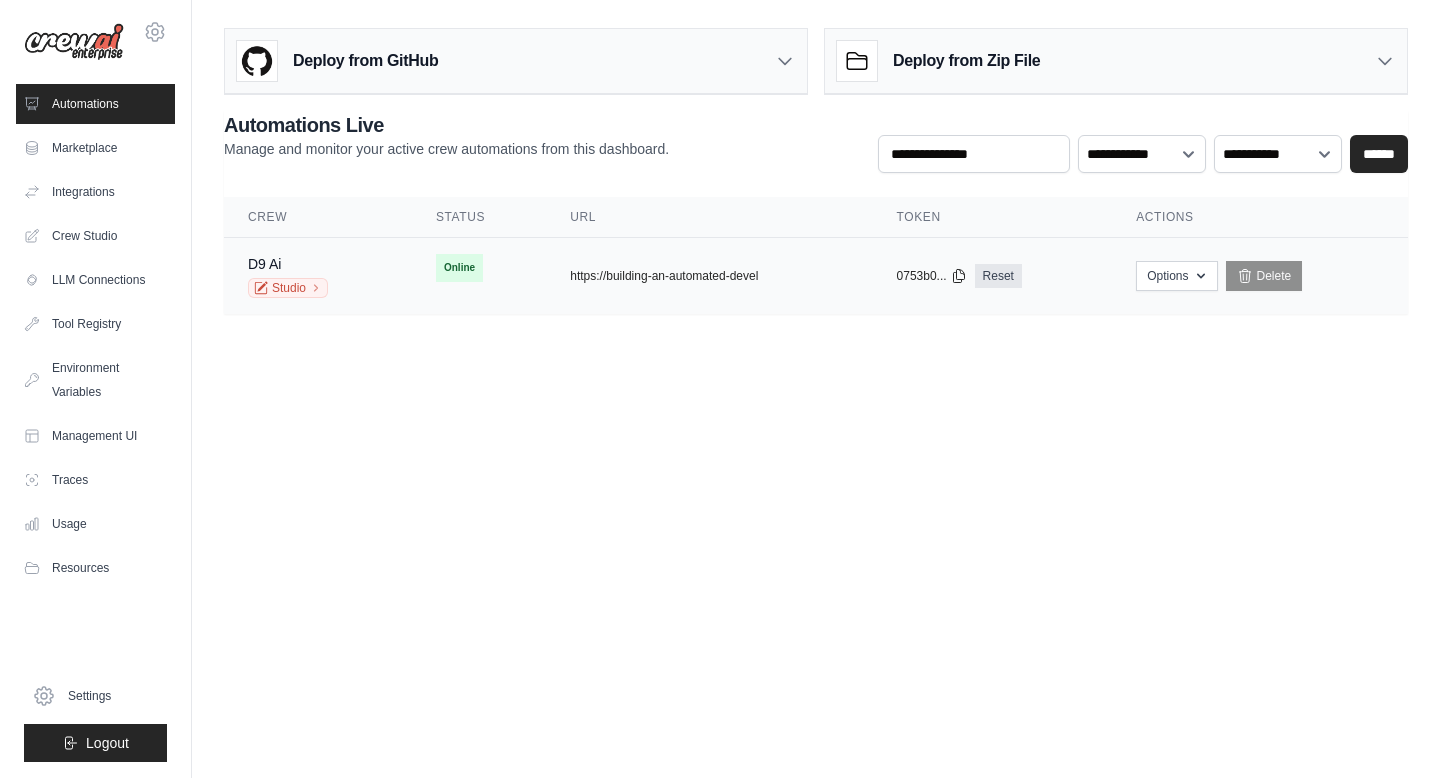 click on "Online
First deploy can take up to 10 minutes" at bounding box center (479, 268) 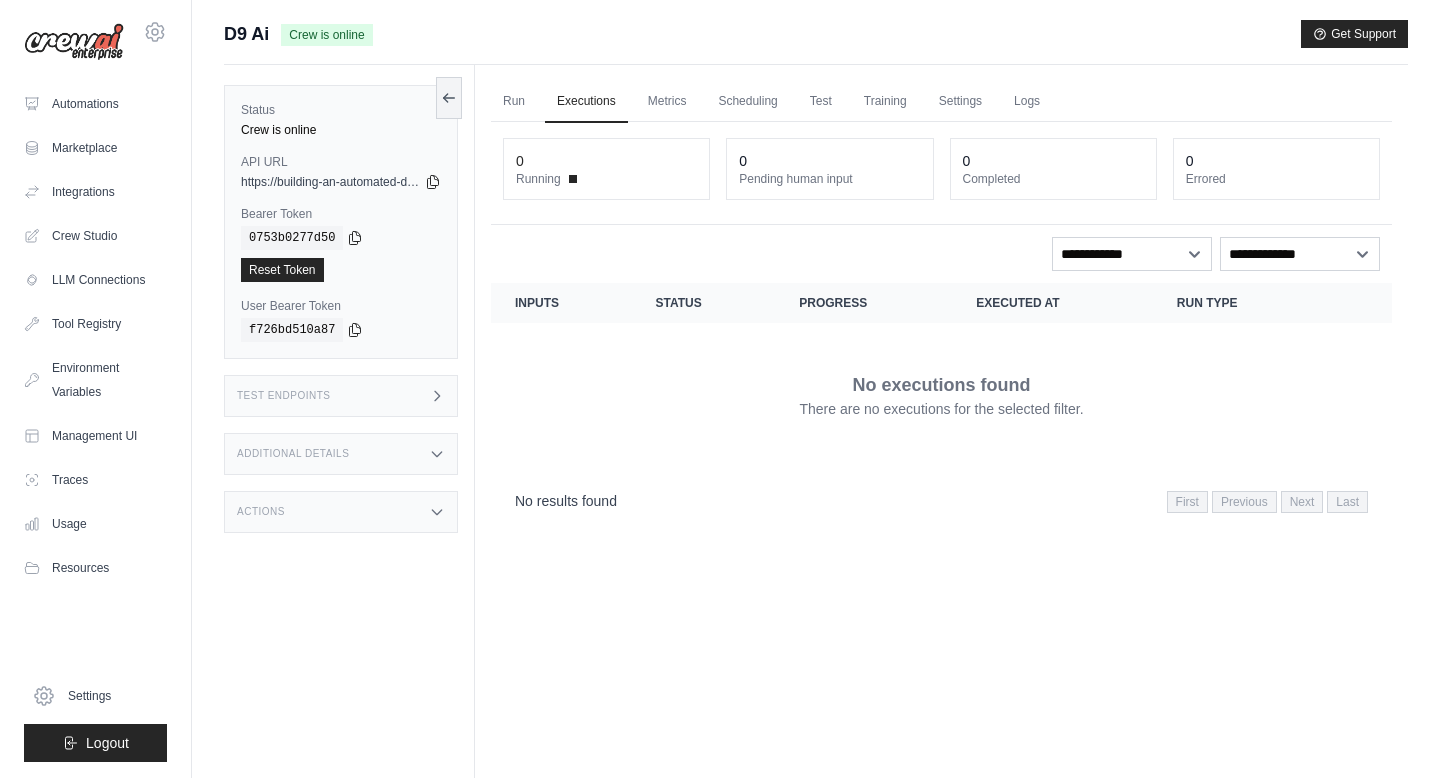 scroll, scrollTop: 0, scrollLeft: 0, axis: both 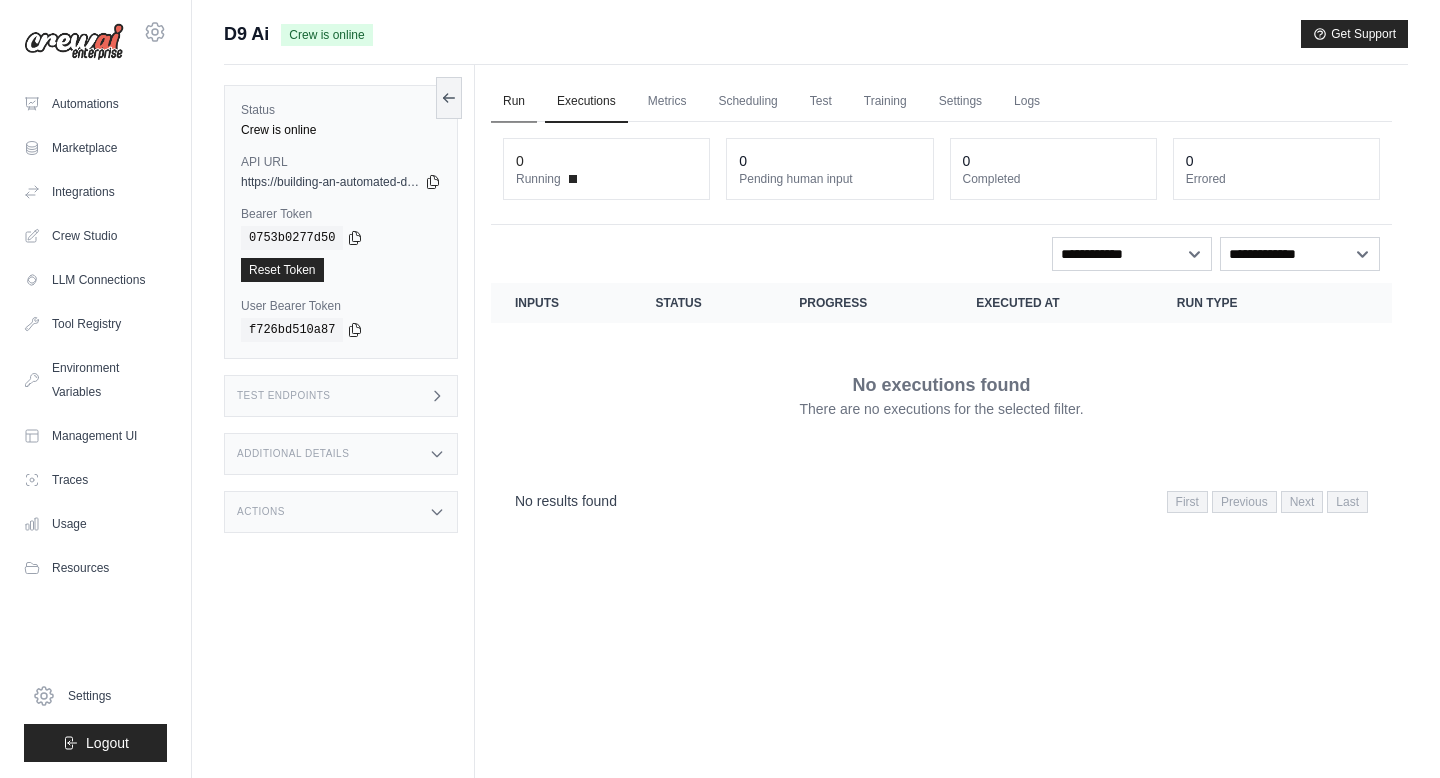 click on "Run" at bounding box center (514, 102) 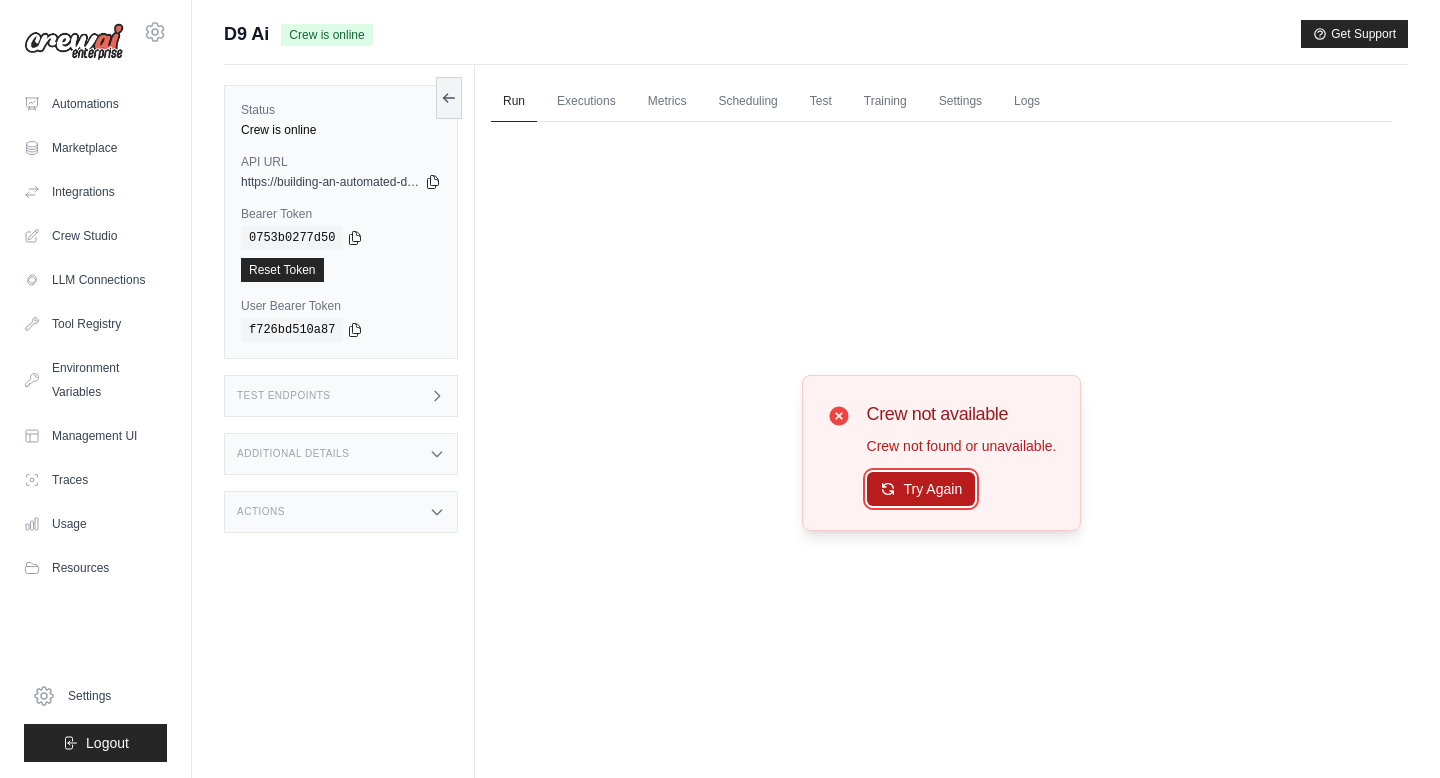 click on "Try Again" at bounding box center [921, 489] 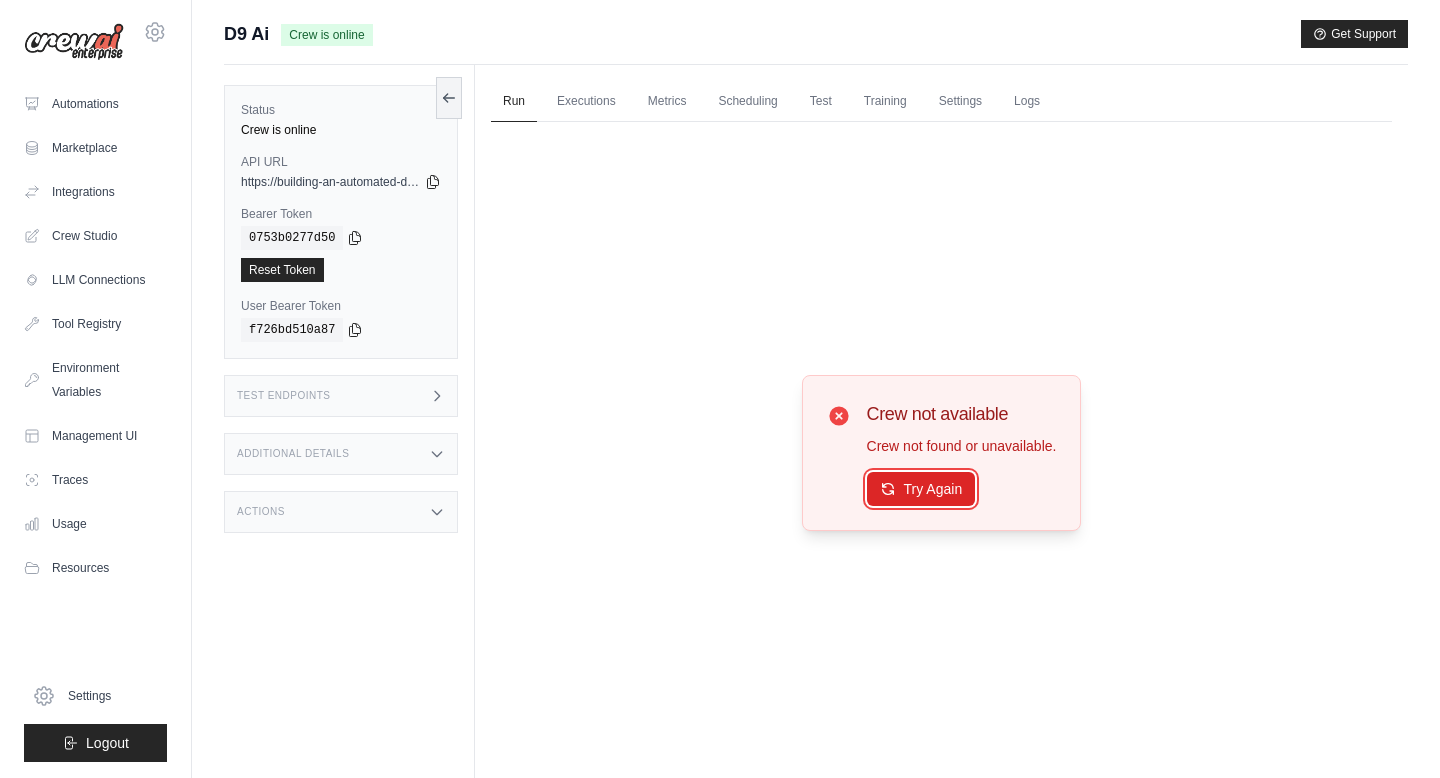 click on "Try Again" at bounding box center [921, 489] 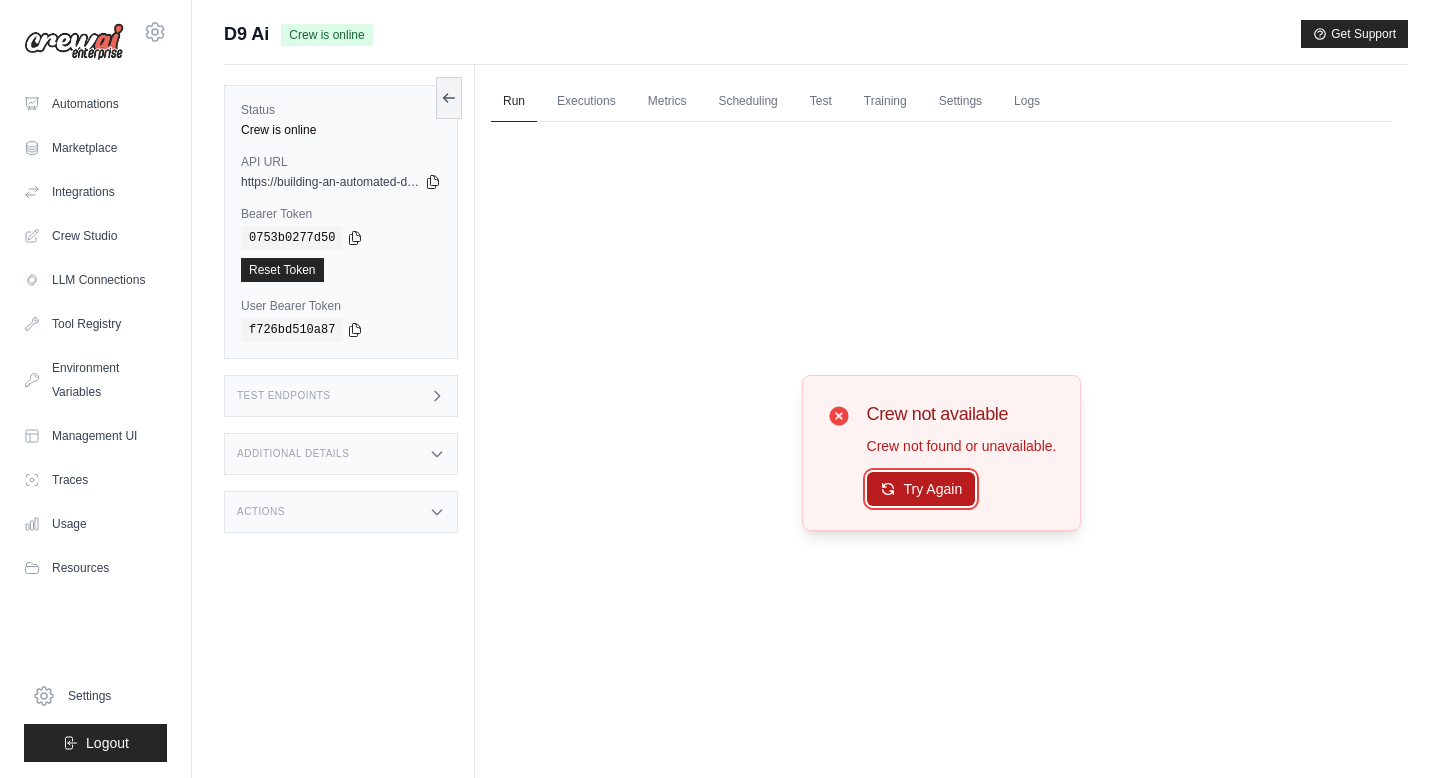 click on "Try Again" at bounding box center (921, 489) 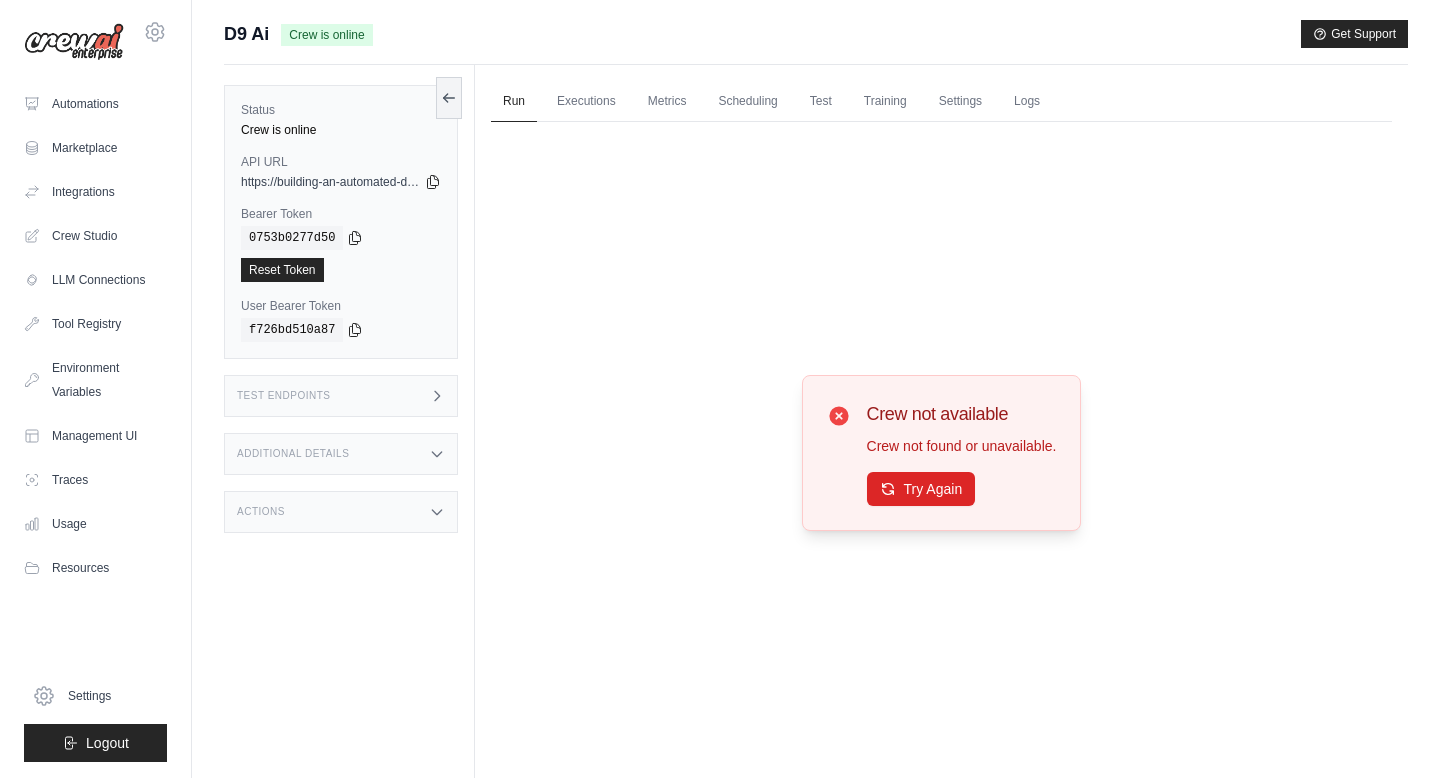 click on "Crew not available Crew not found or unavailable. Try Again" at bounding box center (941, 452) 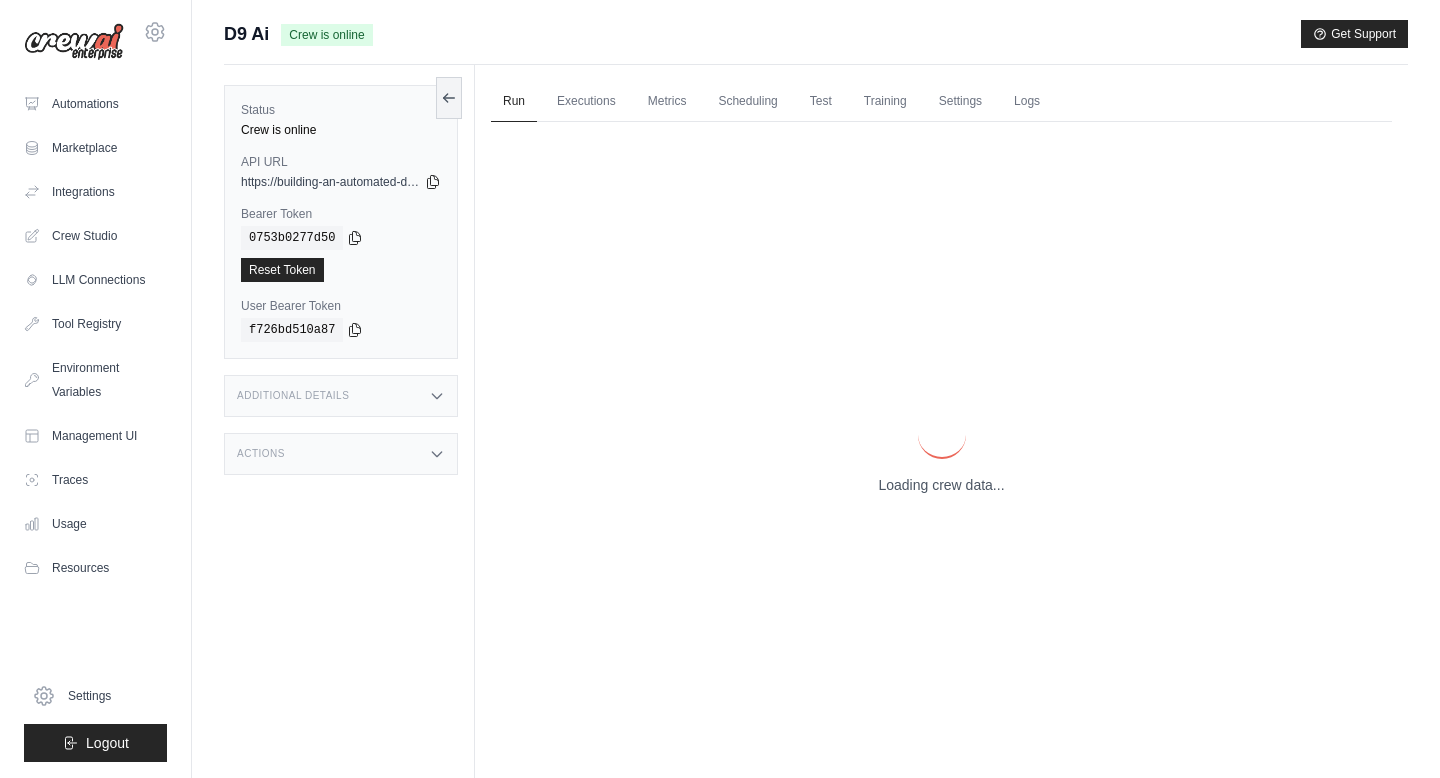 scroll, scrollTop: 0, scrollLeft: 0, axis: both 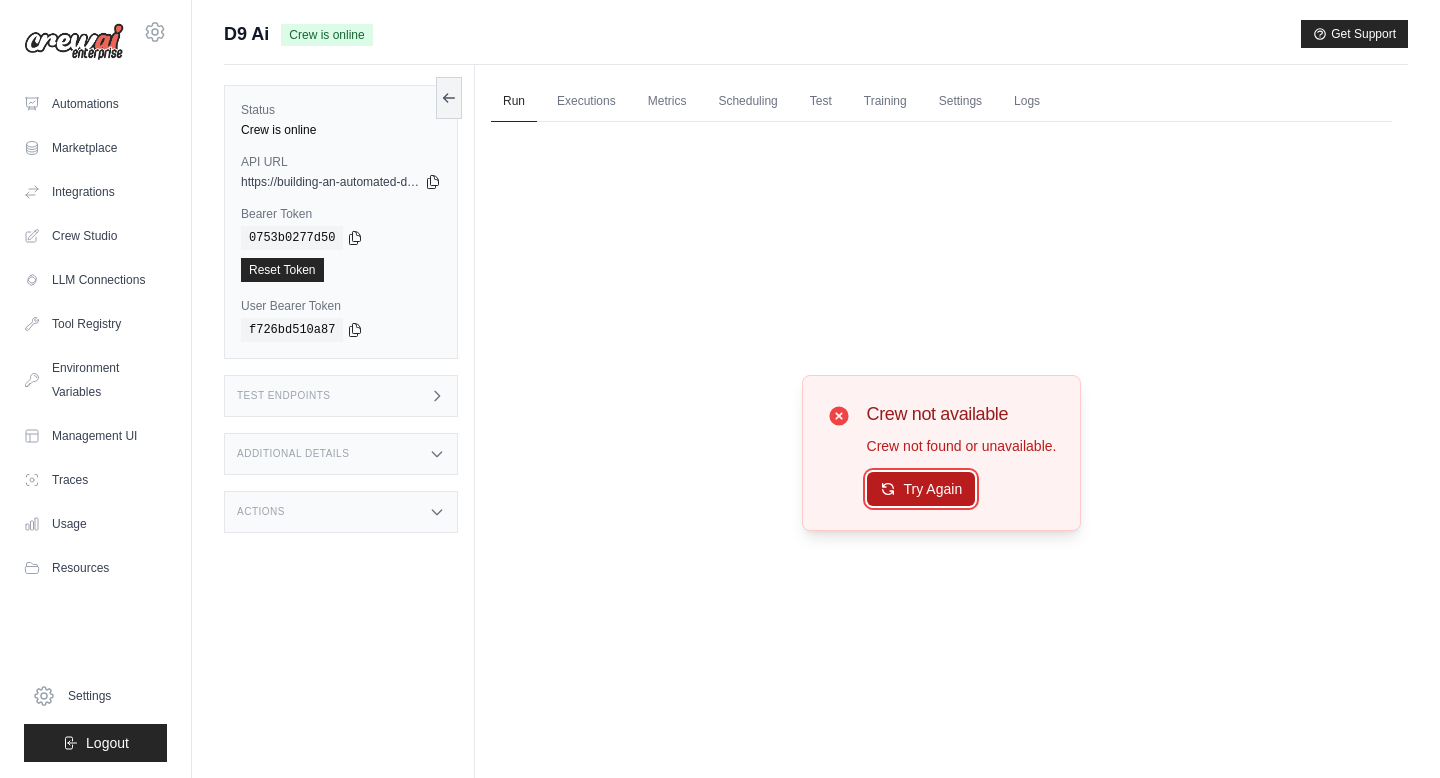 click on "Try Again" at bounding box center [921, 489] 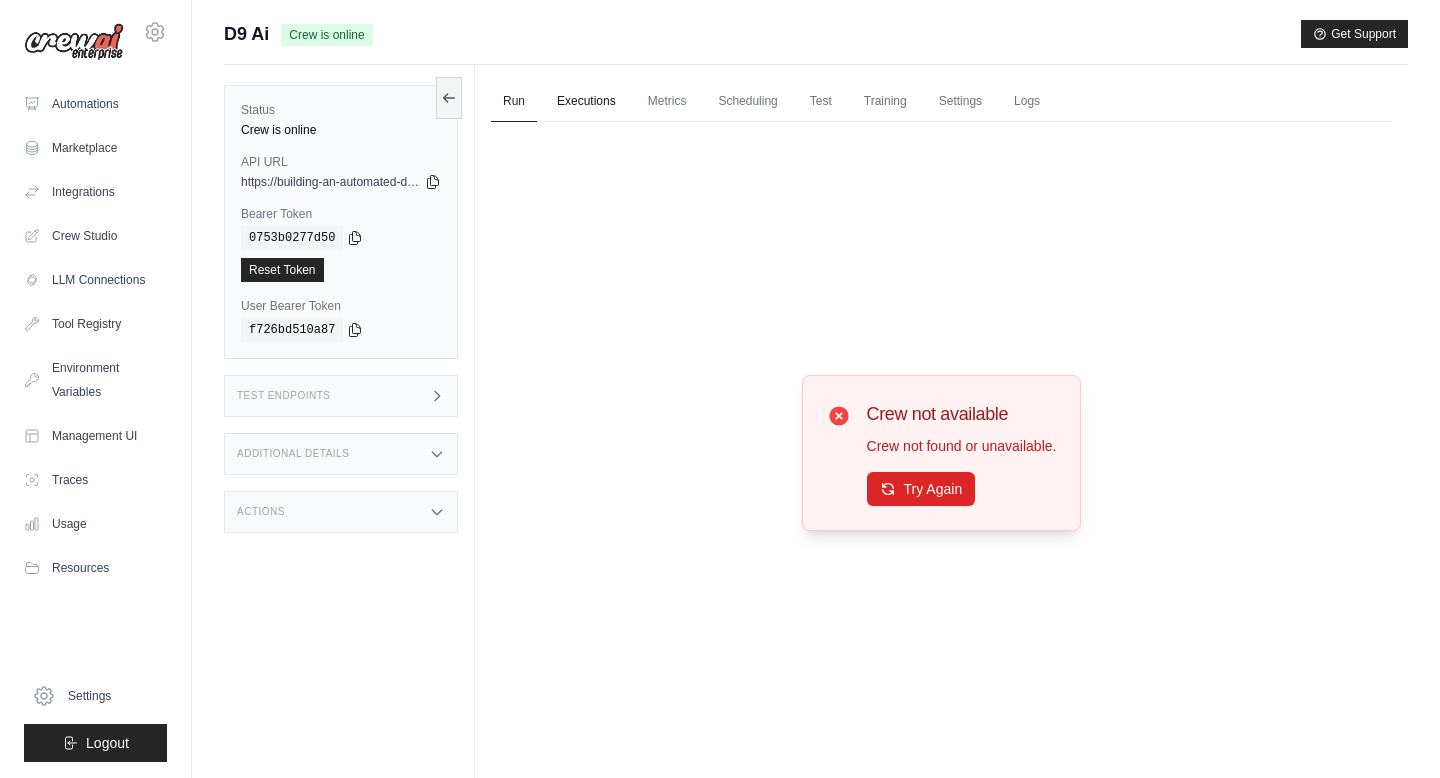 click on "Executions" at bounding box center [586, 102] 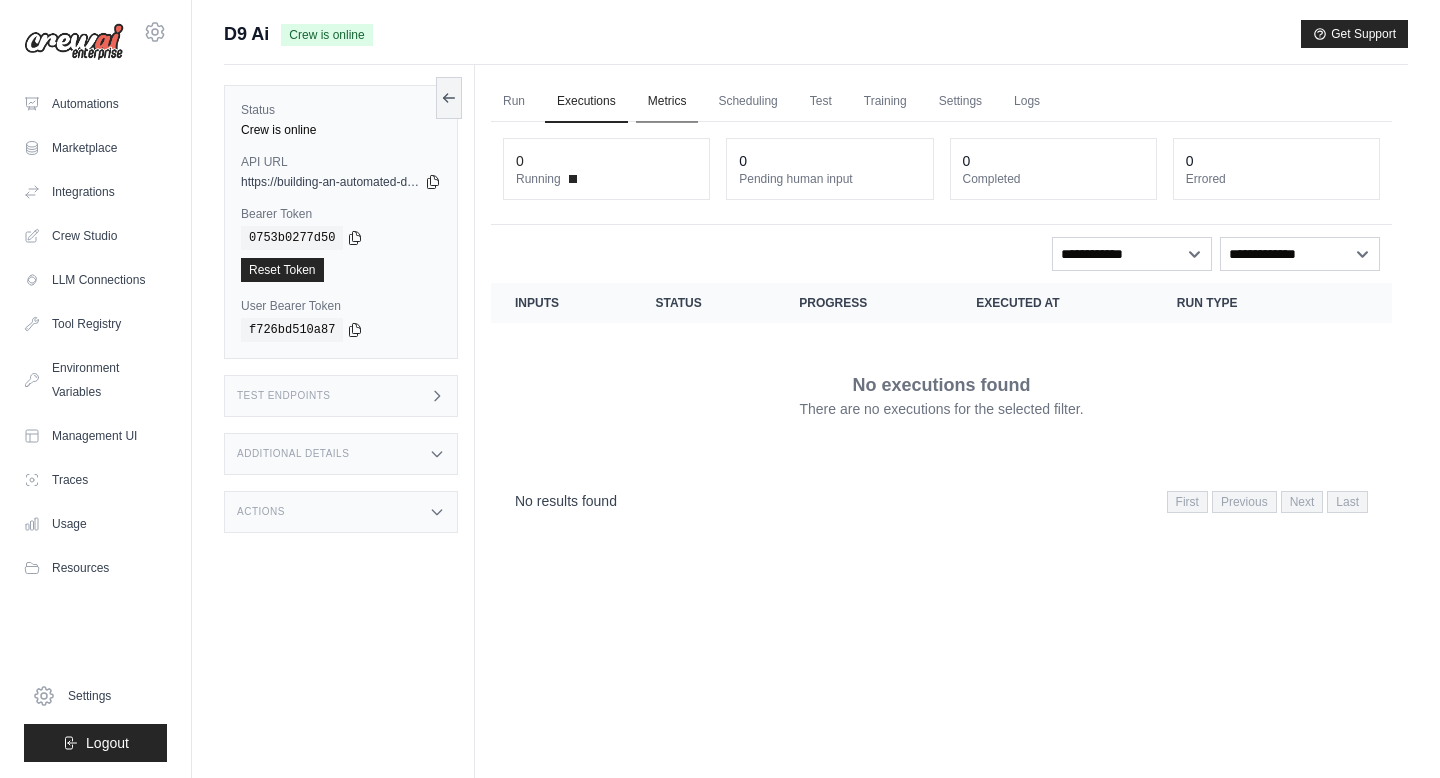 click on "Metrics" at bounding box center [667, 102] 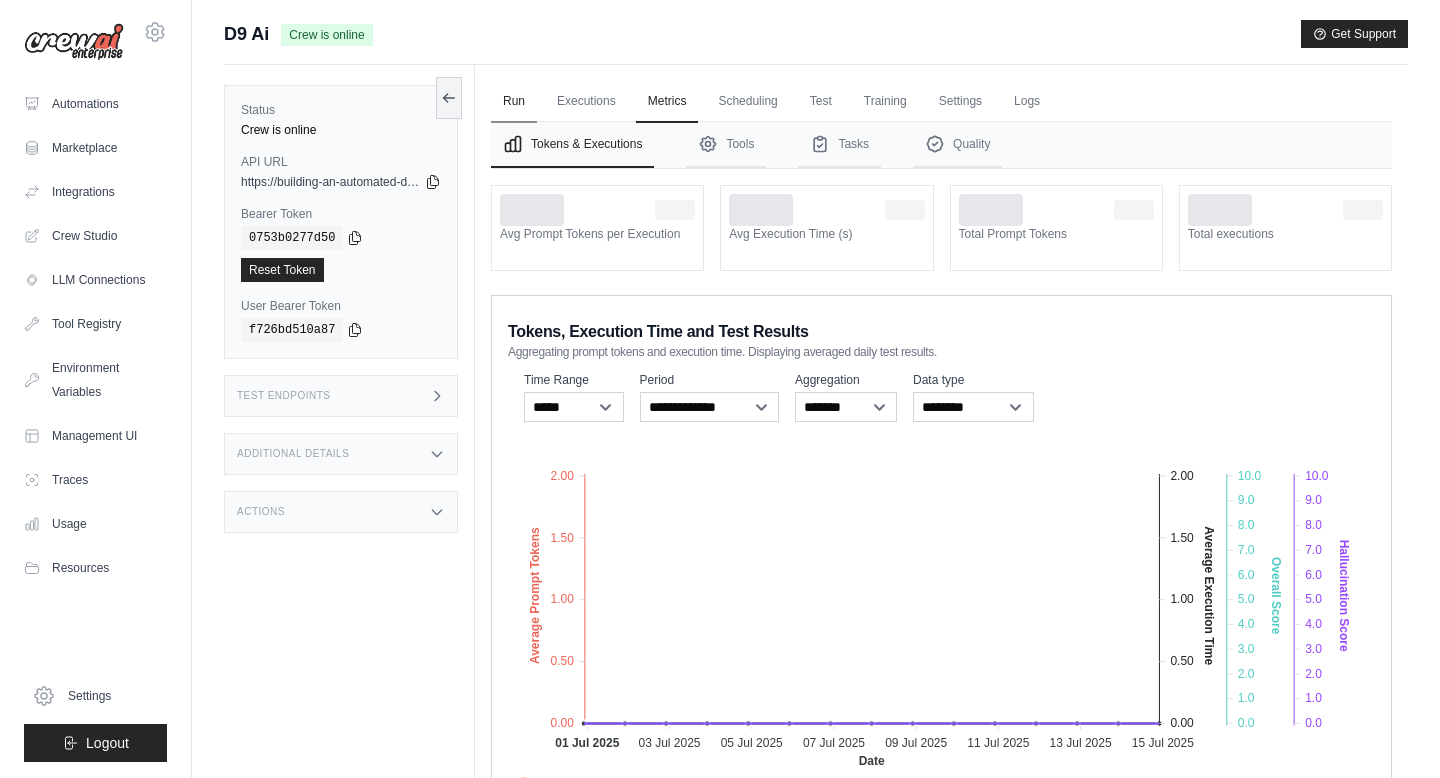 click on "Run" at bounding box center [514, 102] 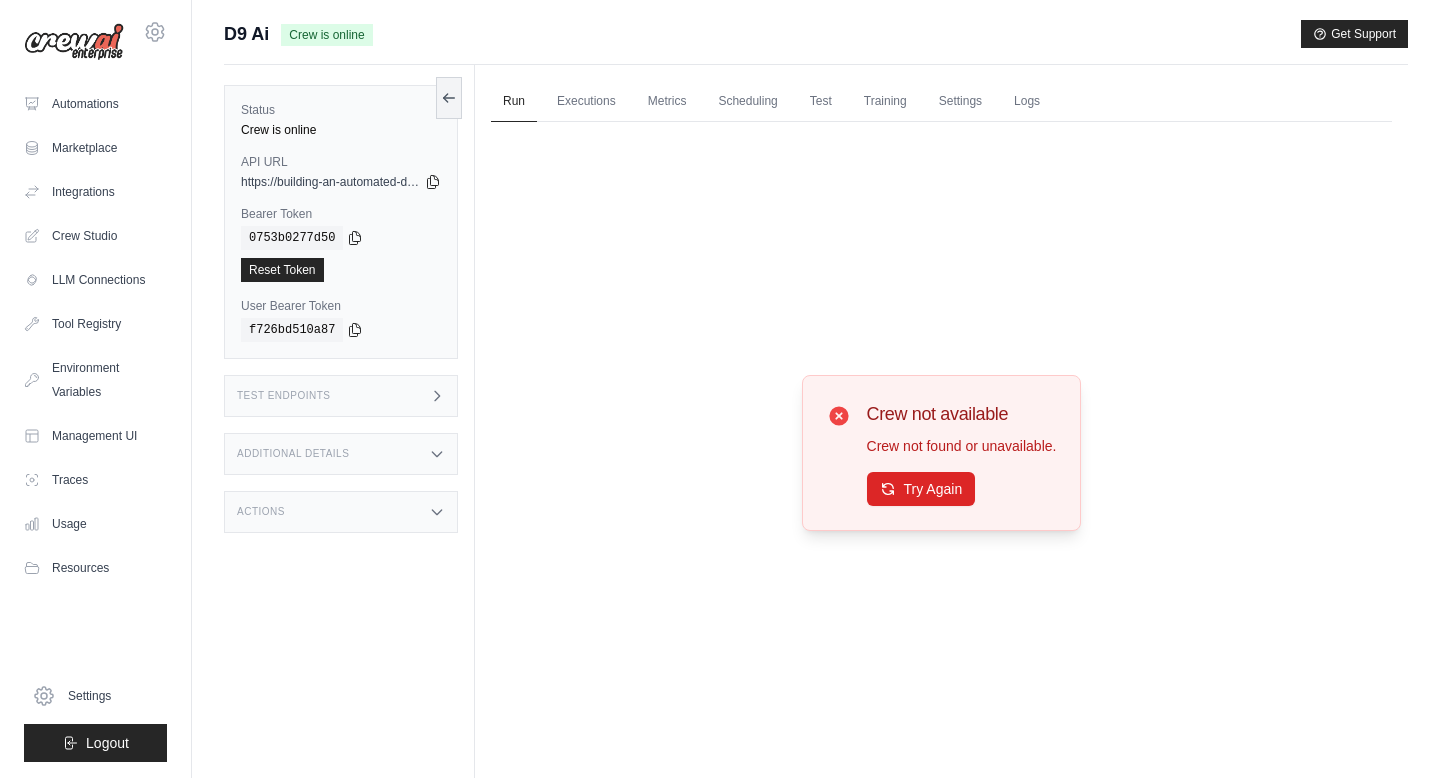 click on "Test Endpoints" at bounding box center (341, 396) 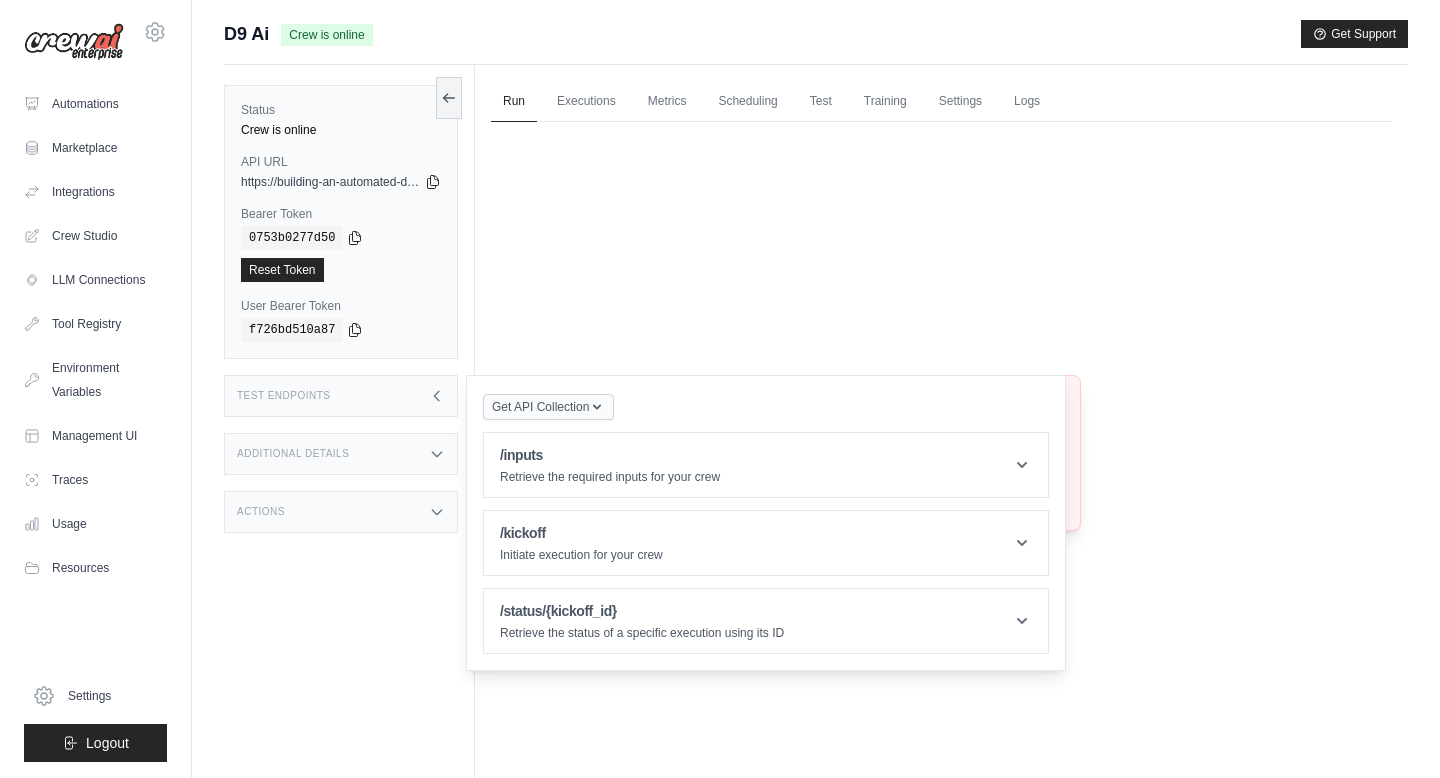 scroll, scrollTop: 76, scrollLeft: 0, axis: vertical 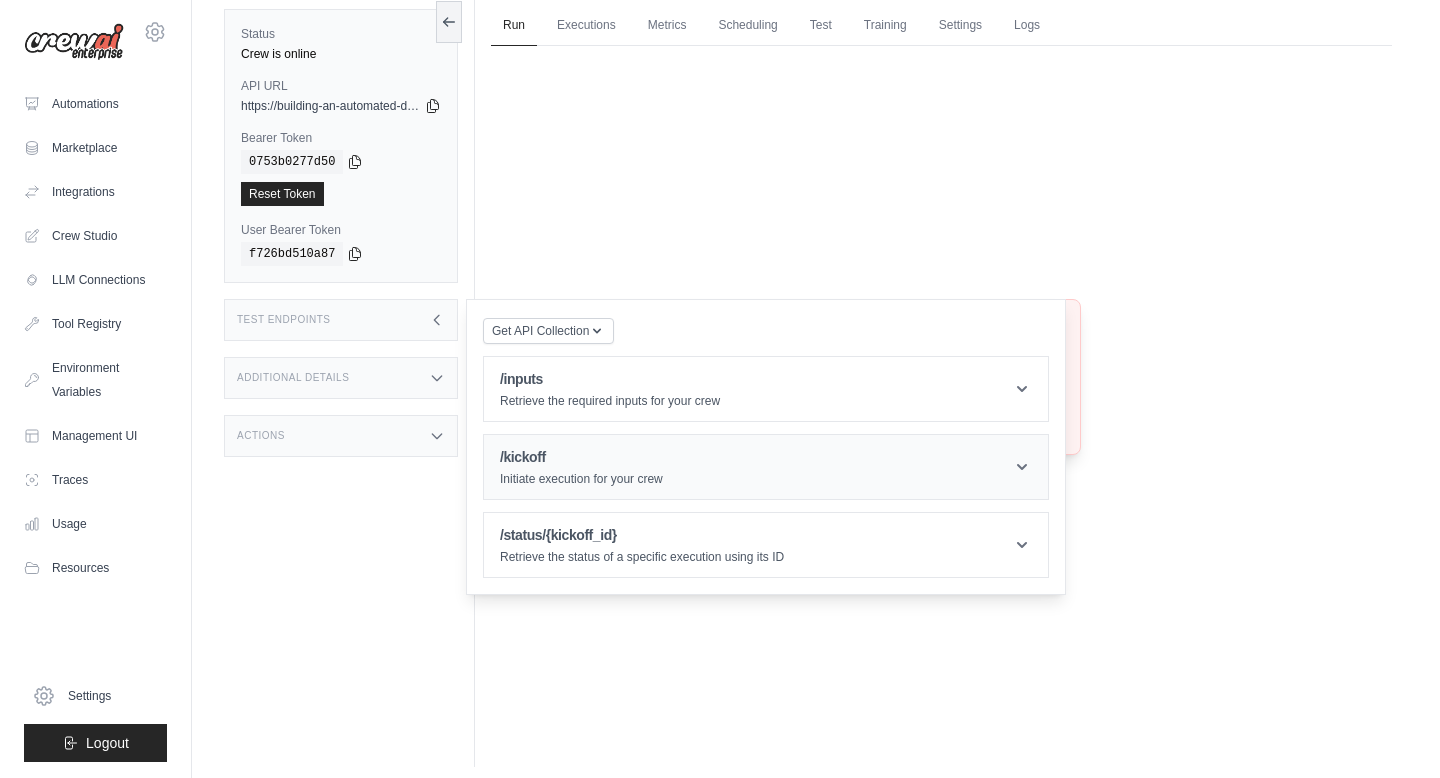 click on "/kickoff" at bounding box center [581, 457] 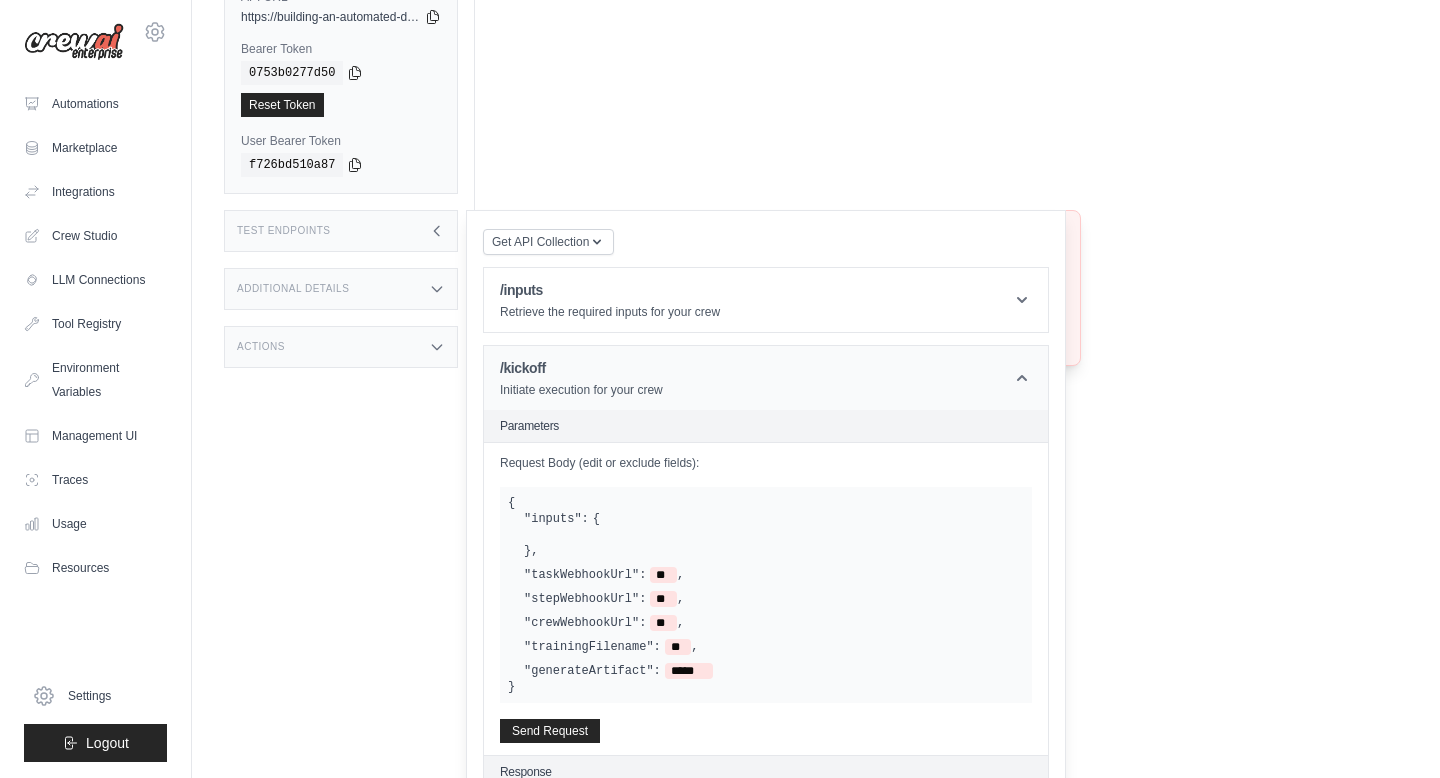 scroll, scrollTop: 305, scrollLeft: 0, axis: vertical 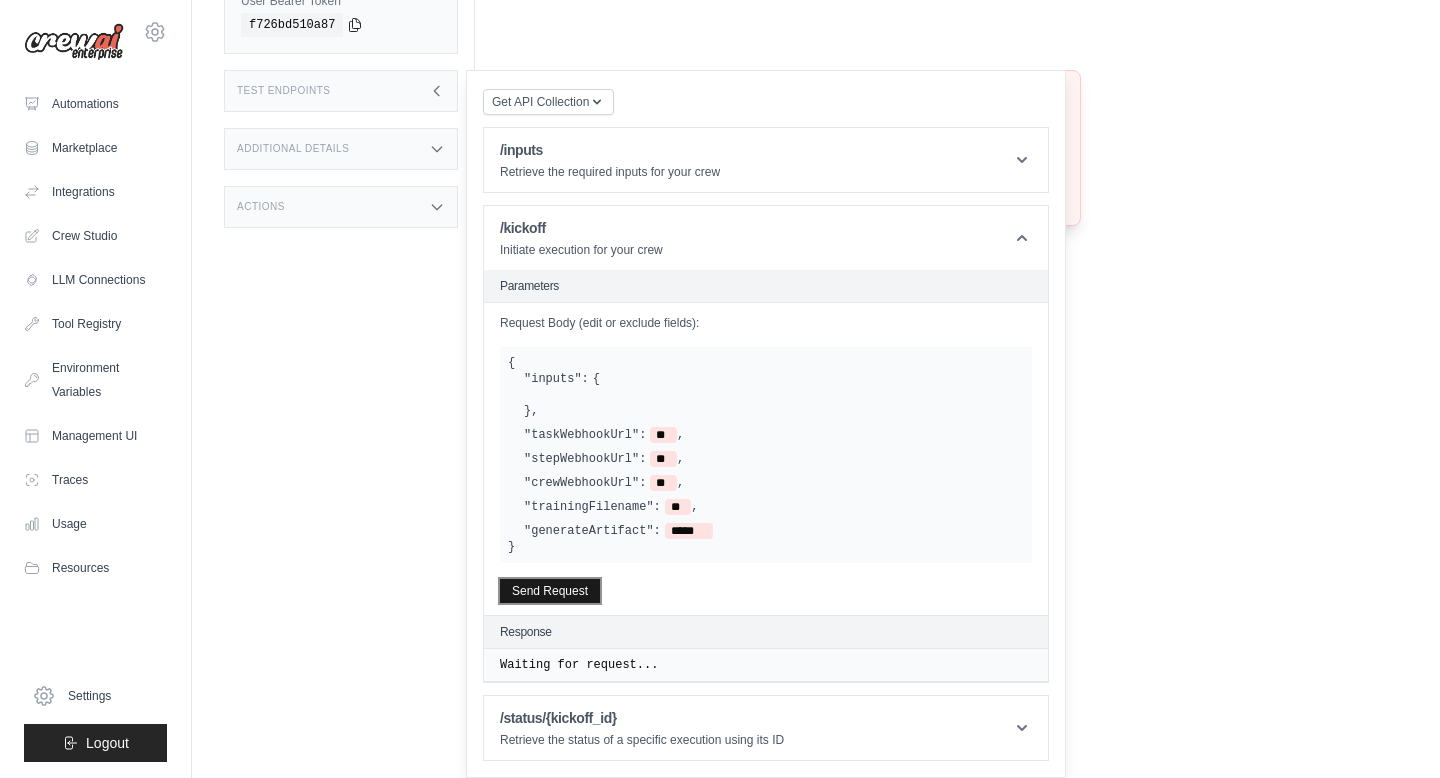click on "Send Request" at bounding box center (550, 591) 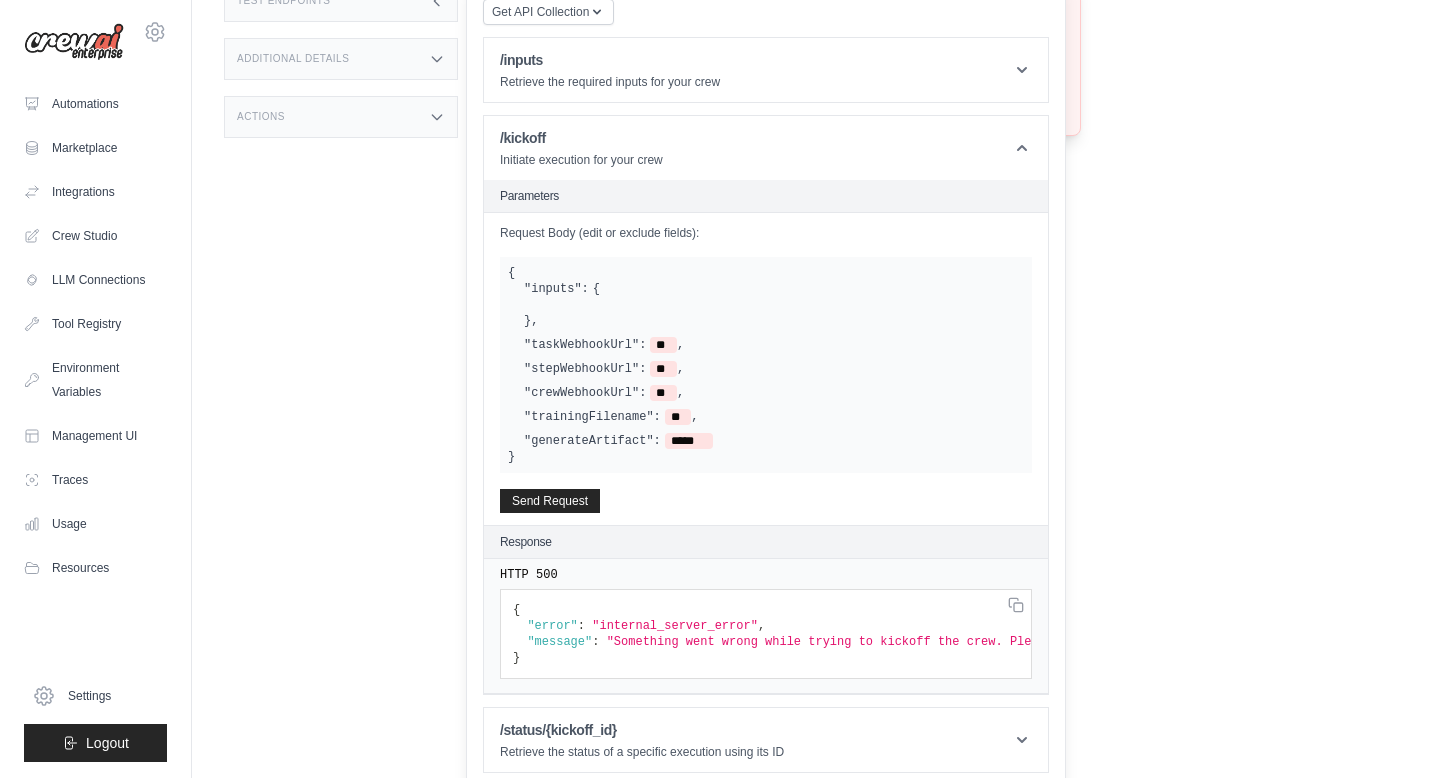 scroll, scrollTop: 407, scrollLeft: 0, axis: vertical 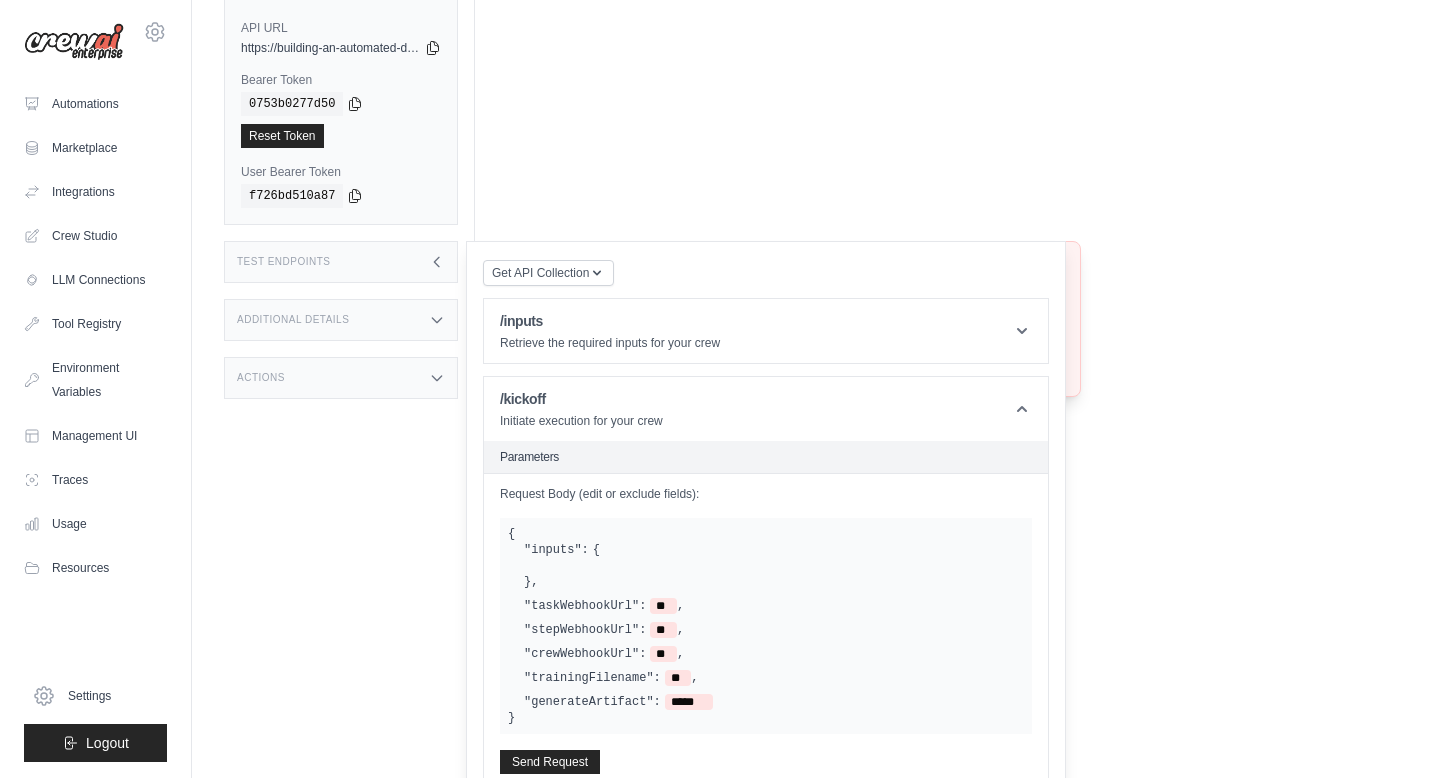 click on "Test Endpoints" at bounding box center [341, 262] 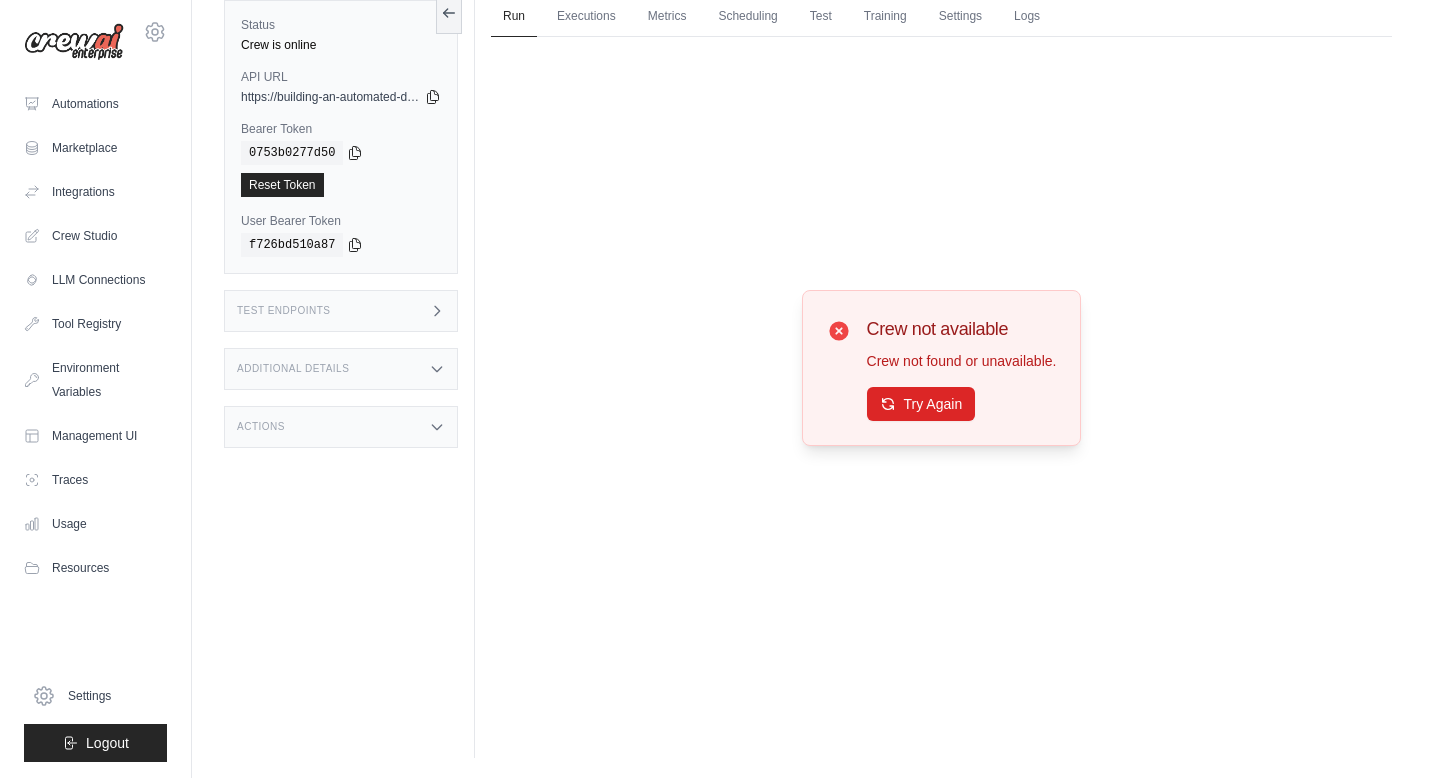 scroll, scrollTop: 85, scrollLeft: 0, axis: vertical 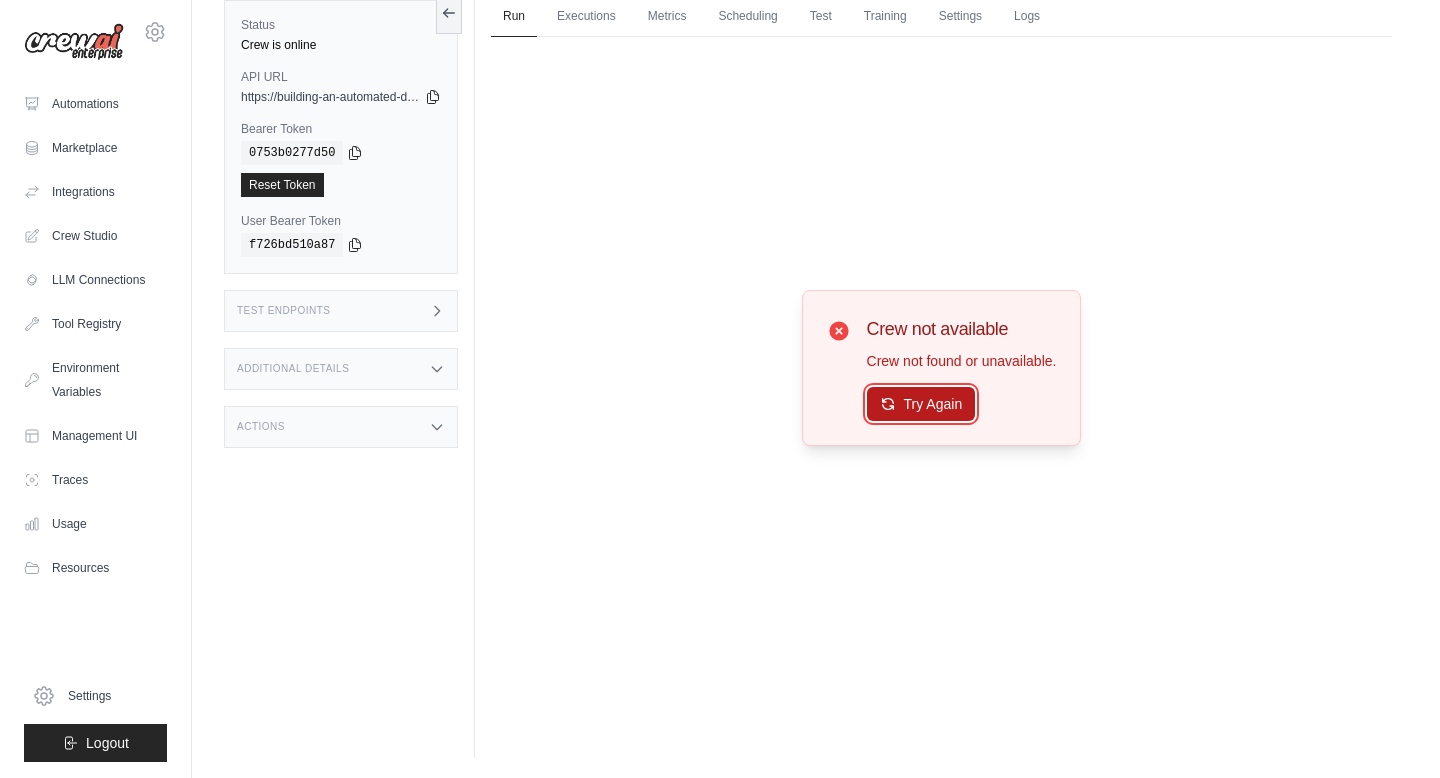 click 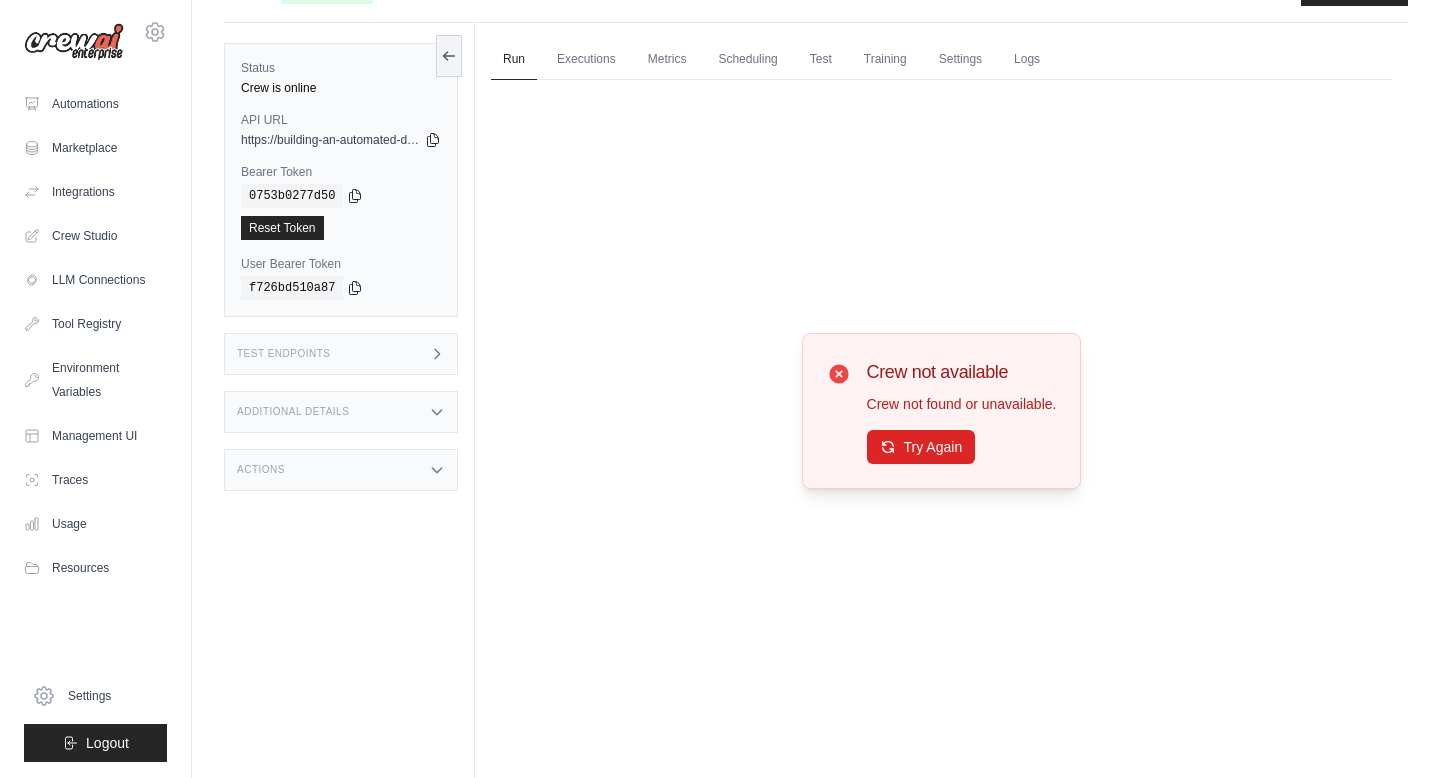 scroll, scrollTop: 0, scrollLeft: 0, axis: both 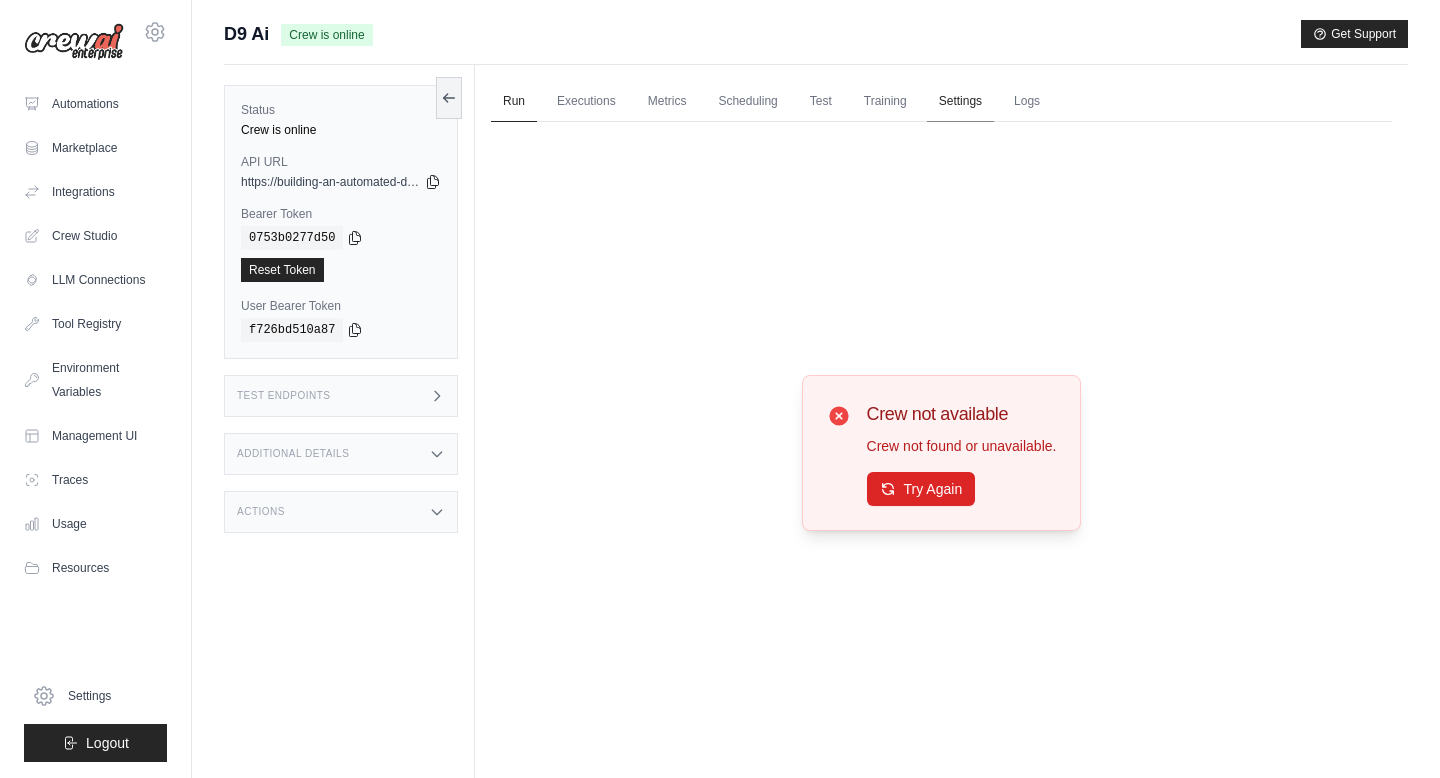 click on "Settings" at bounding box center (960, 102) 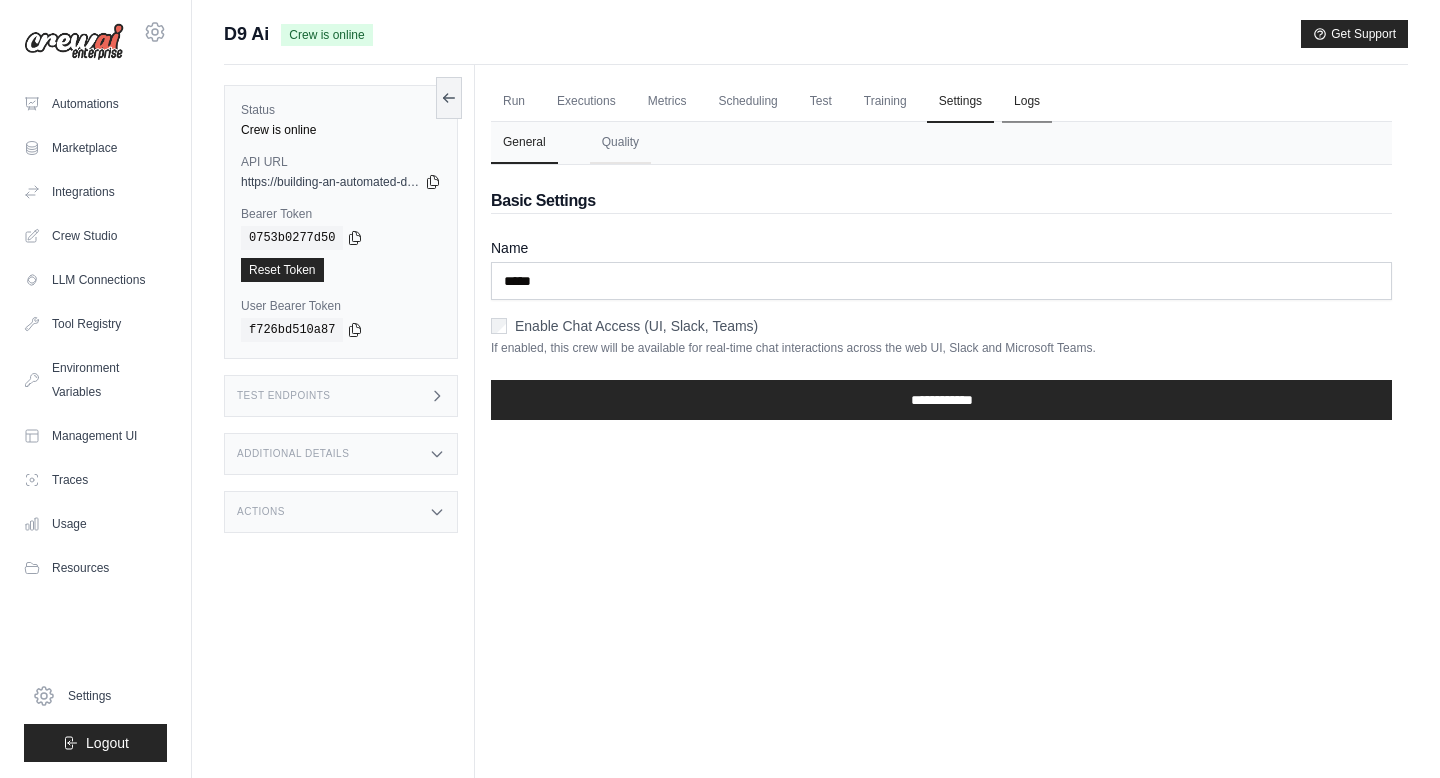 click on "Logs" at bounding box center [1027, 102] 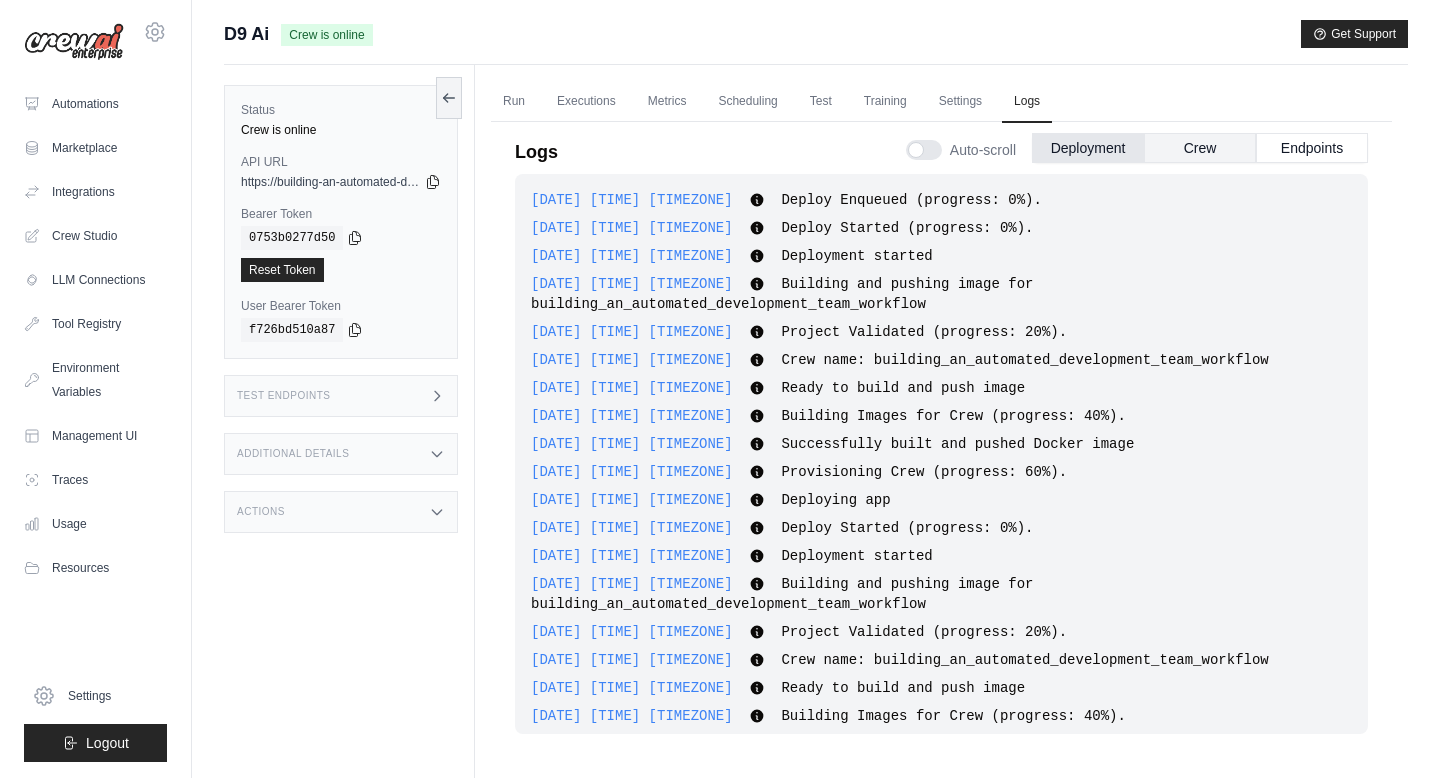 scroll, scrollTop: 512, scrollLeft: 0, axis: vertical 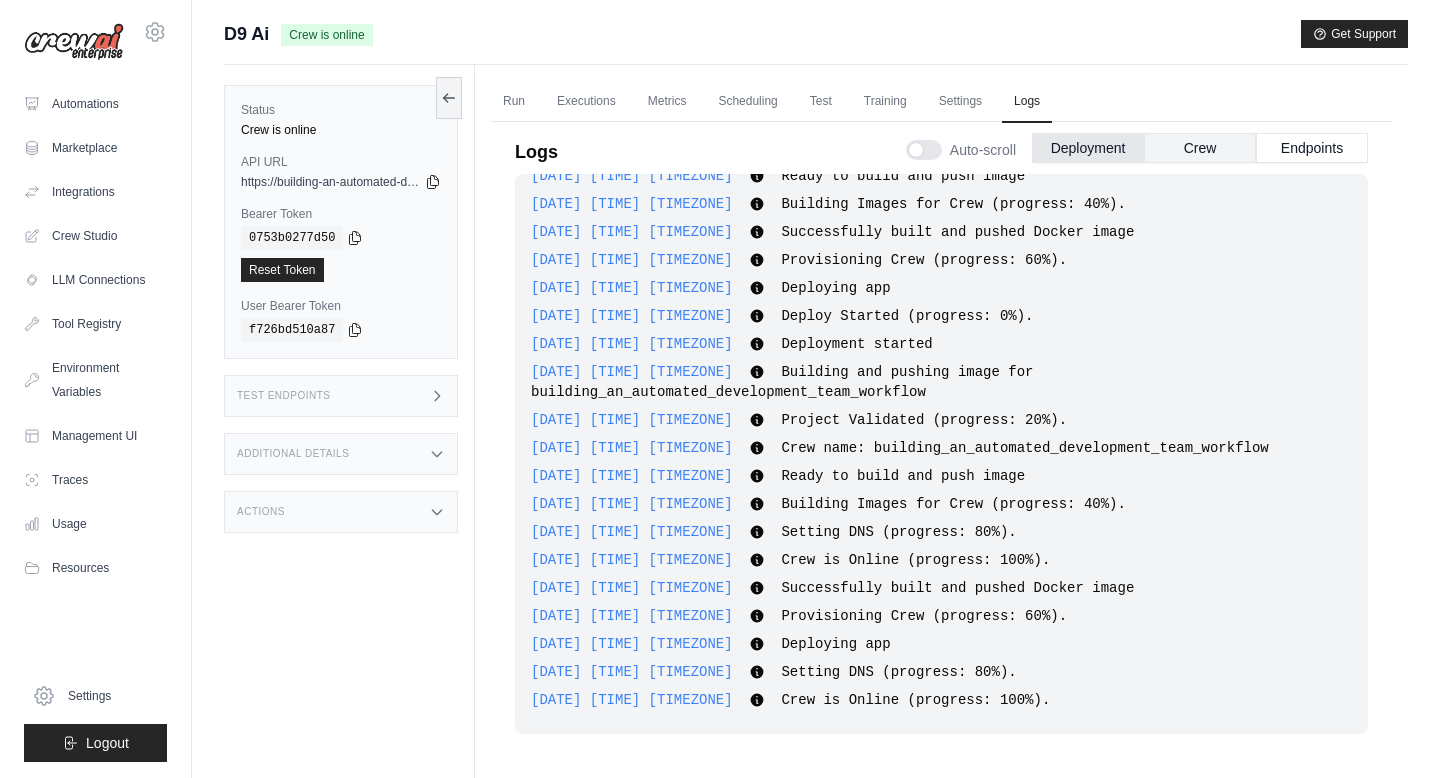 click on "Crew" at bounding box center [1200, 148] 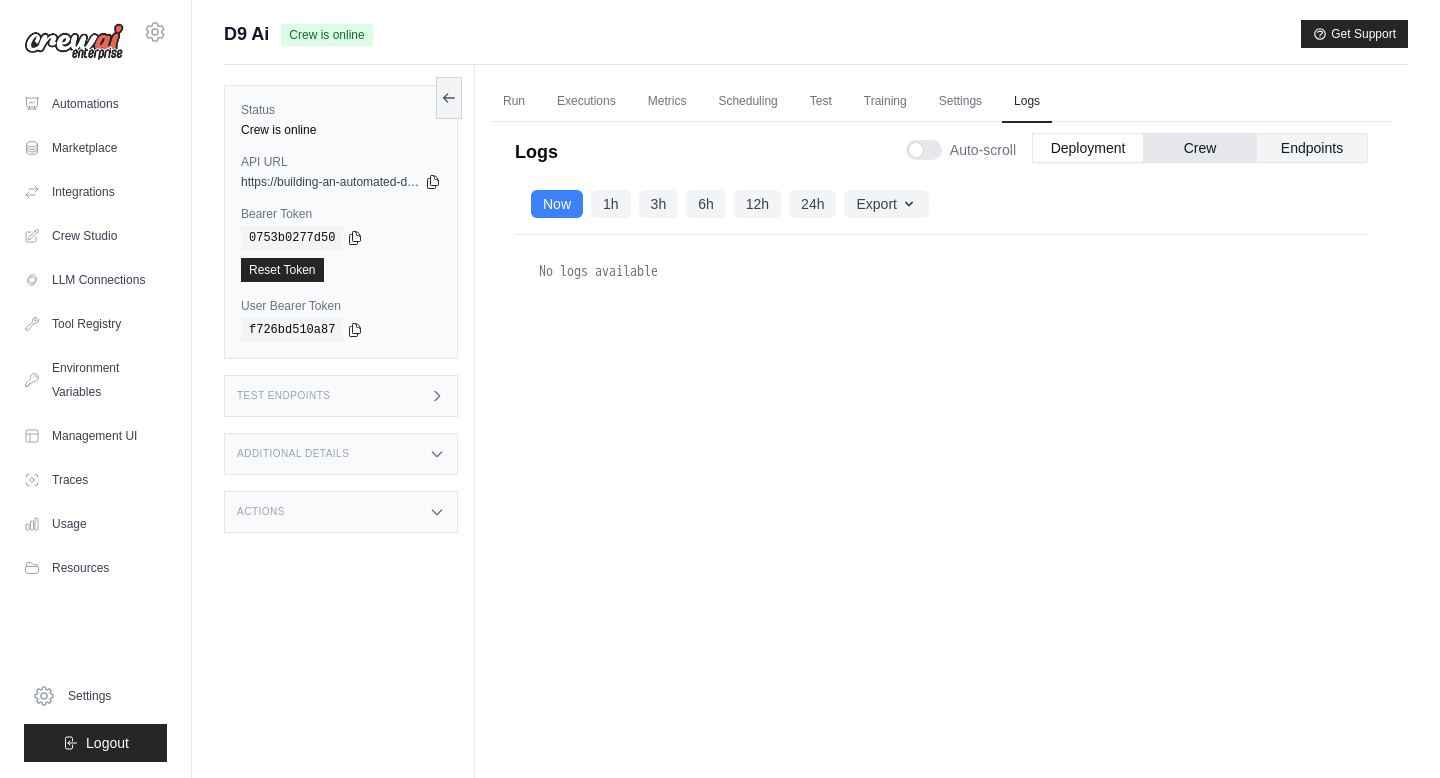 click on "Endpoints" at bounding box center [1312, 148] 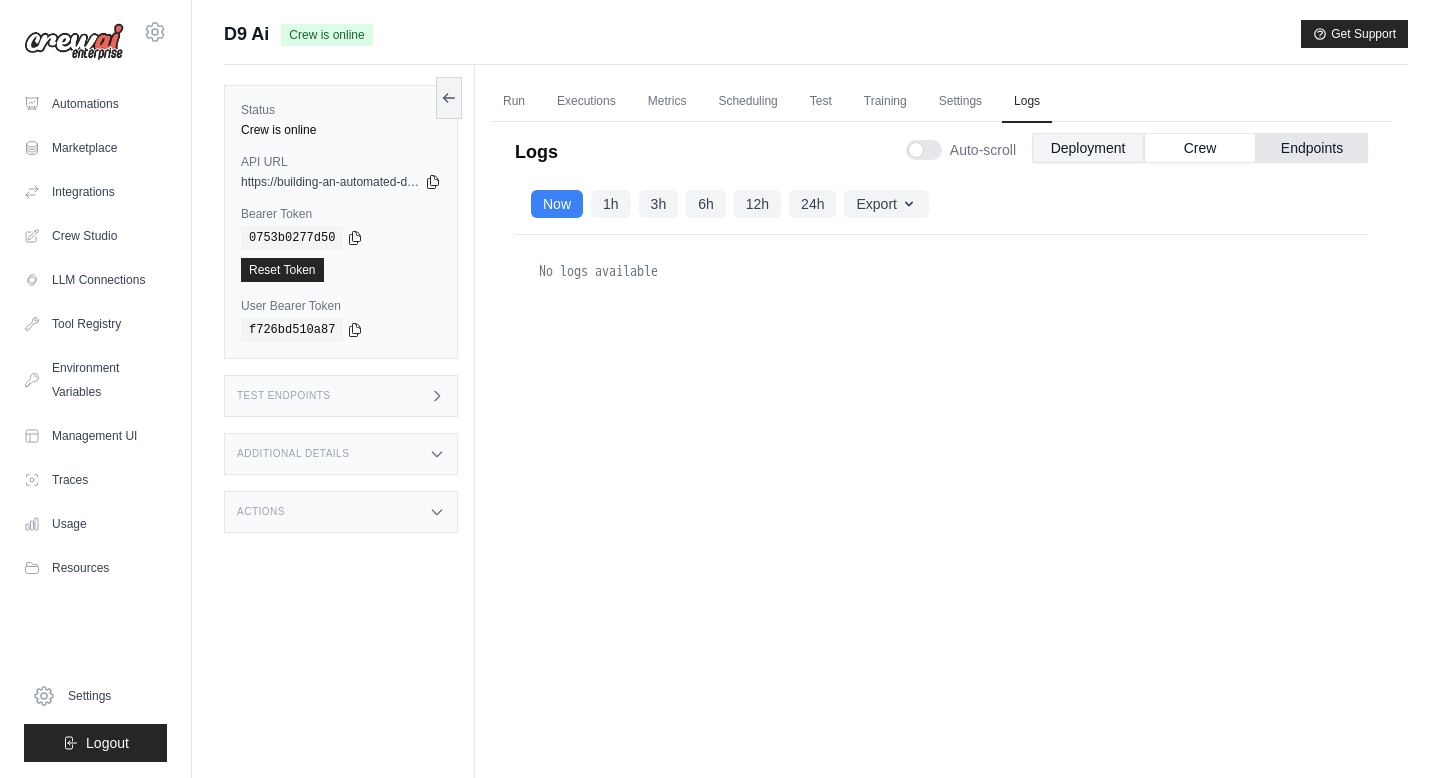 click on "Deployment" at bounding box center [1088, 148] 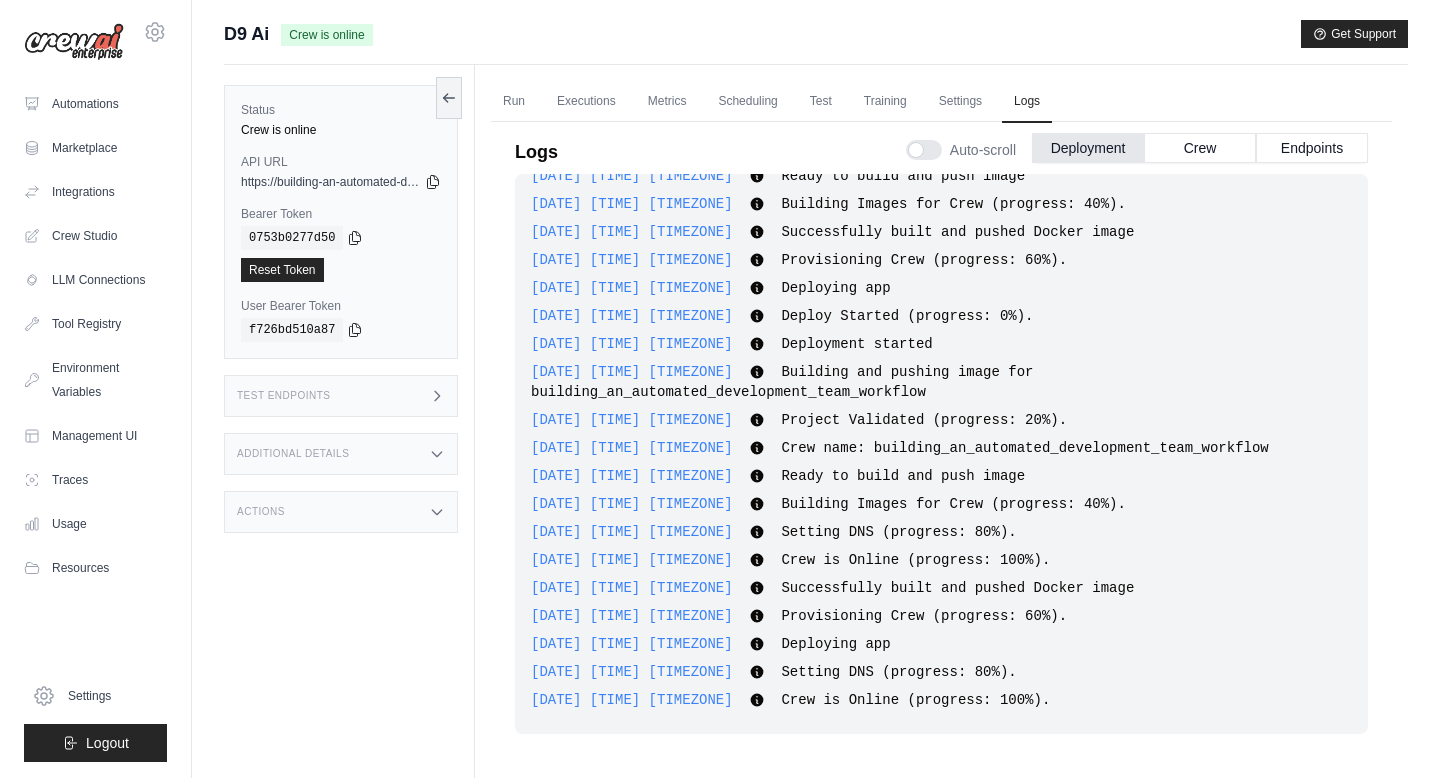 scroll, scrollTop: 85, scrollLeft: 0, axis: vertical 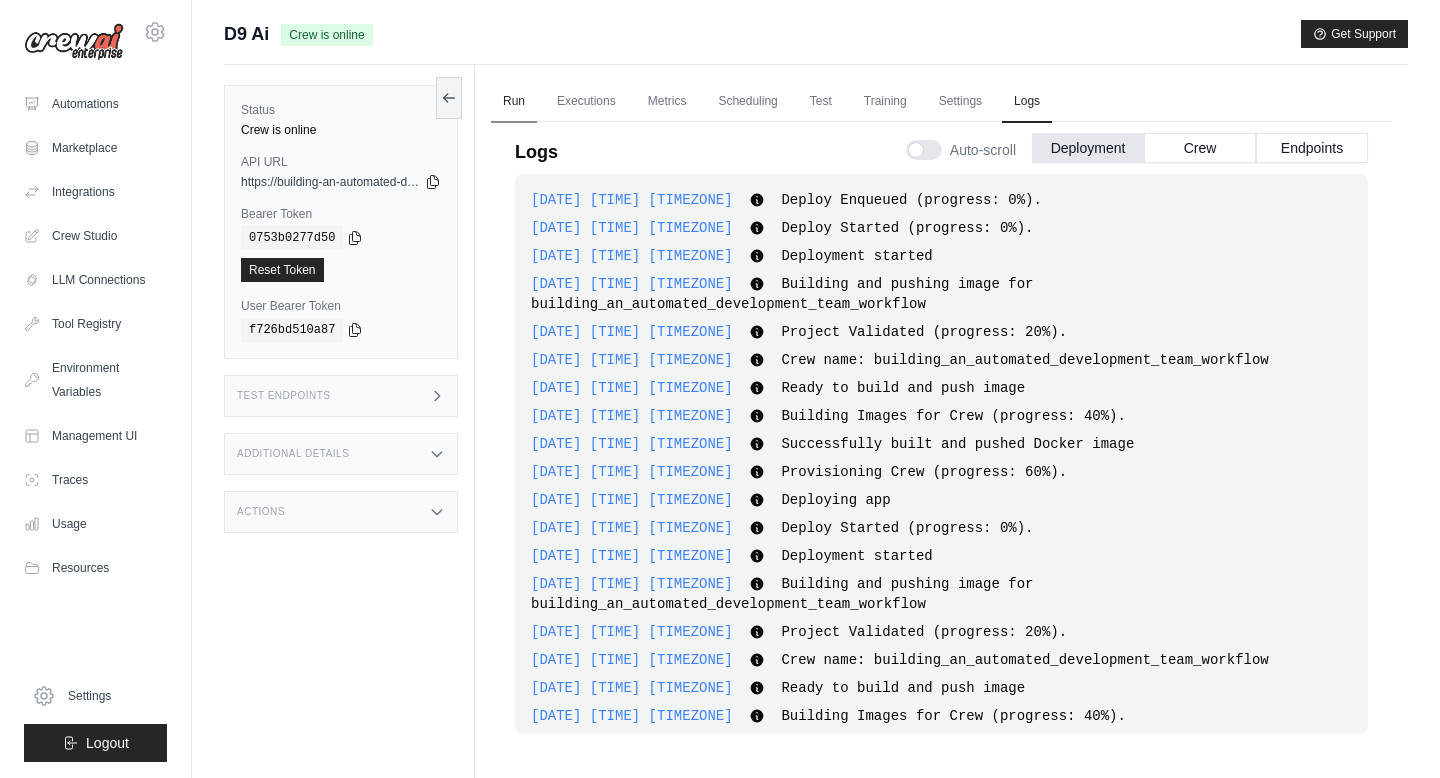 click on "Run" at bounding box center (514, 102) 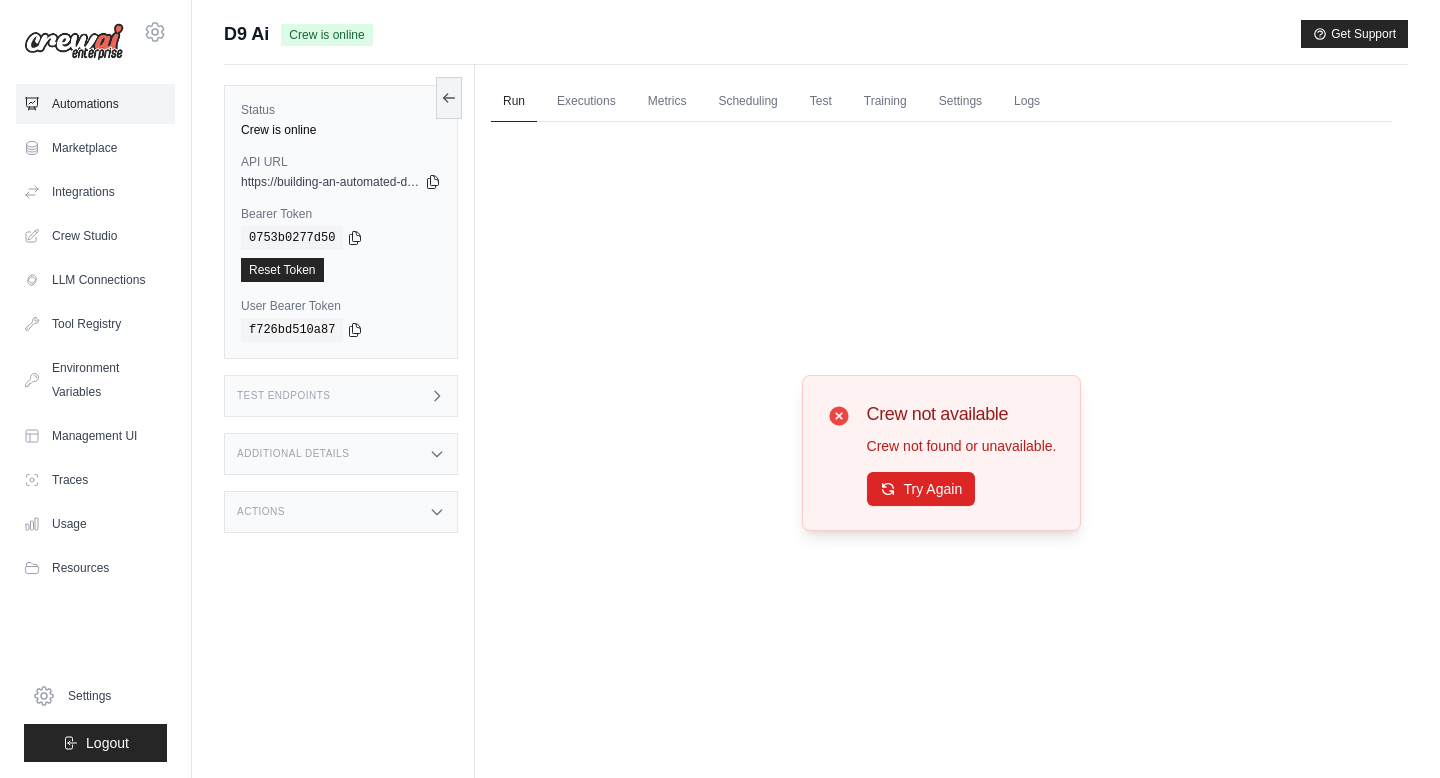 click on "Automations" at bounding box center (95, 104) 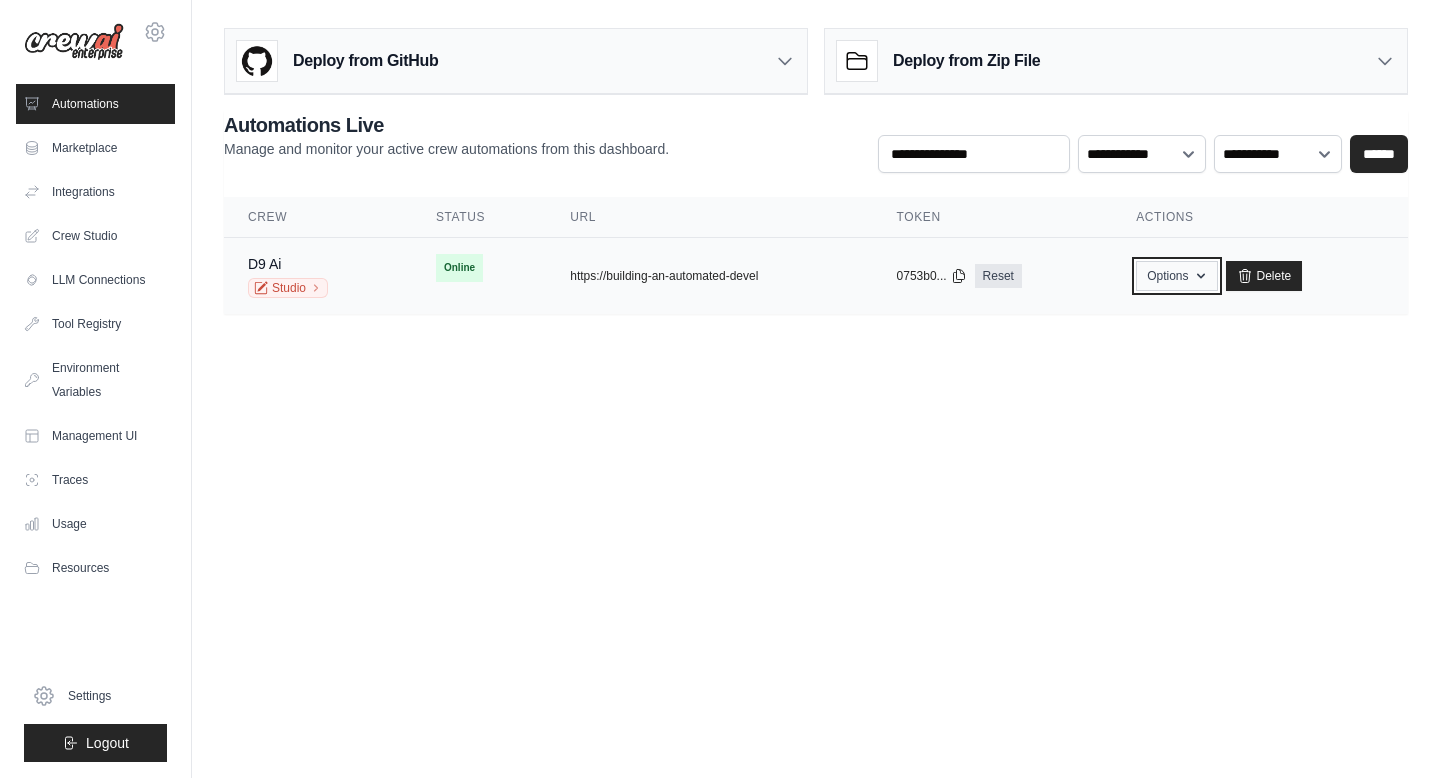 click 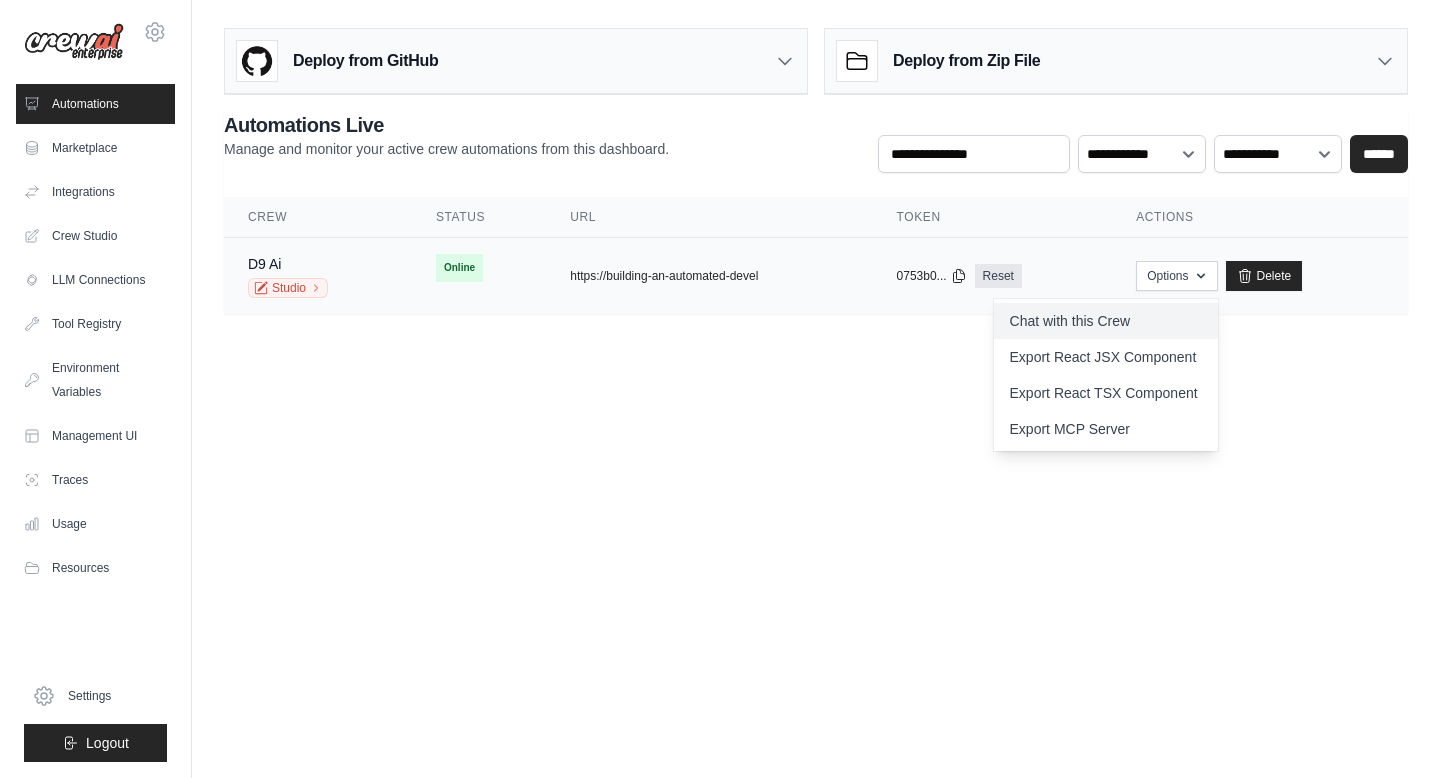 click on "Chat with this
Crew" at bounding box center (1106, 321) 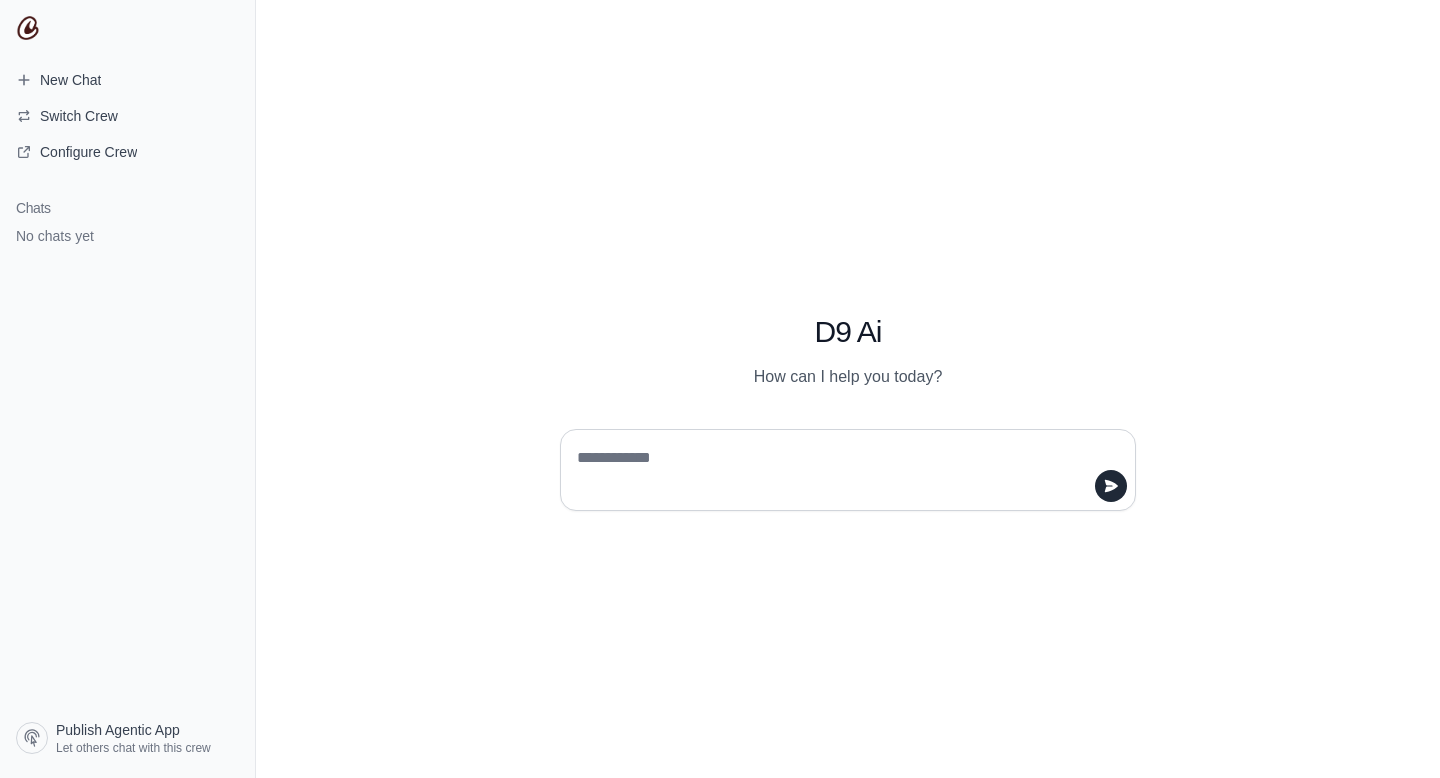 scroll, scrollTop: 0, scrollLeft: 0, axis: both 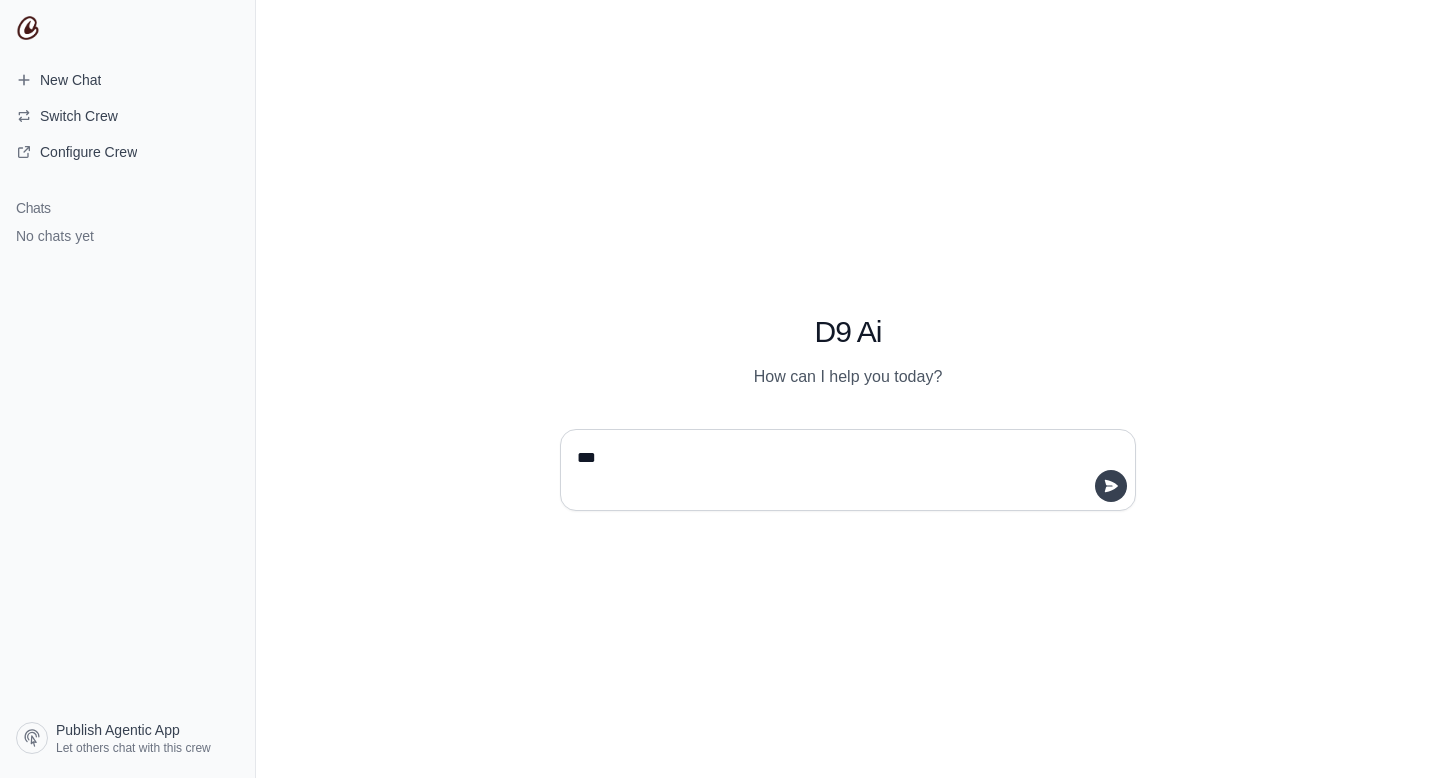 type on "**" 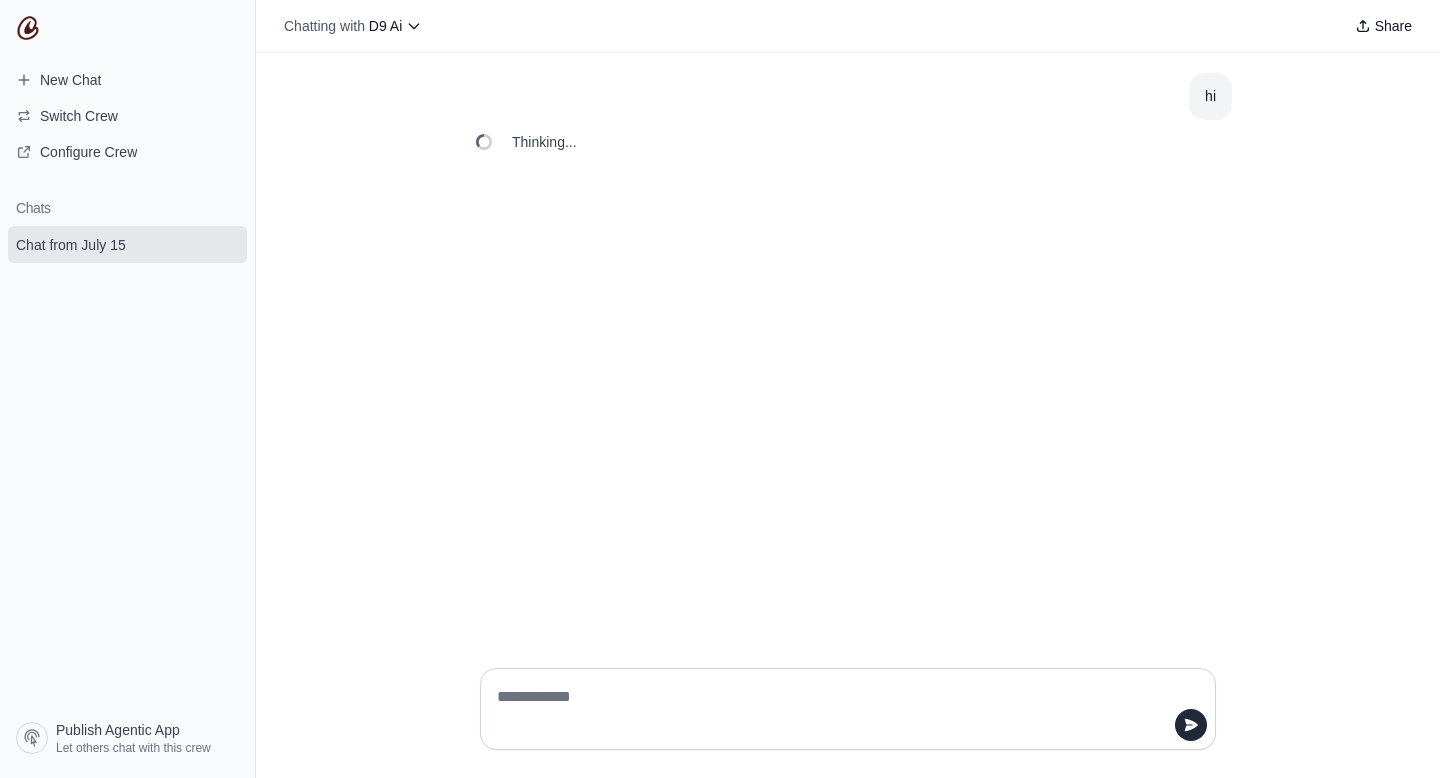 scroll, scrollTop: 0, scrollLeft: 0, axis: both 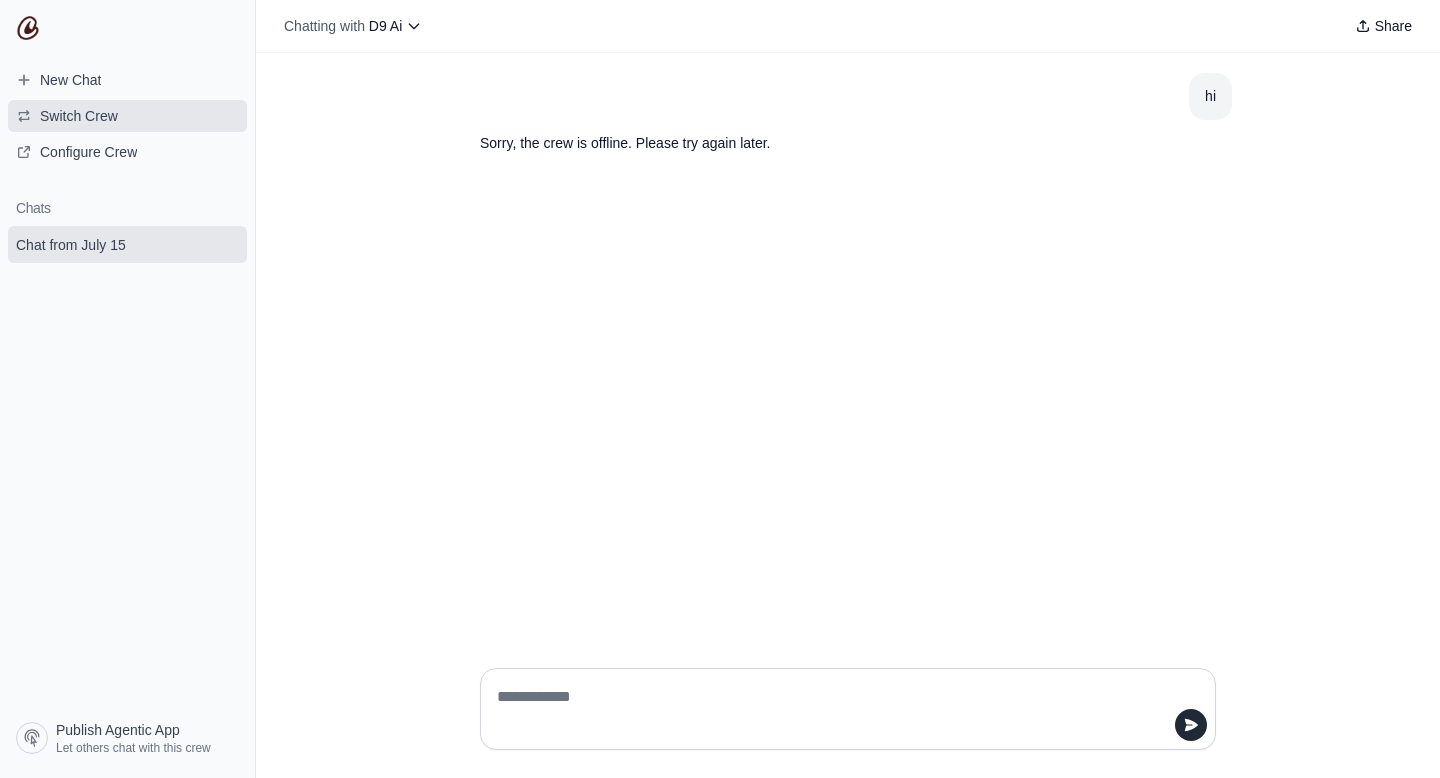 click on "Switch Crew" at bounding box center (79, 116) 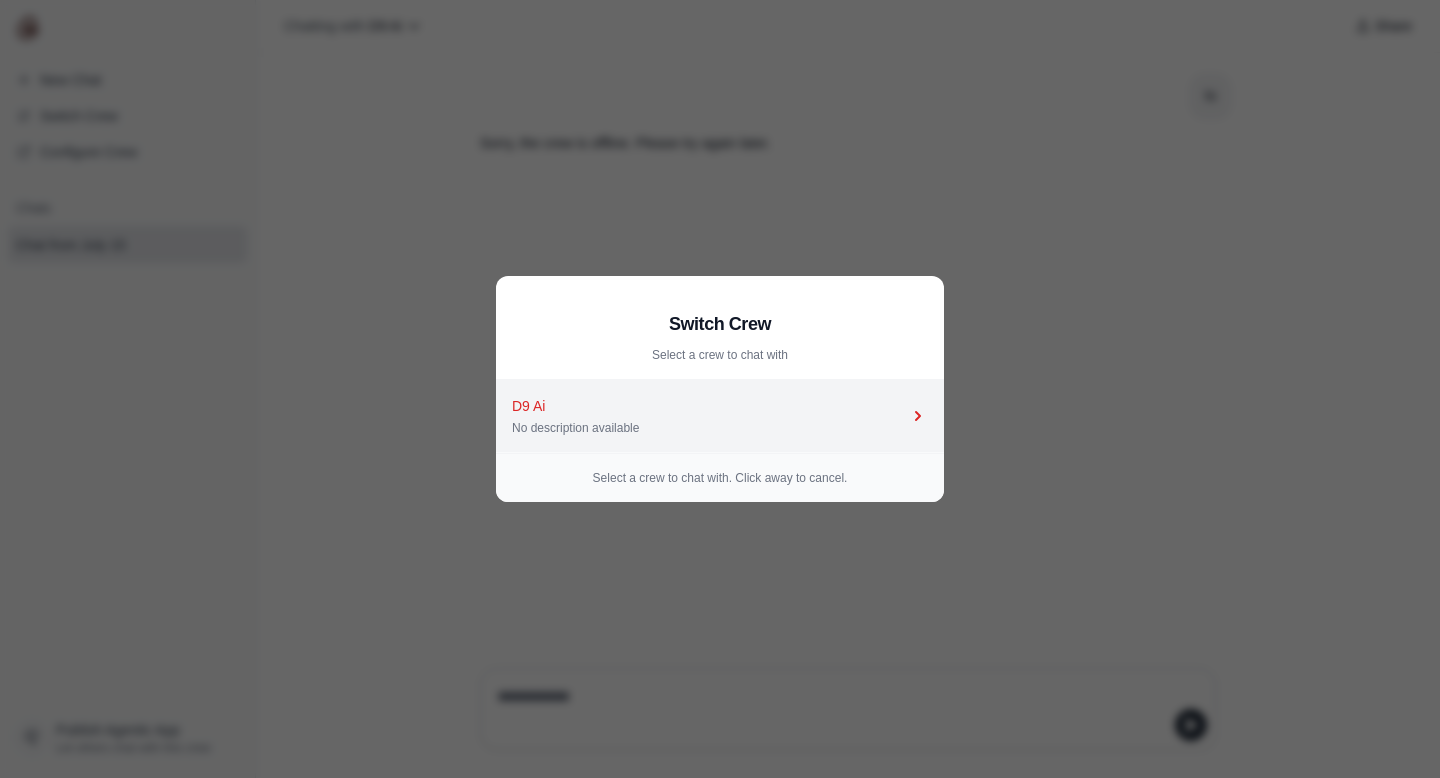 click on "D9 Ai" at bounding box center (710, 406) 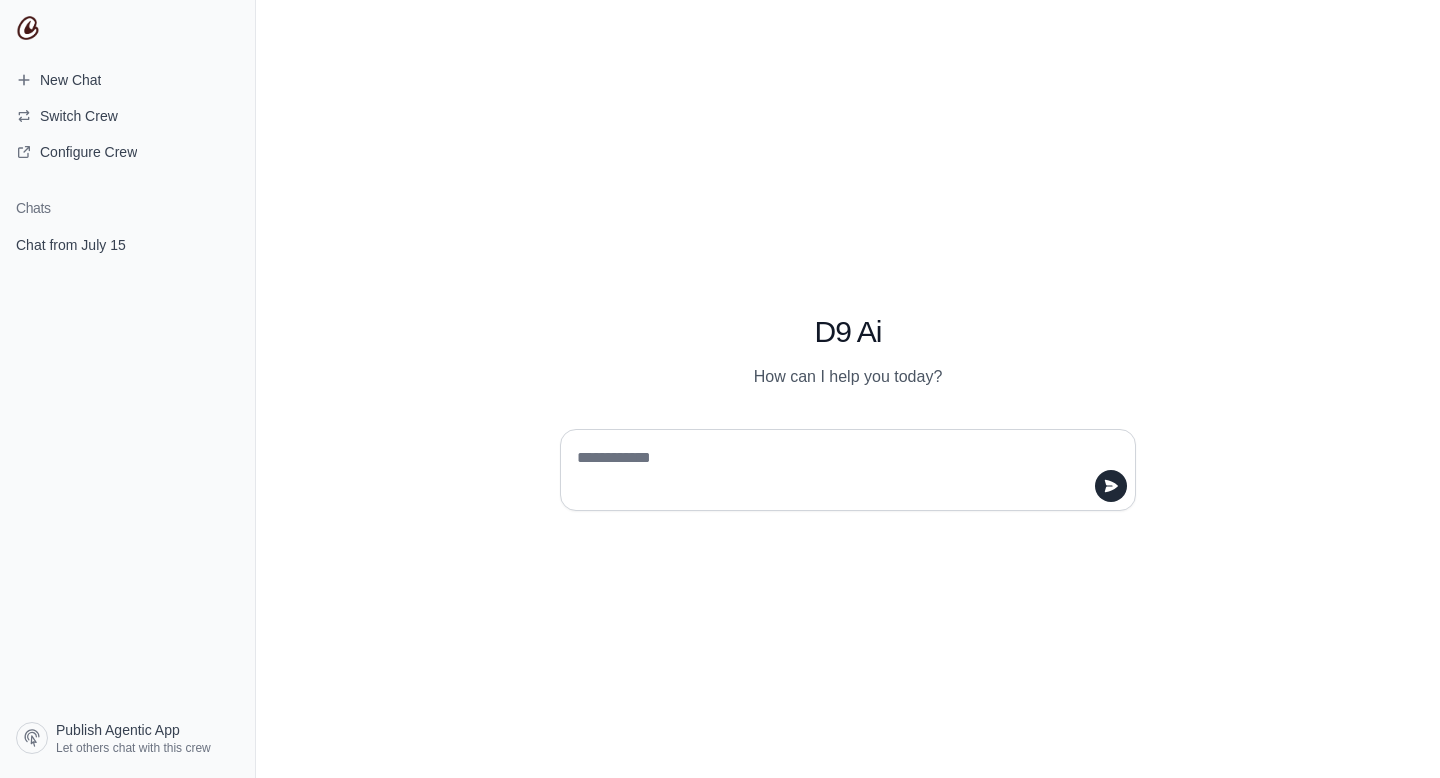 scroll, scrollTop: 0, scrollLeft: 0, axis: both 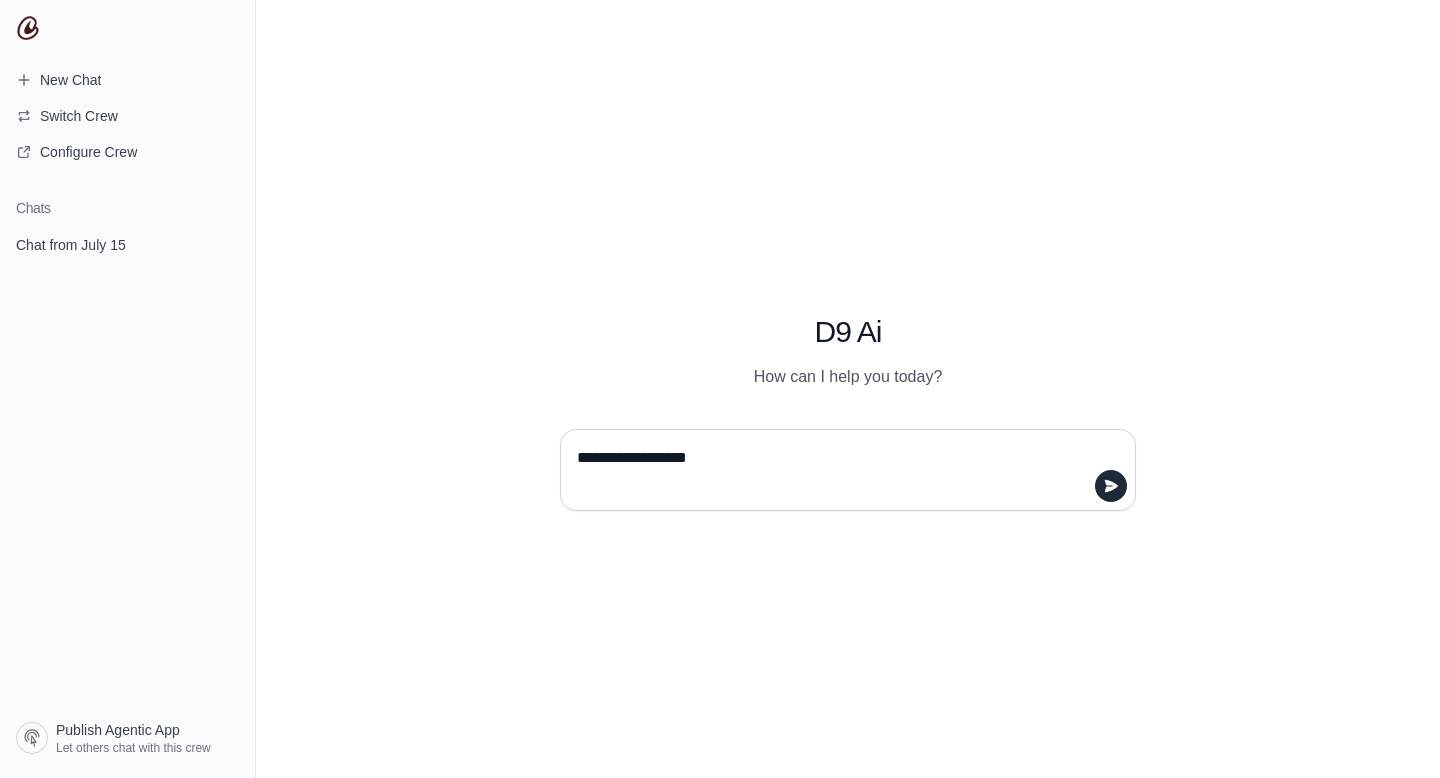 type on "**********" 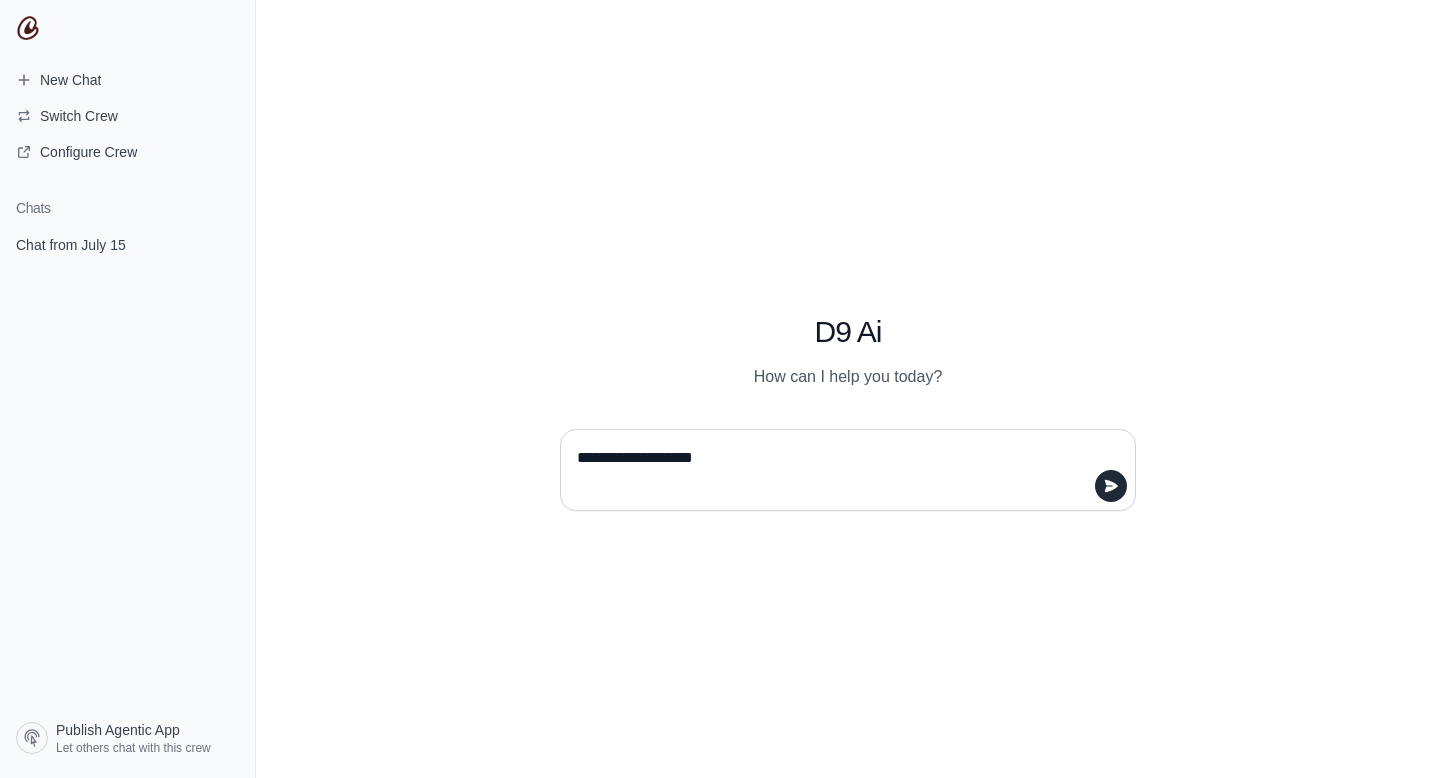 type 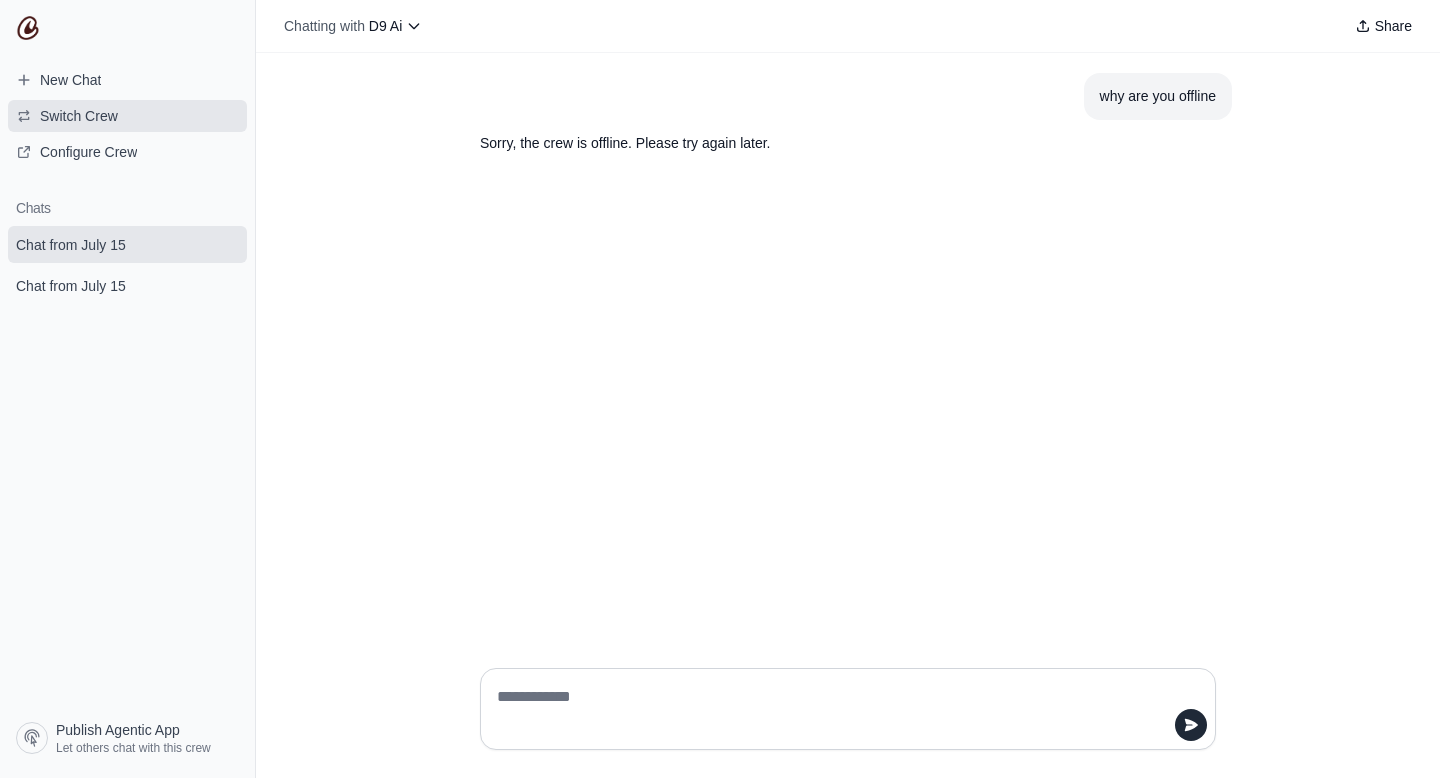 click on "Switch Crew" at bounding box center [79, 116] 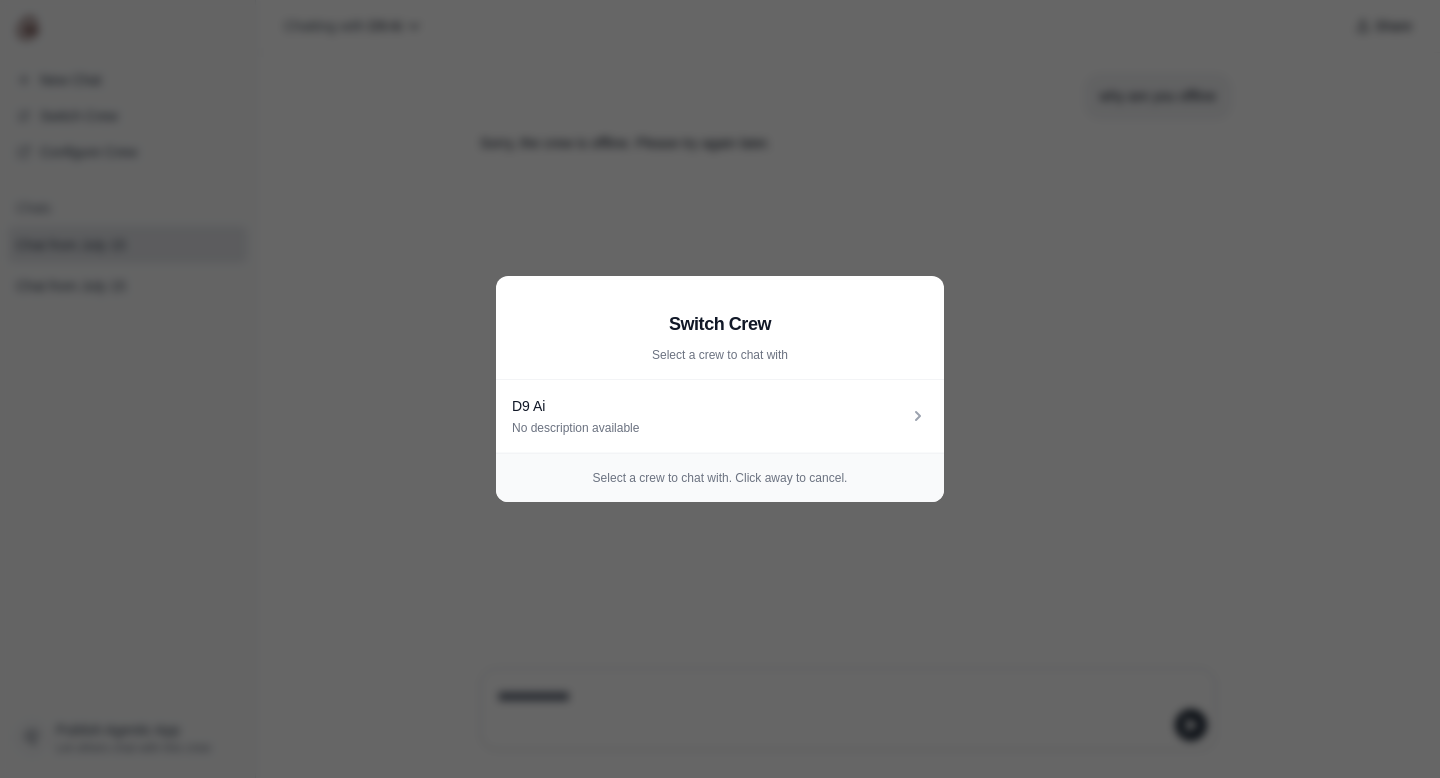 click on "Switch Crew
Select a crew to chat with
D9 Ai
No description available
Select a crew to chat with. Click away to cancel." at bounding box center [720, 389] 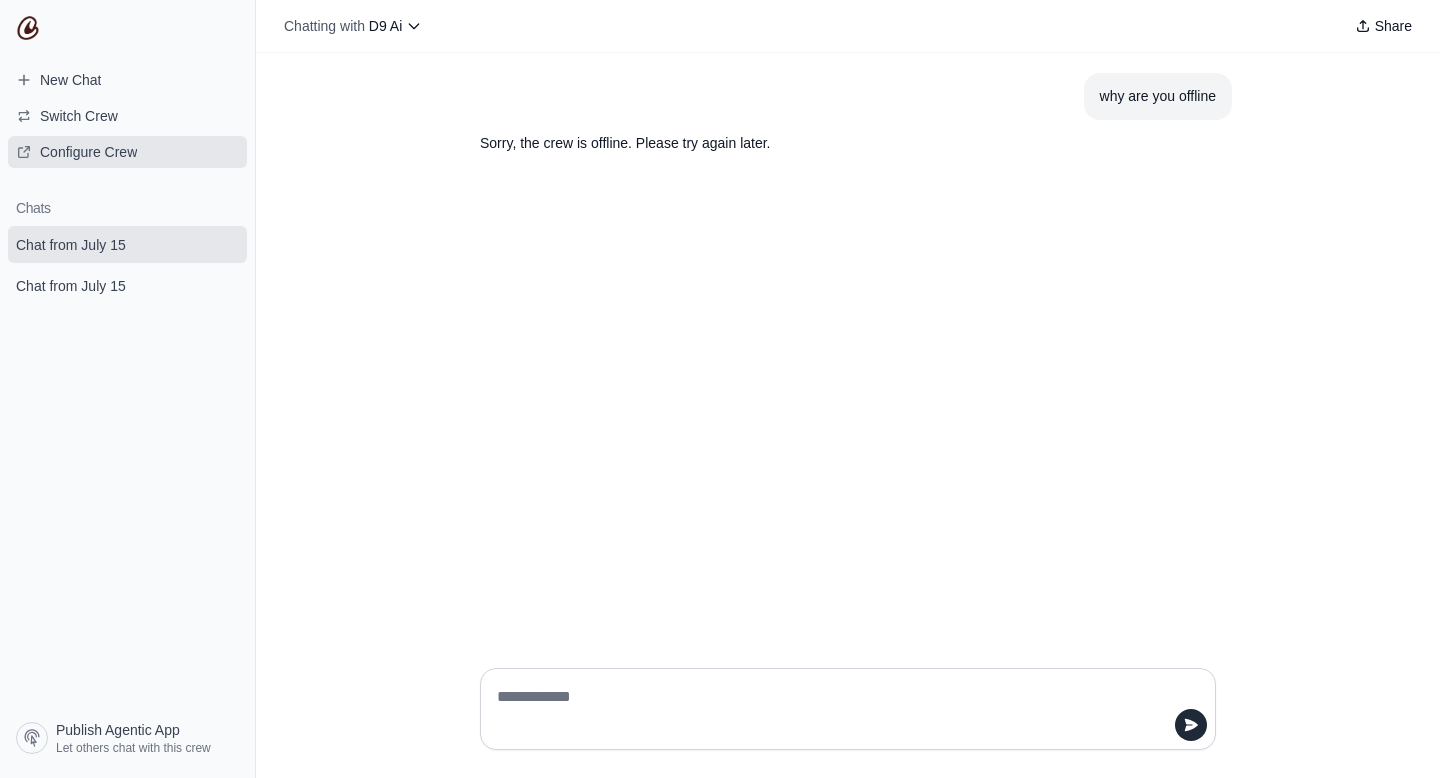 click on "Configure
Crew" at bounding box center [88, 152] 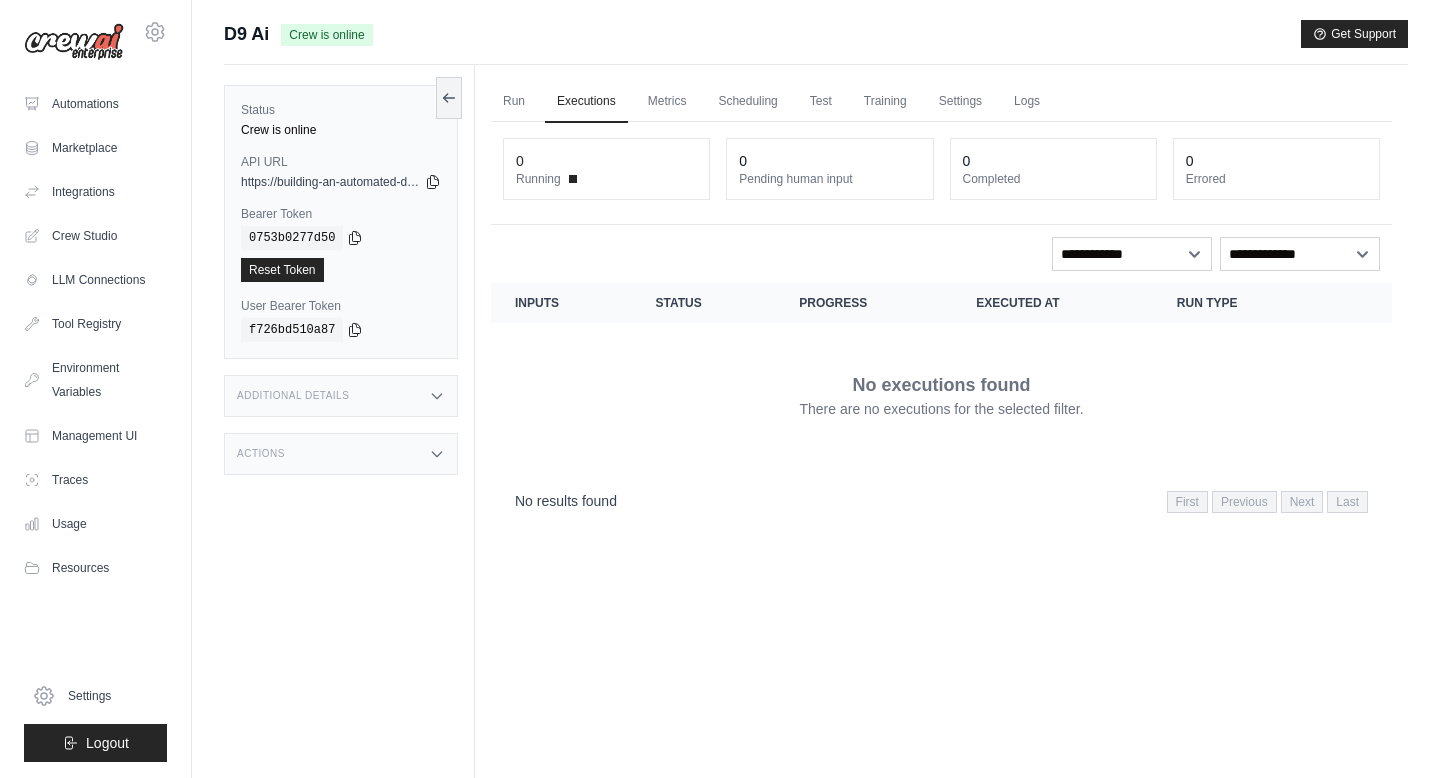 scroll, scrollTop: 0, scrollLeft: 0, axis: both 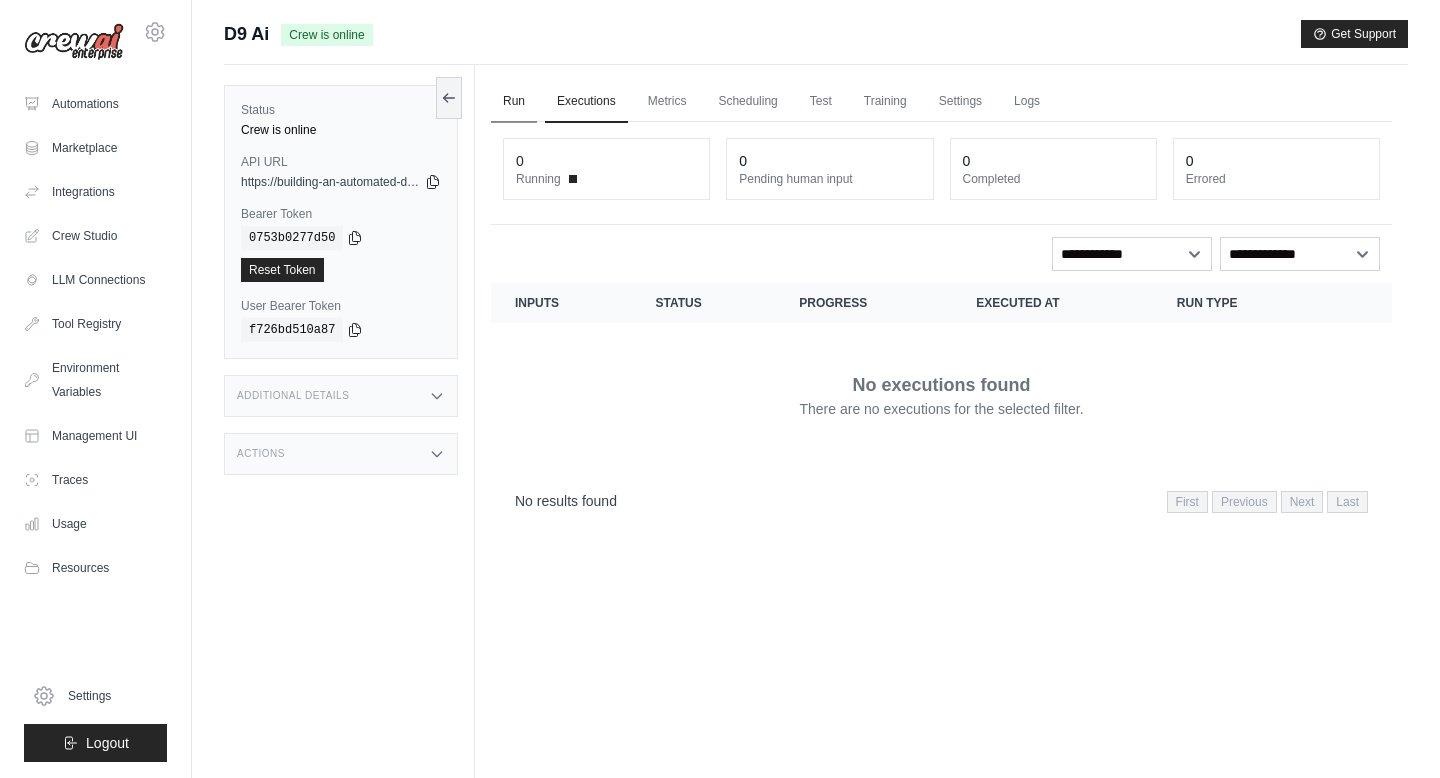click on "Run" at bounding box center [514, 102] 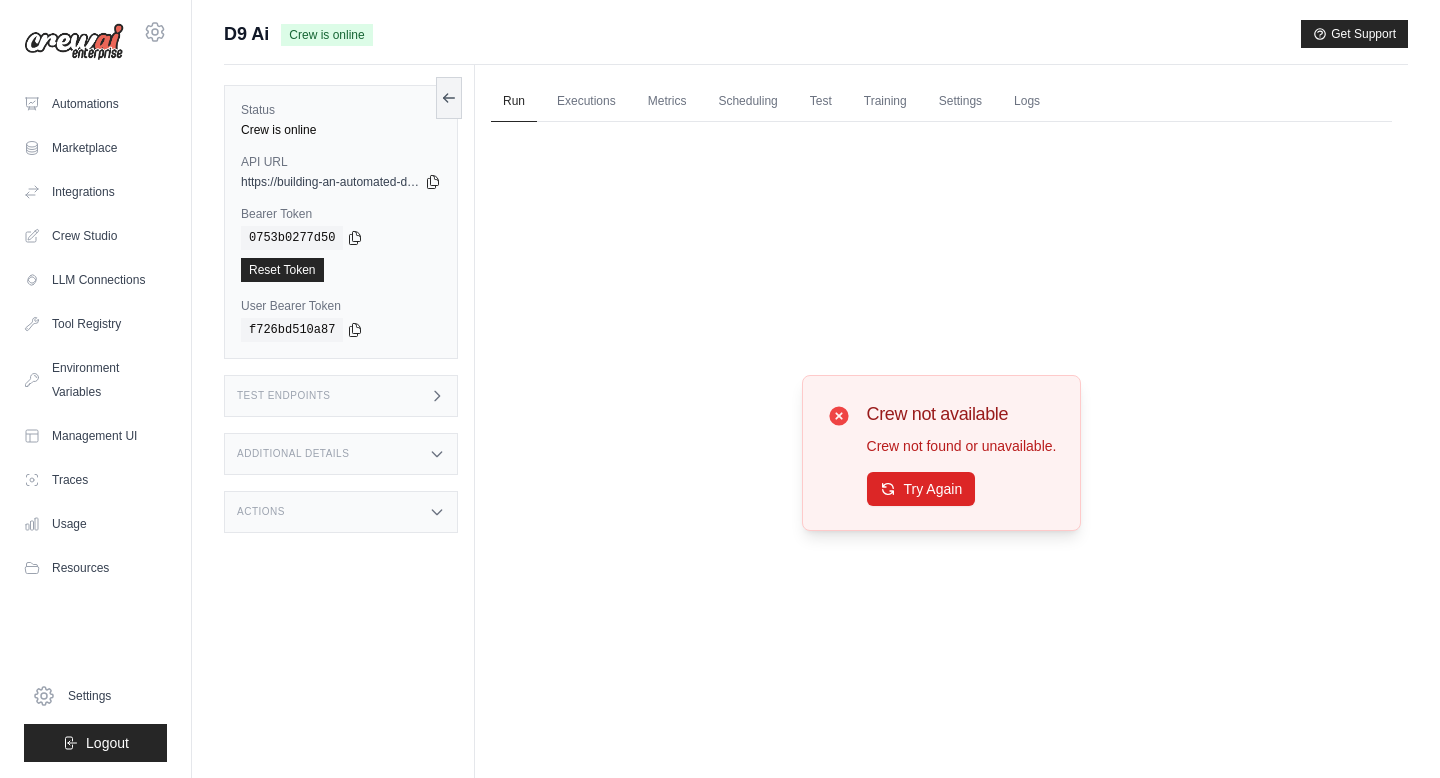 click 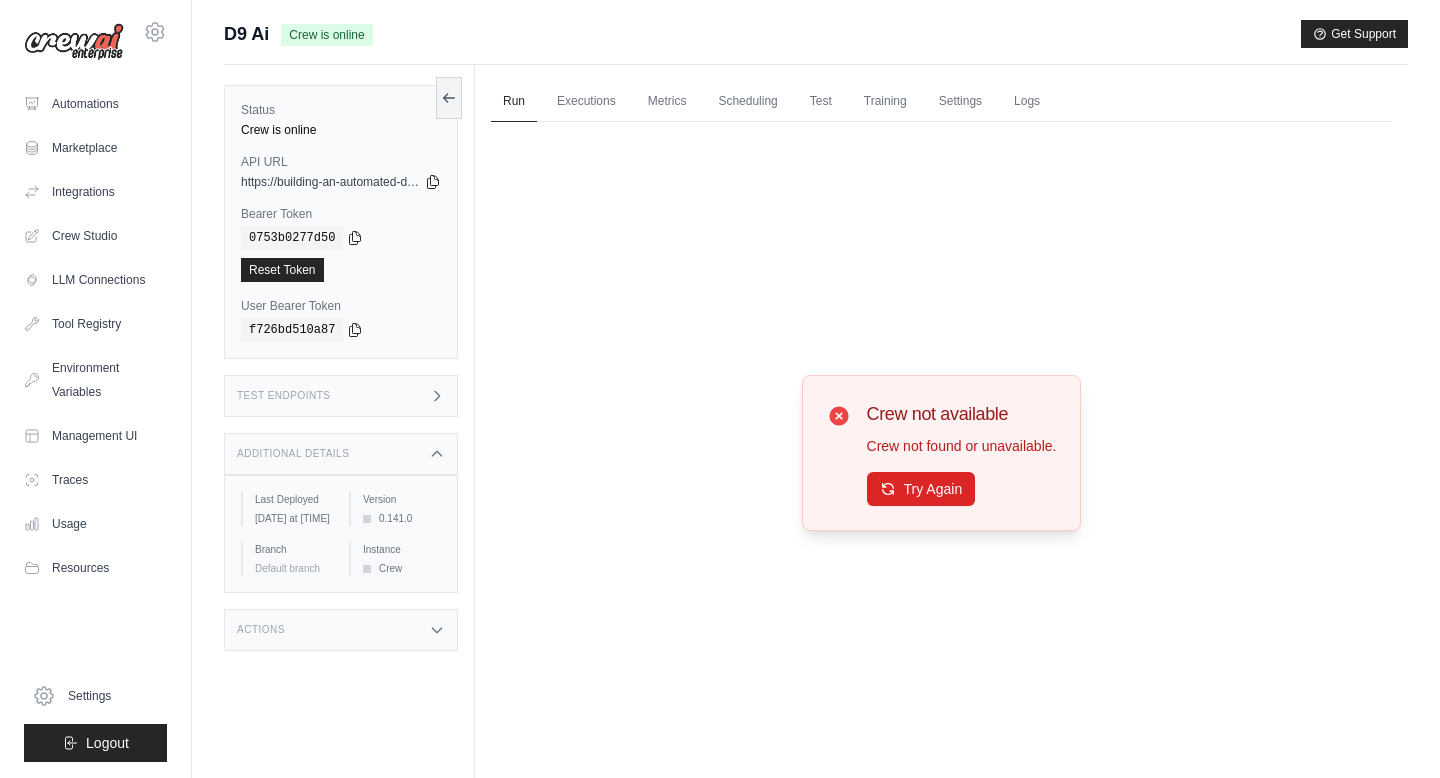 click at bounding box center (367, 519) 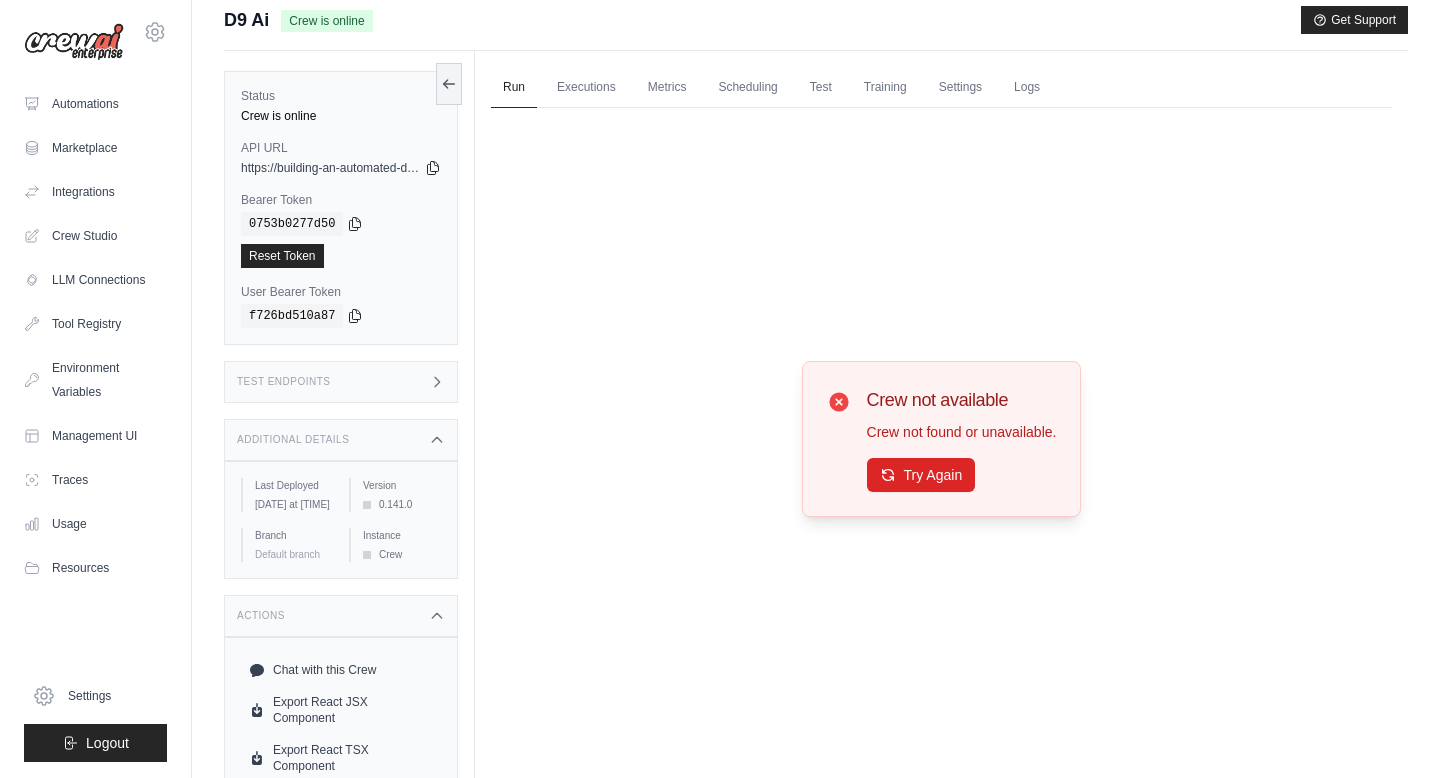 scroll, scrollTop: 0, scrollLeft: 0, axis: both 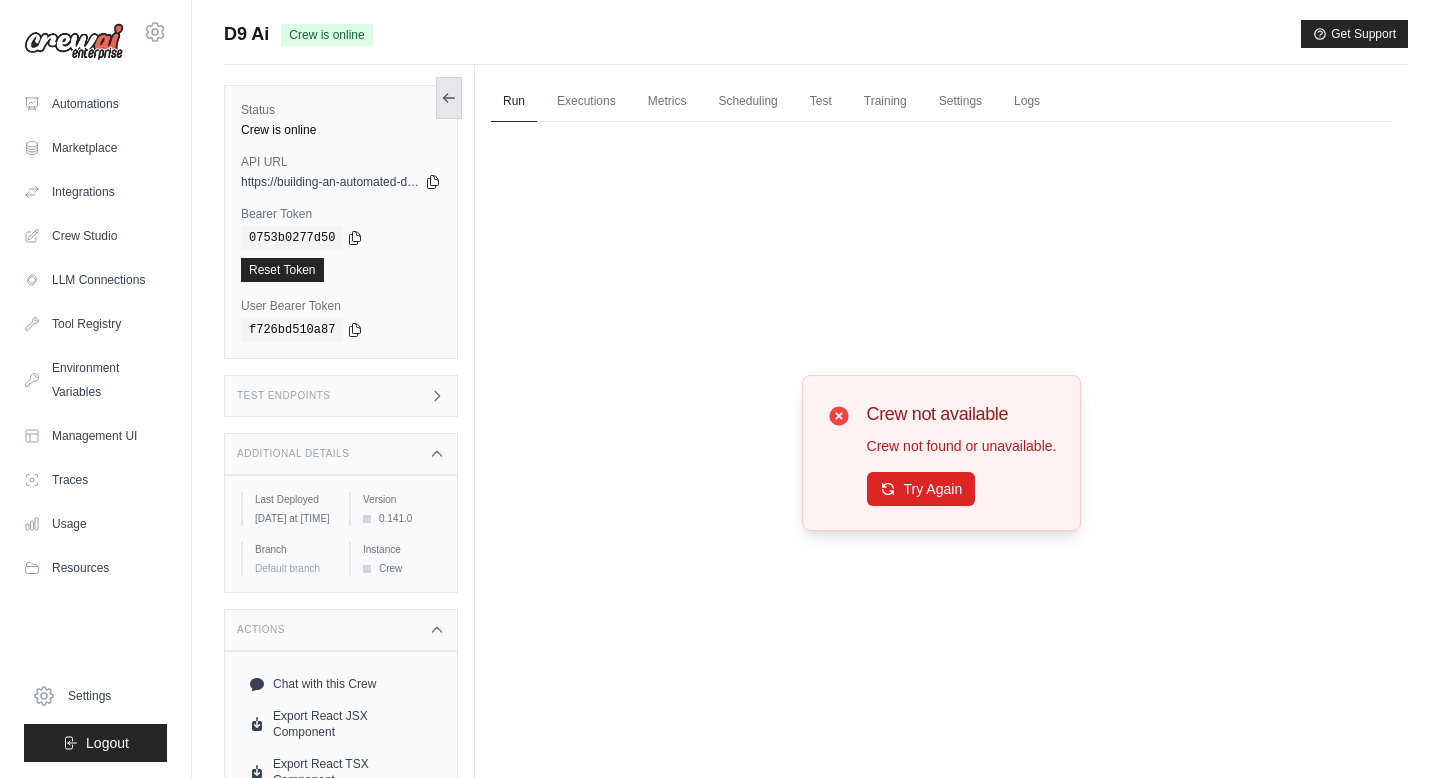 click 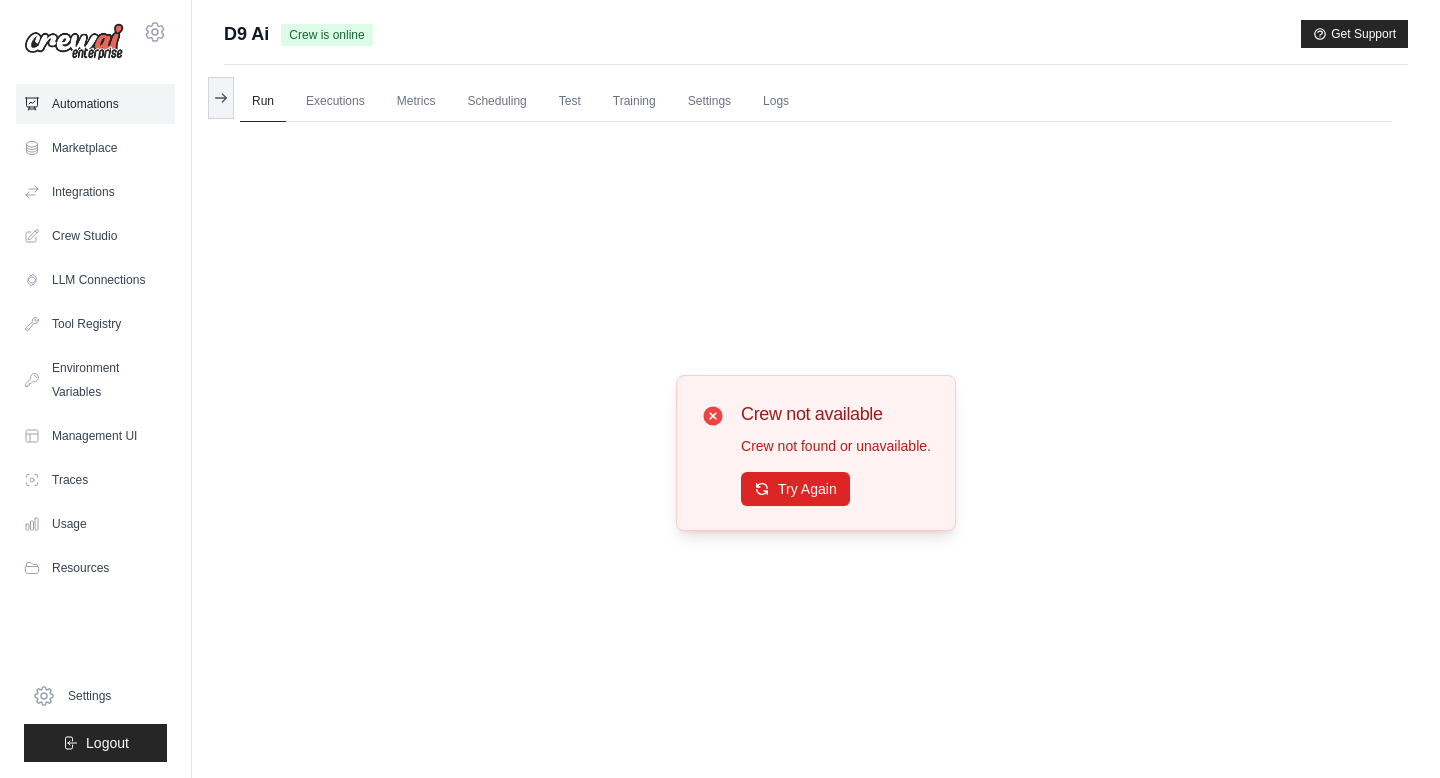 click on "Automations" at bounding box center [95, 104] 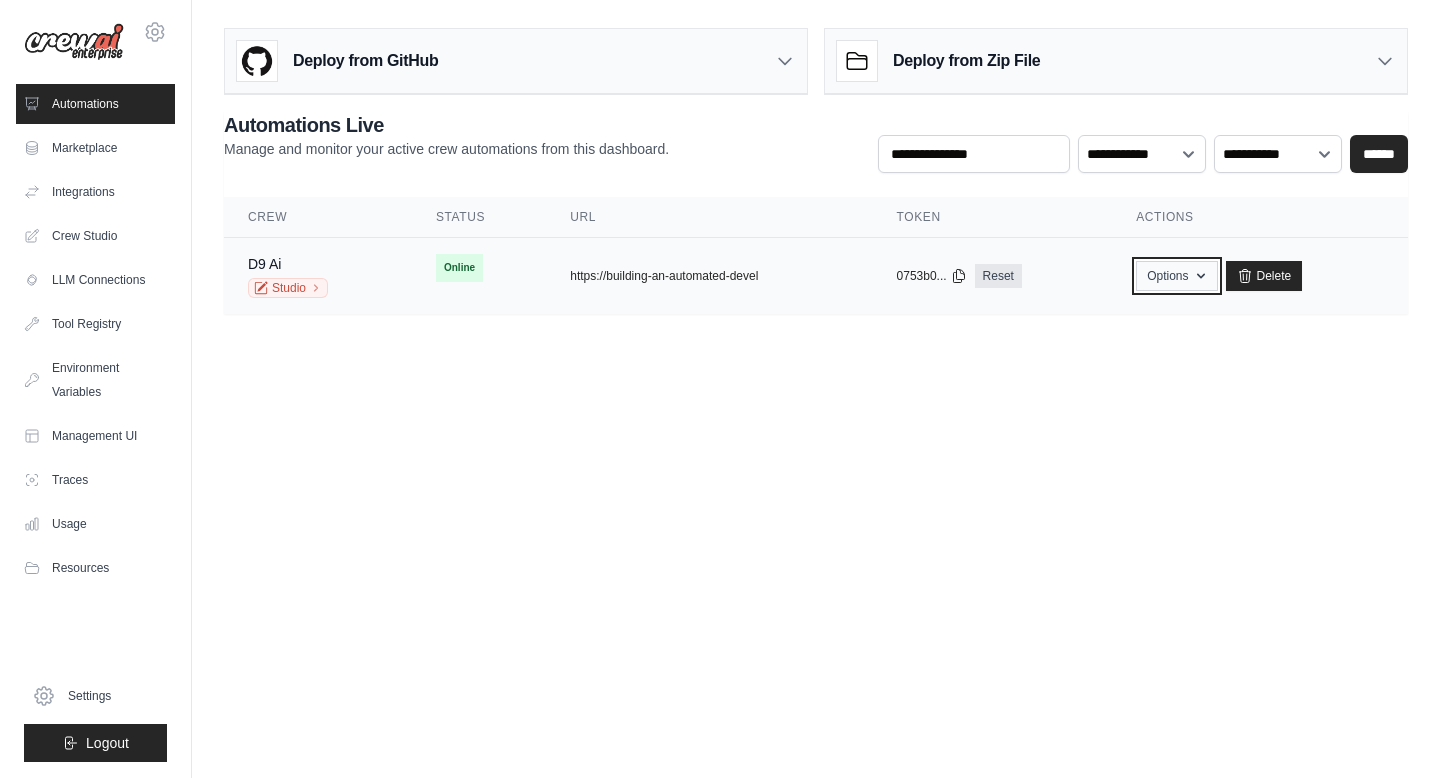 click 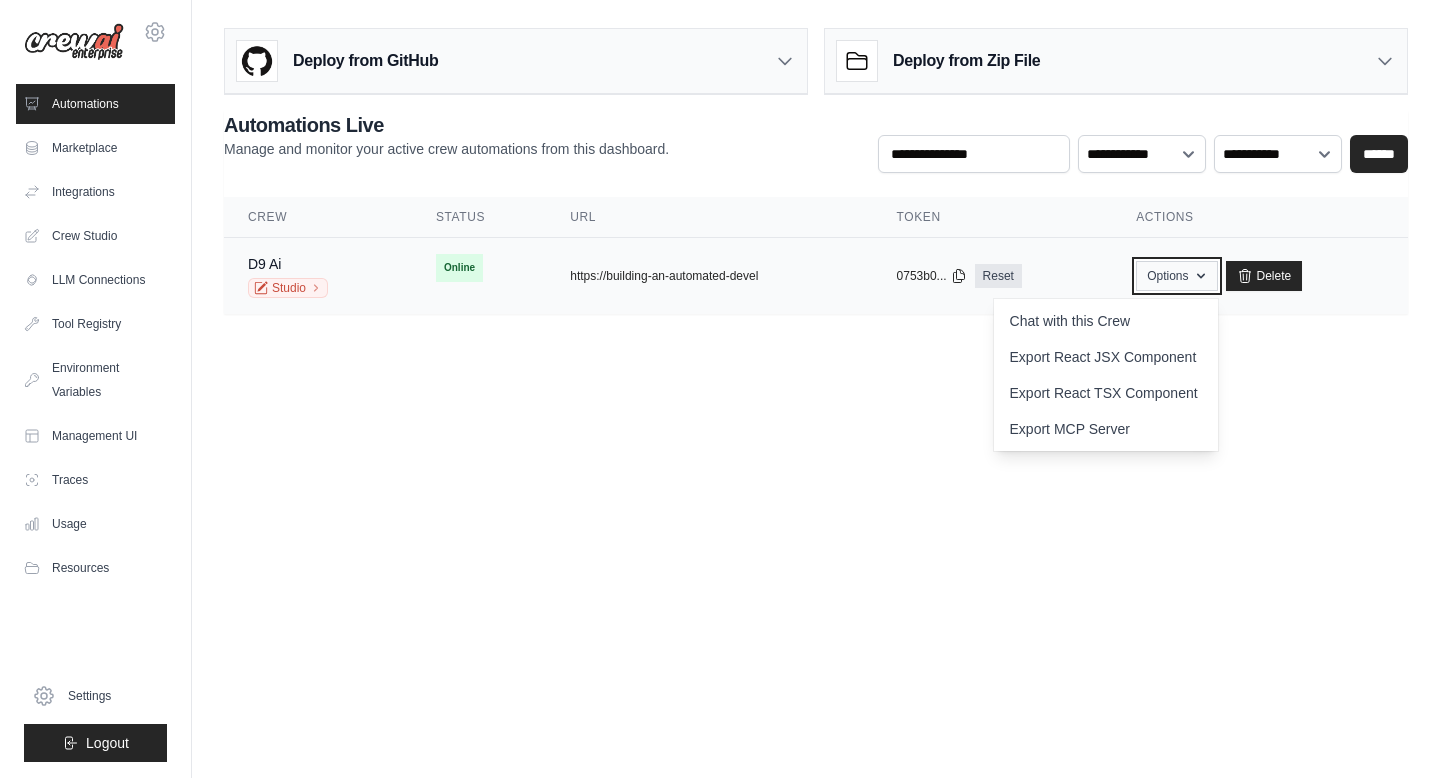 click 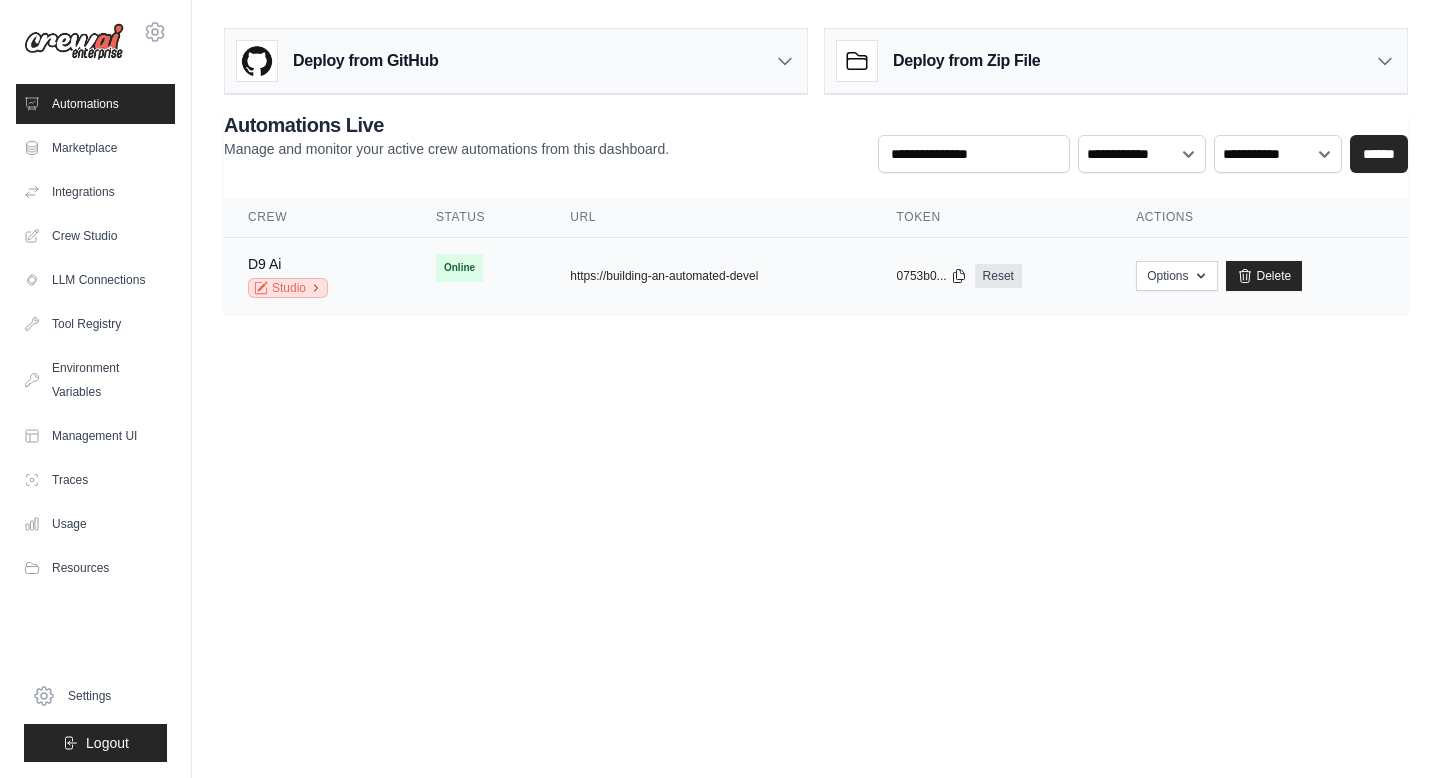 click 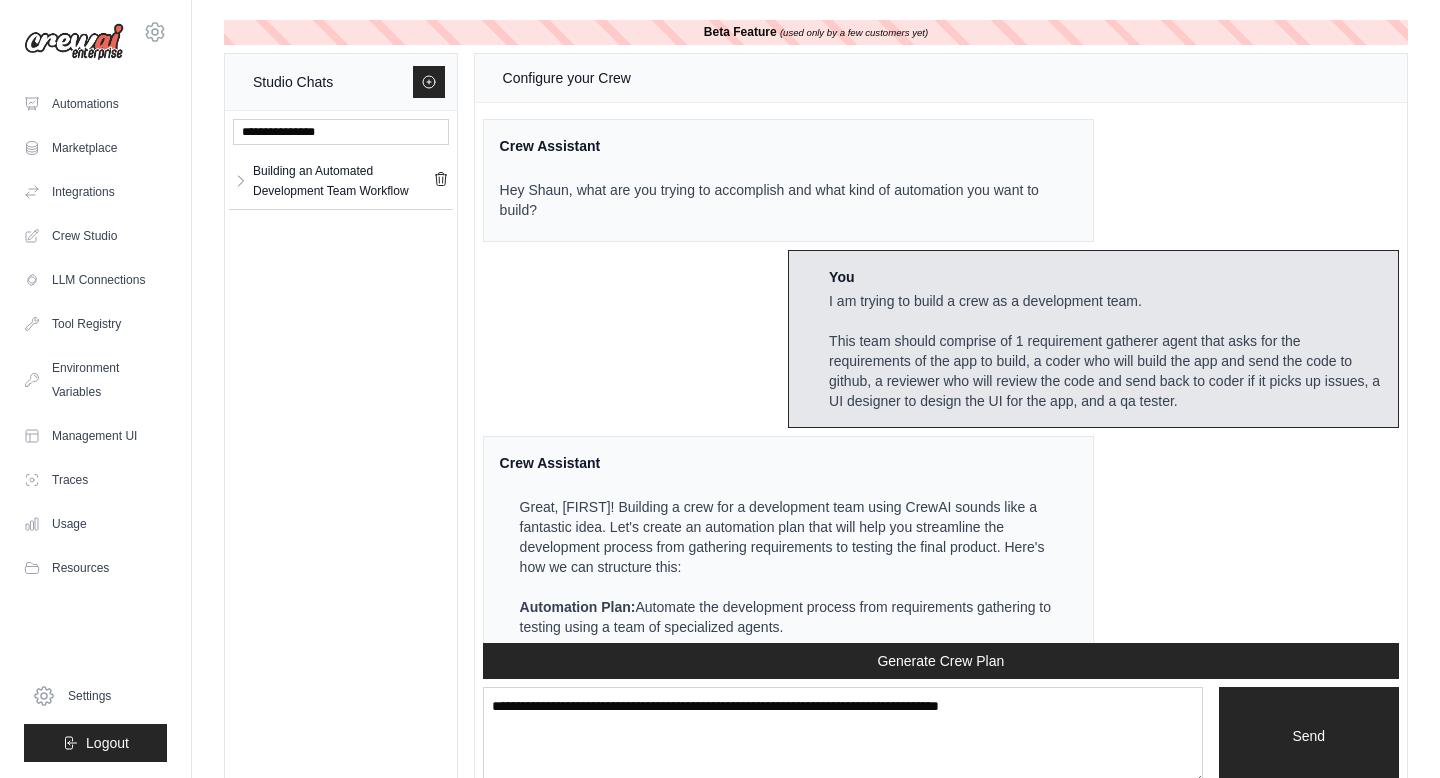 scroll, scrollTop: 3465, scrollLeft: 0, axis: vertical 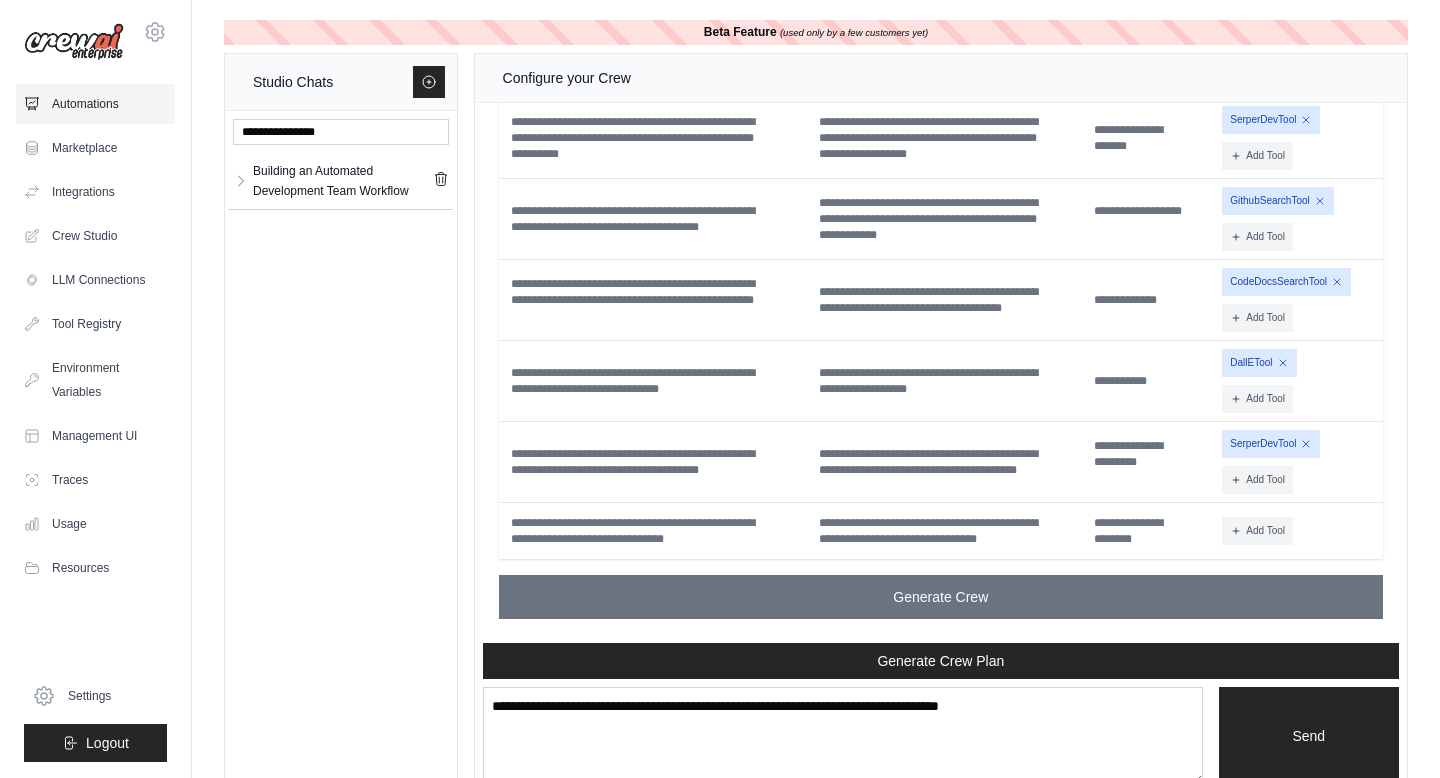 click on "Automations" at bounding box center (95, 104) 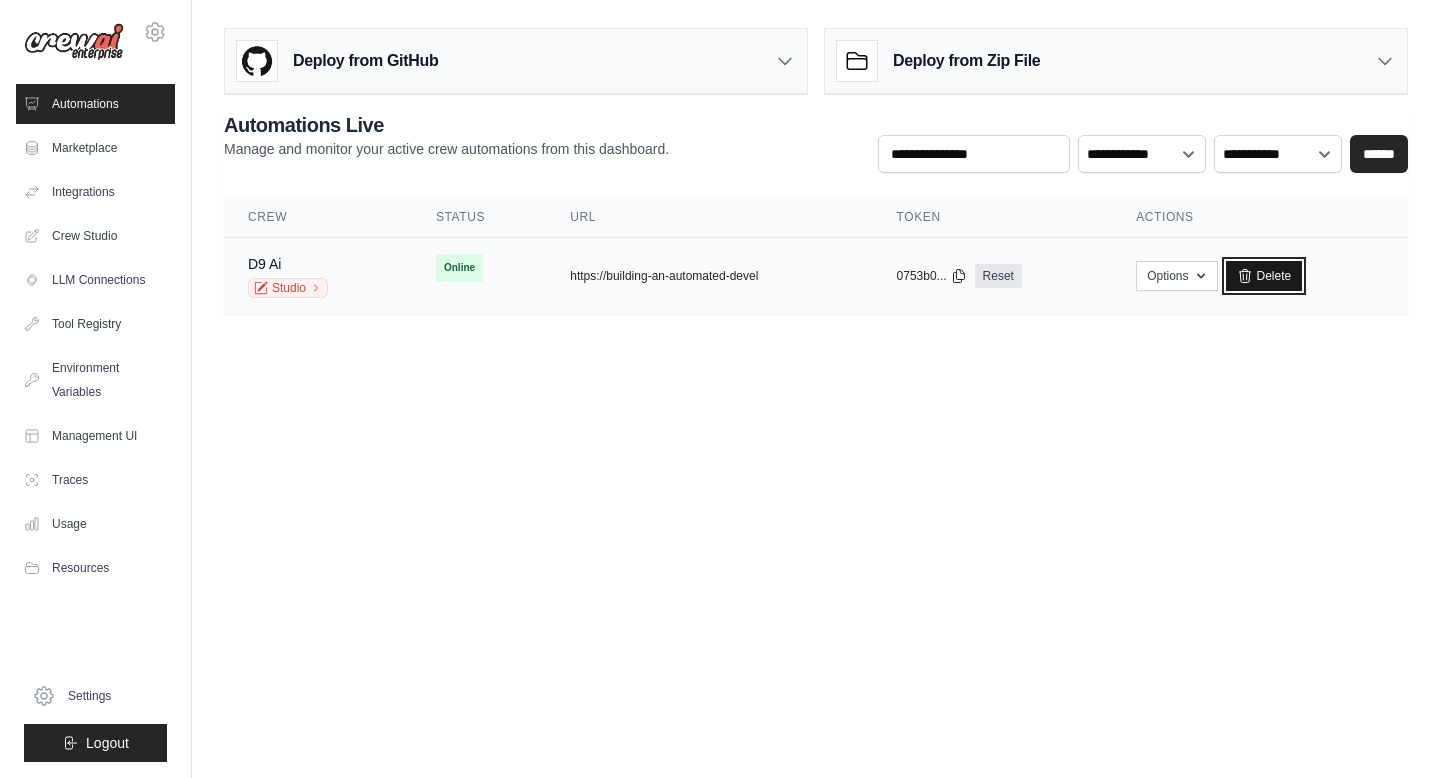 click on "Delete" at bounding box center [1264, 276] 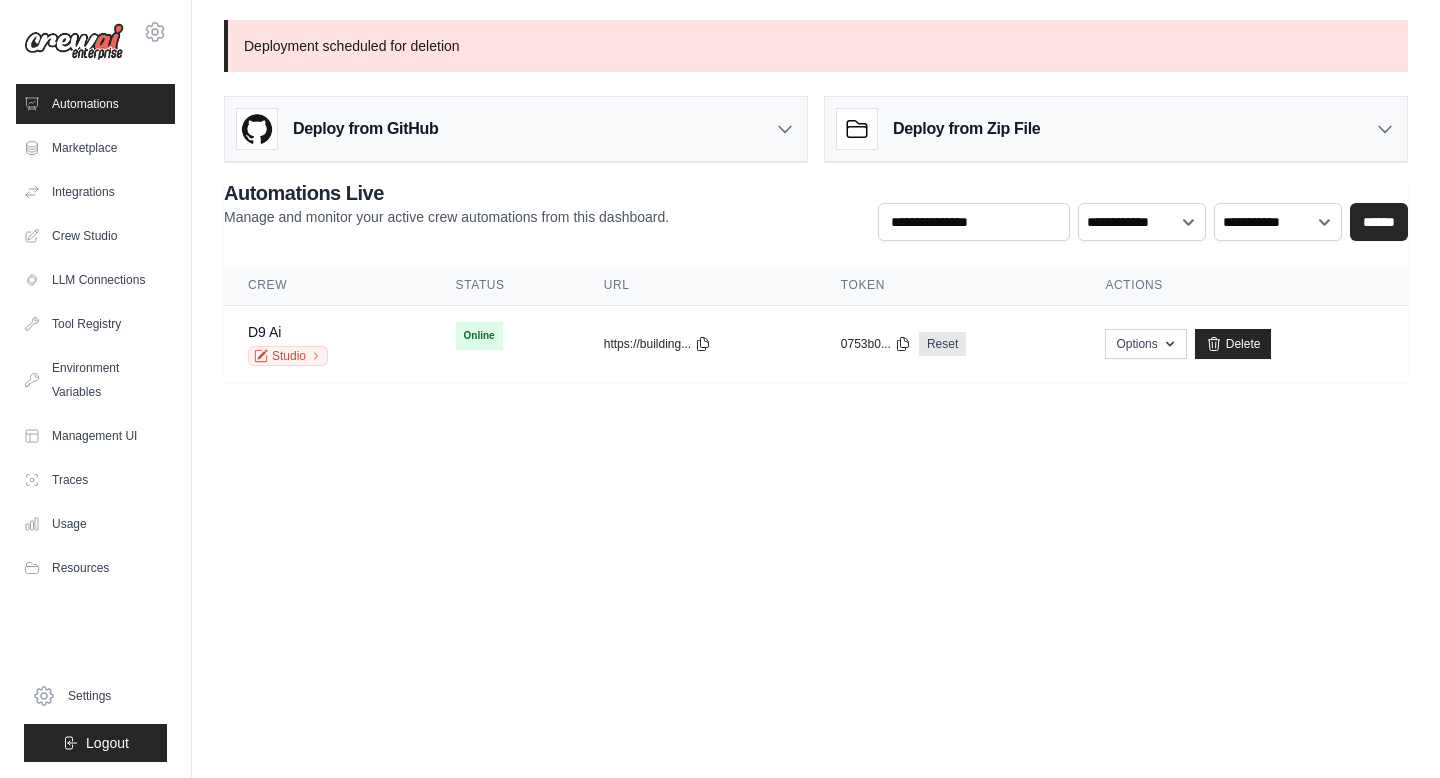 scroll, scrollTop: 0, scrollLeft: 0, axis: both 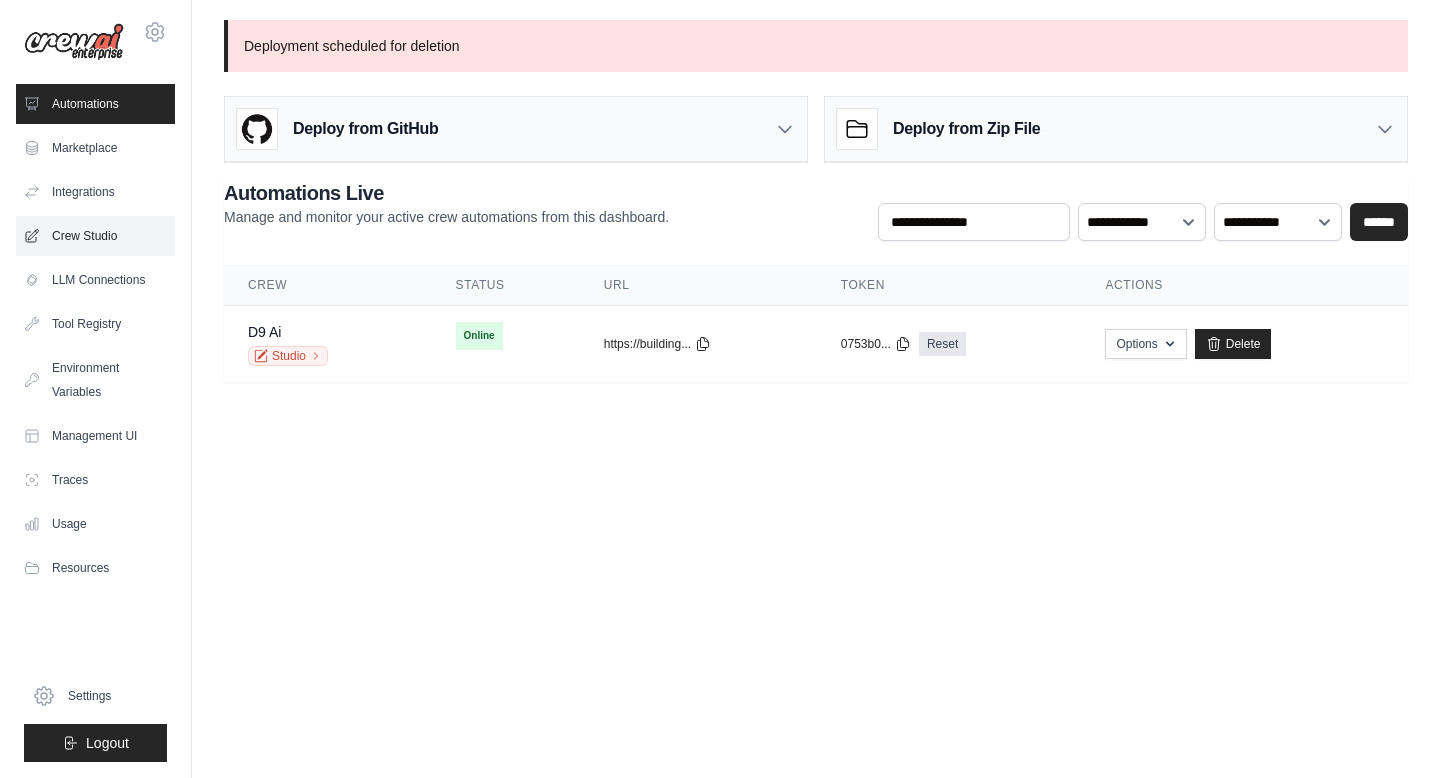 click on "Crew Studio" at bounding box center [95, 236] 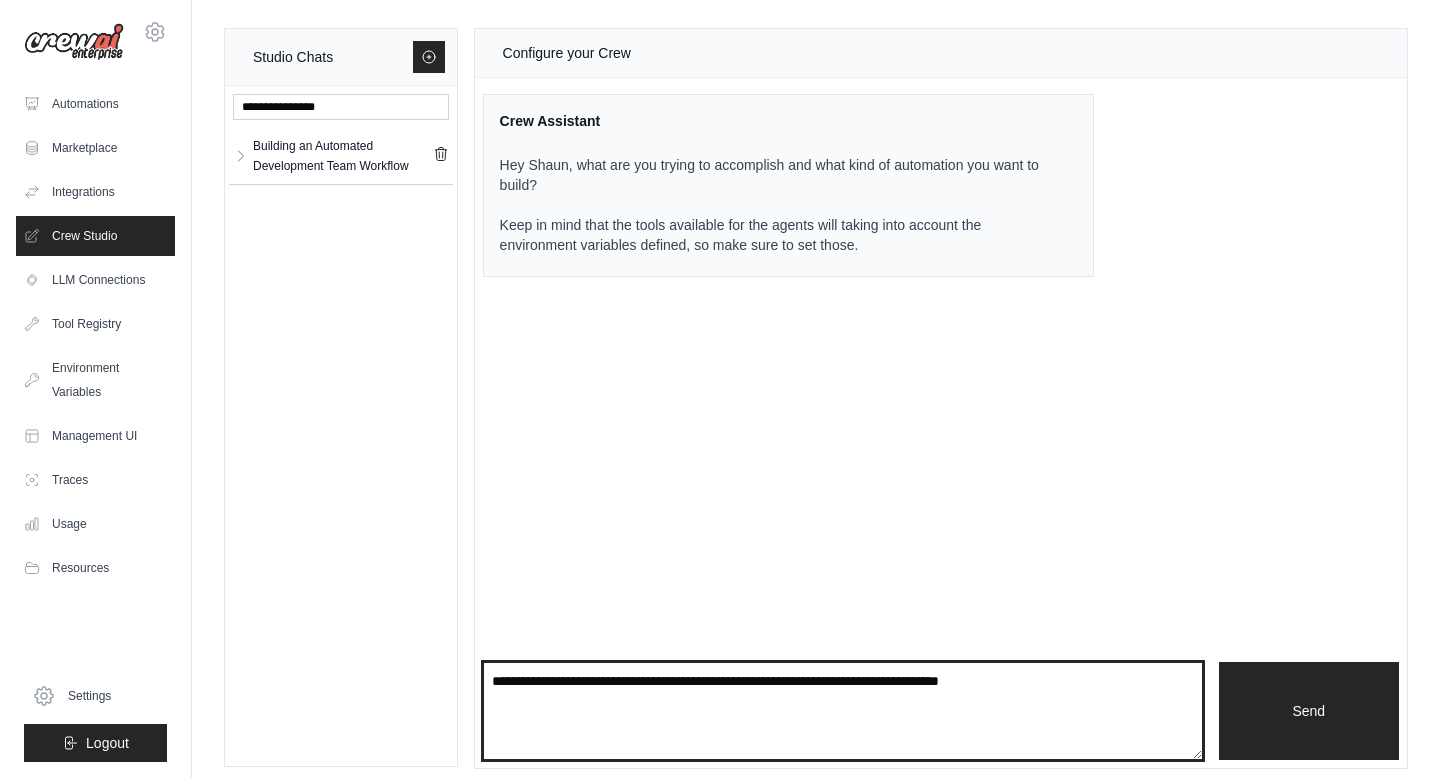 click at bounding box center (843, 711) 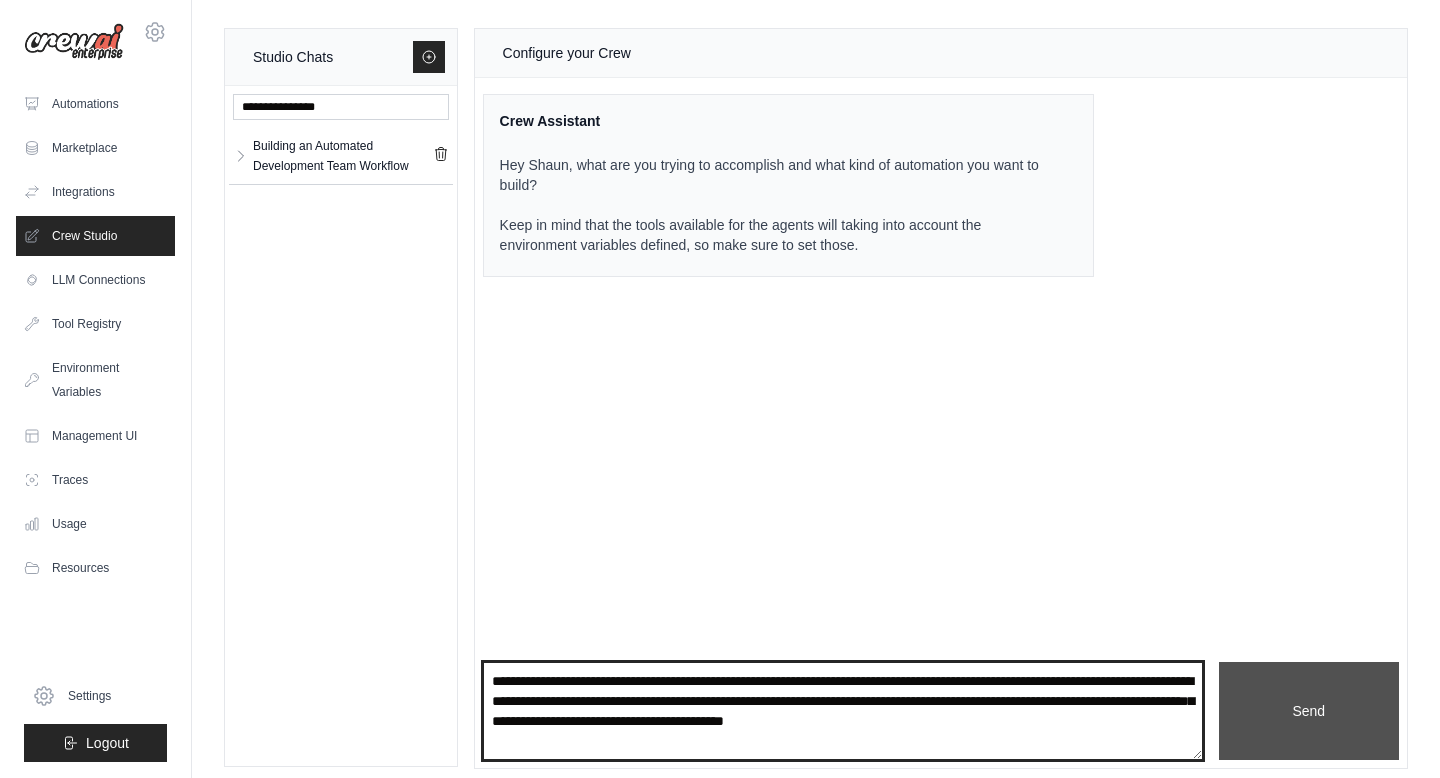 type on "**********" 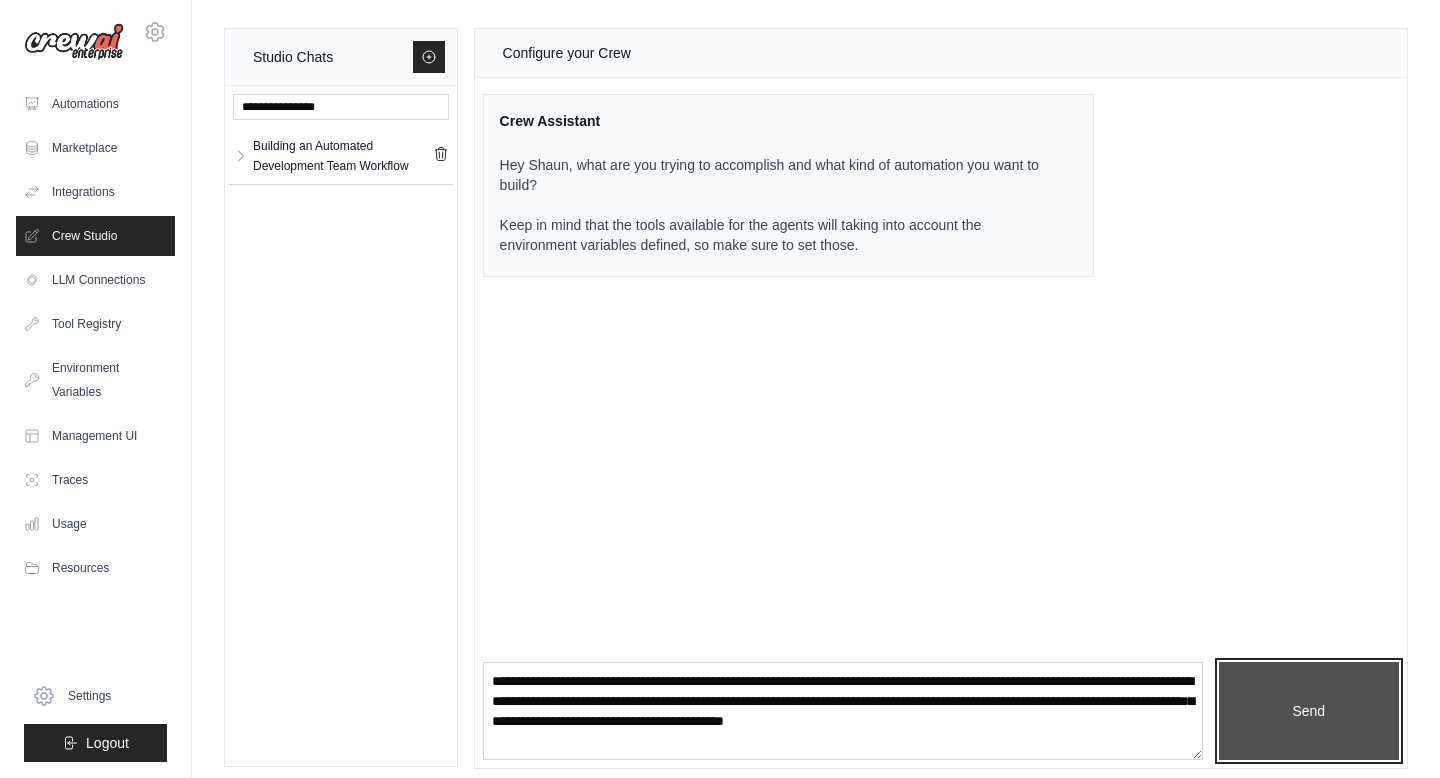 click on "Send" at bounding box center [1309, 711] 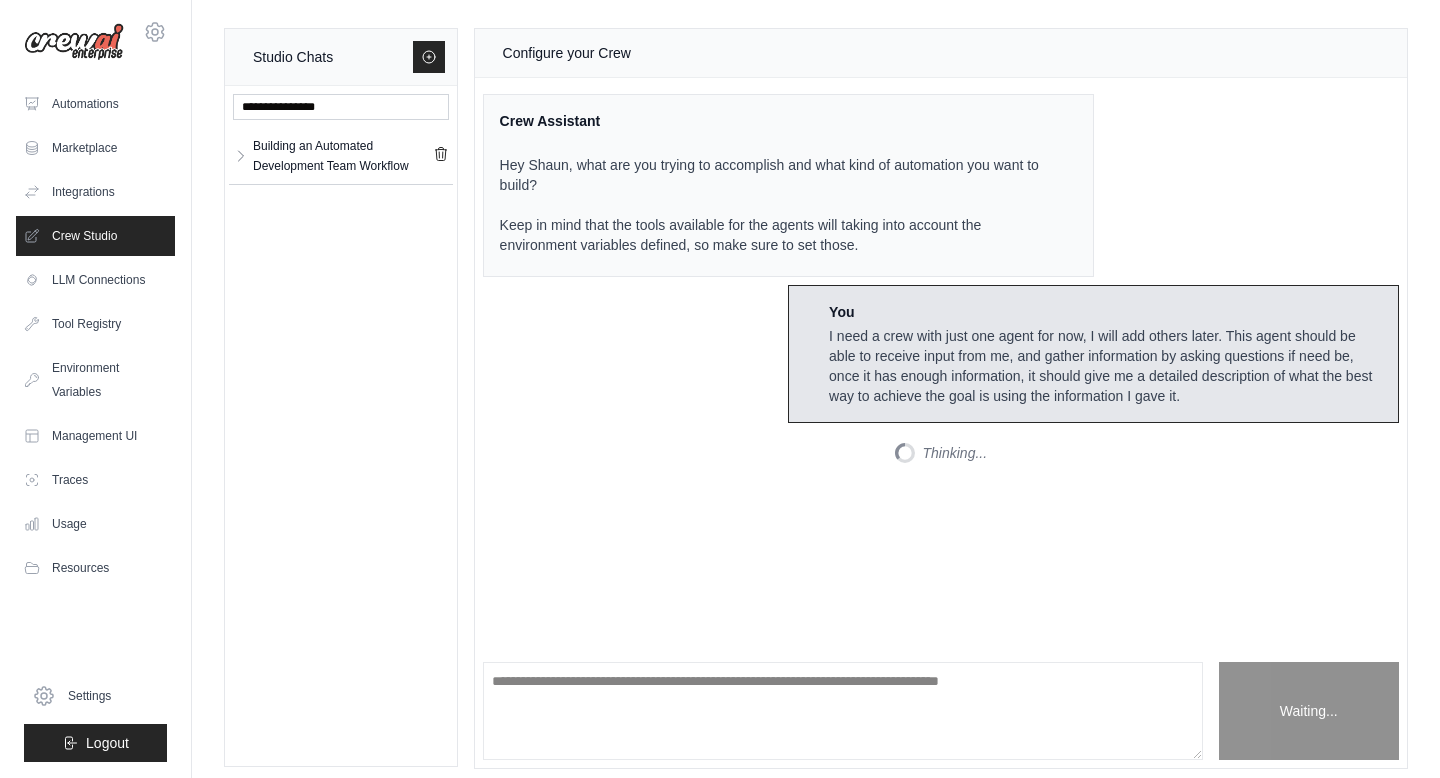 scroll, scrollTop: 608, scrollLeft: 0, axis: vertical 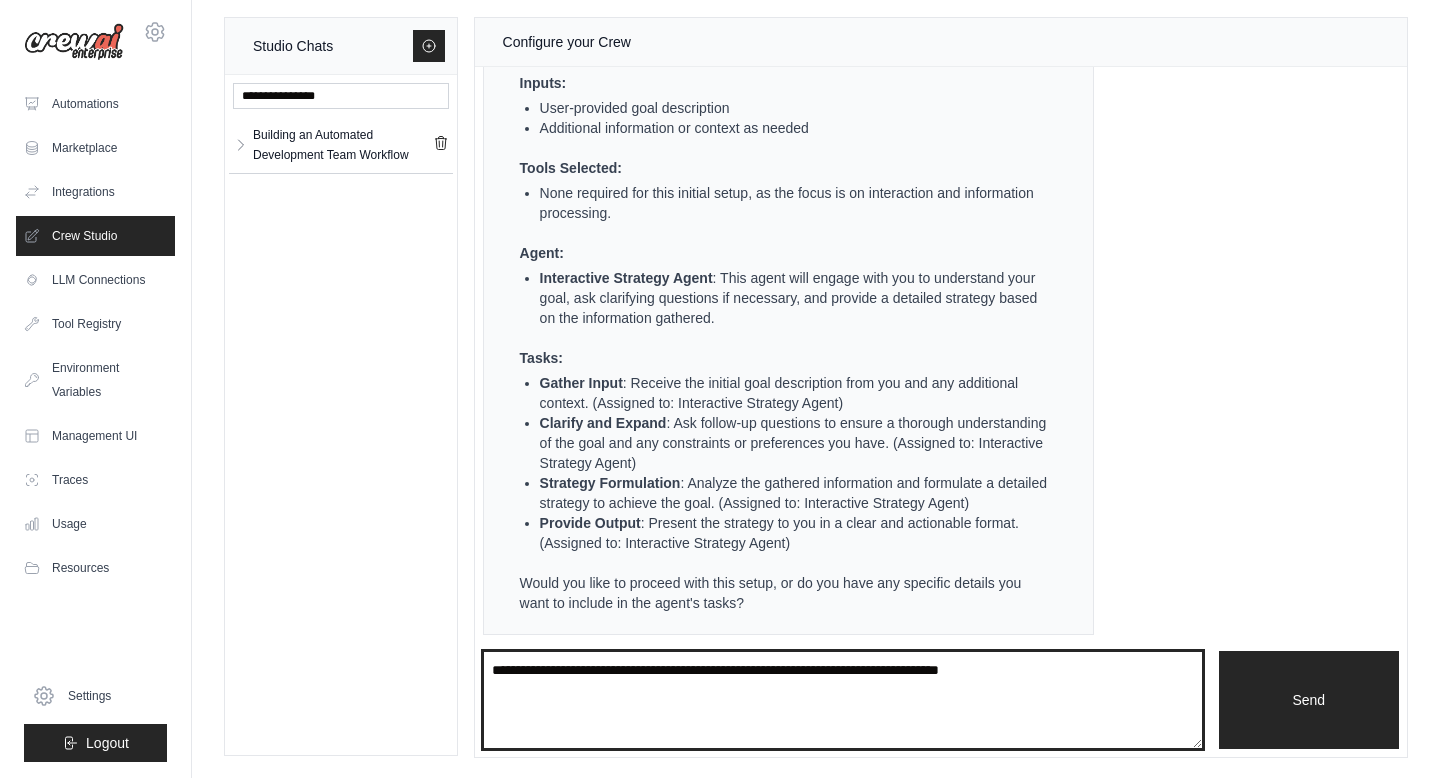 click at bounding box center [843, 700] 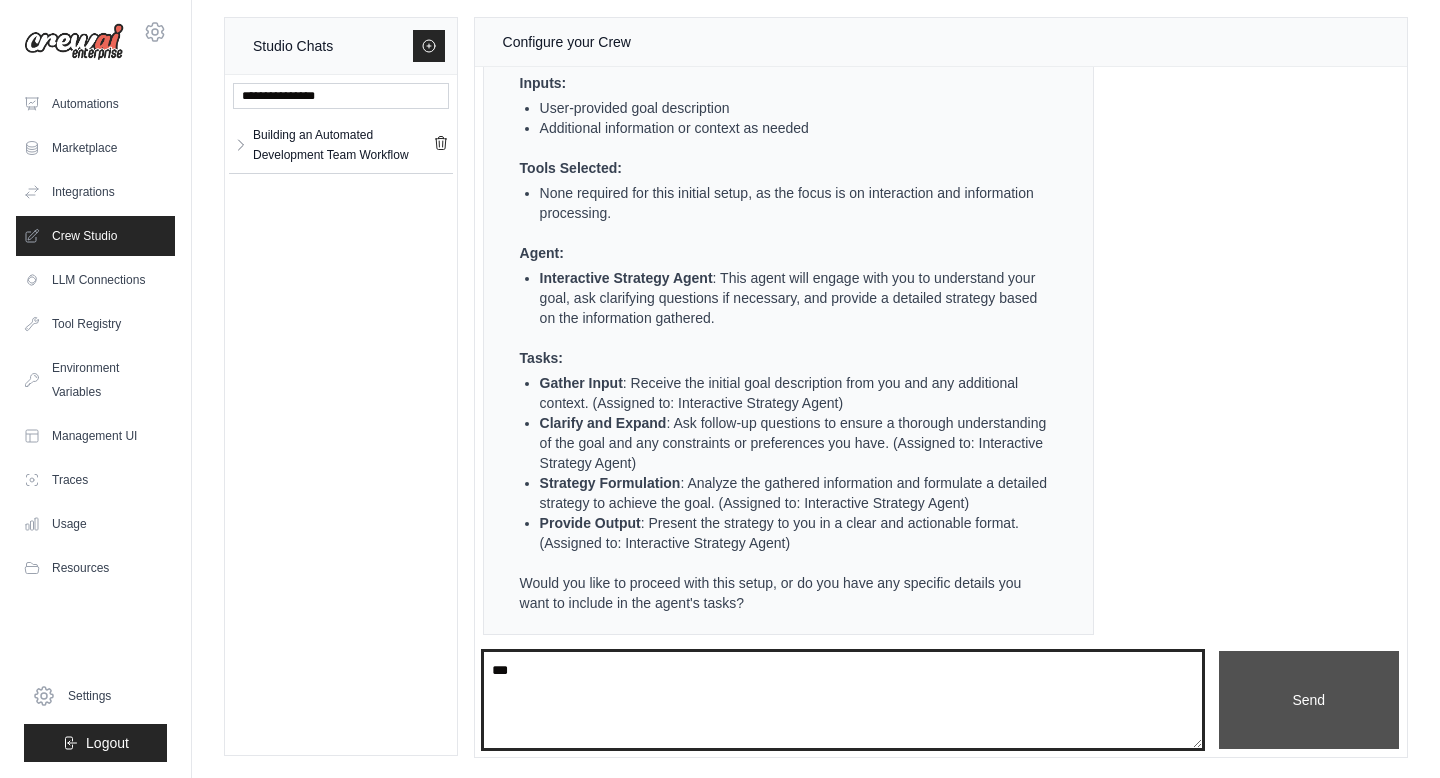 type on "***" 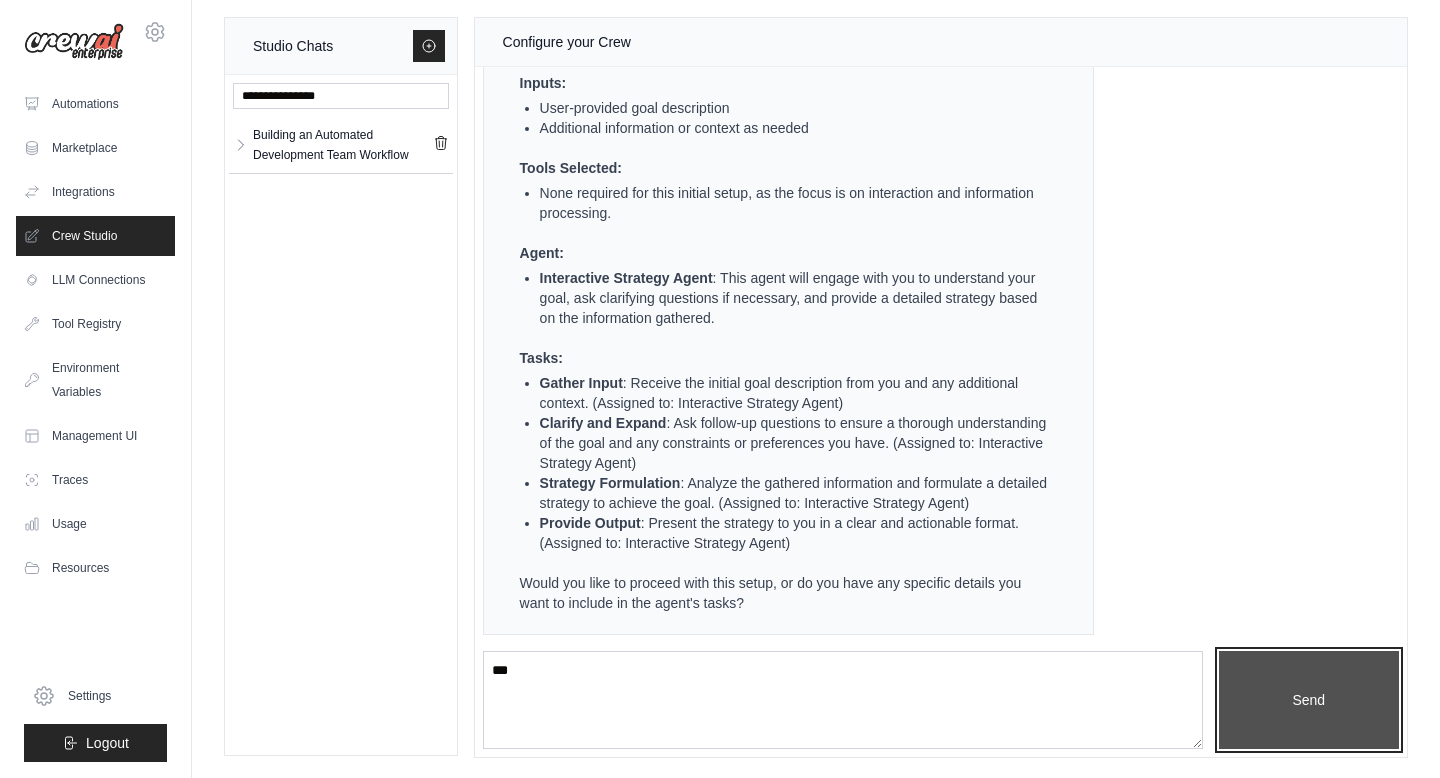 click on "Send" at bounding box center [1309, 700] 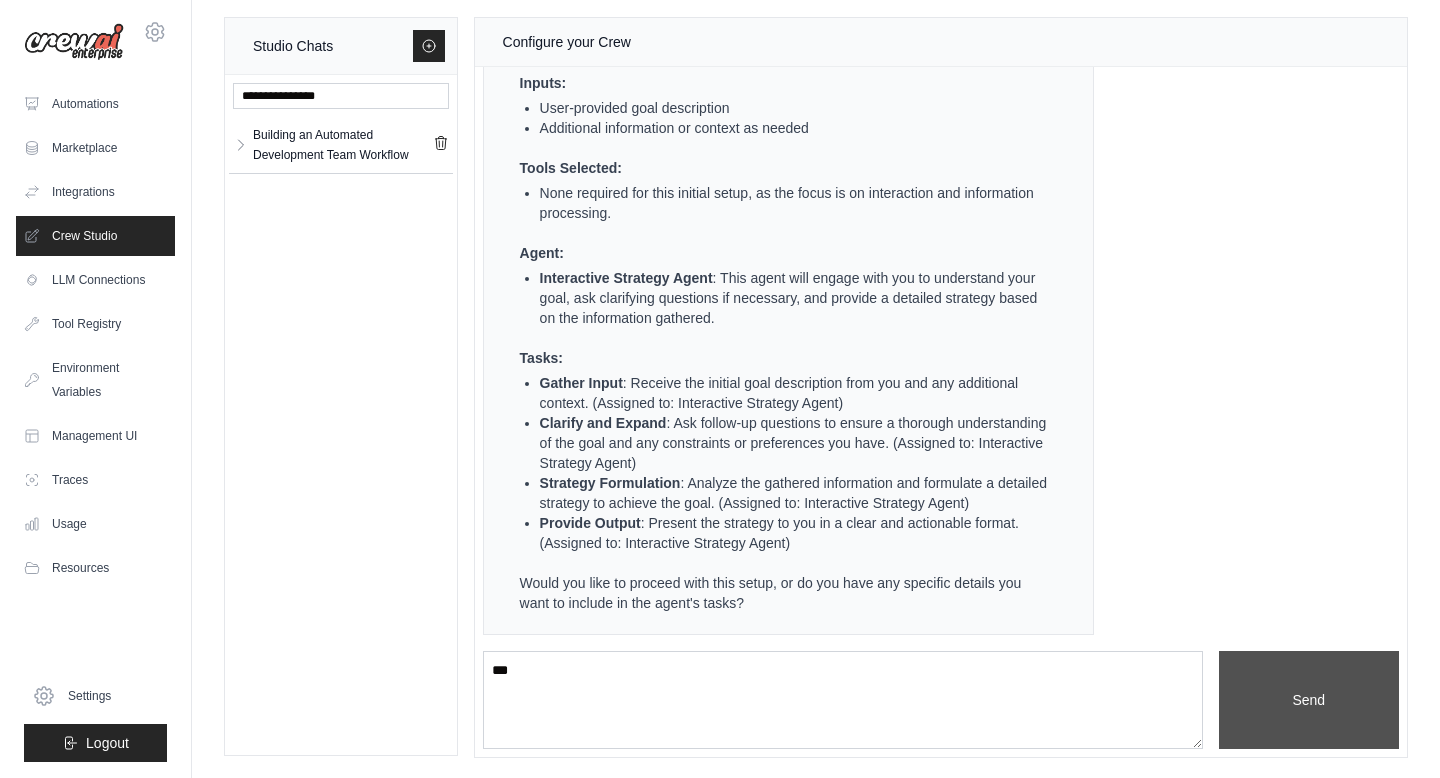 type 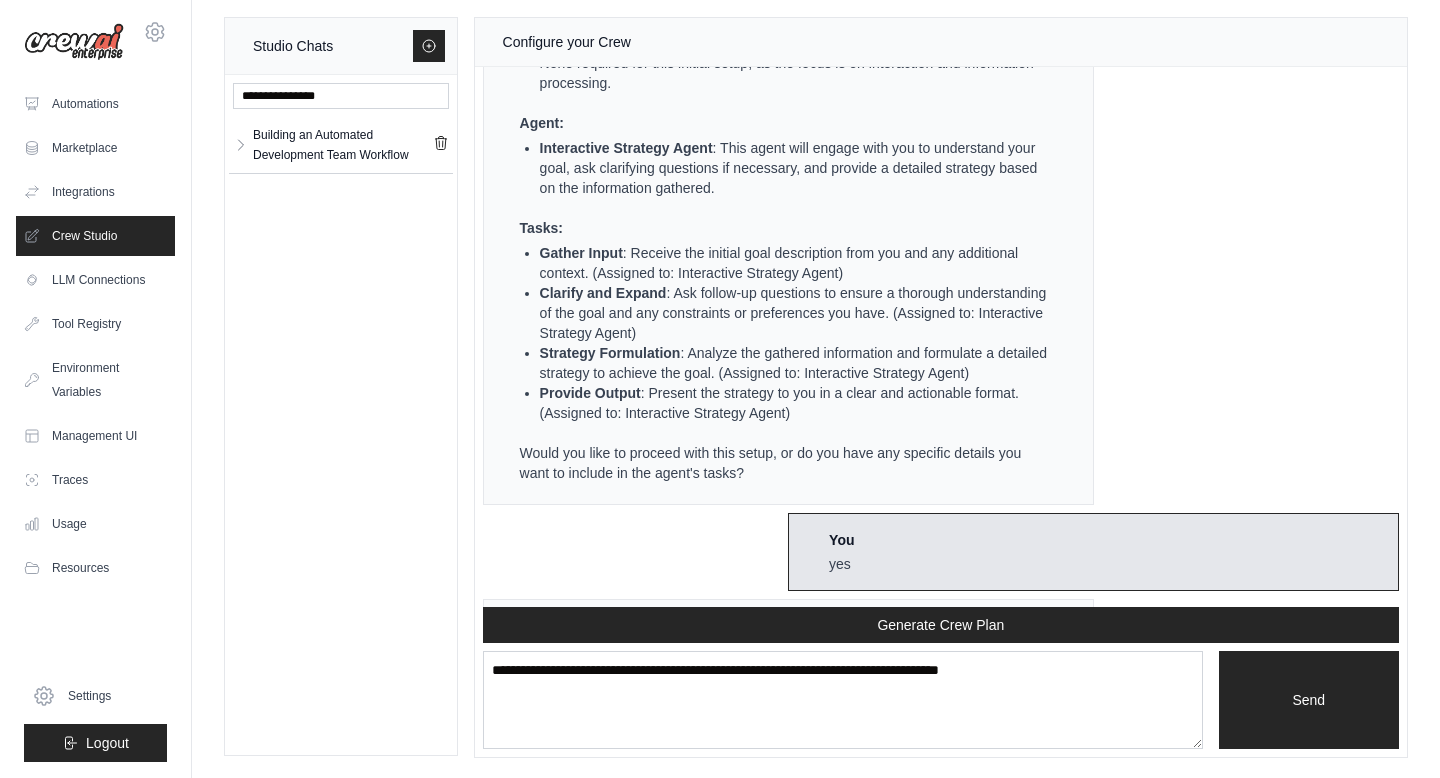 scroll, scrollTop: 1464, scrollLeft: 0, axis: vertical 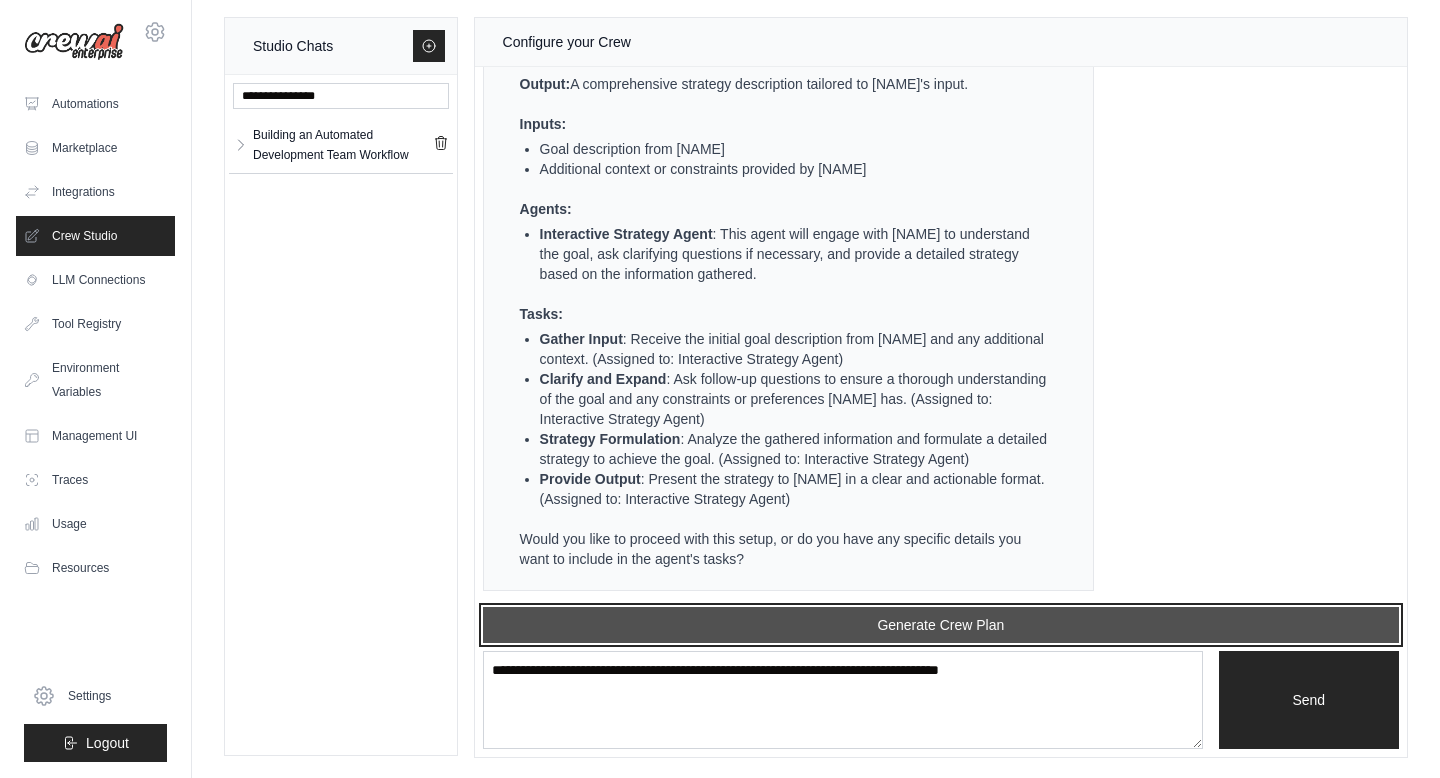 click on "Generate Crew Plan" at bounding box center (941, 625) 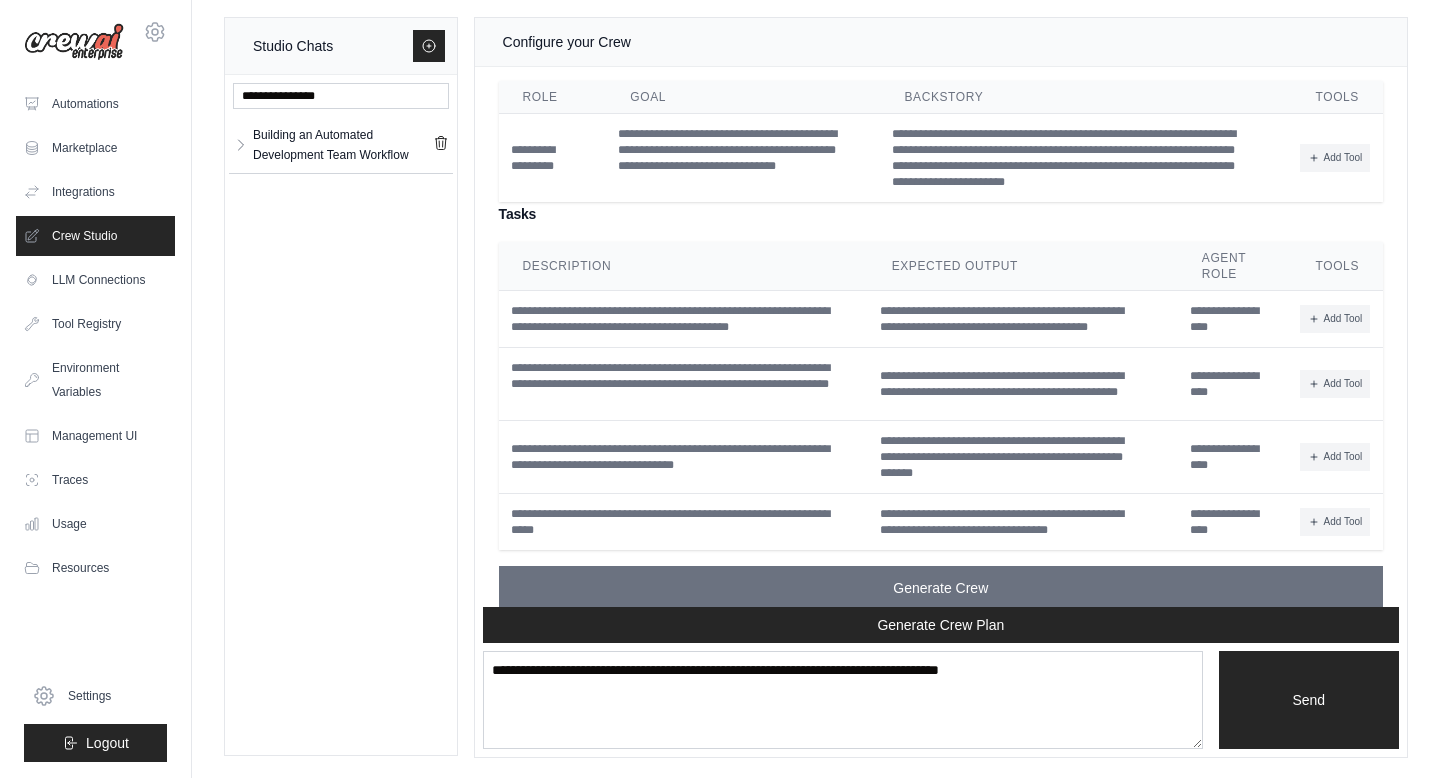 scroll, scrollTop: 2213, scrollLeft: 0, axis: vertical 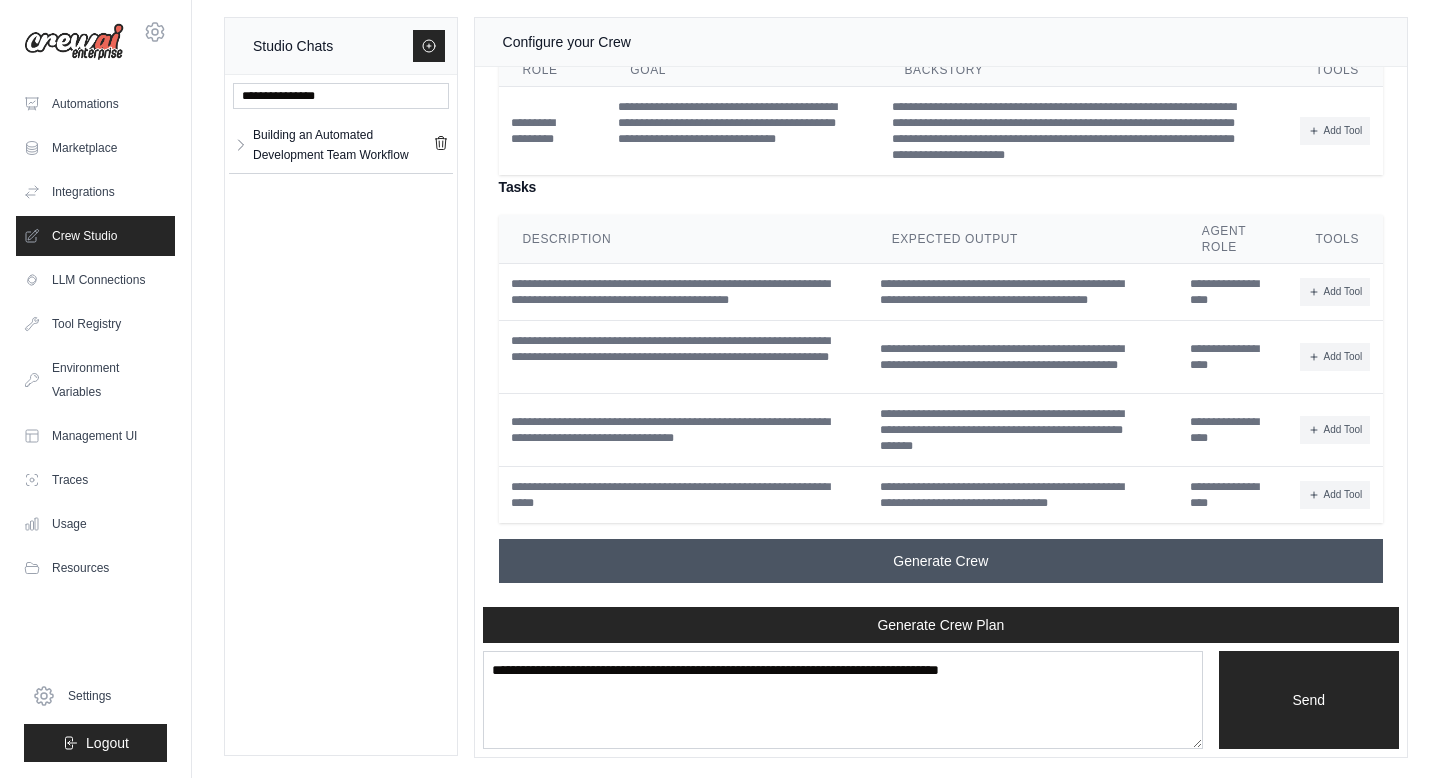 click on "Generate Crew" at bounding box center (940, 561) 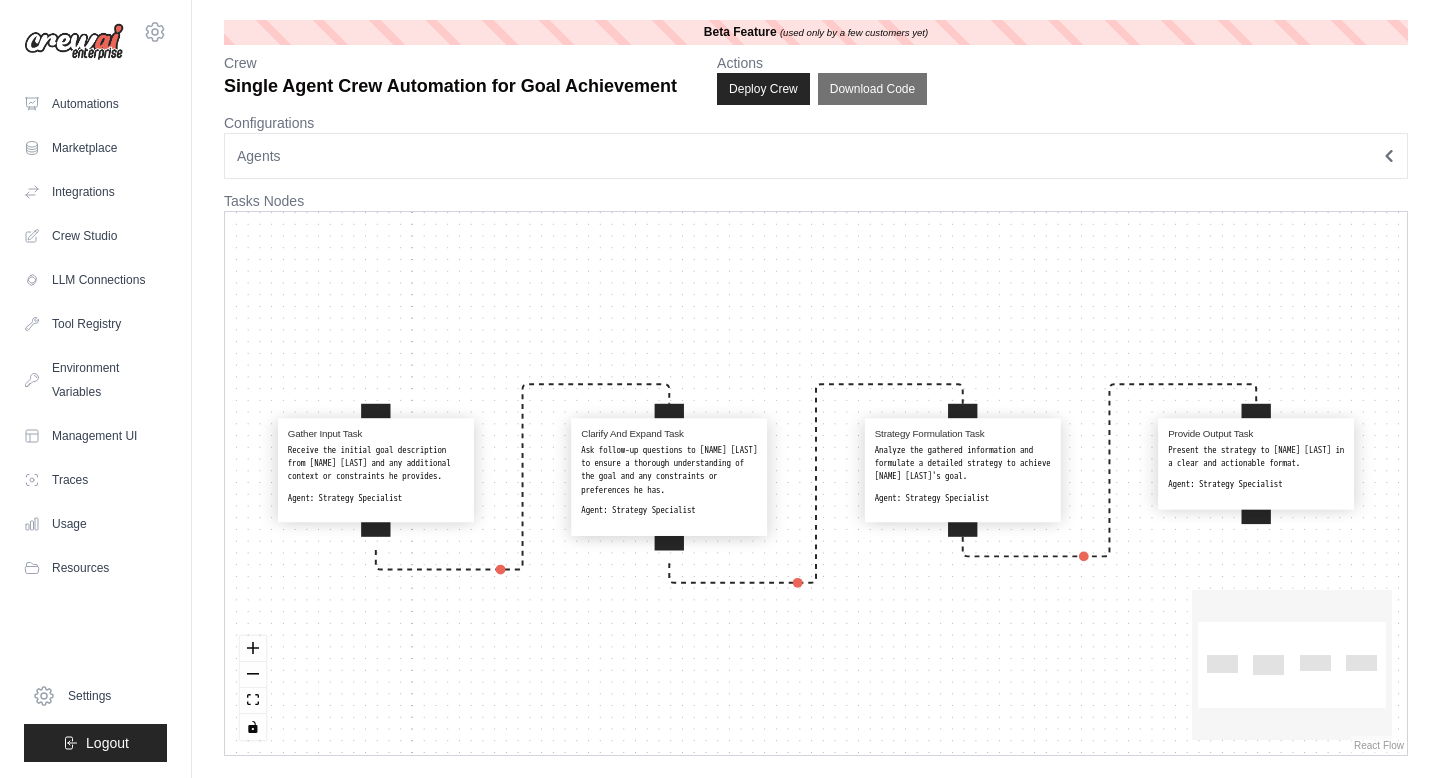 scroll, scrollTop: 0, scrollLeft: 0, axis: both 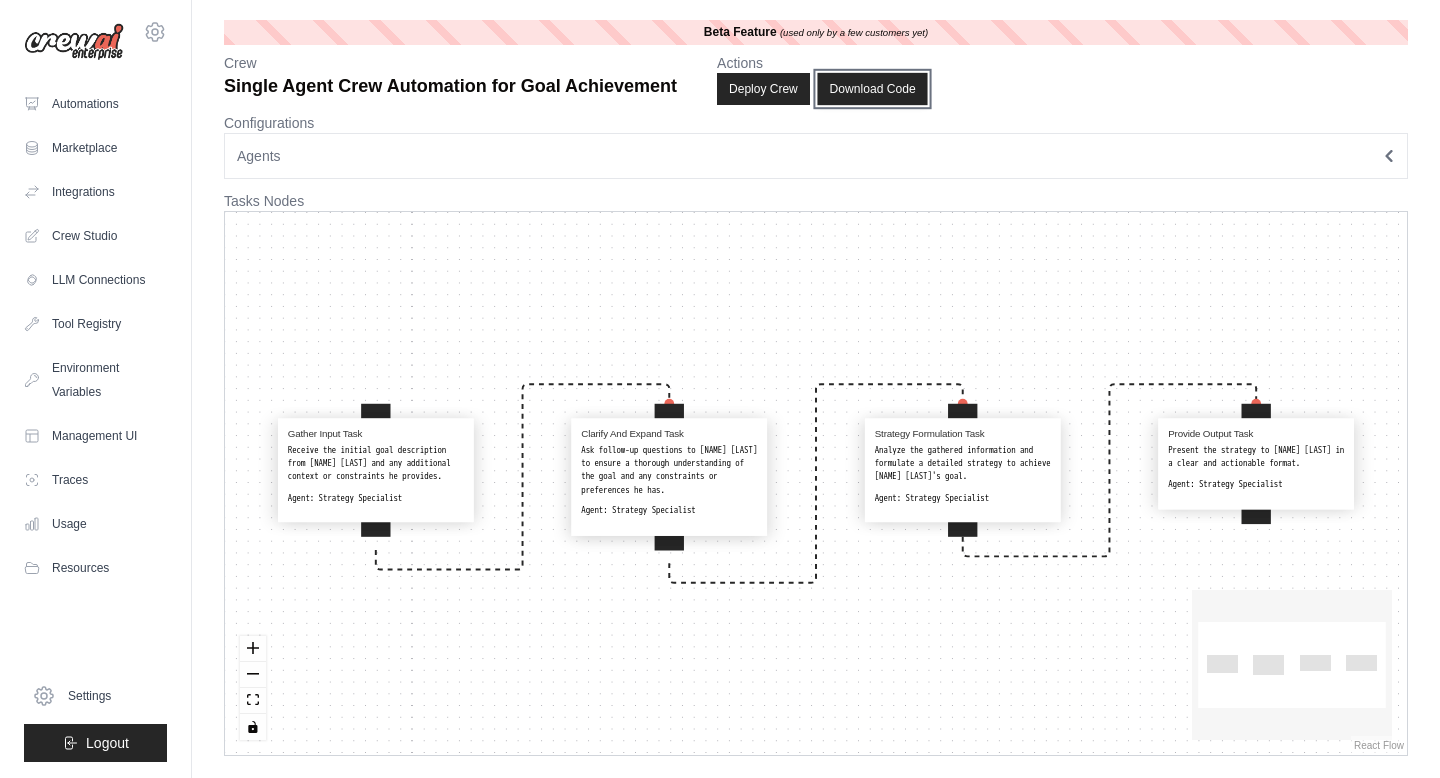 click on "Download Code" at bounding box center [872, 89] 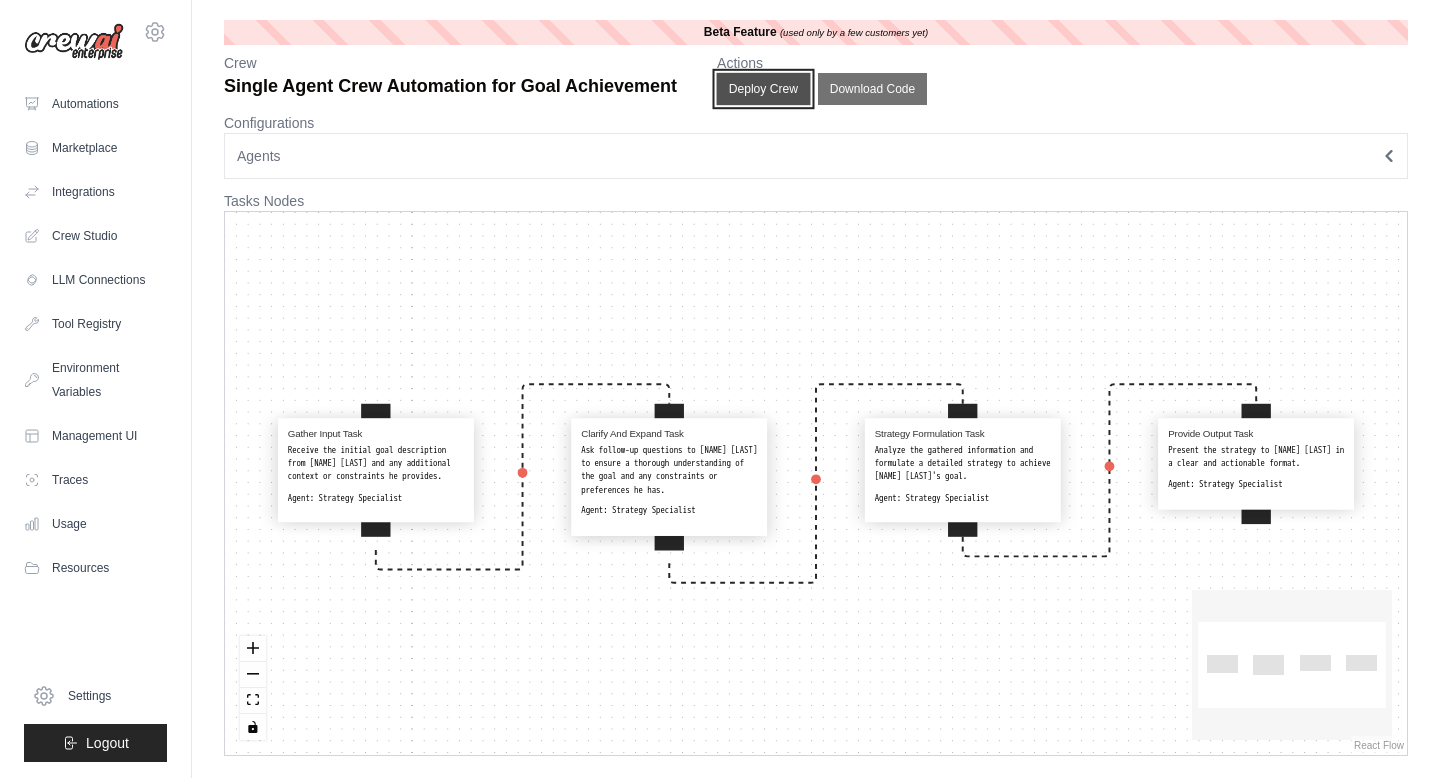 click on "Deploy Crew" at bounding box center (764, 89) 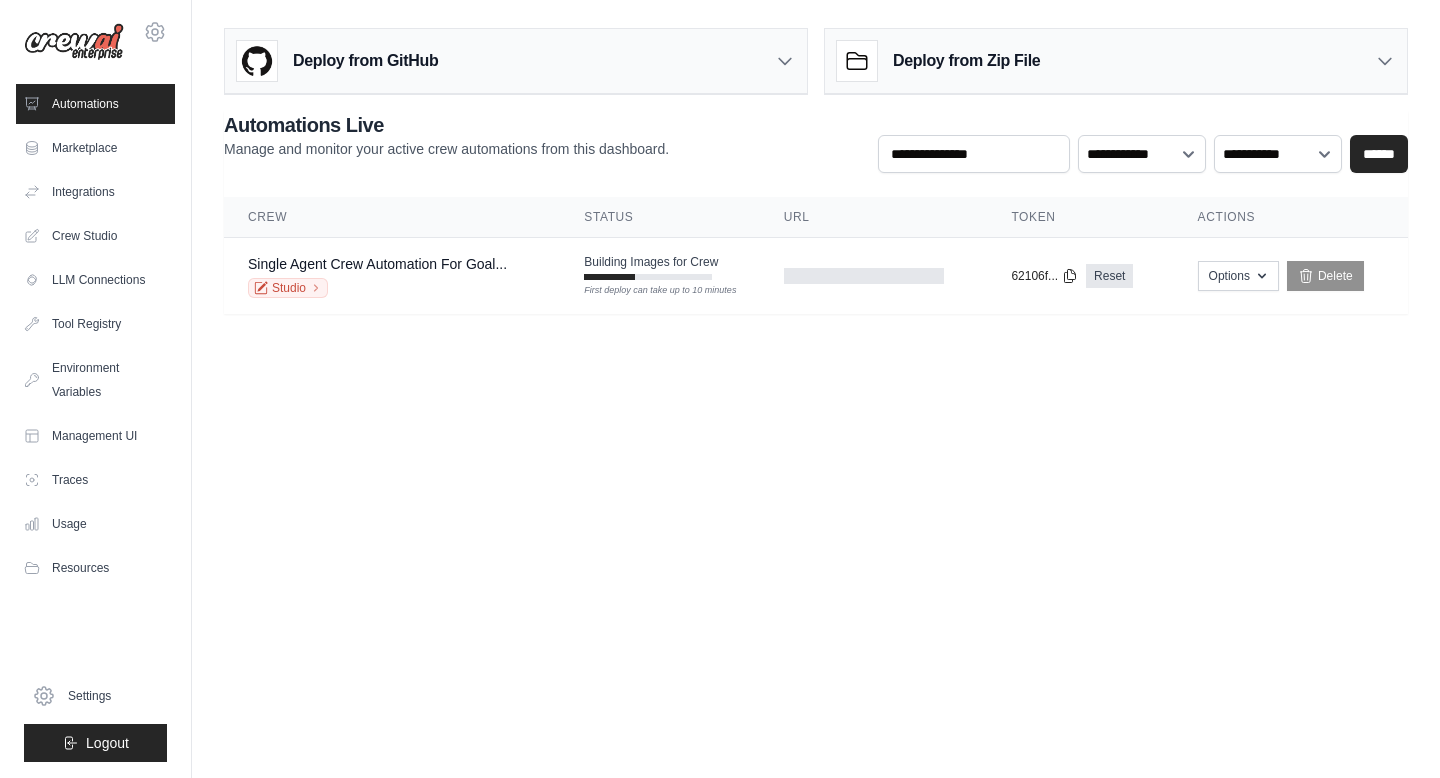 scroll, scrollTop: 0, scrollLeft: 0, axis: both 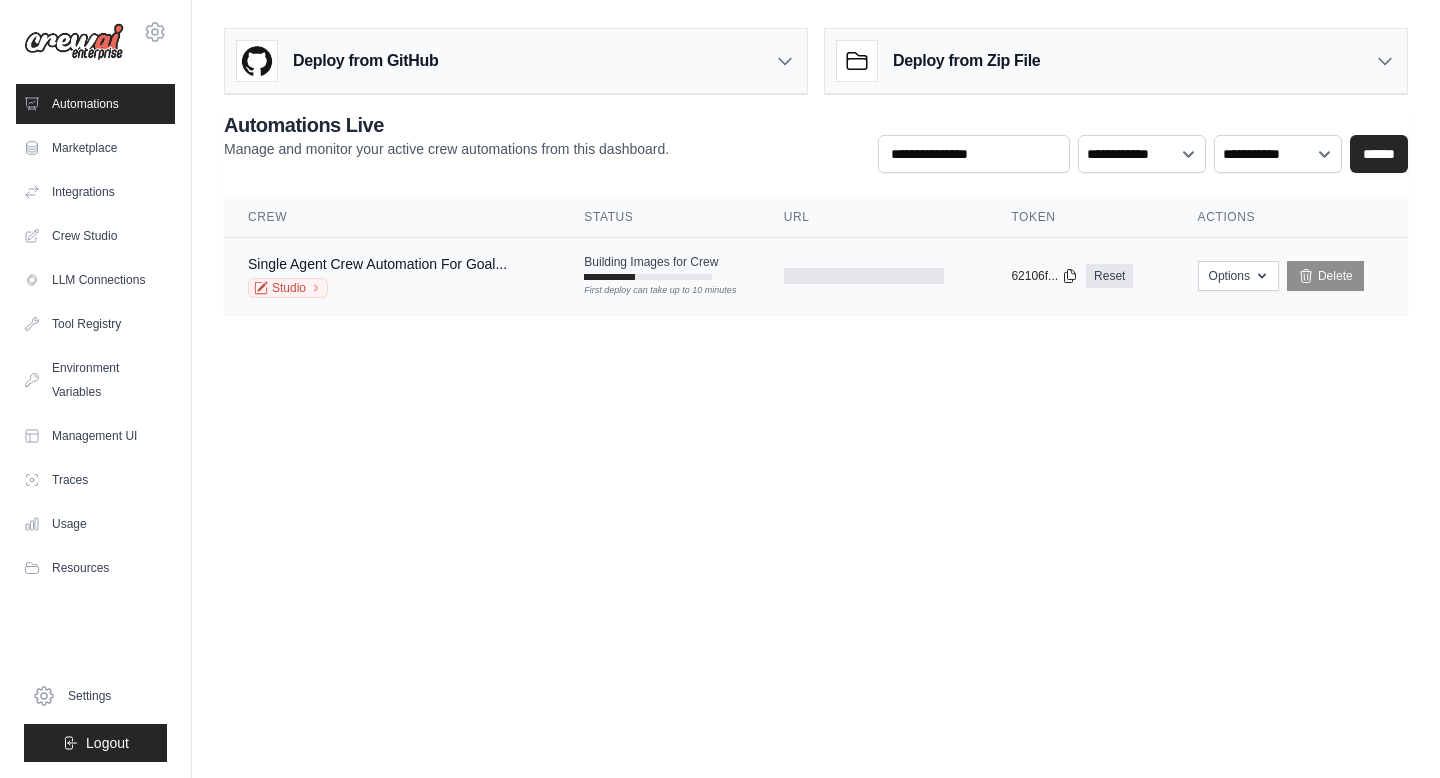 click on "Single Agent Crew Automation For Goal...
Studio" at bounding box center (392, 276) 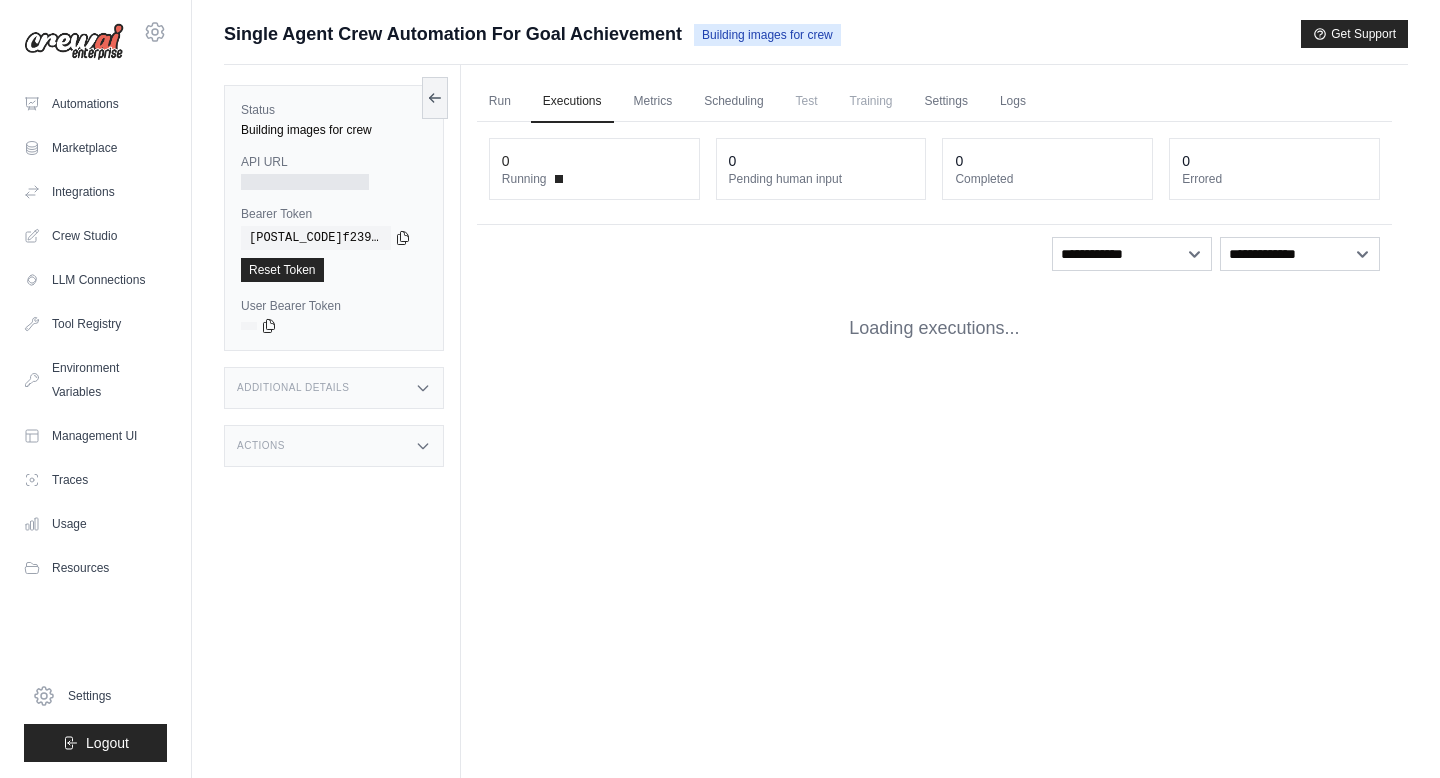 scroll, scrollTop: 0, scrollLeft: 0, axis: both 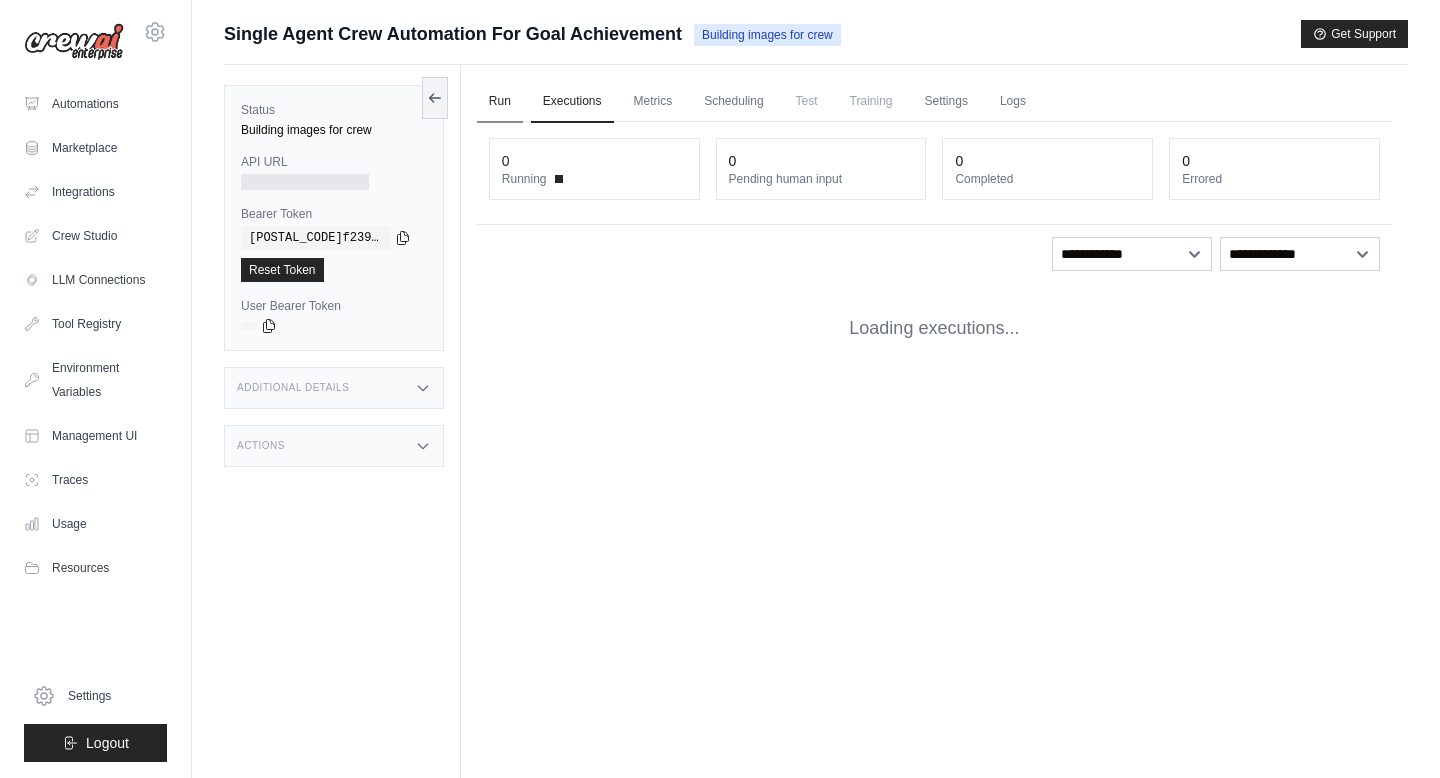 click on "Run" at bounding box center [500, 102] 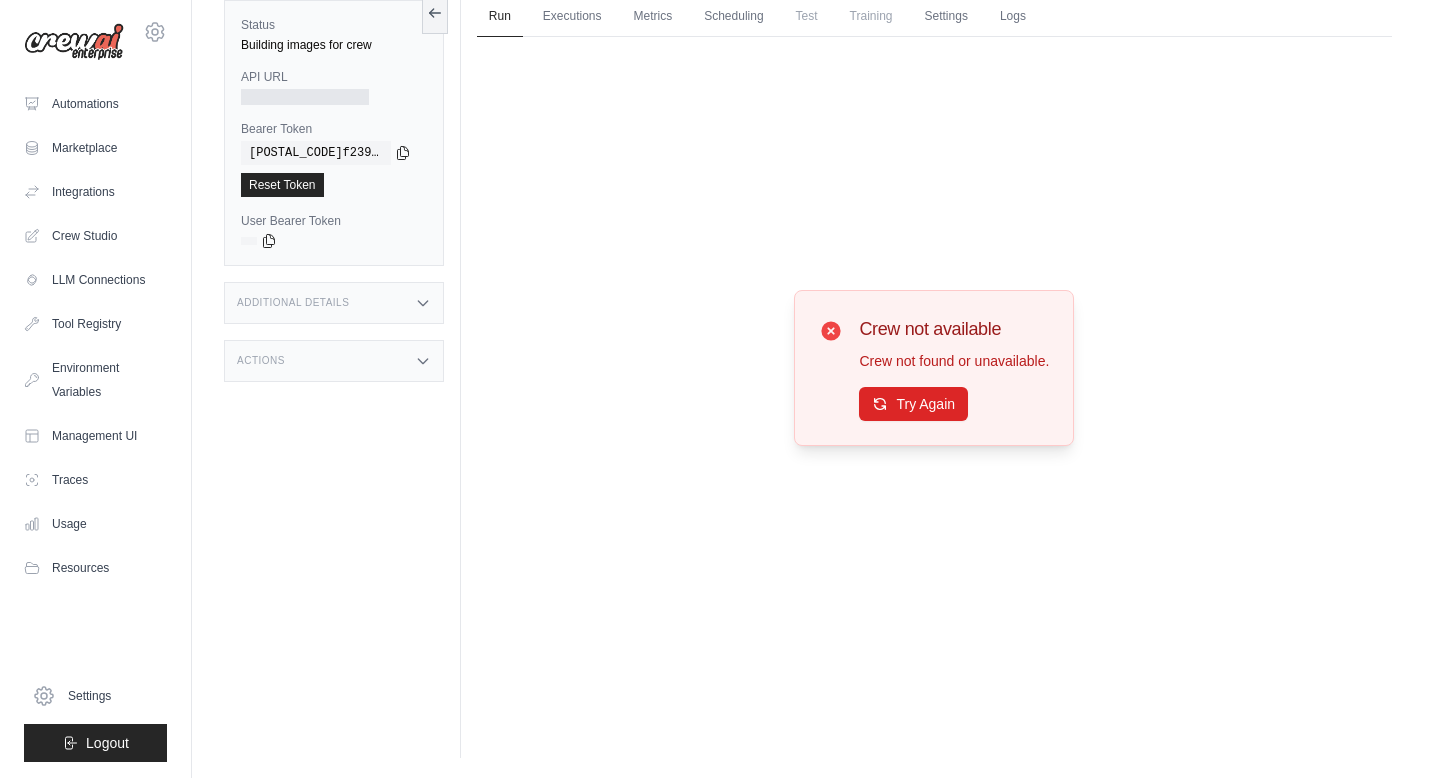 scroll, scrollTop: 0, scrollLeft: 0, axis: both 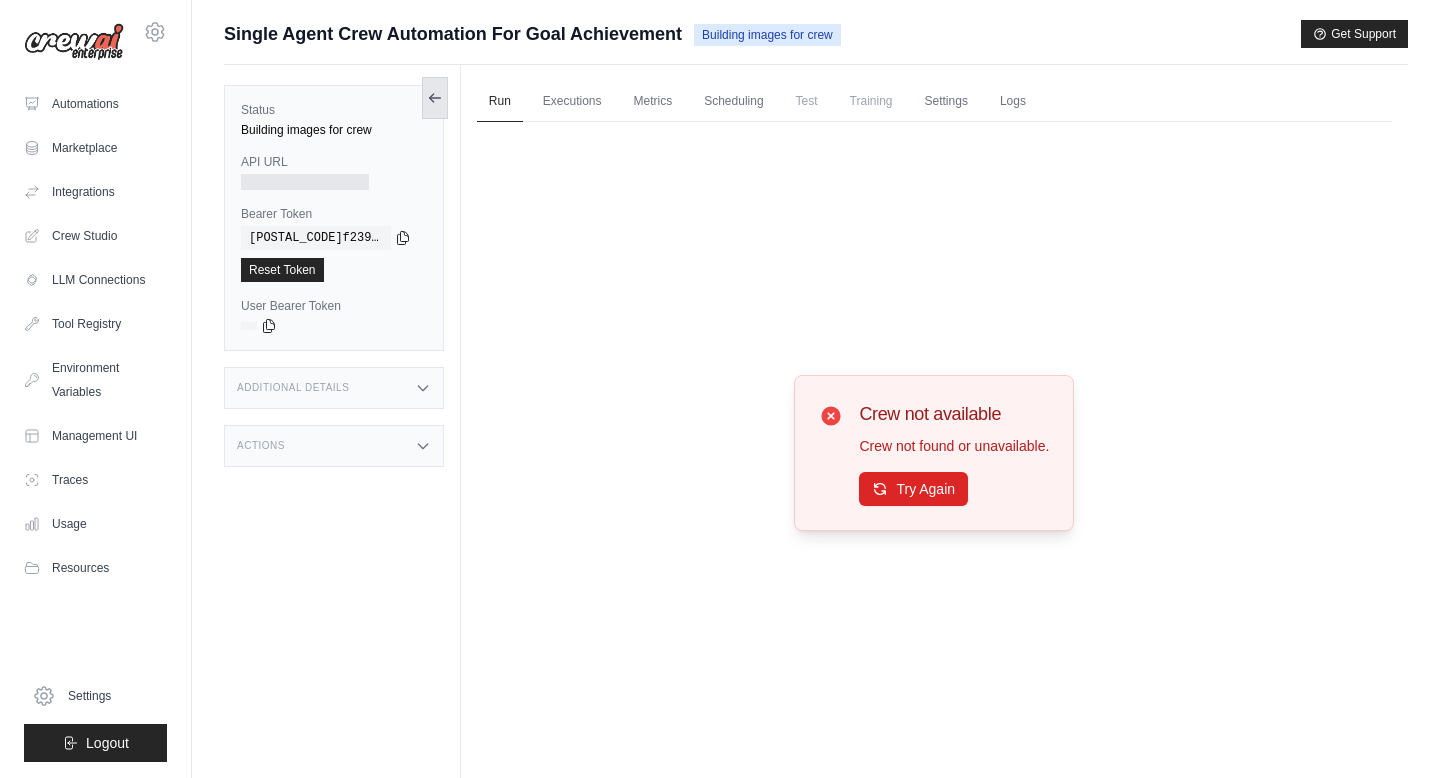 click 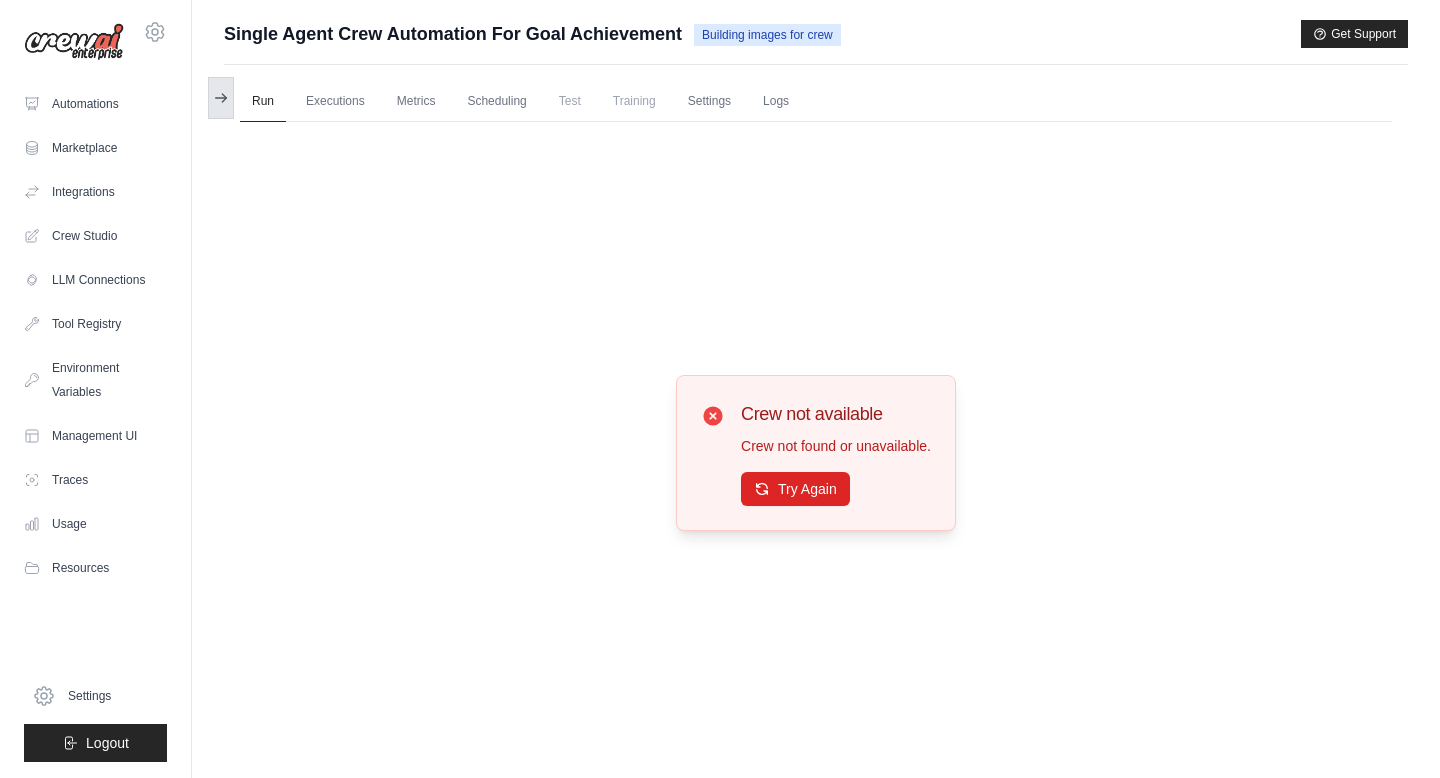 click at bounding box center [221, 98] 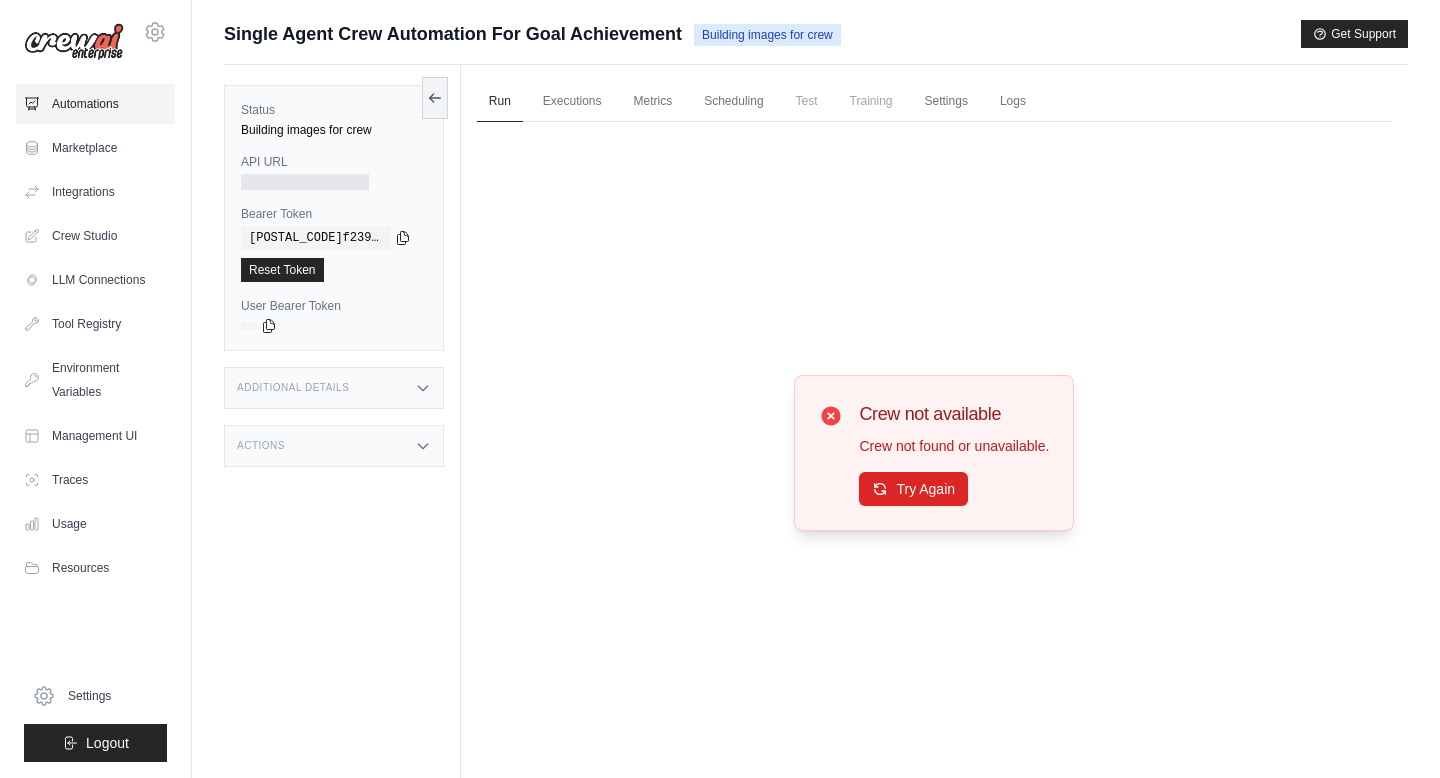 click on "Automations" at bounding box center (95, 104) 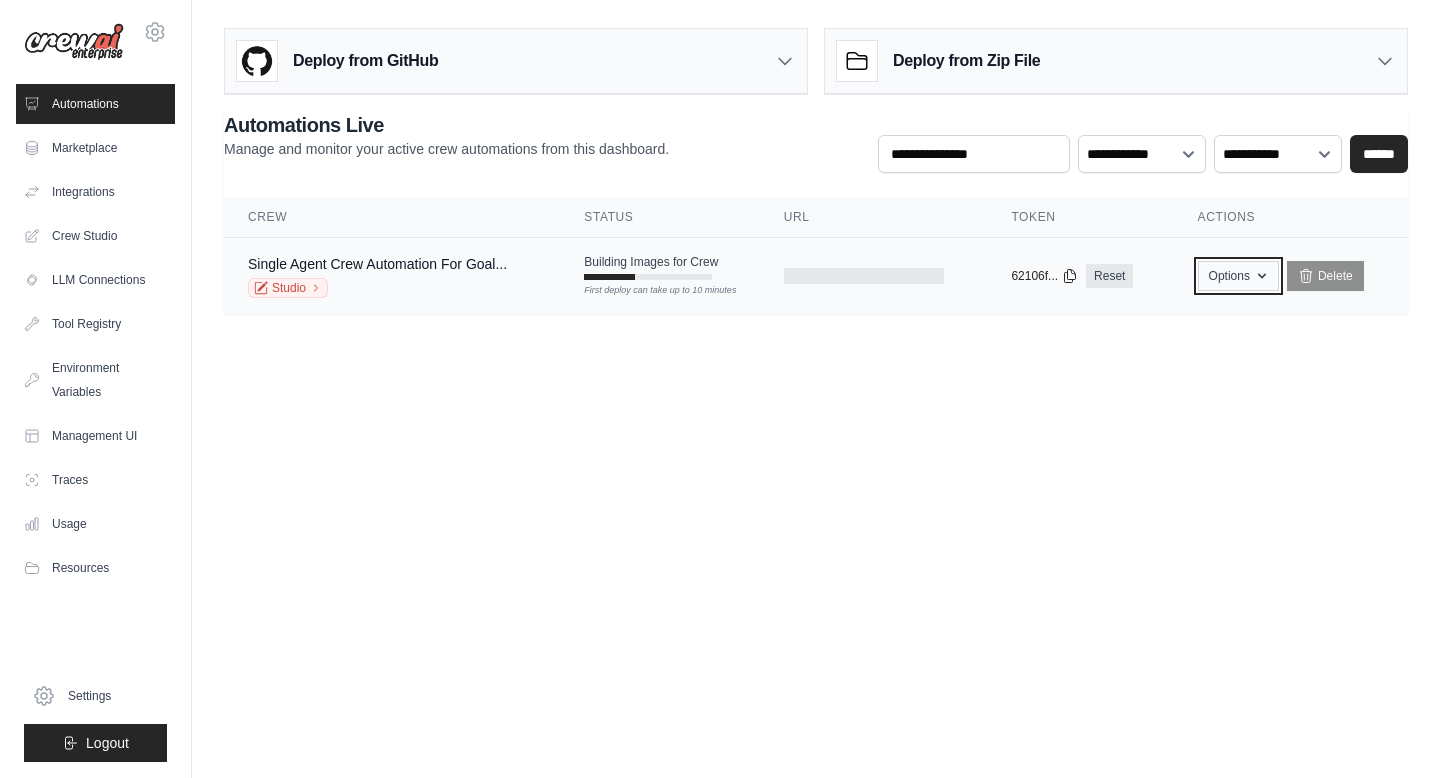click on "Options" at bounding box center [1238, 276] 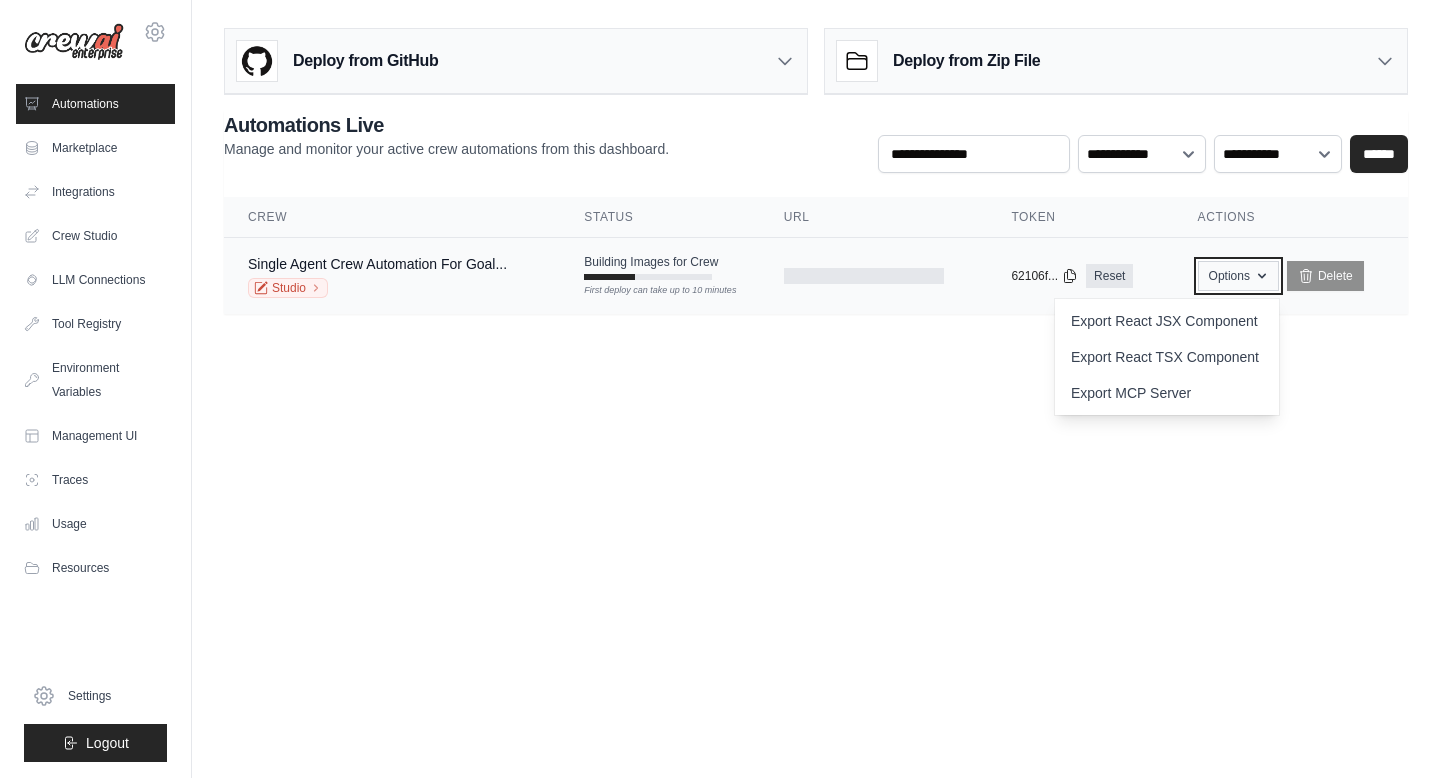 click on "Options" at bounding box center (1238, 276) 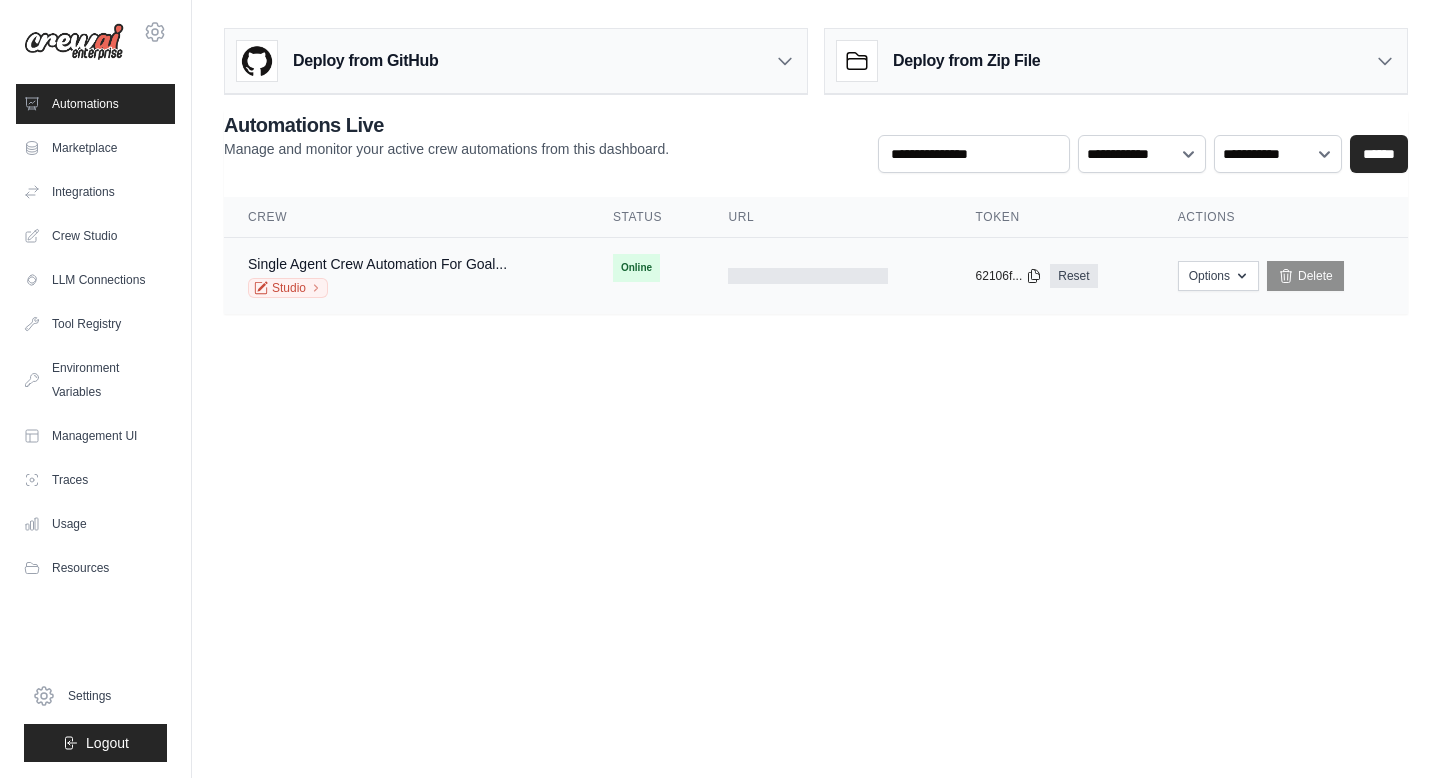 click on "Single Agent Crew Automation For Goal...
Studio" at bounding box center [406, 276] 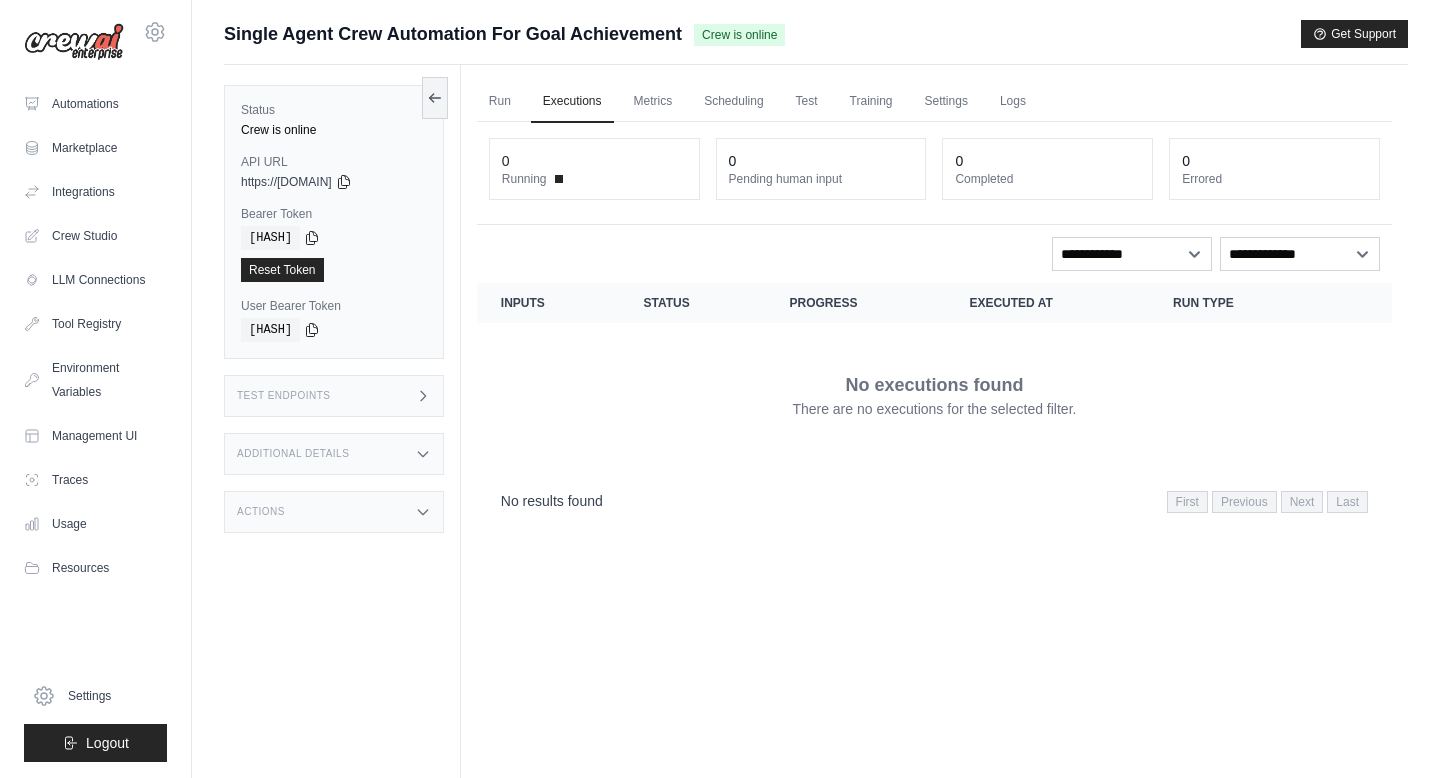 scroll, scrollTop: 0, scrollLeft: 0, axis: both 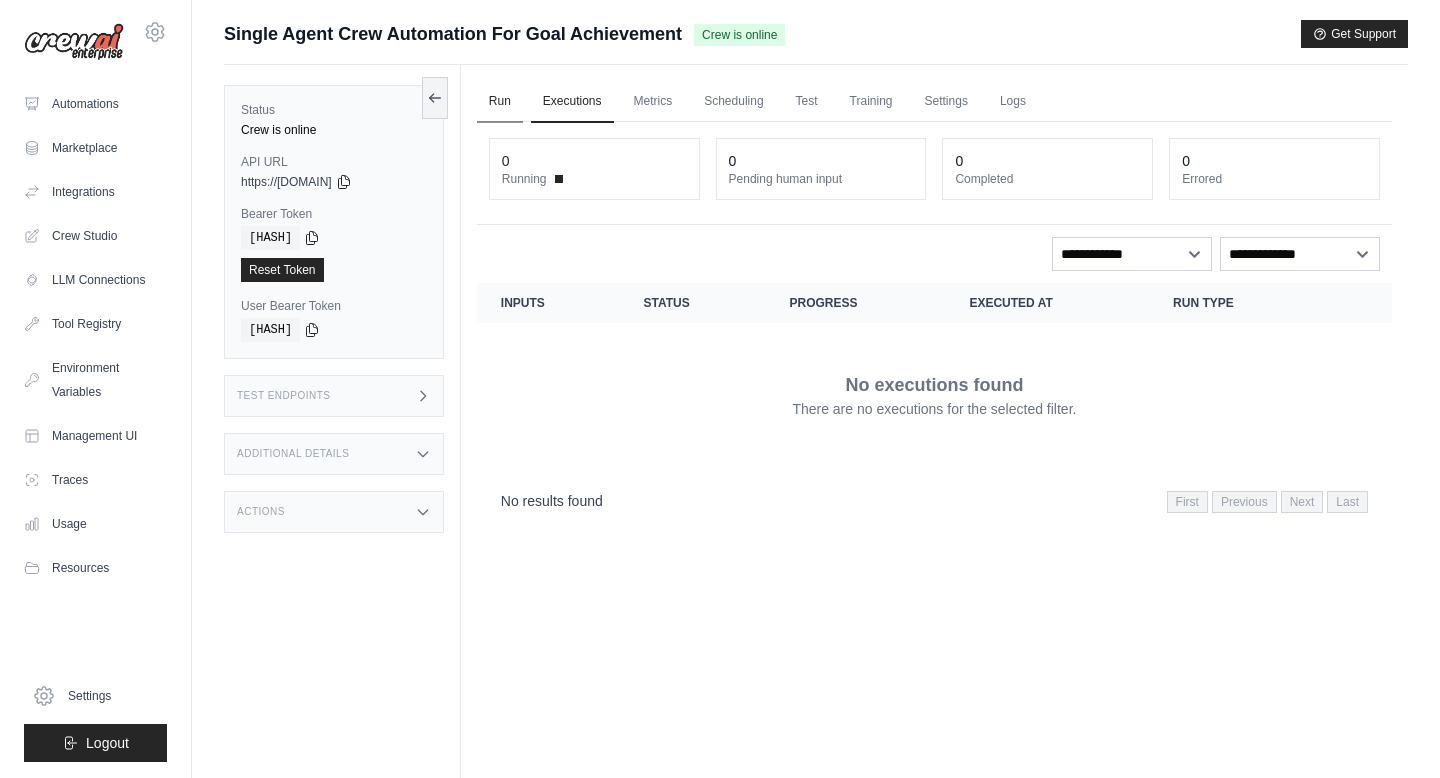 click on "Run" at bounding box center (500, 102) 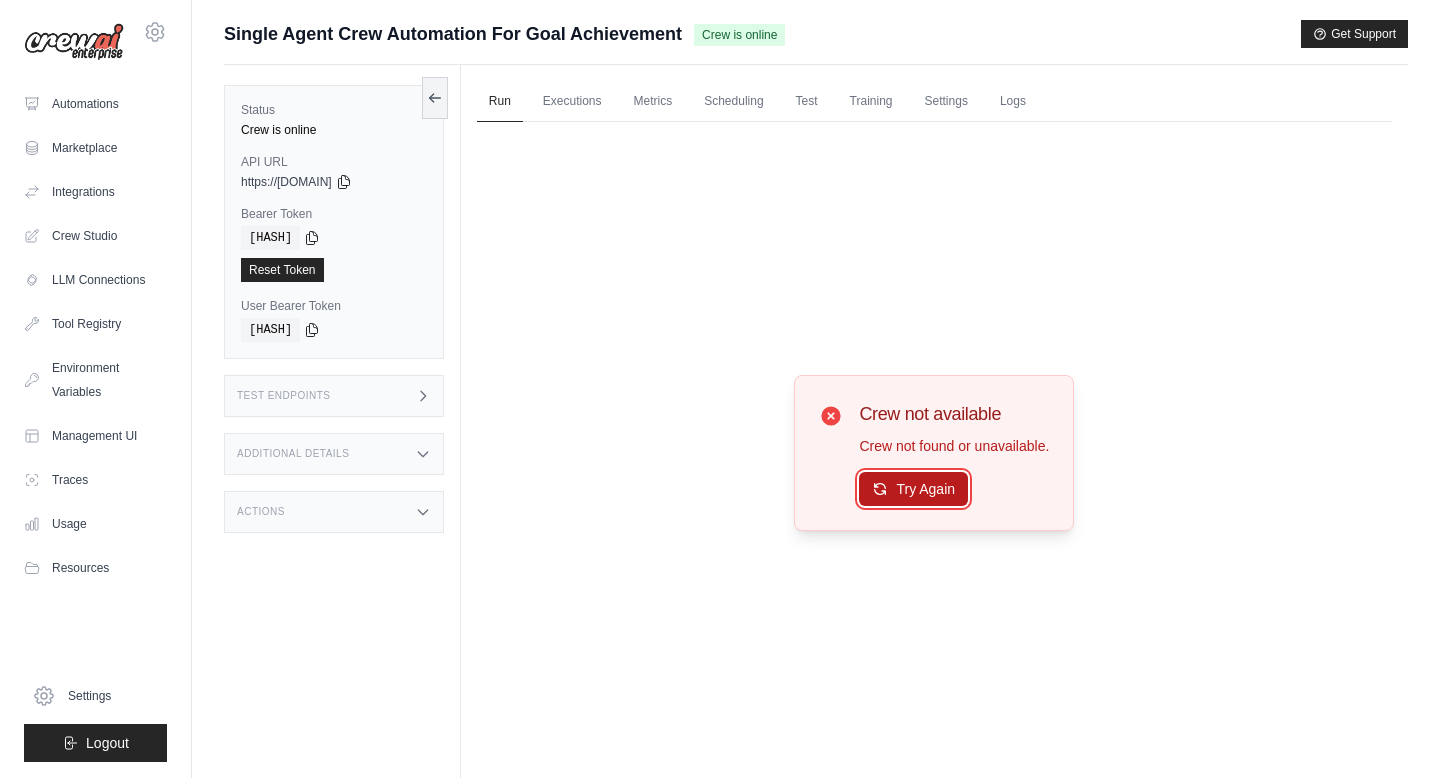 click on "Try Again" at bounding box center (913, 489) 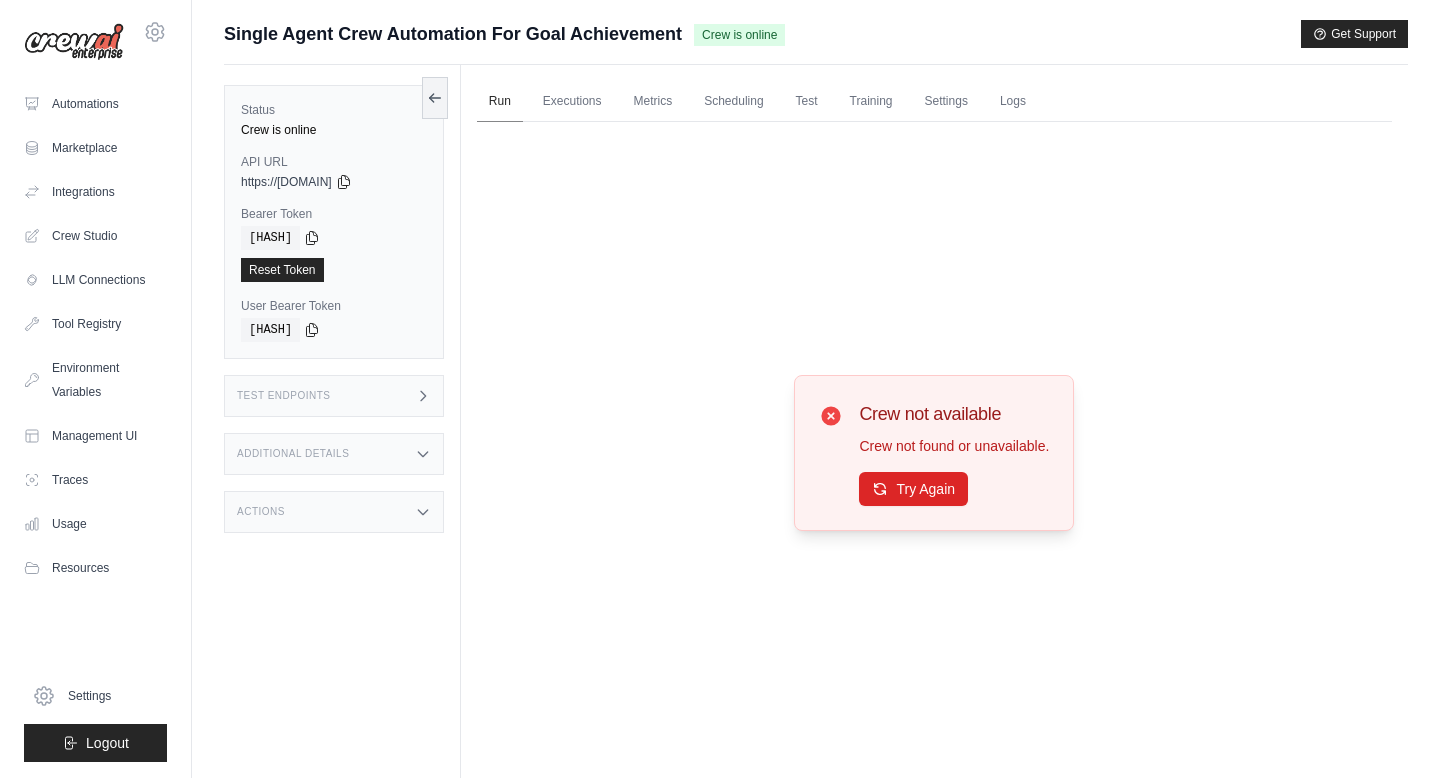 click on "Run" at bounding box center (500, 102) 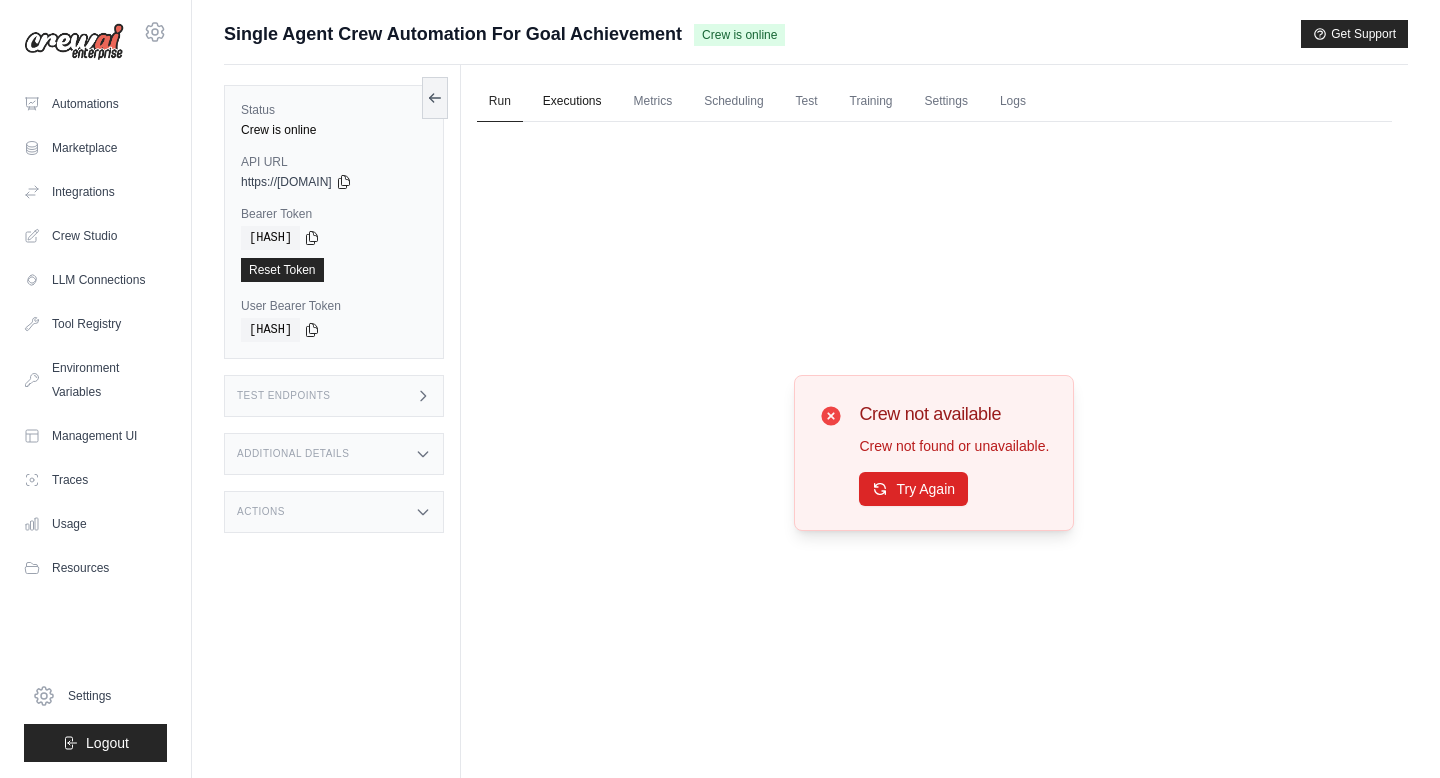 click on "Executions" at bounding box center [572, 102] 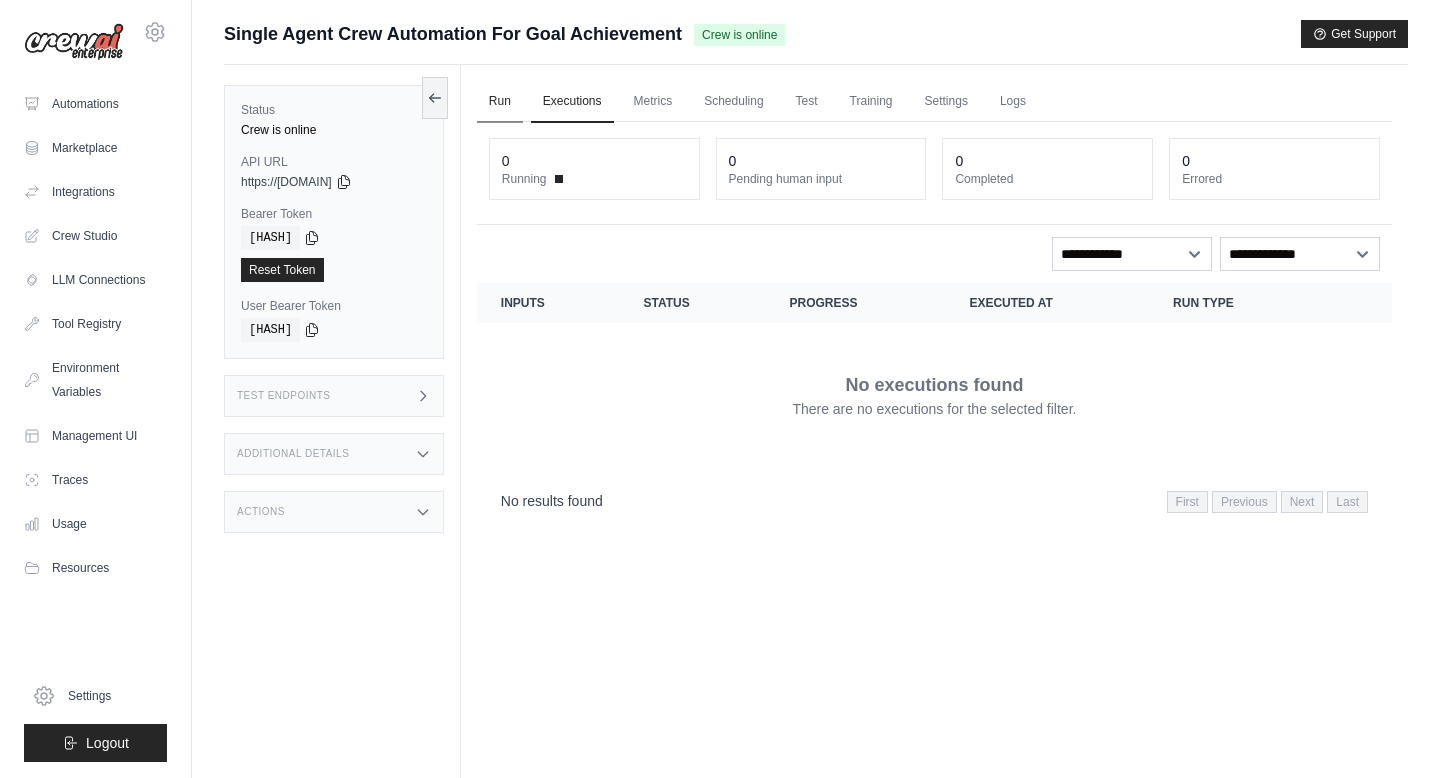 click on "Run" at bounding box center (500, 102) 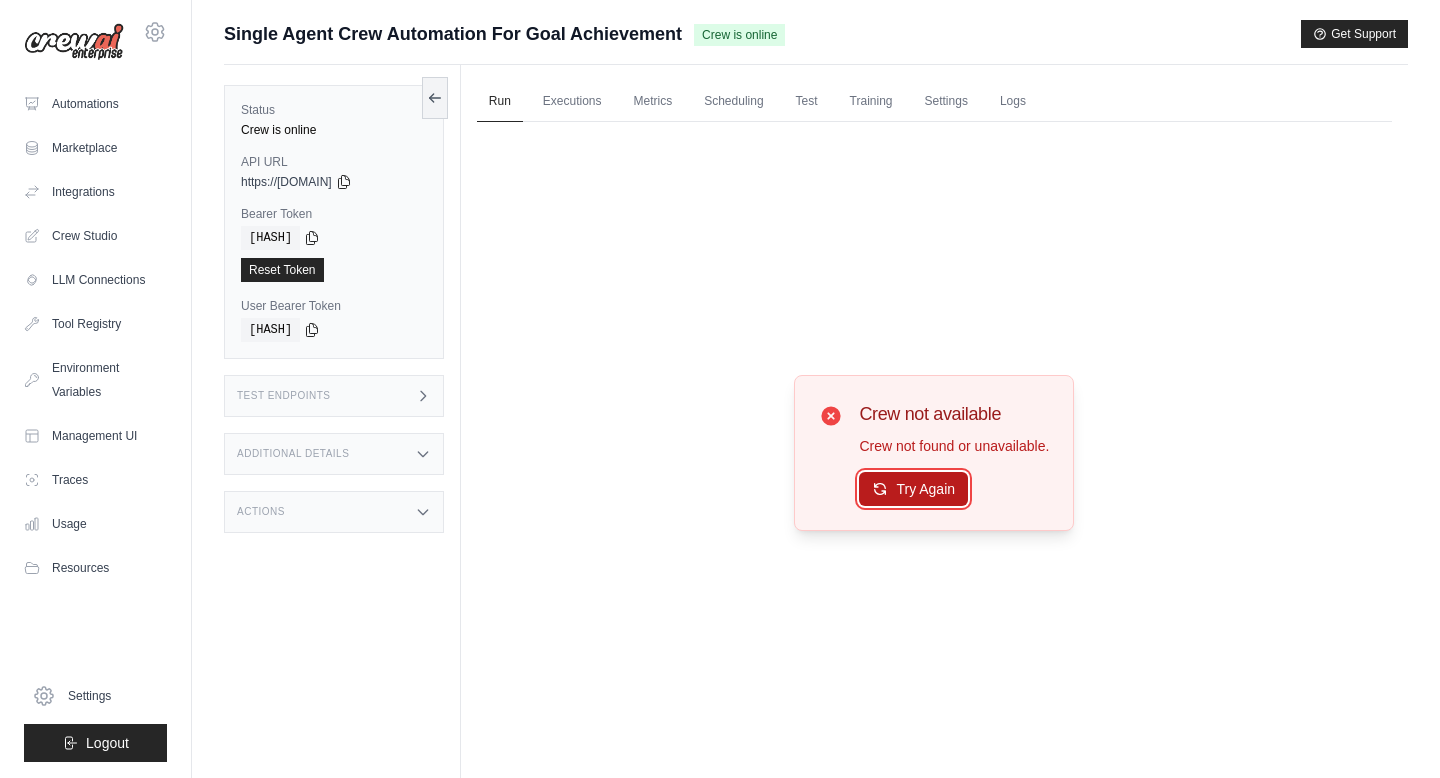 click on "Try Again" at bounding box center [913, 489] 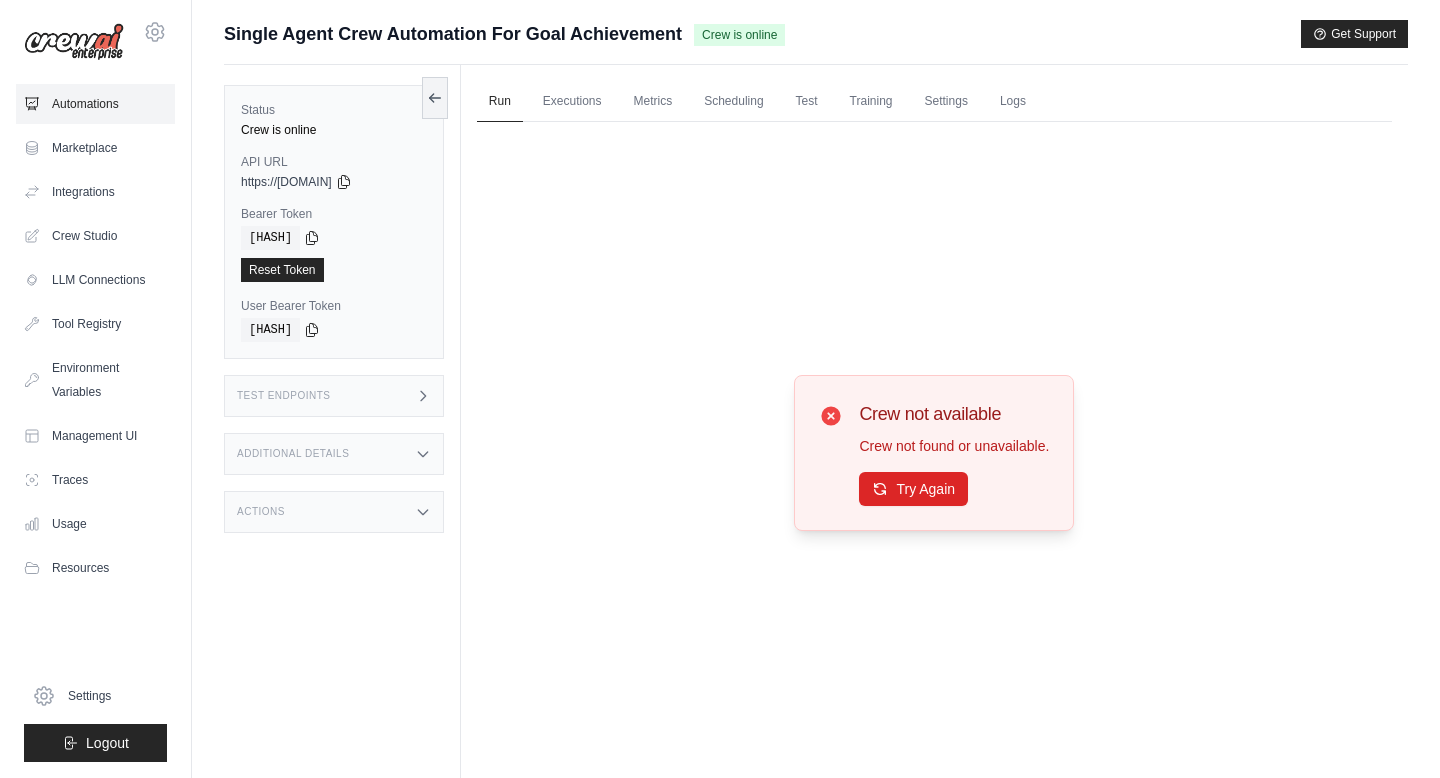 click on "Automations" at bounding box center (95, 104) 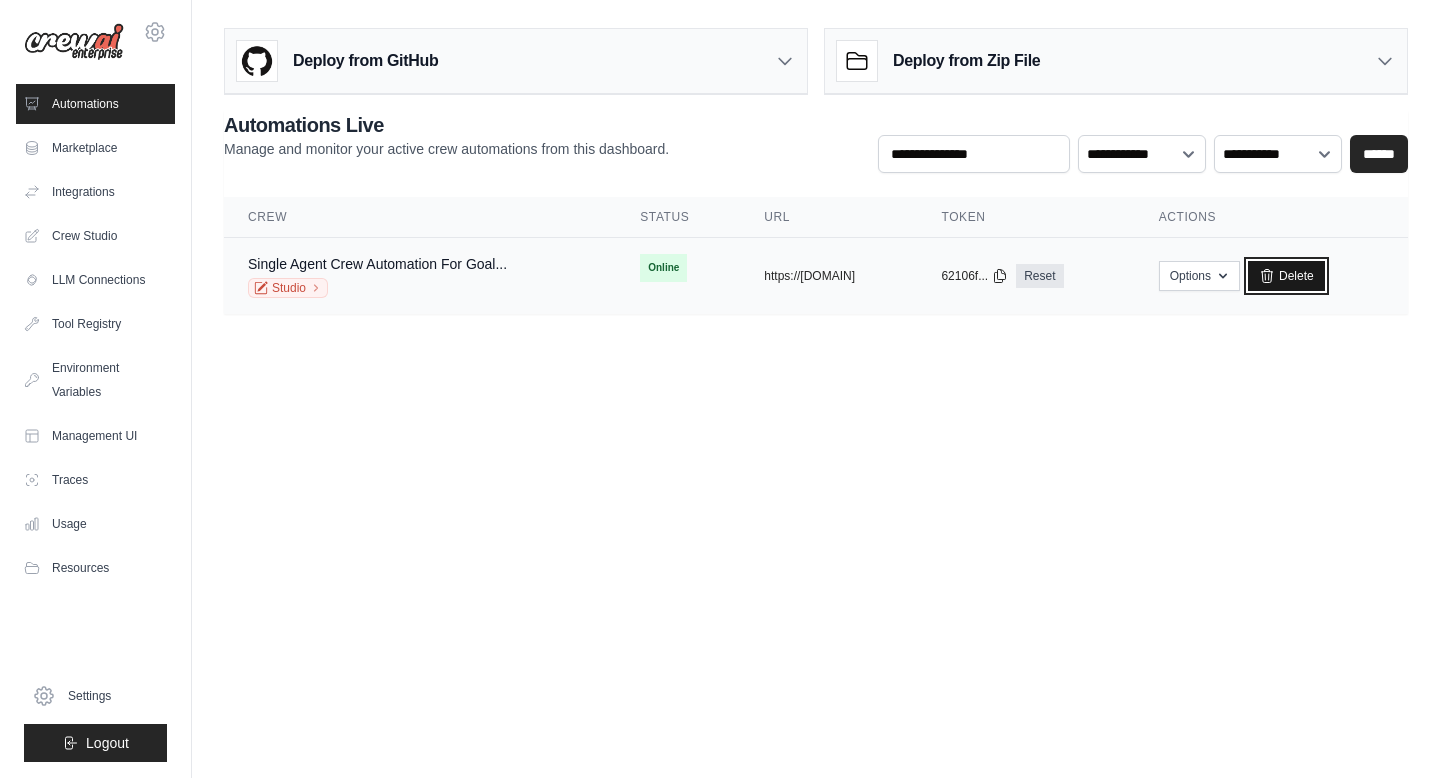click on "Delete" at bounding box center (1286, 276) 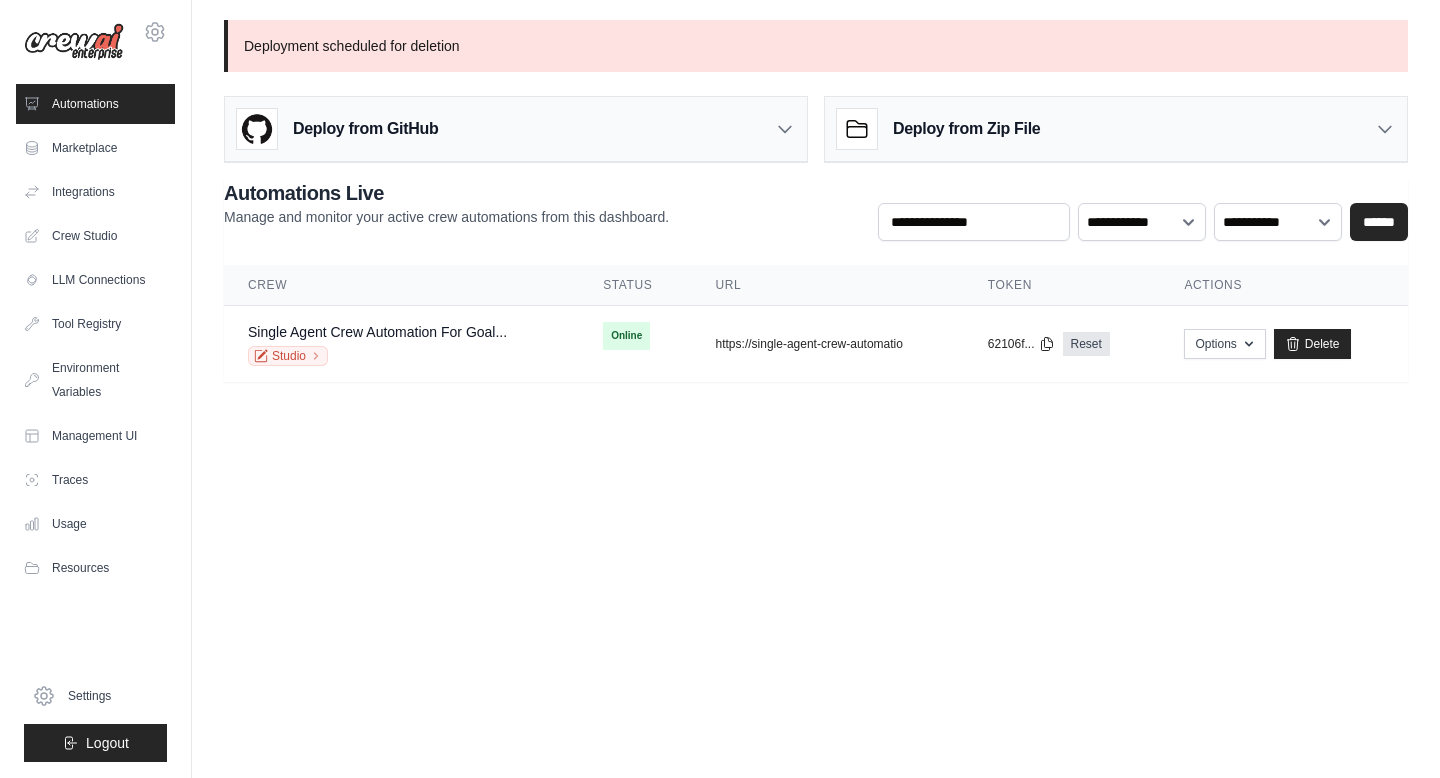 scroll, scrollTop: 0, scrollLeft: 0, axis: both 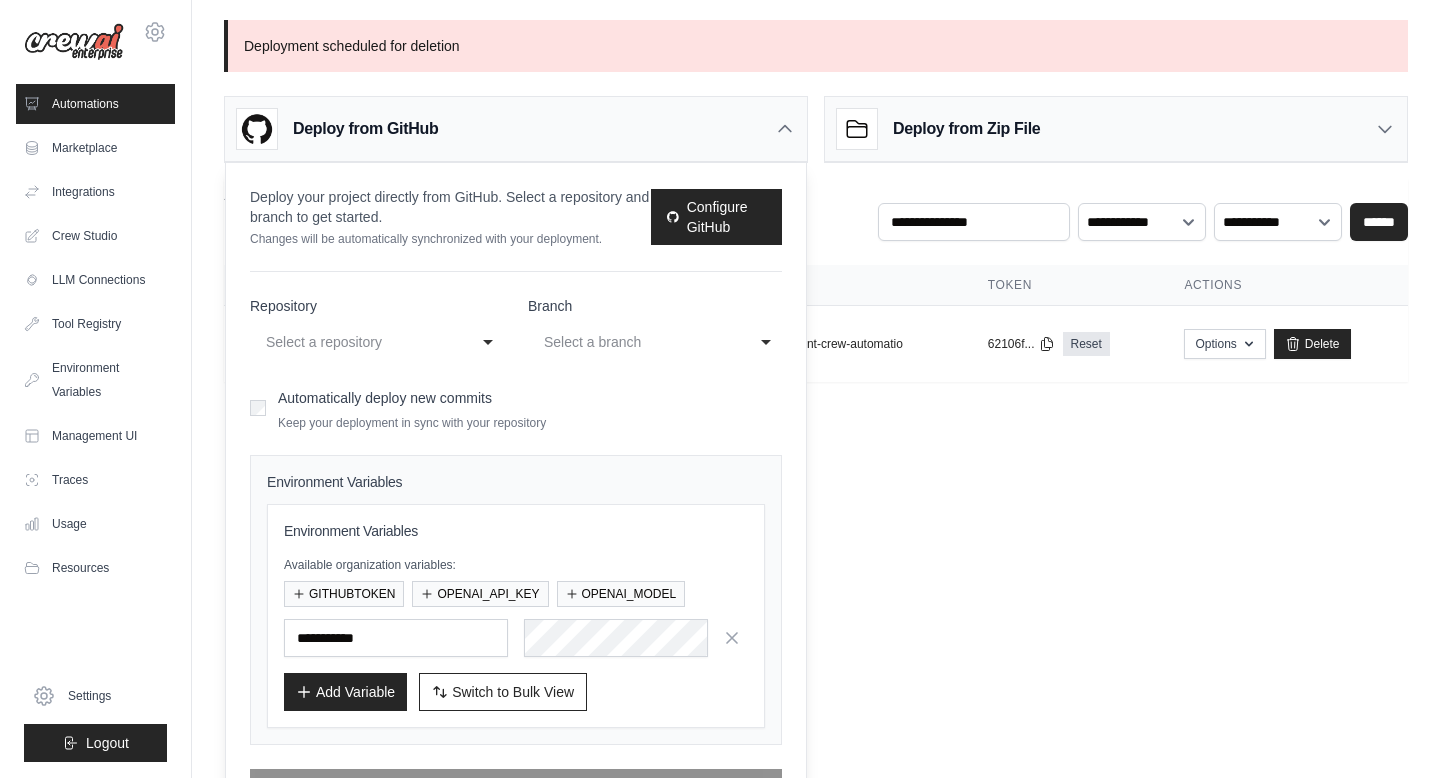 click on "Select a repository" at bounding box center [357, 342] 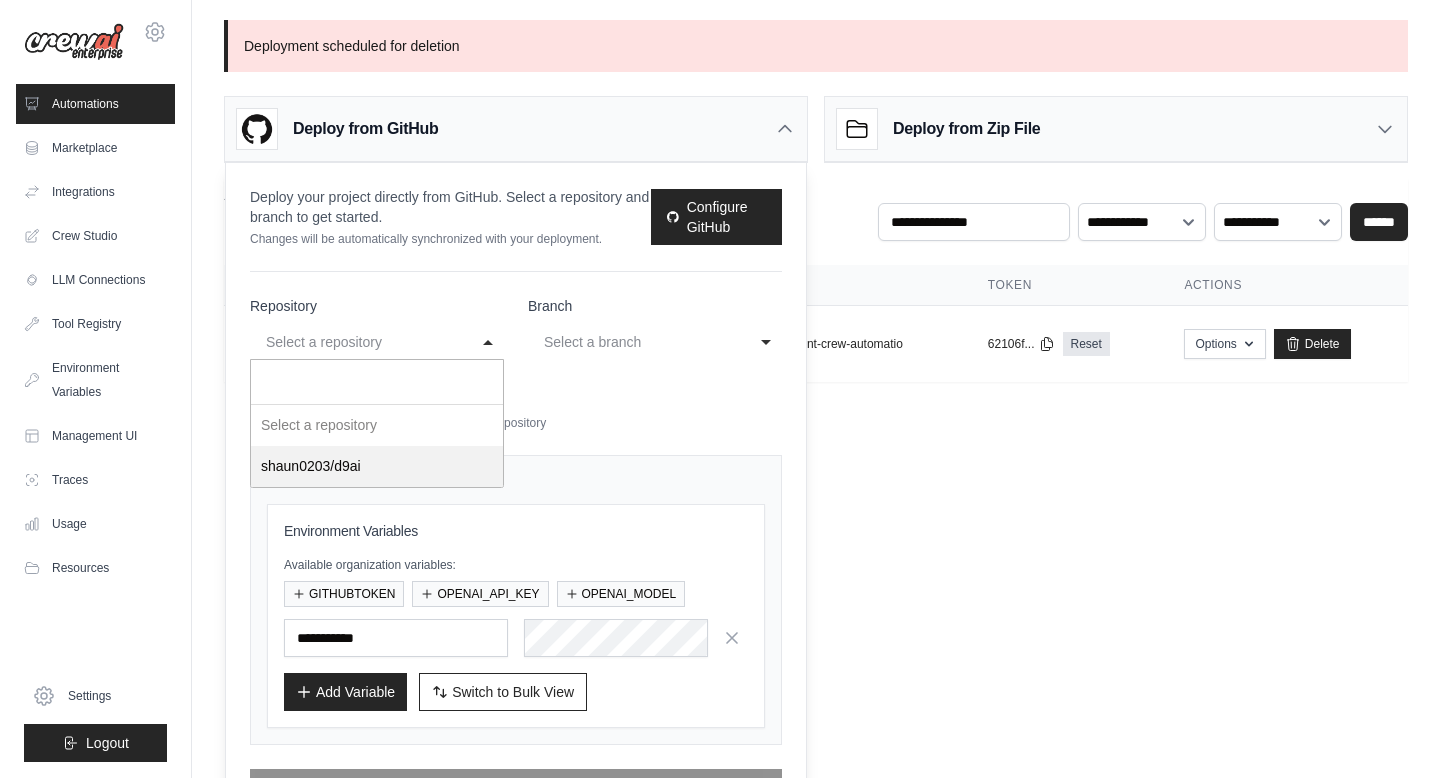 select on "**********" 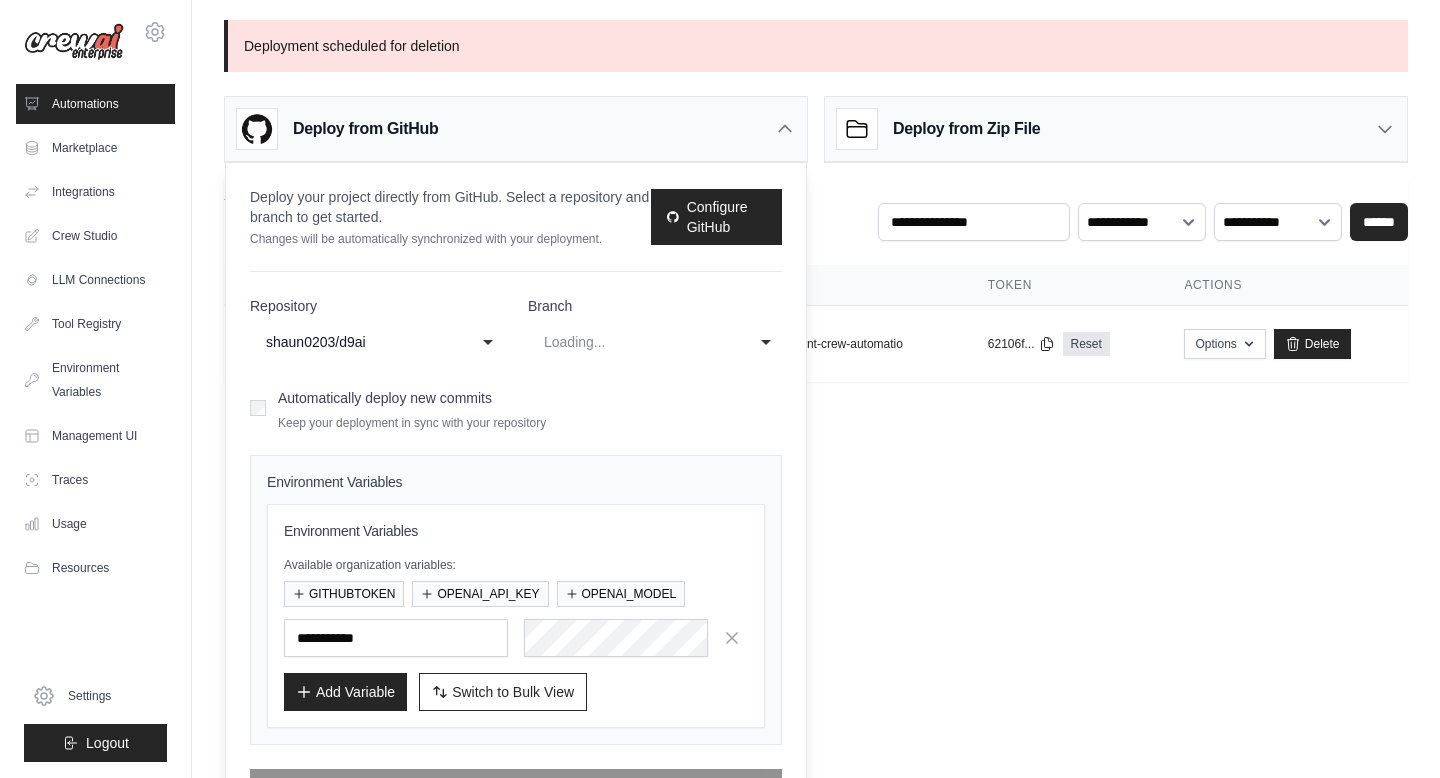 select on "******" 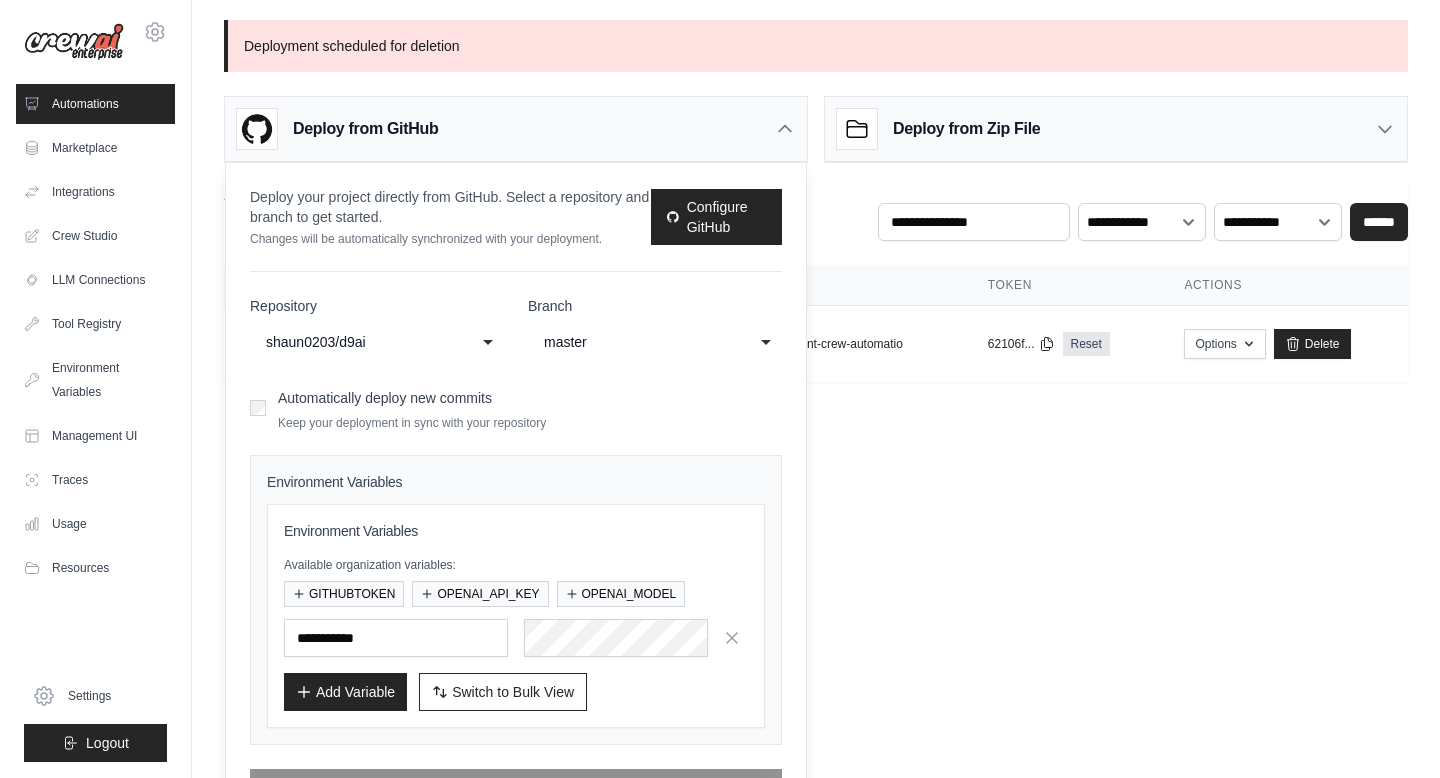 click on "master" 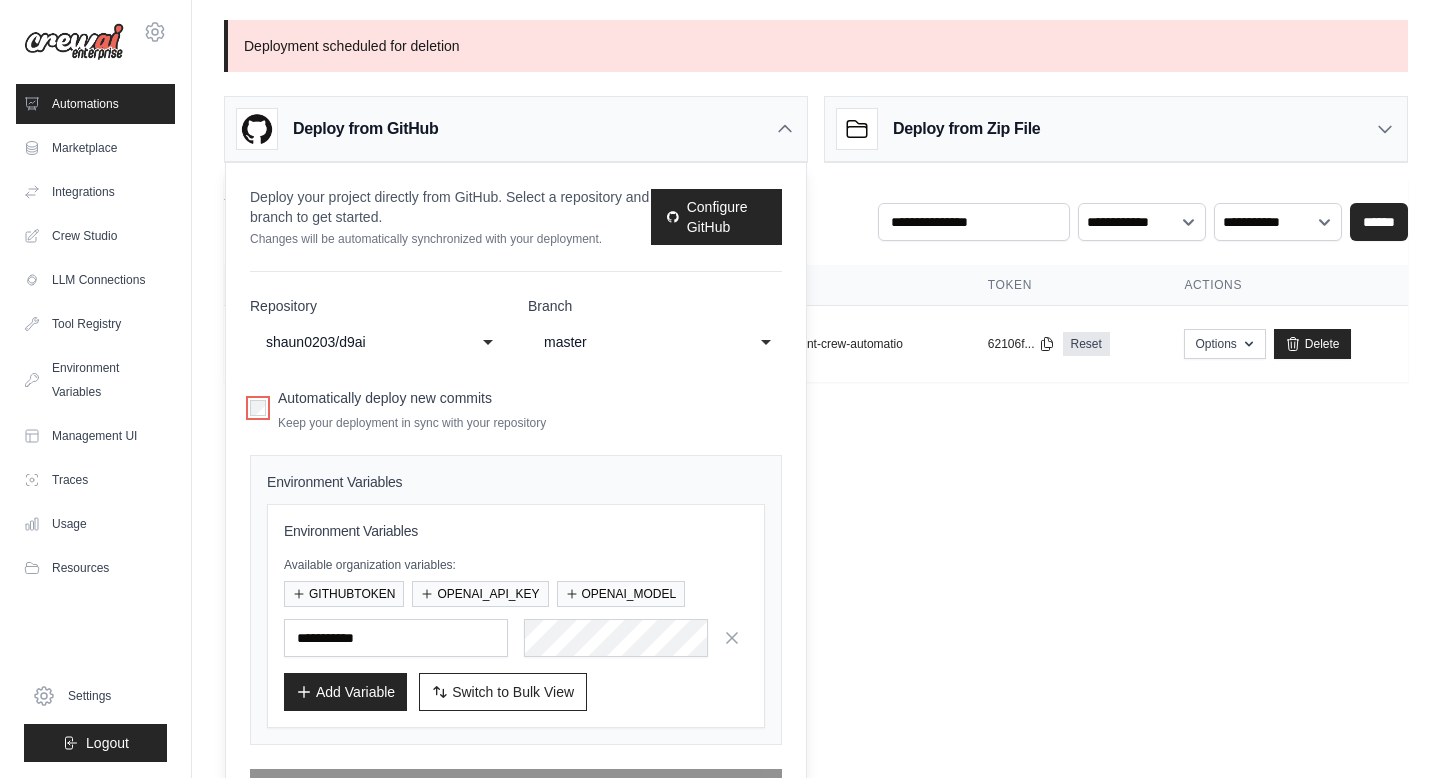 scroll, scrollTop: 54, scrollLeft: 0, axis: vertical 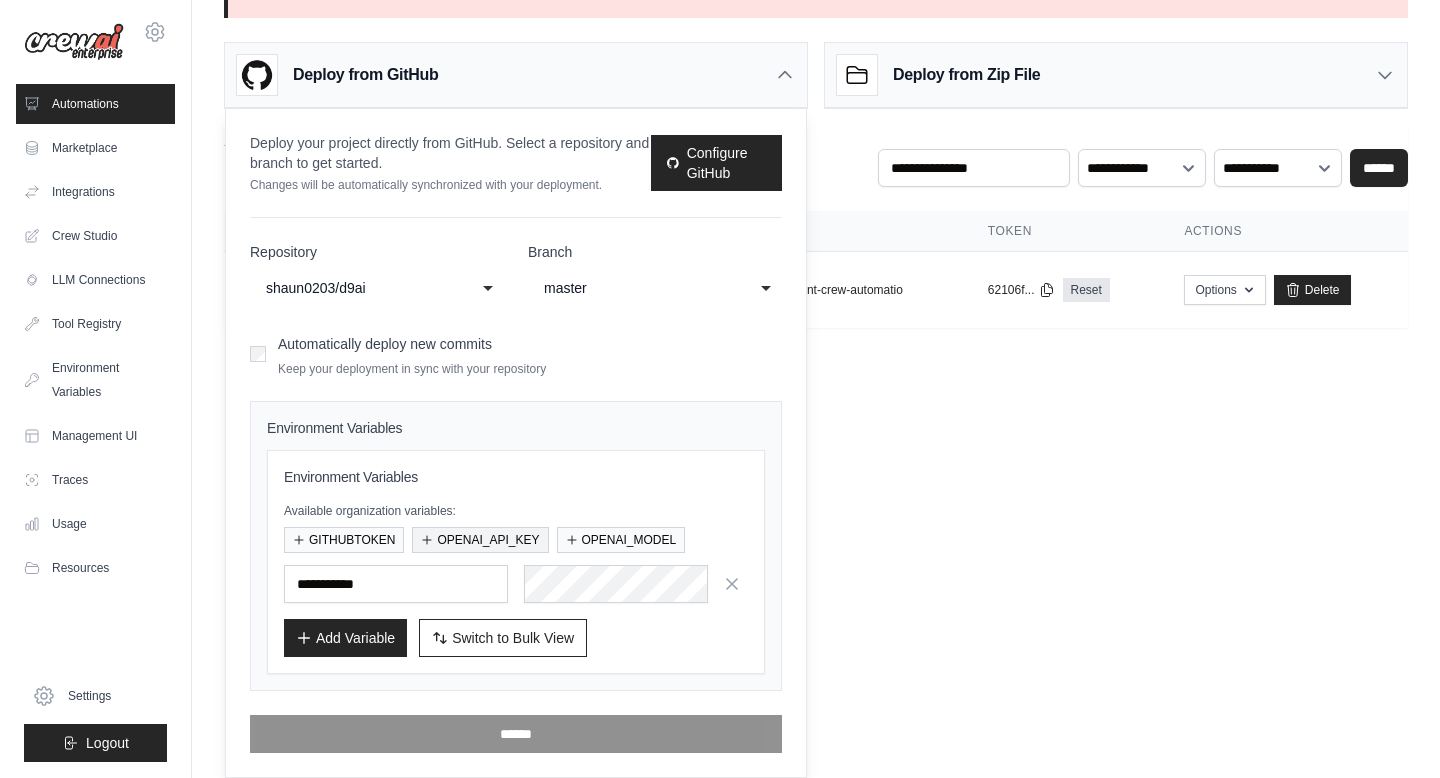 click on "OPENAI_API_KEY" at bounding box center [480, 540] 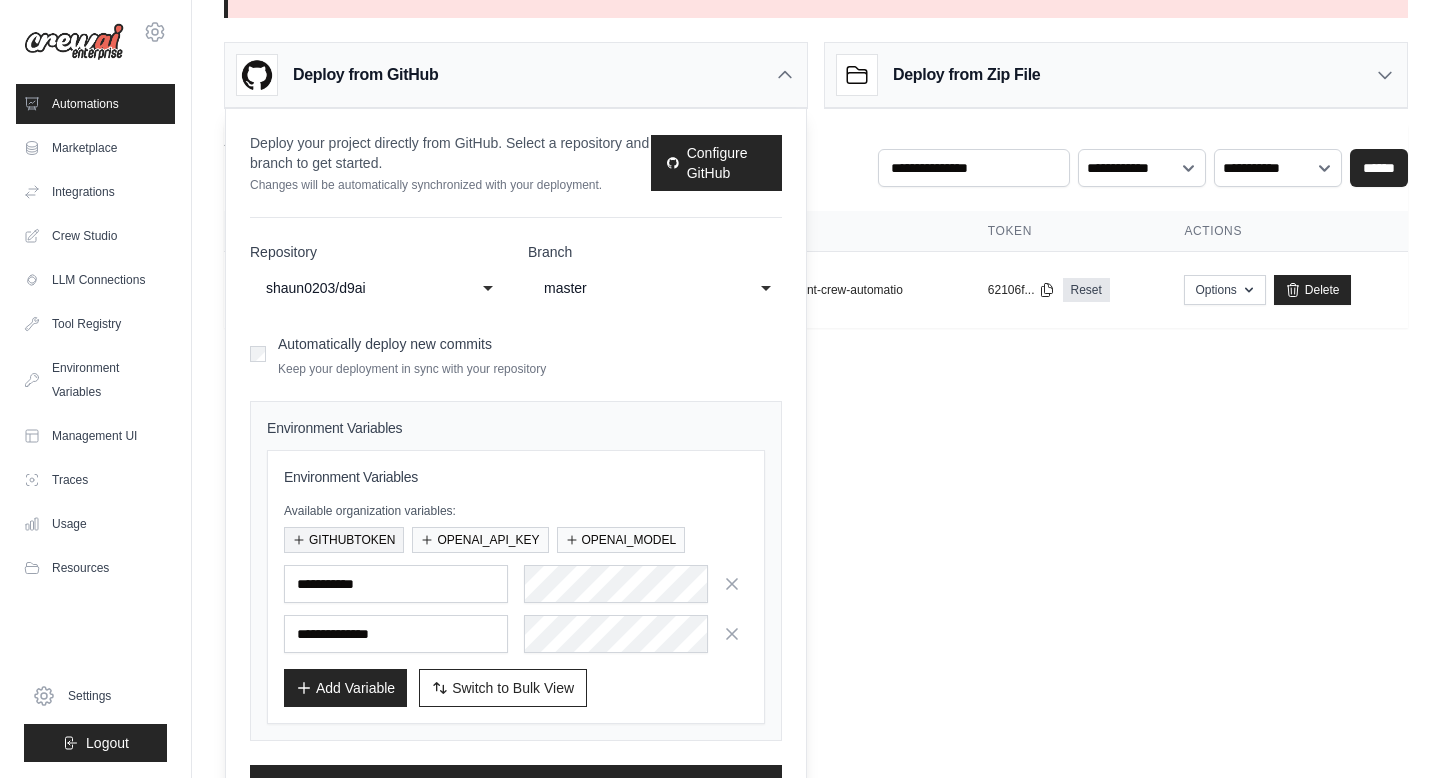 click on "GITHUBTOKEN" at bounding box center (344, 540) 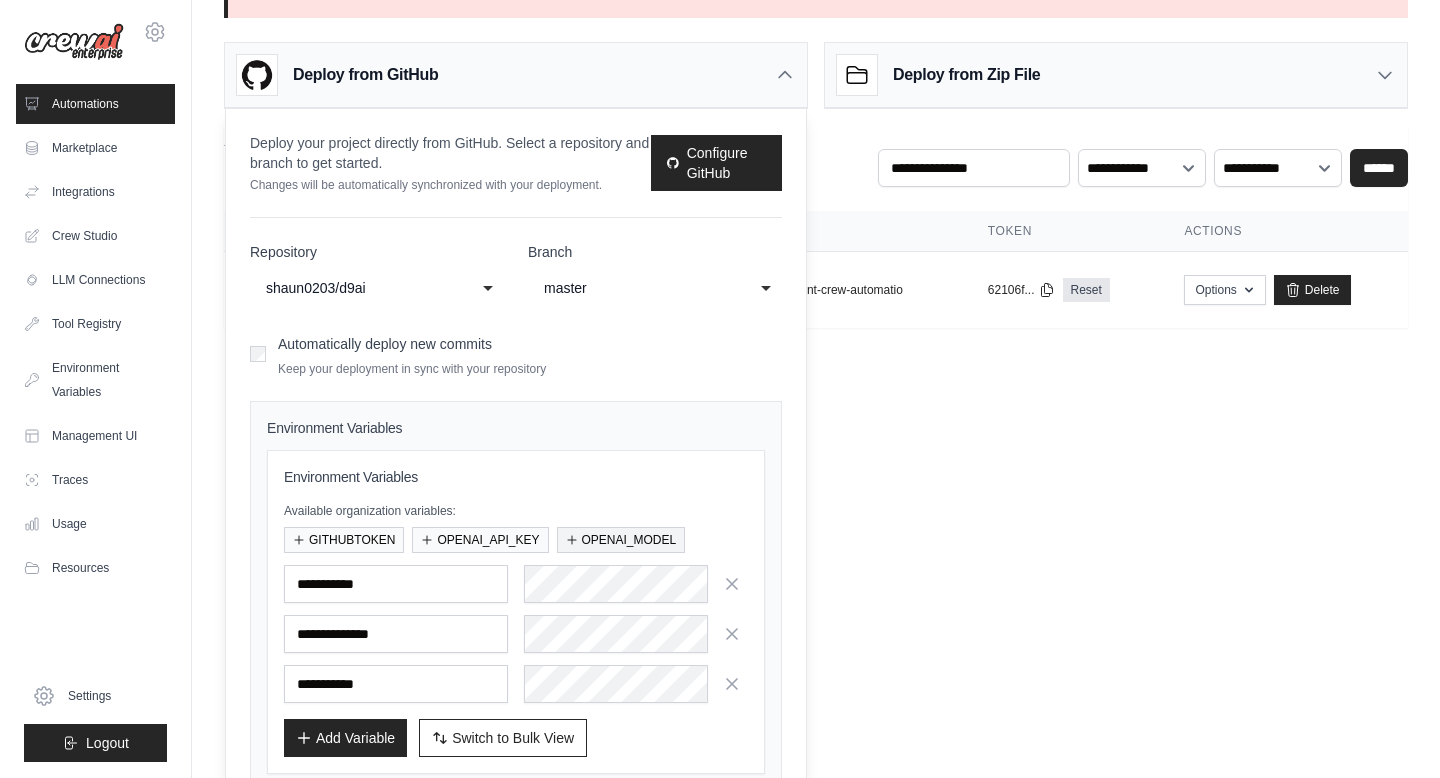 click on "OPENAI_MODEL" at bounding box center [621, 540] 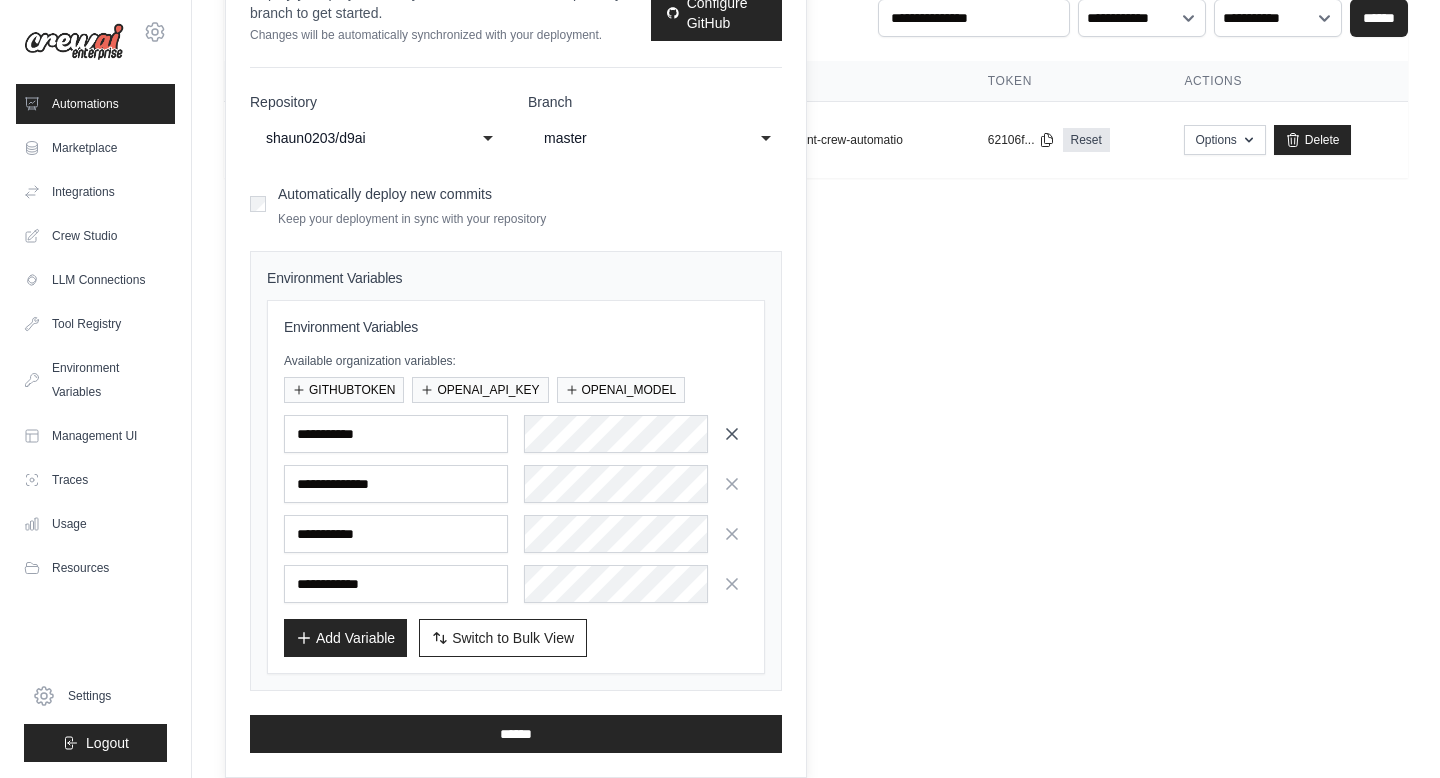 click 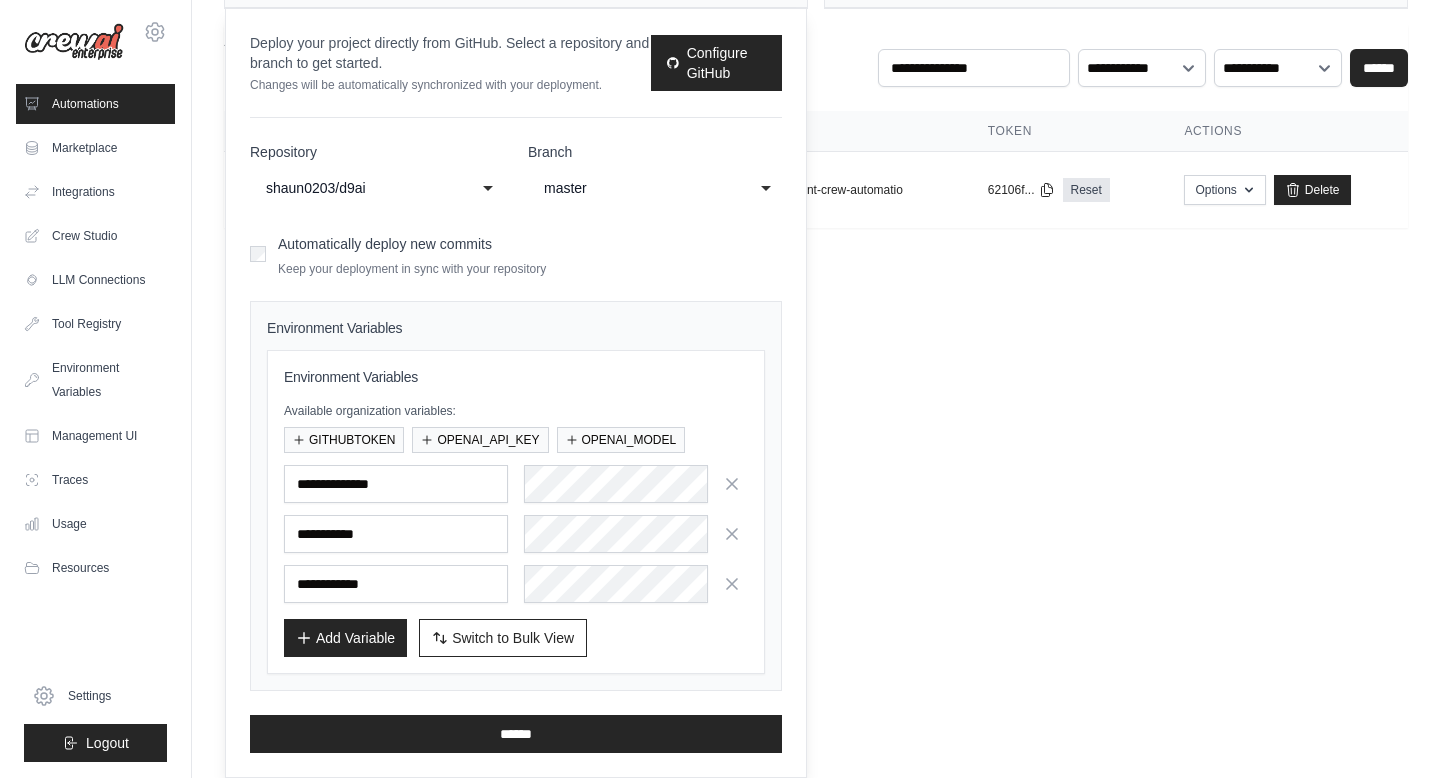 scroll, scrollTop: 154, scrollLeft: 0, axis: vertical 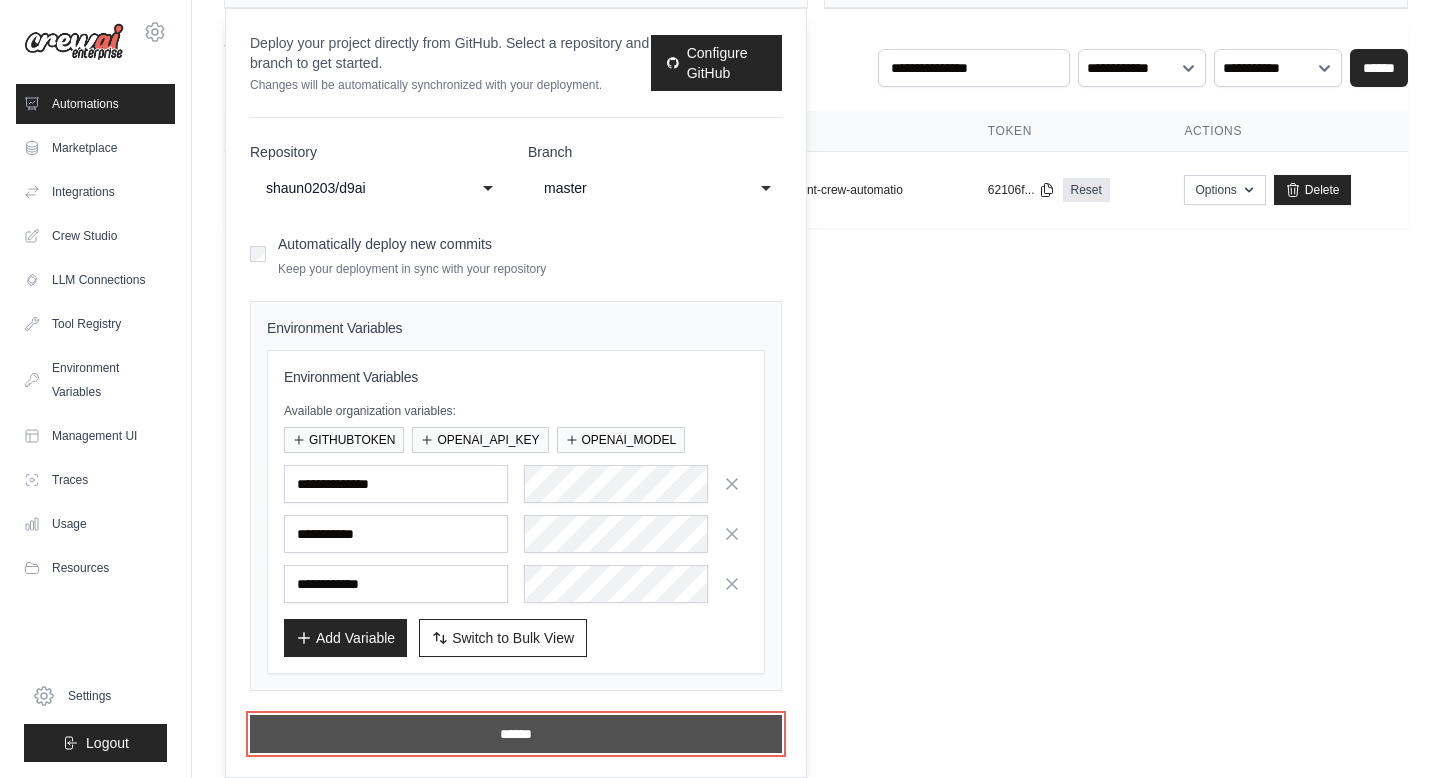 click on "******" at bounding box center (516, 734) 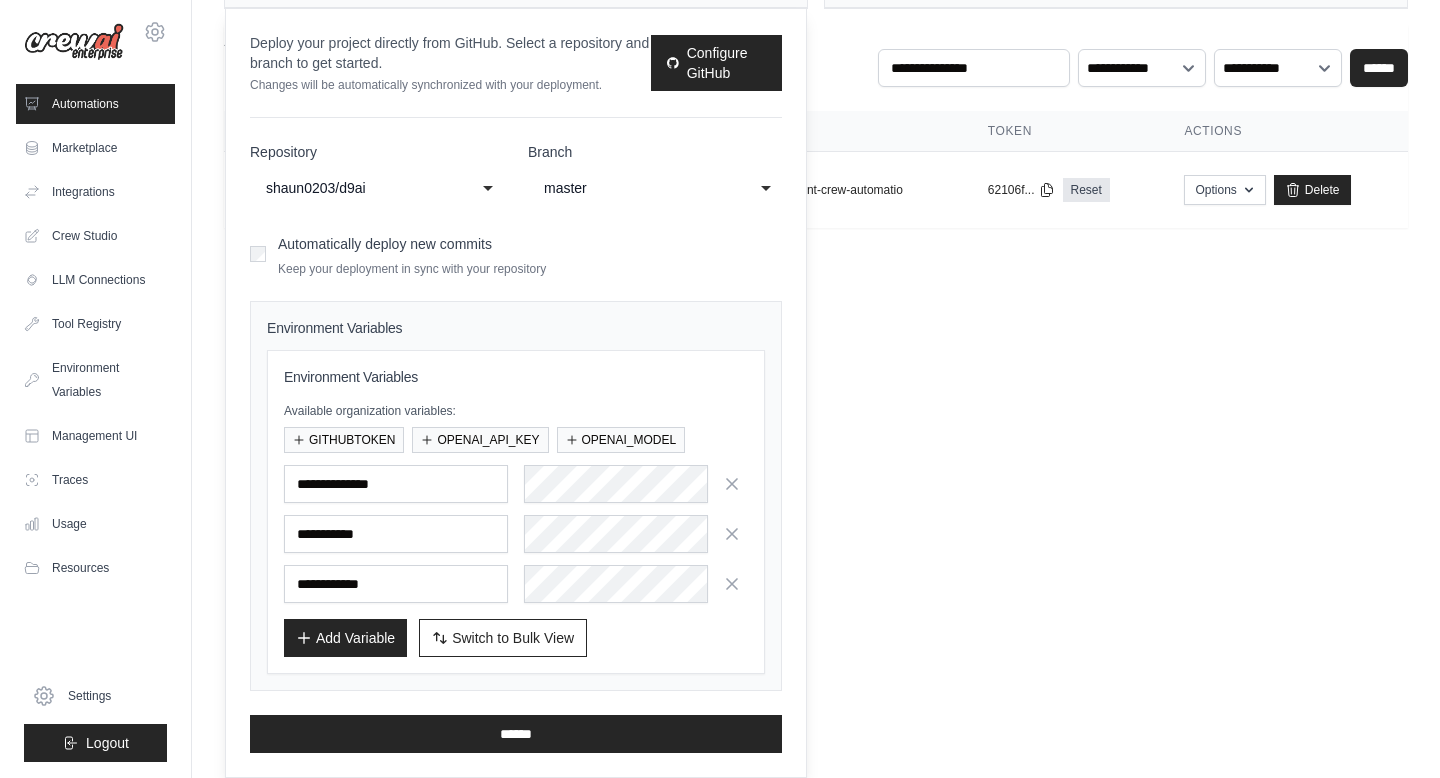 scroll, scrollTop: 0, scrollLeft: 0, axis: both 